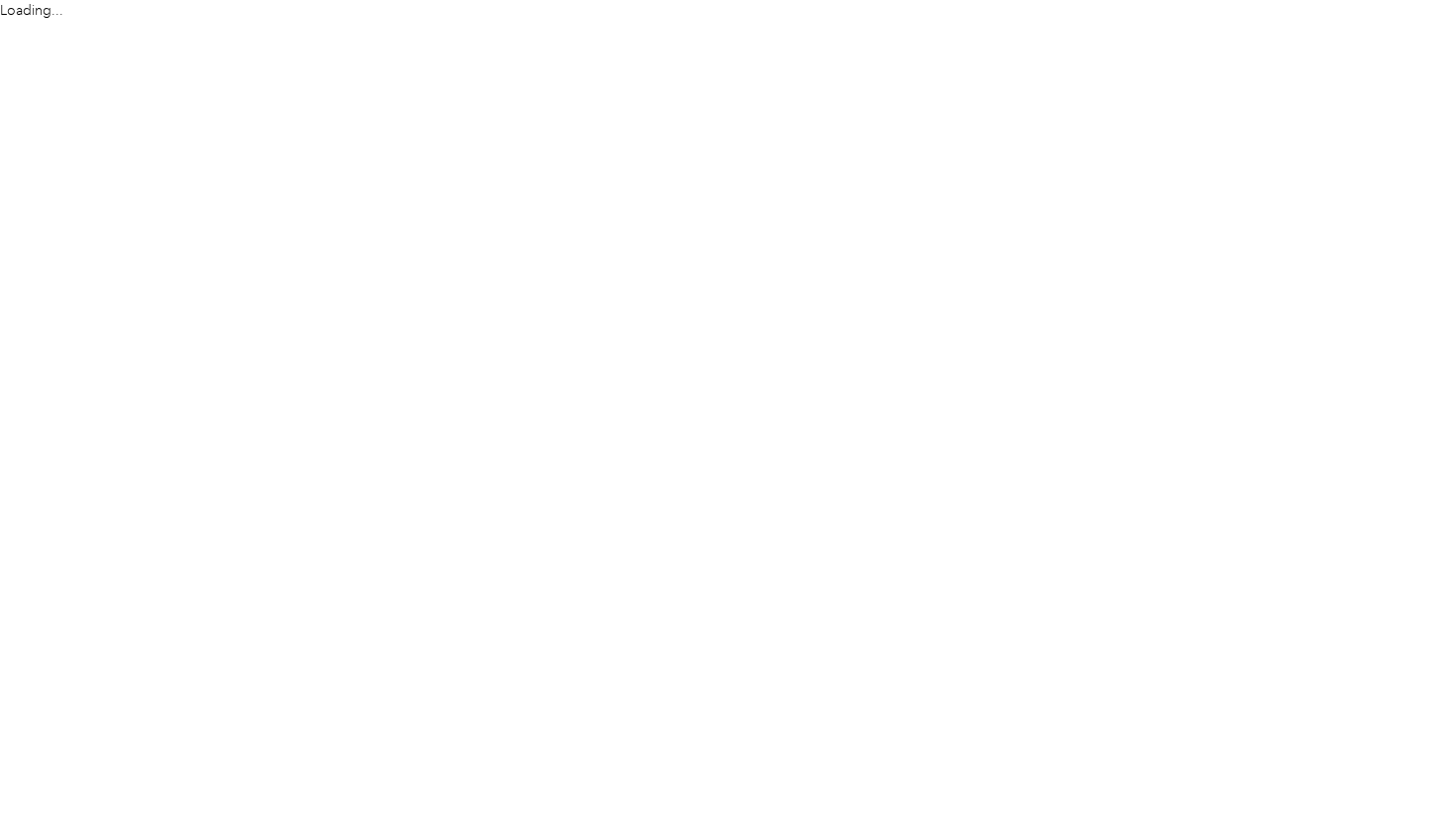 scroll, scrollTop: 0, scrollLeft: 0, axis: both 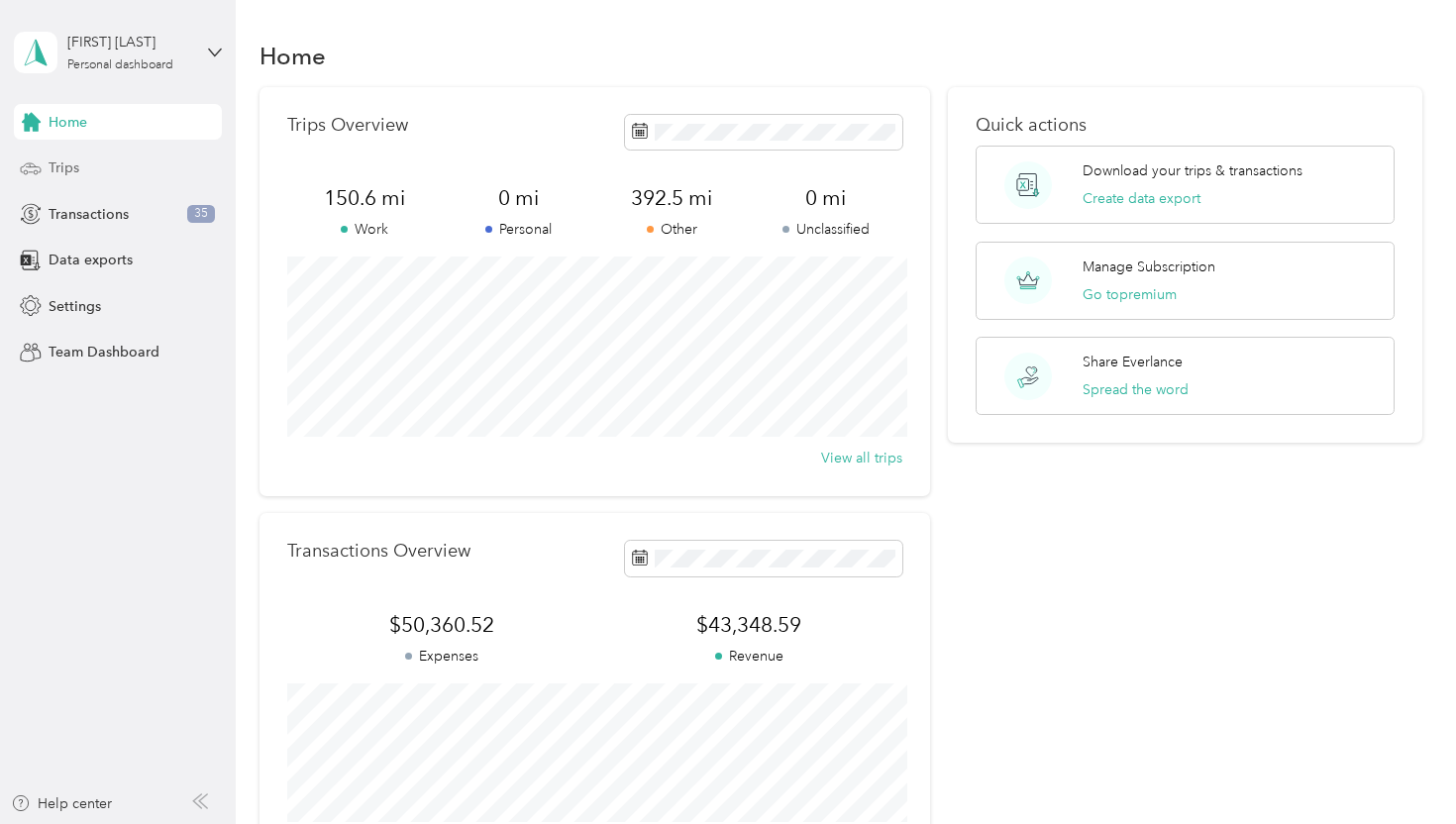 click on "Trips" at bounding box center [63, 167] 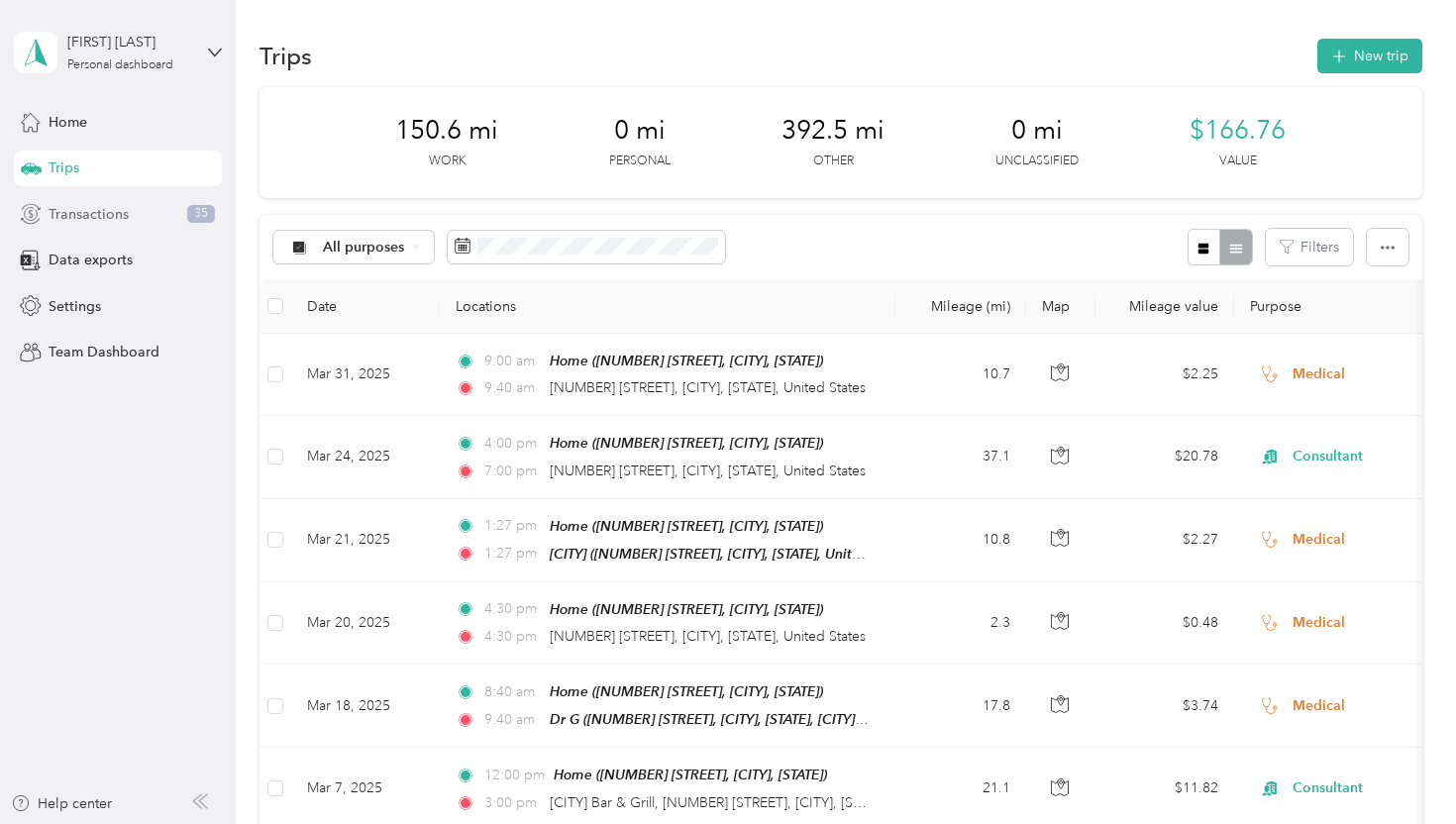 click on "Transactions" at bounding box center (88, 214) 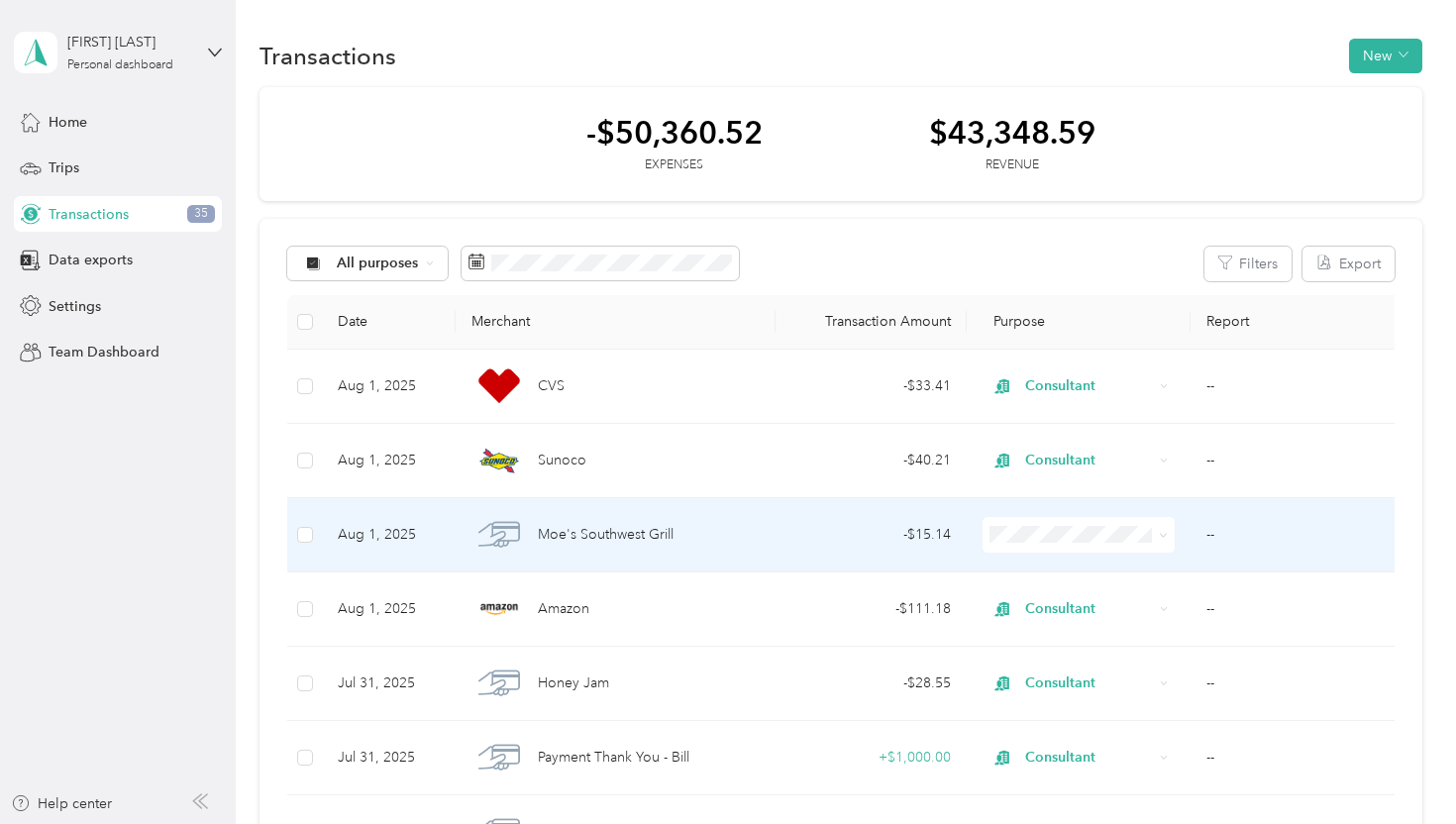 click on "Consultant" at bounding box center [1080, 359] 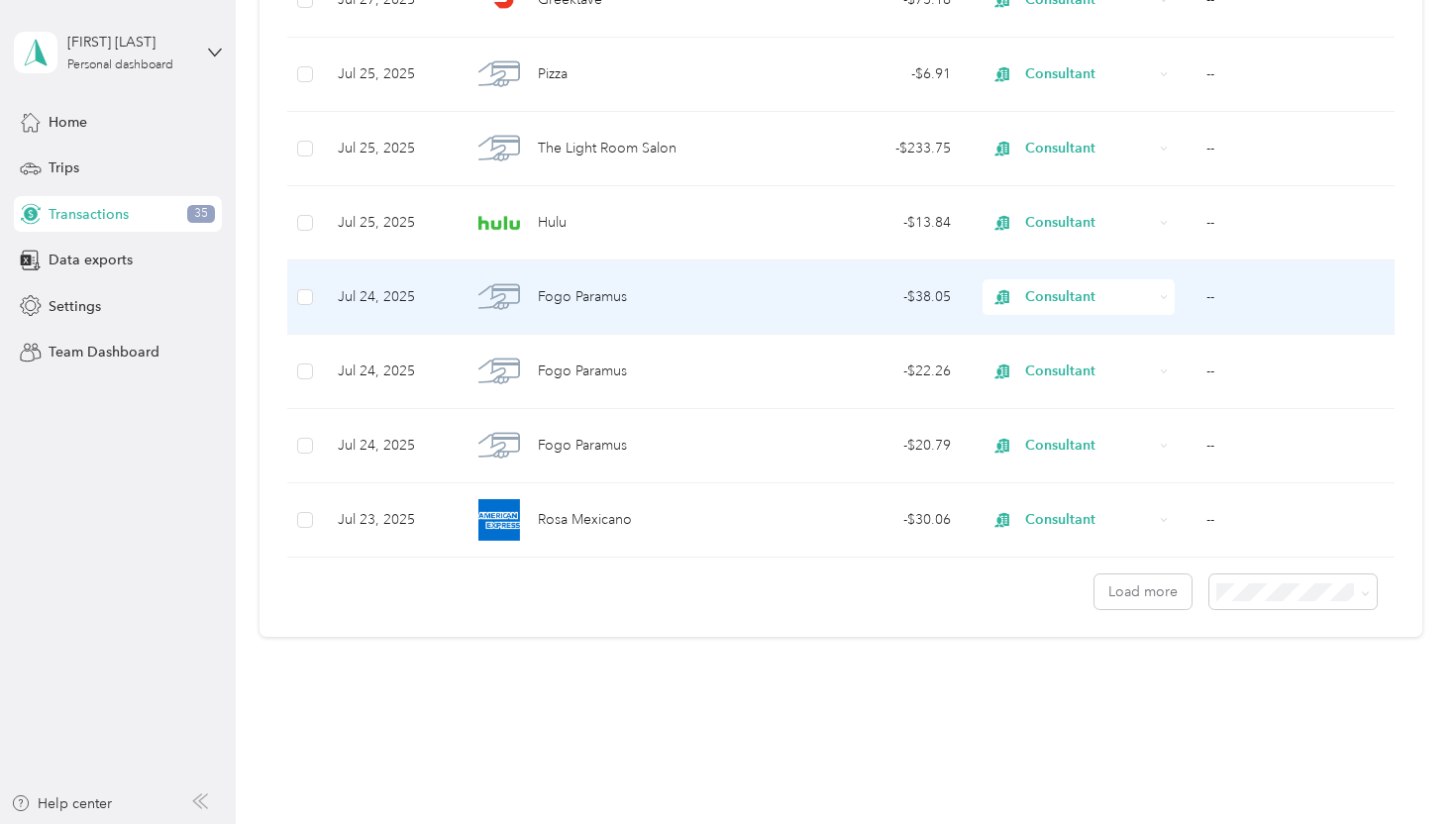 scroll, scrollTop: 1667, scrollLeft: 0, axis: vertical 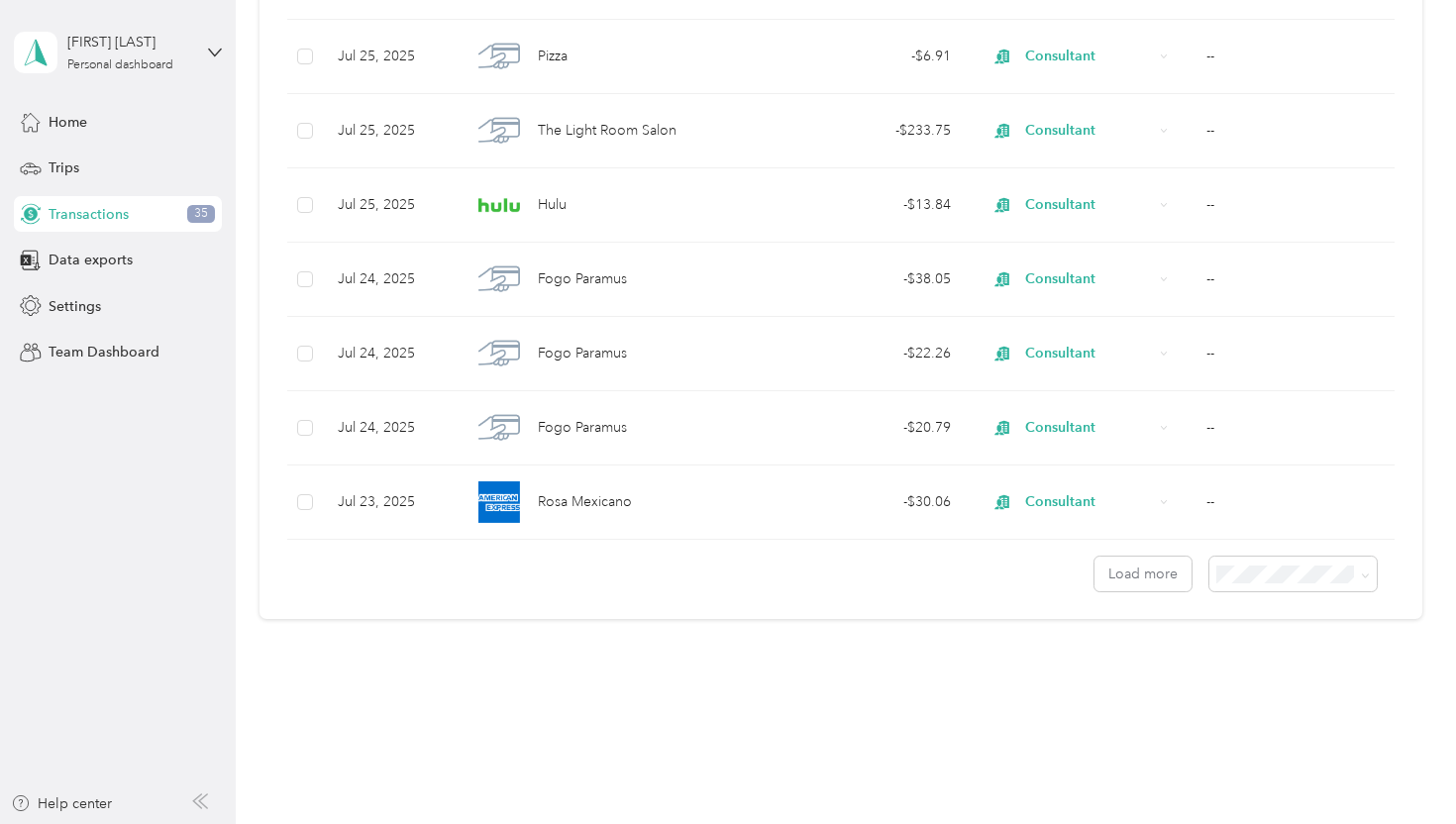 click on "100 per load" at bounding box center [1303, 676] 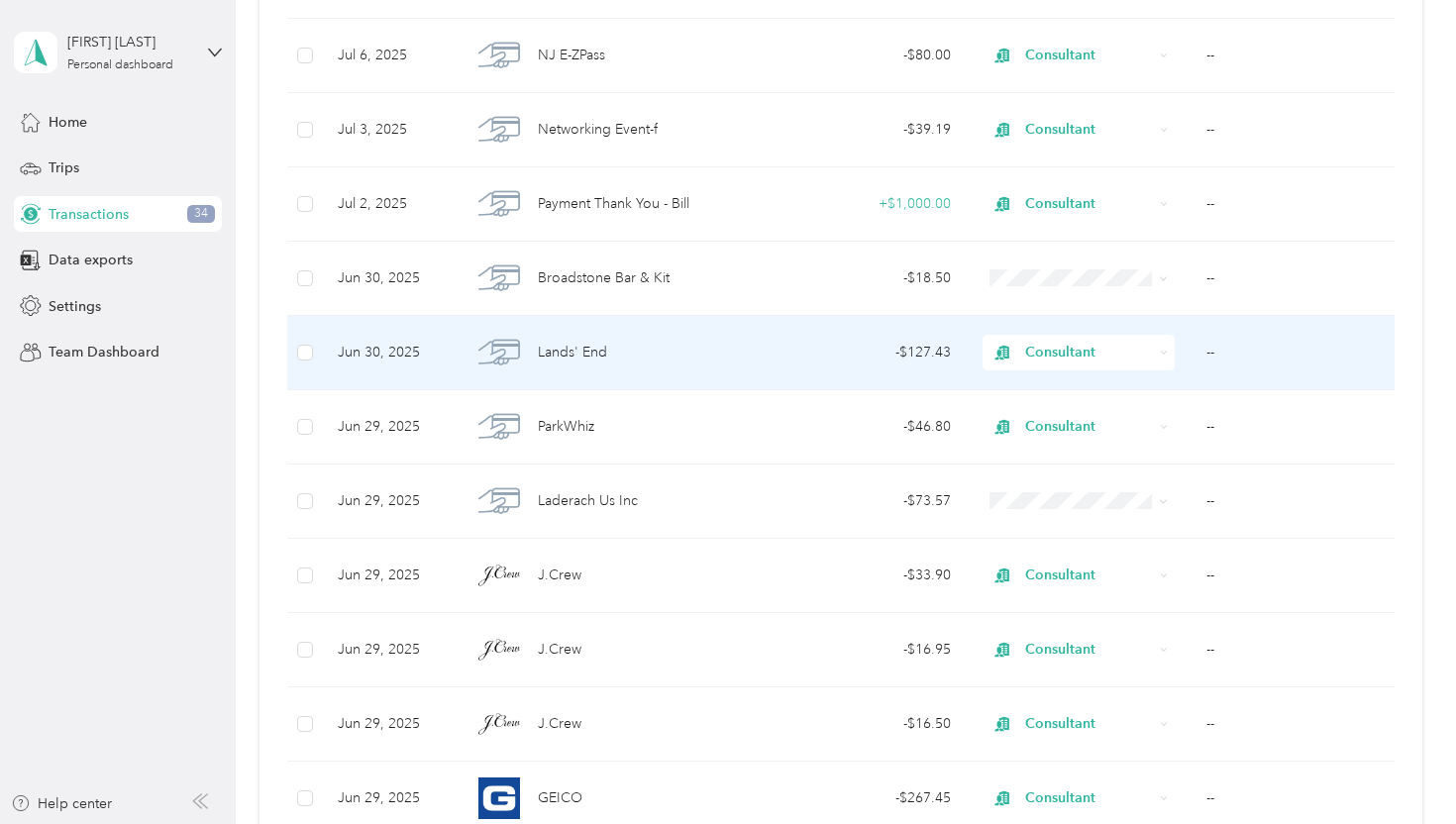 scroll, scrollTop: 4269, scrollLeft: 0, axis: vertical 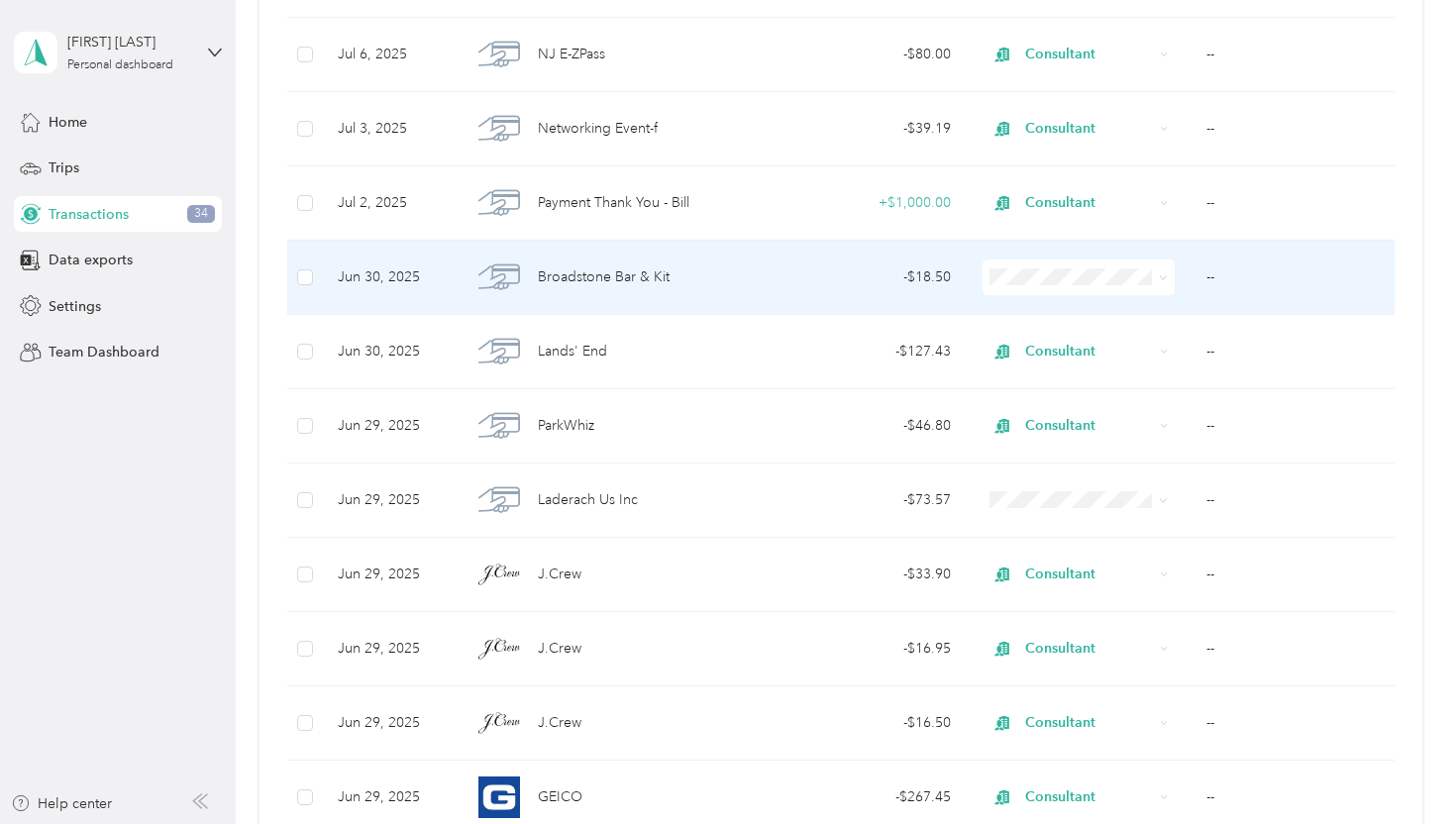 click on "--" at bounding box center [1297, 277] 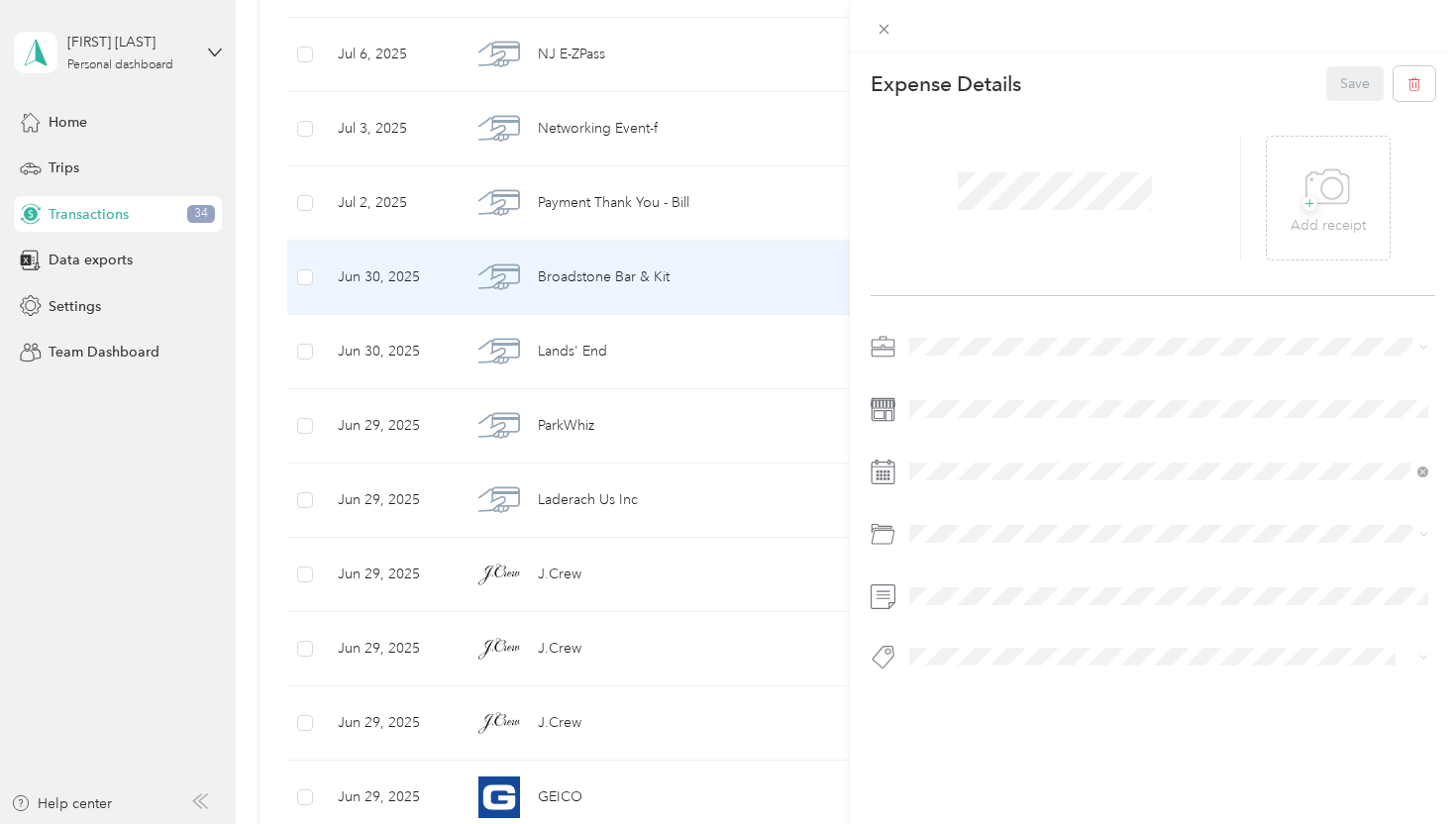 click on "Consultant" at bounding box center (949, 473) 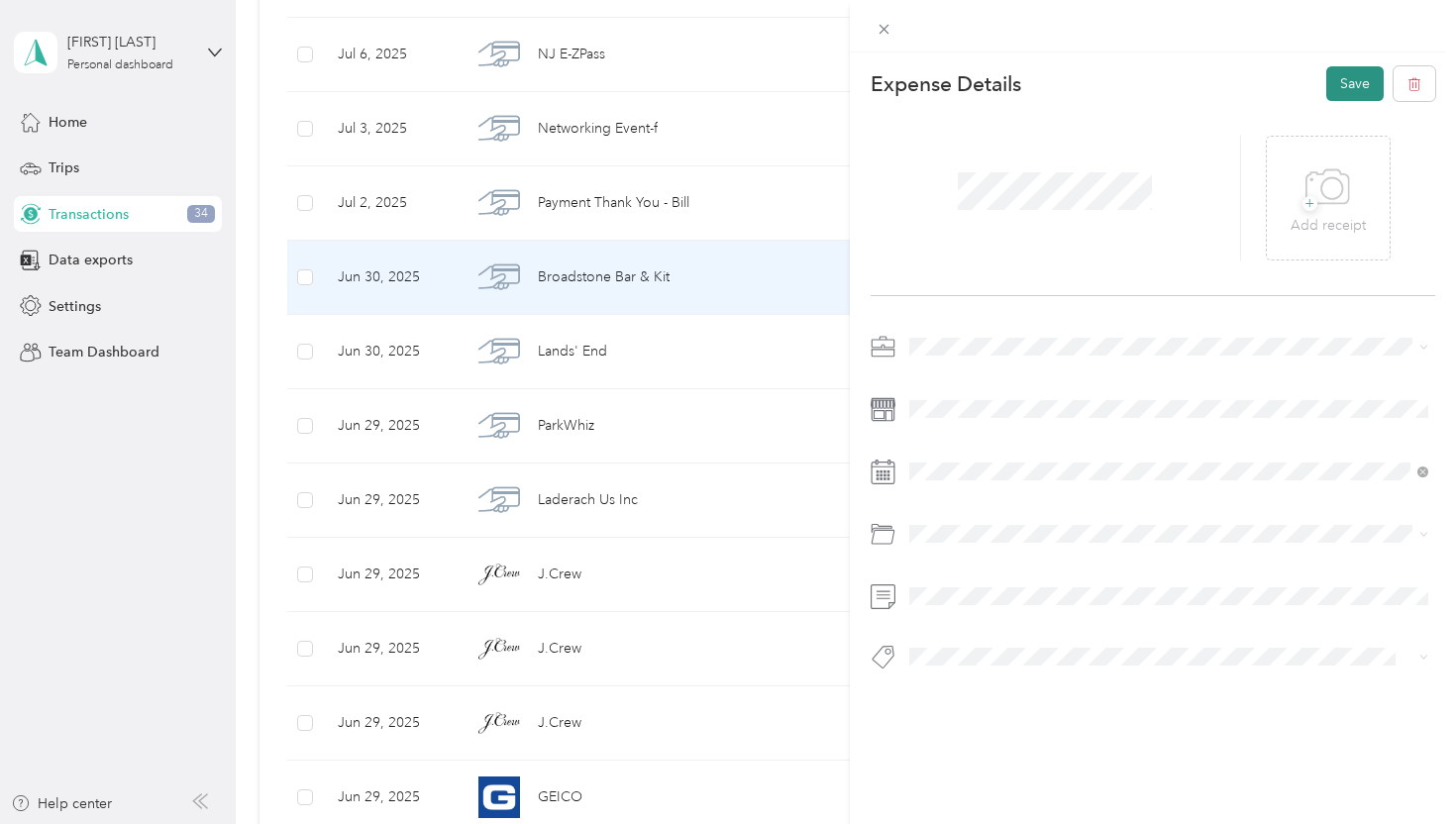 click on "Save" at bounding box center [1355, 83] 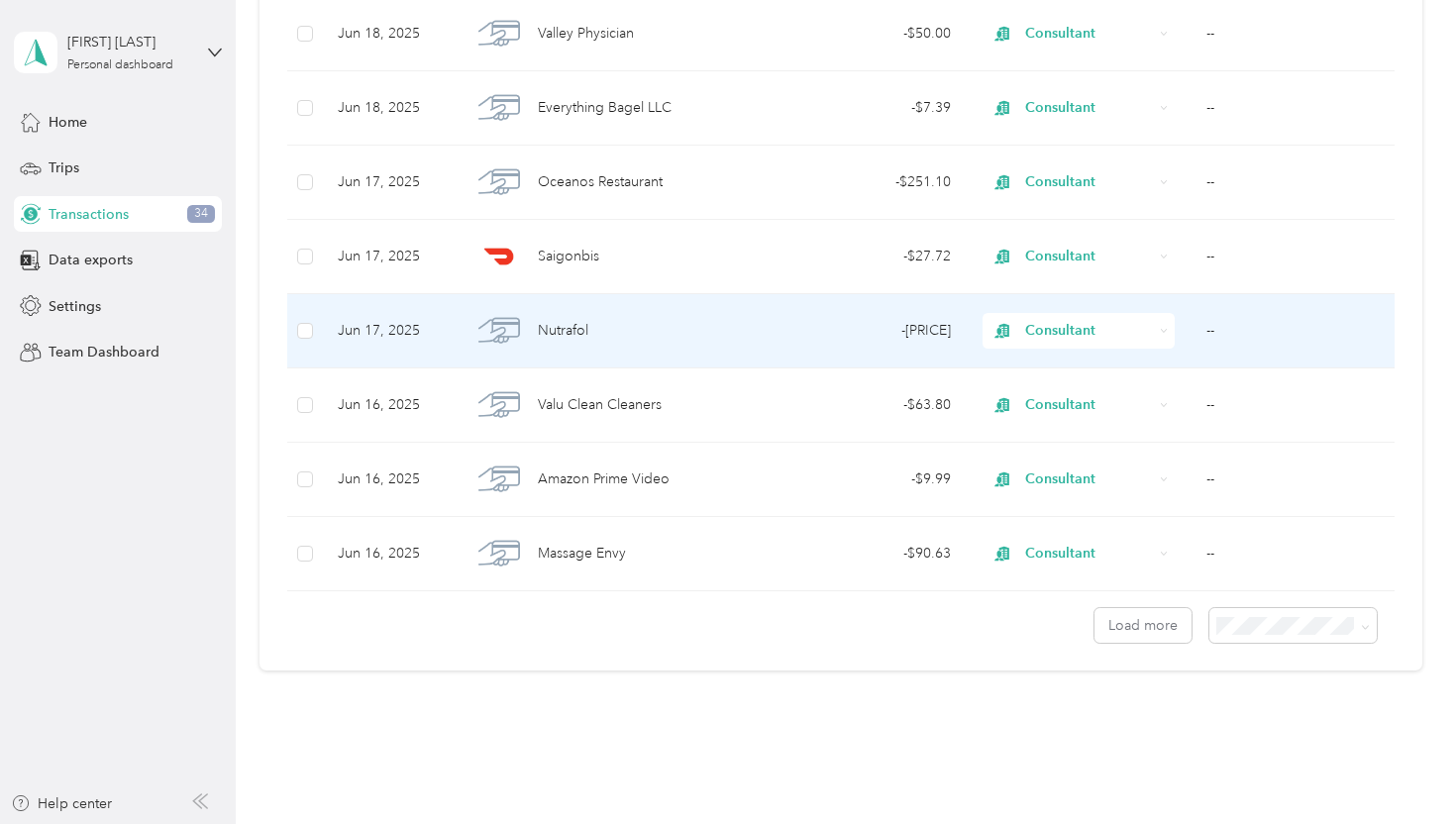 scroll, scrollTop: 7238, scrollLeft: 0, axis: vertical 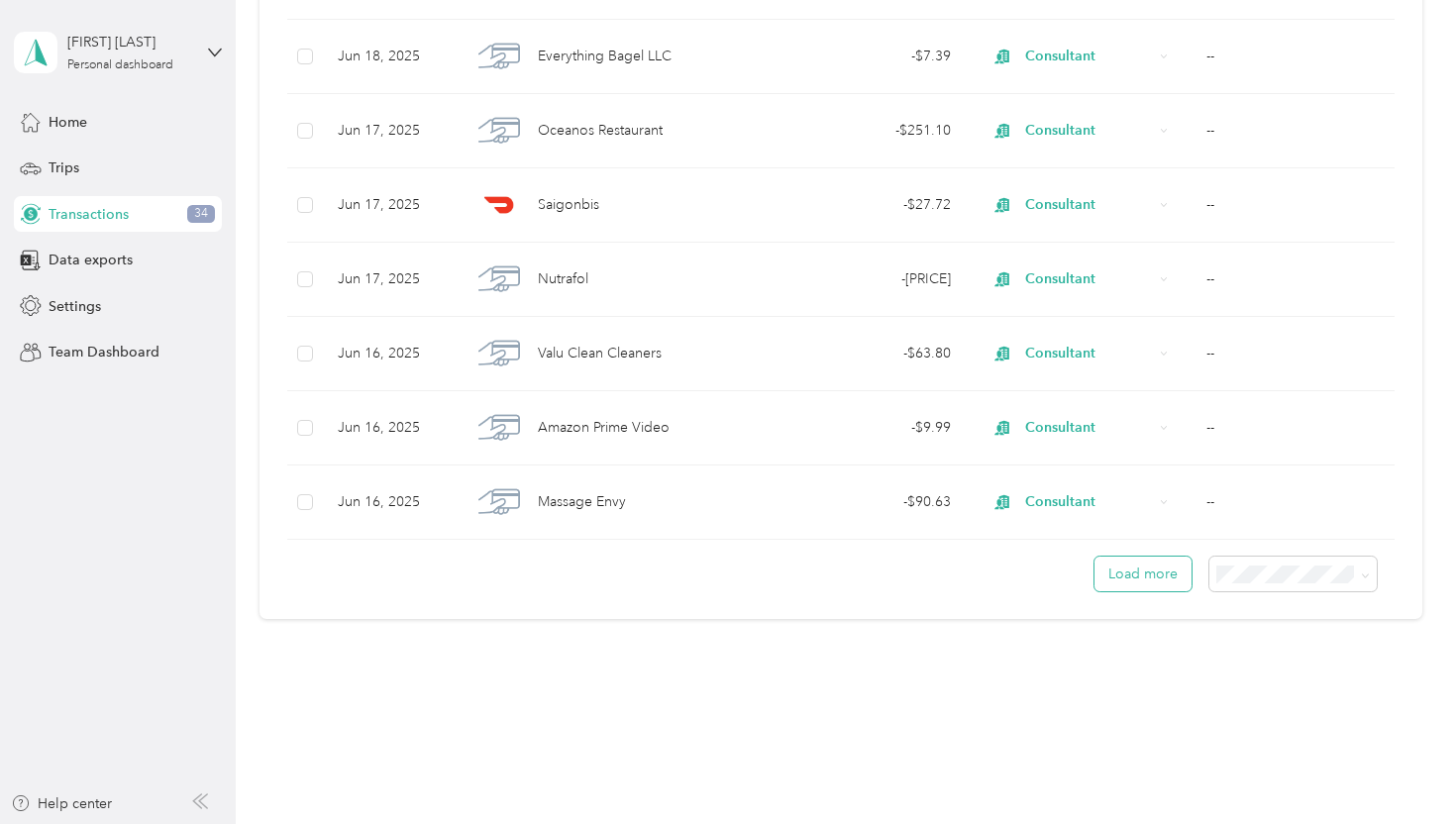 click on "Load more" at bounding box center [1143, 573] 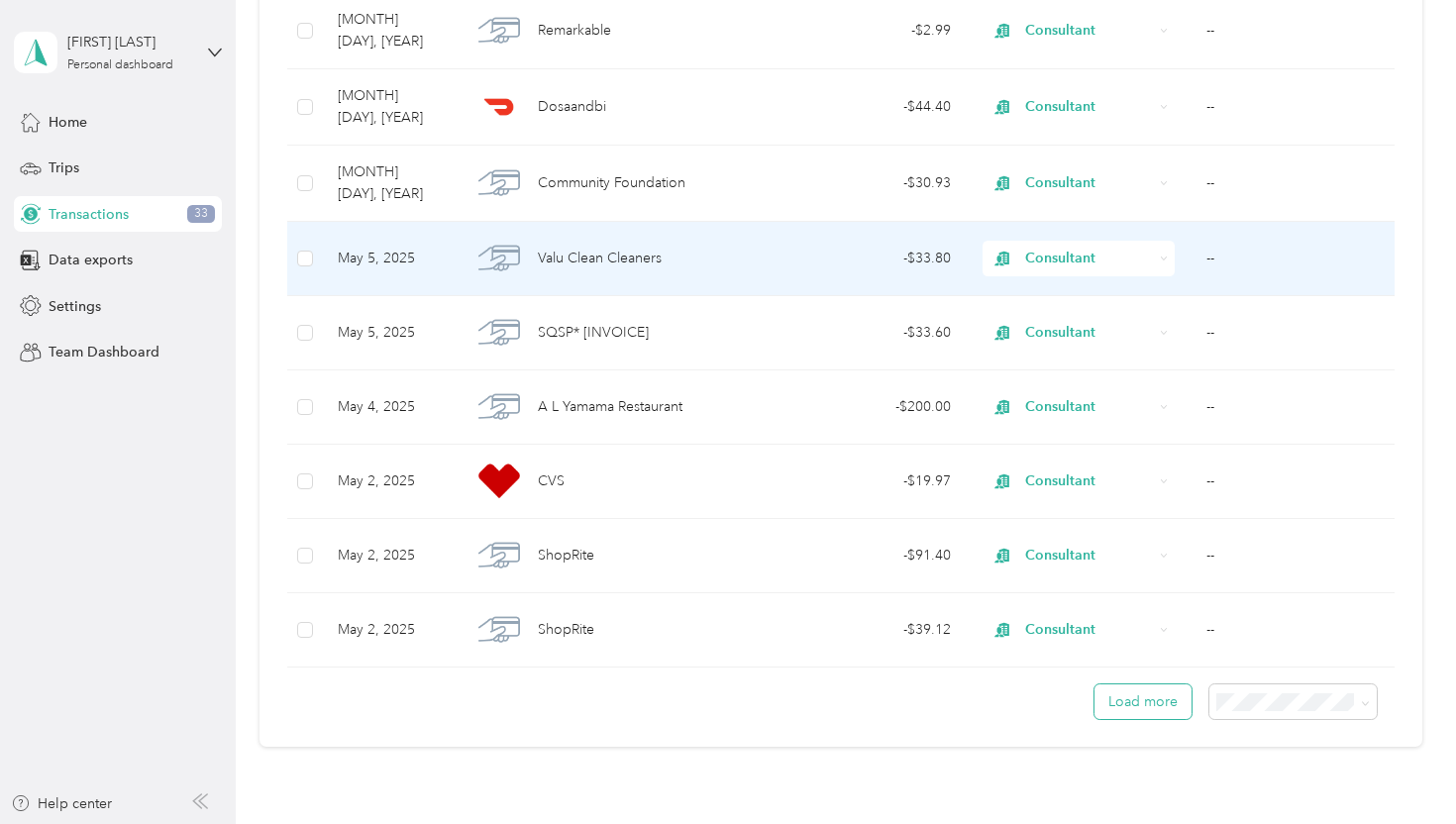 scroll, scrollTop: 14666, scrollLeft: 0, axis: vertical 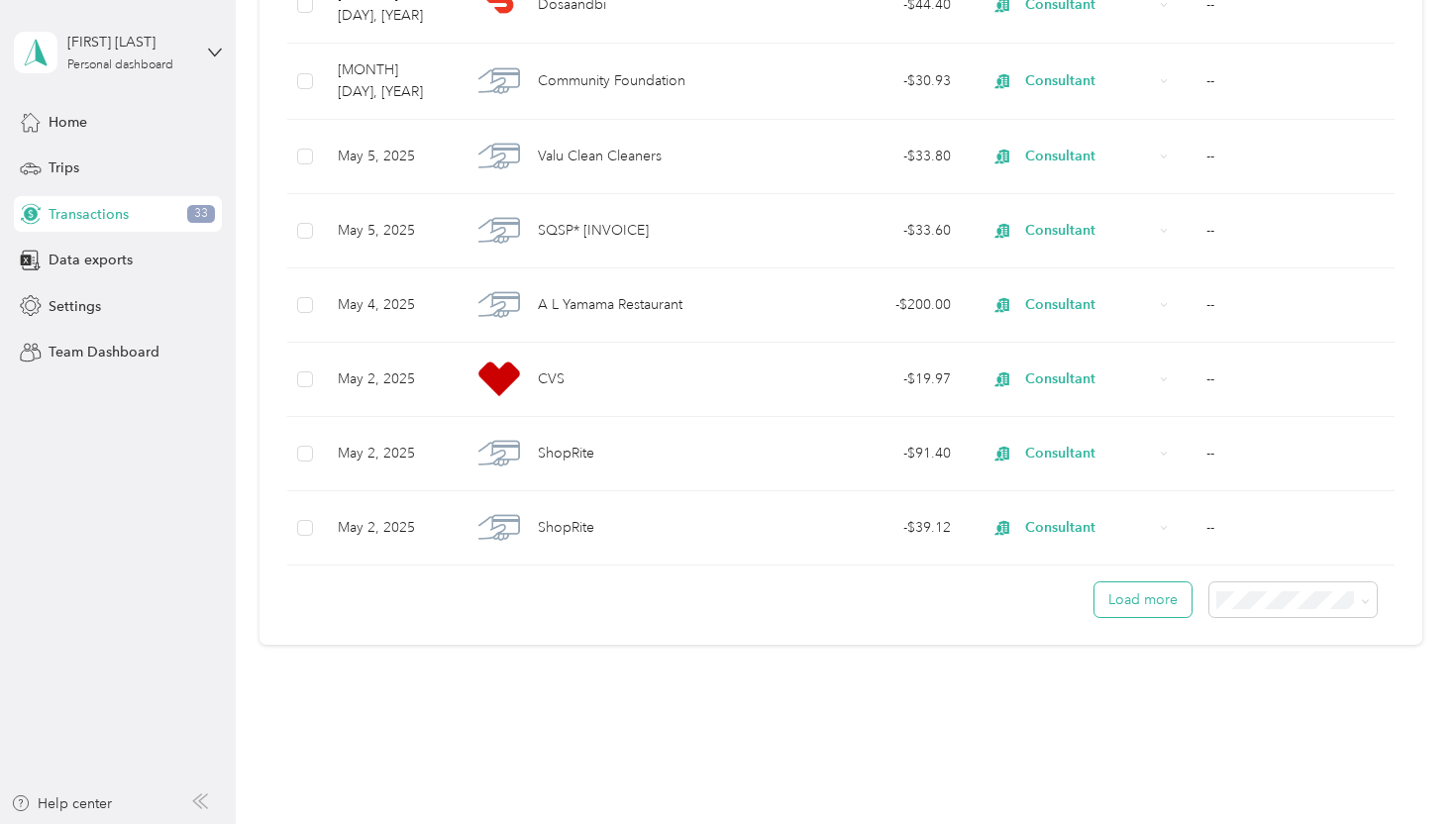 click on "Load more" at bounding box center [1143, 599] 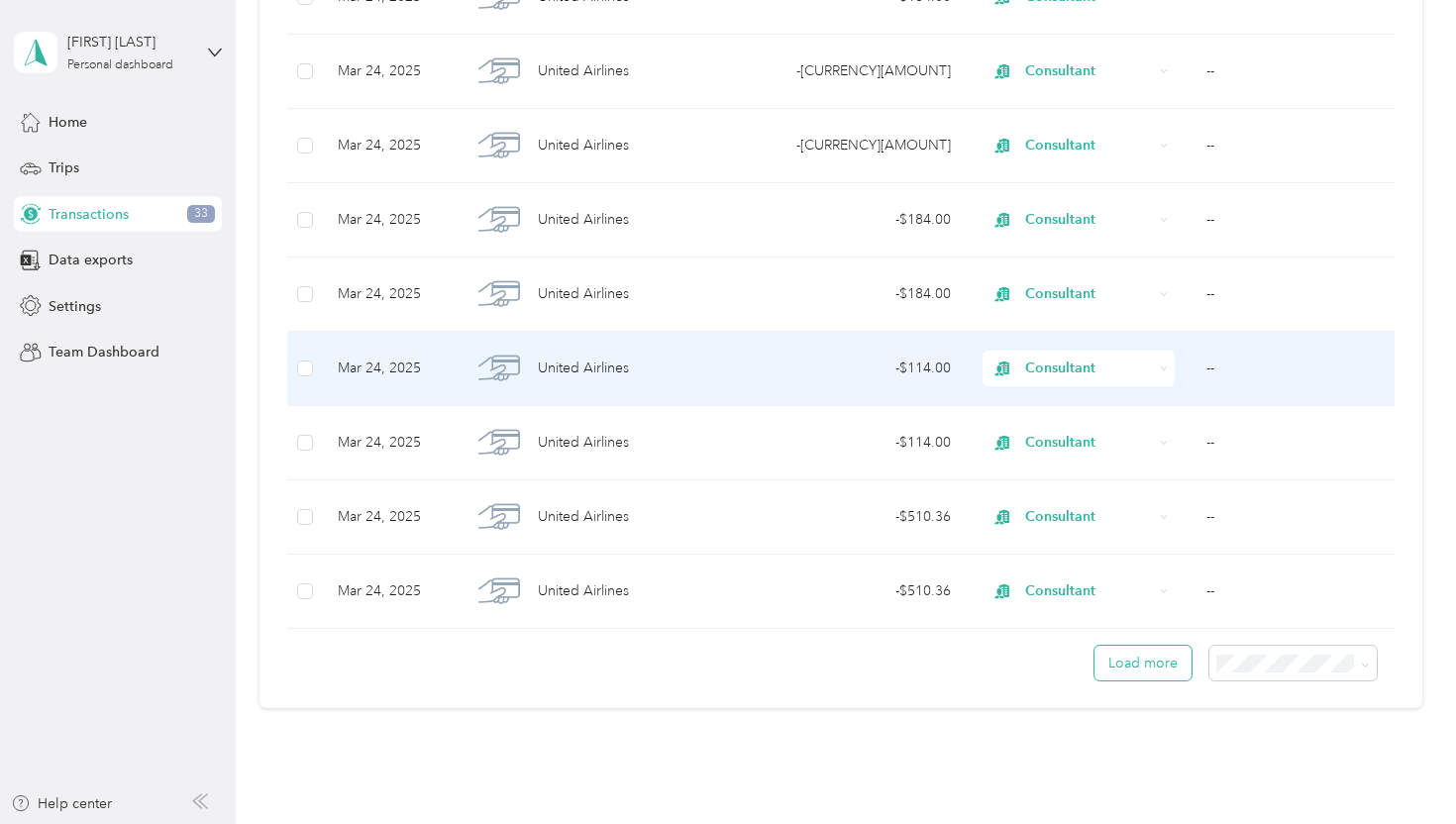 scroll, scrollTop: 22070, scrollLeft: 0, axis: vertical 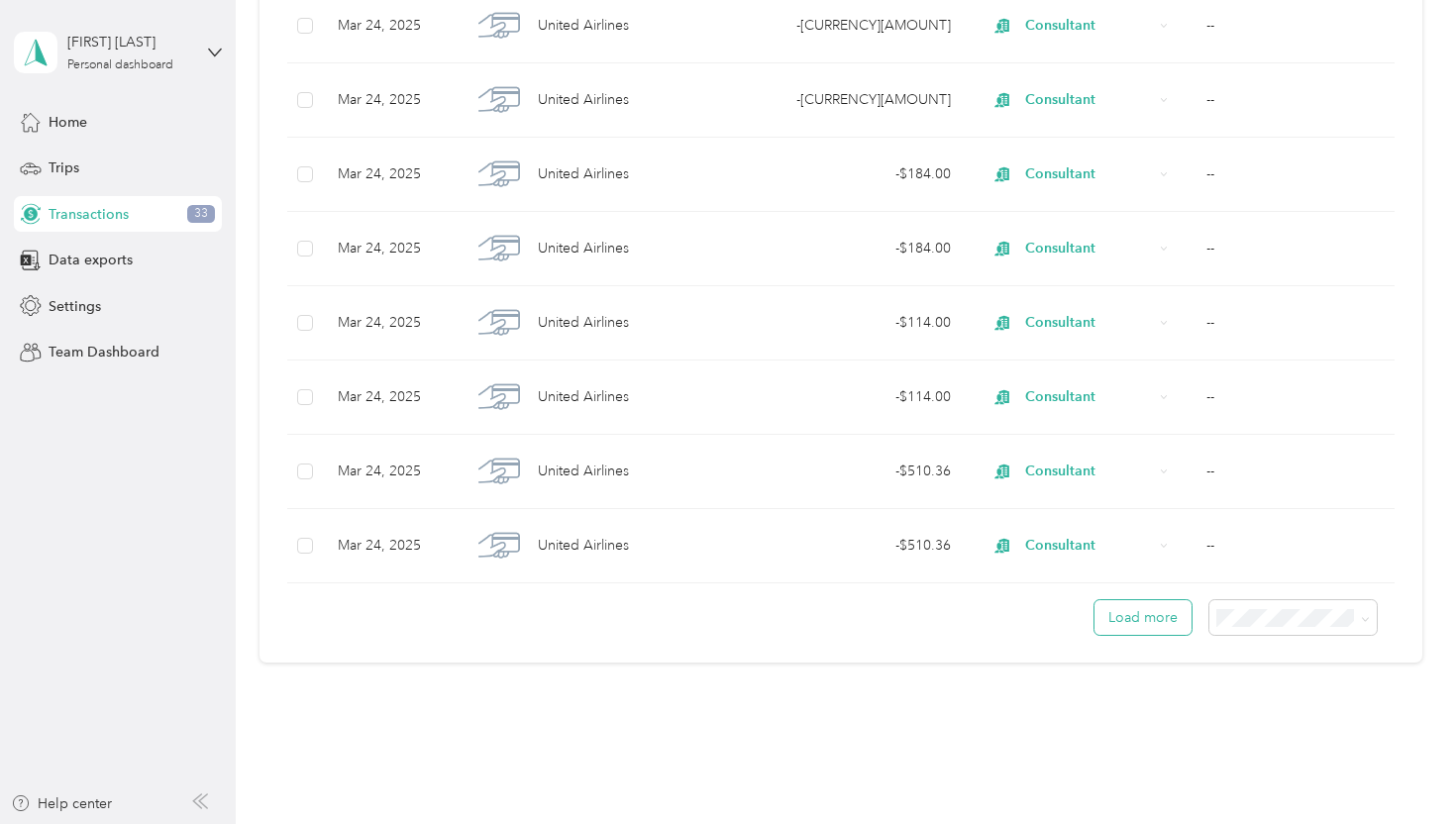 click on "Load more" at bounding box center (1143, 617) 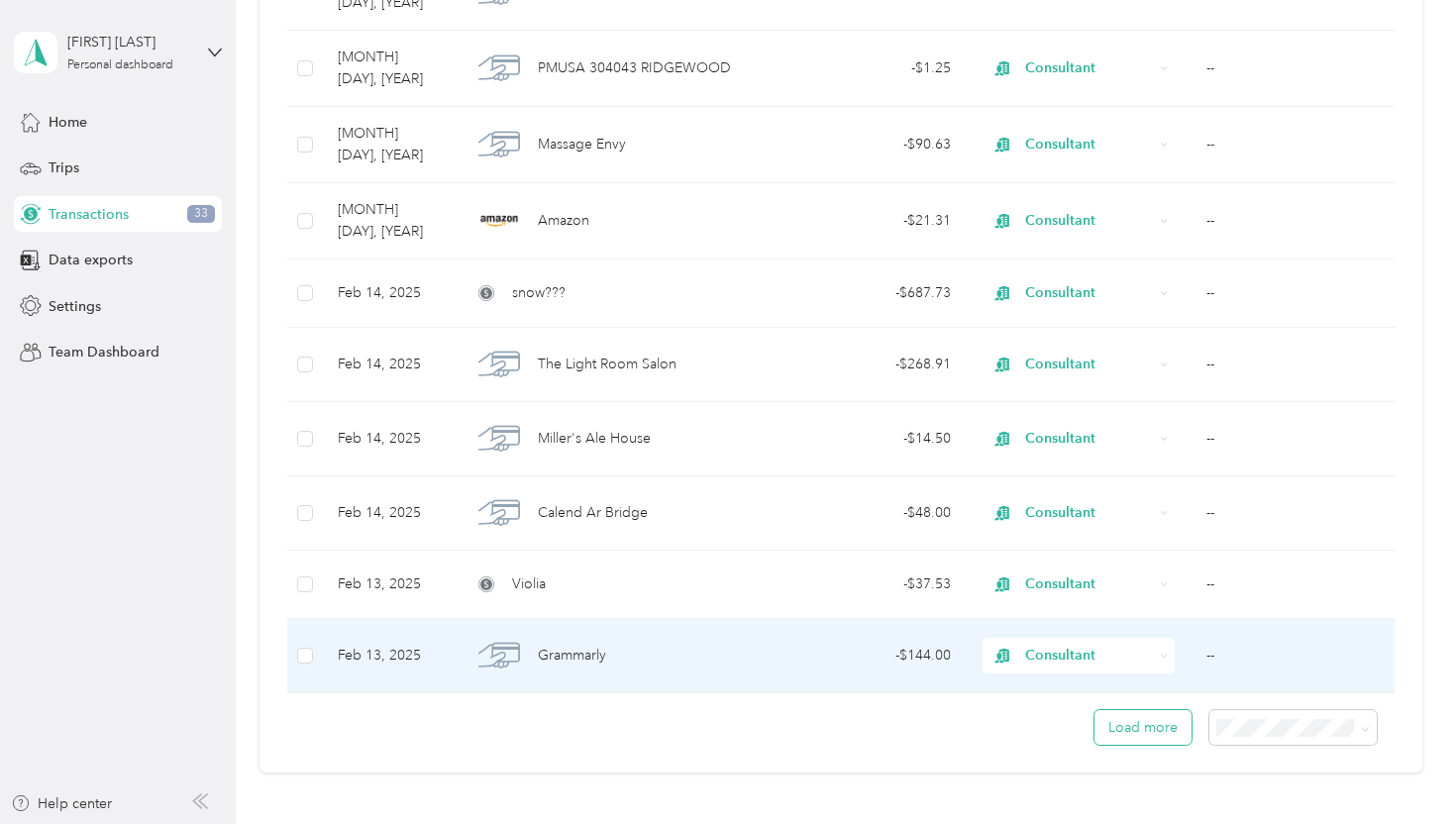 scroll, scrollTop: 29426, scrollLeft: 0, axis: vertical 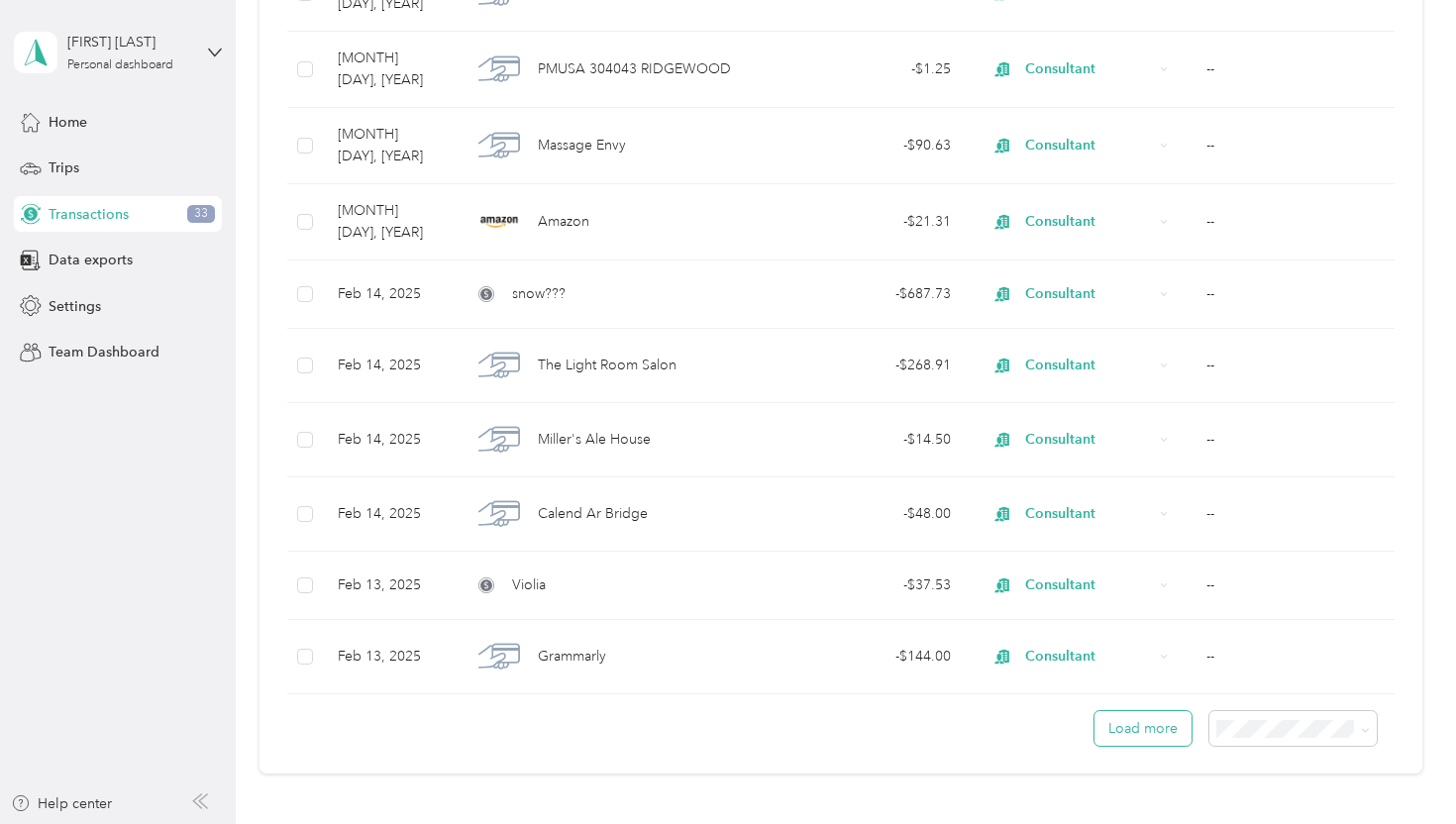 click on "Load more" at bounding box center (1143, 728) 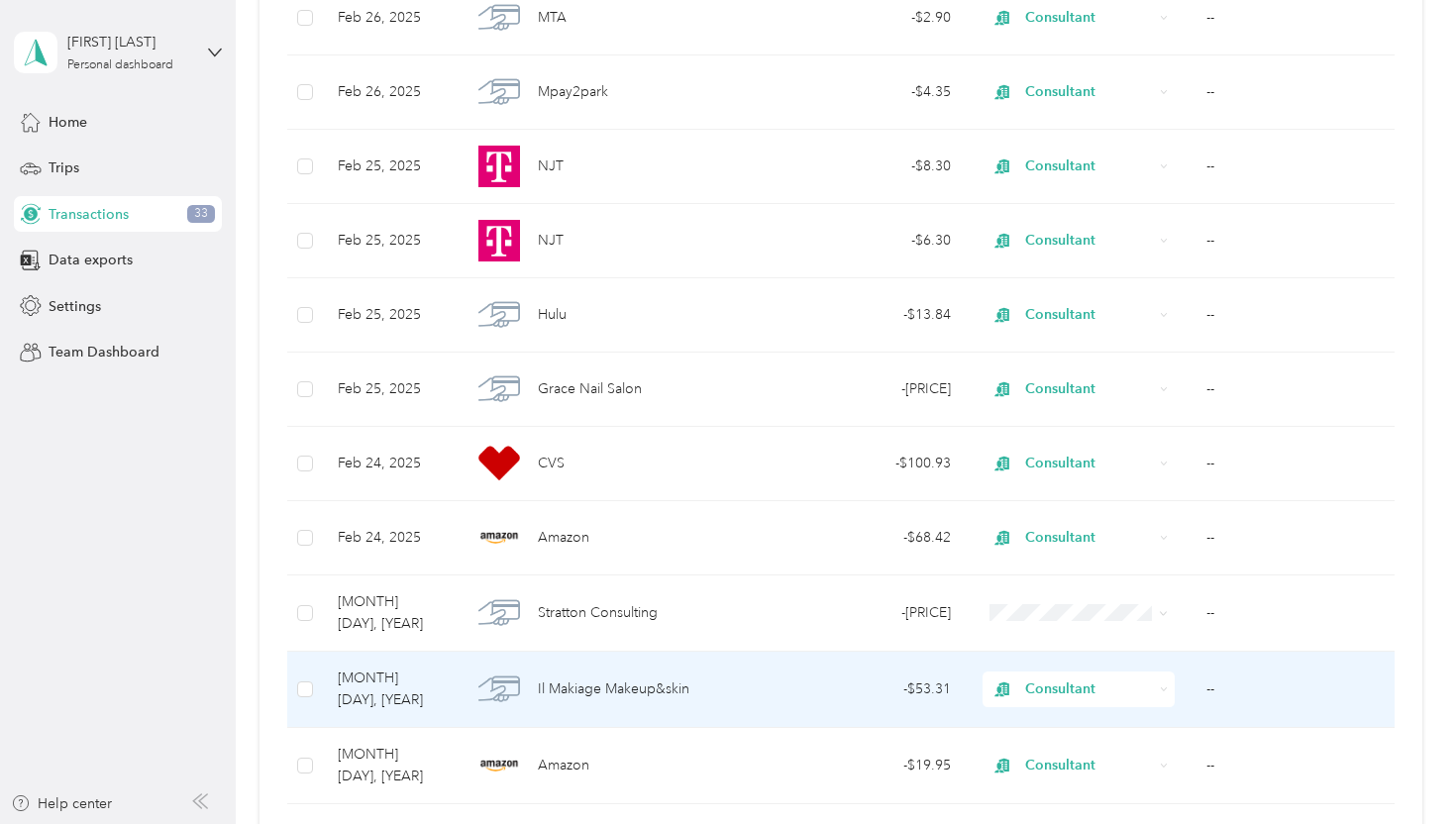 scroll, scrollTop: 27756, scrollLeft: 0, axis: vertical 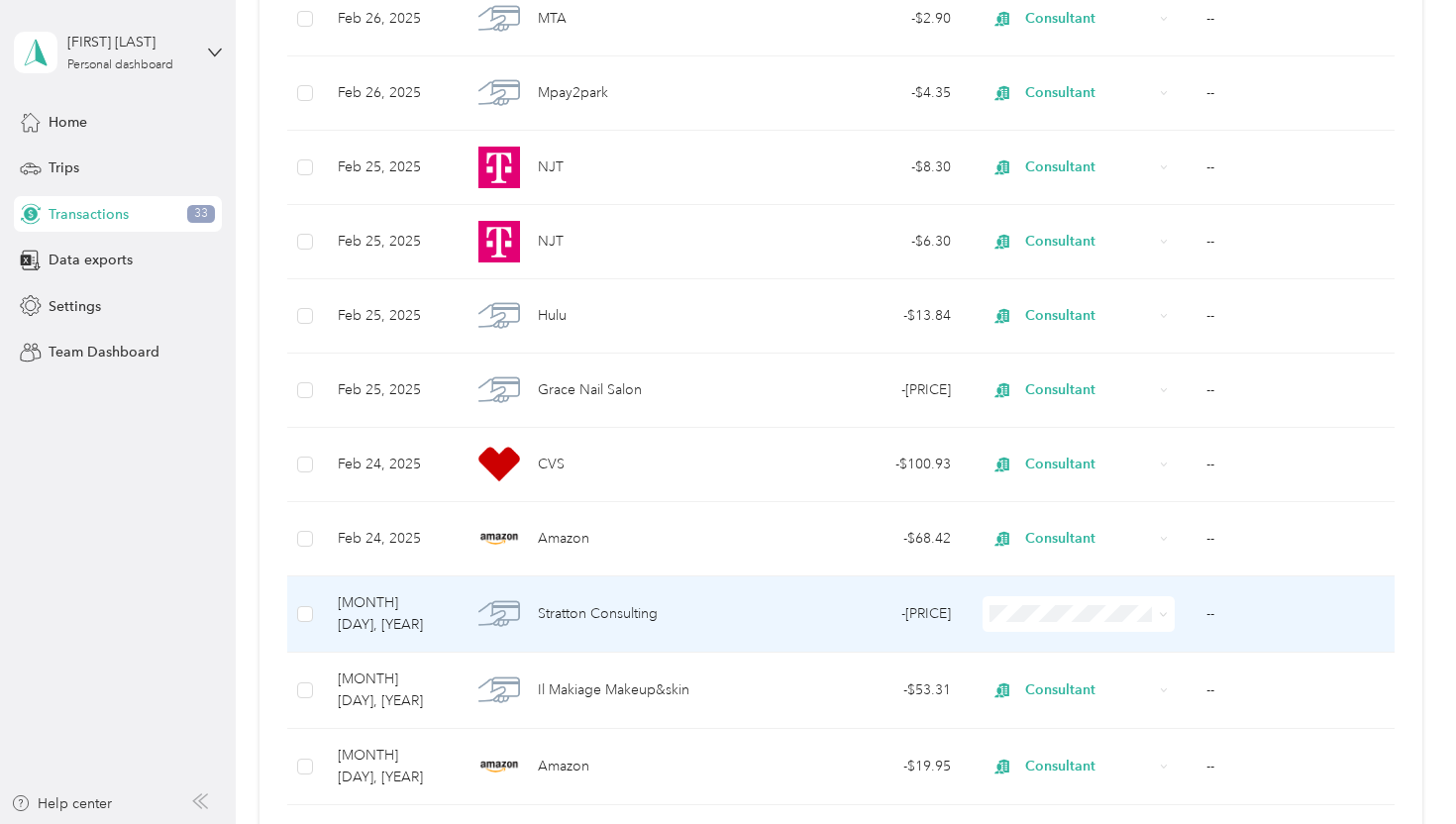 click on "--" at bounding box center (1297, 614) 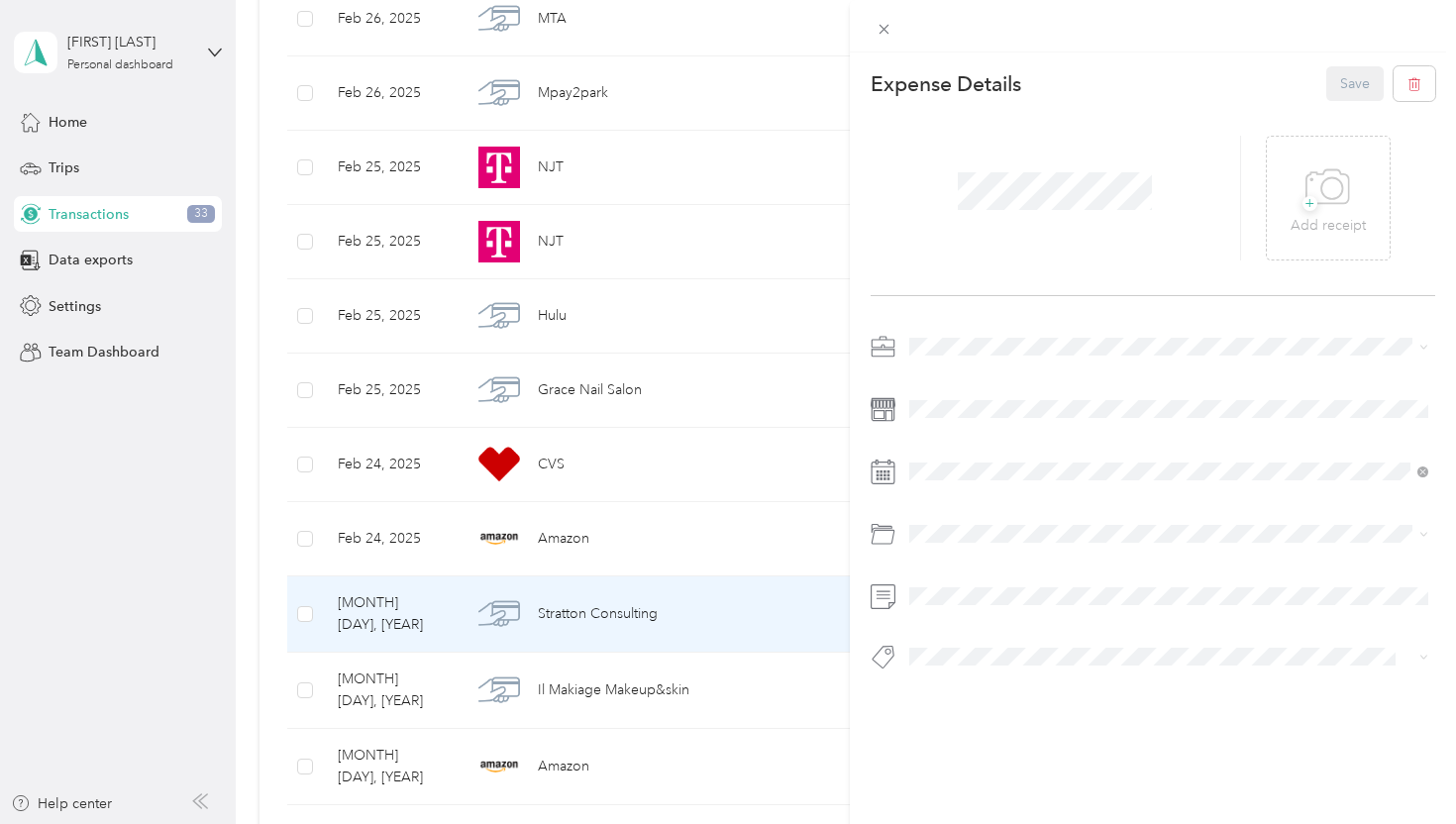 click on "Consultant" at bounding box center (1169, 484) 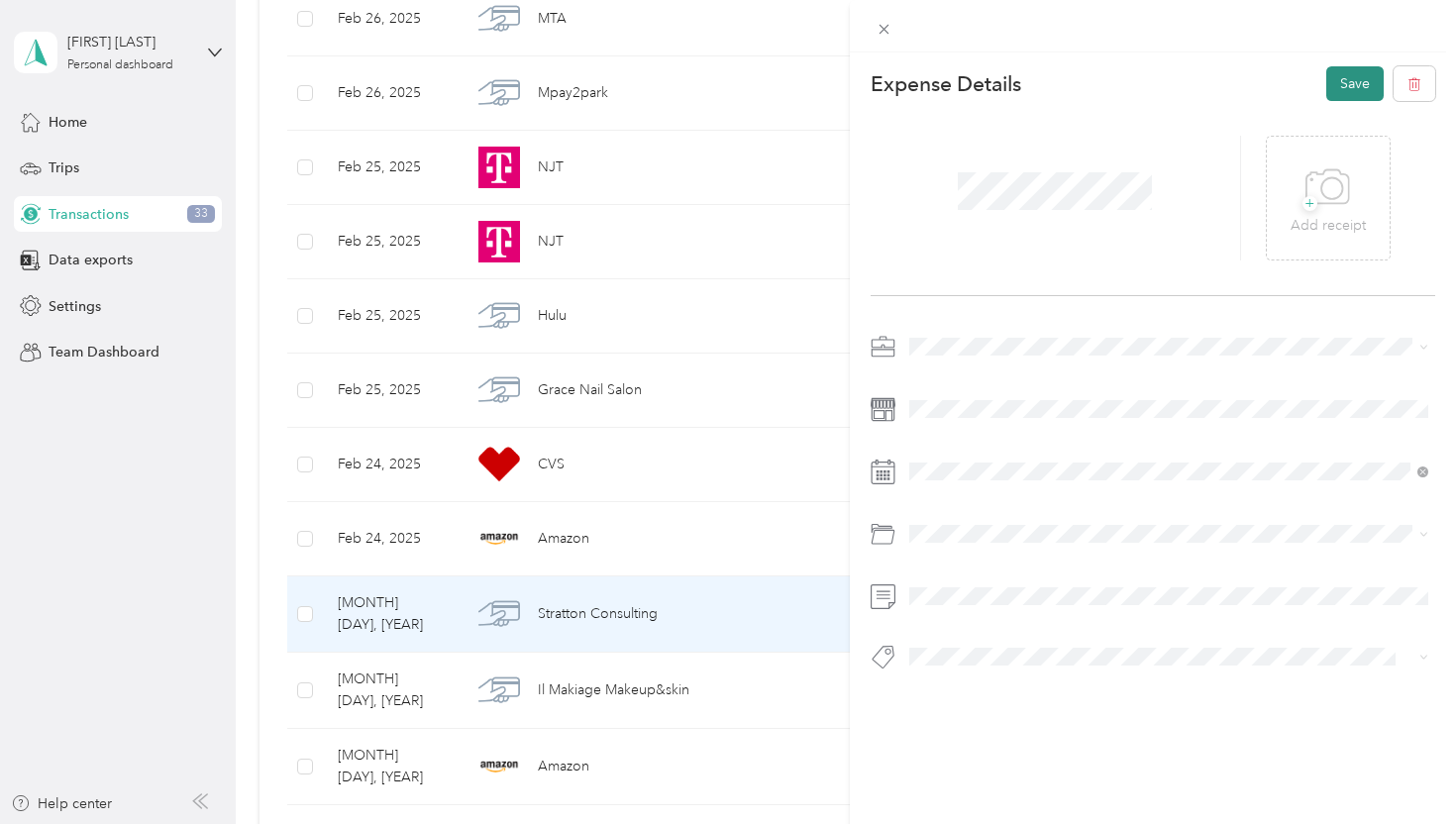 click on "Save" at bounding box center (1355, 83) 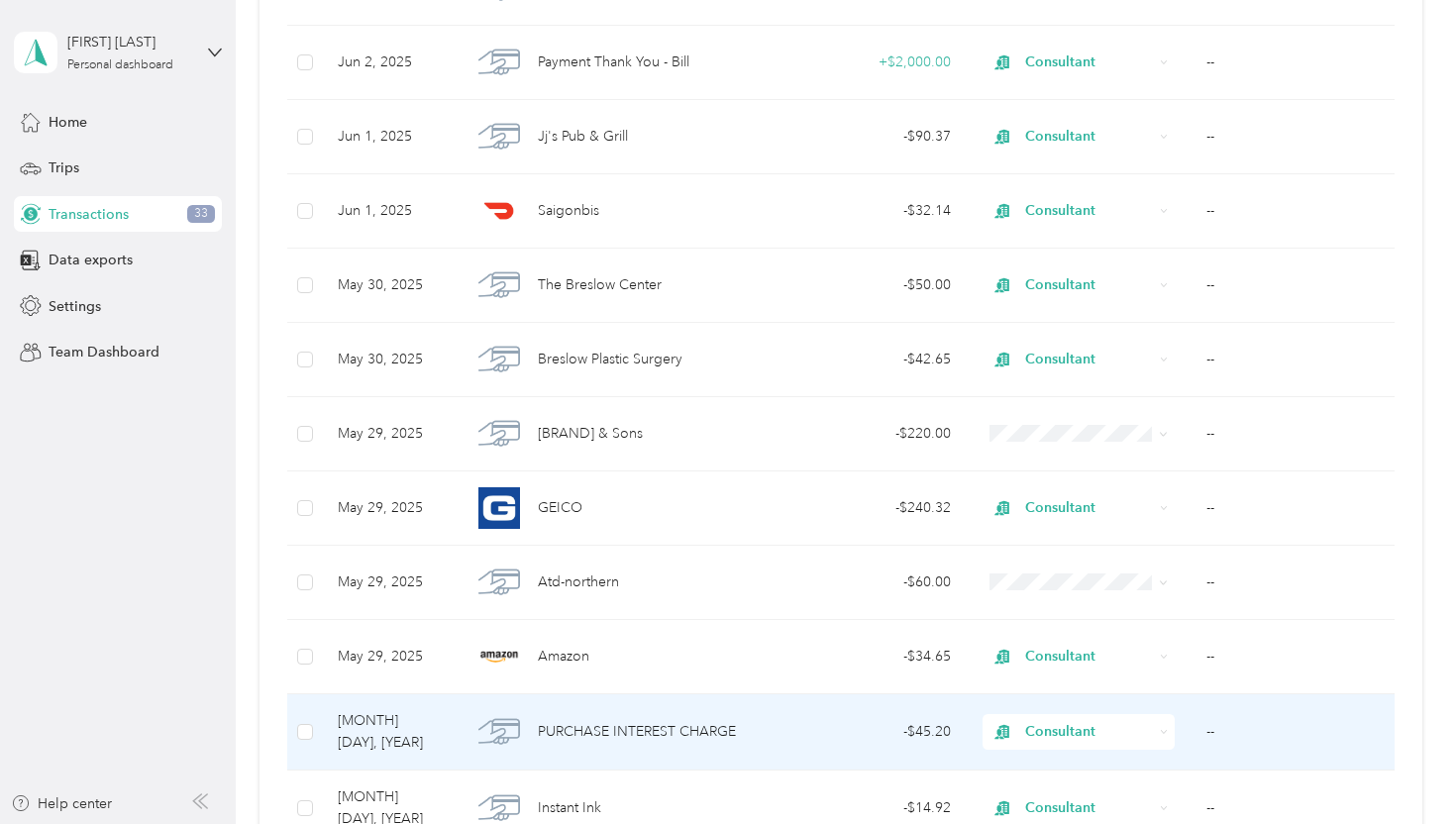 scroll, scrollTop: 9451, scrollLeft: 0, axis: vertical 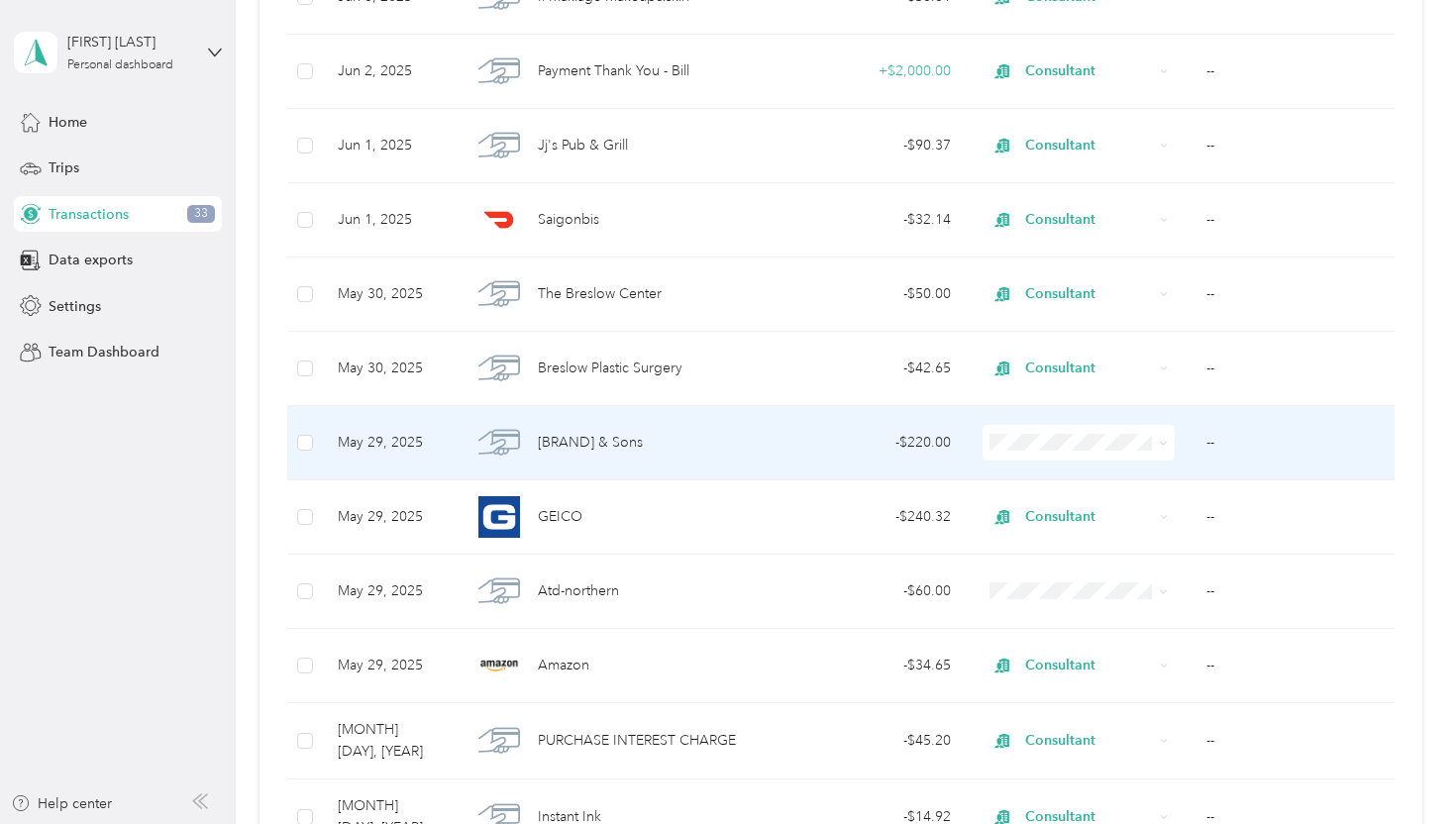 click on "--" at bounding box center (1297, 443) 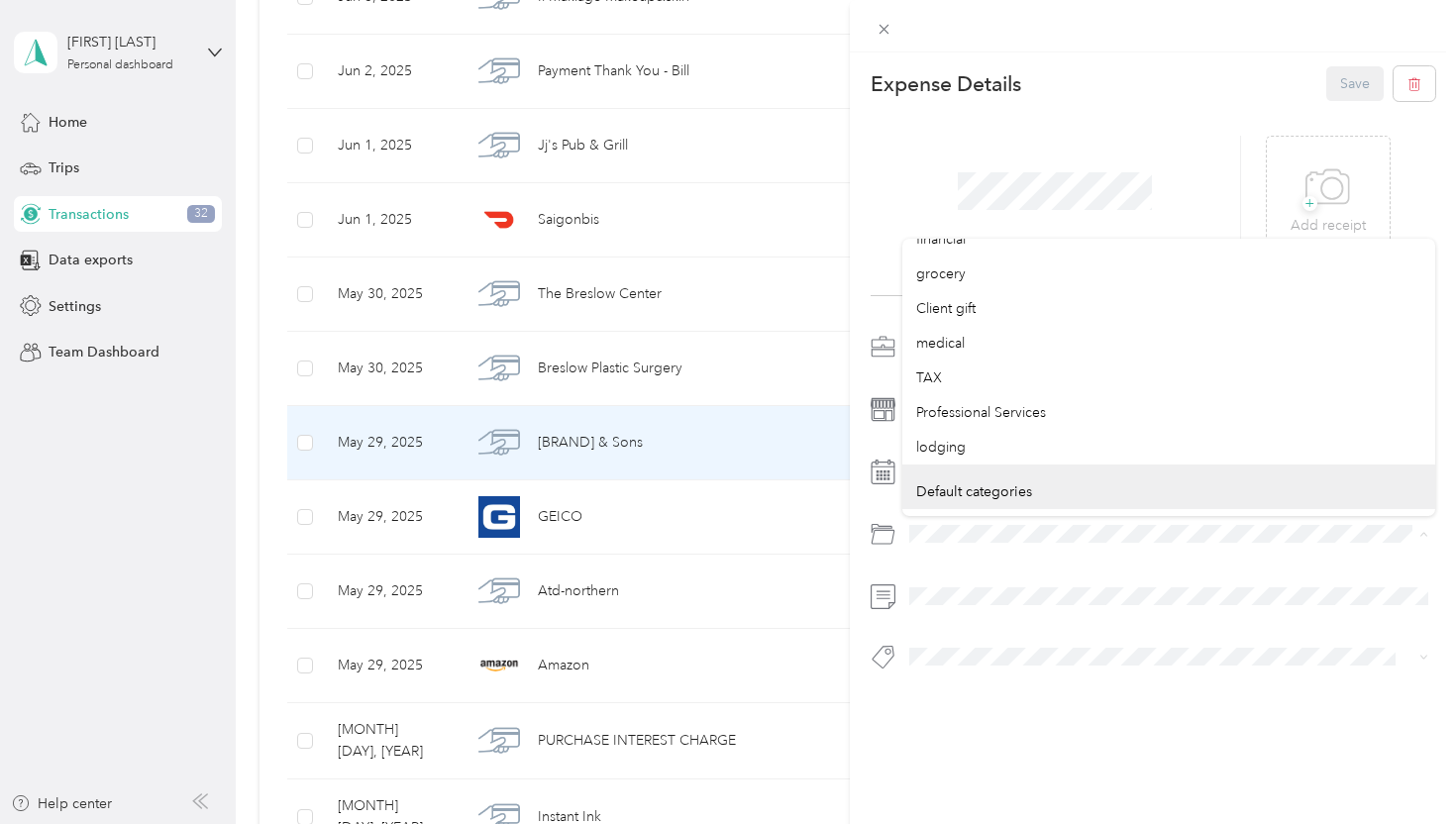 scroll, scrollTop: 304, scrollLeft: 0, axis: vertical 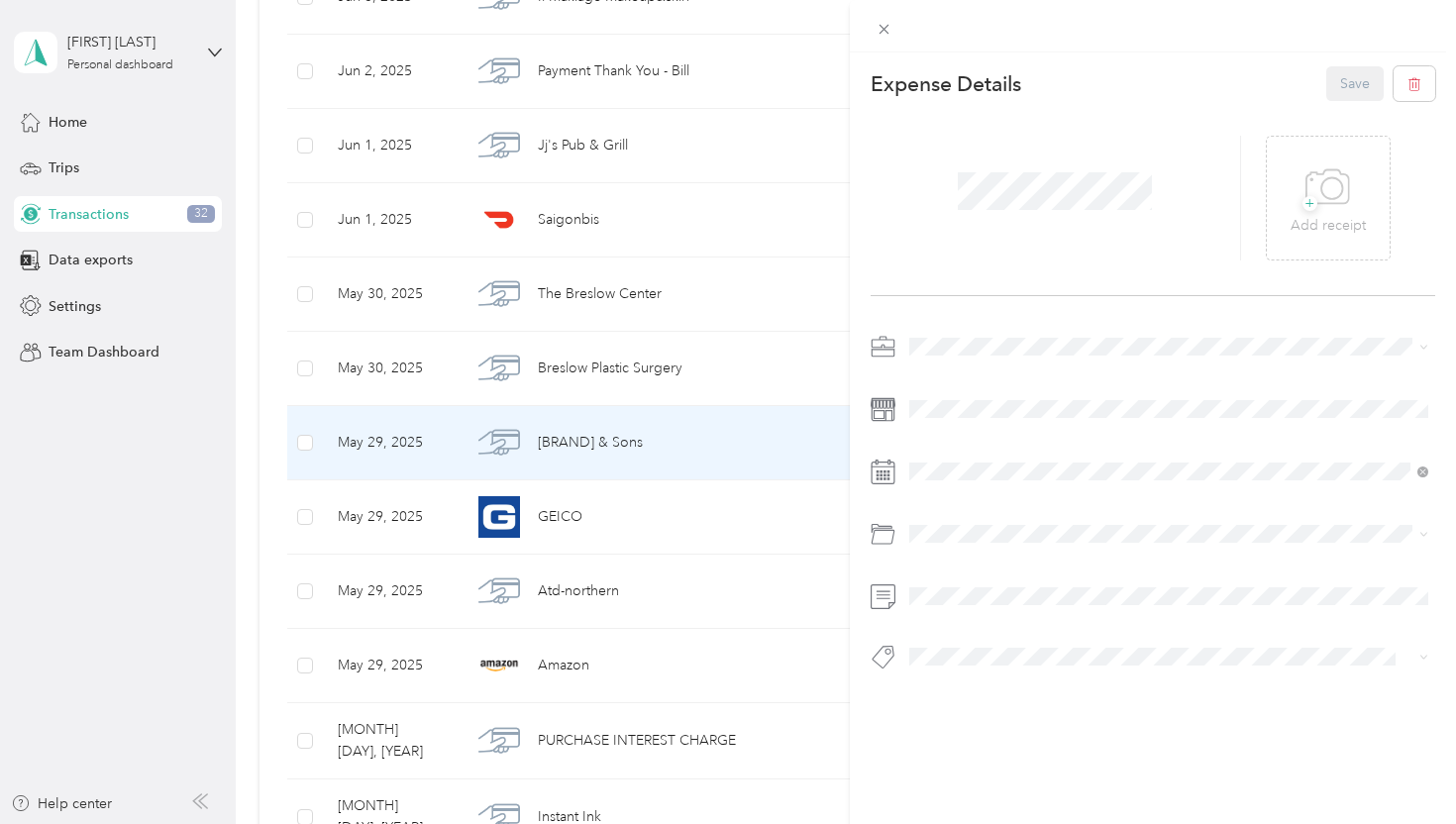click on "Custom categories Membership Revenue  Life Insurance Medical personal care software restaurant financial grocery  Client gift medical TAX Professional Services  lodging Default categories Gasoline Car Maintenance and Repairs Car Lease Payments Parking Fees and Tolls In Car Entertainment Car Wash / Cleaning Garage Rent Snacks & Drinks for Clients (50%) Other Vehicle Related Expenses Car Insurance Mobile Phone Plan Electronics (Phone, Laptop, etc.) Software Tools Business Travel Reimbursement Office Expenses Advertising and Marketing Legal / Professional Services Professional Dues and Fees Postage, Packaging, and Shipping Business Gifts (Up to $25) Business Meals & Entertainment Referral and Commission Fees Retirement Plan Contributions Professional Journal Subscriptions Real Estate Franchise Fees Cleaning Non-vehicle Related Insurance Loan Interest (Small business, etc.) Inventory Supplies Home Office Deductions Depreciation and Section 179 Education and Training Other Business Expenses Charitable Donation" at bounding box center (1169, 366) 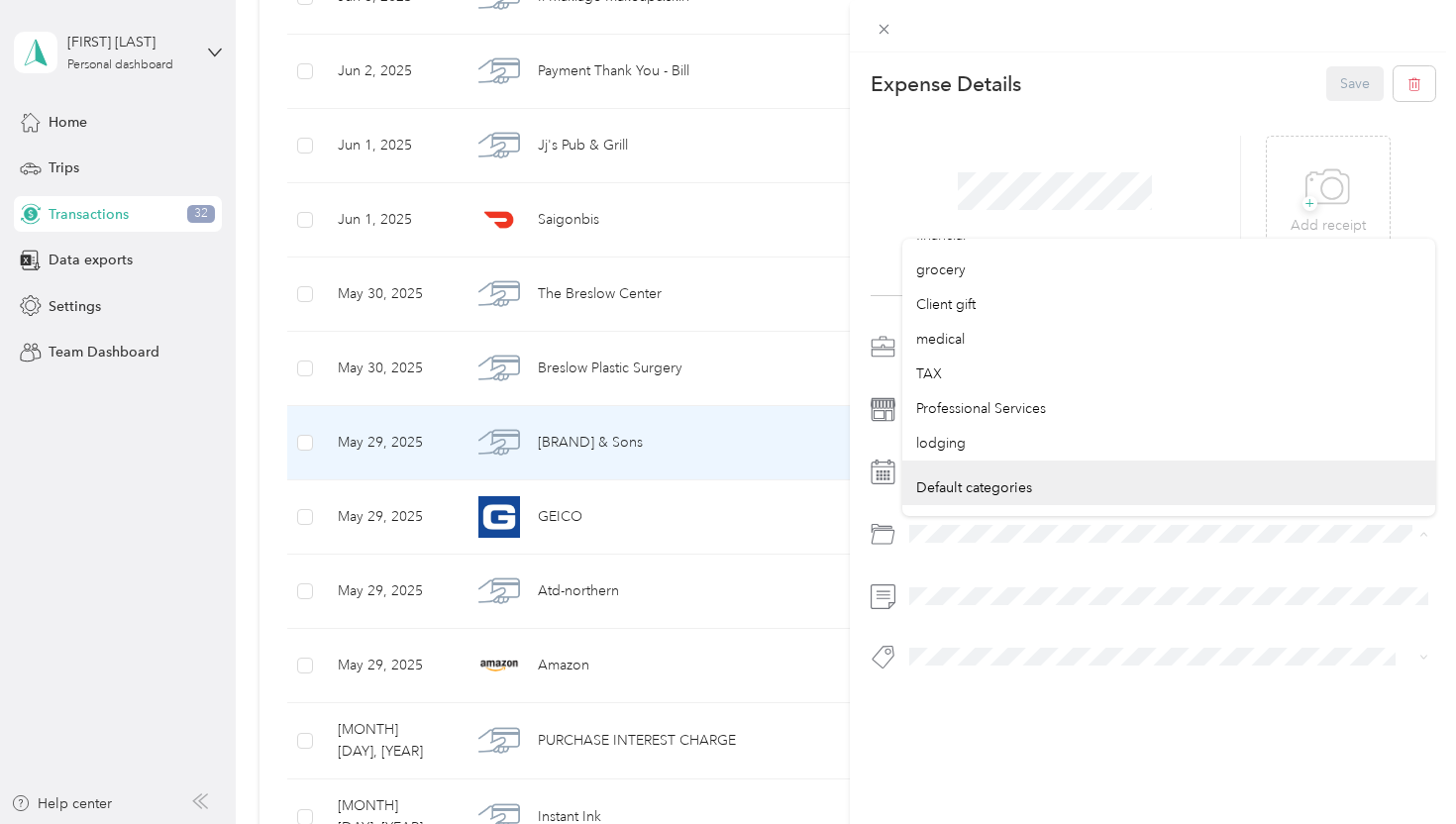 scroll, scrollTop: 311, scrollLeft: 0, axis: vertical 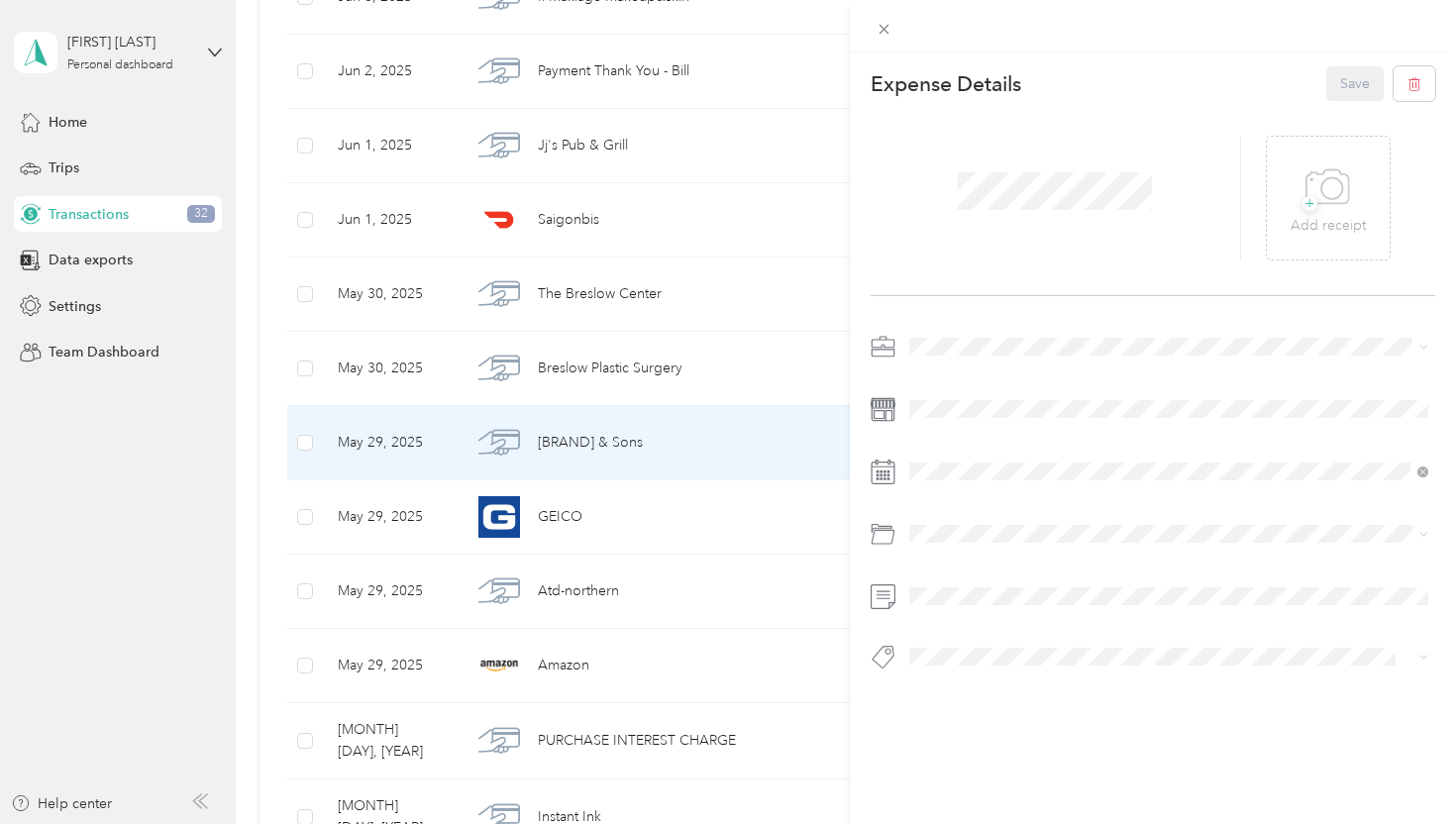 click on "Custom categories Membership Revenue  Life Insurance Medical personal care software restaurant financial grocery  Client gift medical TAX Professional Services  lodging Default categories Gasoline Car Maintenance and Repairs Car Lease Payments Parking Fees and Tolls In Car Entertainment Car Wash / Cleaning Garage Rent Snacks & Drinks for Clients (50%) Other Vehicle Related Expenses Car Insurance Mobile Phone Plan Electronics (Phone, Laptop, etc.) Software Tools Business Travel Reimbursement Office Expenses Advertising and Marketing Legal / Professional Services Professional Dues and Fees Postage, Packaging, and Shipping Business Gifts (Up to $25) Business Meals & Entertainment Referral and Commission Fees Retirement Plan Contributions Professional Journal Subscriptions Real Estate Franchise Fees Cleaning Non-vehicle Related Insurance Loan Interest (Small business, etc.) Inventory Supplies Home Office Deductions Depreciation and Section 179 Education and Training Other Business Expenses Charitable Donation" at bounding box center [1169, 366] 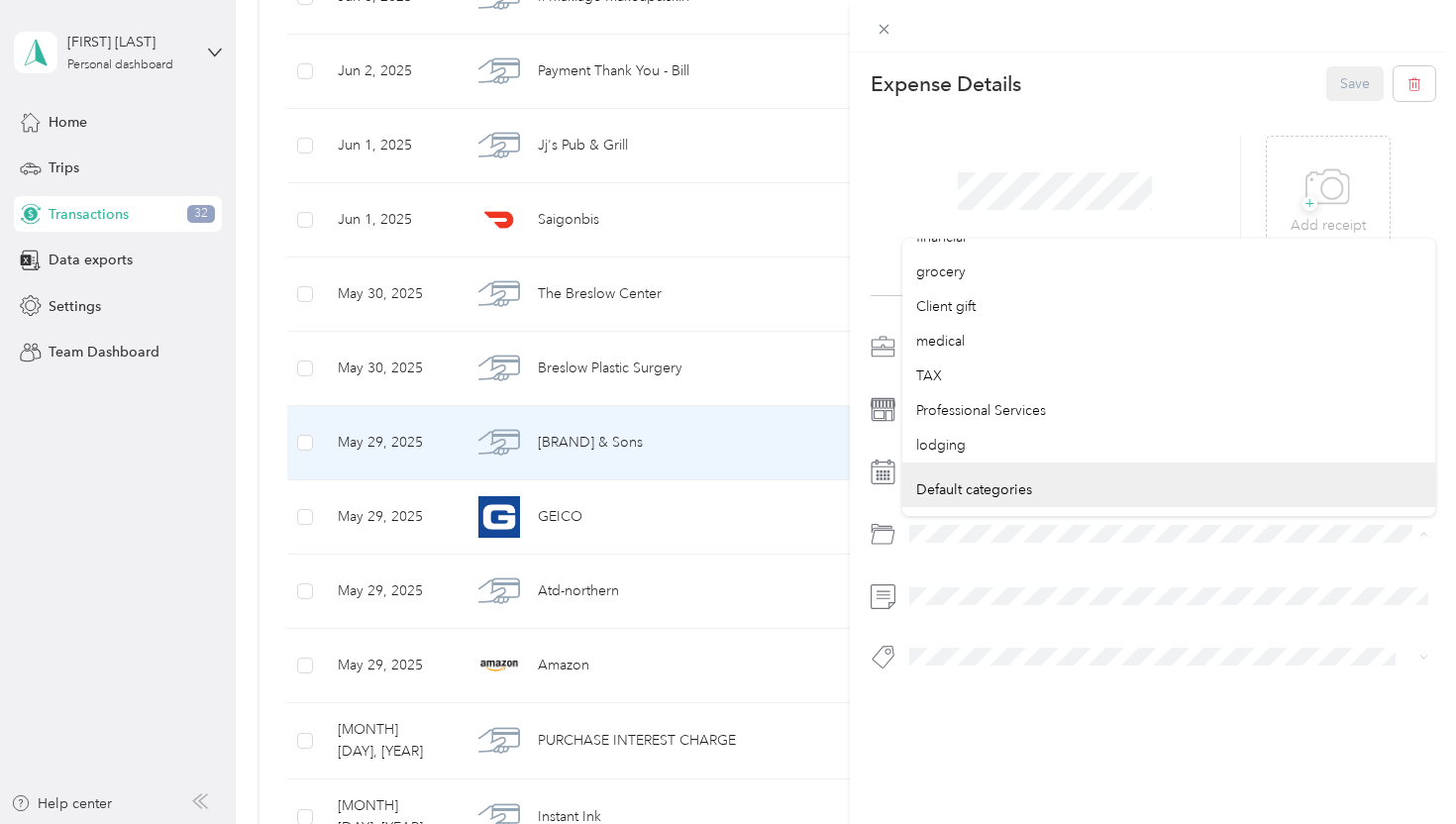 scroll, scrollTop: 319, scrollLeft: 0, axis: vertical 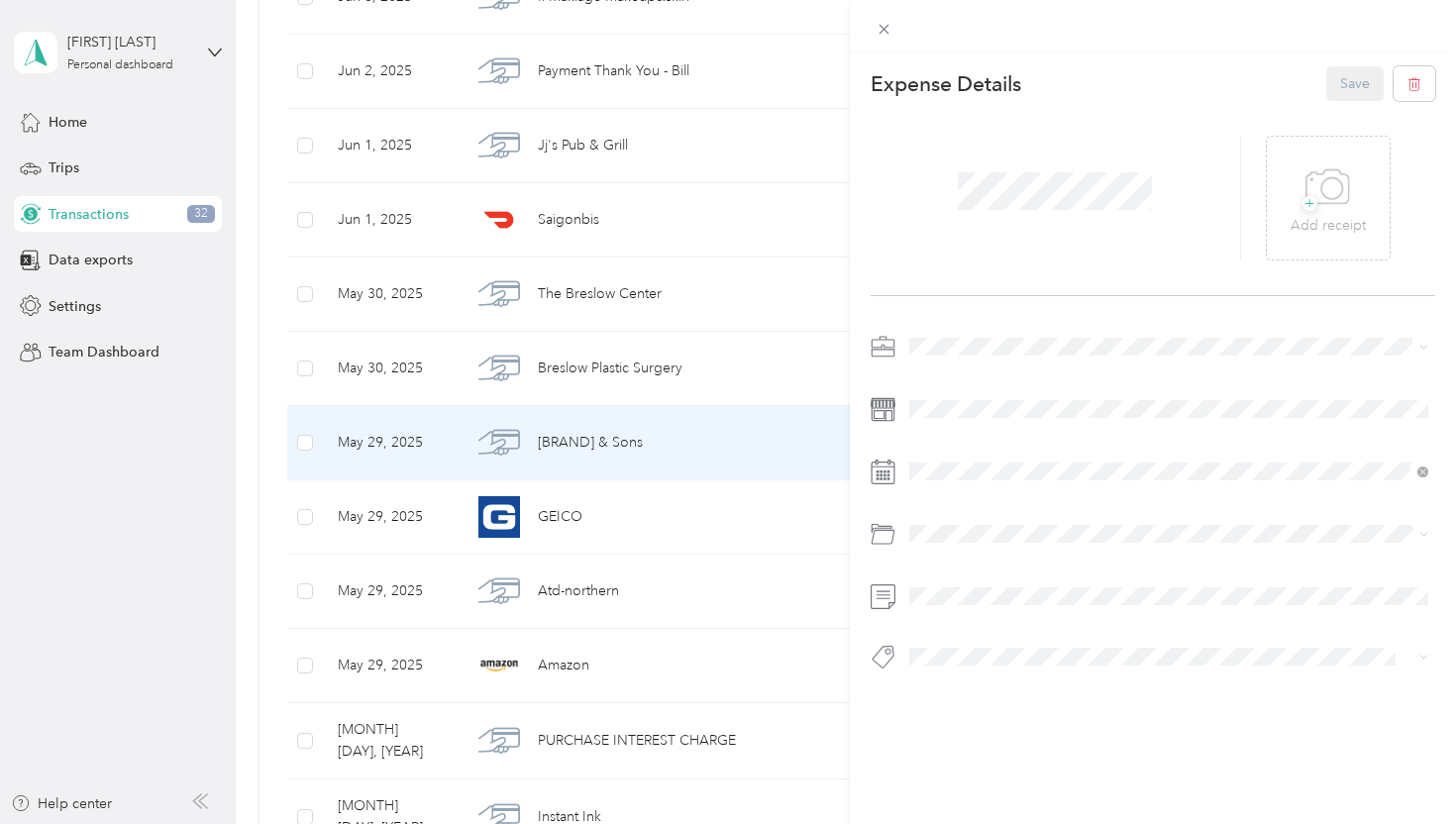 click on "Professional Services" at bounding box center (1169, 387) 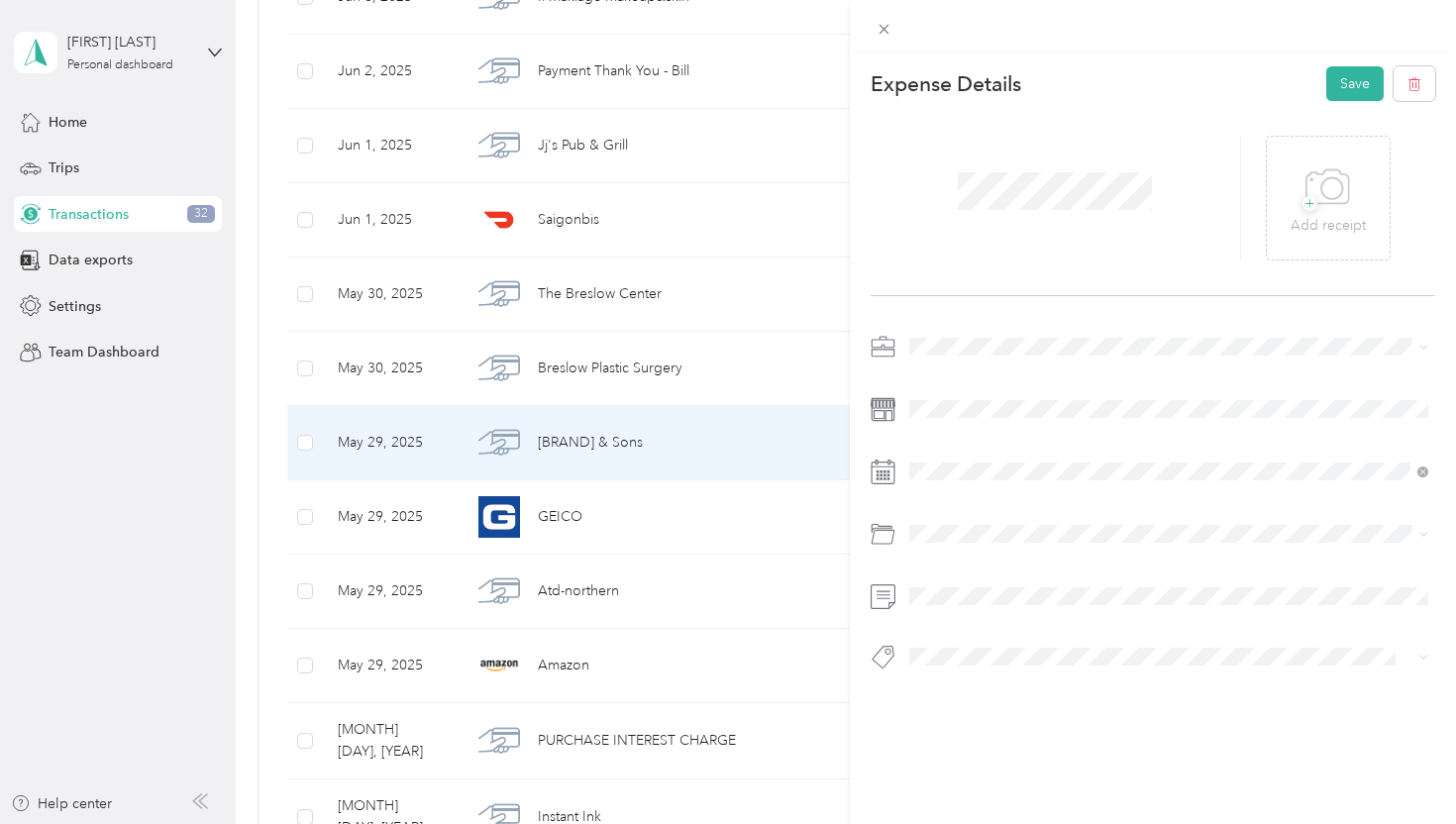 click on "Work Personal Coaching Consultant Consulting Other Charity Medical Moving Commute" at bounding box center (1169, 502) 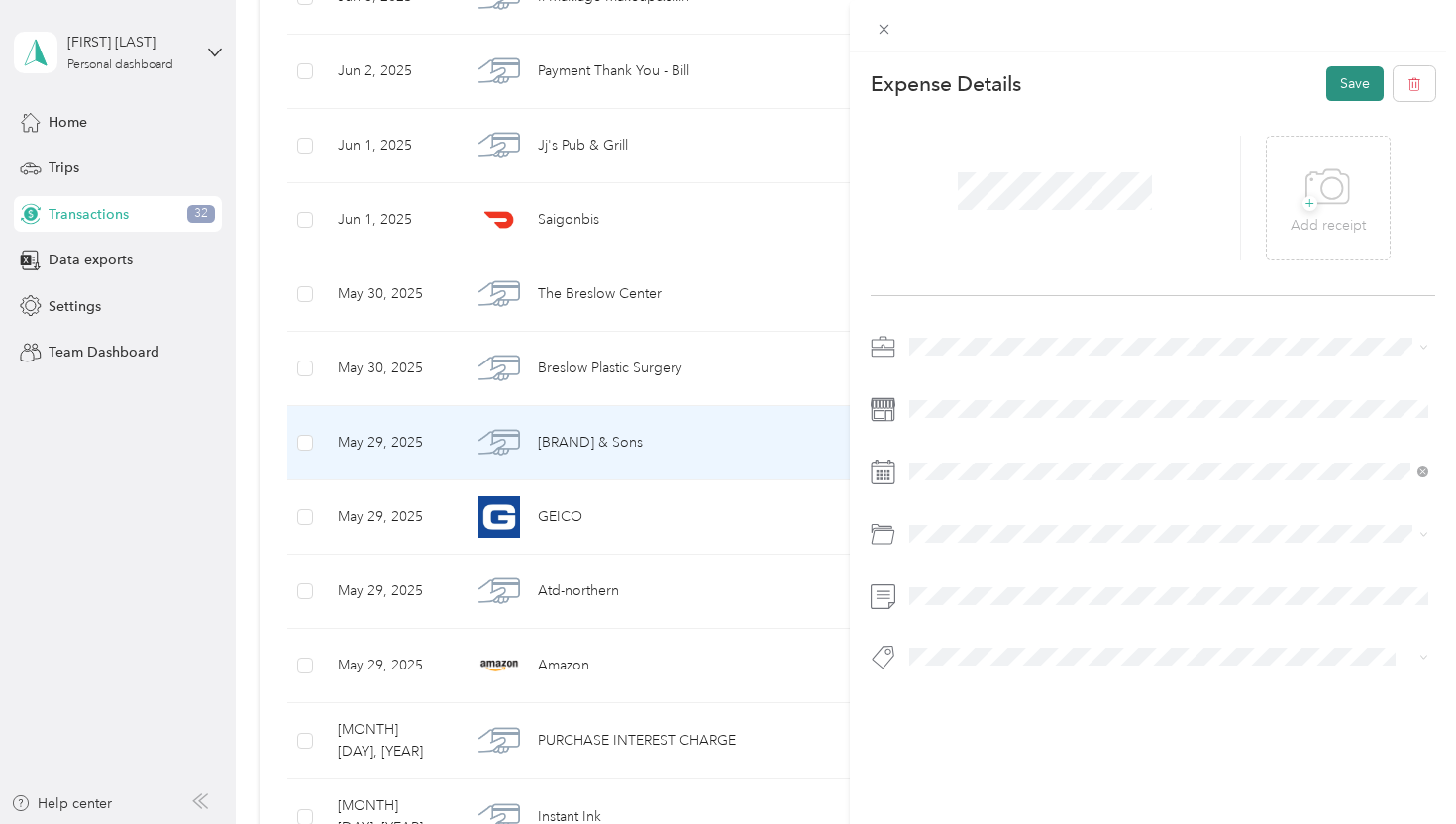click on "Save" at bounding box center (1355, 83) 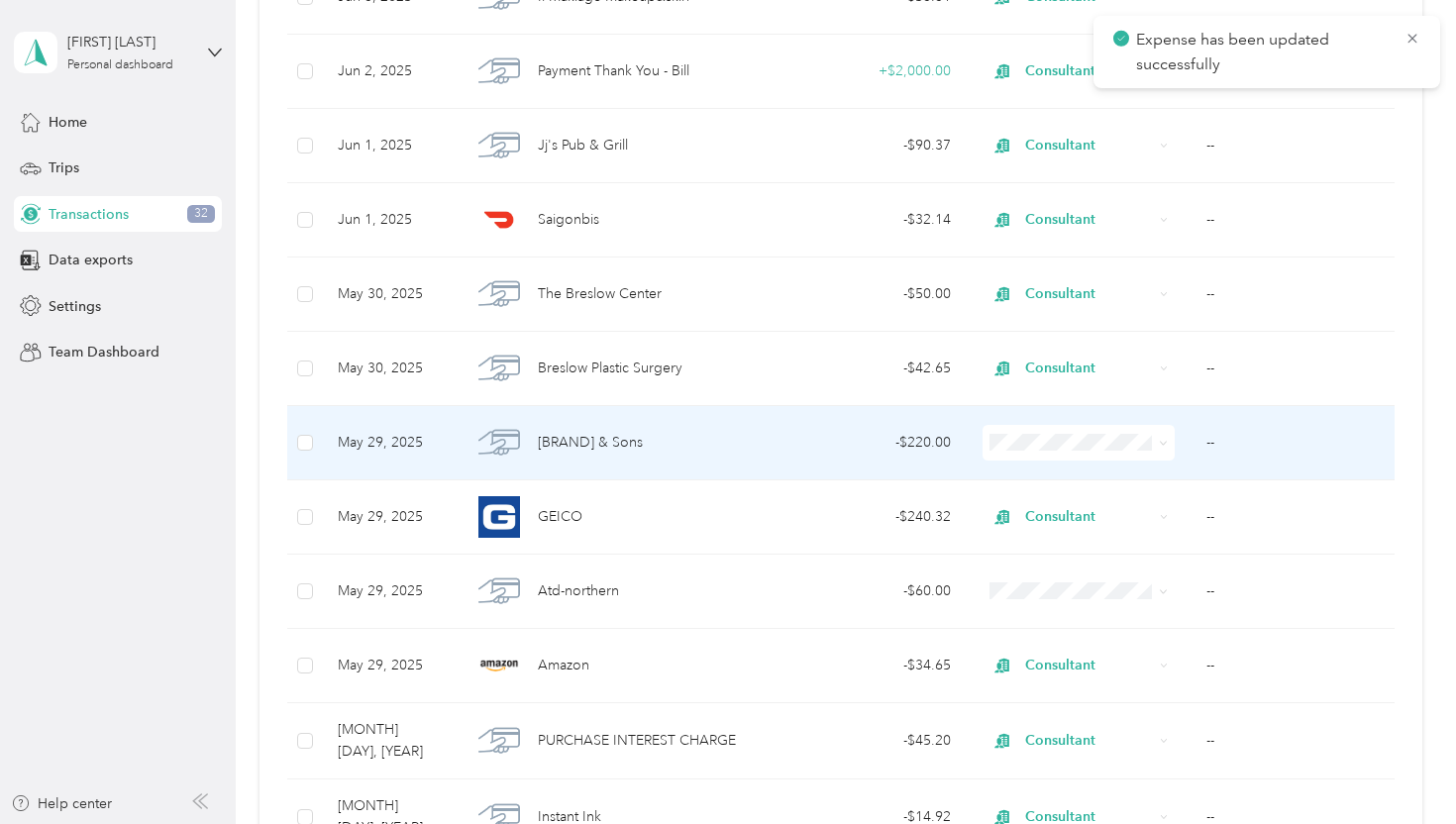 click at bounding box center [1079, 443] 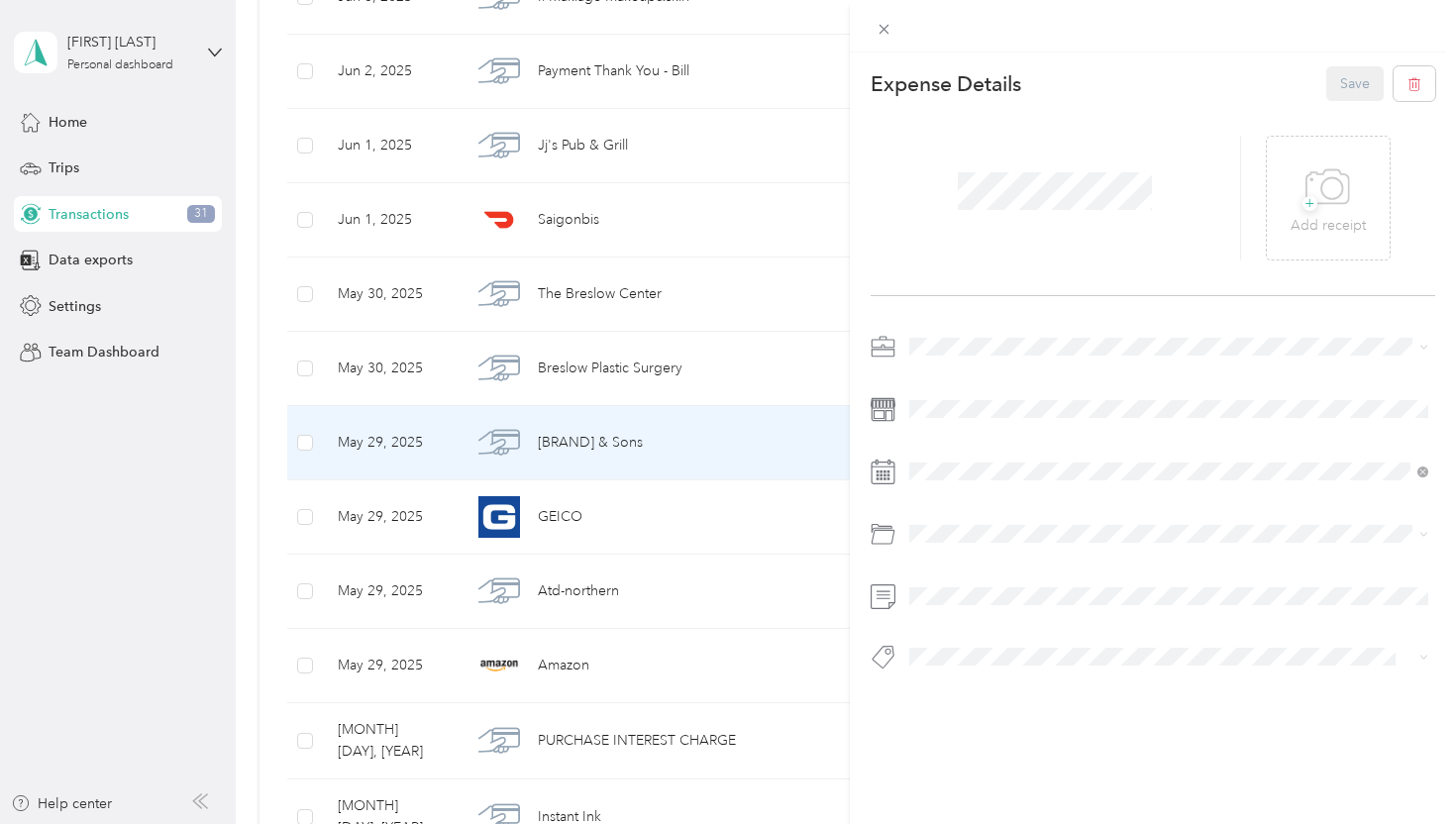 click on "Consultant" at bounding box center [1169, 477] 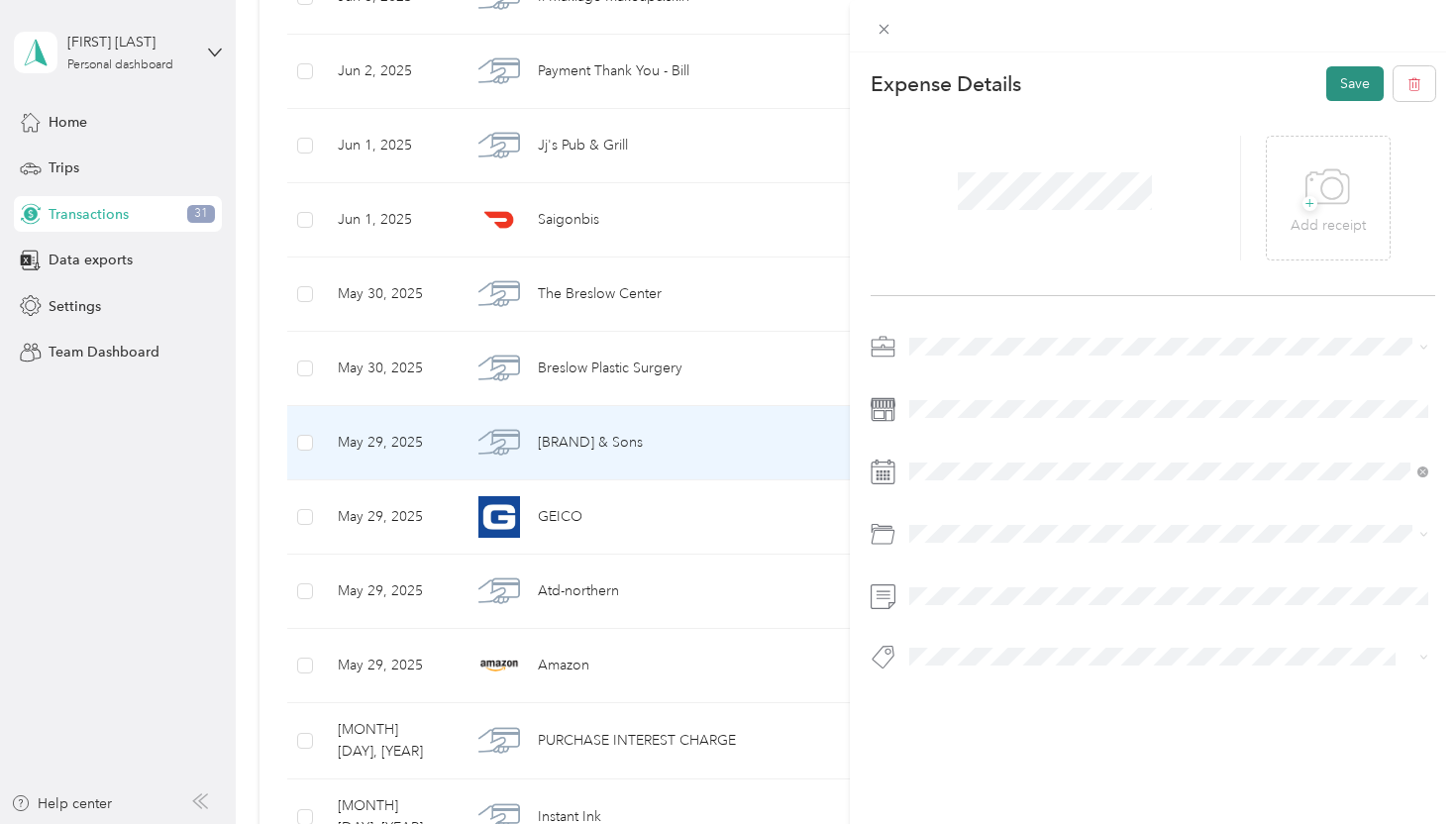 click on "Save" at bounding box center [1355, 83] 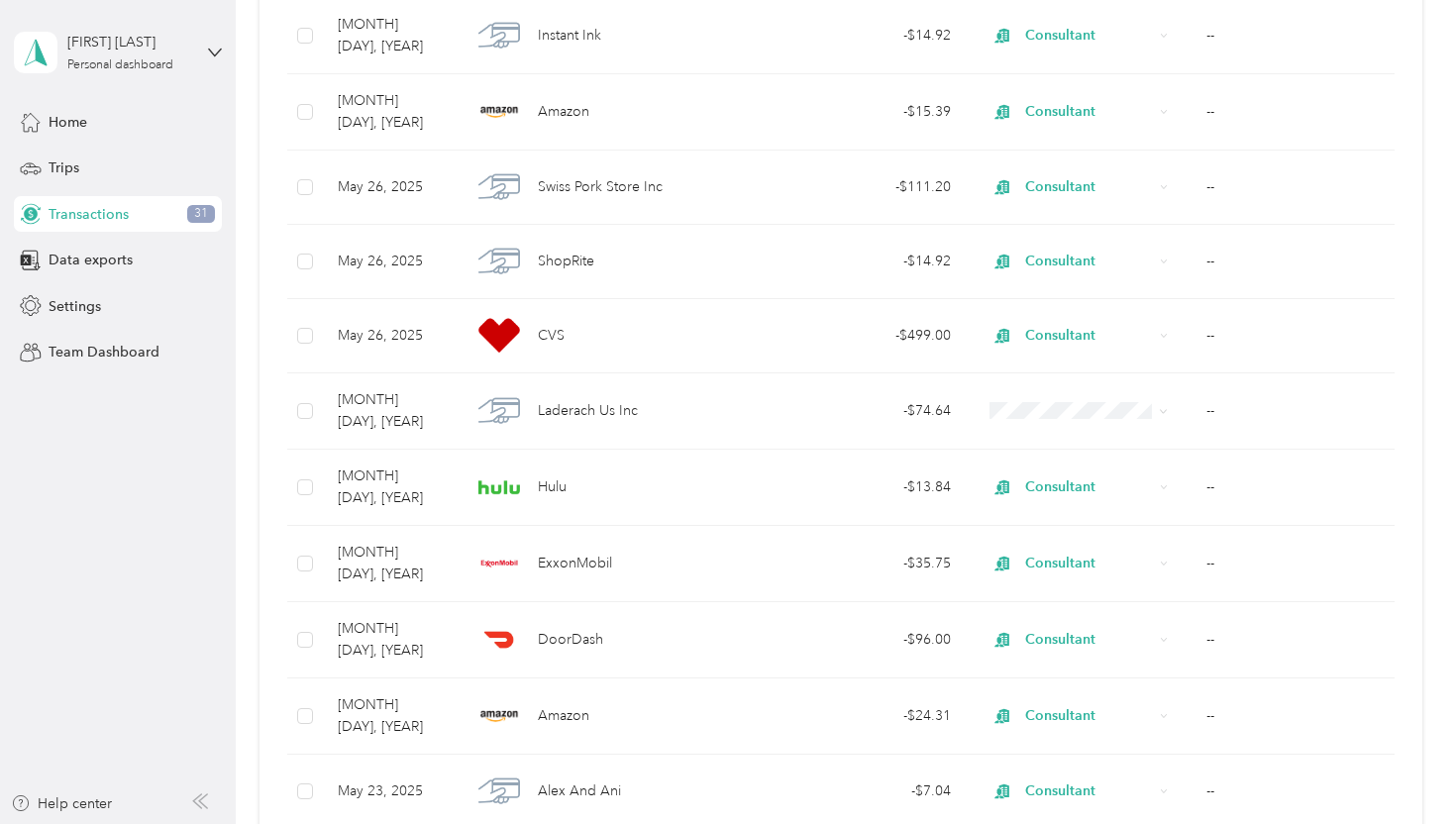 scroll, scrollTop: 10234, scrollLeft: 0, axis: vertical 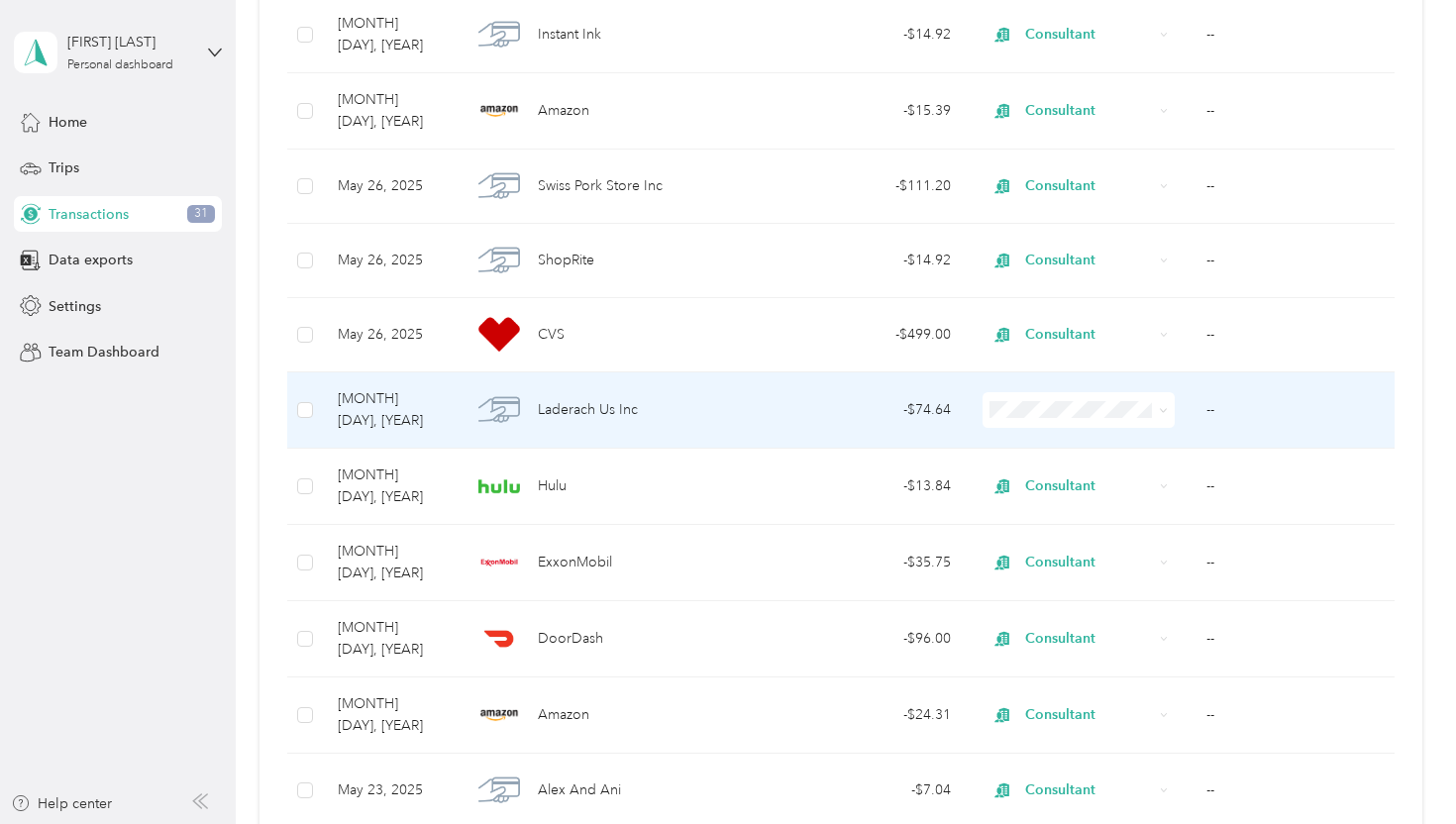 click on "--" at bounding box center (1297, 410) 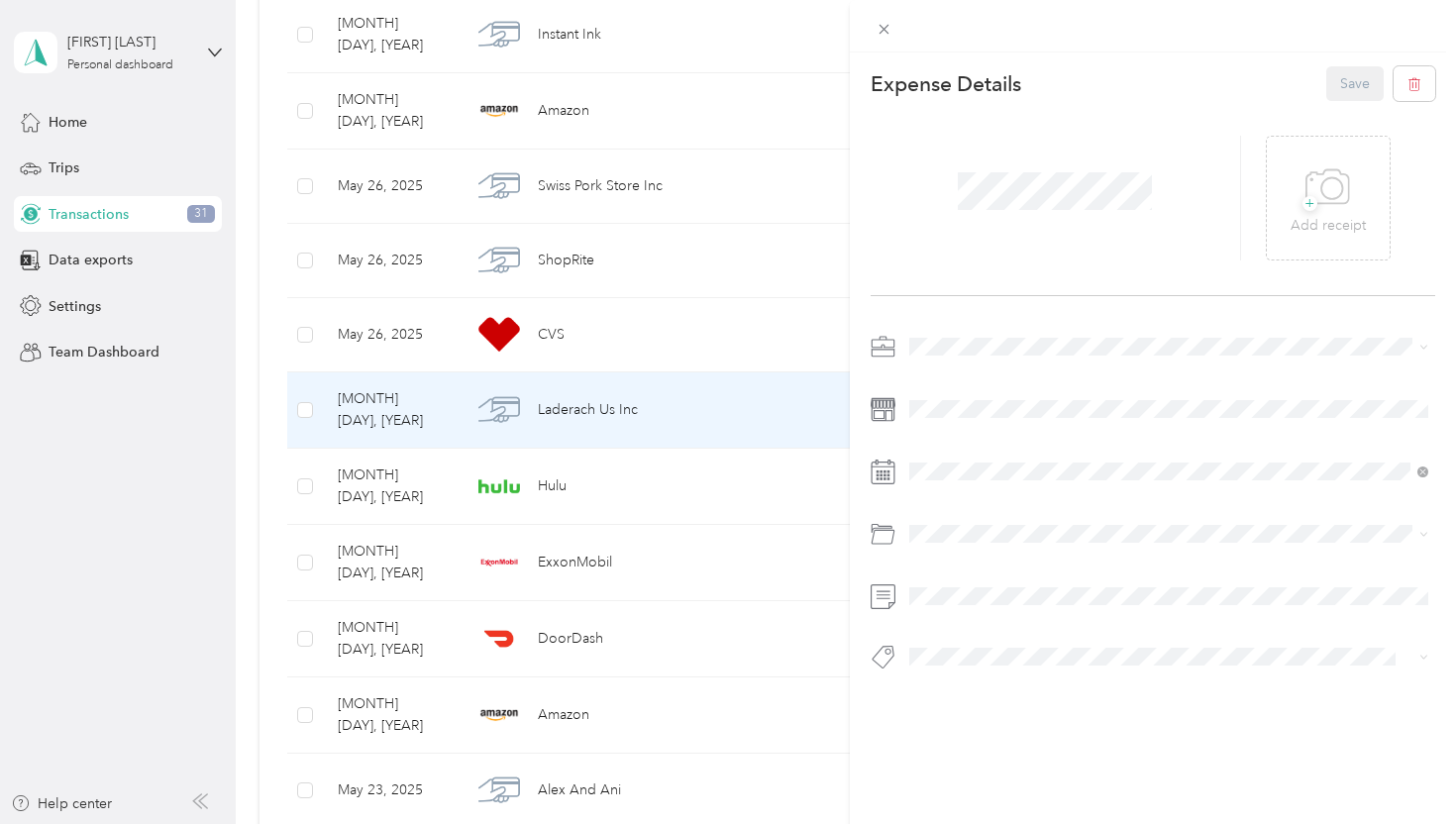 click on "Consultant" at bounding box center (949, 483) 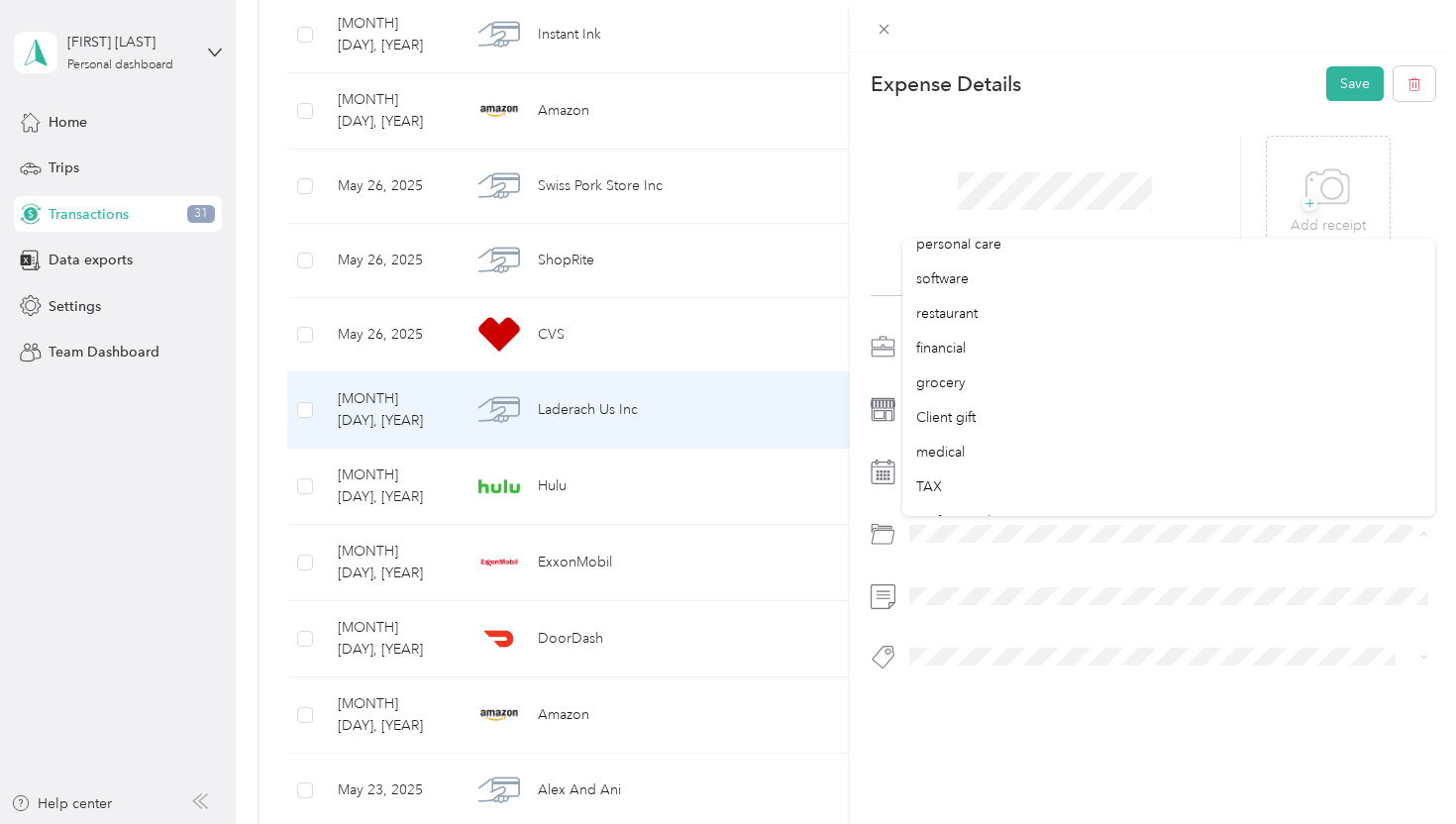 scroll, scrollTop: 205, scrollLeft: 0, axis: vertical 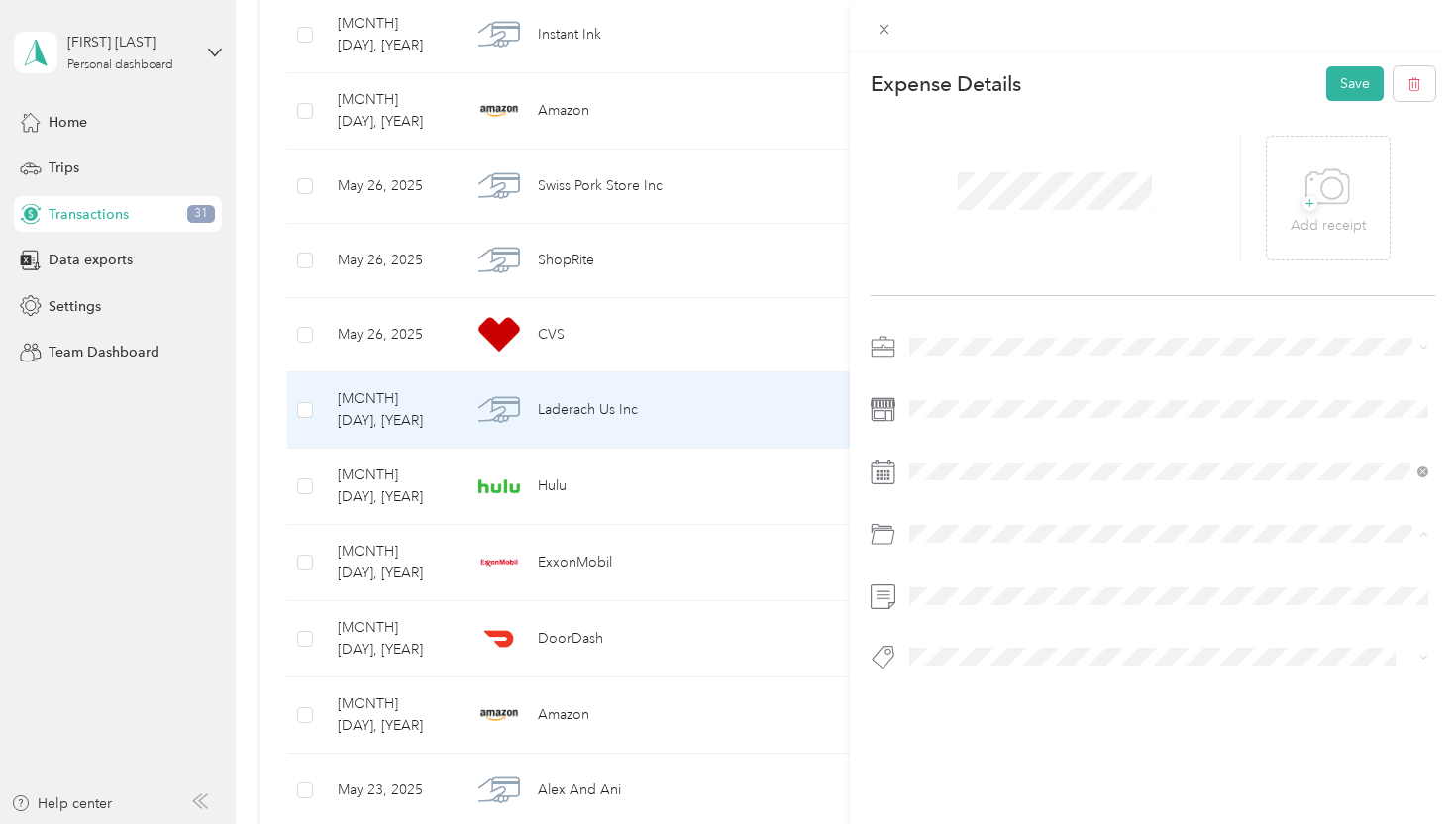 click on "Client gift" at bounding box center (1169, 408) 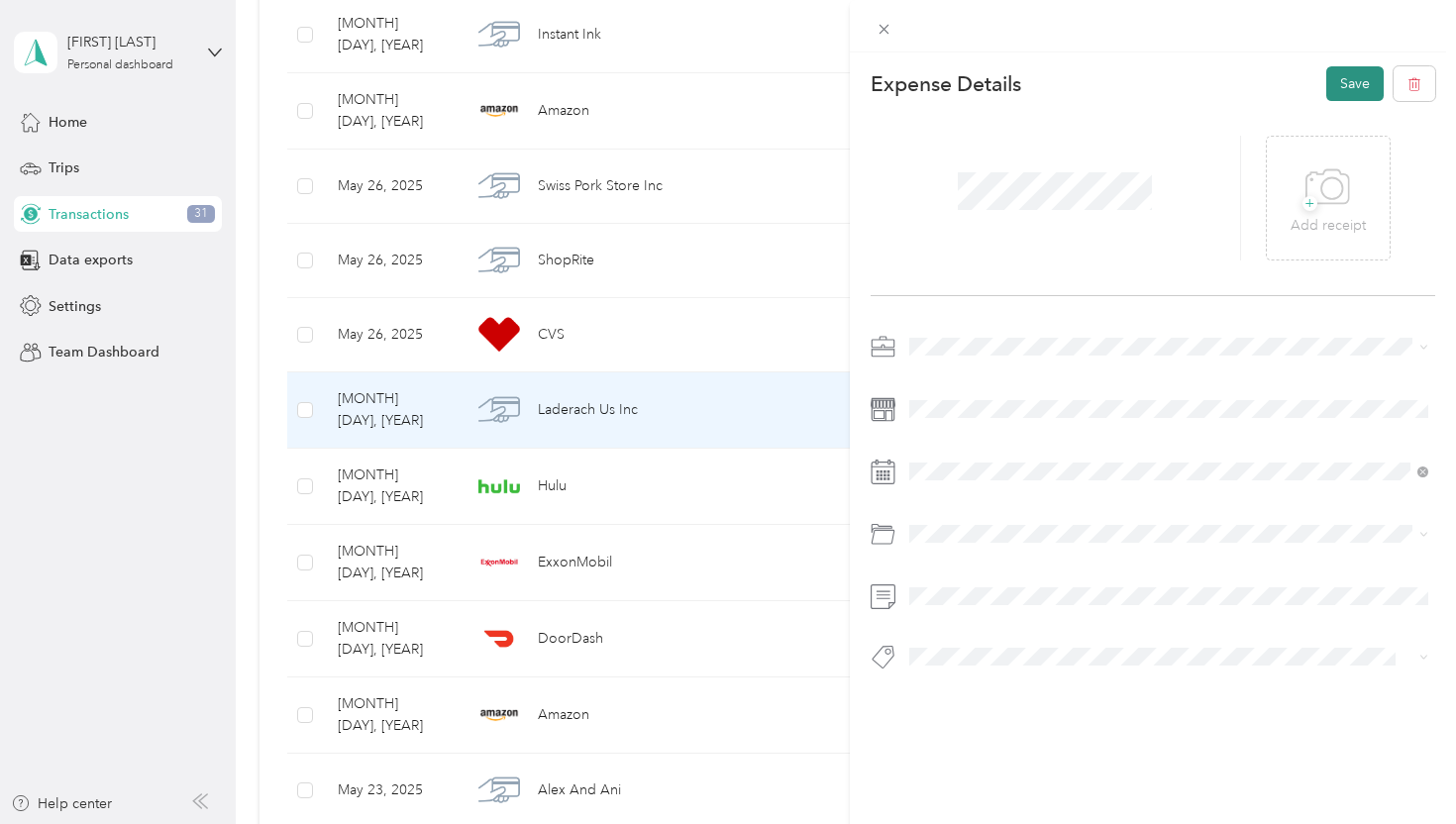 click on "Save" at bounding box center (1355, 83) 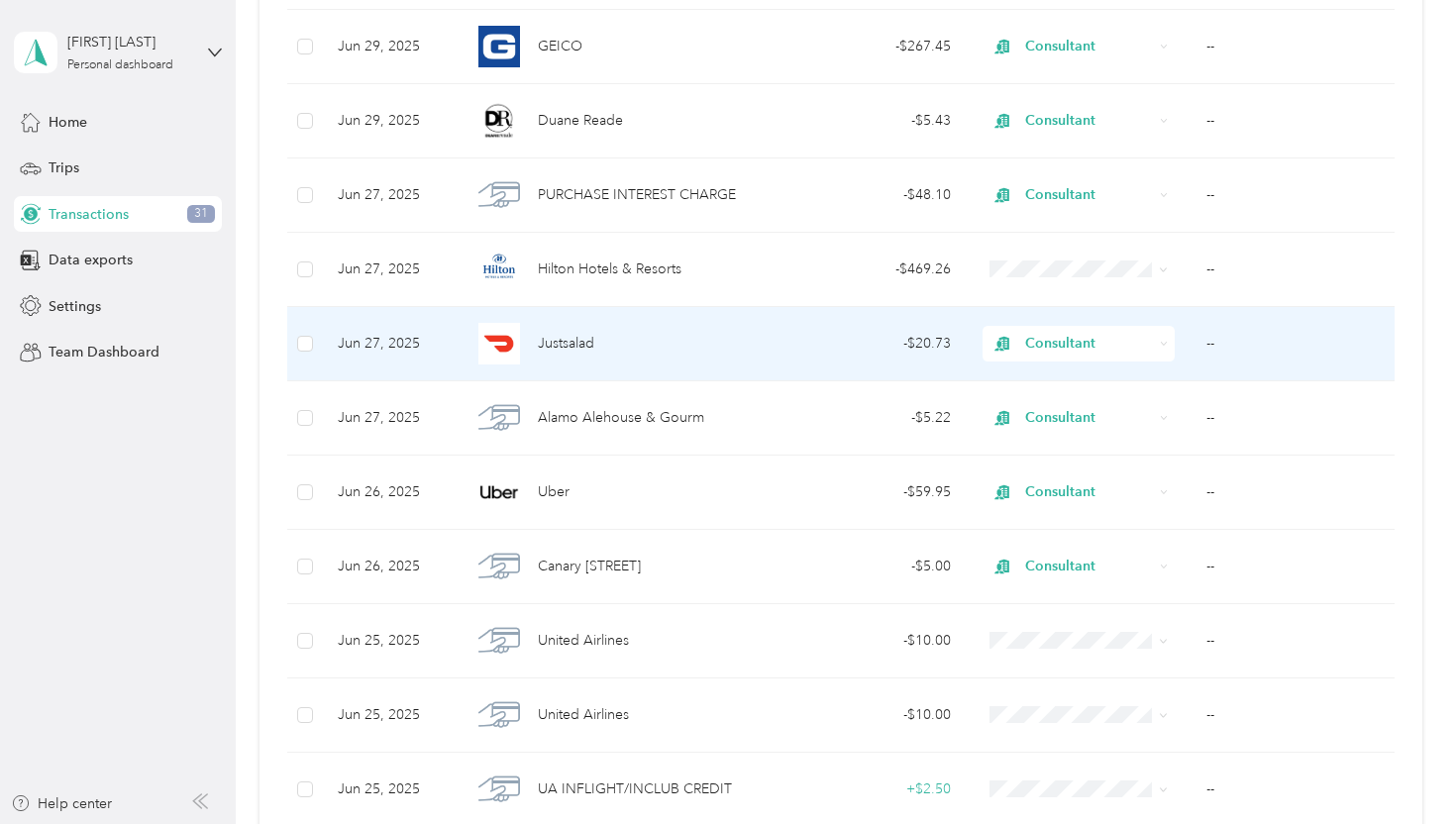 scroll, scrollTop: 5018, scrollLeft: 0, axis: vertical 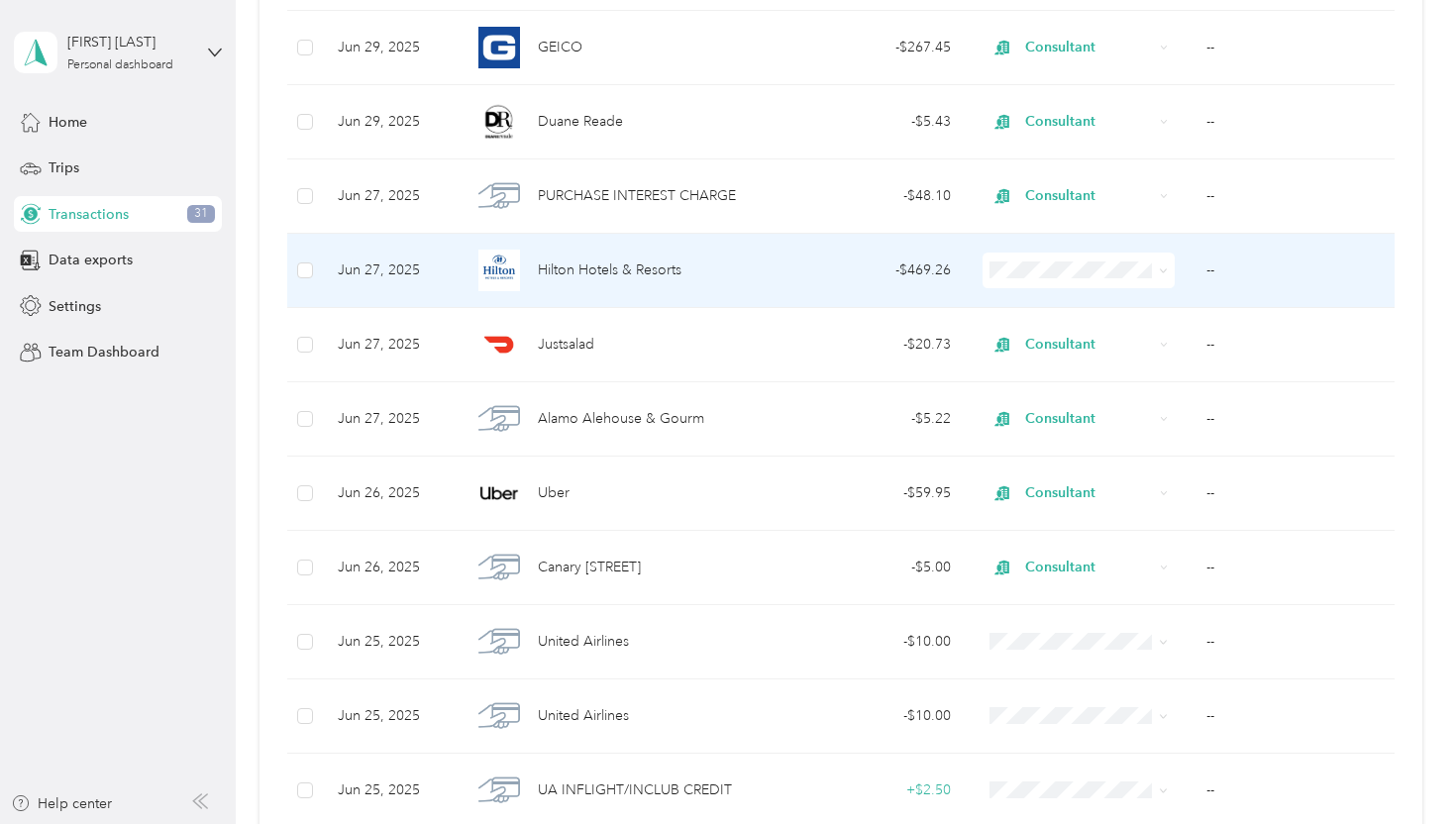 click on "--" at bounding box center [1297, 270] 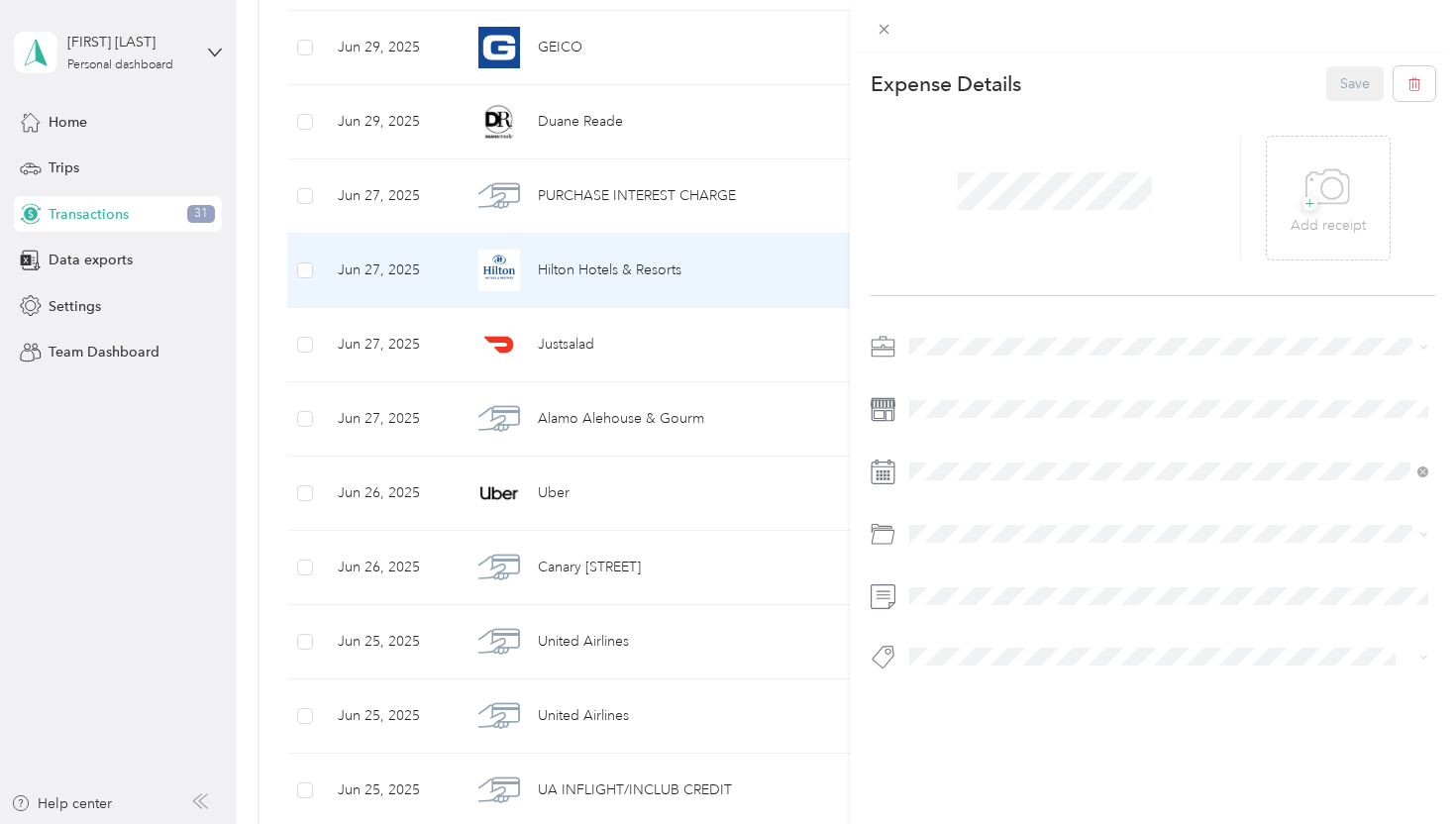 click on "+ Add receipt" at bounding box center (1153, 198) 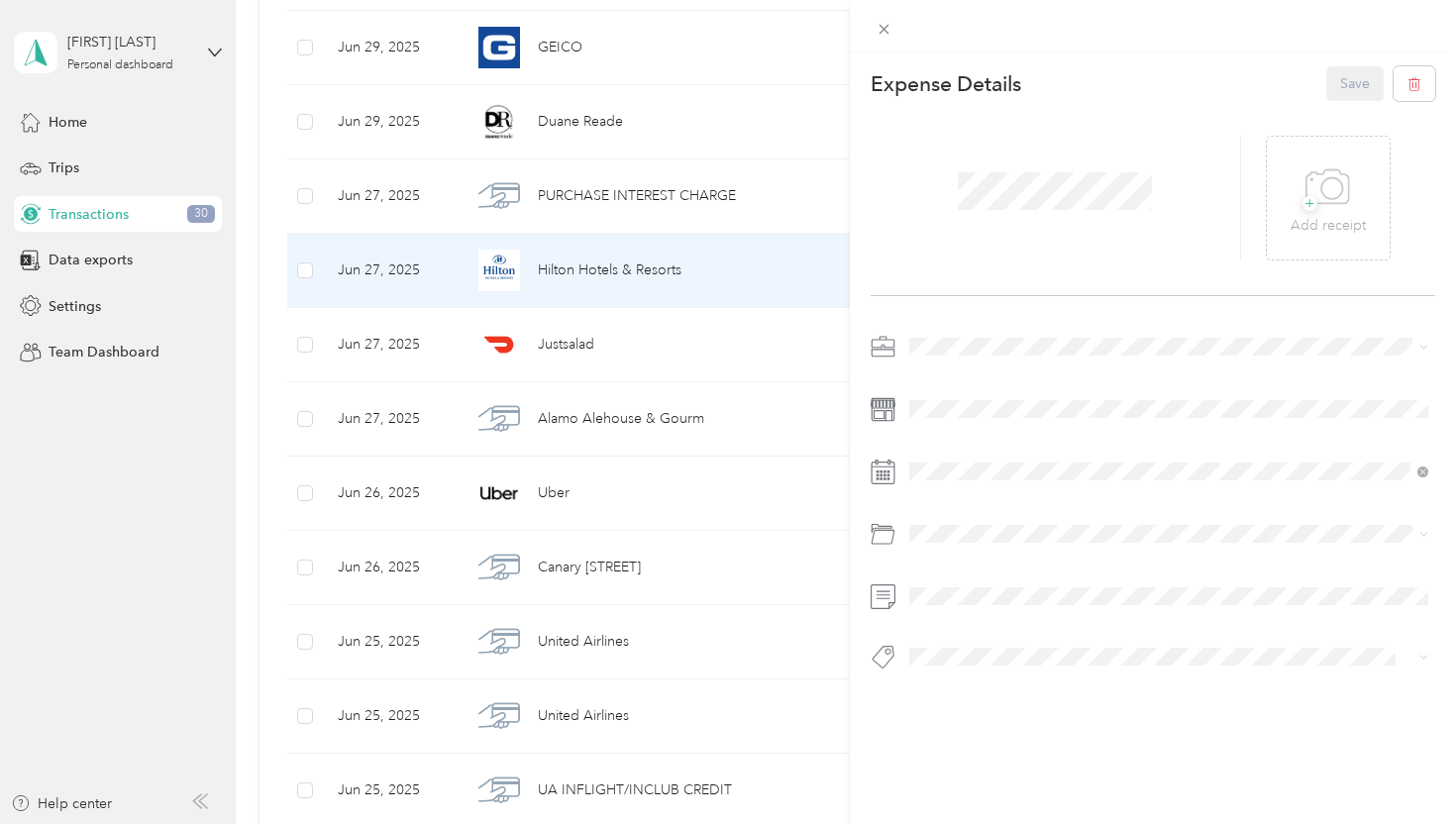 click on "Consultant" at bounding box center (949, 473) 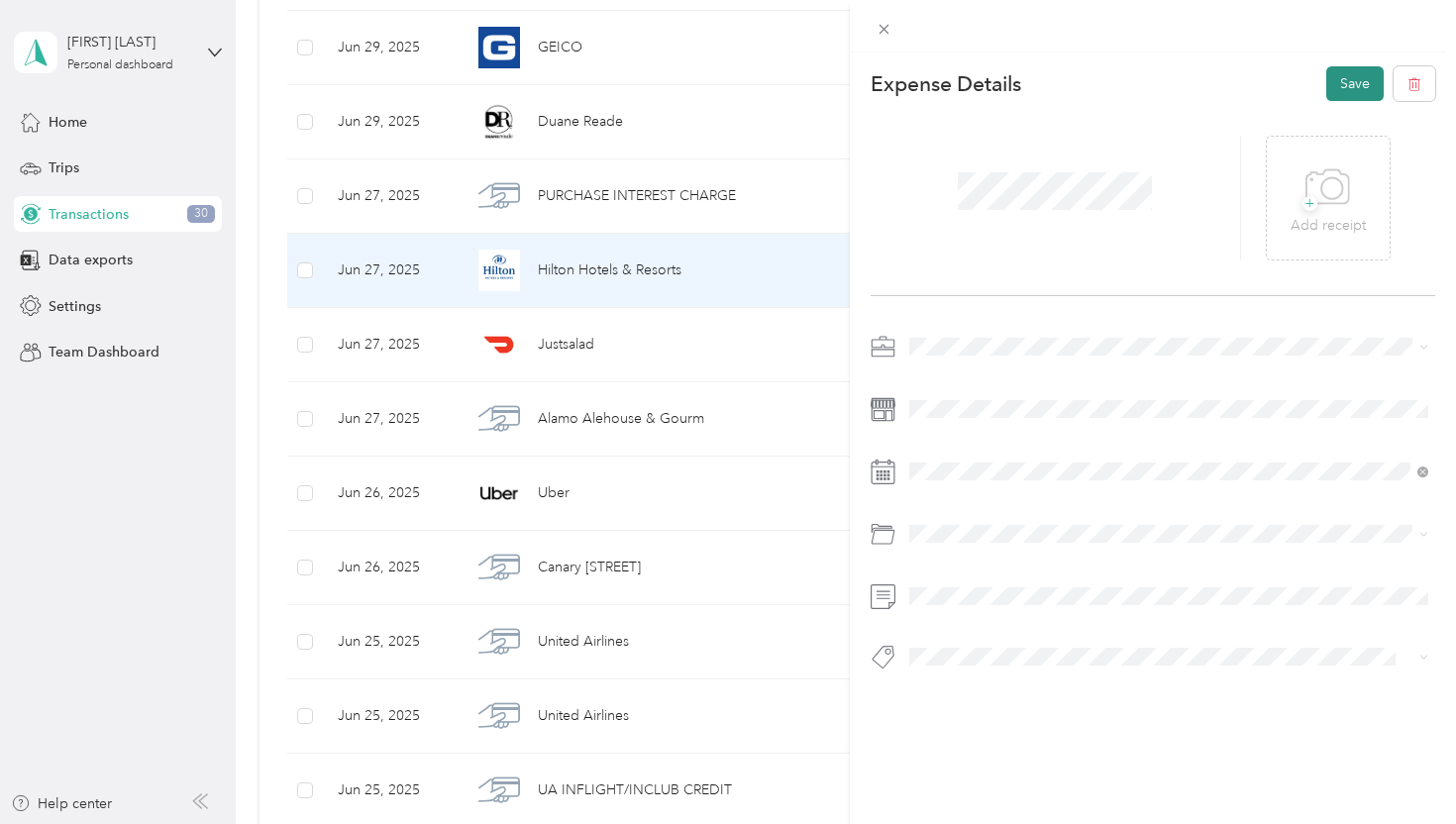 click on "Save" at bounding box center [1355, 83] 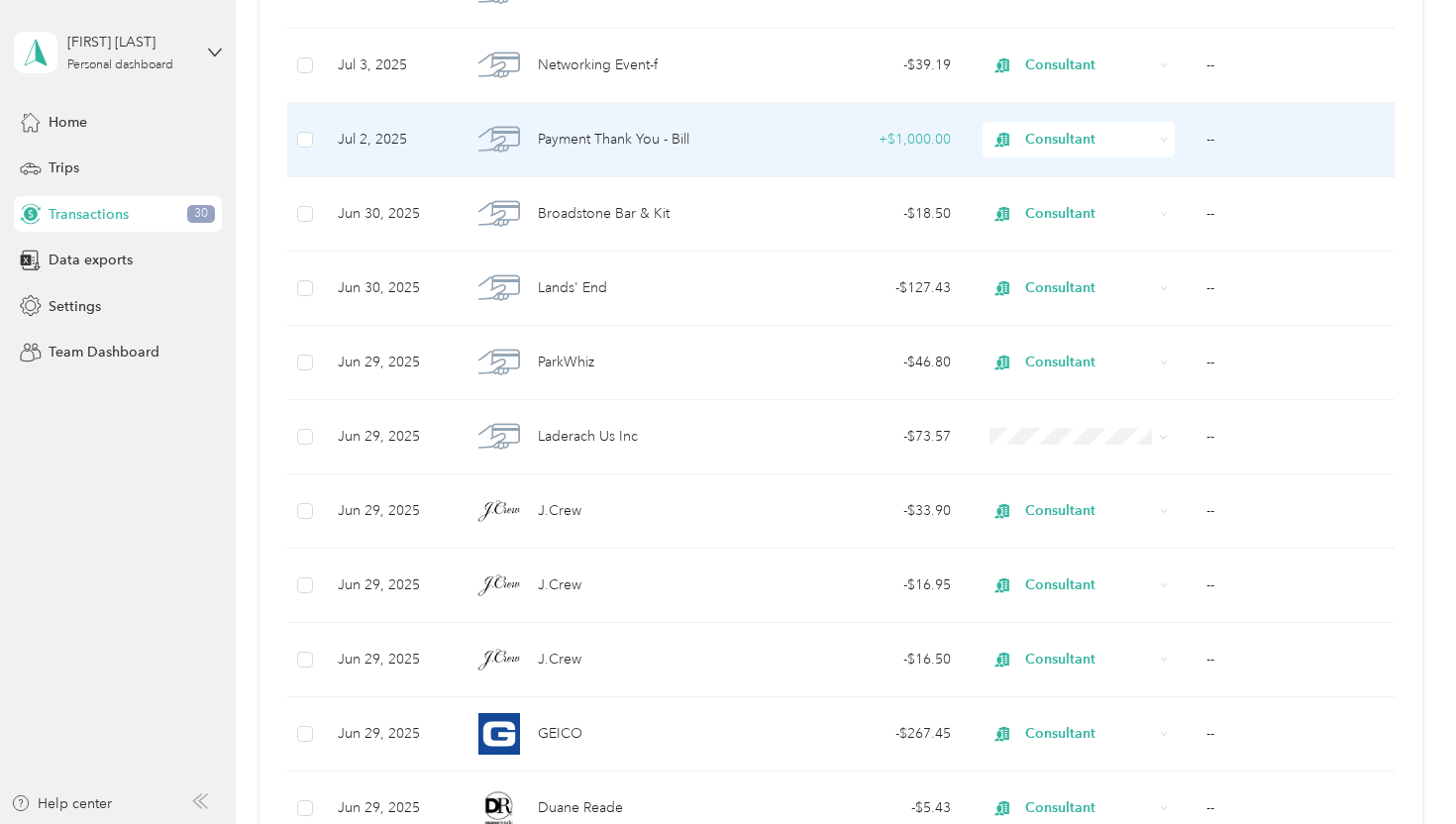 scroll, scrollTop: 4332, scrollLeft: 0, axis: vertical 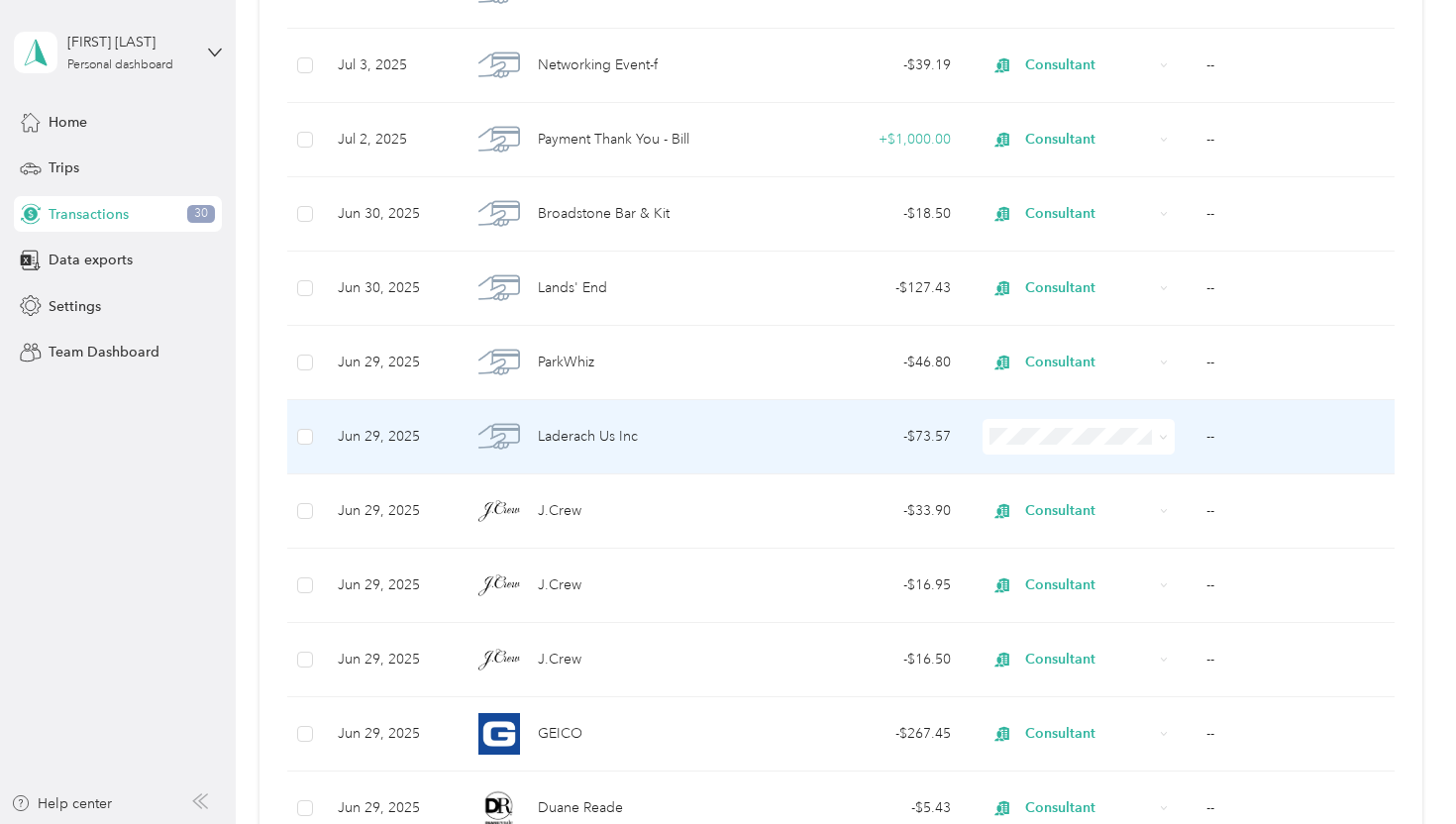 click on "--" at bounding box center (1297, 437) 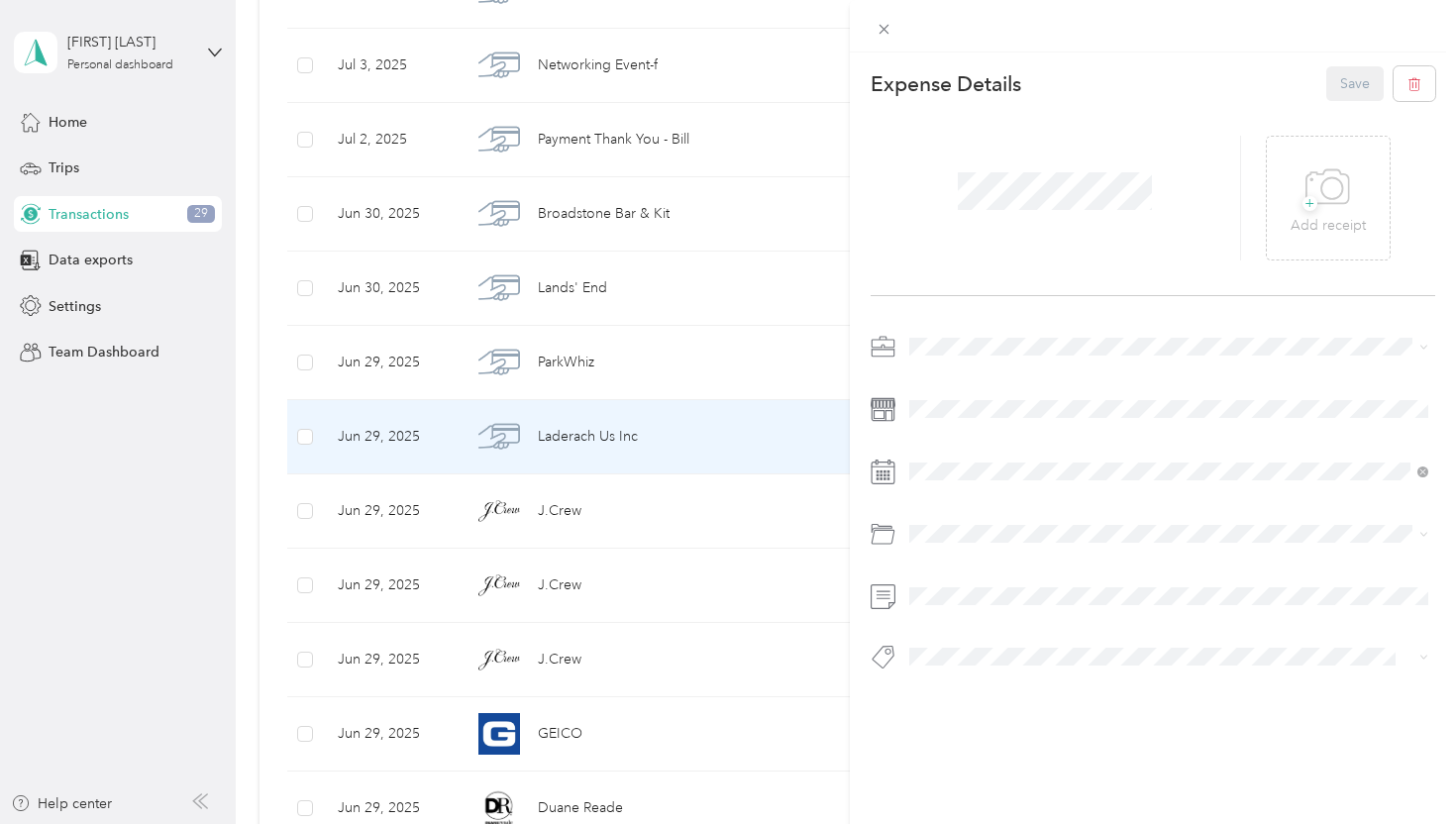 click on "Consultant" at bounding box center [1169, 482] 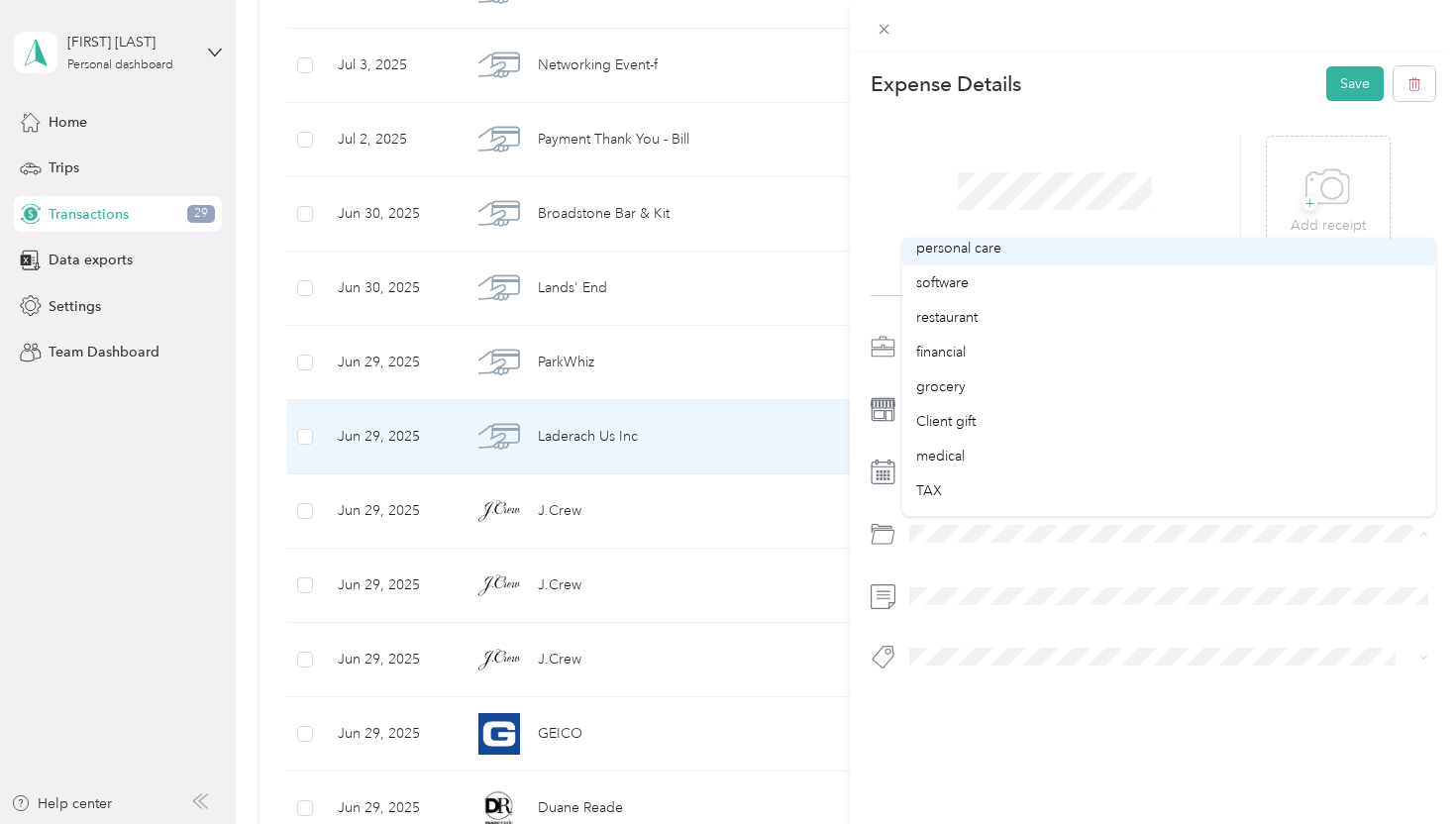 scroll, scrollTop: 191, scrollLeft: 0, axis: vertical 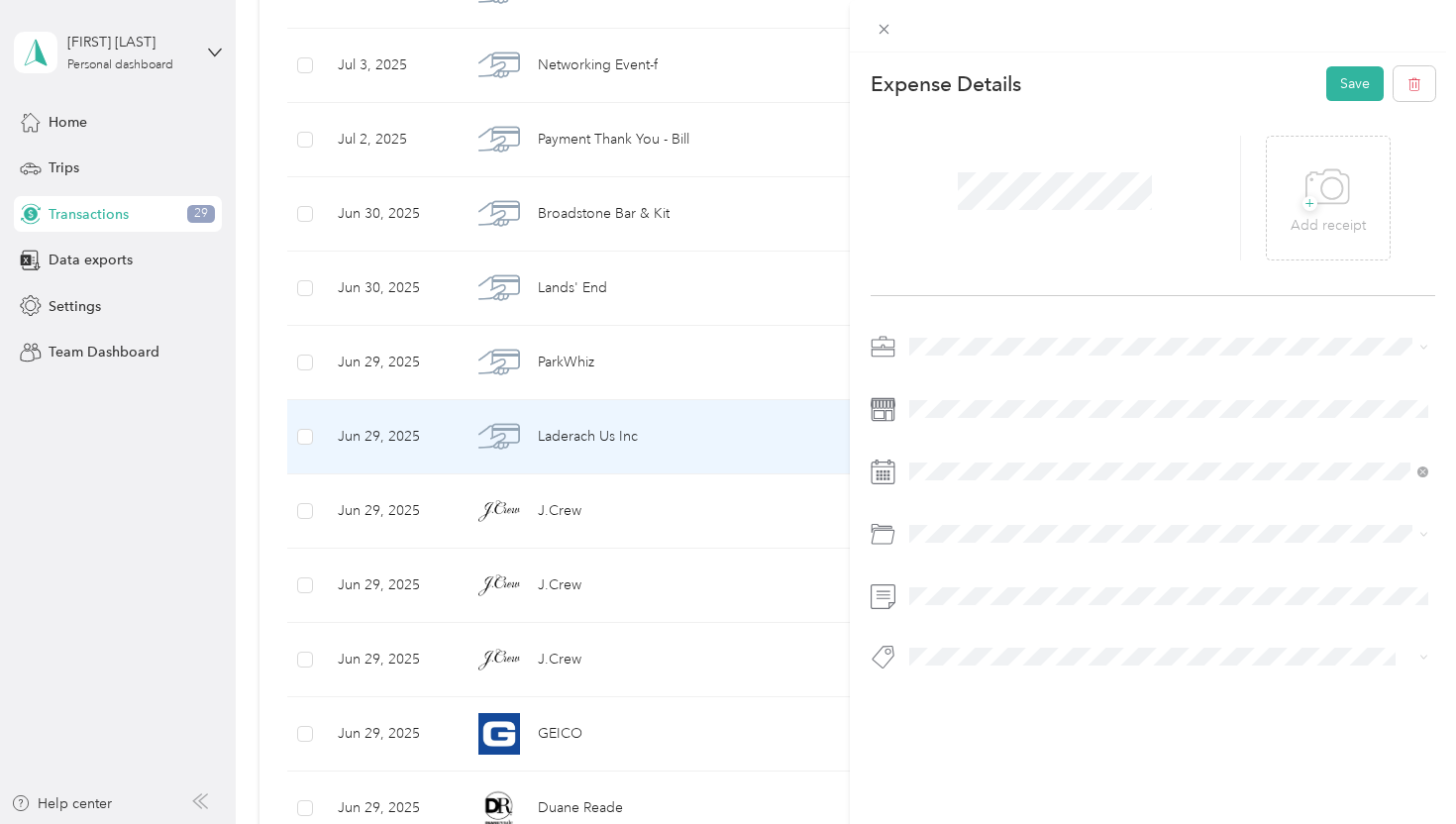 click on "Client gift" at bounding box center [1169, 410] 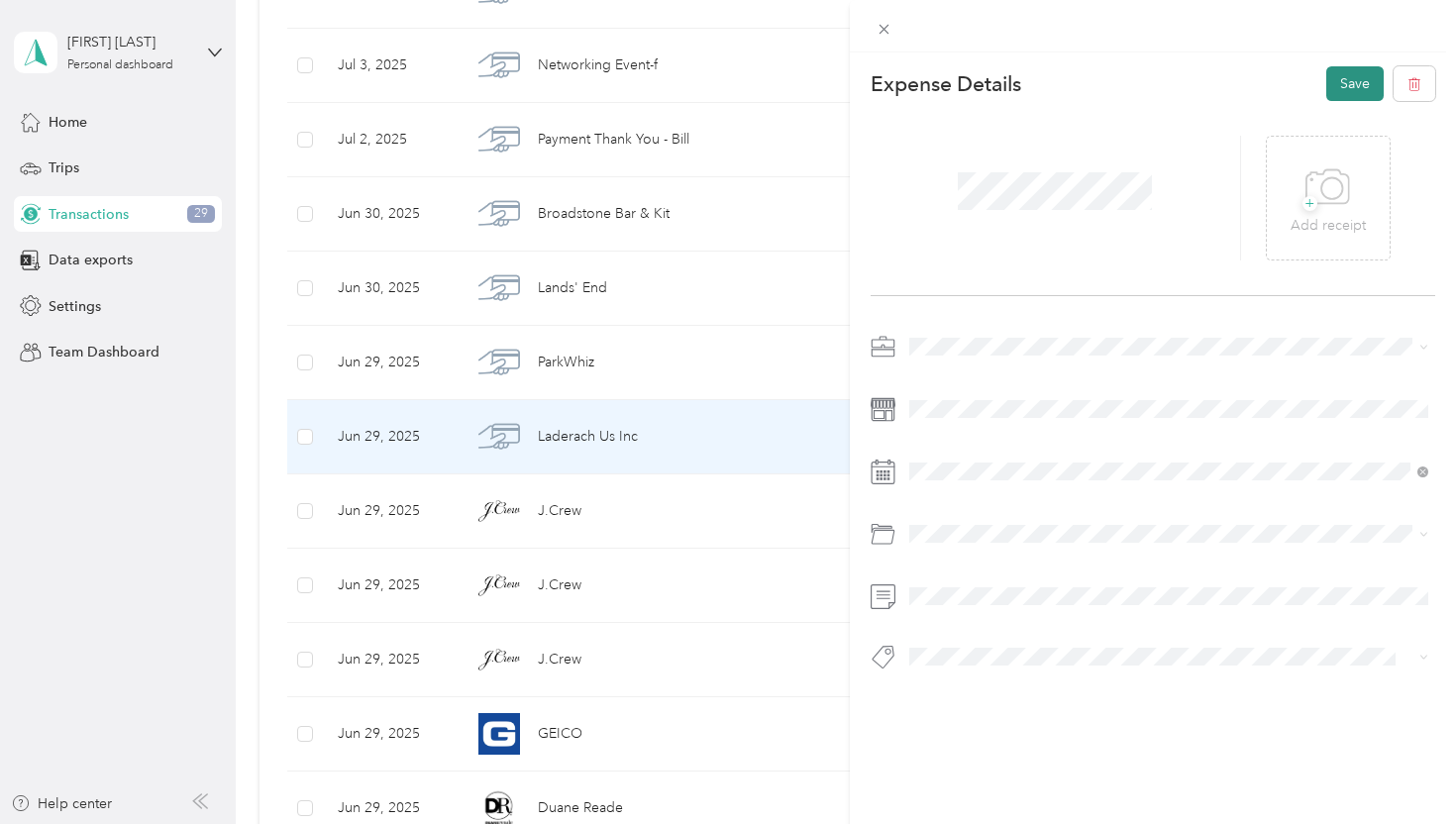 click on "Save" at bounding box center [1355, 83] 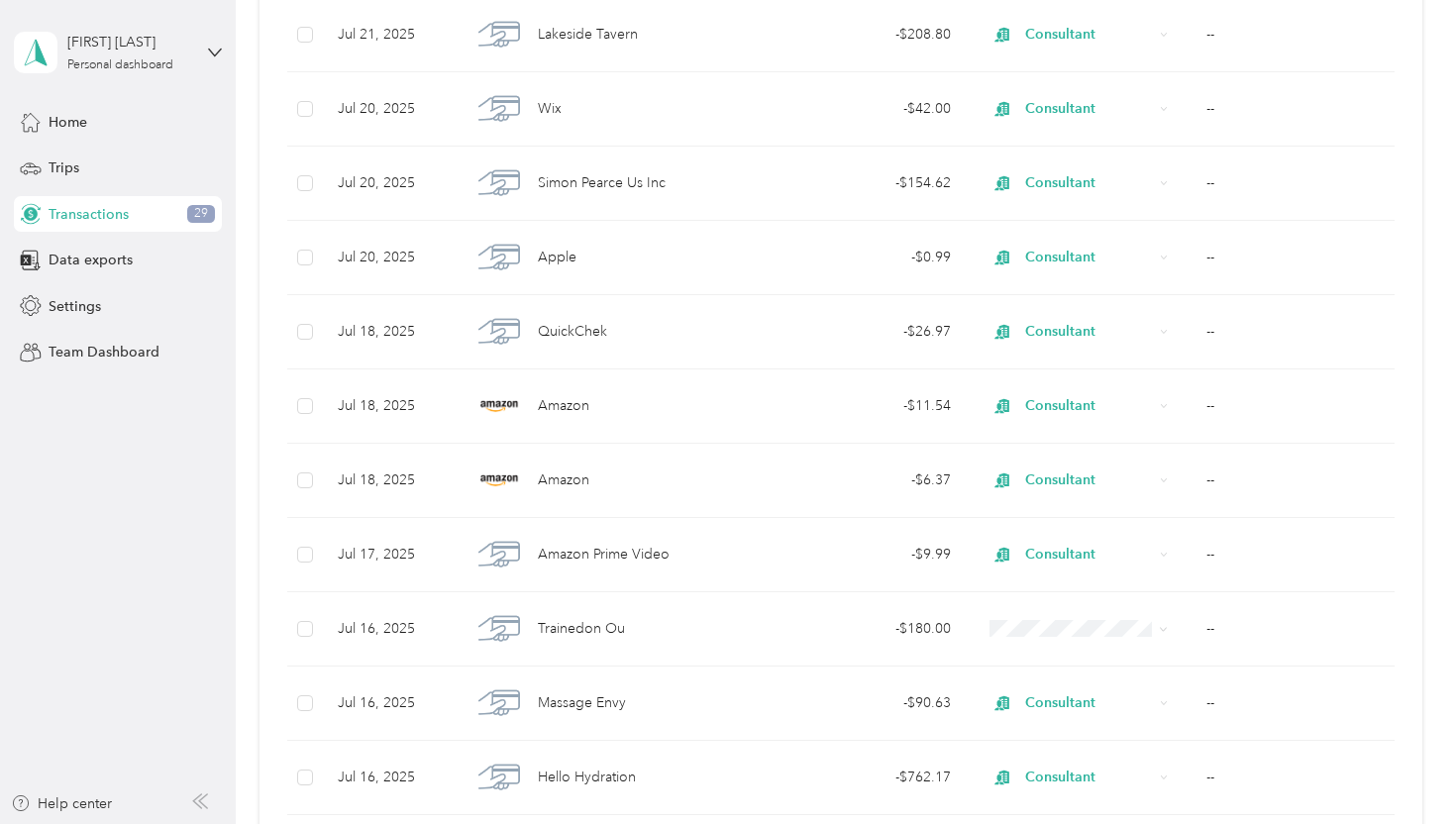 scroll, scrollTop: 2424, scrollLeft: 0, axis: vertical 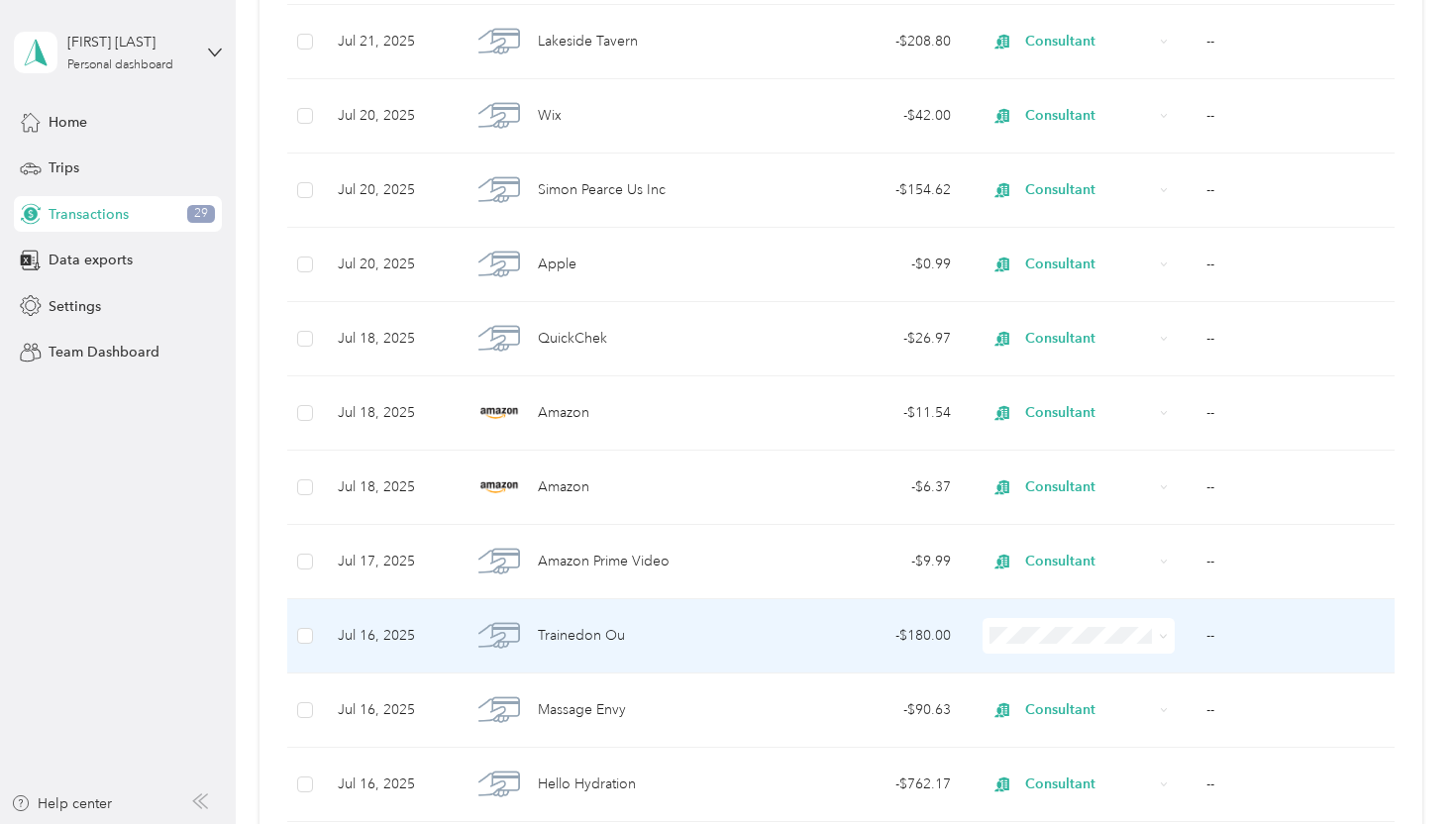 click on "--" at bounding box center [1297, 636] 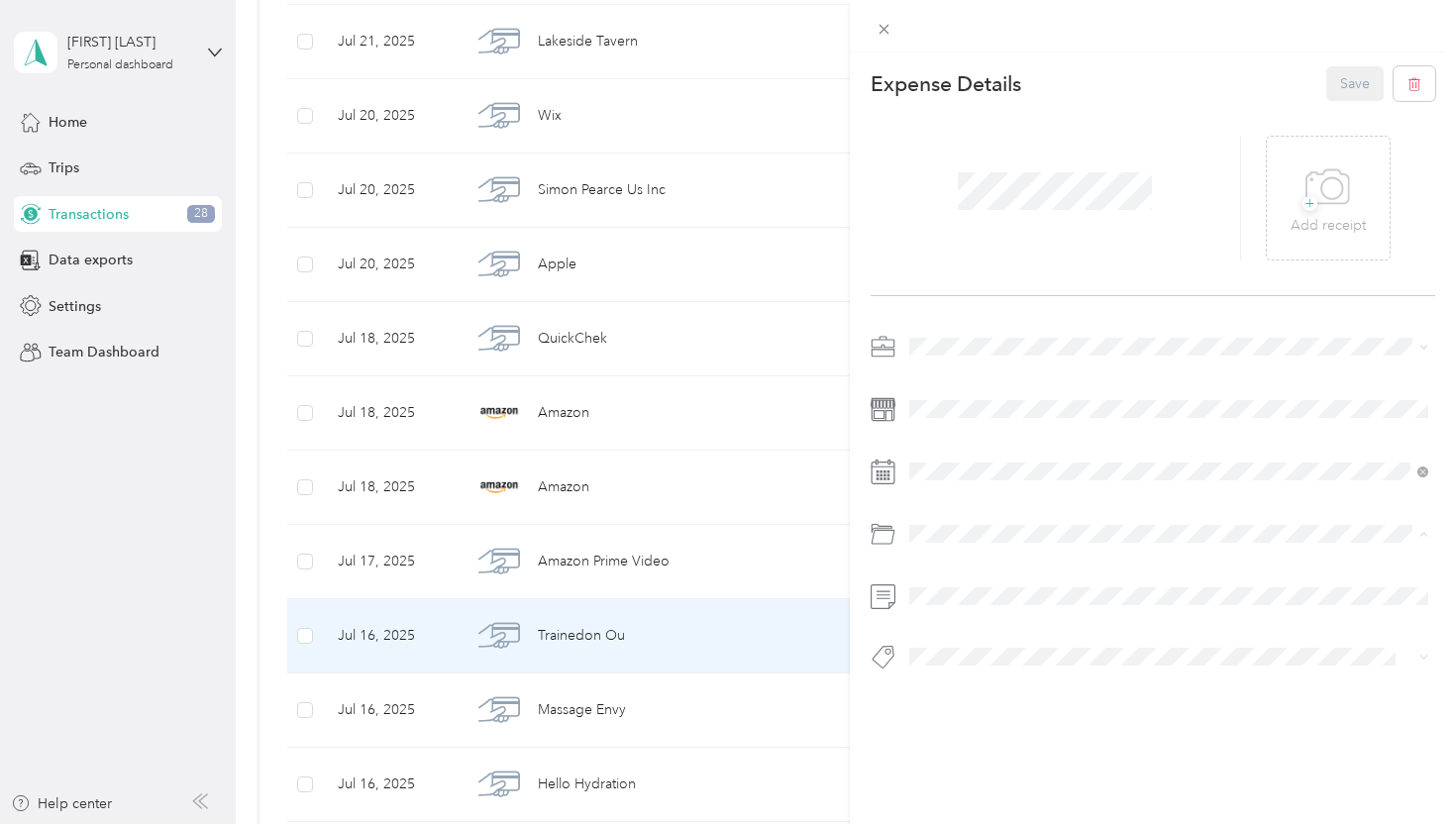 click on "software" at bounding box center (1169, 474) 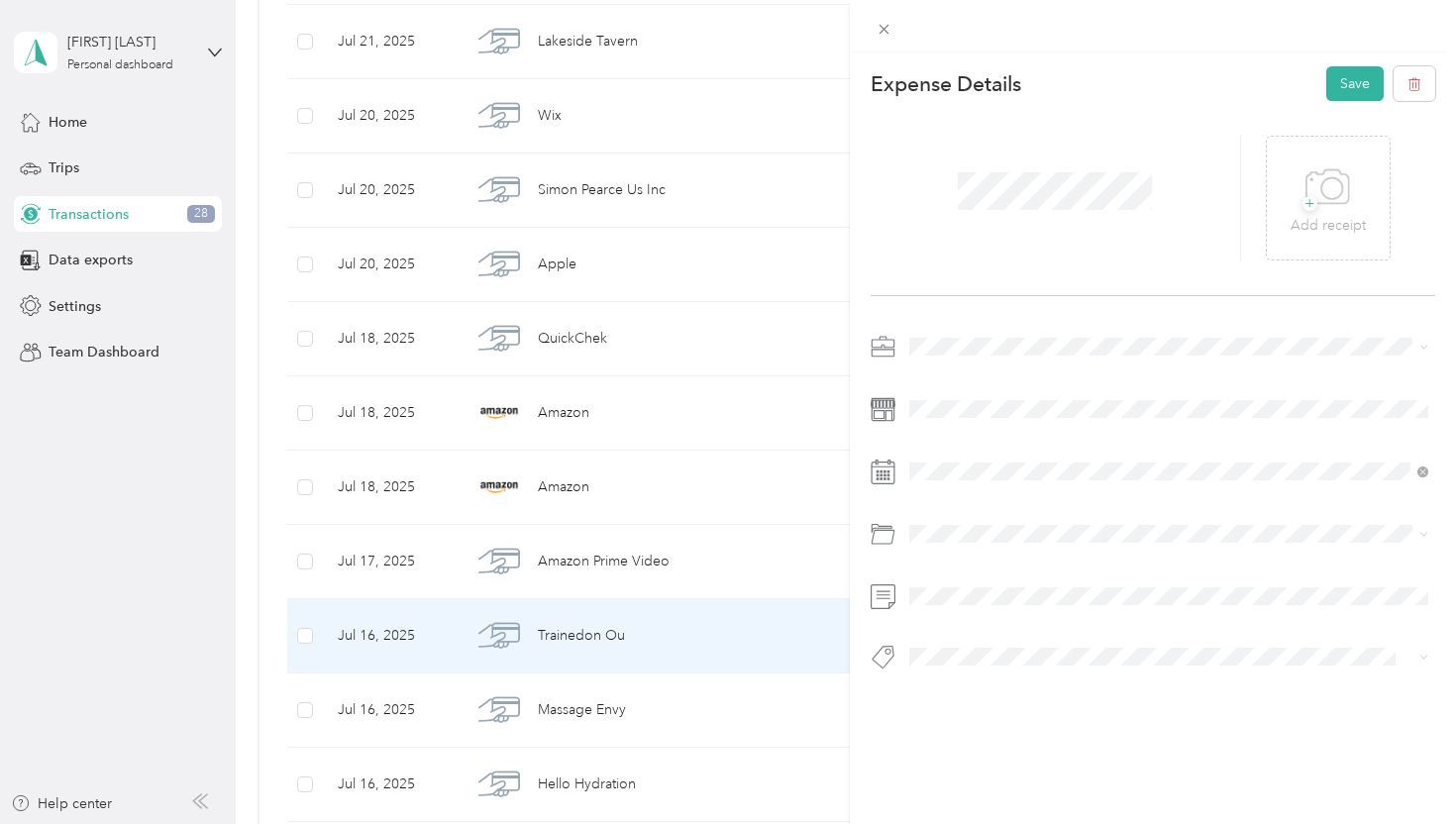 click on "Consultant" at bounding box center (1169, 474) 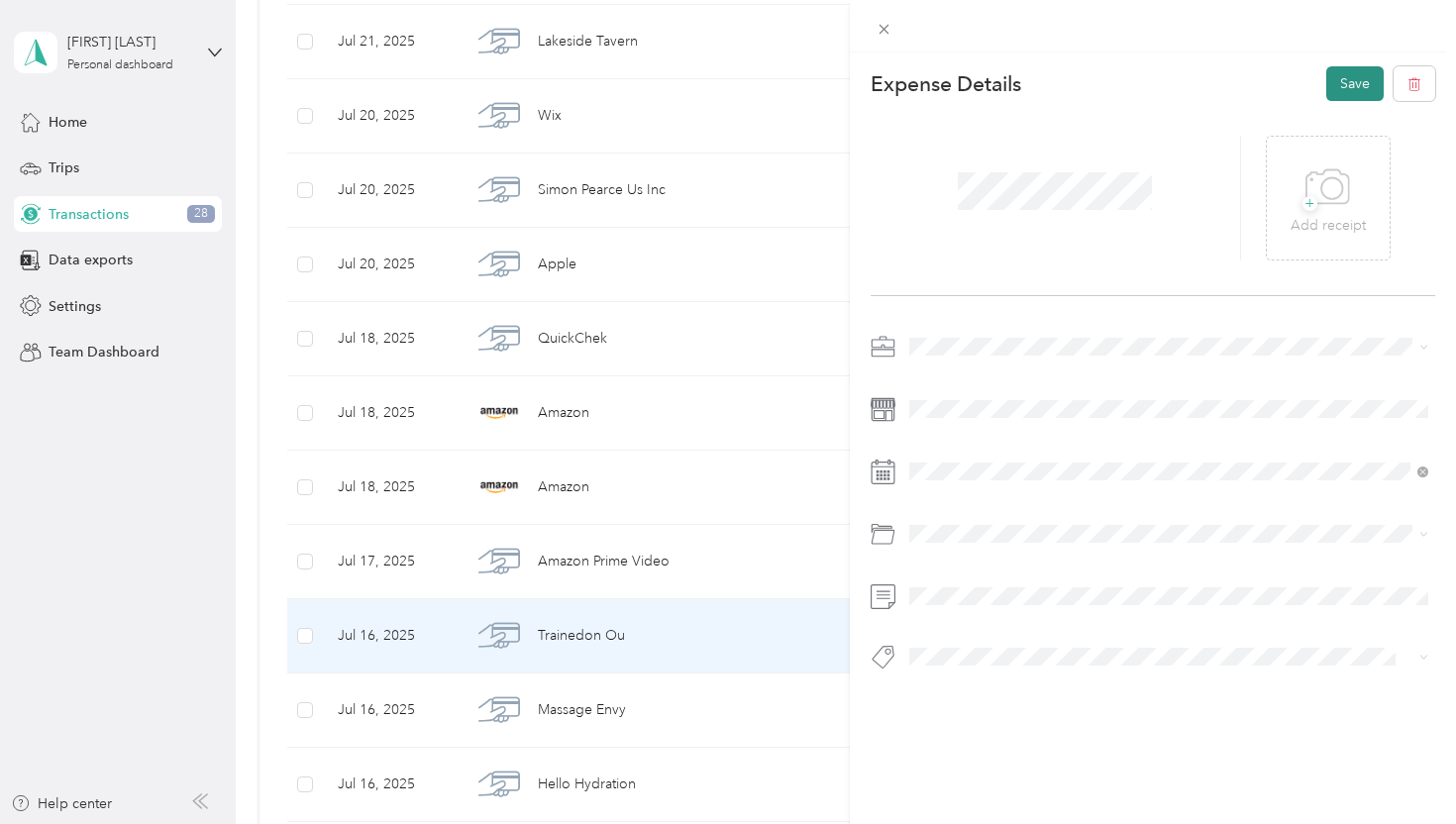 click on "Save" at bounding box center [1355, 83] 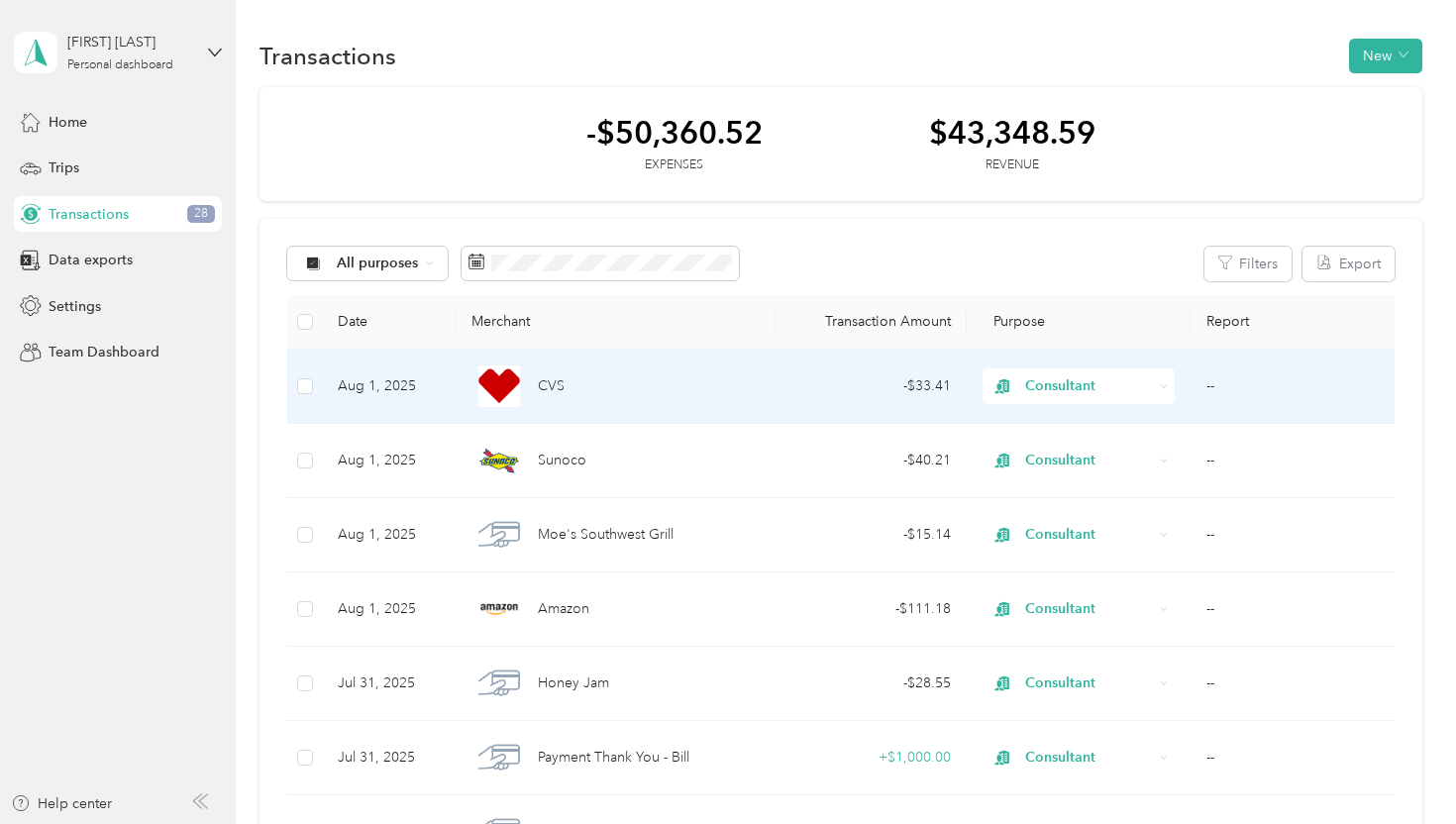 scroll, scrollTop: 1, scrollLeft: 0, axis: vertical 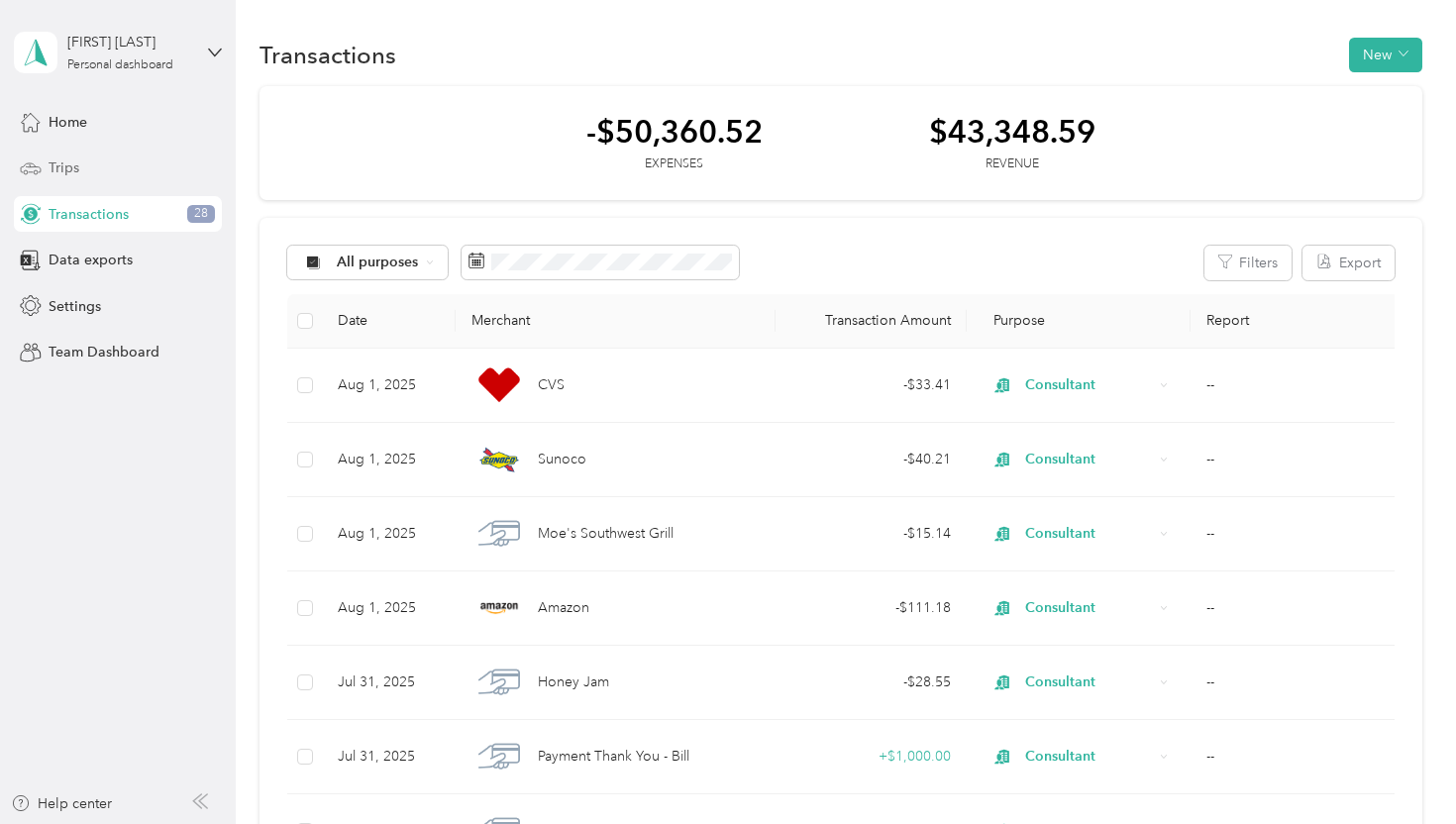 click on "Trips" at bounding box center [63, 167] 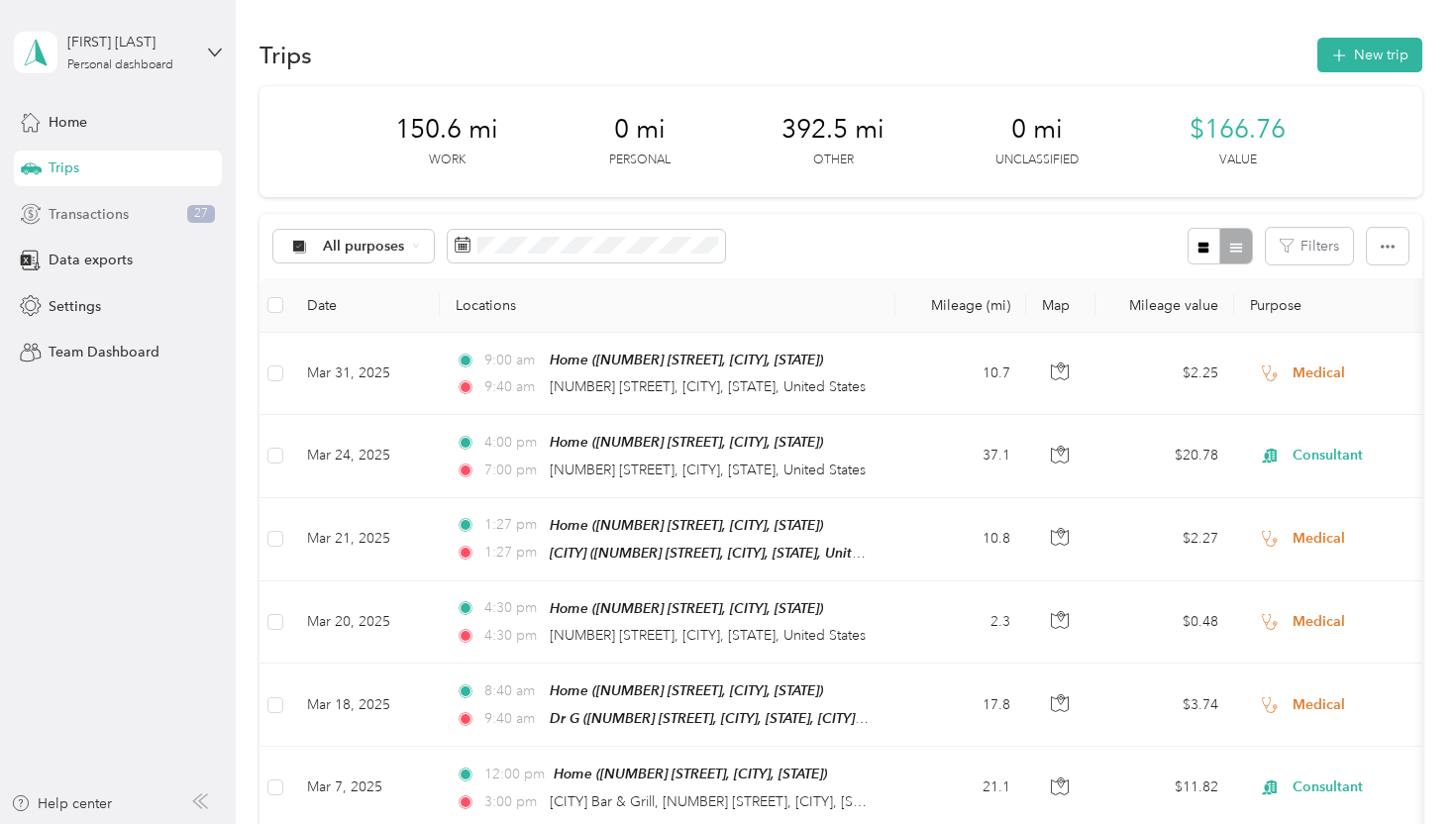 click on "Transactions" at bounding box center (88, 214) 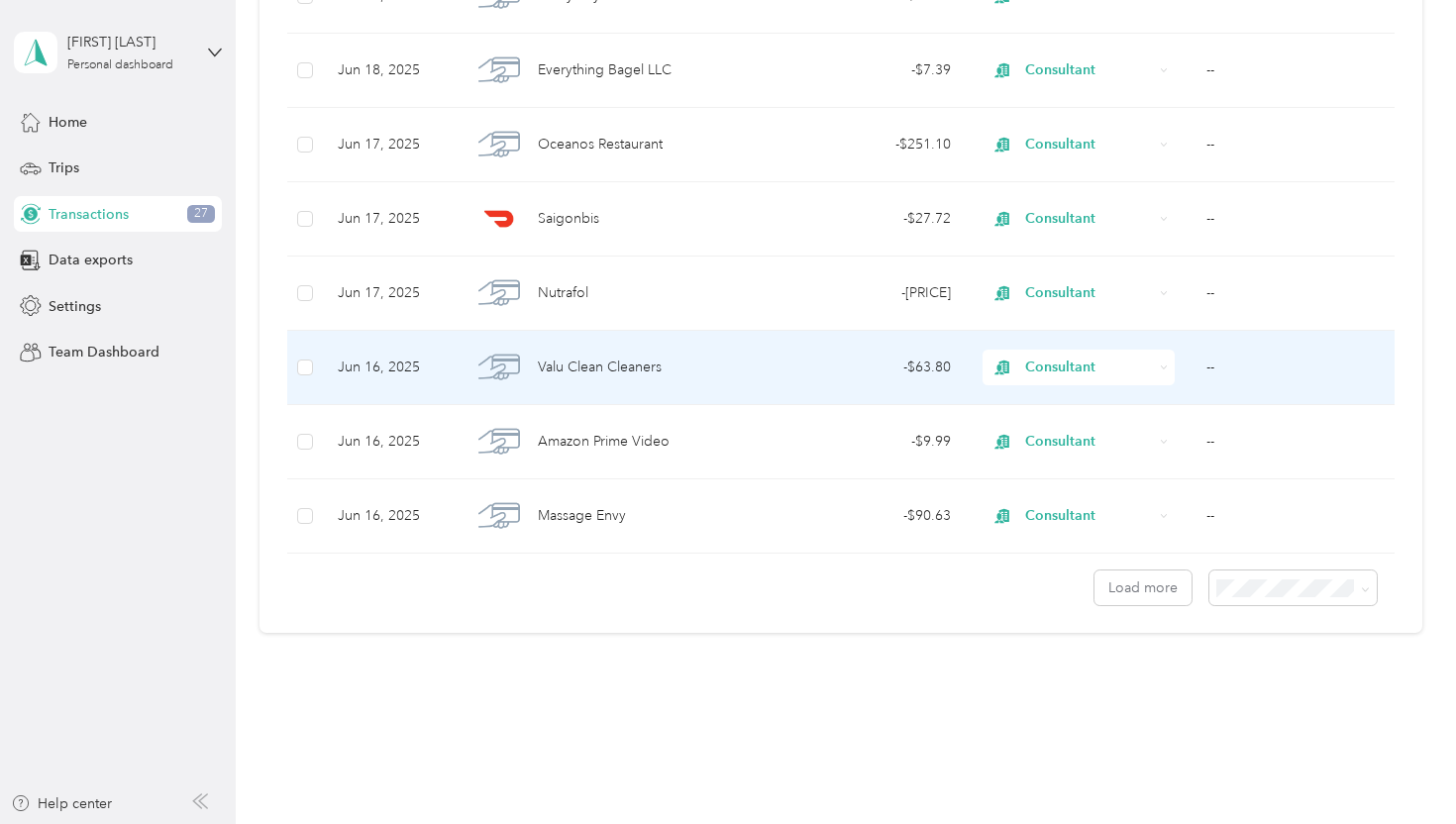 scroll, scrollTop: 7238, scrollLeft: 0, axis: vertical 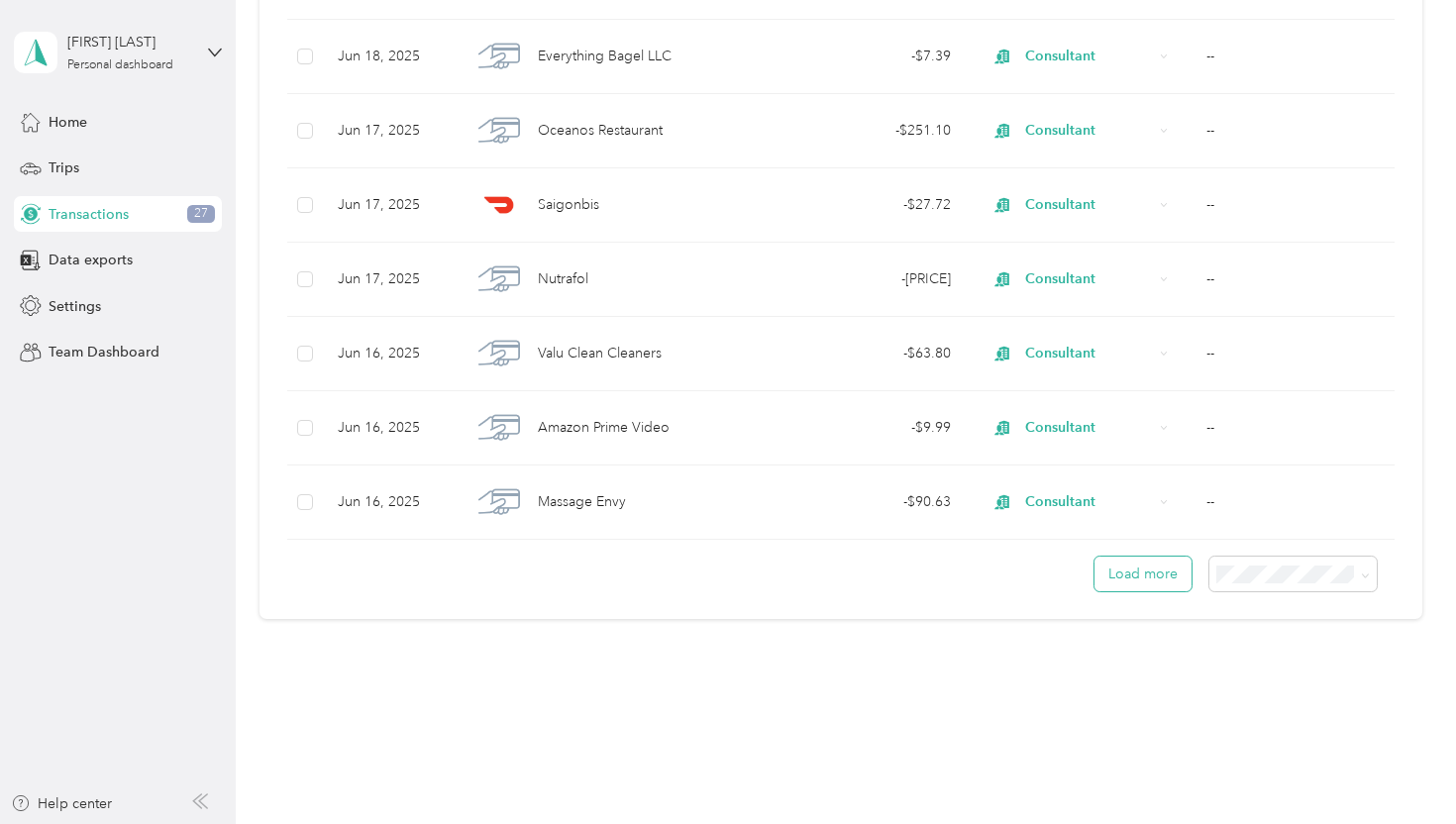 click on "Load more" at bounding box center (1143, 573) 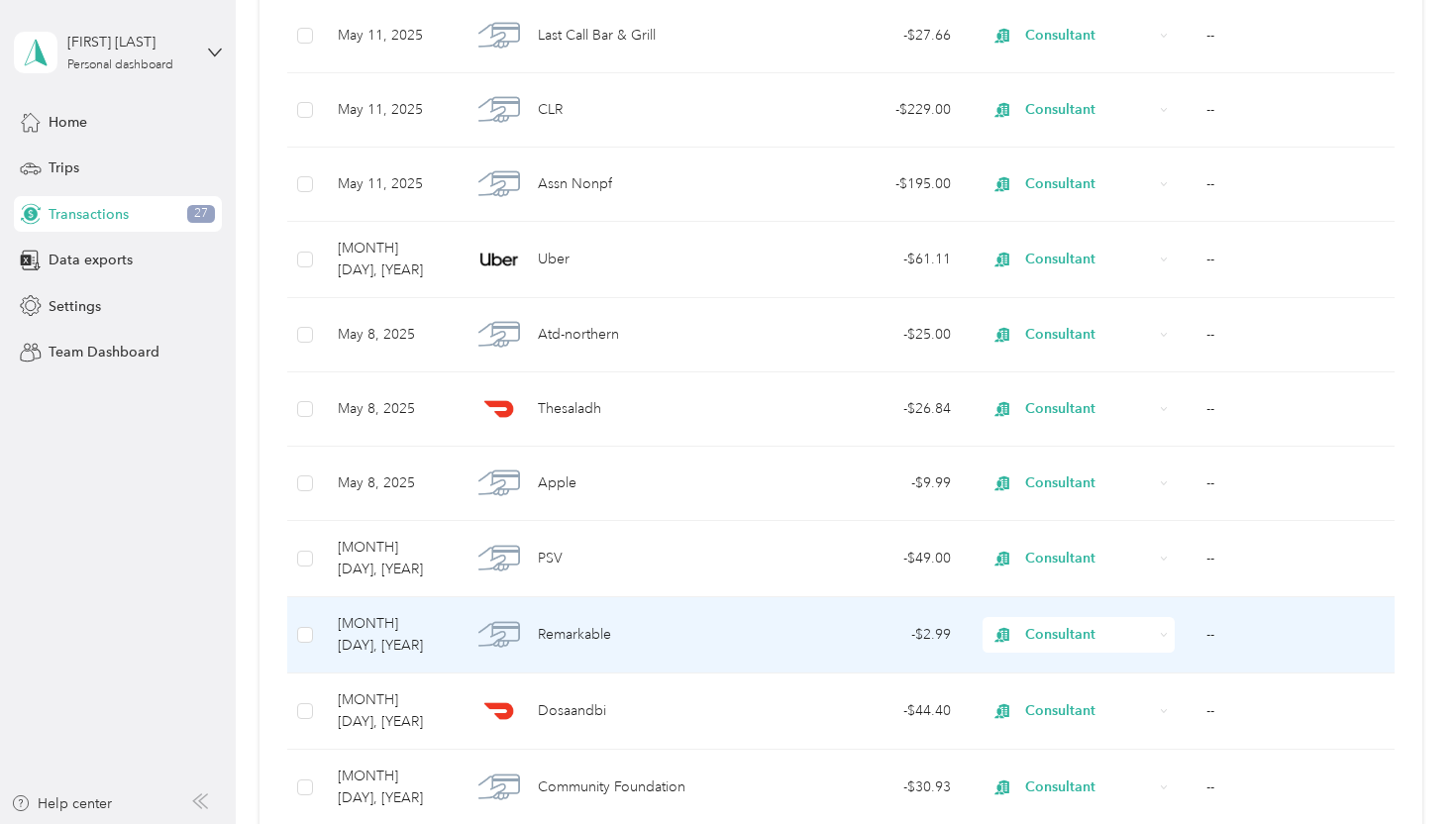 scroll, scrollTop: 14666, scrollLeft: 0, axis: vertical 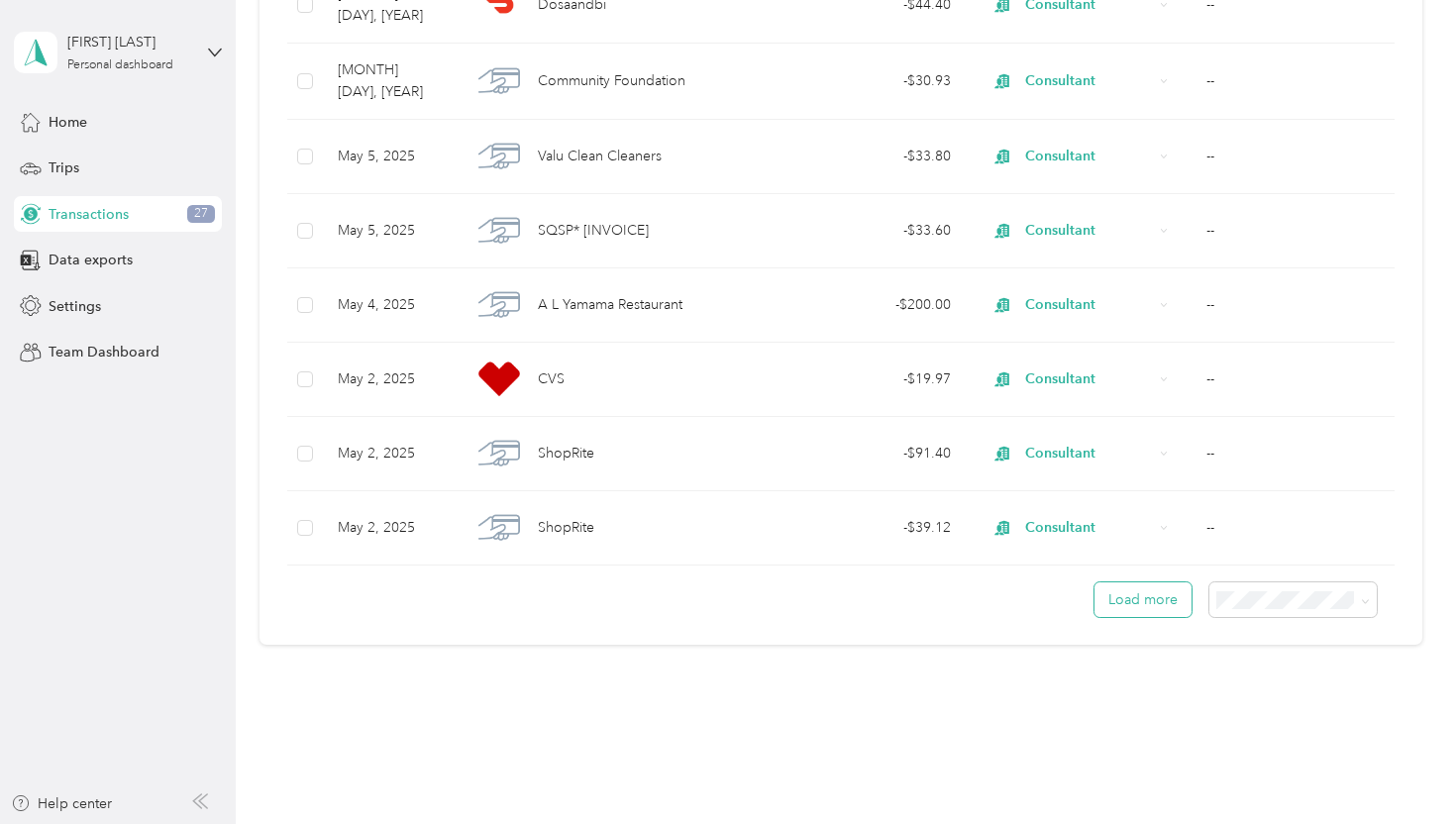 click on "Load more" at bounding box center (1143, 599) 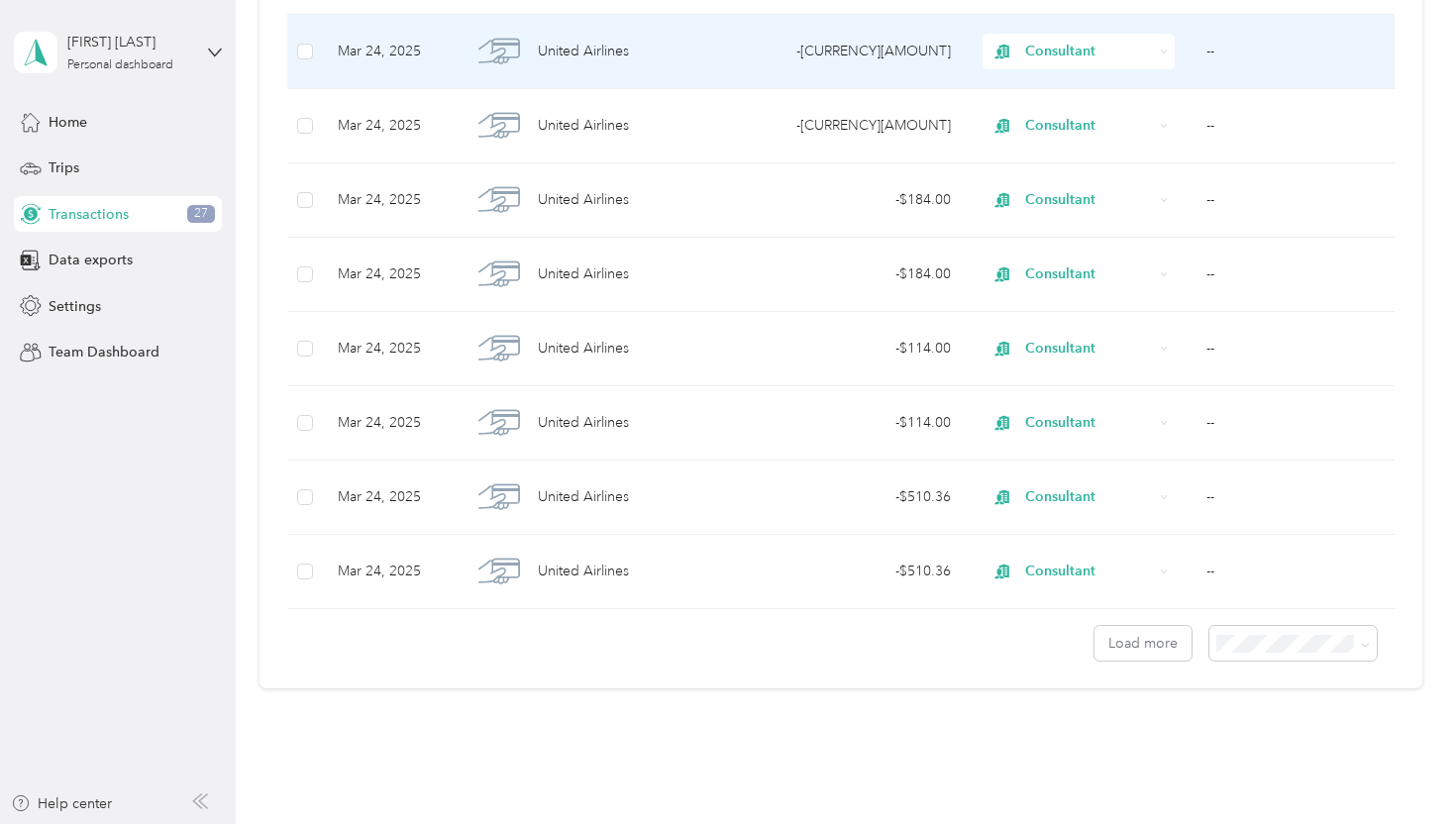 scroll, scrollTop: 22070, scrollLeft: 0, axis: vertical 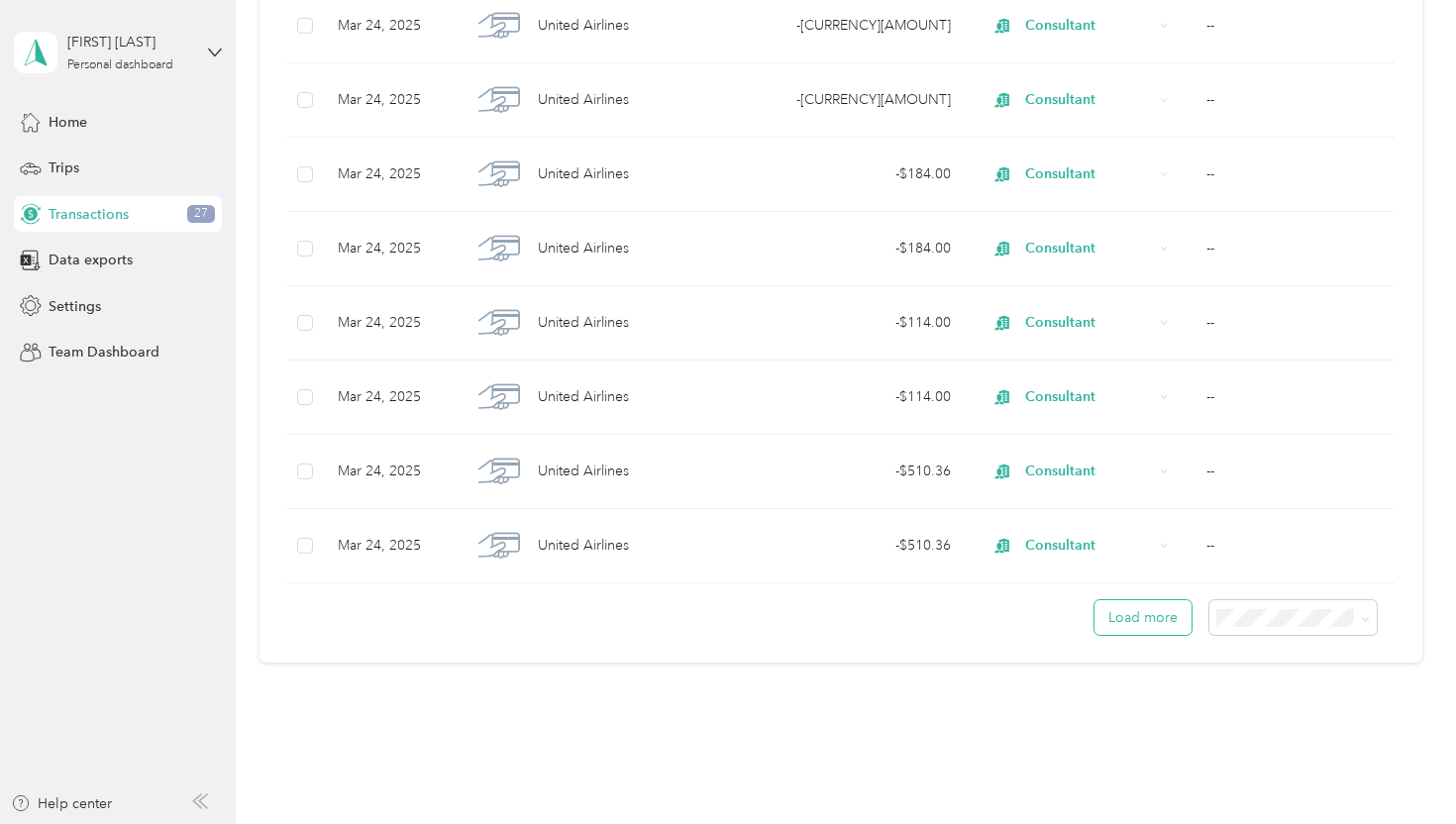 click on "Load more" at bounding box center (1143, 617) 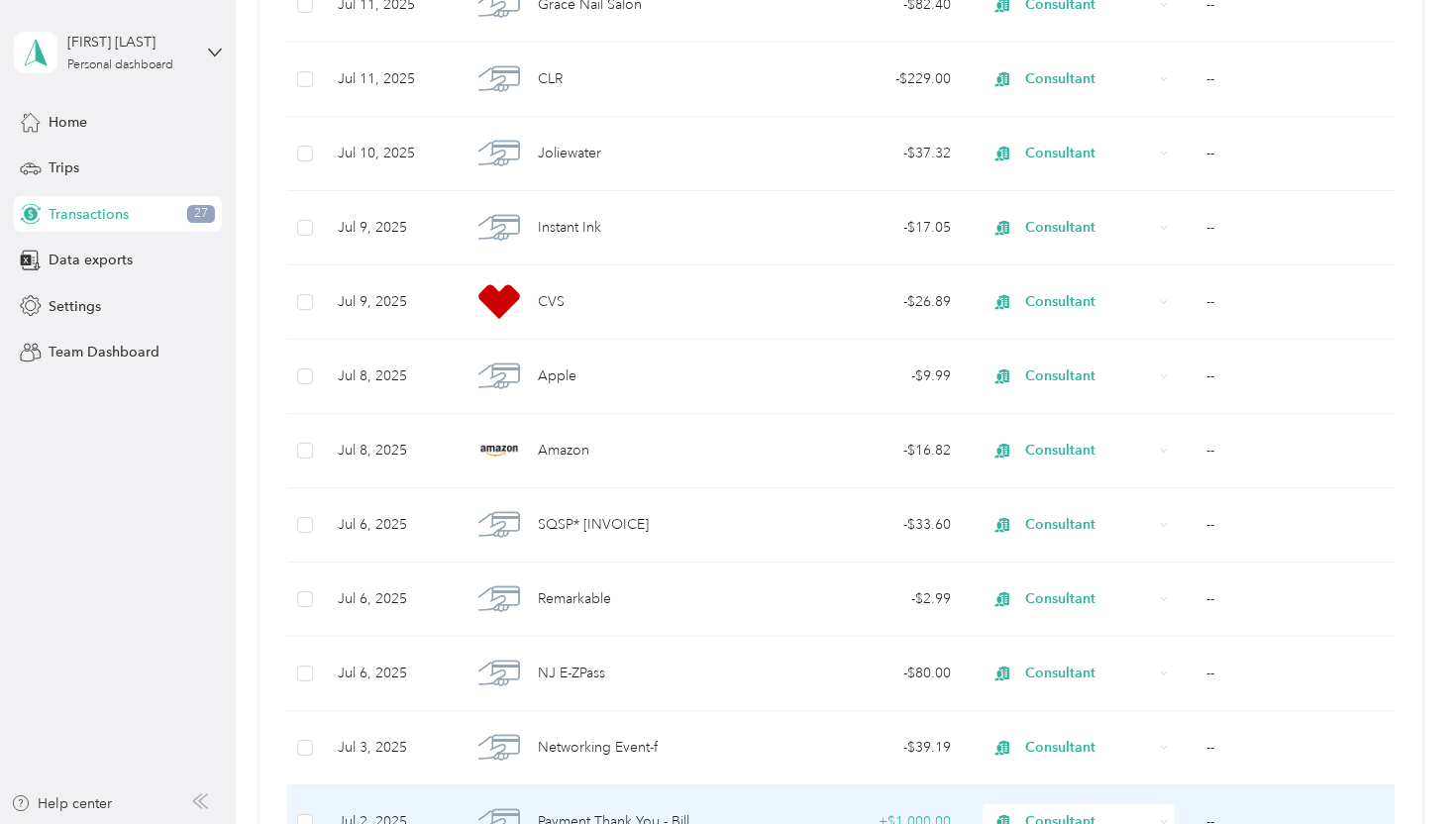 scroll, scrollTop: 3648, scrollLeft: 0, axis: vertical 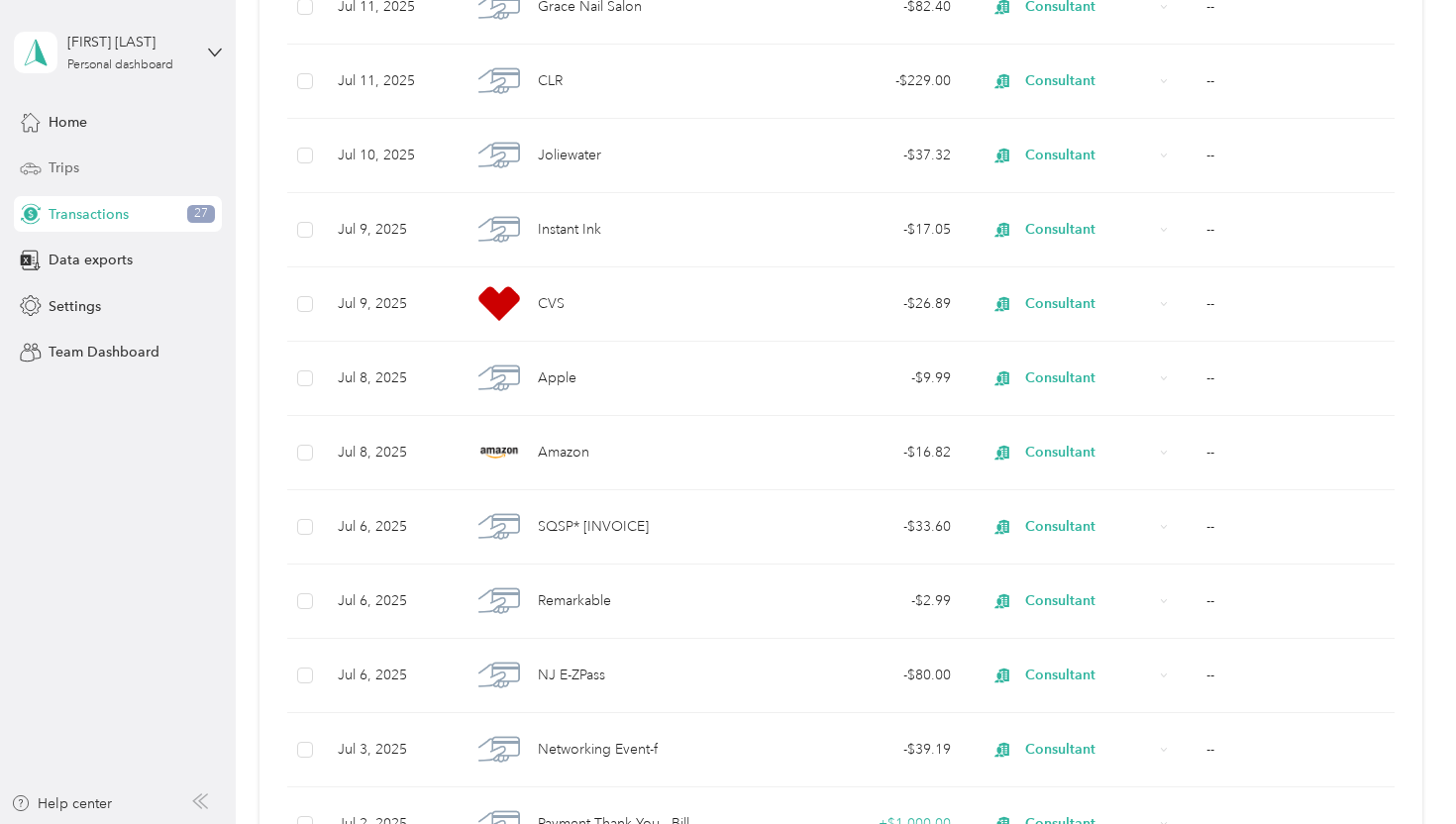 click on "Trips" at bounding box center [63, 167] 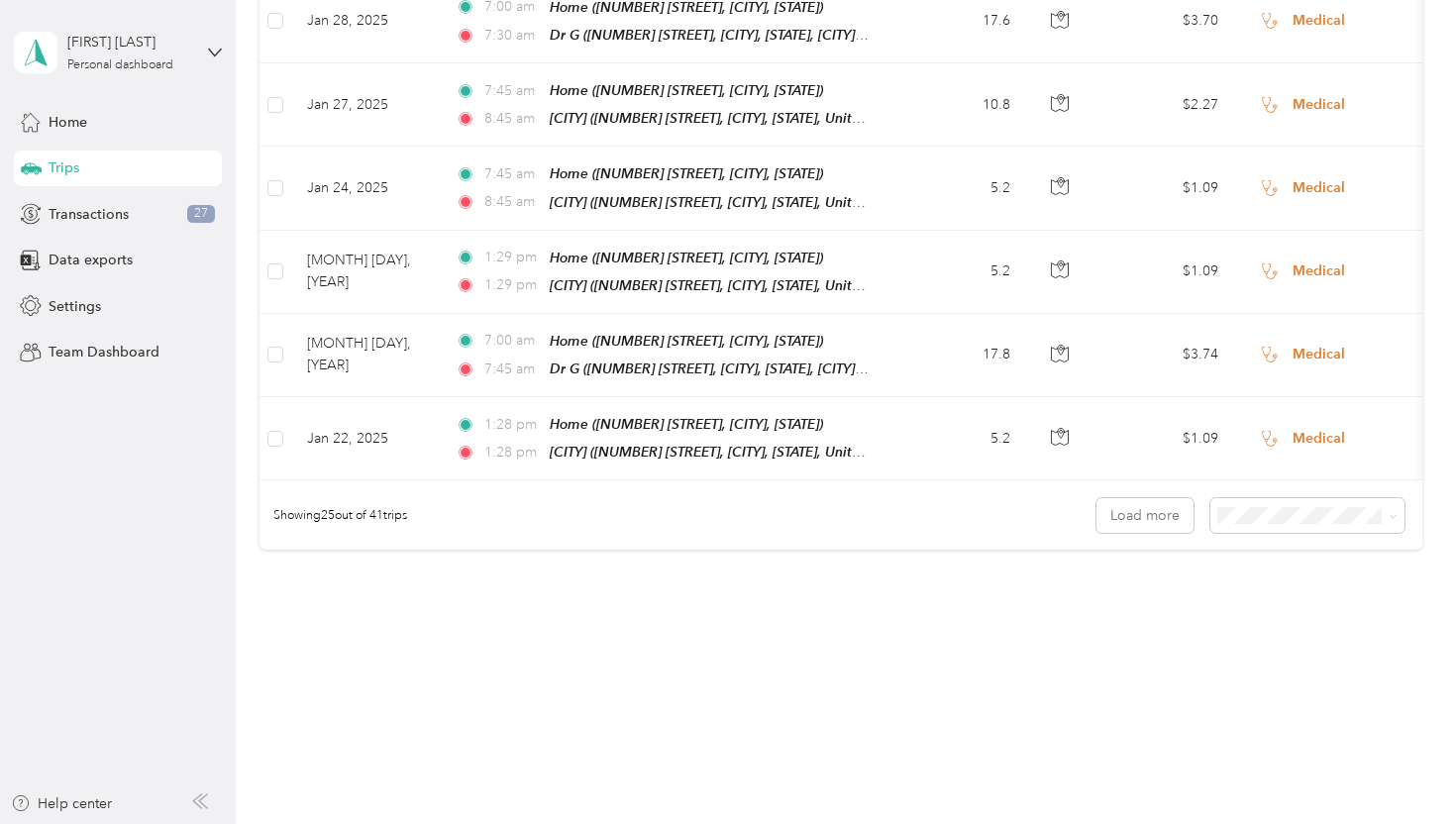 scroll, scrollTop: 1911, scrollLeft: 0, axis: vertical 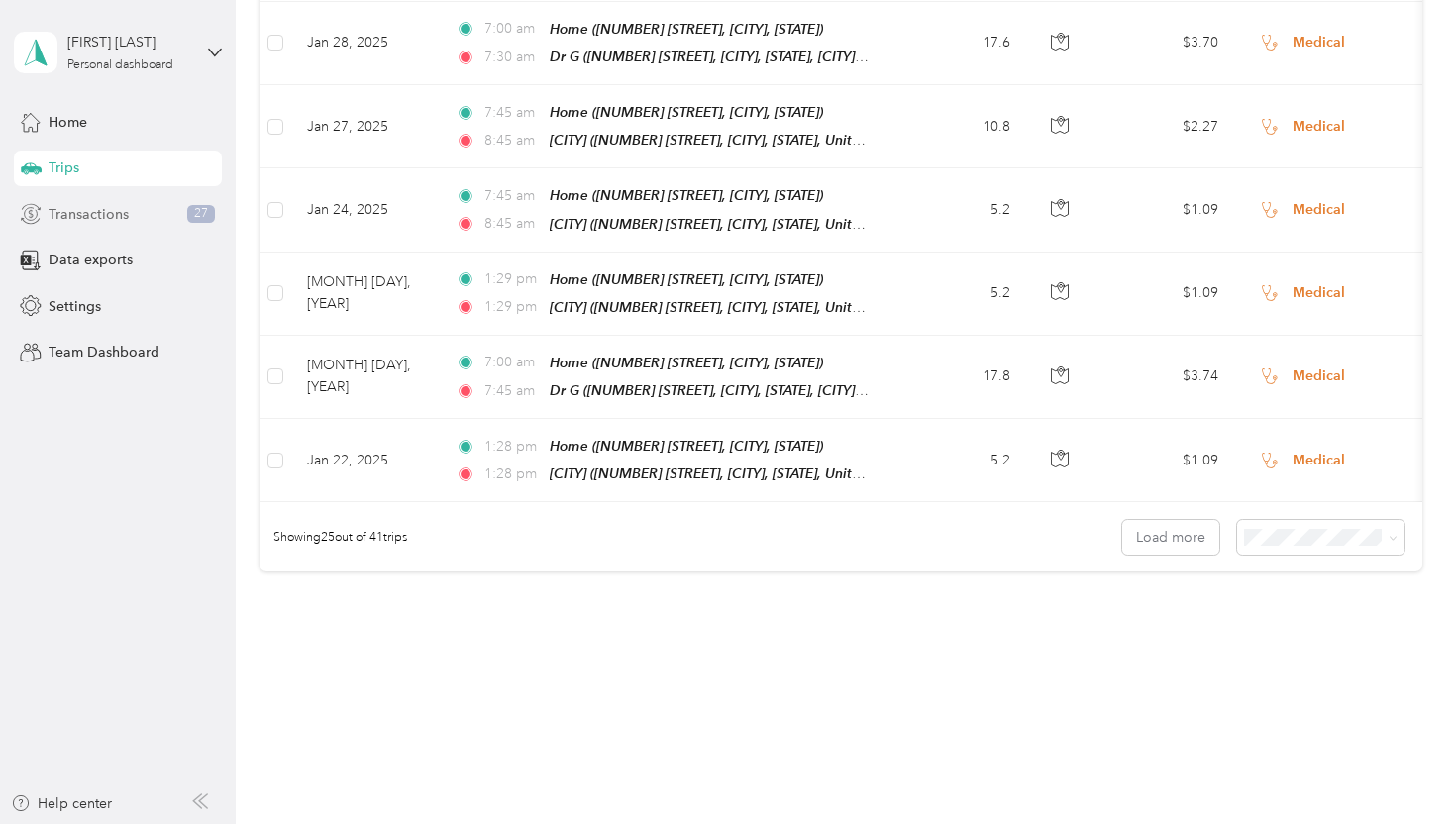 click on "Transactions" at bounding box center [88, 214] 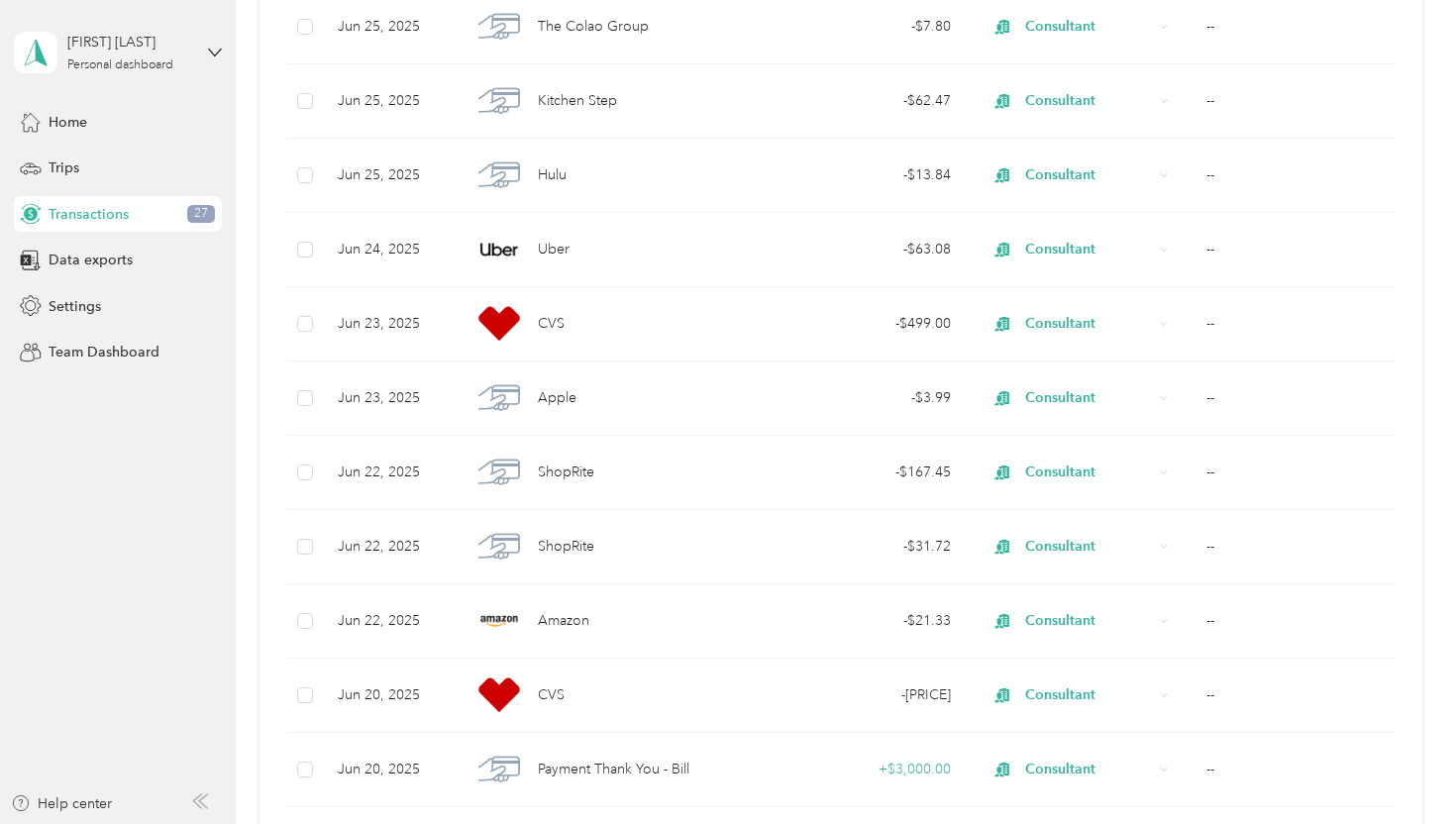 scroll, scrollTop: 7238, scrollLeft: 0, axis: vertical 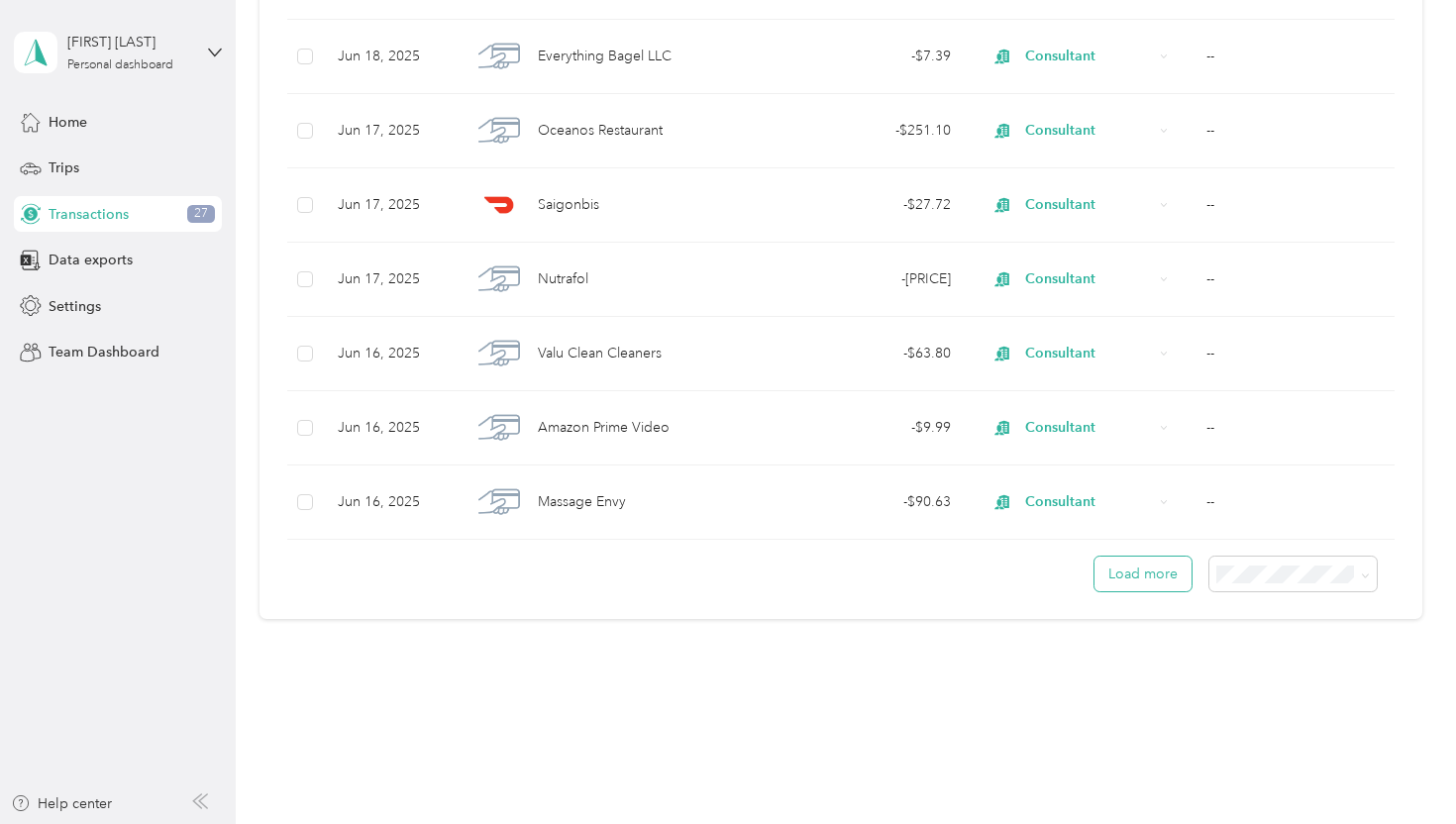 click on "Load more" at bounding box center (1143, 573) 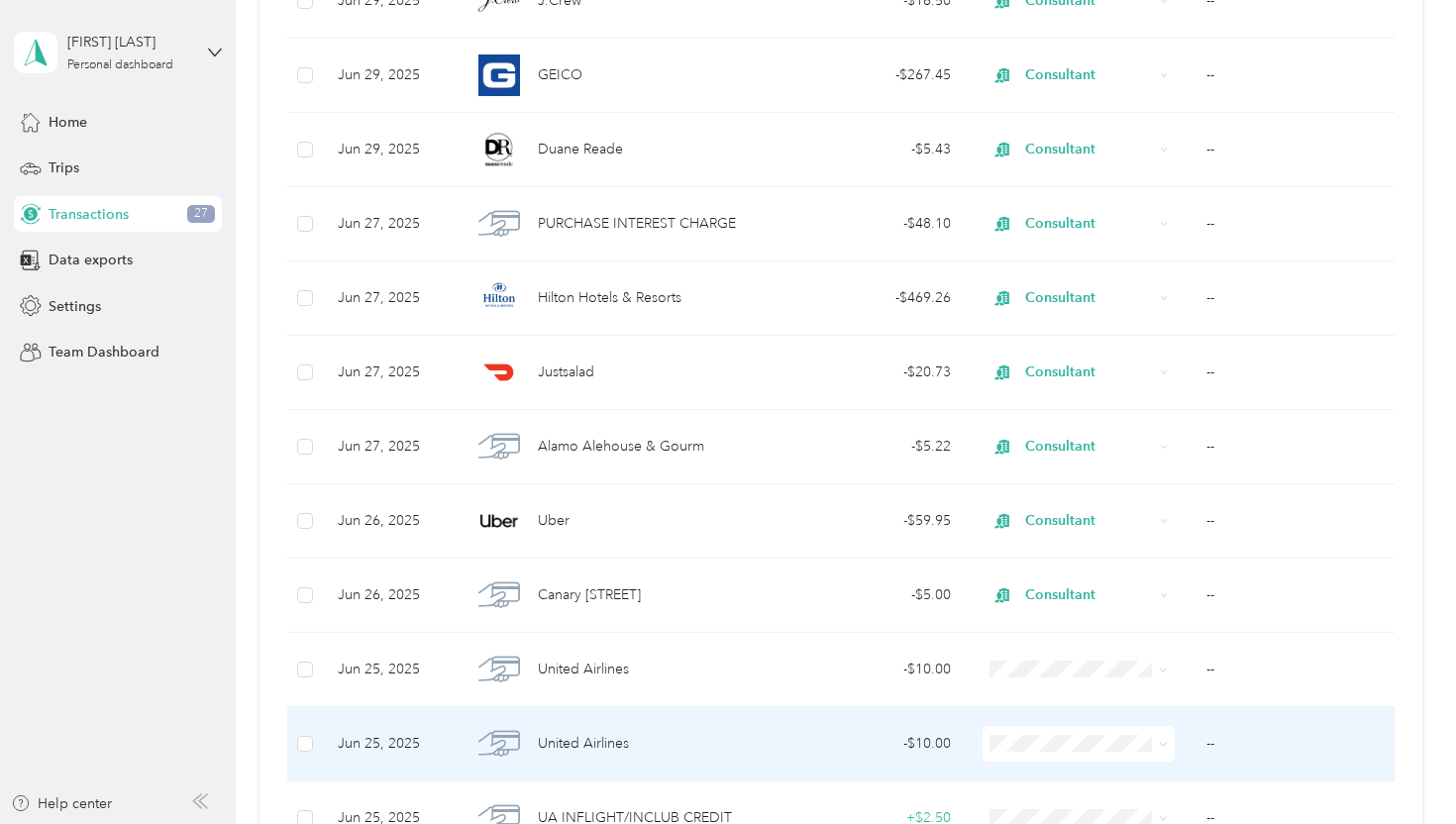 scroll, scrollTop: 4940, scrollLeft: 0, axis: vertical 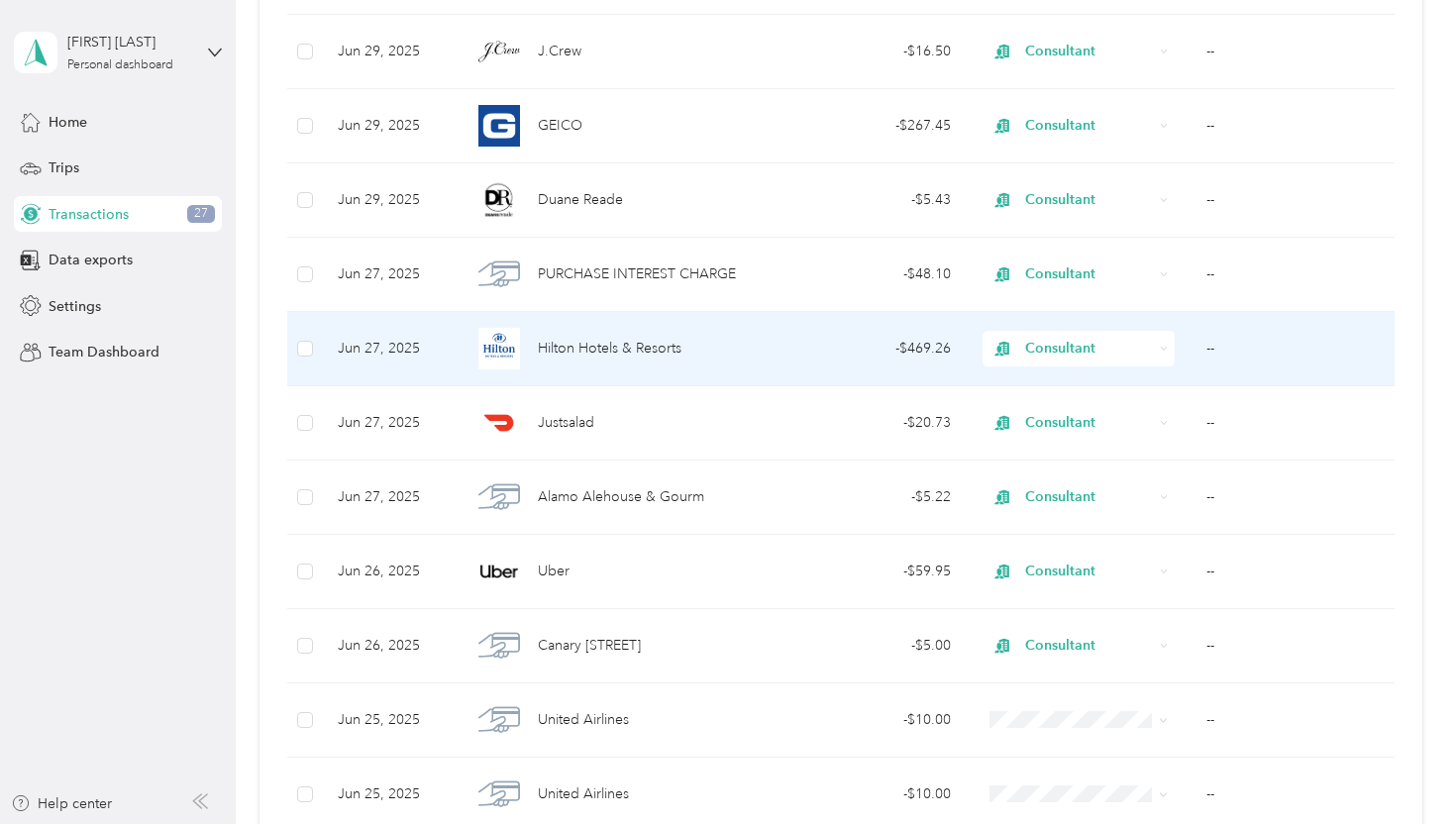 click on "--" at bounding box center (1297, 349) 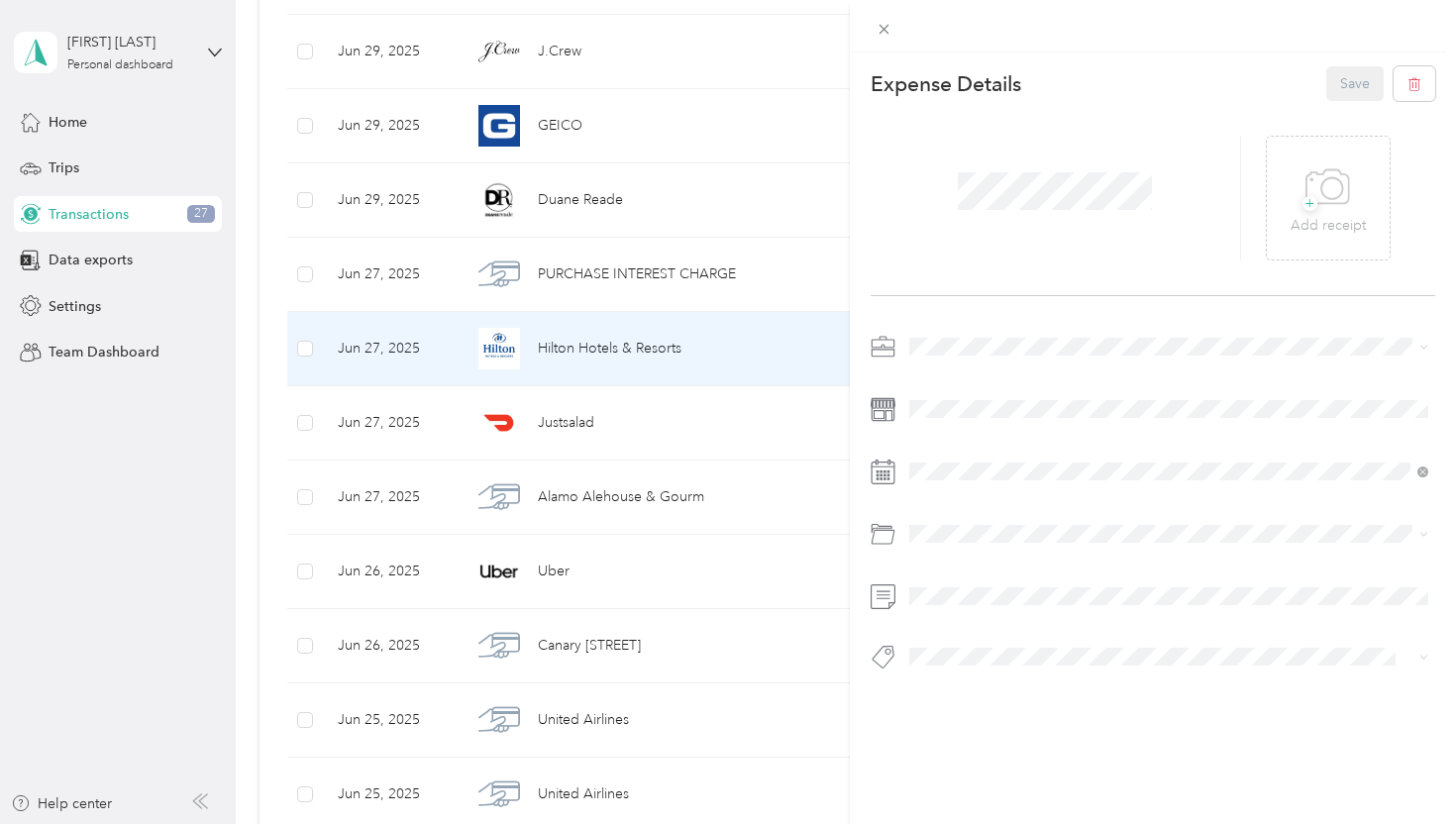 click at bounding box center [1153, 507] 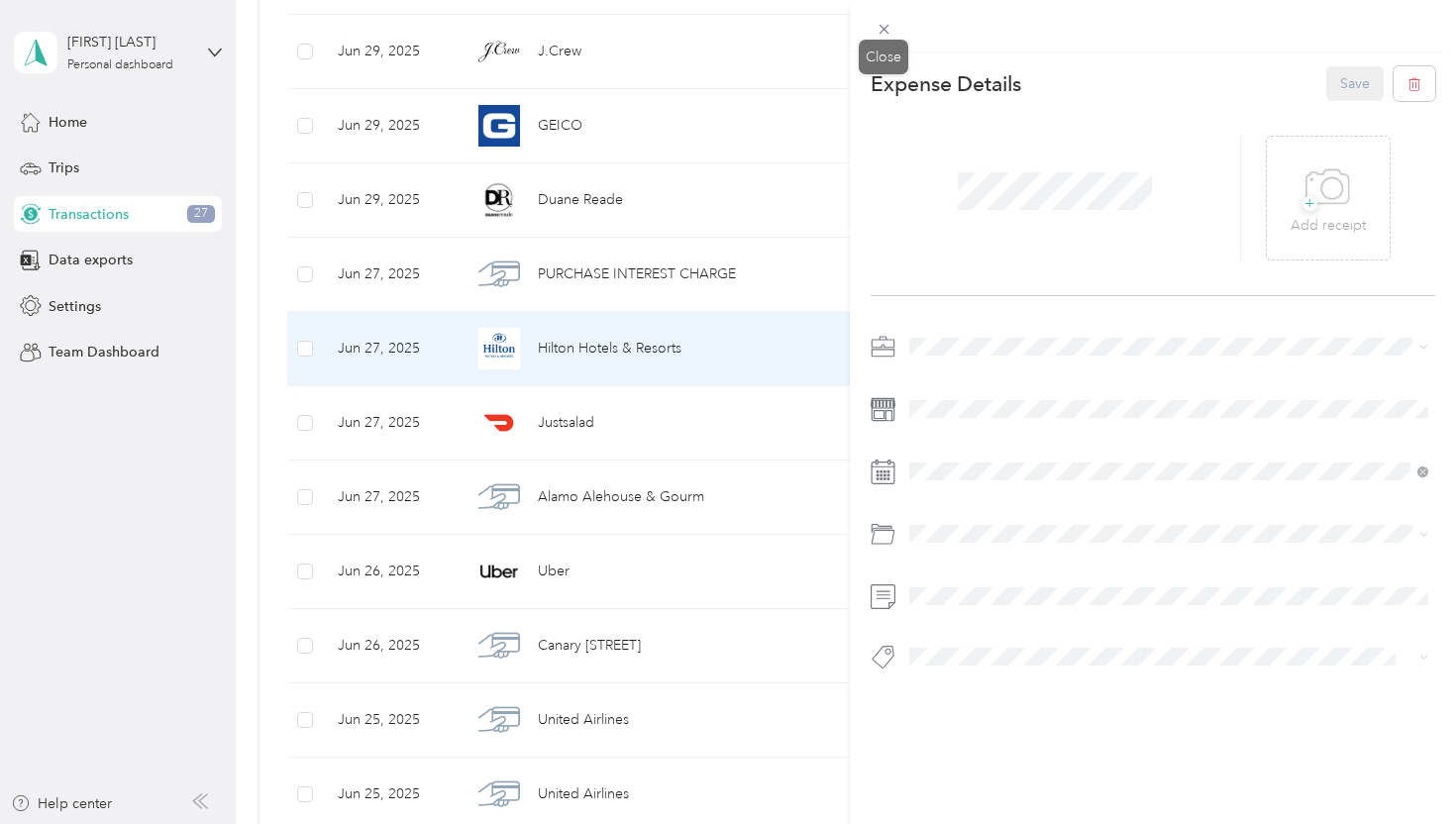 click on "Close" at bounding box center (884, 56) 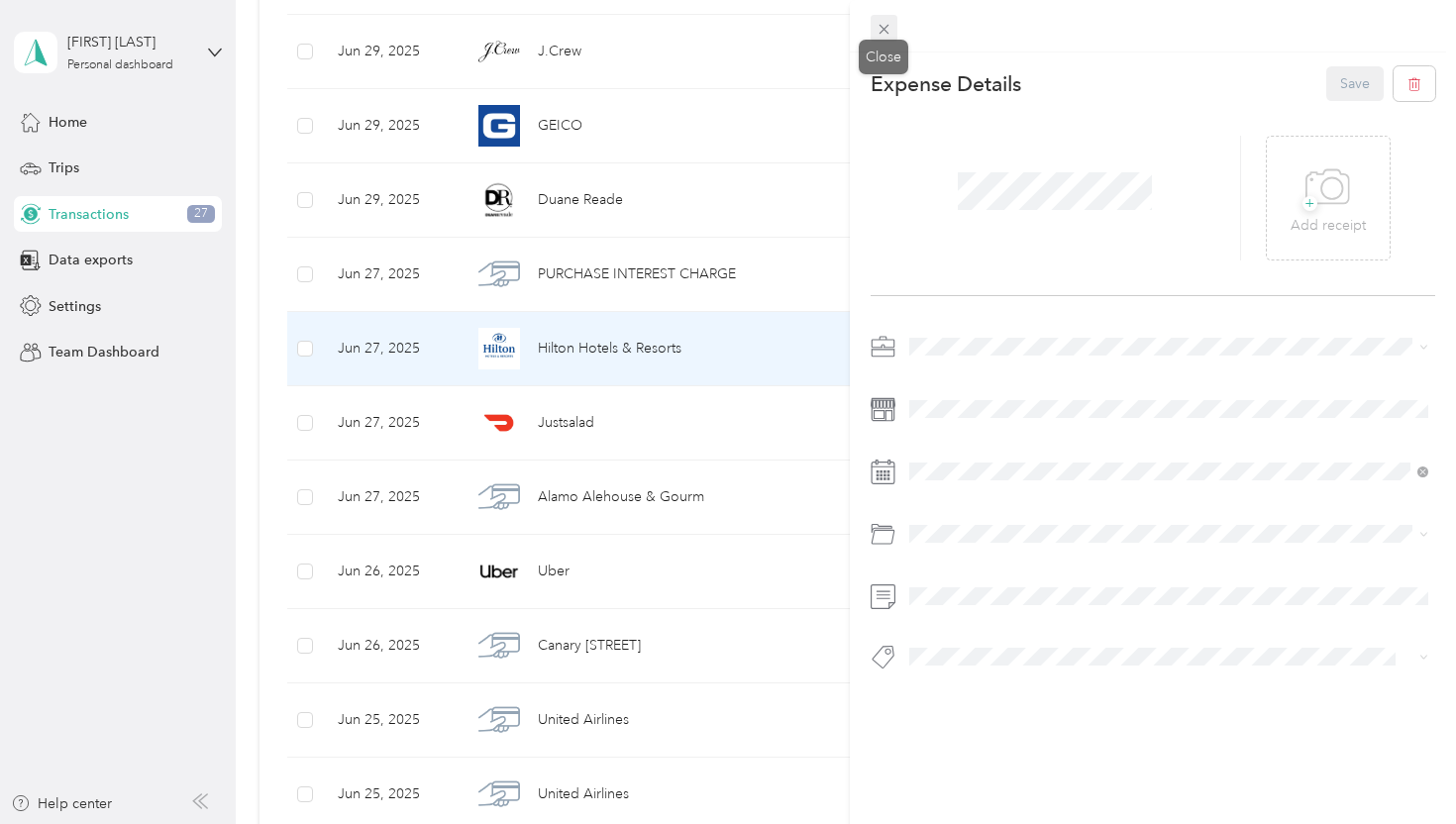 click 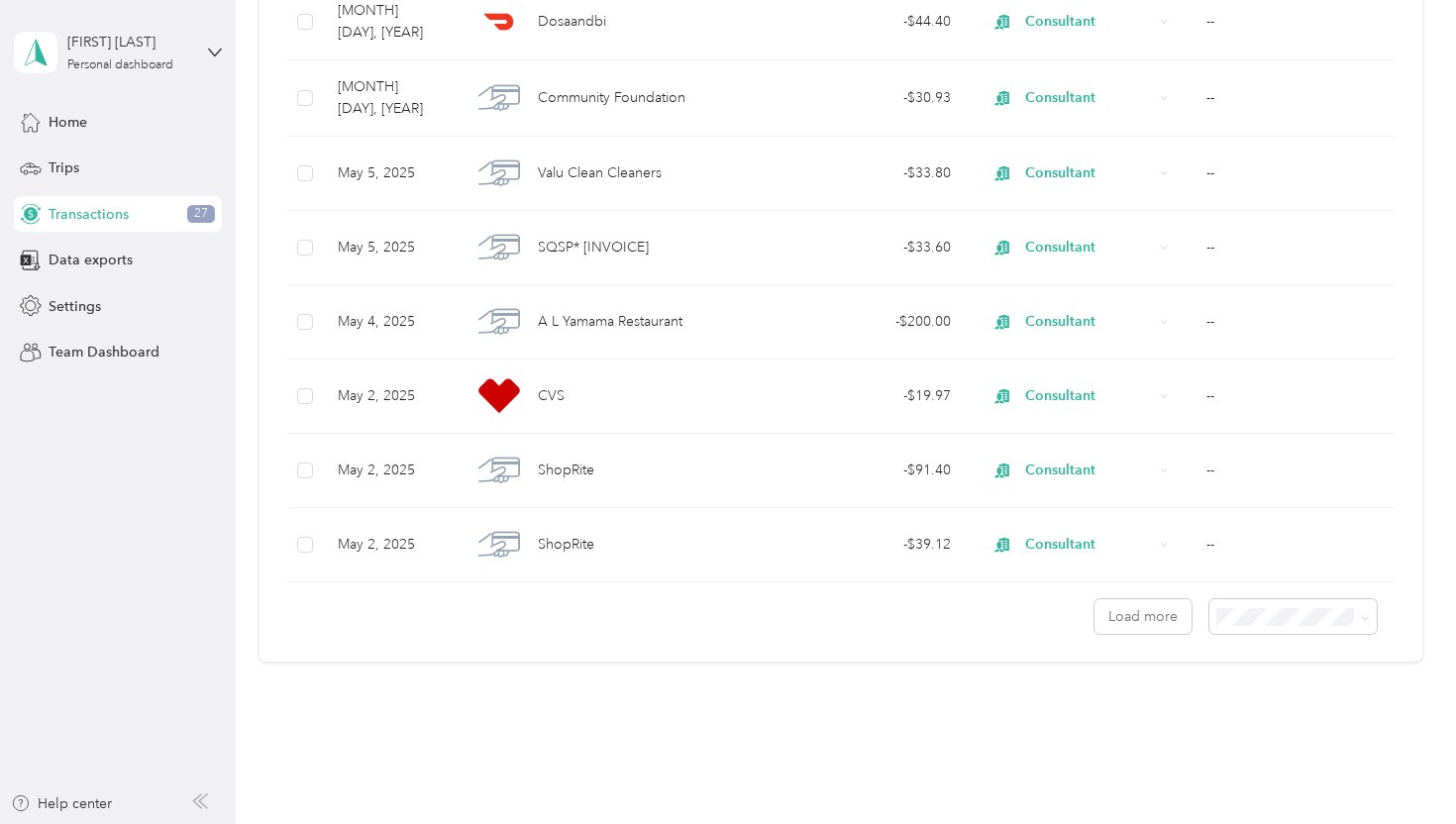 scroll, scrollTop: 14666, scrollLeft: 0, axis: vertical 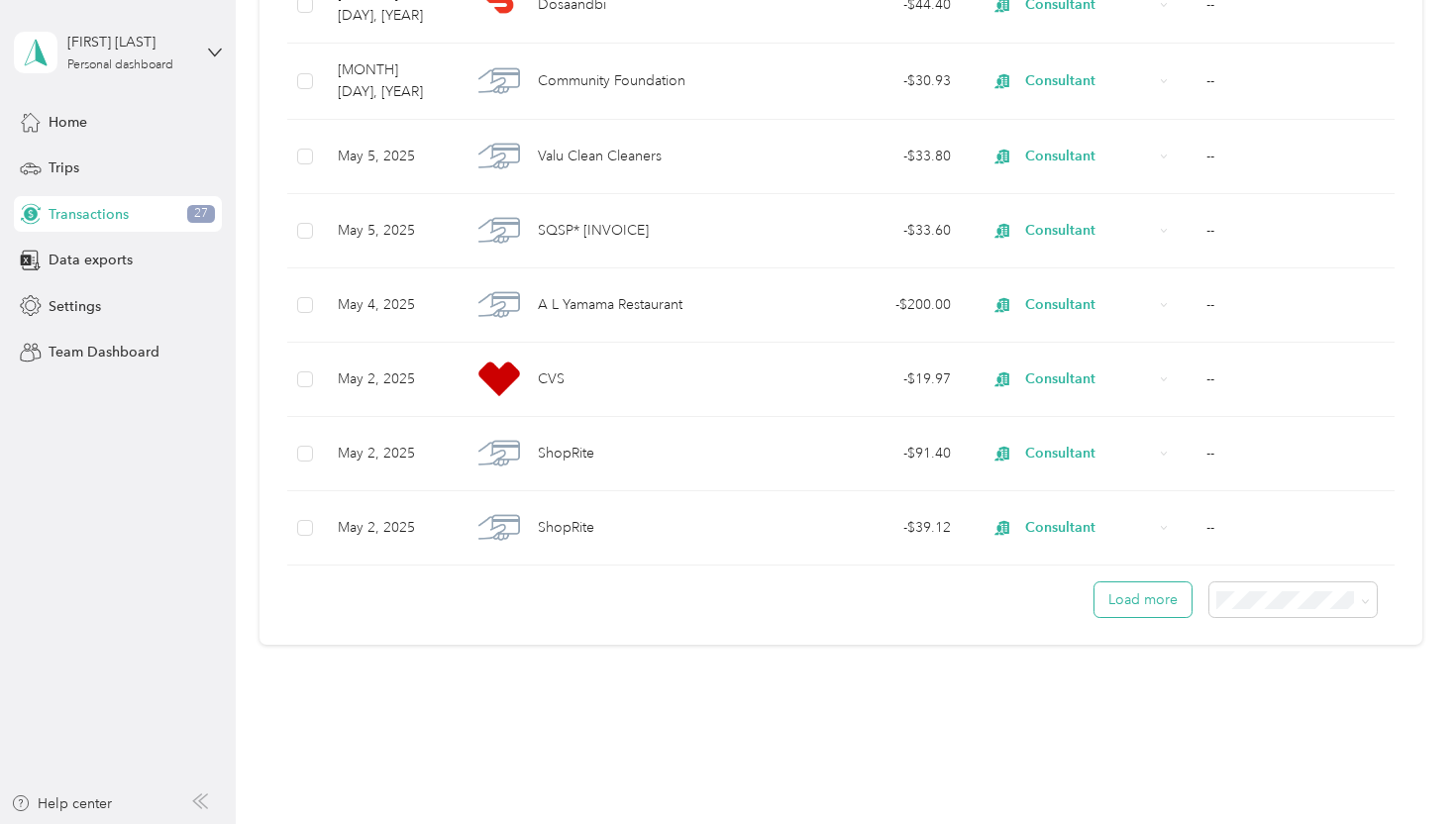 click on "Load more" at bounding box center (1143, 599) 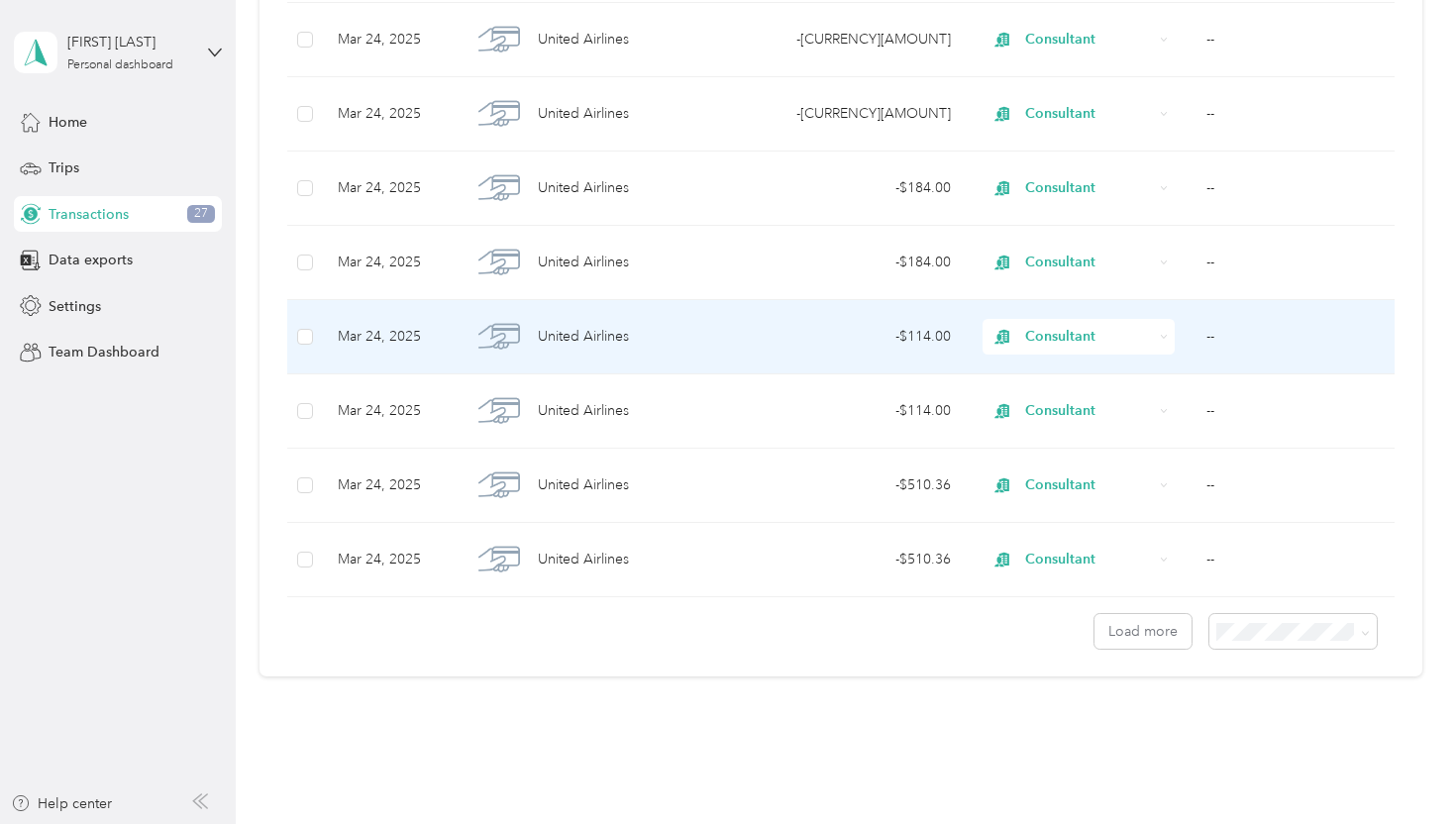 scroll, scrollTop: 22070, scrollLeft: 0, axis: vertical 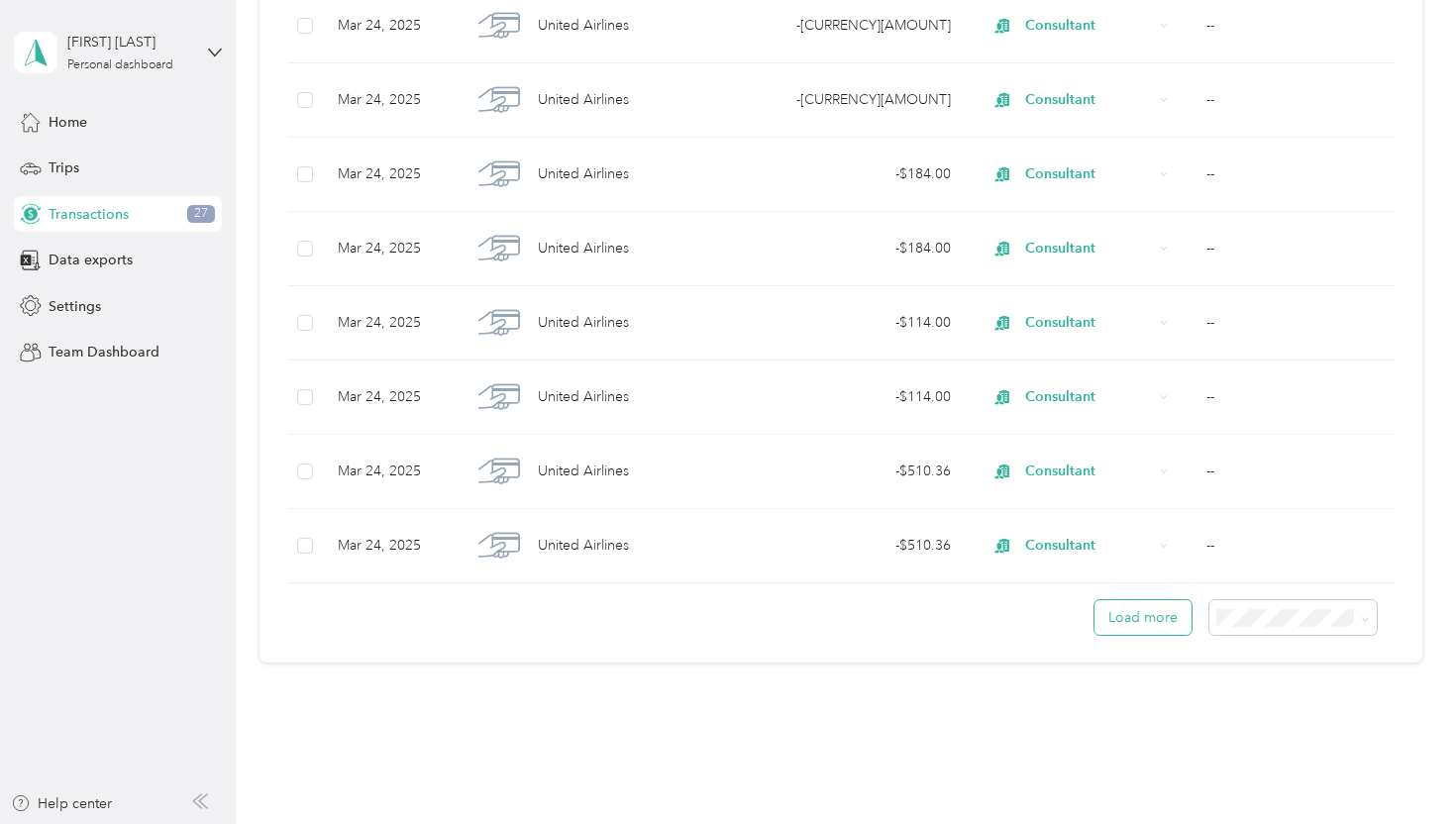 click on "Load more" at bounding box center (1143, 617) 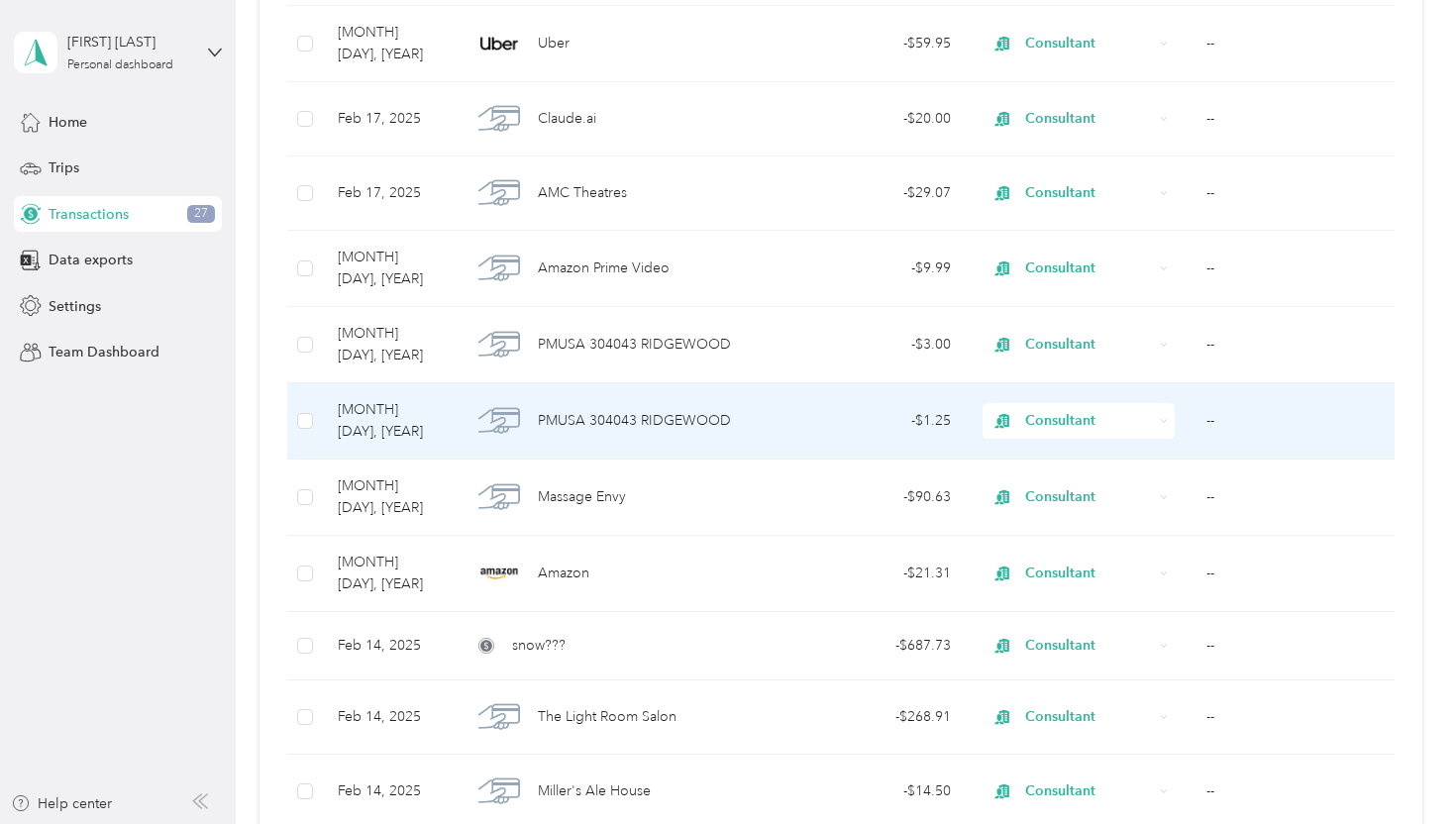 scroll, scrollTop: 29474, scrollLeft: 0, axis: vertical 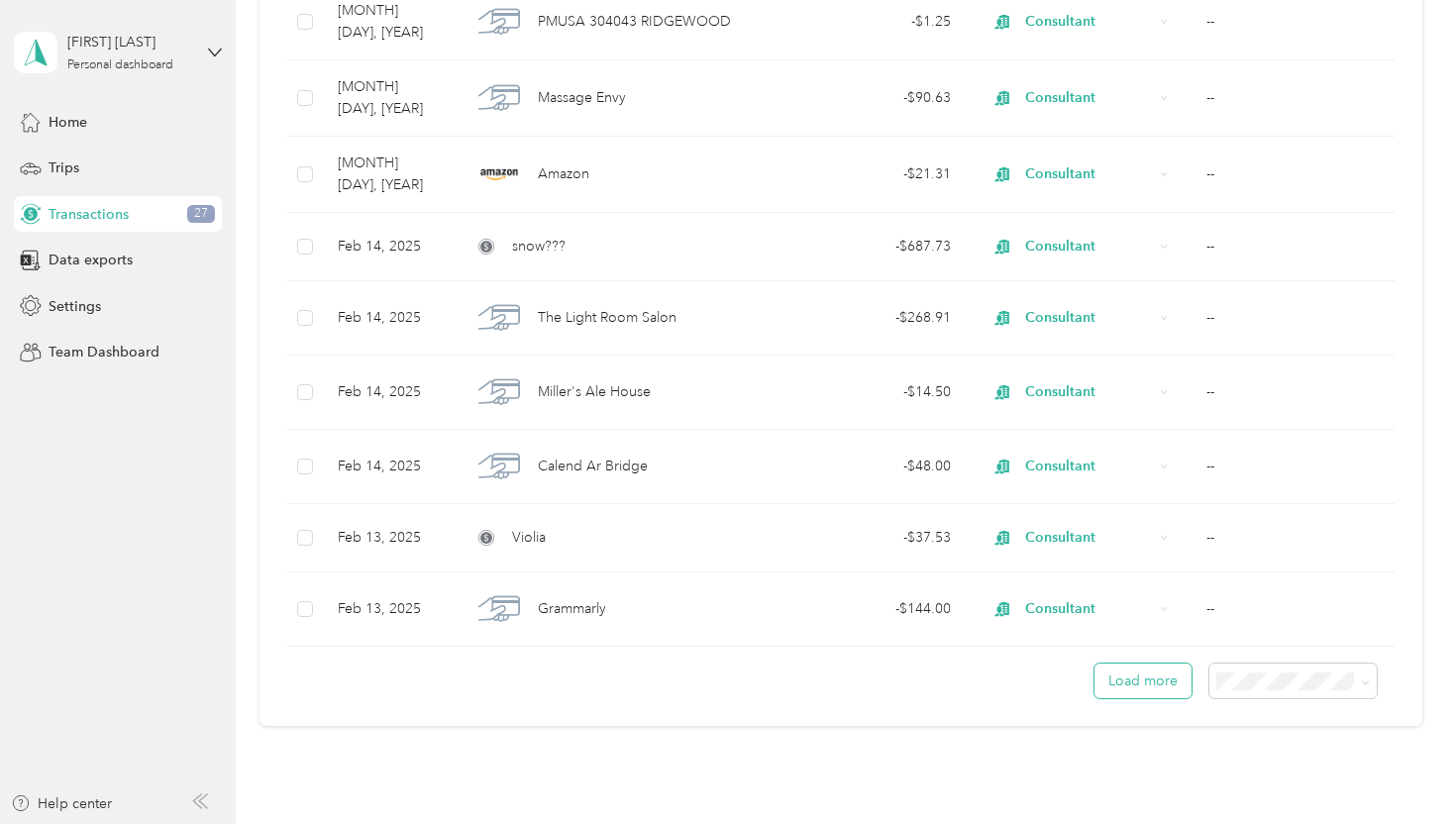 click on "Load more" at bounding box center [1143, 680] 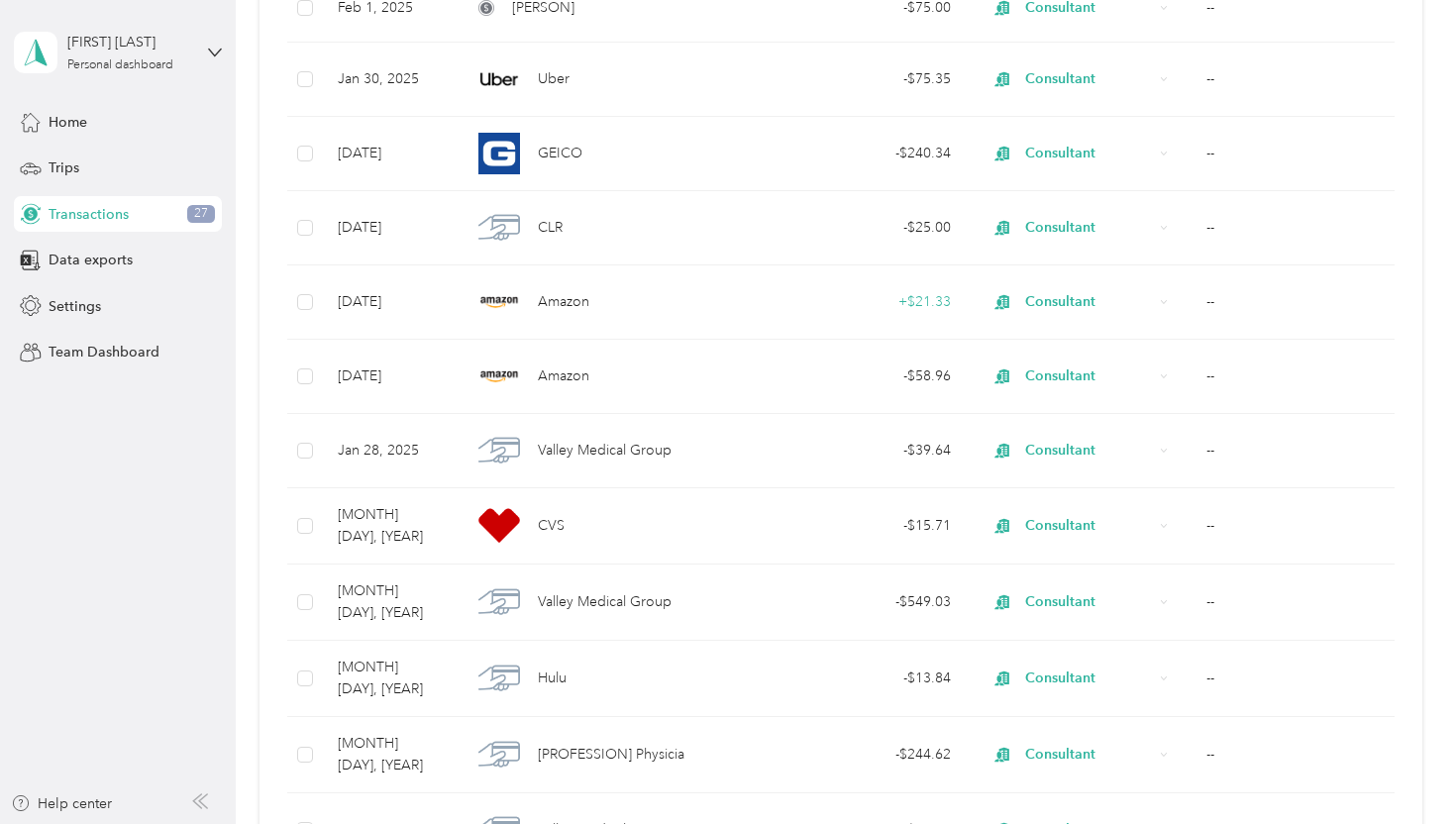 scroll, scrollTop: 31780, scrollLeft: 0, axis: vertical 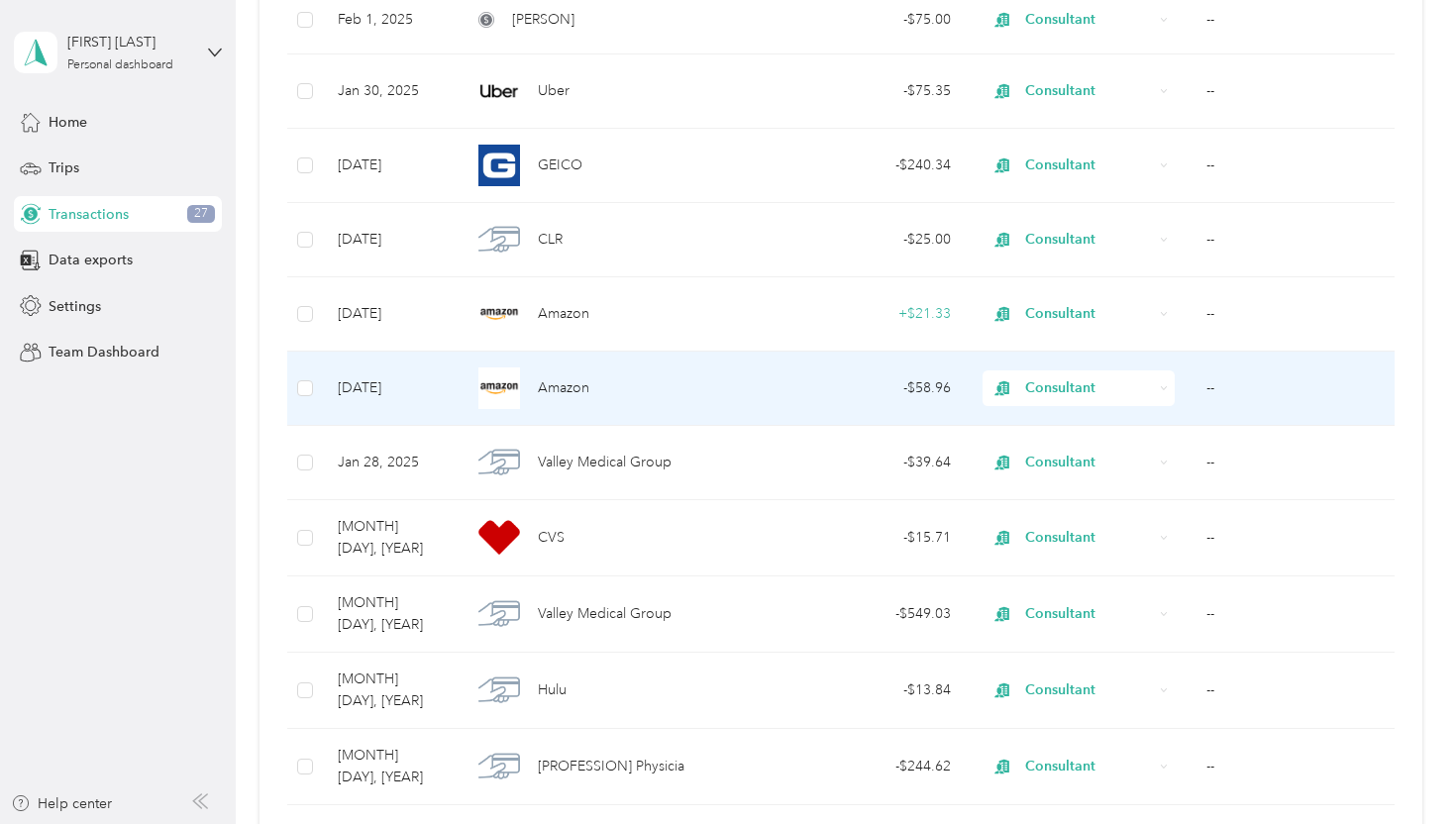 click on "--" at bounding box center [1297, 388] 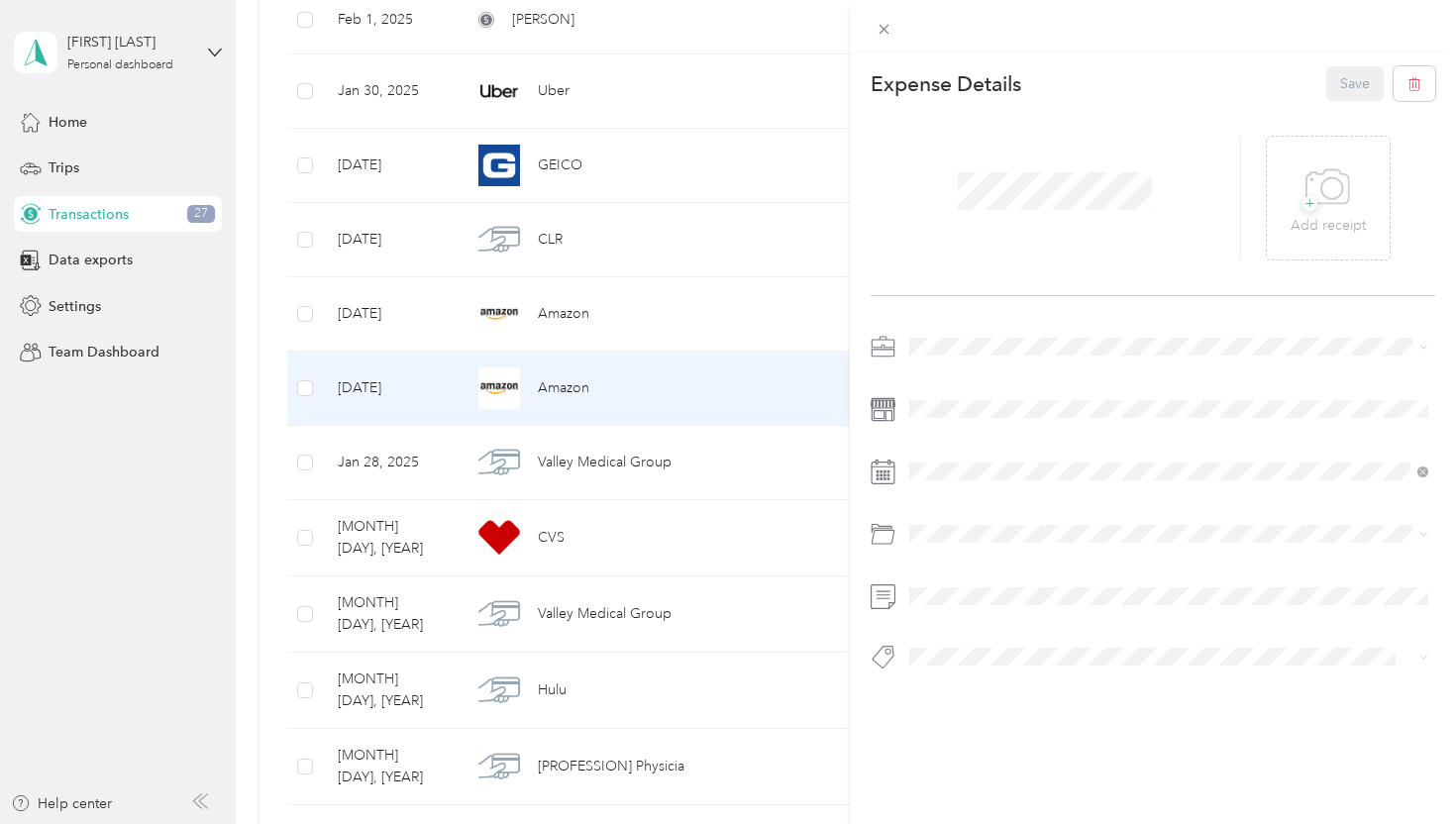 click on "This  expense  cannot be edited because it is either under review, approved, or paid. Contact your Team Manager to edit it.  Expense Details Save + Add receipt" at bounding box center [728, 412] 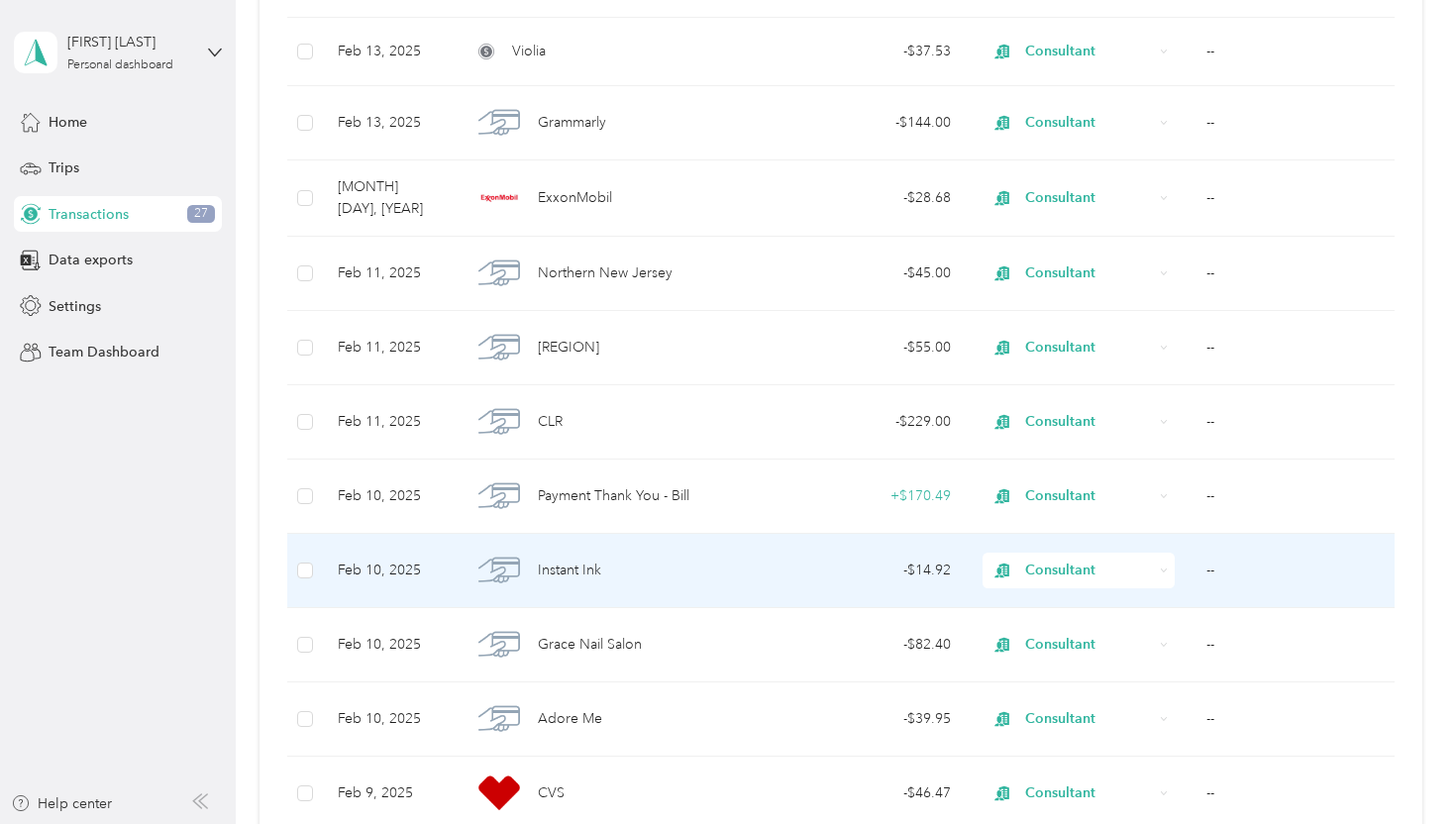 scroll, scrollTop: 29962, scrollLeft: 0, axis: vertical 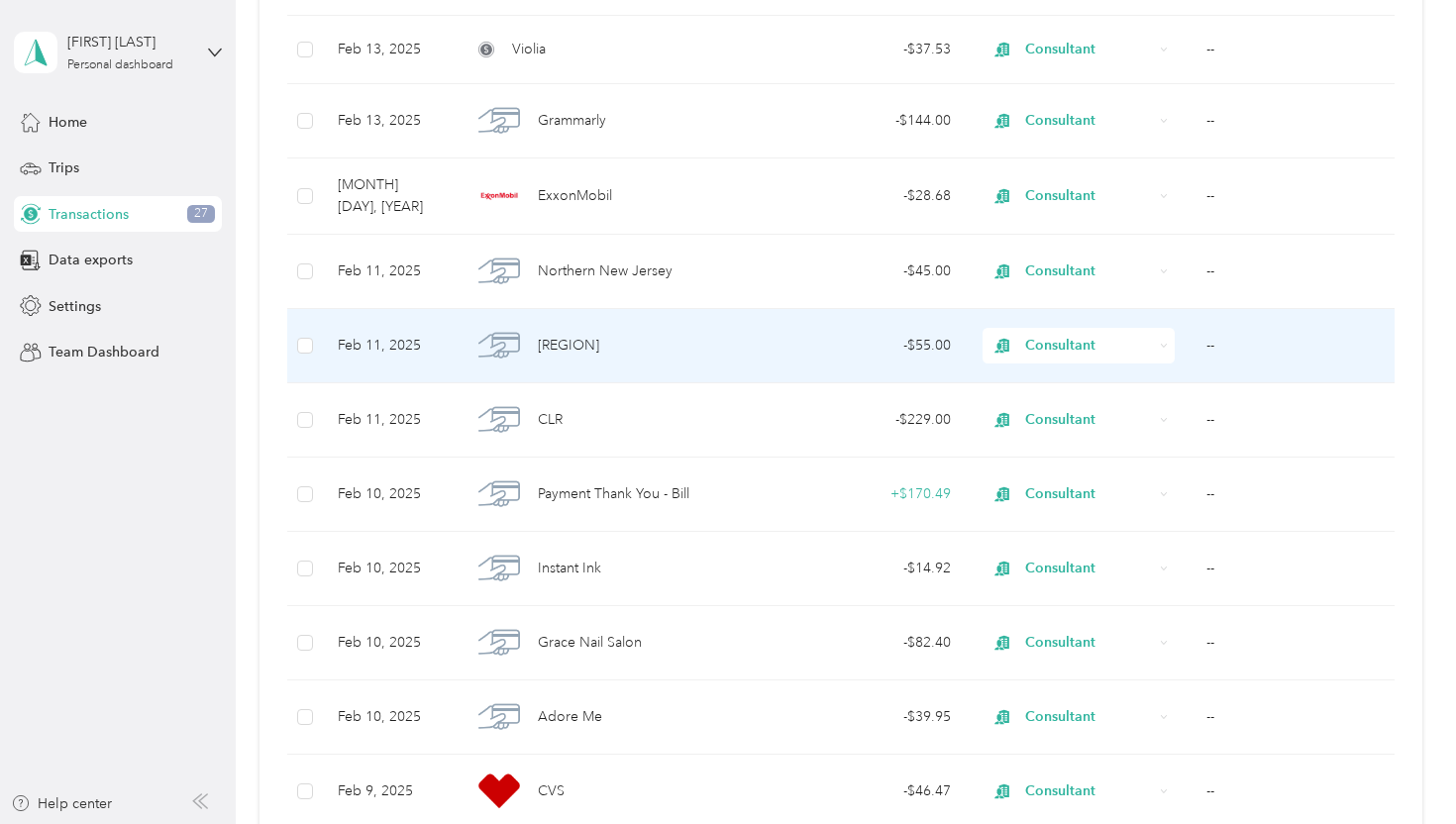 click on "[STATE]" at bounding box center (615, 346) 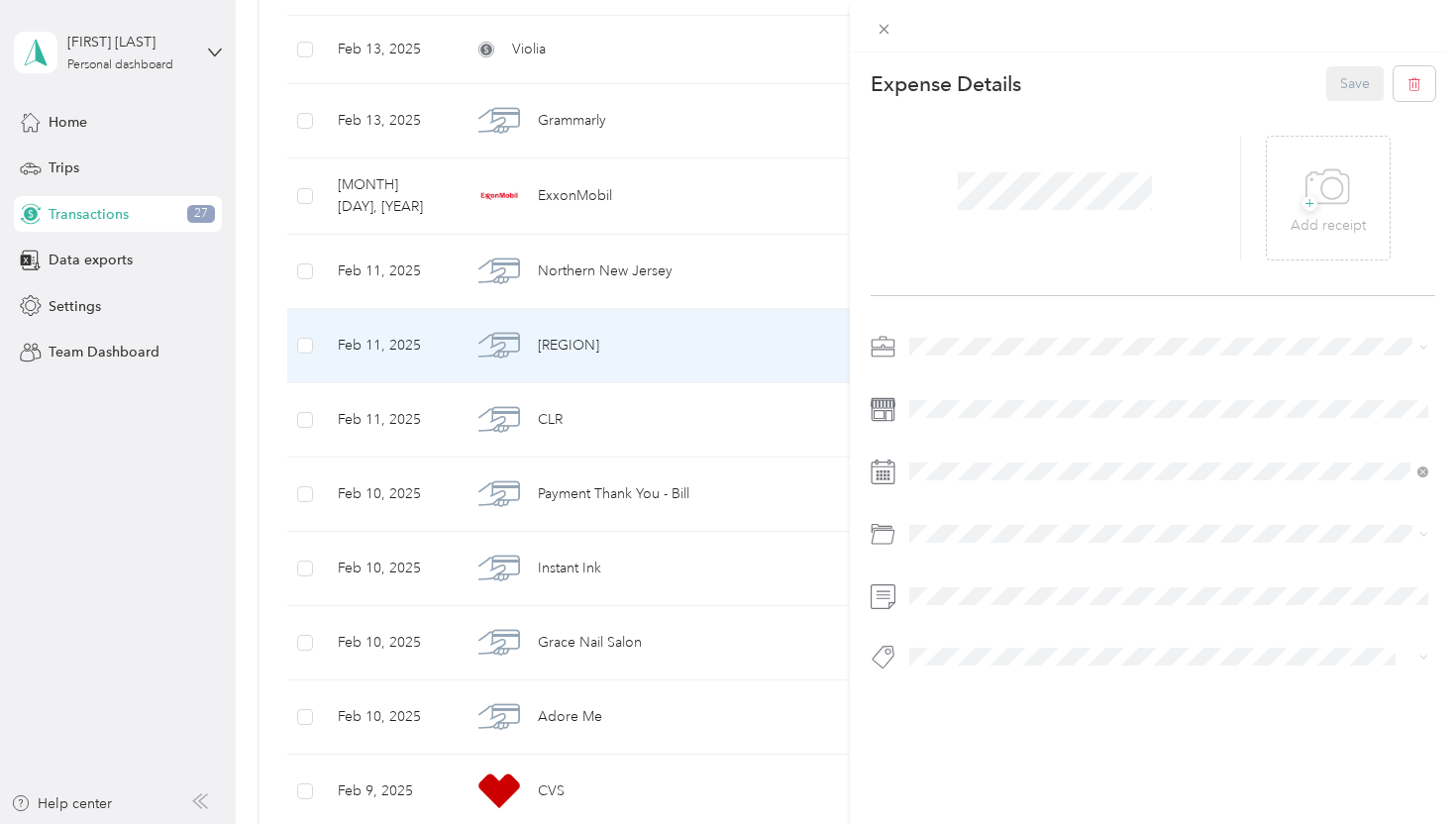 click on "This  expense  cannot be edited because it is either under review, approved, or paid. Contact your Team Manager to edit it.  Expense Details Save + Add receipt" at bounding box center (728, 412) 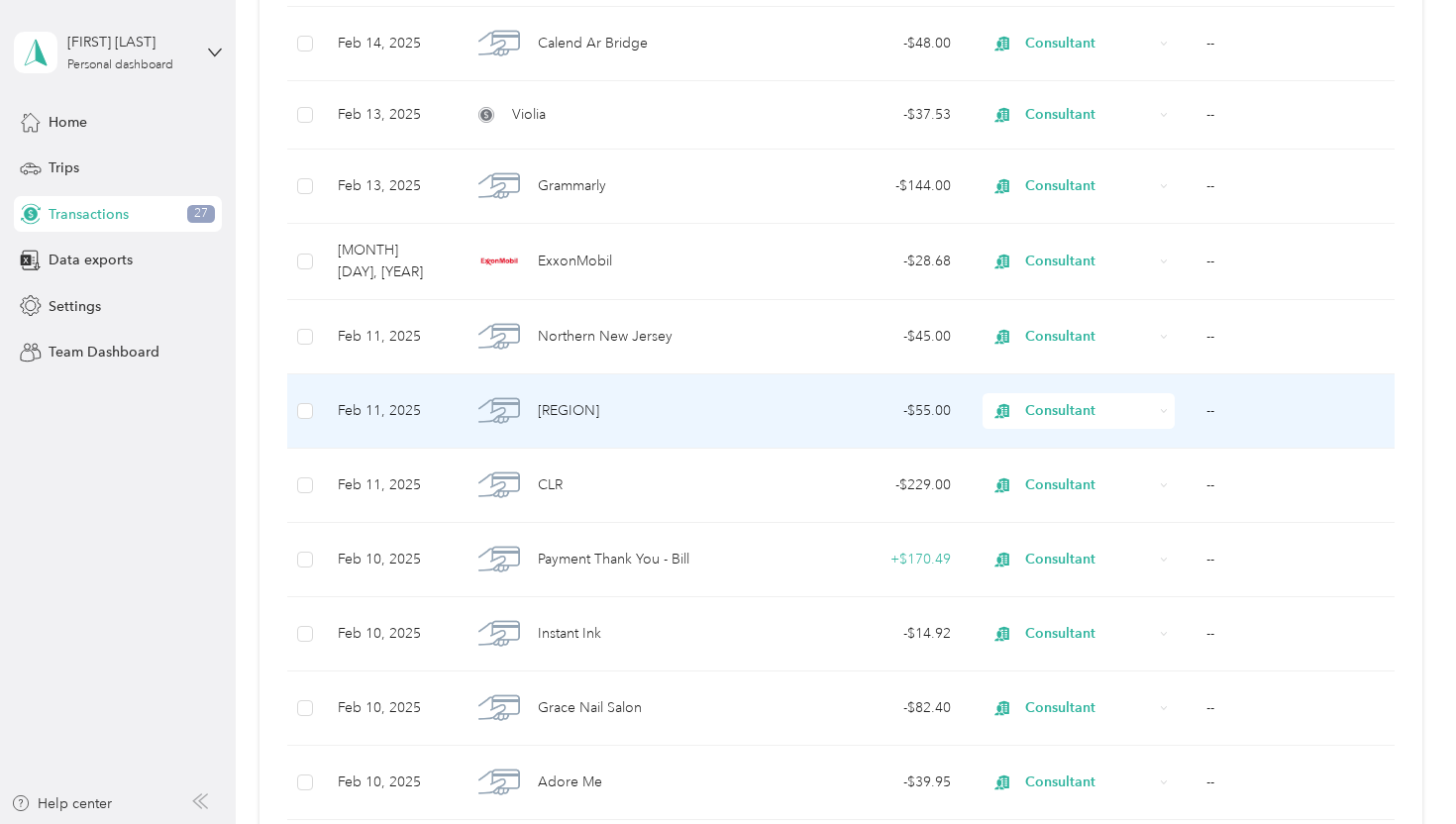 scroll, scrollTop: 29895, scrollLeft: 0, axis: vertical 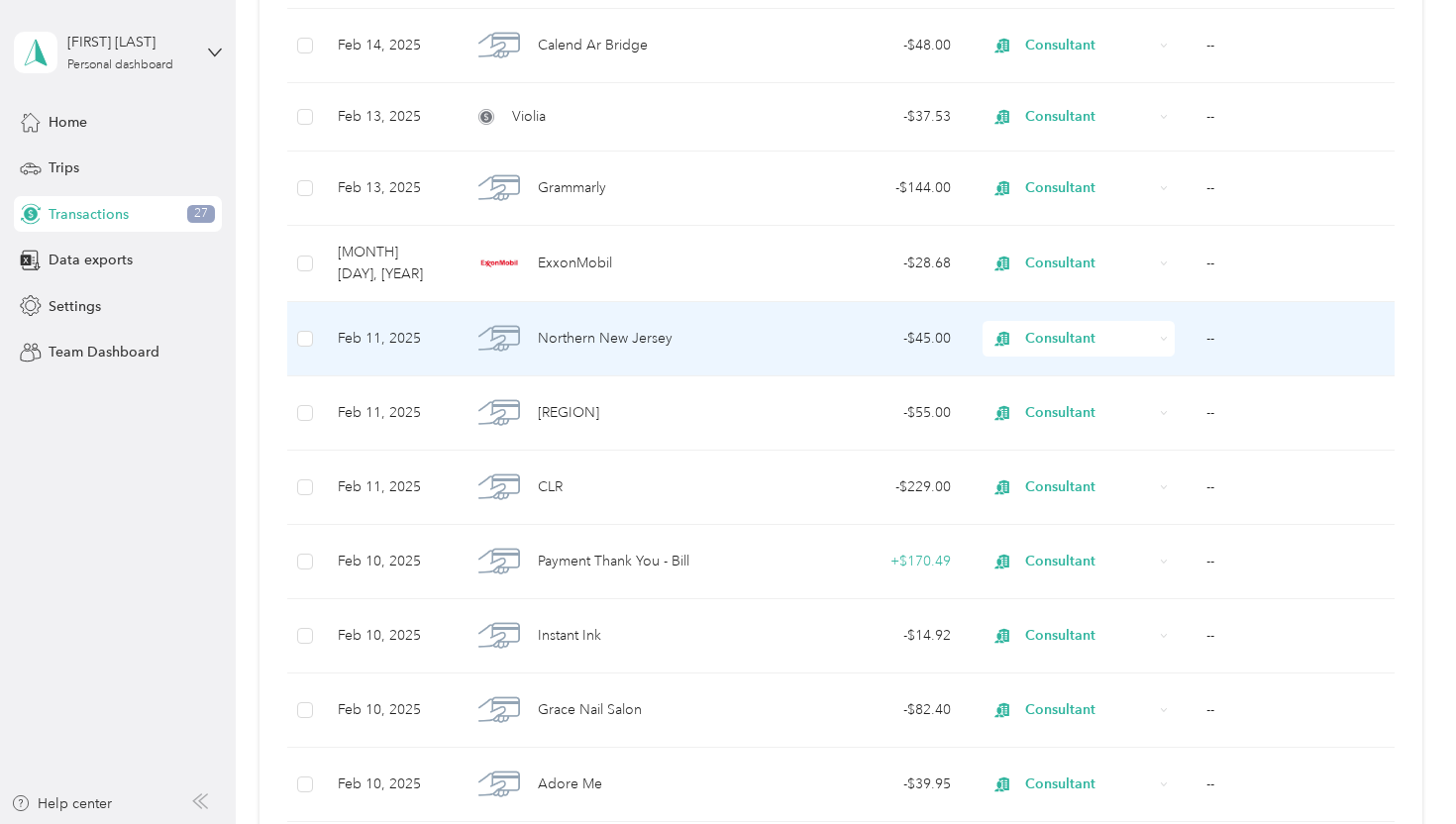 click on "[REGION] [STATE]" at bounding box center (615, 339) 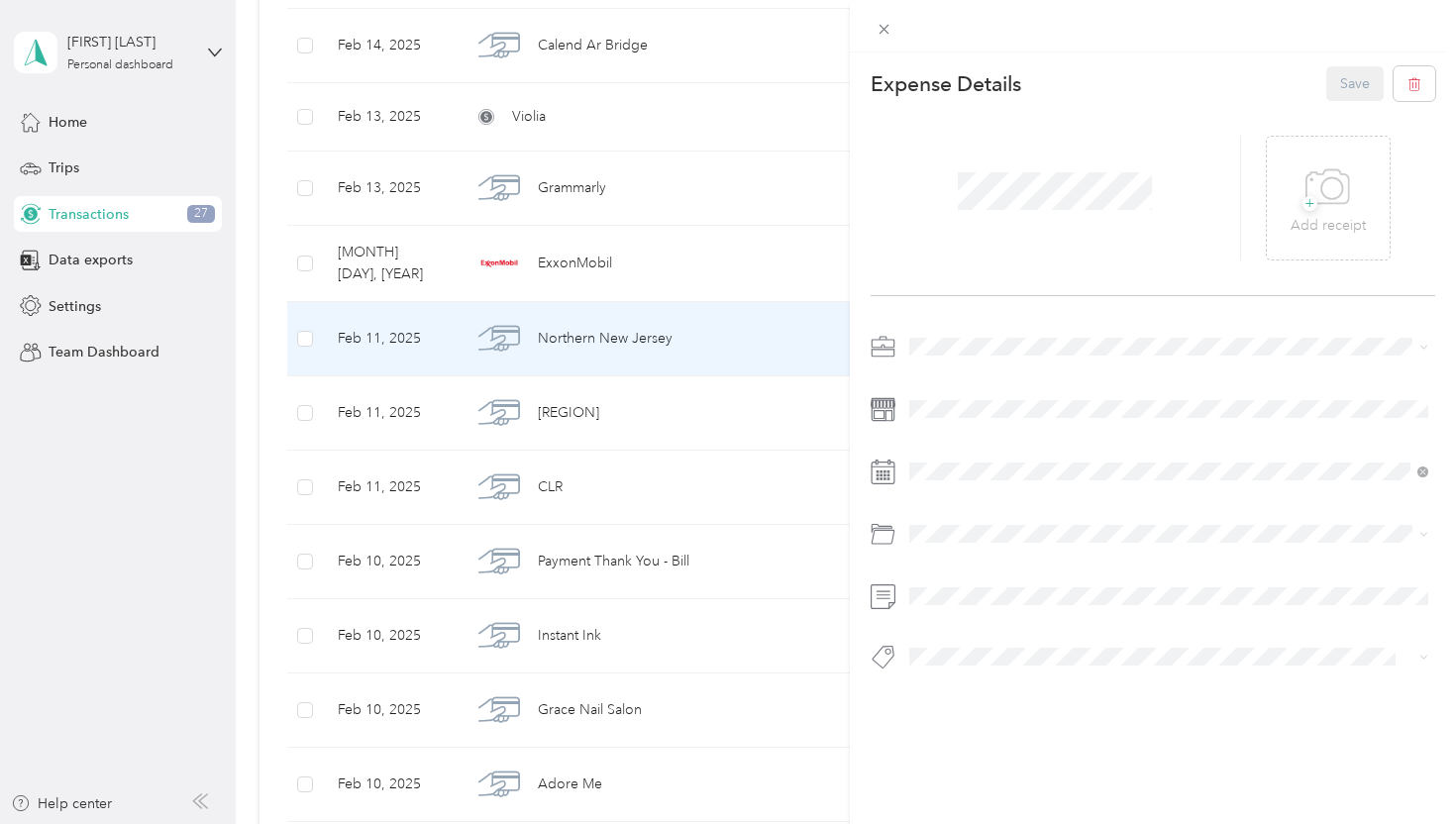 click on "This  expense  cannot be edited because it is either under review, approved, or paid. Contact your Team Manager to edit it.  Expense Details Save + Add receipt" at bounding box center [728, 412] 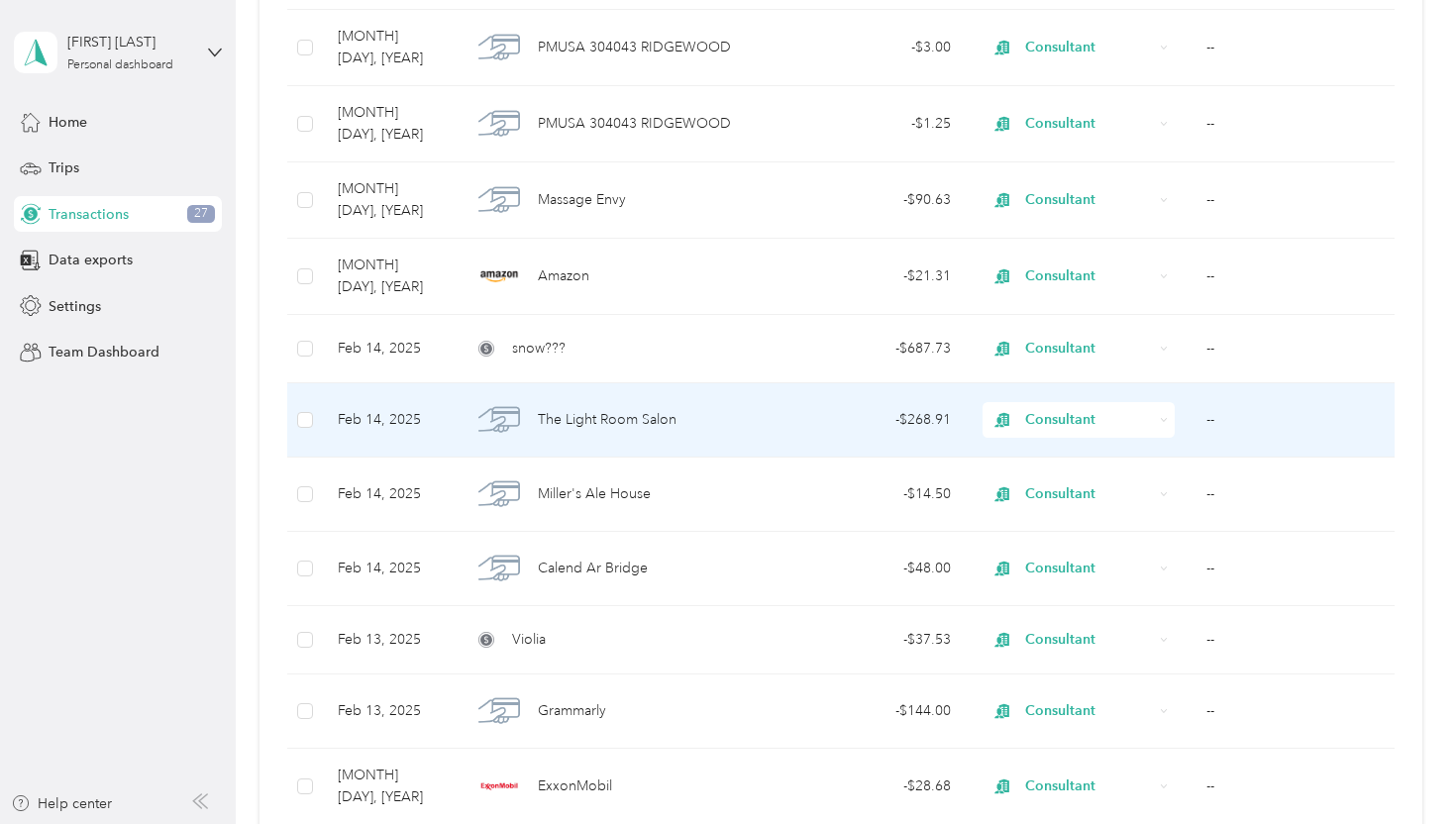 scroll, scrollTop: 29371, scrollLeft: 0, axis: vertical 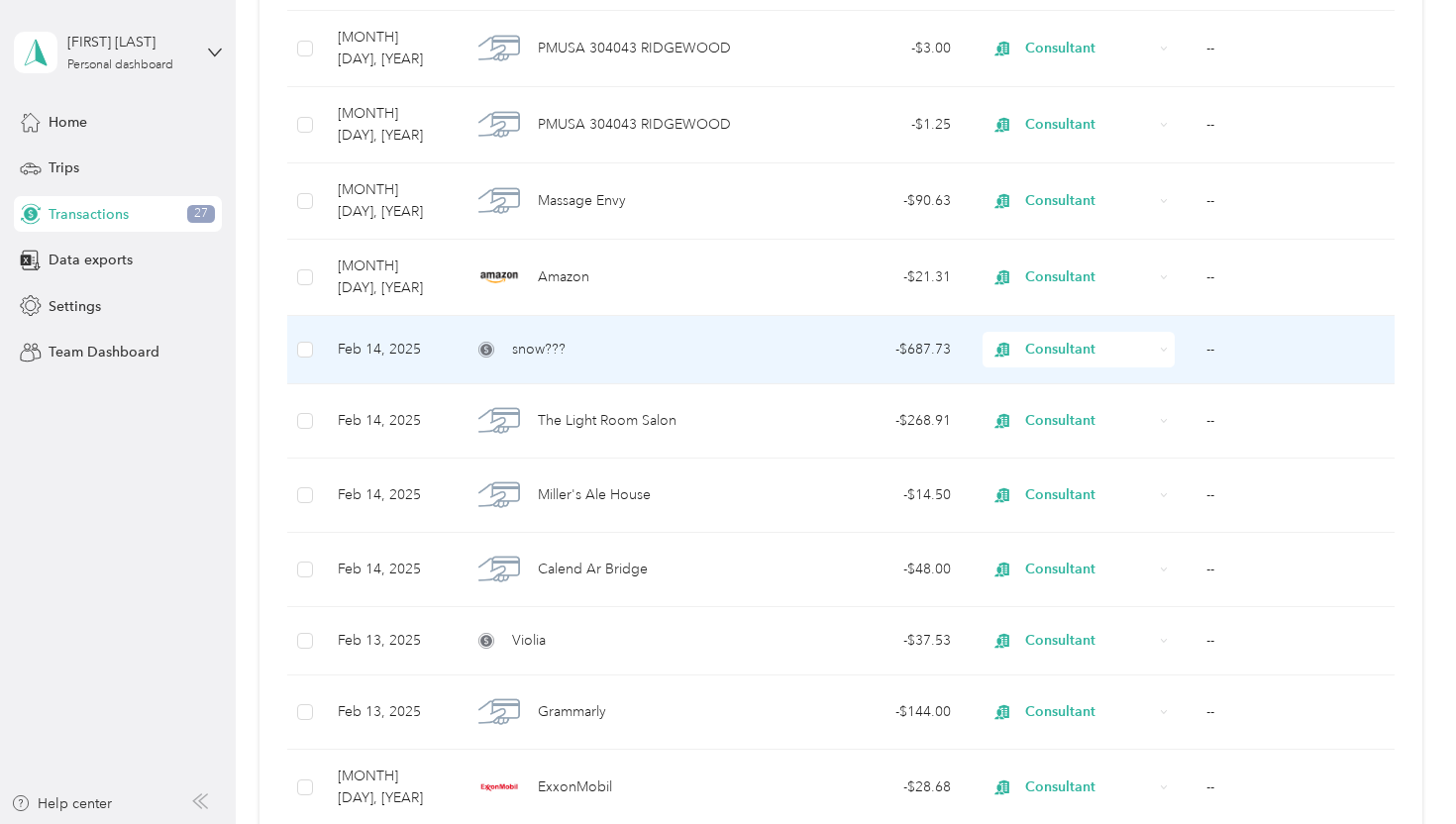 click on "snow???" at bounding box center (615, 350) 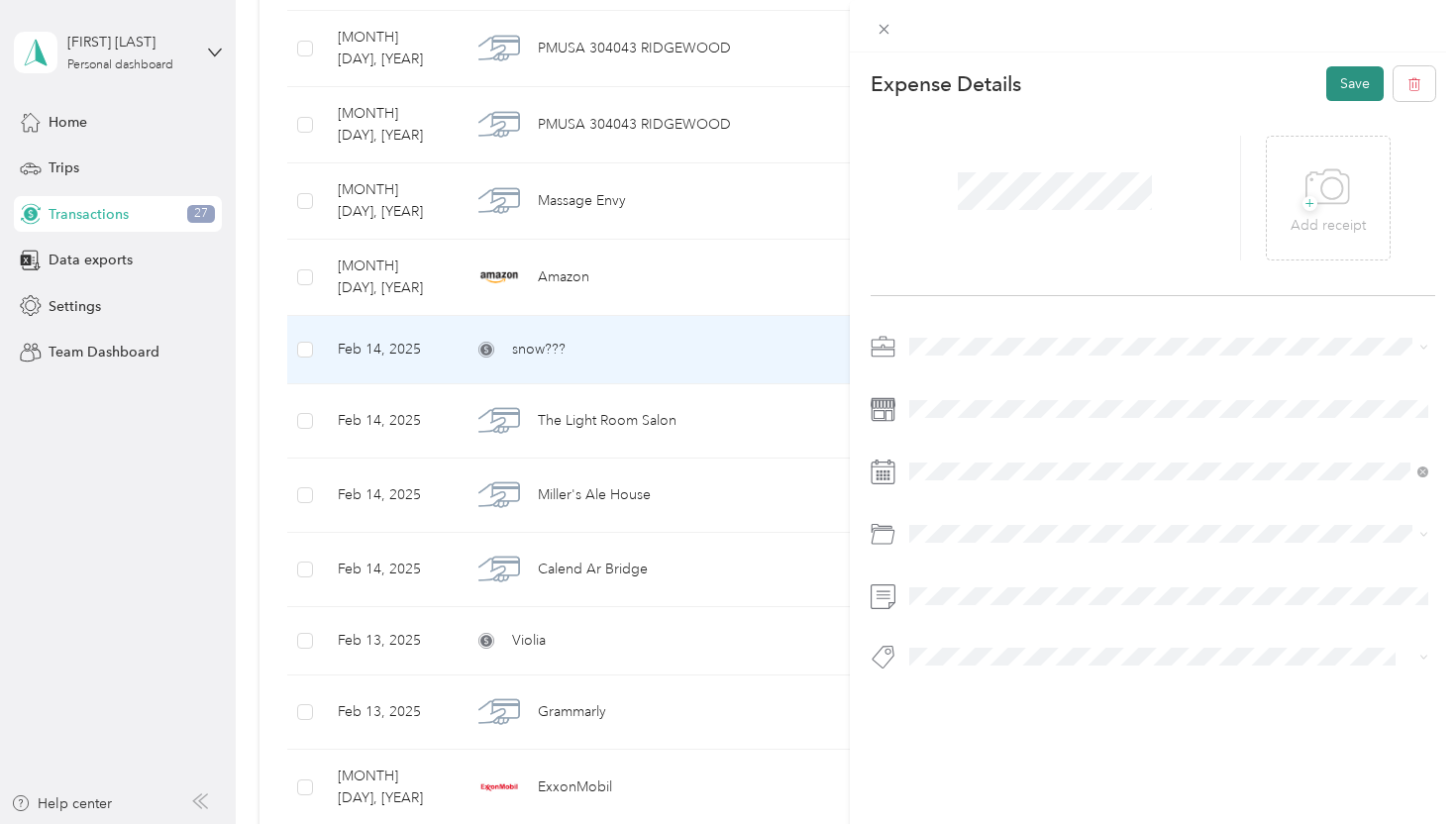 click on "Save" at bounding box center [1355, 83] 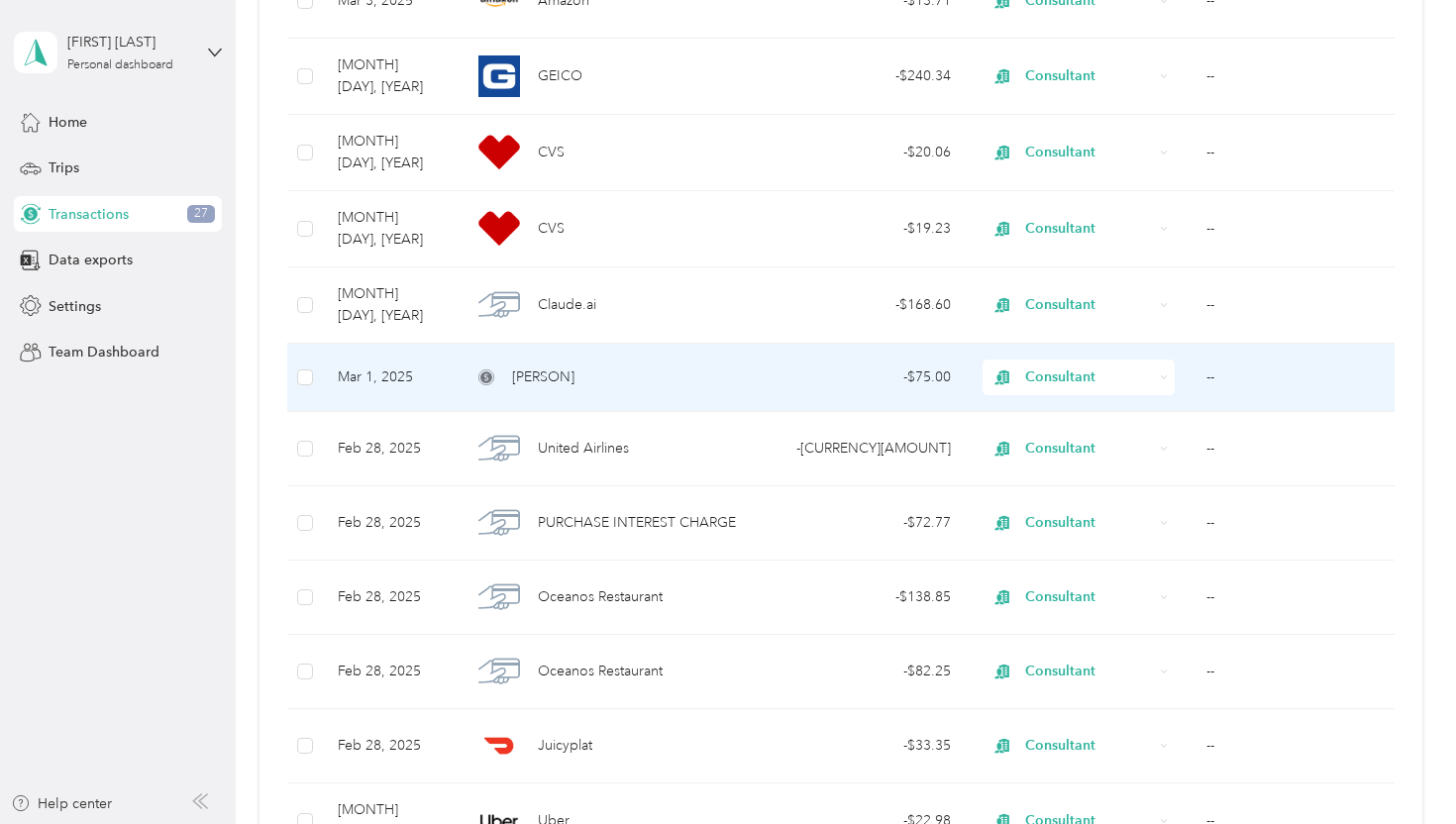 scroll, scrollTop: 26700, scrollLeft: 0, axis: vertical 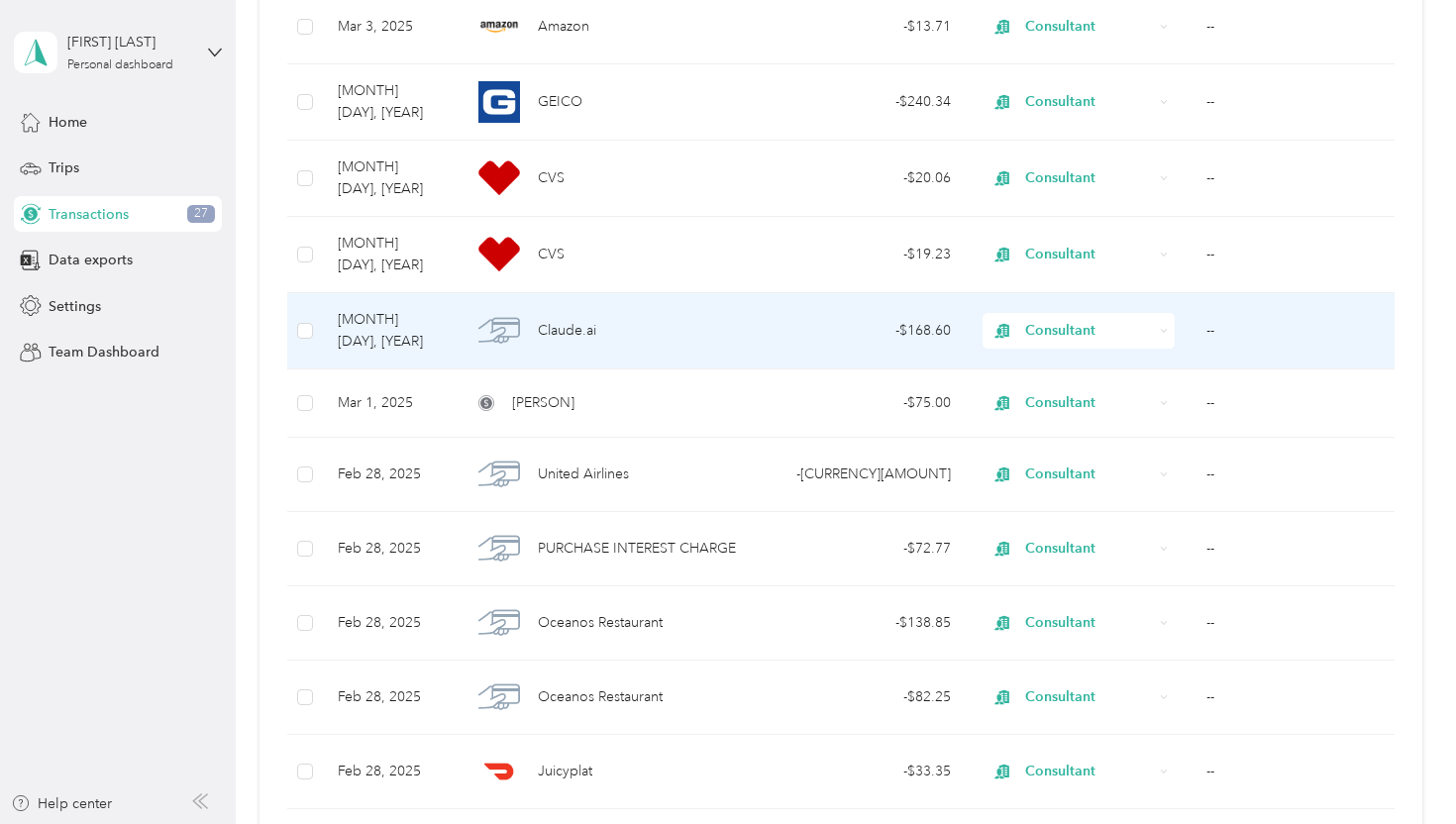 click on "-  $168.60" at bounding box center (872, 331) 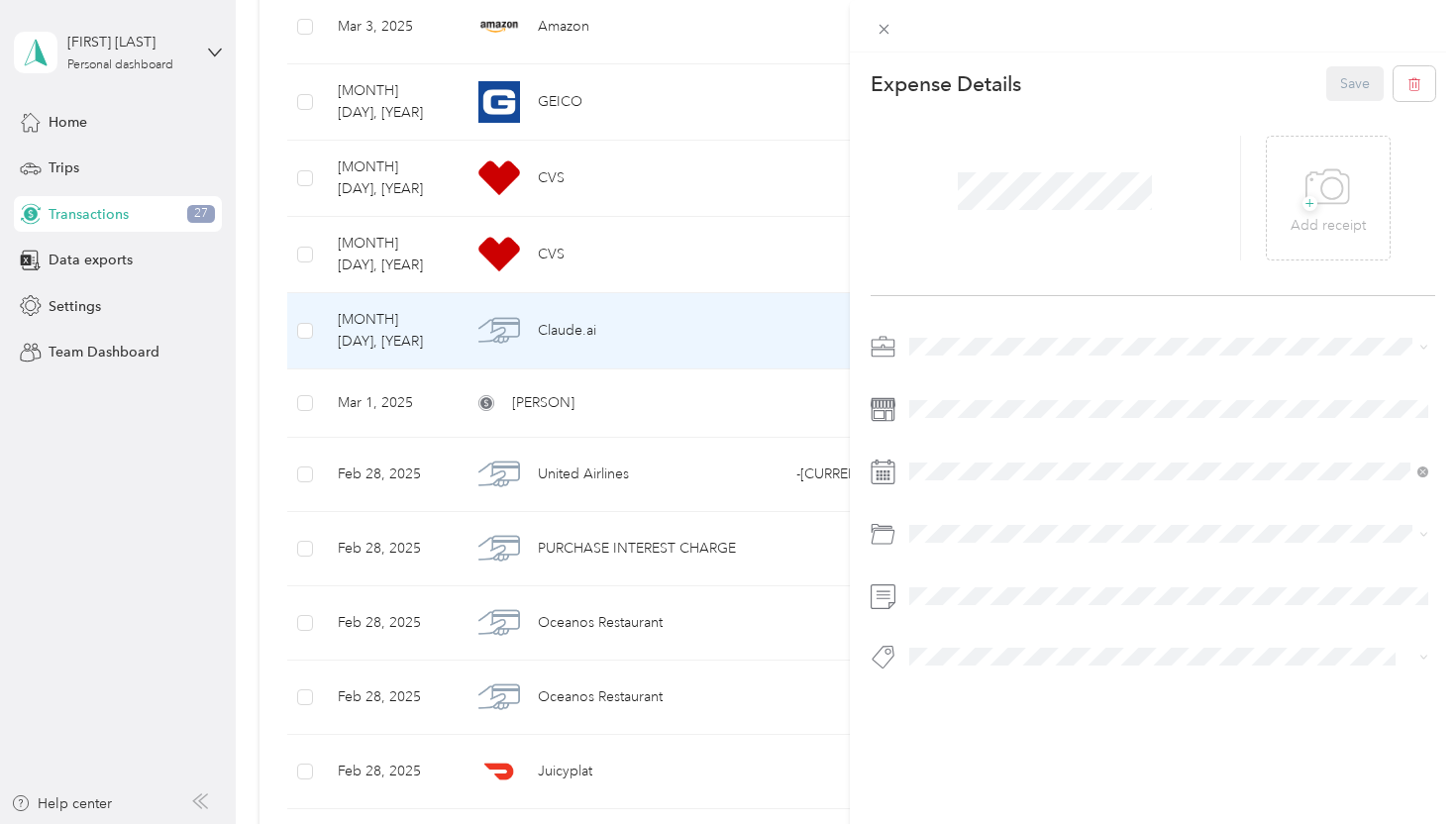 click on "This  expense  cannot be edited because it is either under review, approved, or paid. Contact your Team Manager to edit it.  Expense Details Save + Add receipt" at bounding box center (728, 412) 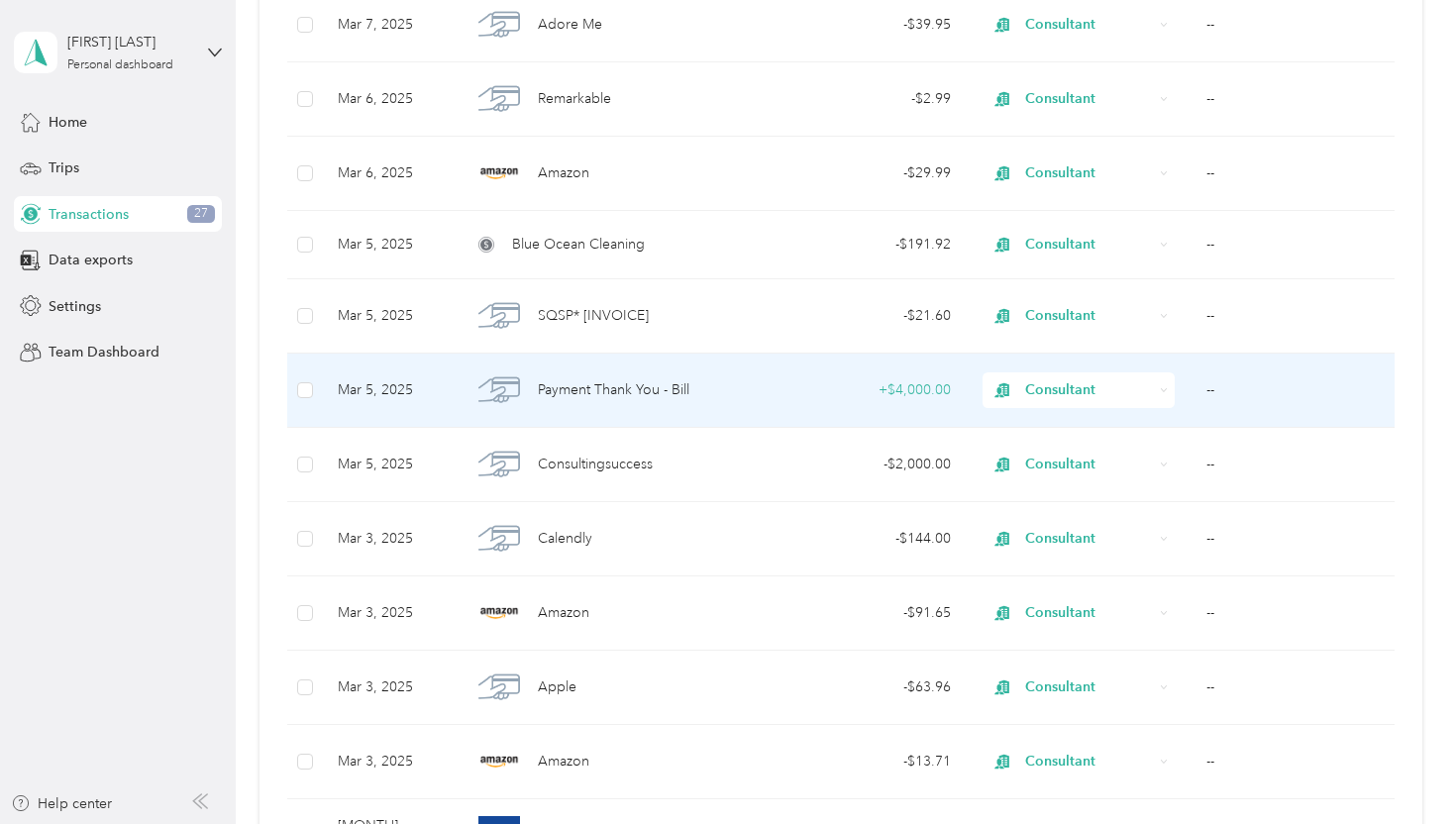 scroll, scrollTop: 25960, scrollLeft: 0, axis: vertical 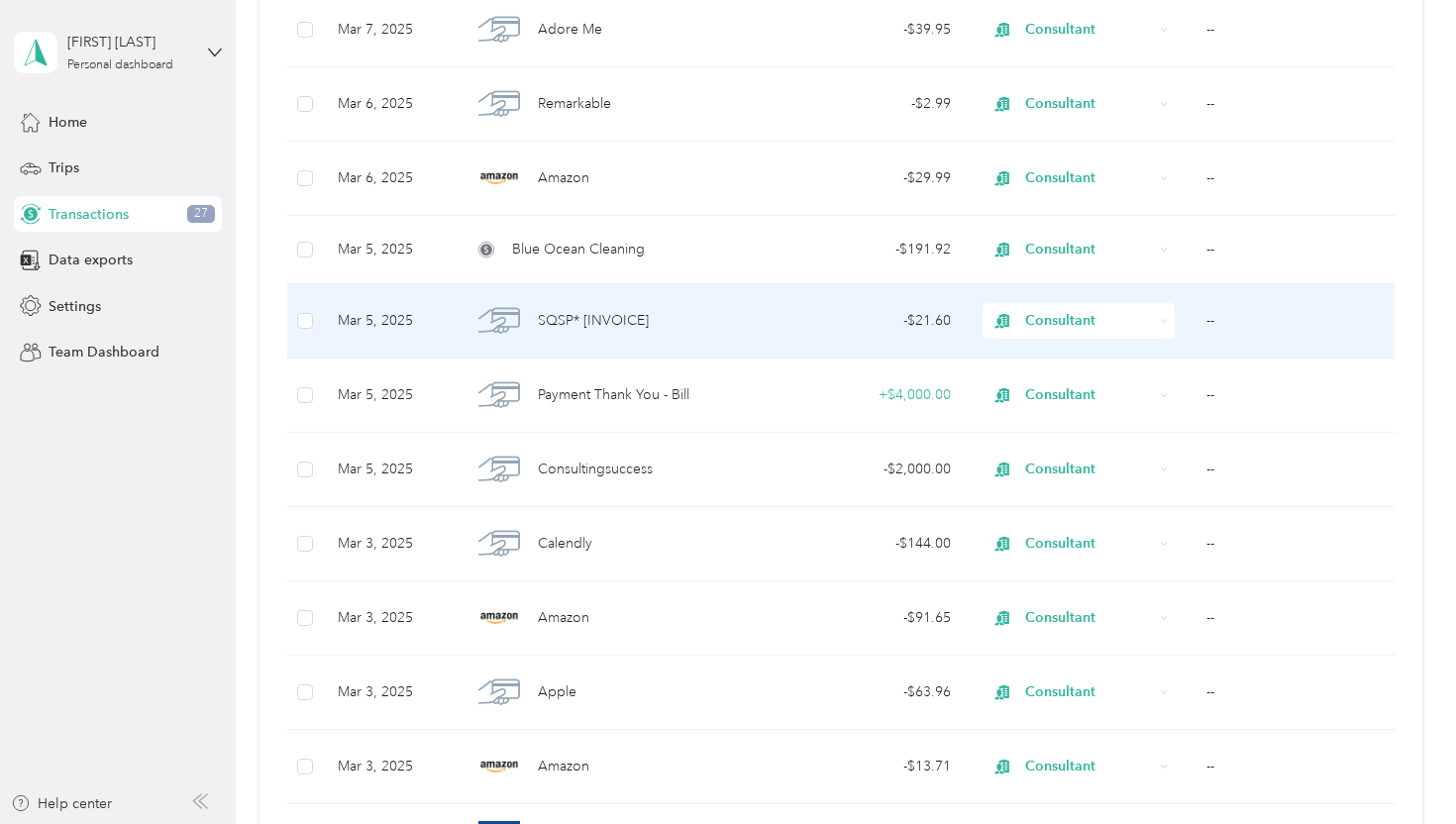 click on "-  $21.60" at bounding box center (872, 321) 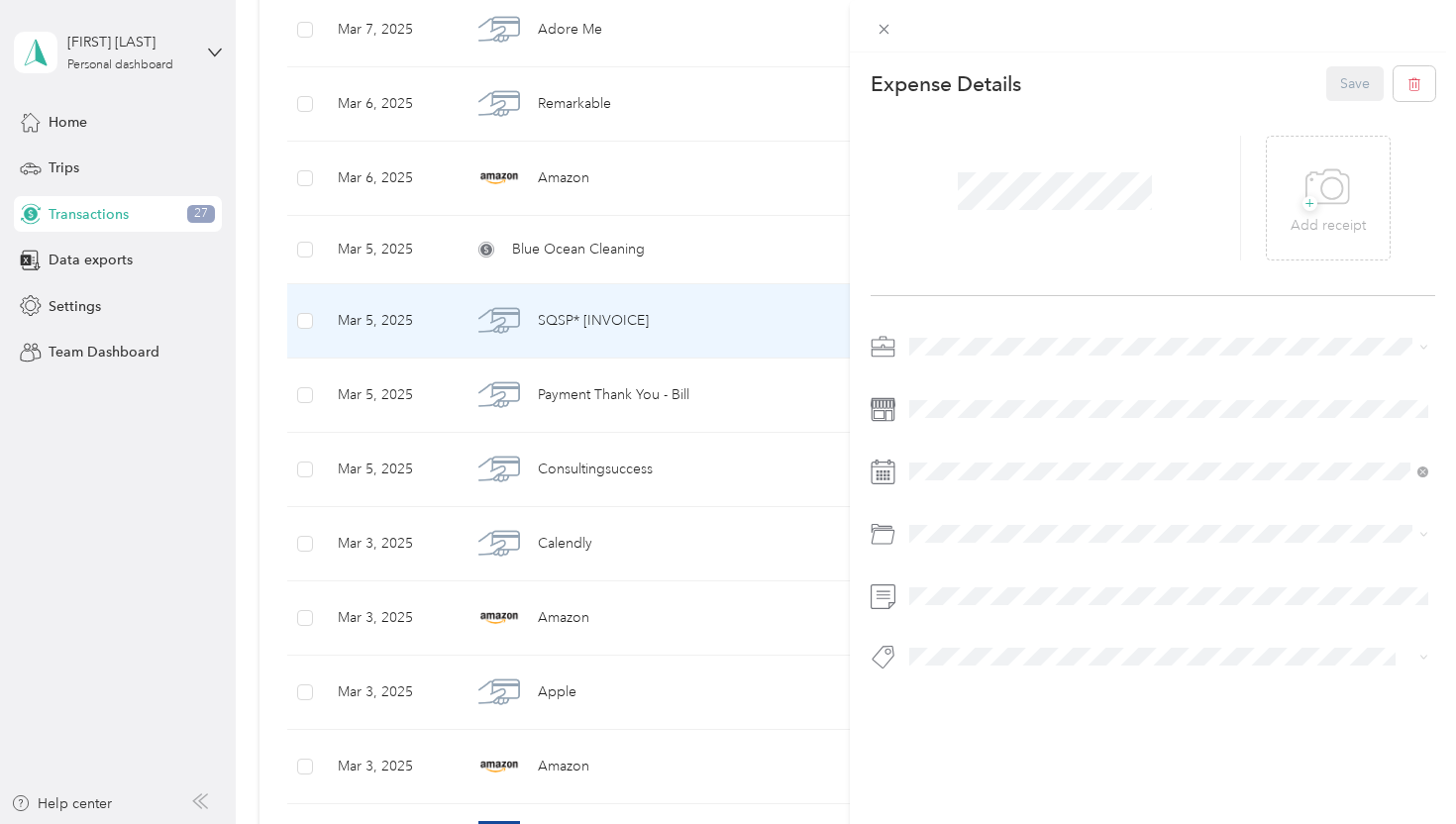 click on "This  expense  cannot be edited because it is either under review, approved, or paid. Contact your Team Manager to edit it.  Expense Details Save + Add receipt" at bounding box center [728, 412] 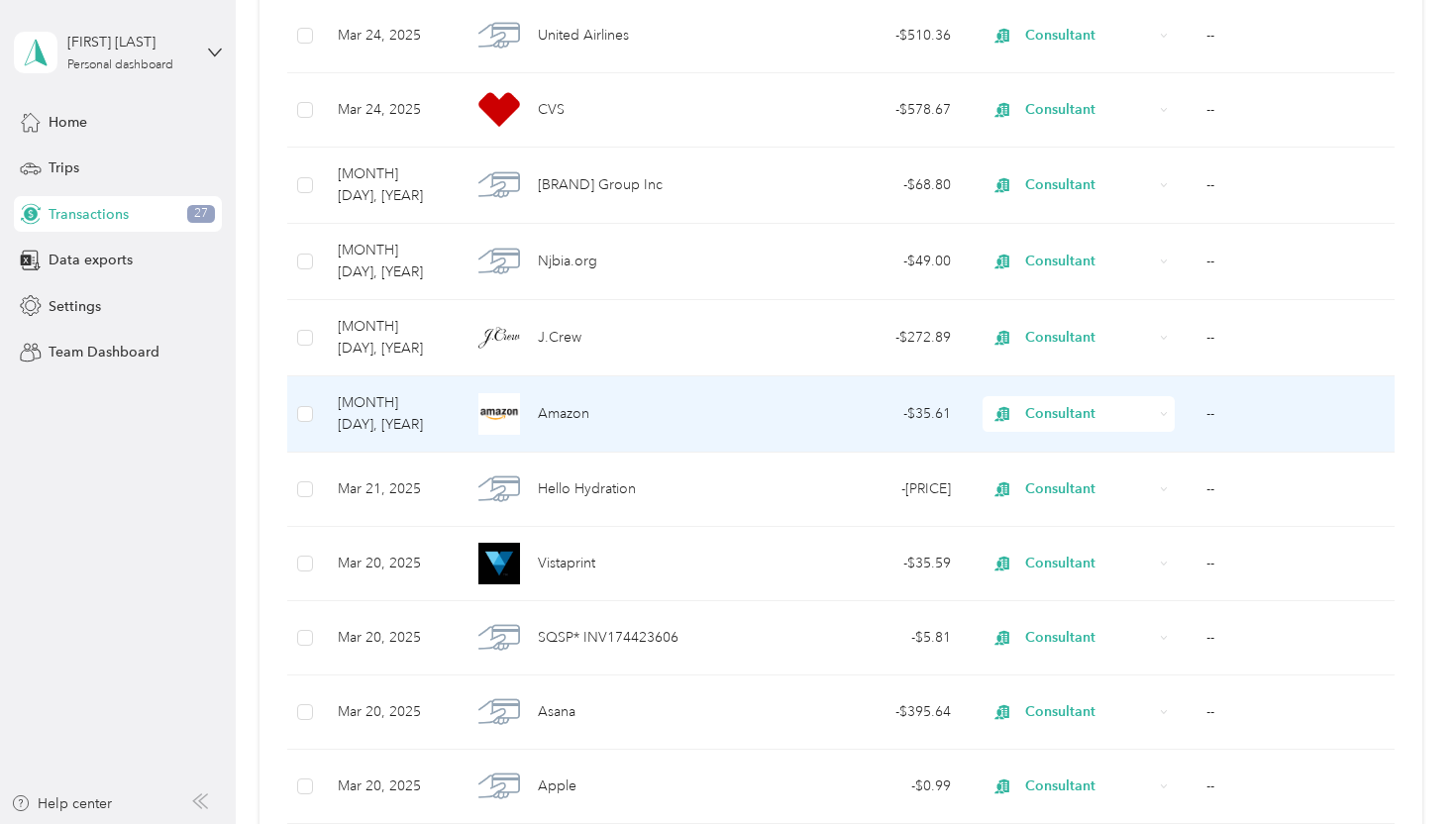 scroll, scrollTop: 22536, scrollLeft: 0, axis: vertical 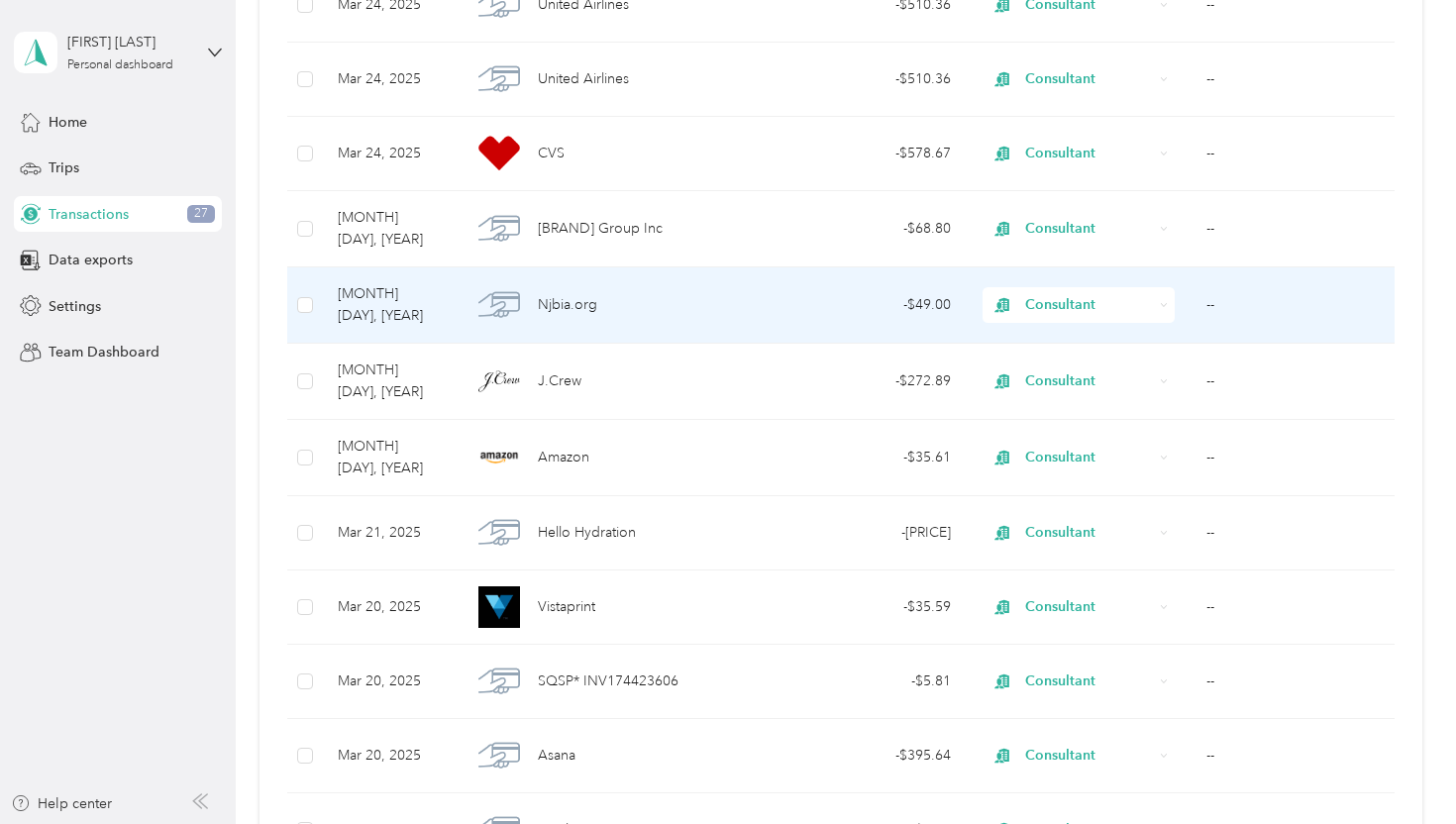 click on "-  $49.00" at bounding box center [872, 305] 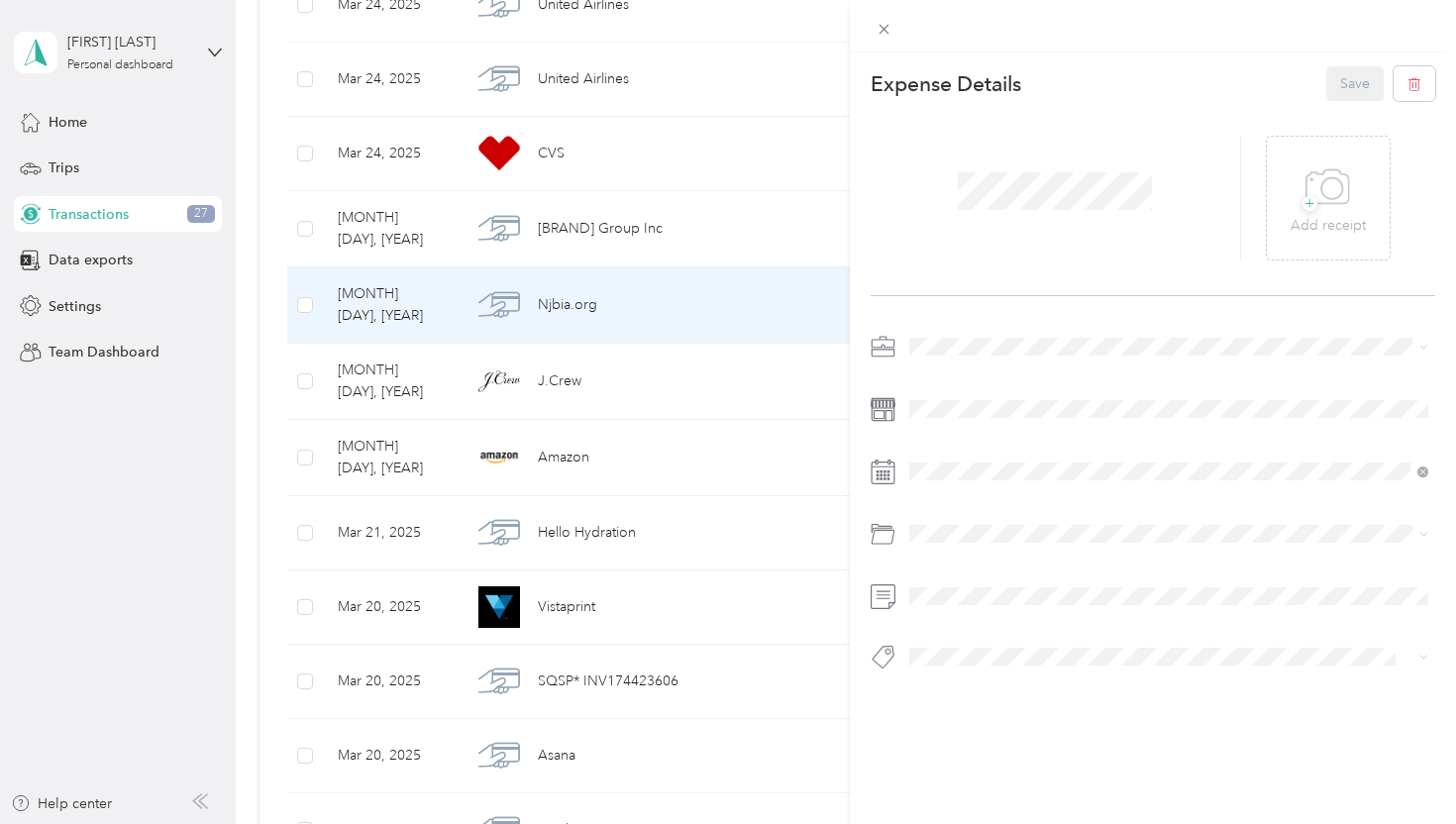 click on "This  expense  cannot be edited because it is either under review, approved, or paid. Contact your Team Manager to edit it.  Expense Details Save + Add receipt" at bounding box center [728, 412] 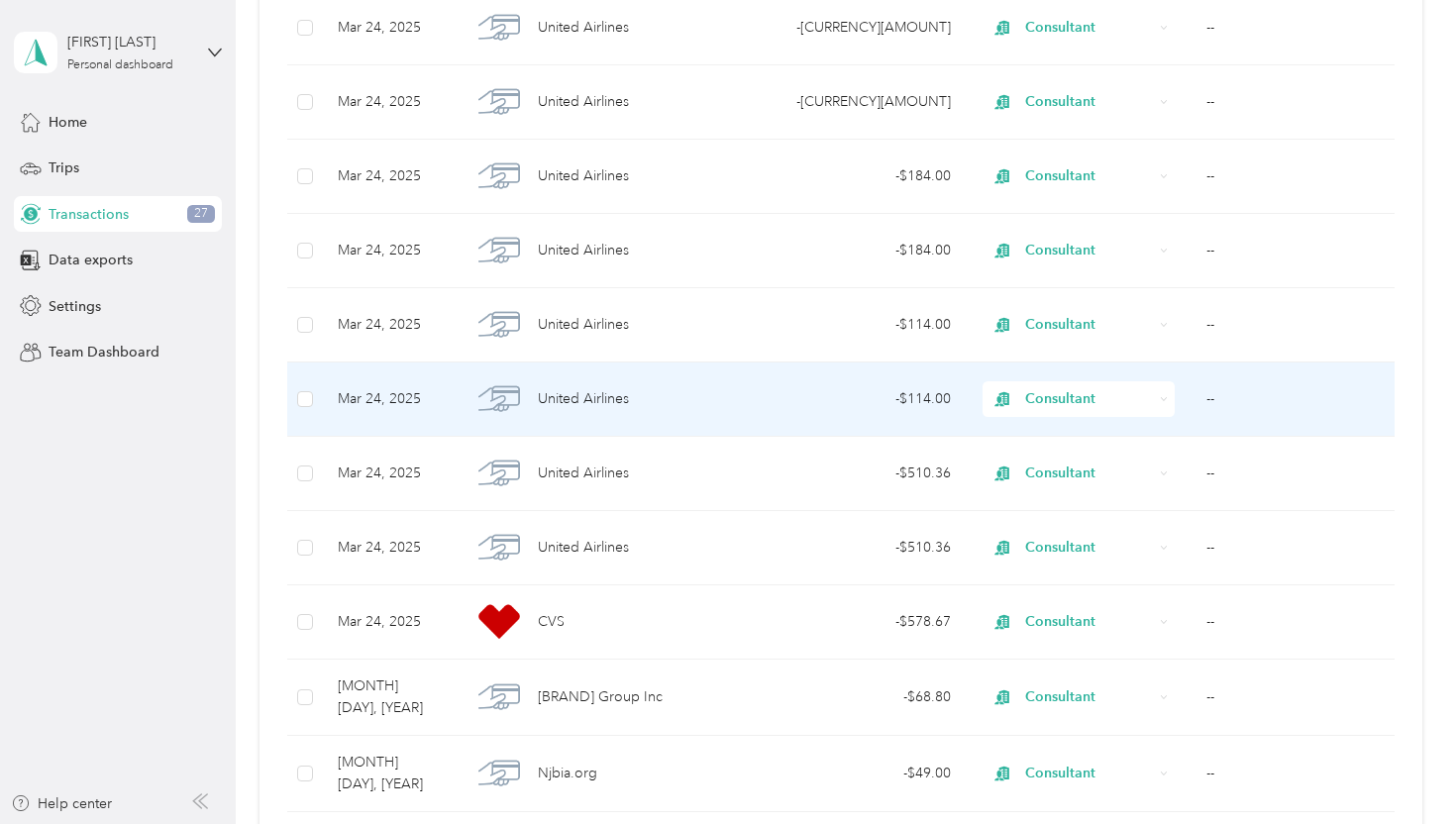 scroll, scrollTop: 22052, scrollLeft: 0, axis: vertical 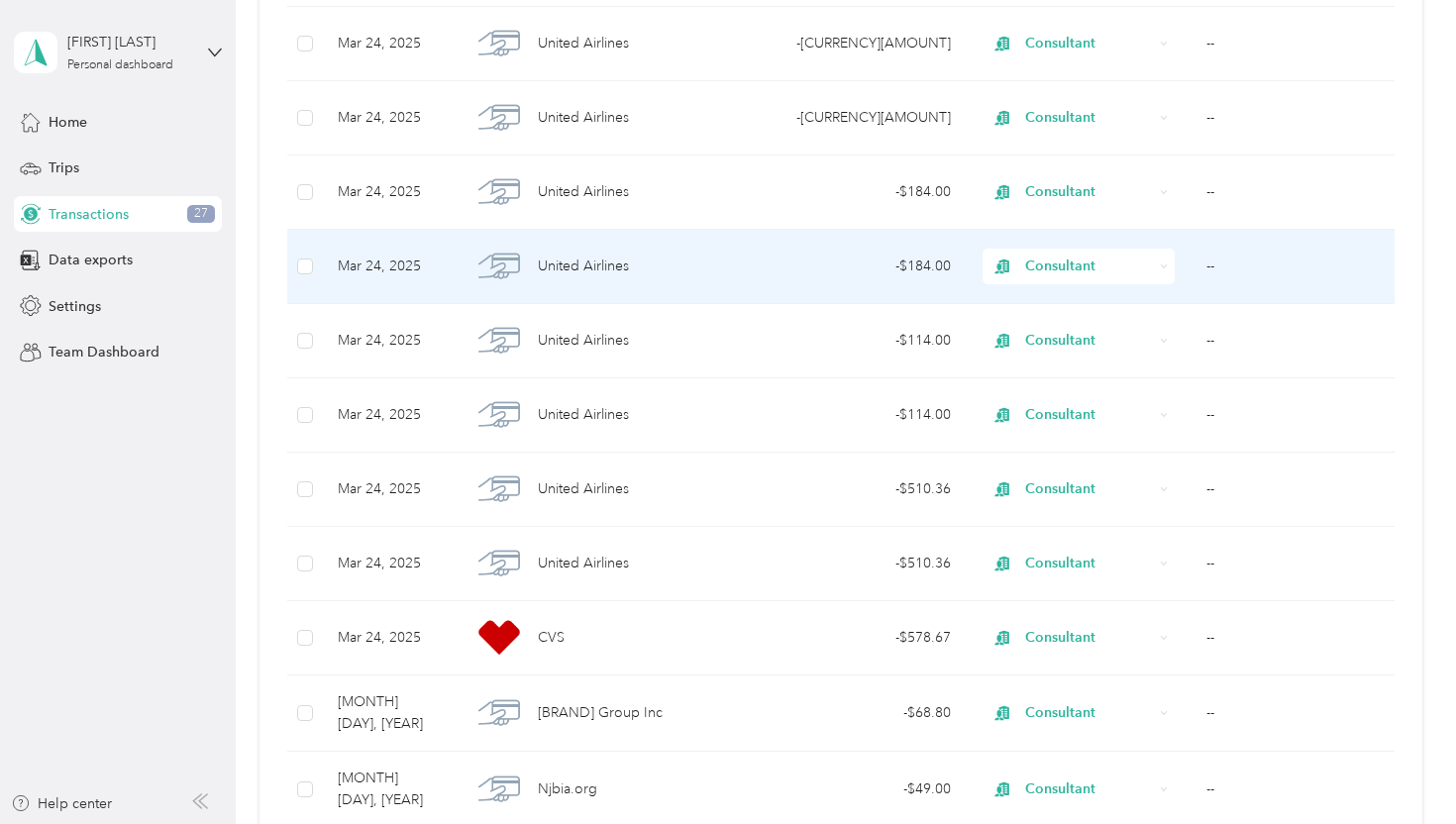 click on "-  $184.00" at bounding box center [872, 266] 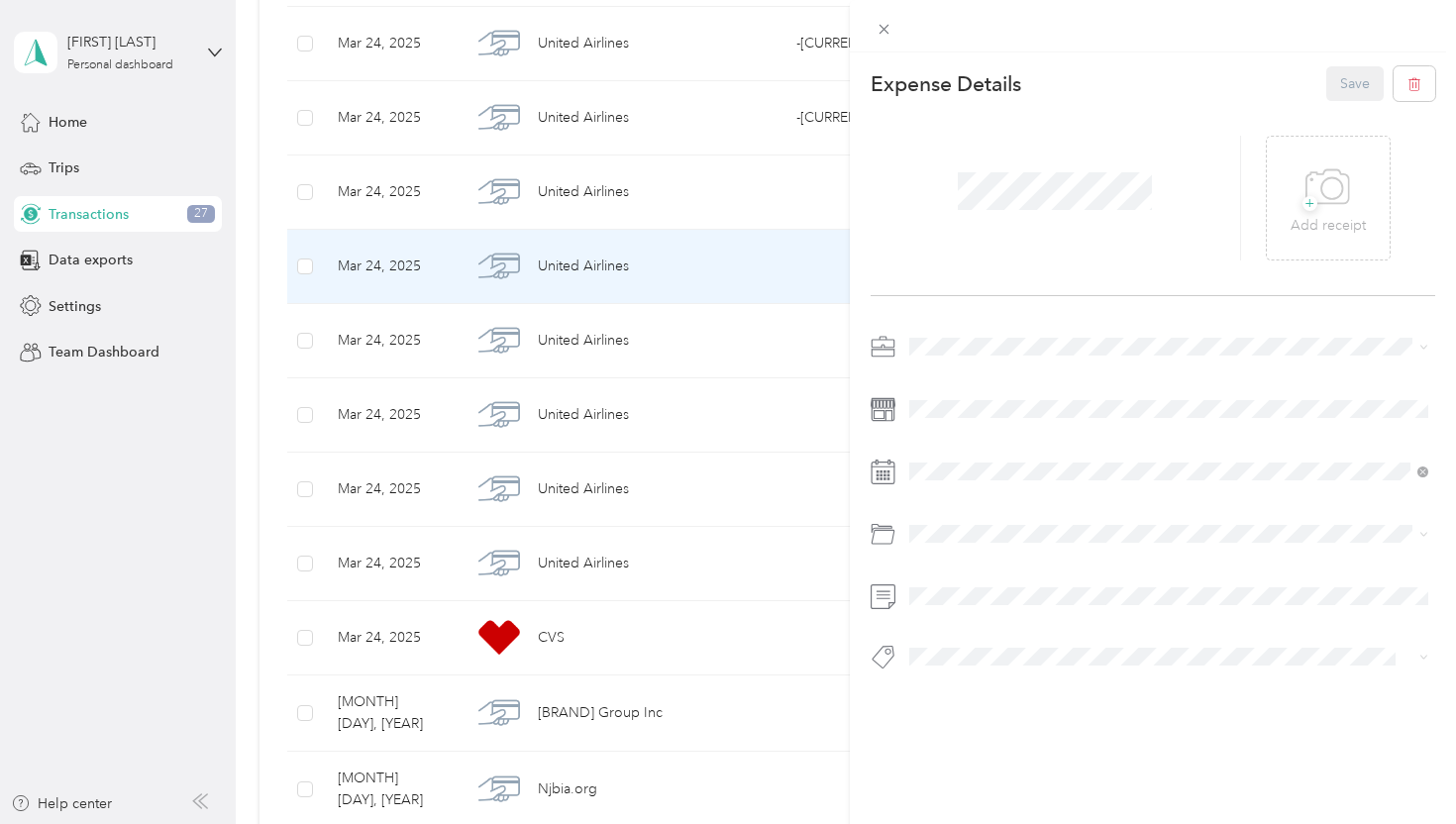 click on "This  expense  cannot be edited because it is either under review, approved, or paid. Contact your Team Manager to edit it.  Expense Details Save + Add receipt" at bounding box center [728, 412] 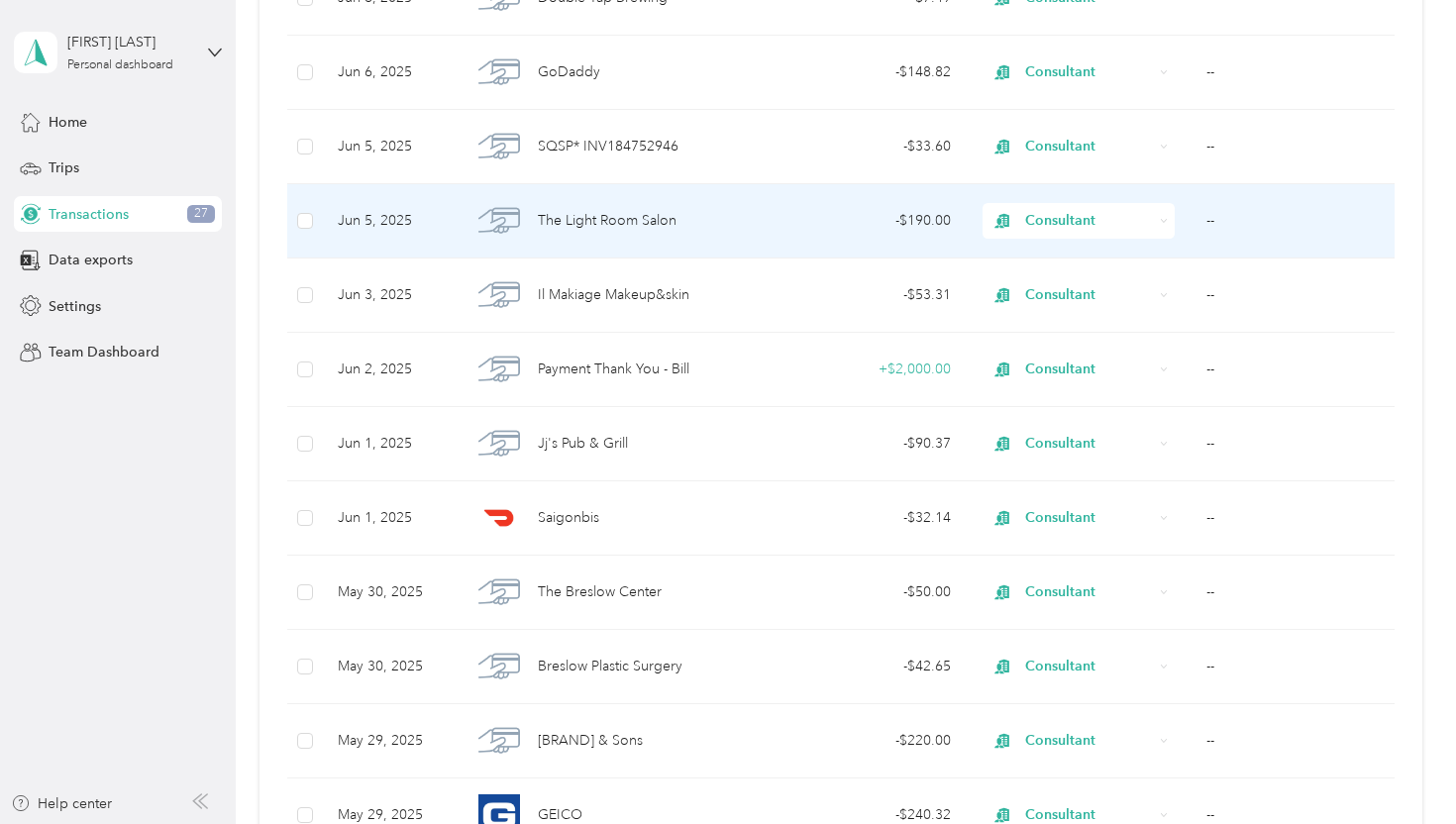 scroll, scrollTop: 9152, scrollLeft: 0, axis: vertical 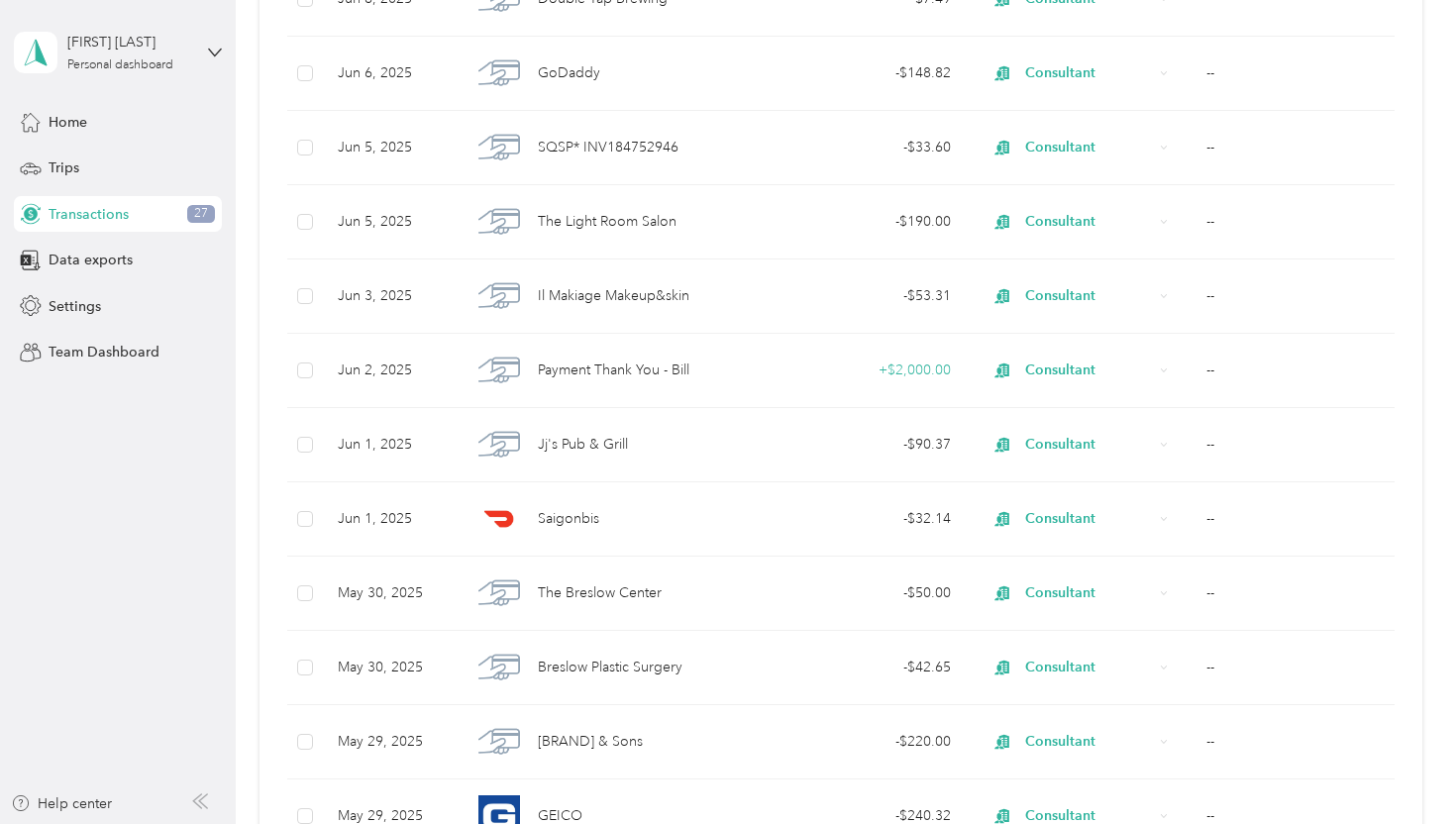 click on "Transactions [NUMBER]" at bounding box center (118, 214) 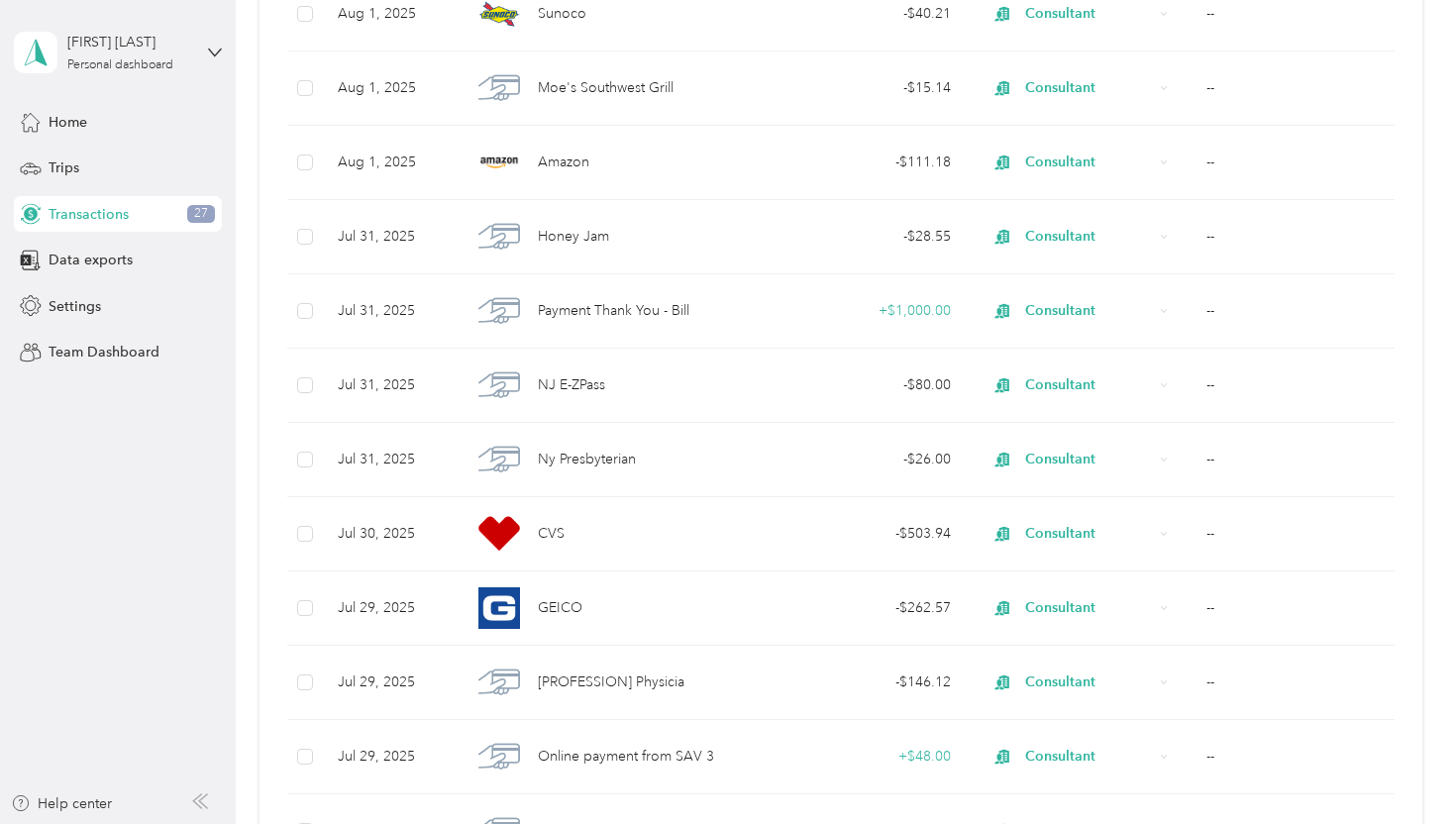 scroll, scrollTop: 0, scrollLeft: 0, axis: both 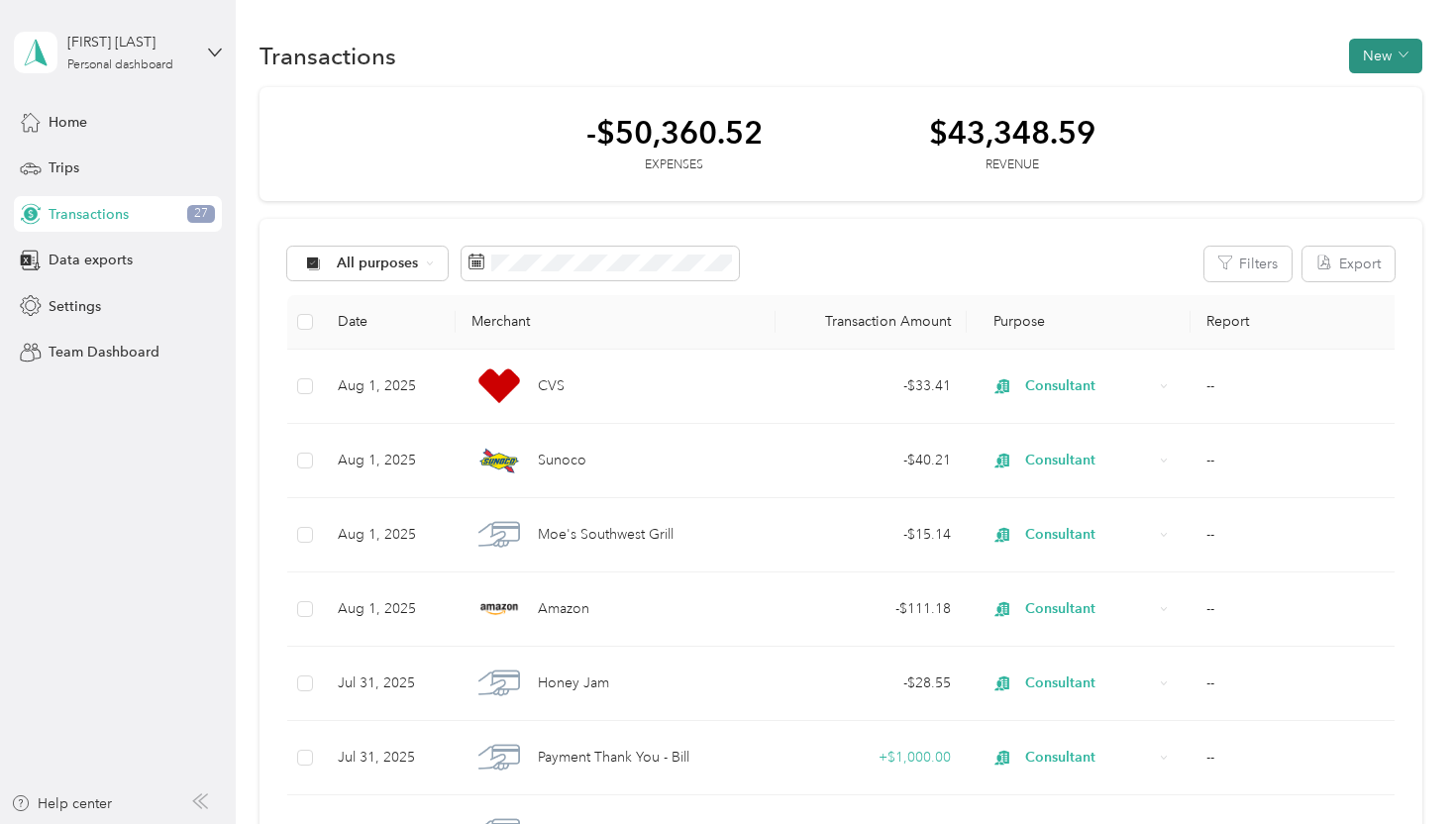 click on "New" at bounding box center [1386, 55] 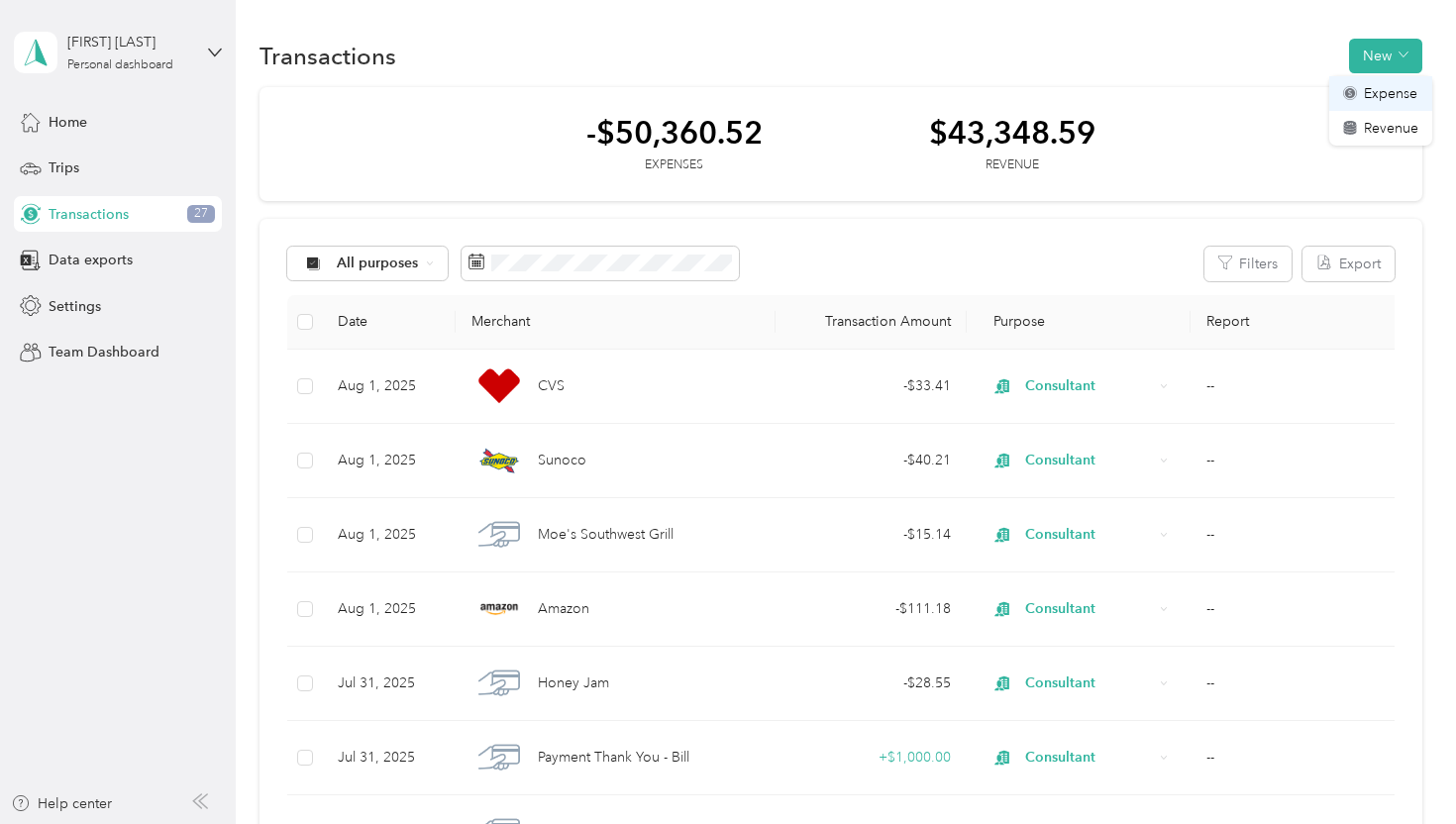 click on "Expense" at bounding box center (1391, 93) 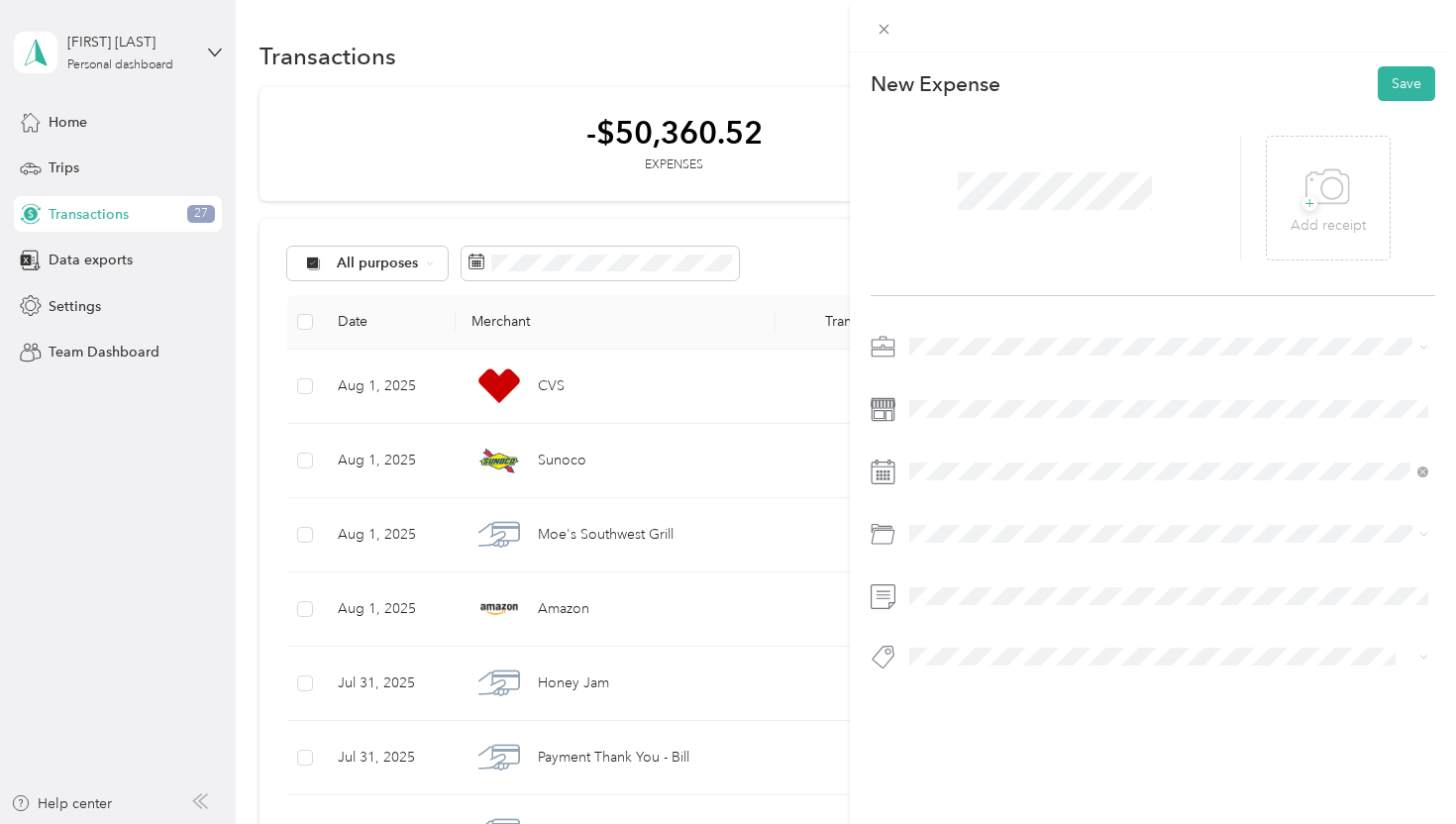 click on "Consultant" at bounding box center (1169, 475) 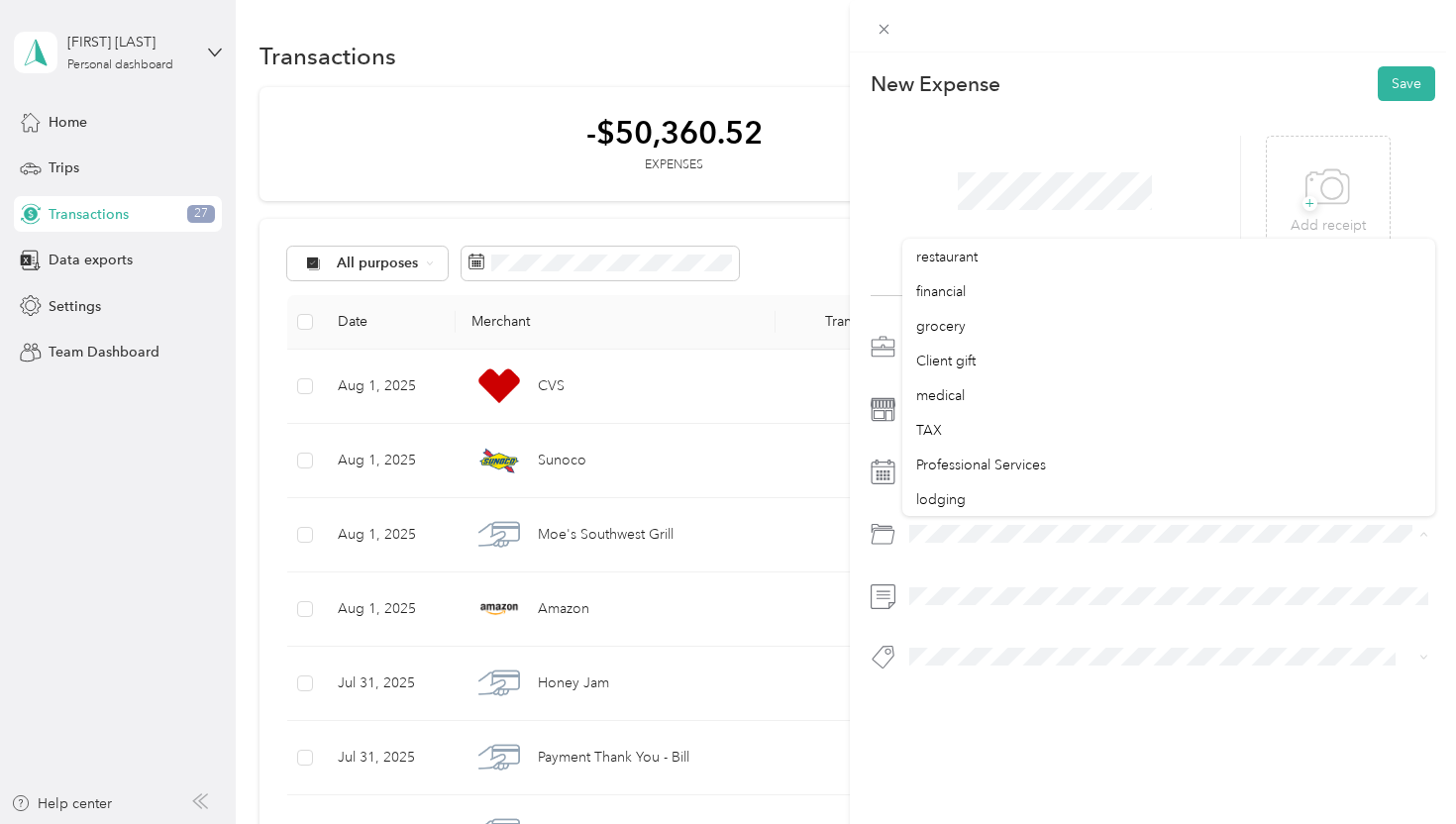 scroll, scrollTop: 254, scrollLeft: 0, axis: vertical 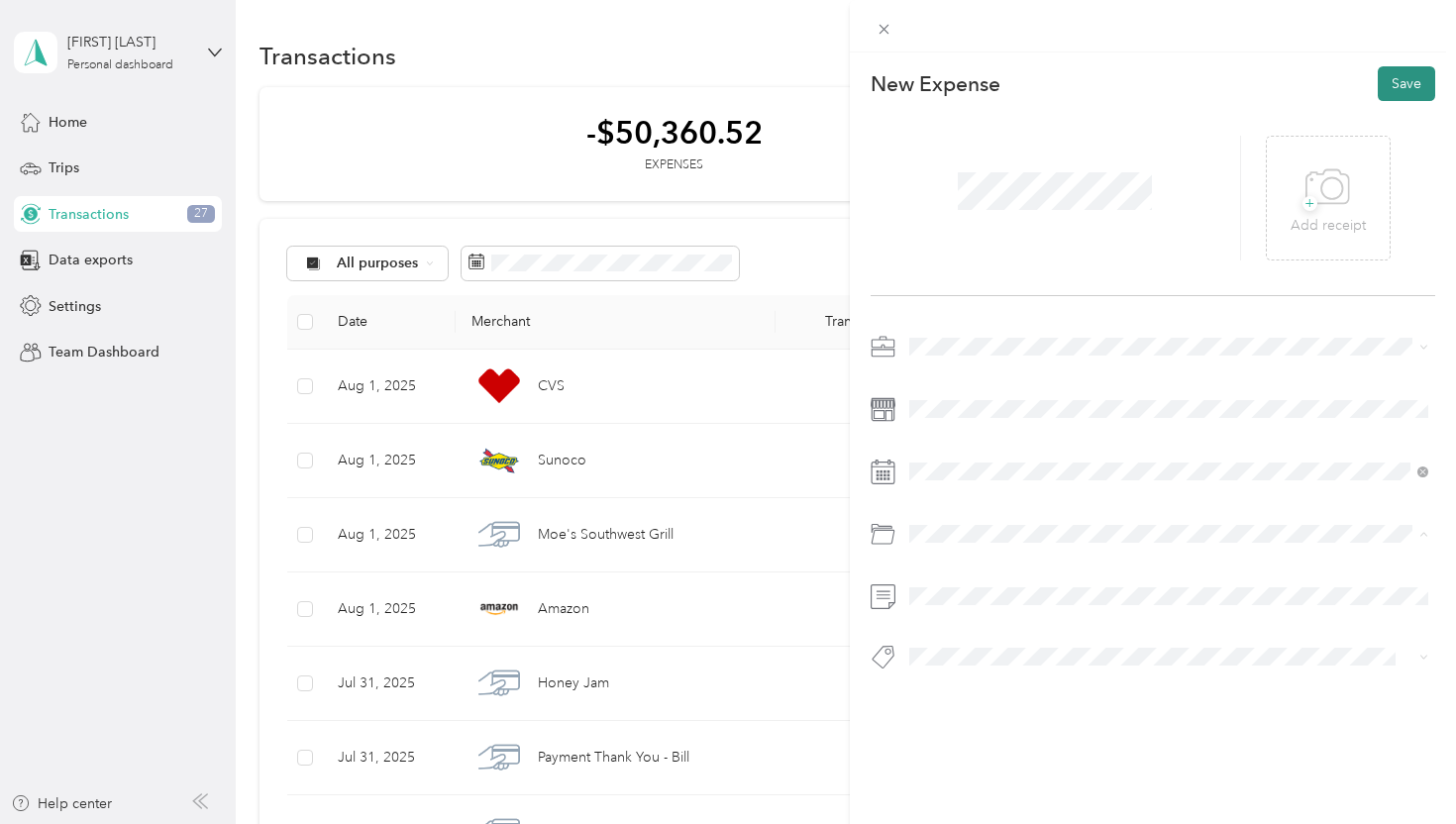 click on "Save" at bounding box center (1406, 83) 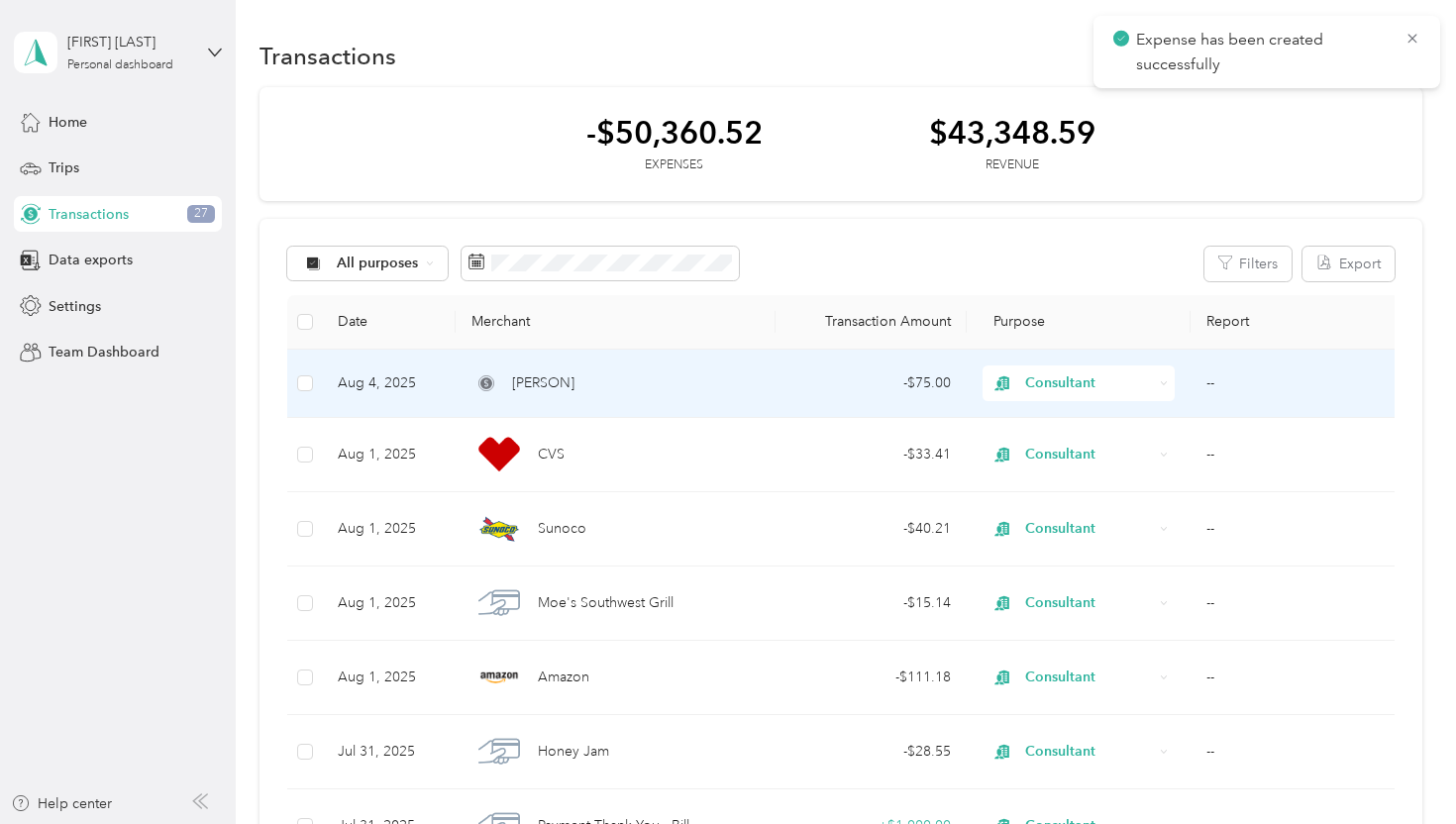 click on "[PERSON]" at bounding box center (615, 383) 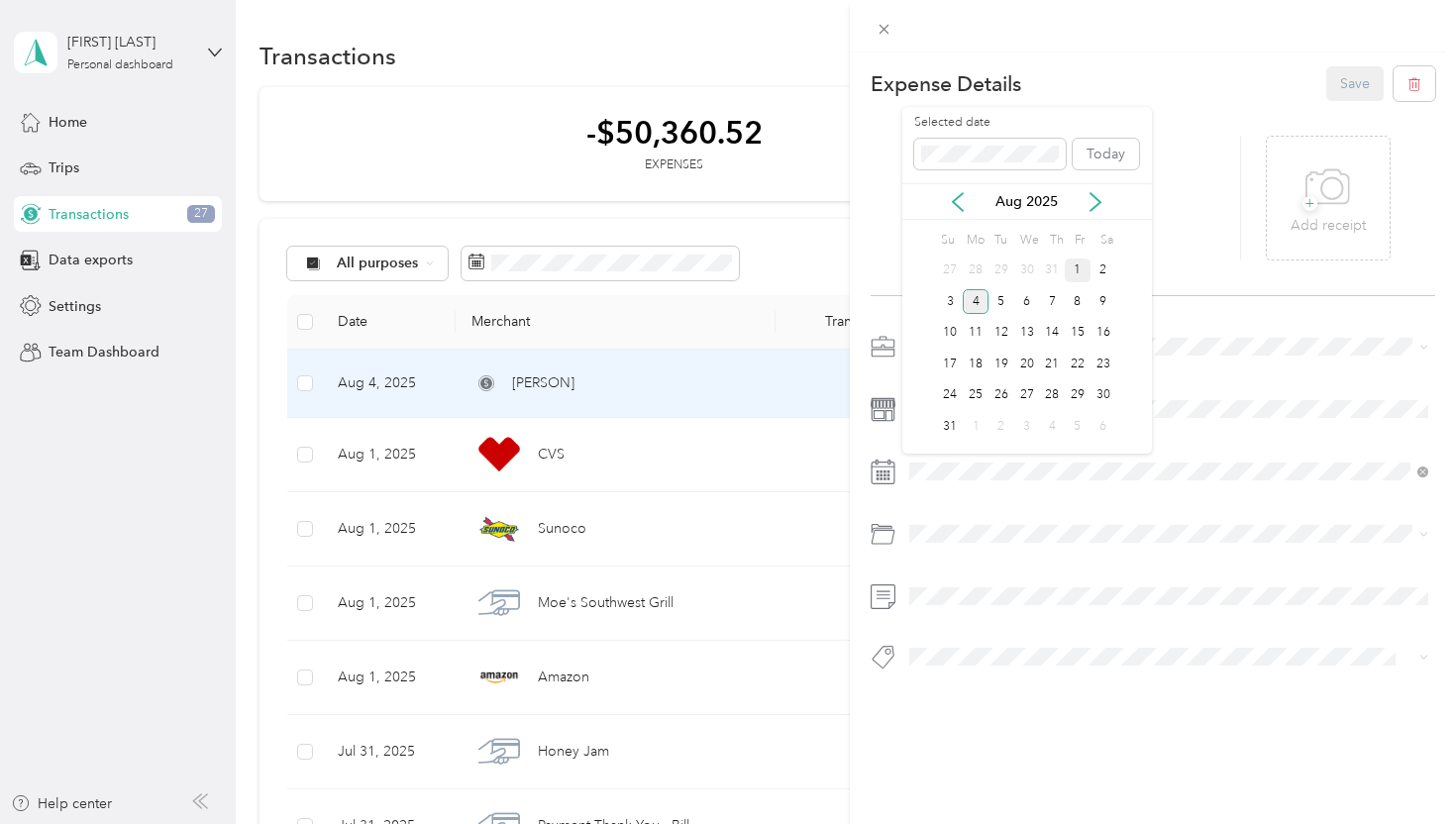 click on "1" at bounding box center (1078, 270) 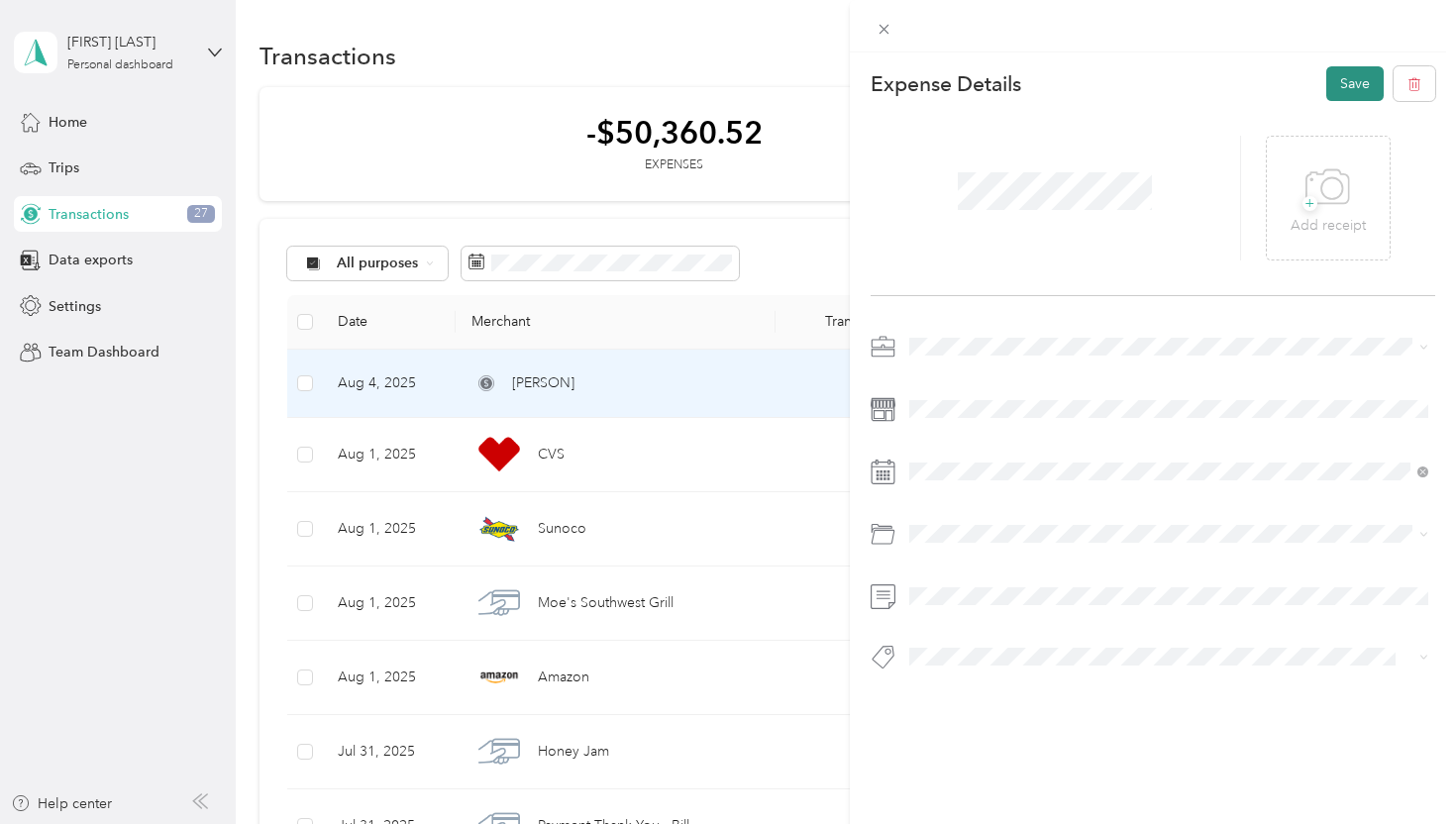 click on "Save" at bounding box center [1355, 83] 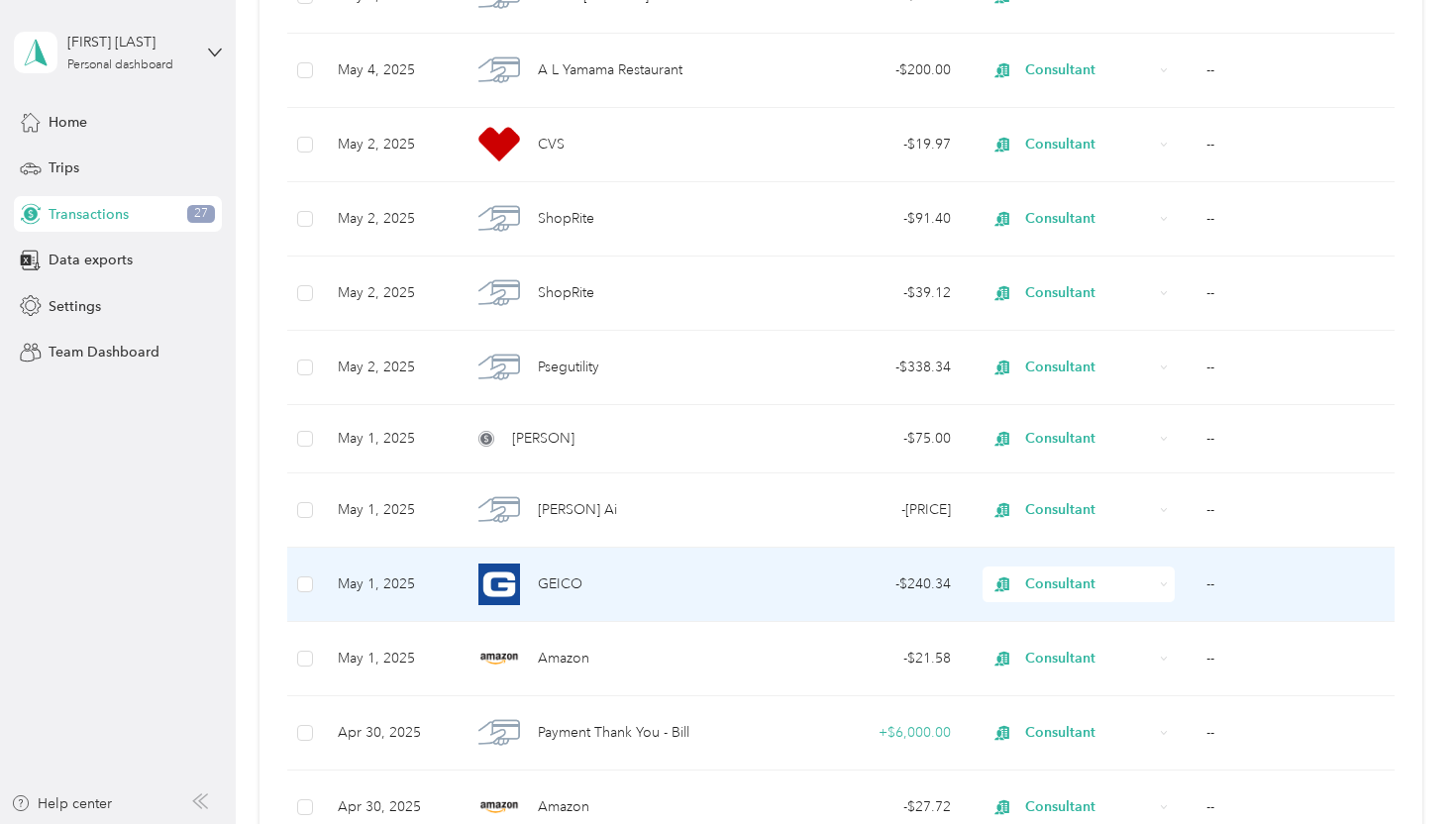 scroll, scrollTop: 14977, scrollLeft: 0, axis: vertical 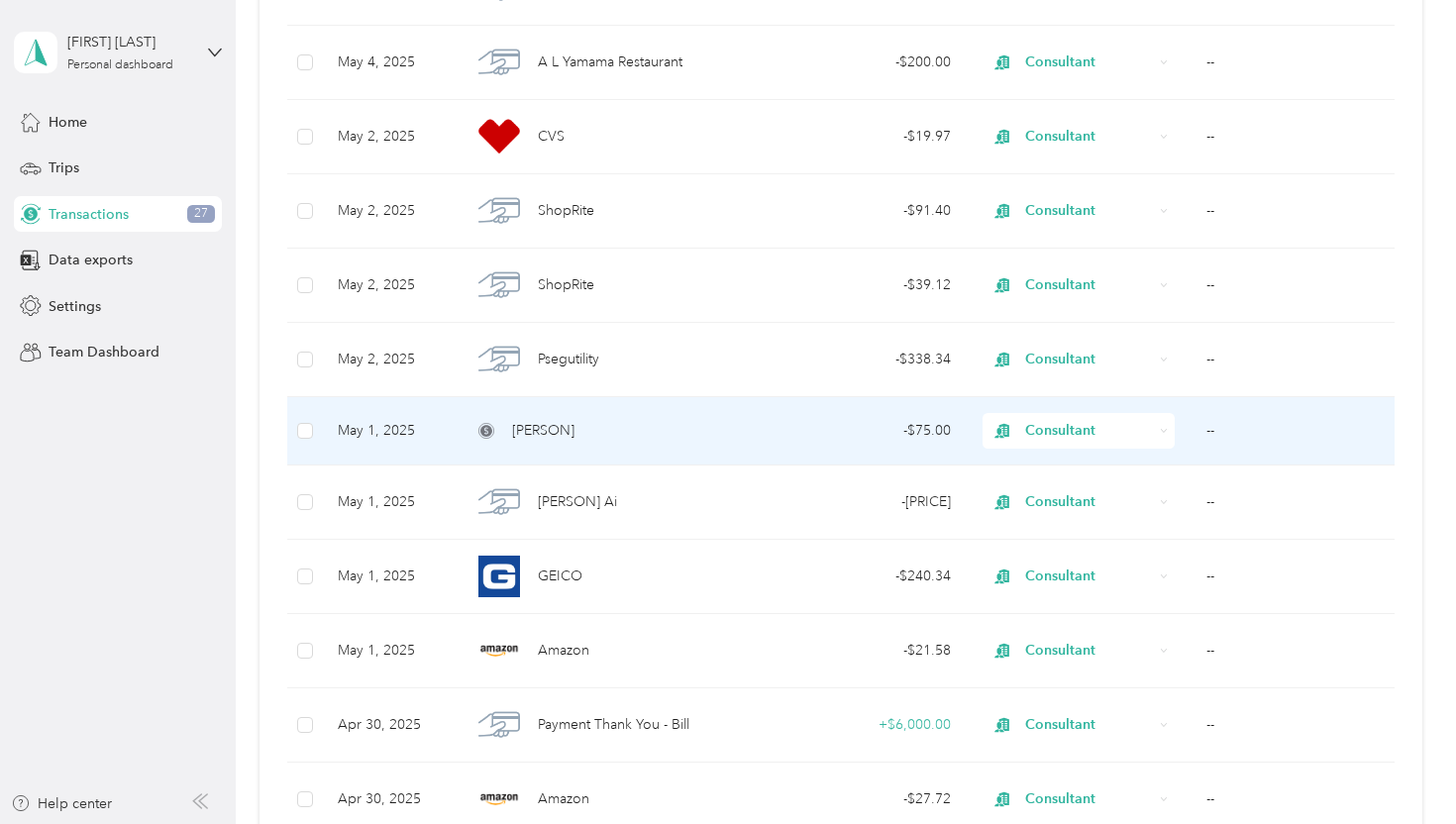click on "-  $75.00" at bounding box center [872, 431] 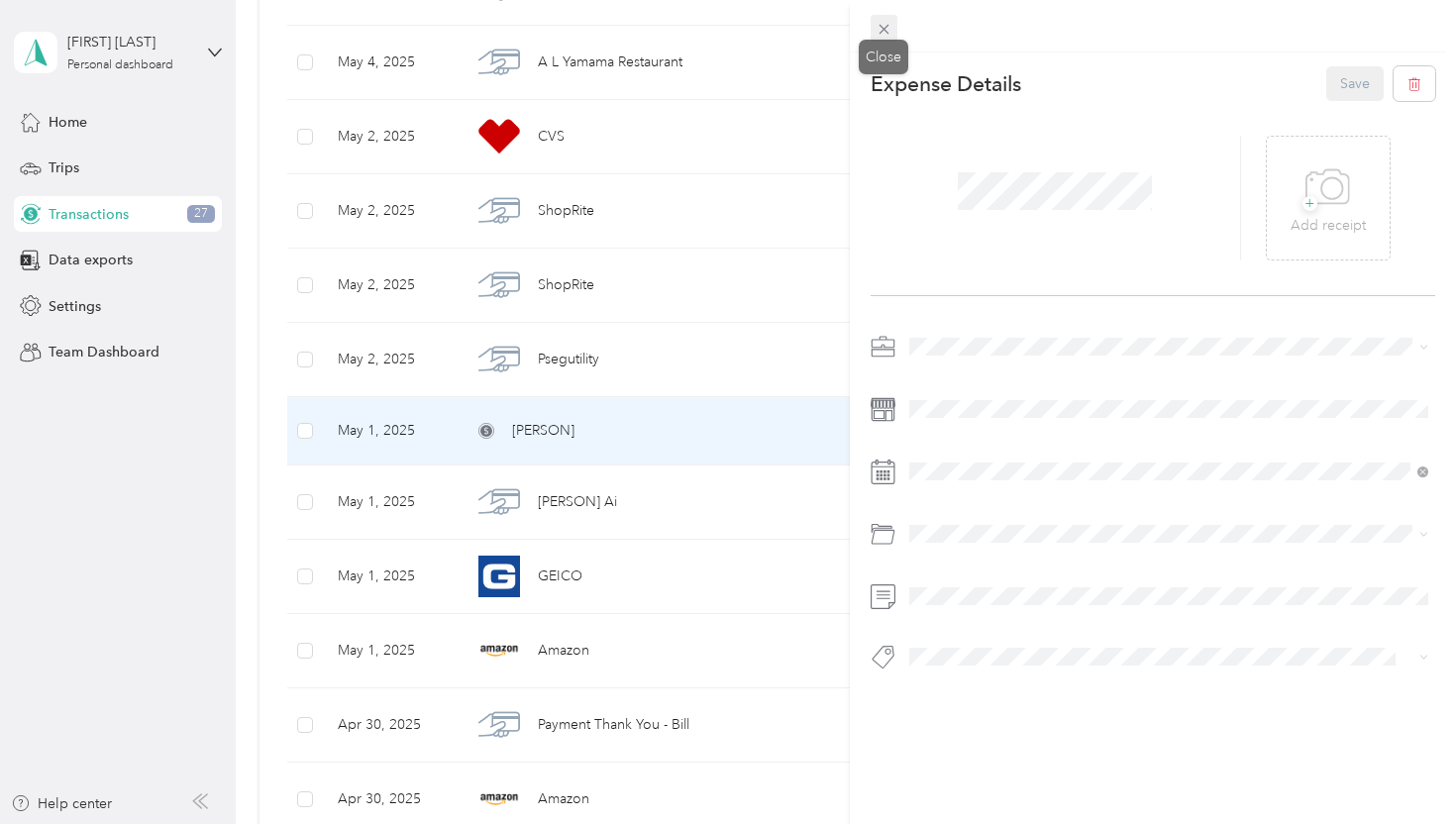 click 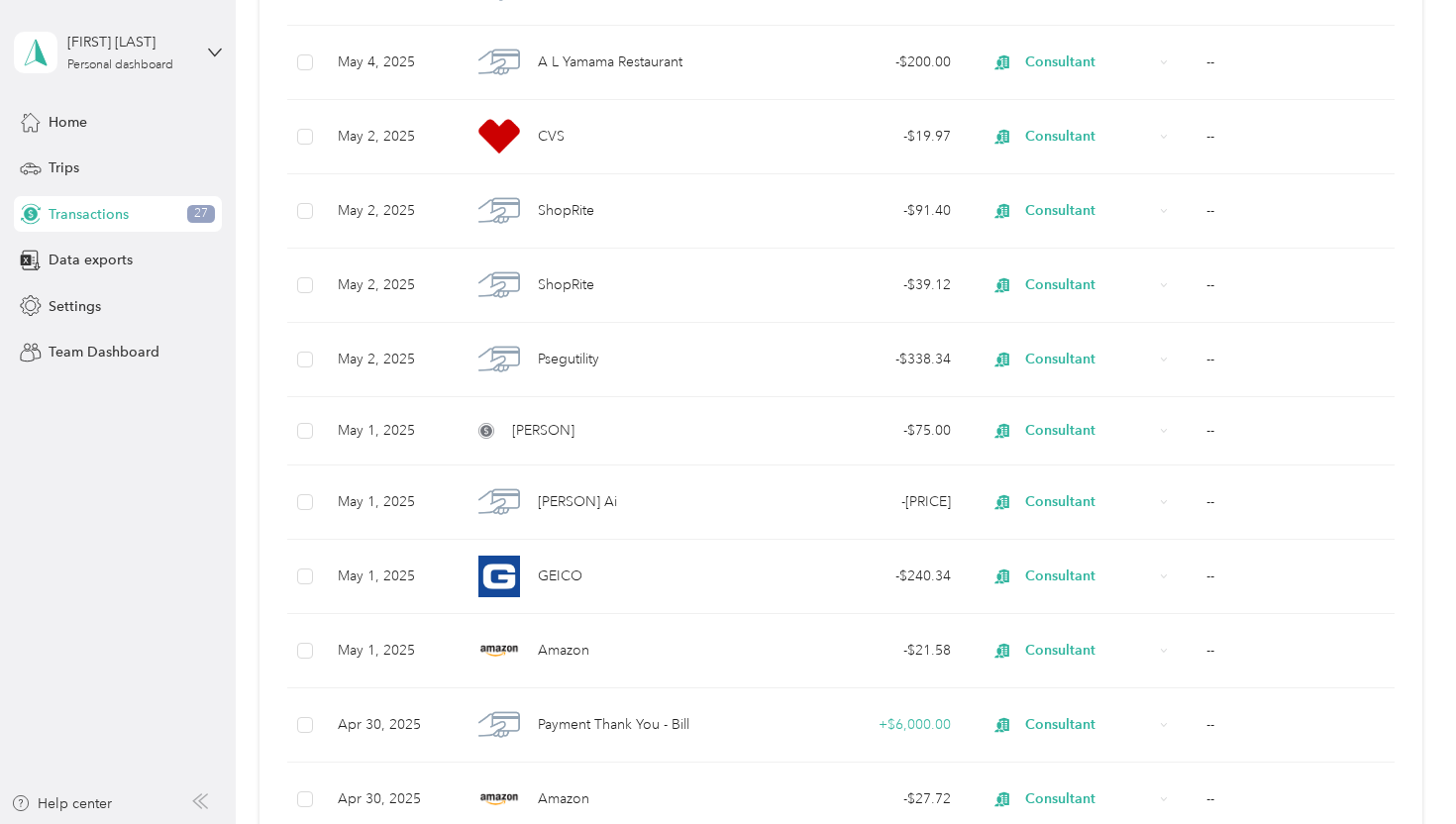 click on "Transactions" at bounding box center (88, 214) 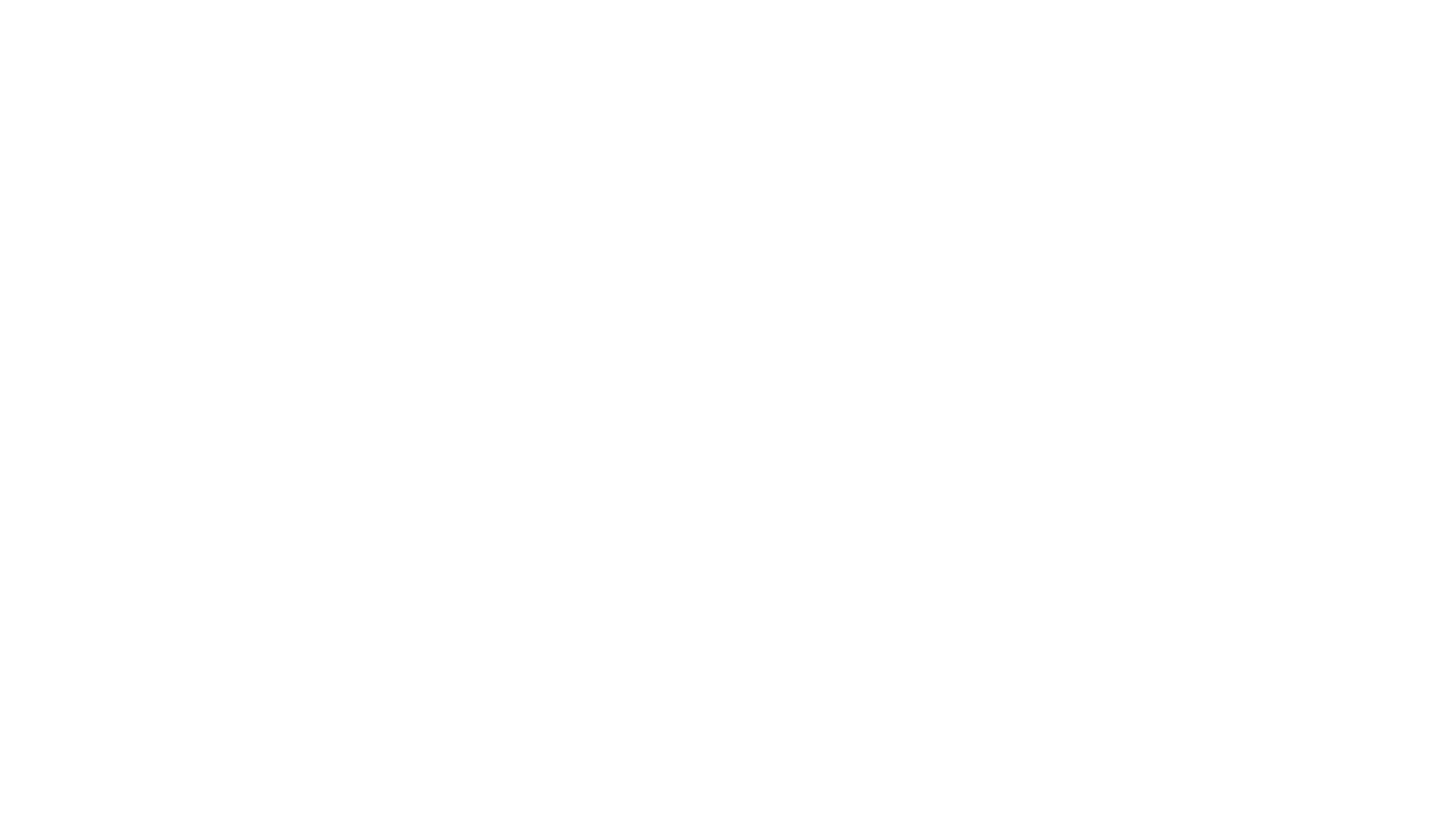 scroll, scrollTop: 0, scrollLeft: 0, axis: both 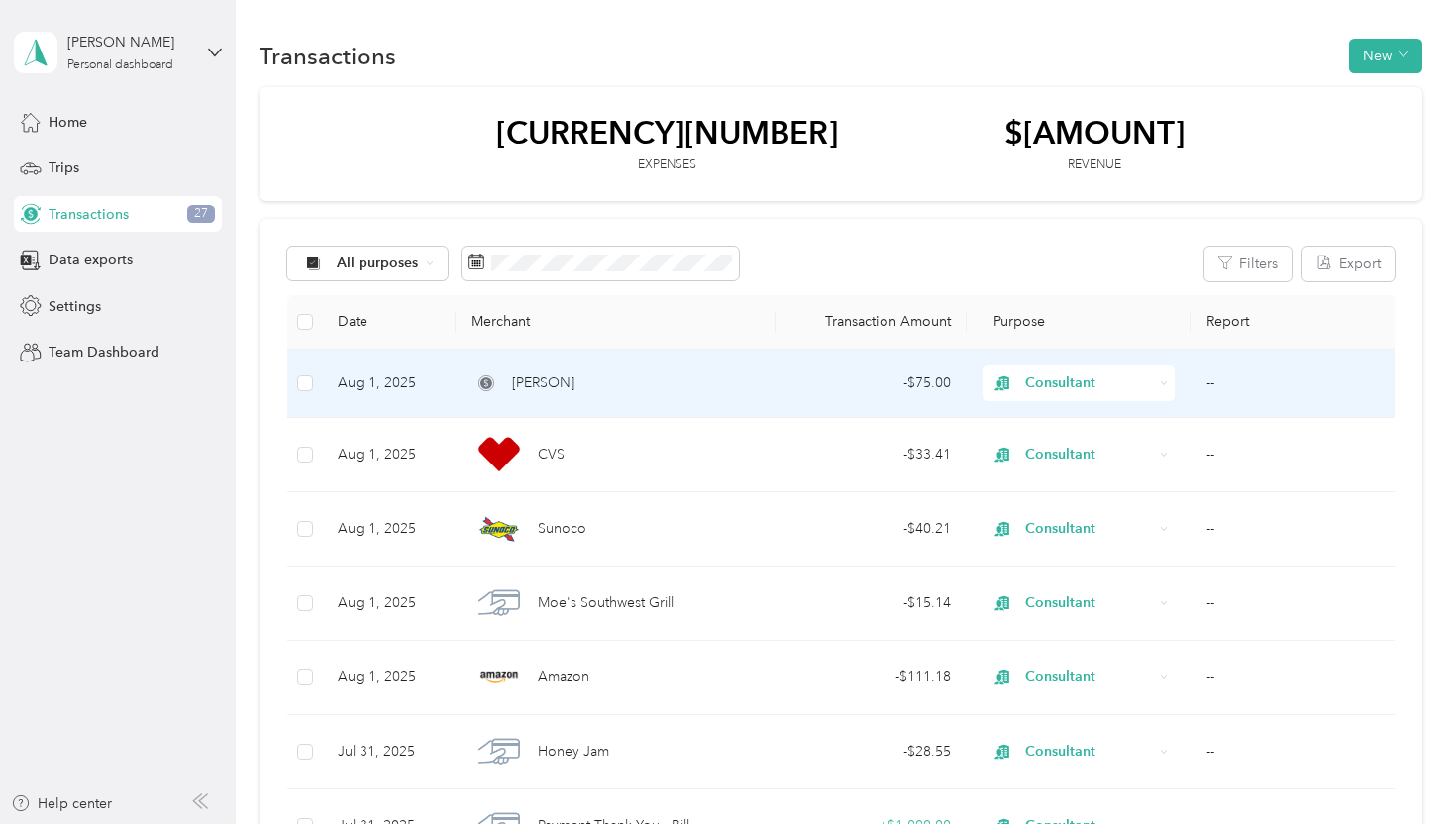 click on "[PERSON]" at bounding box center [615, 383] 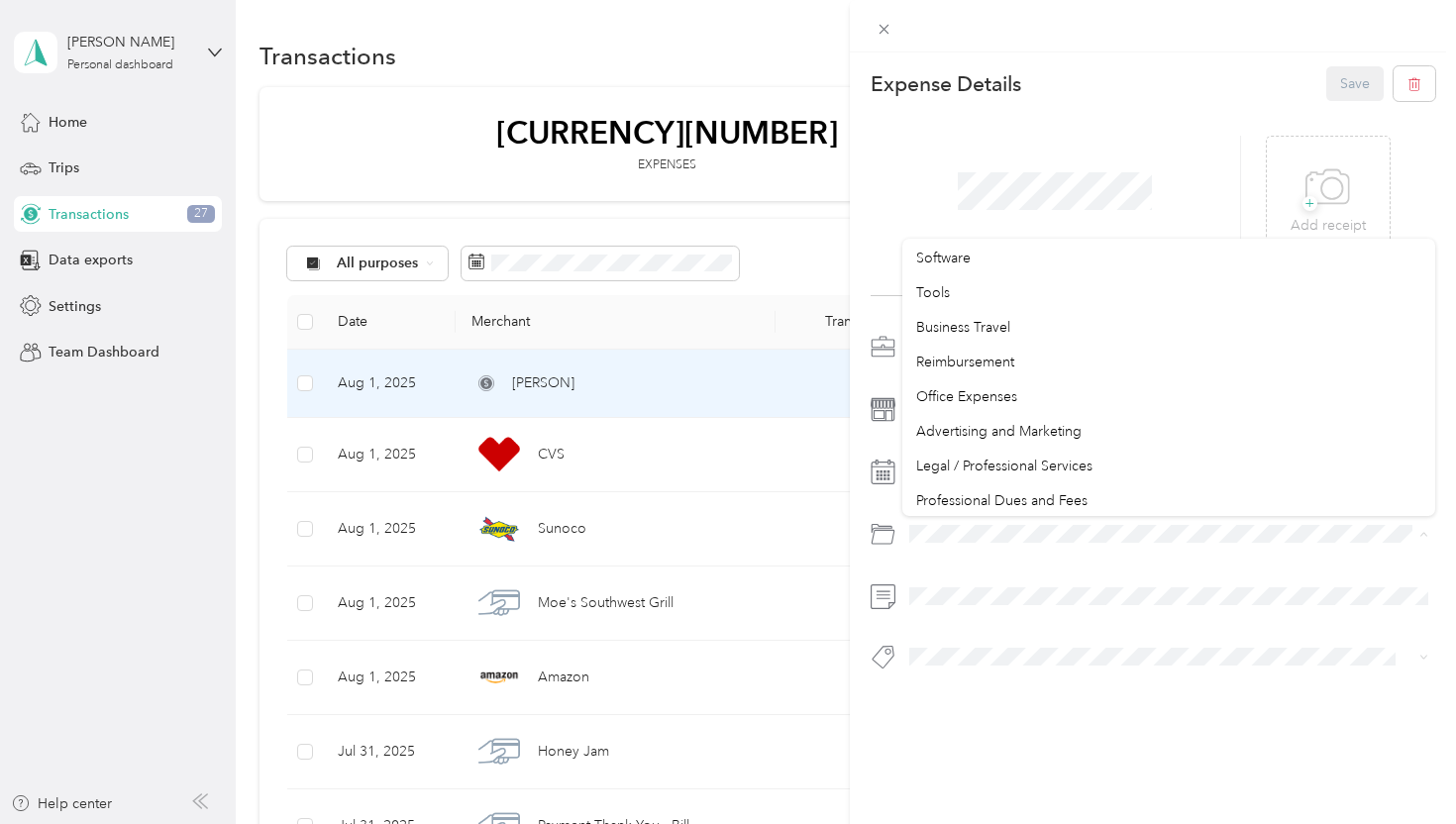 scroll, scrollTop: 992, scrollLeft: 0, axis: vertical 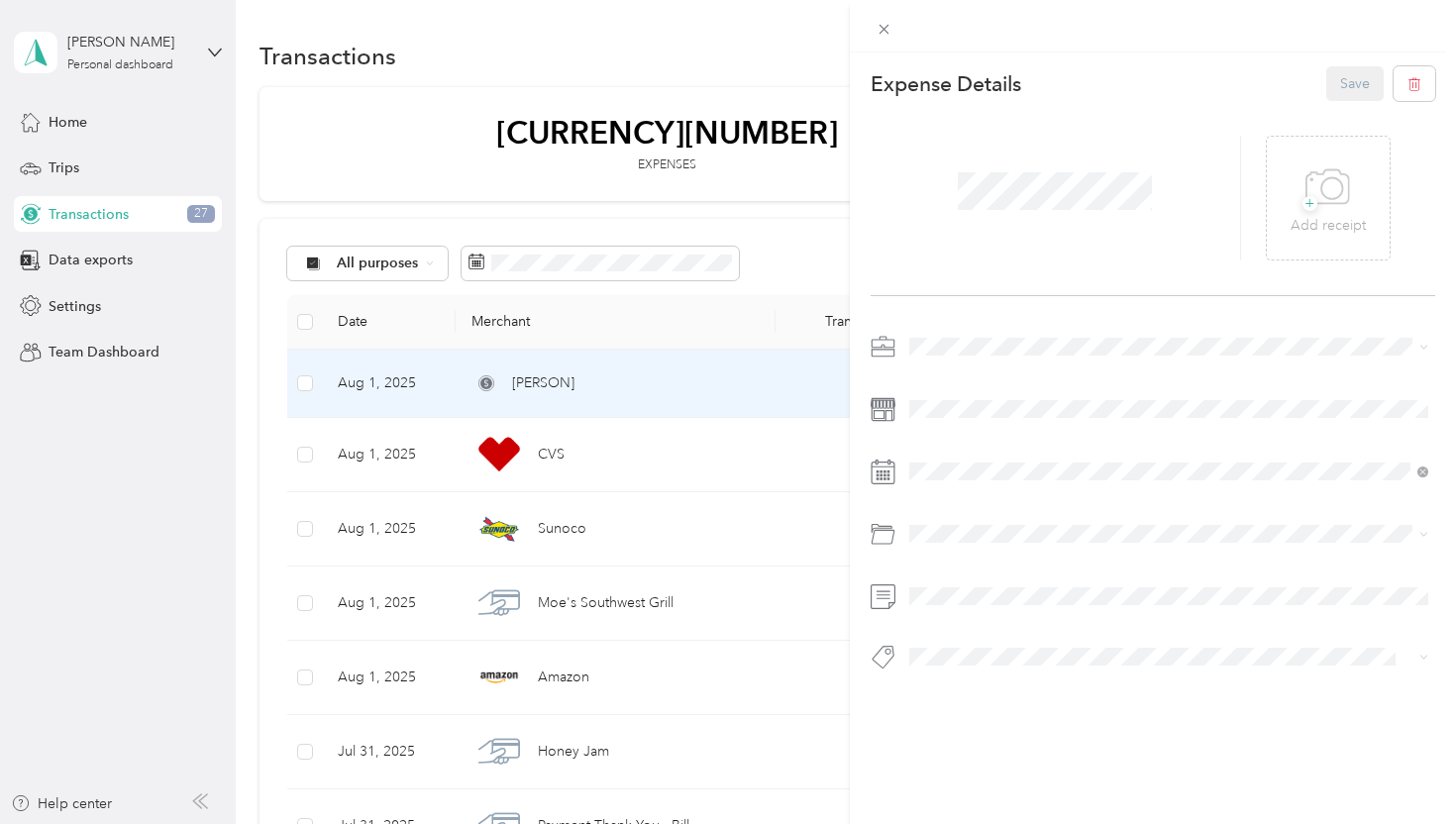 click on "Legal / Professional Services" at bounding box center (1169, 456) 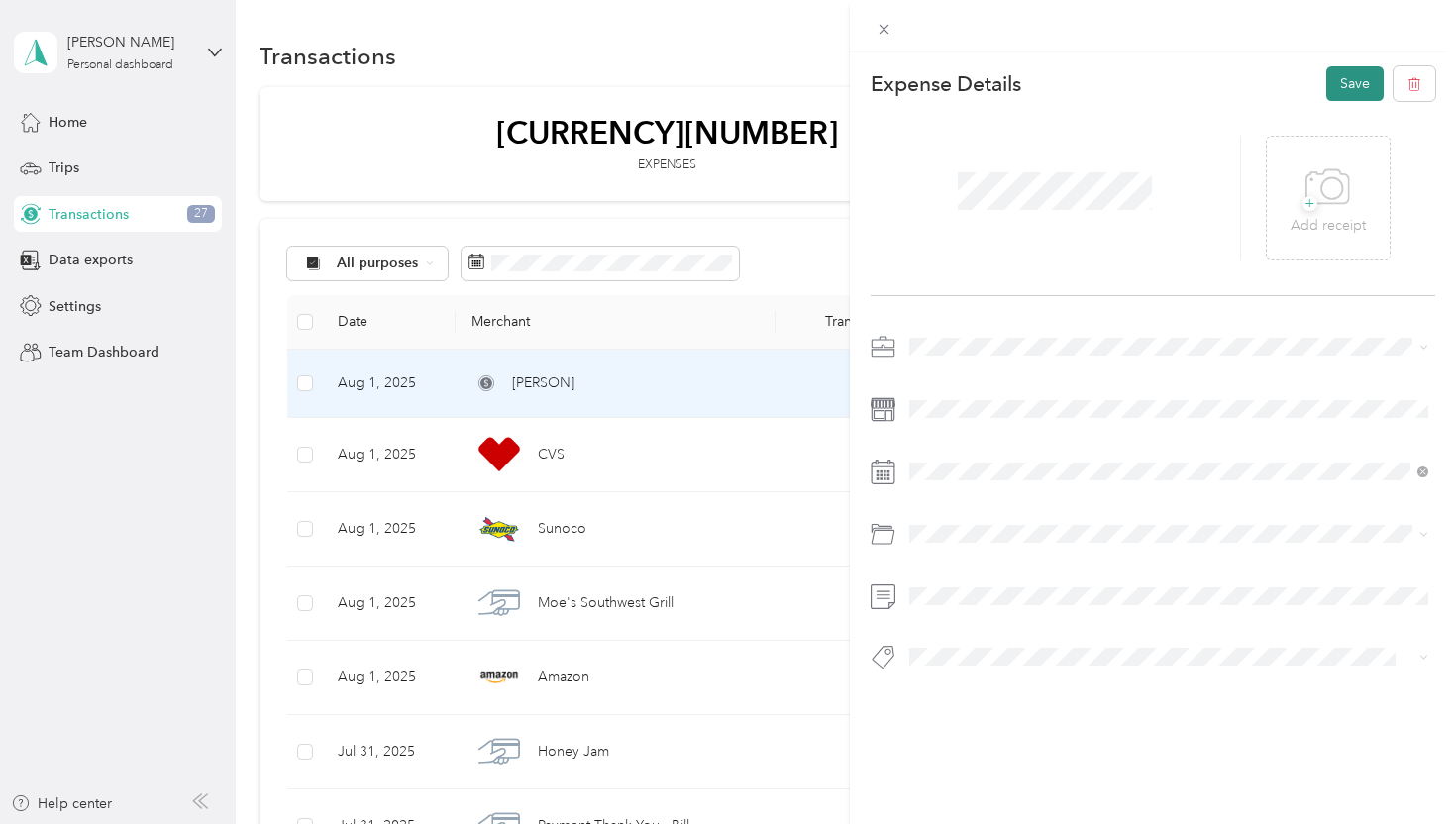 click on "Save" at bounding box center [1355, 83] 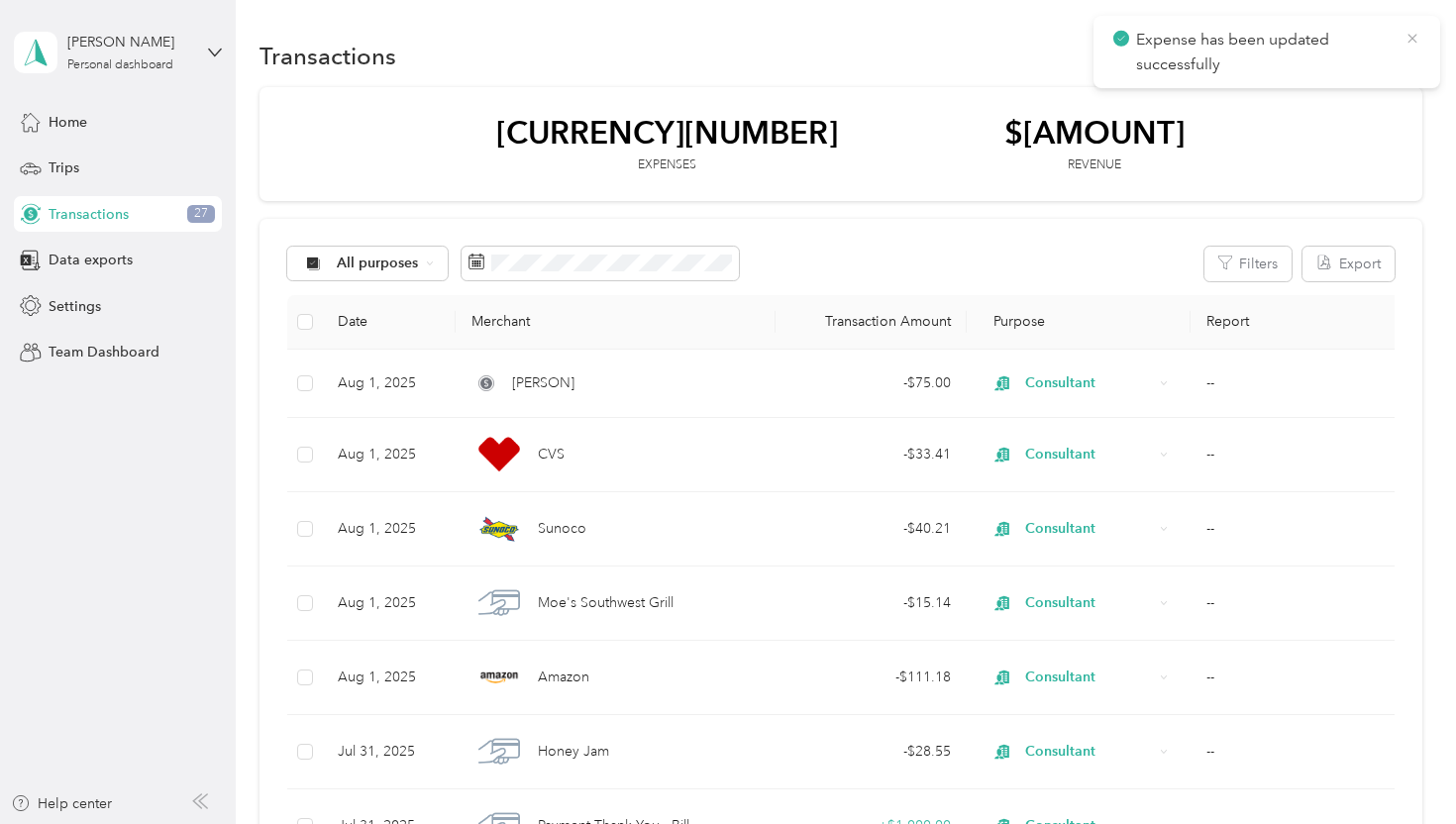 click 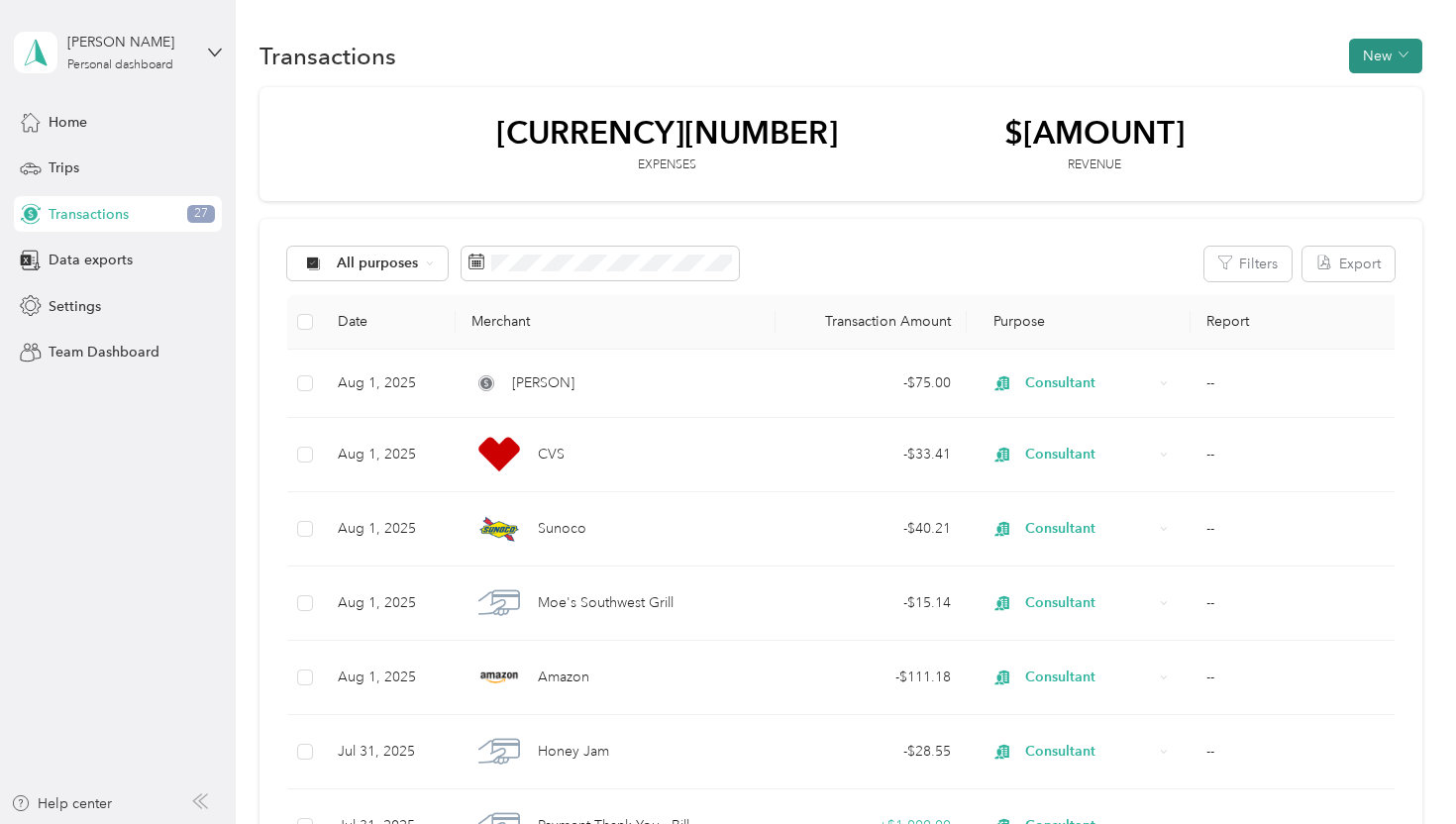 click on "New" at bounding box center (1386, 55) 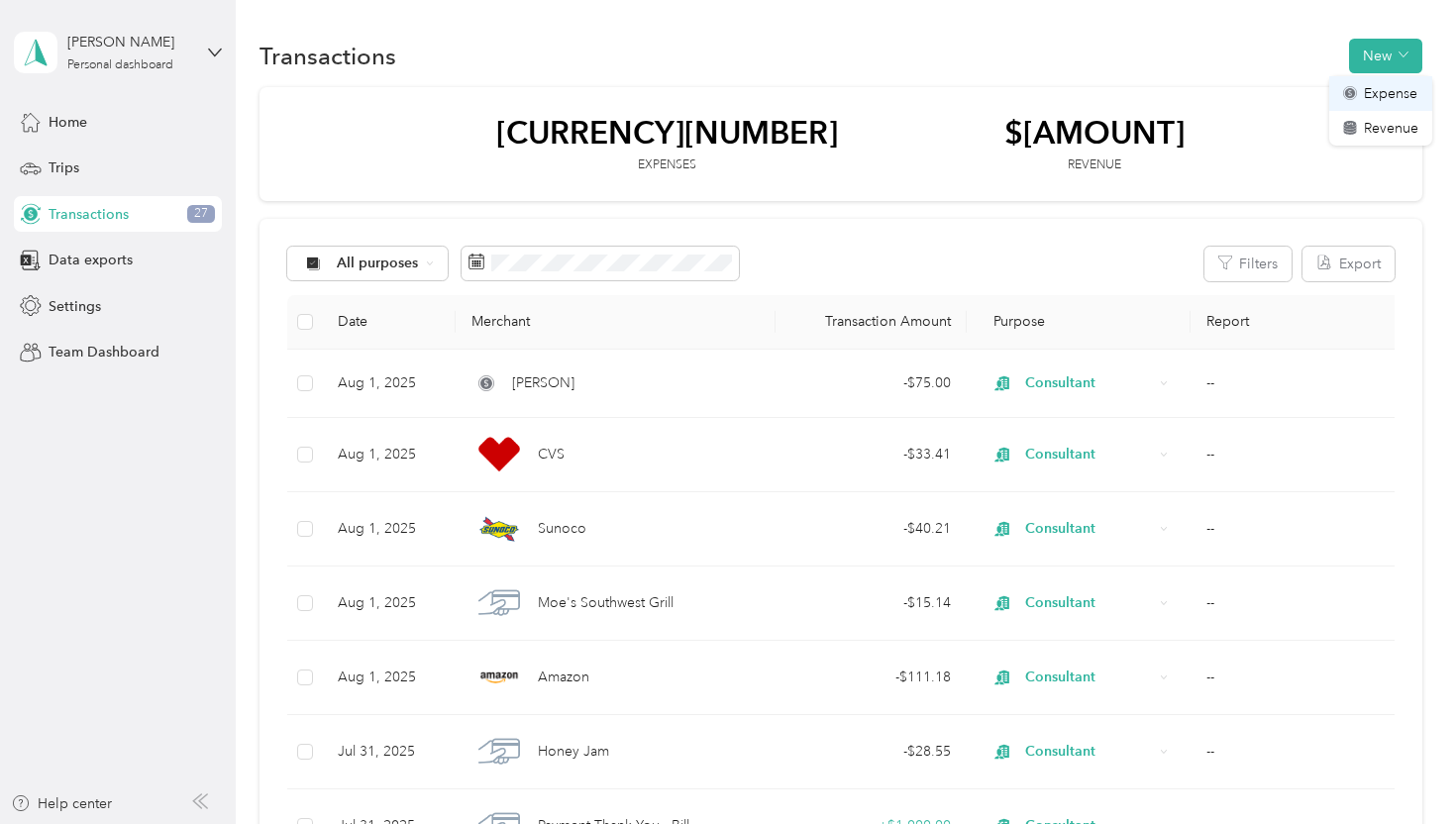 click on "Expense" at bounding box center [1391, 93] 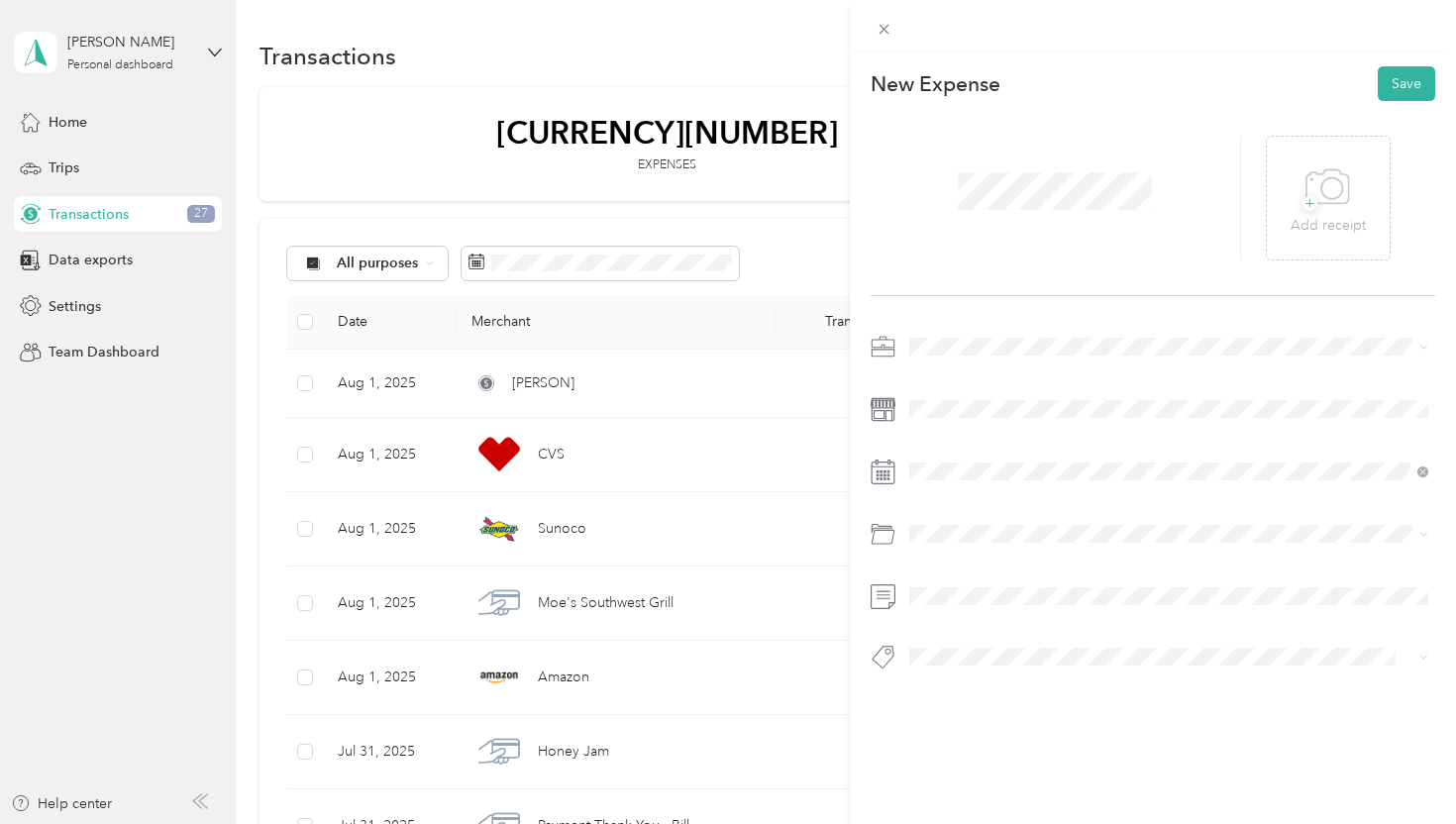 click on "Consultant" at bounding box center (1169, 476) 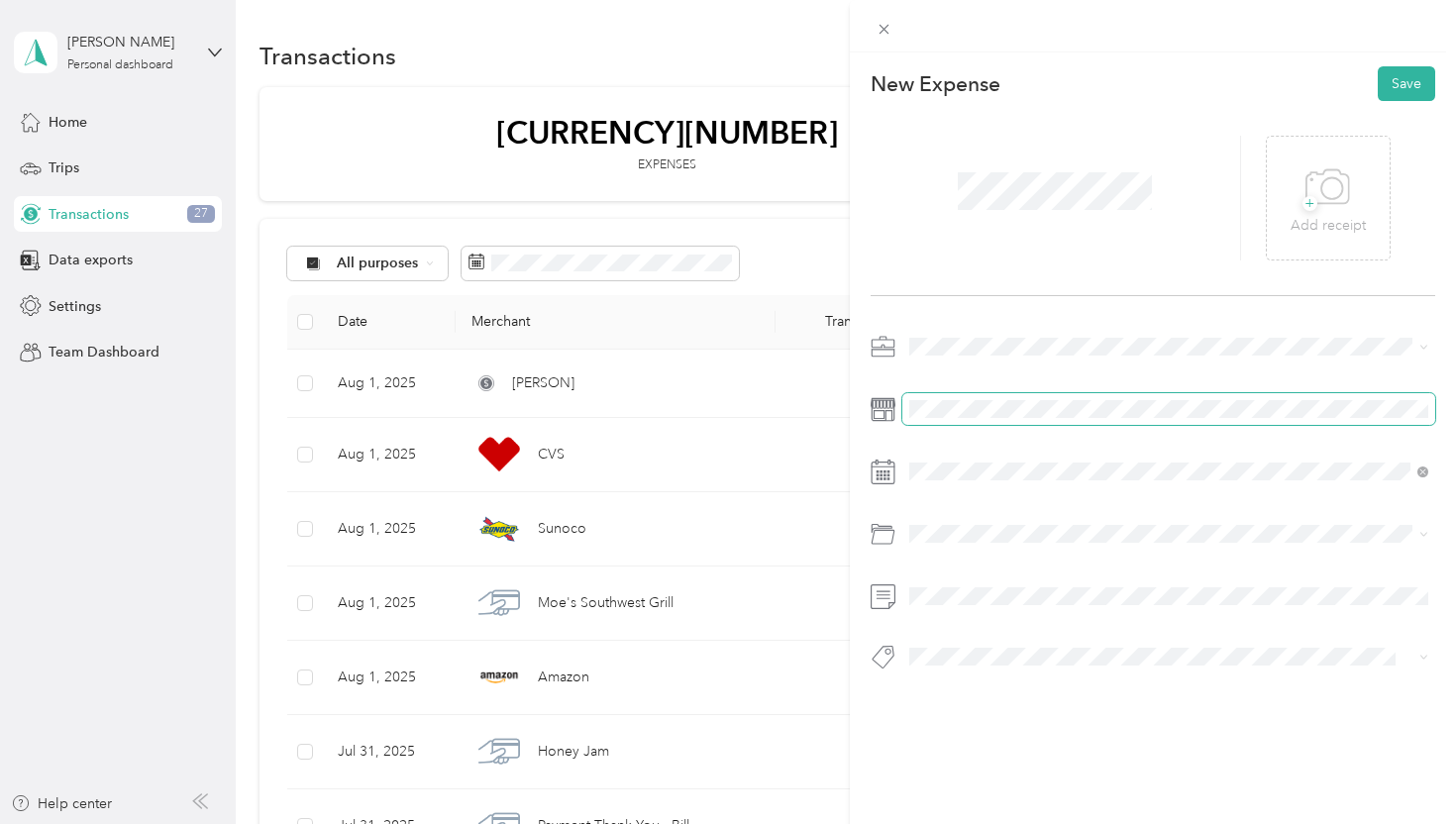 click at bounding box center (1169, 409) 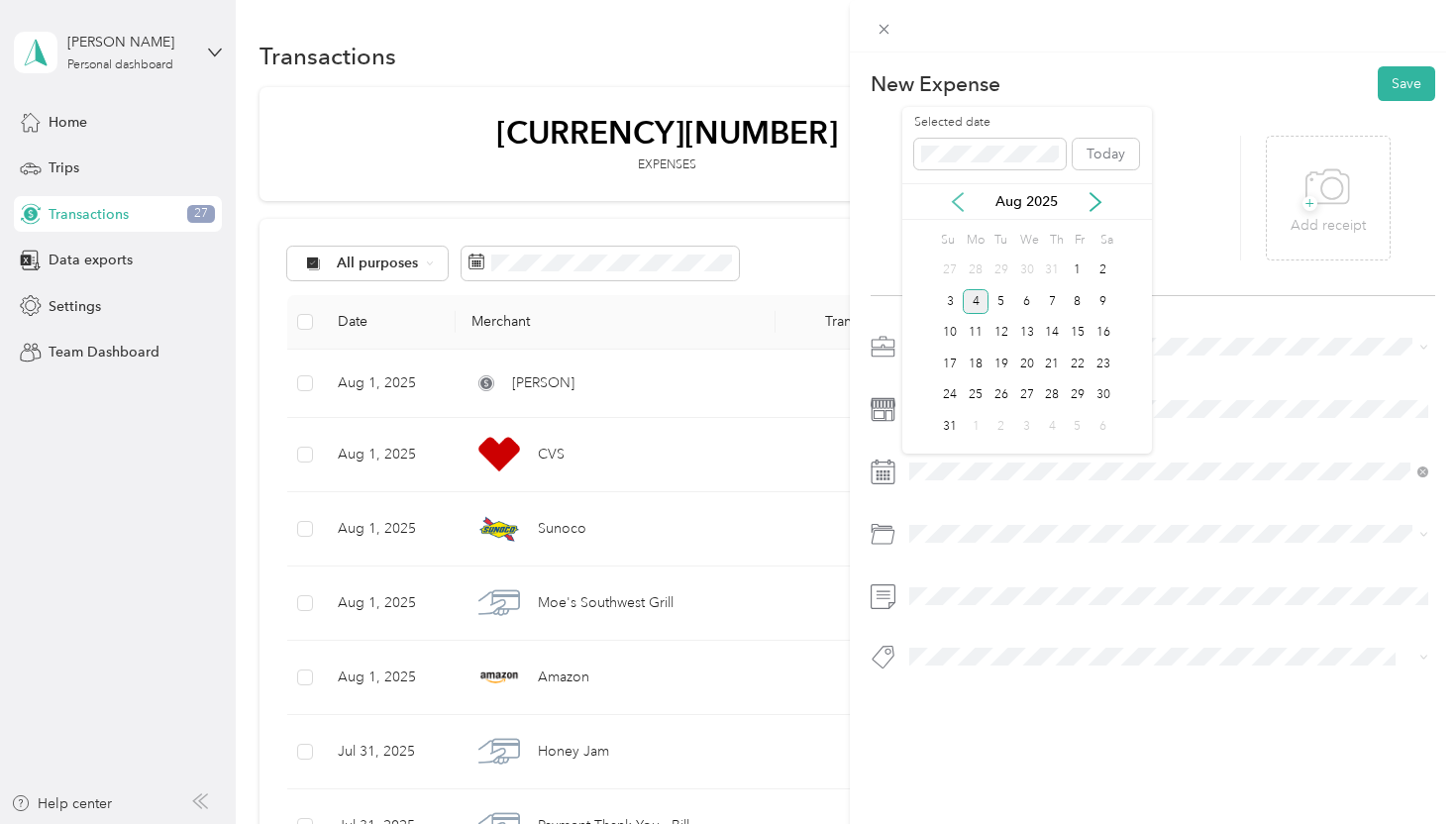 click 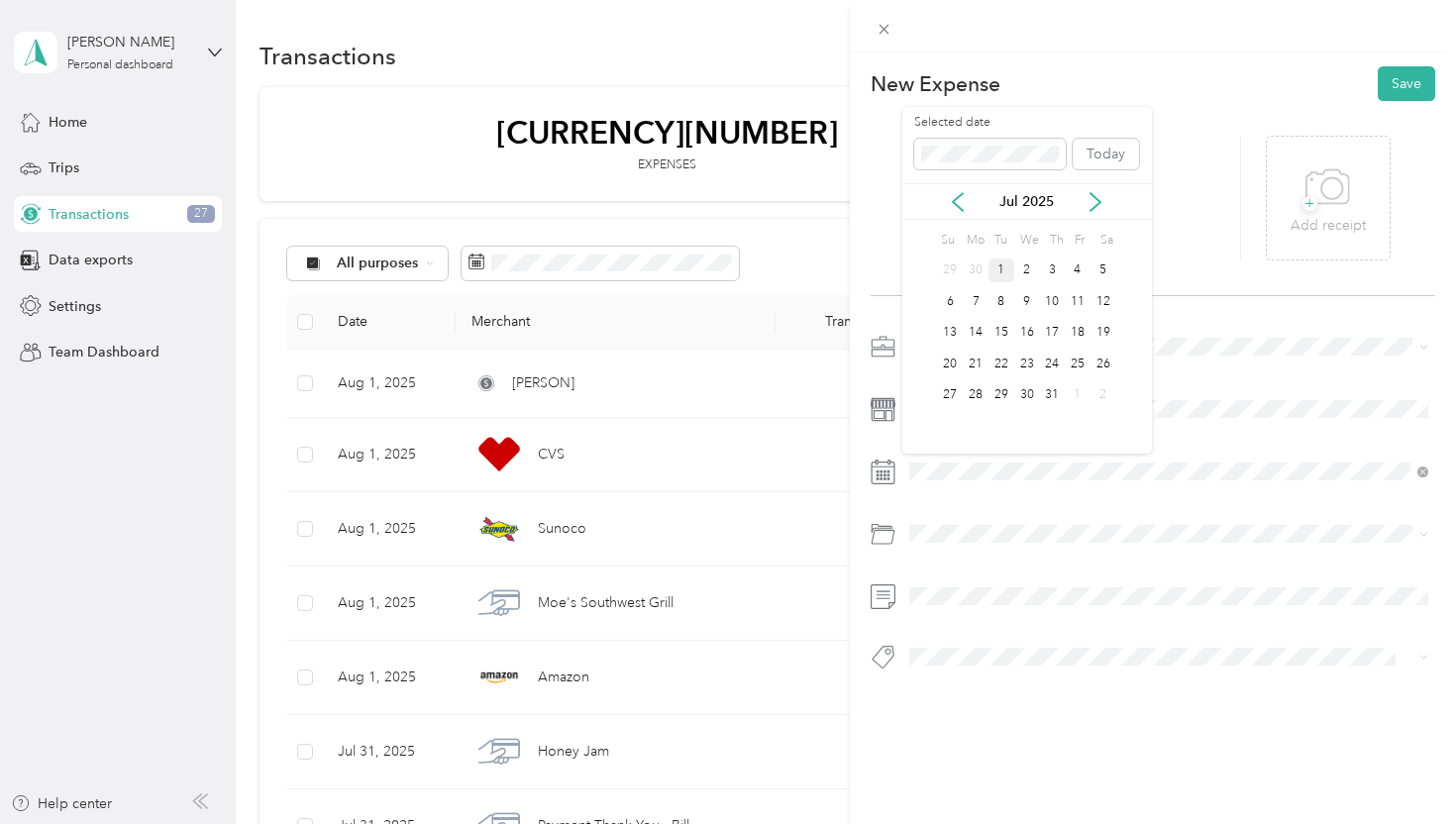 click on "1" at bounding box center (1001, 270) 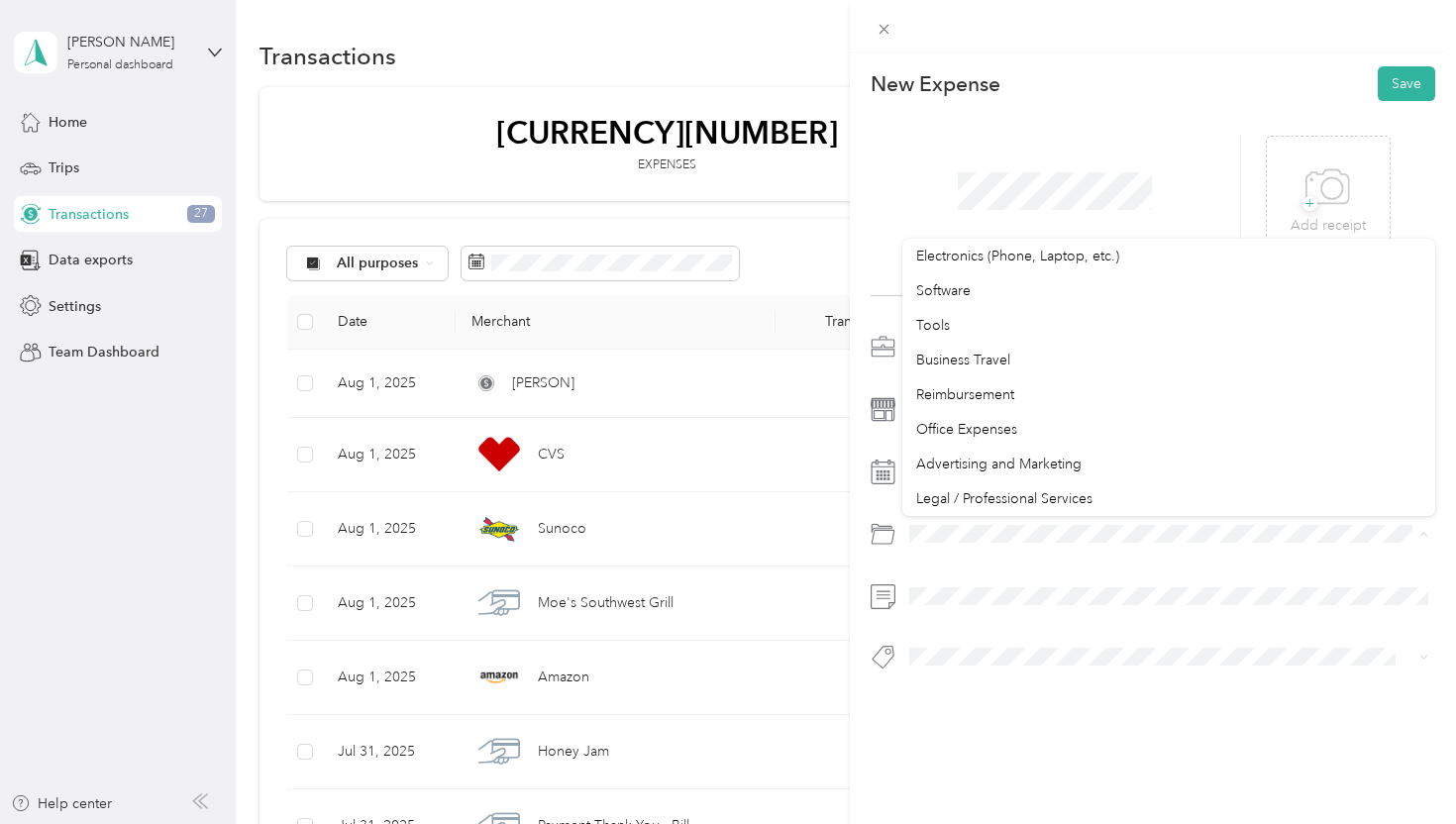 scroll, scrollTop: 959, scrollLeft: 0, axis: vertical 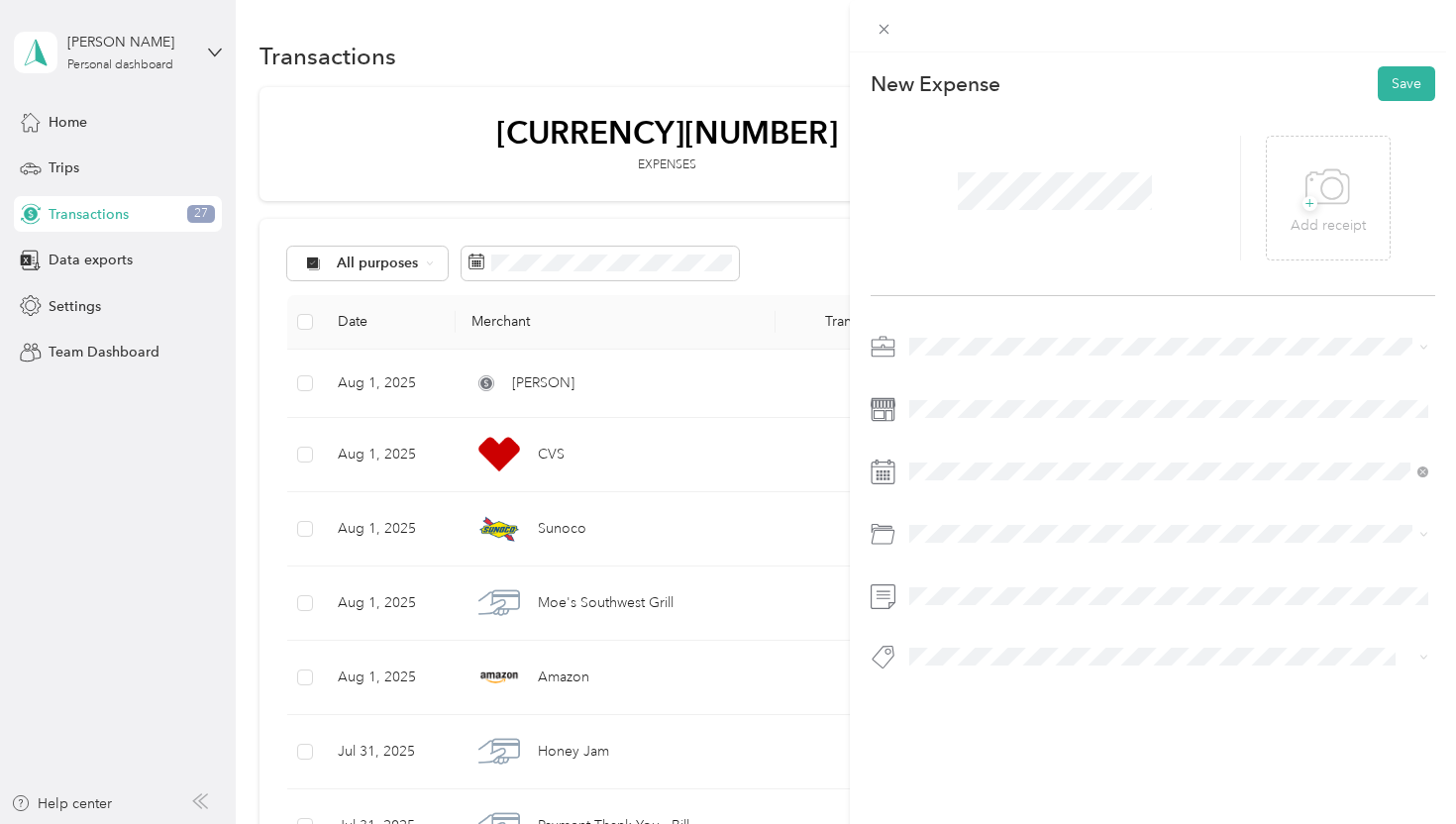 click on "Legal / Professional Services" at bounding box center [1004, 494] 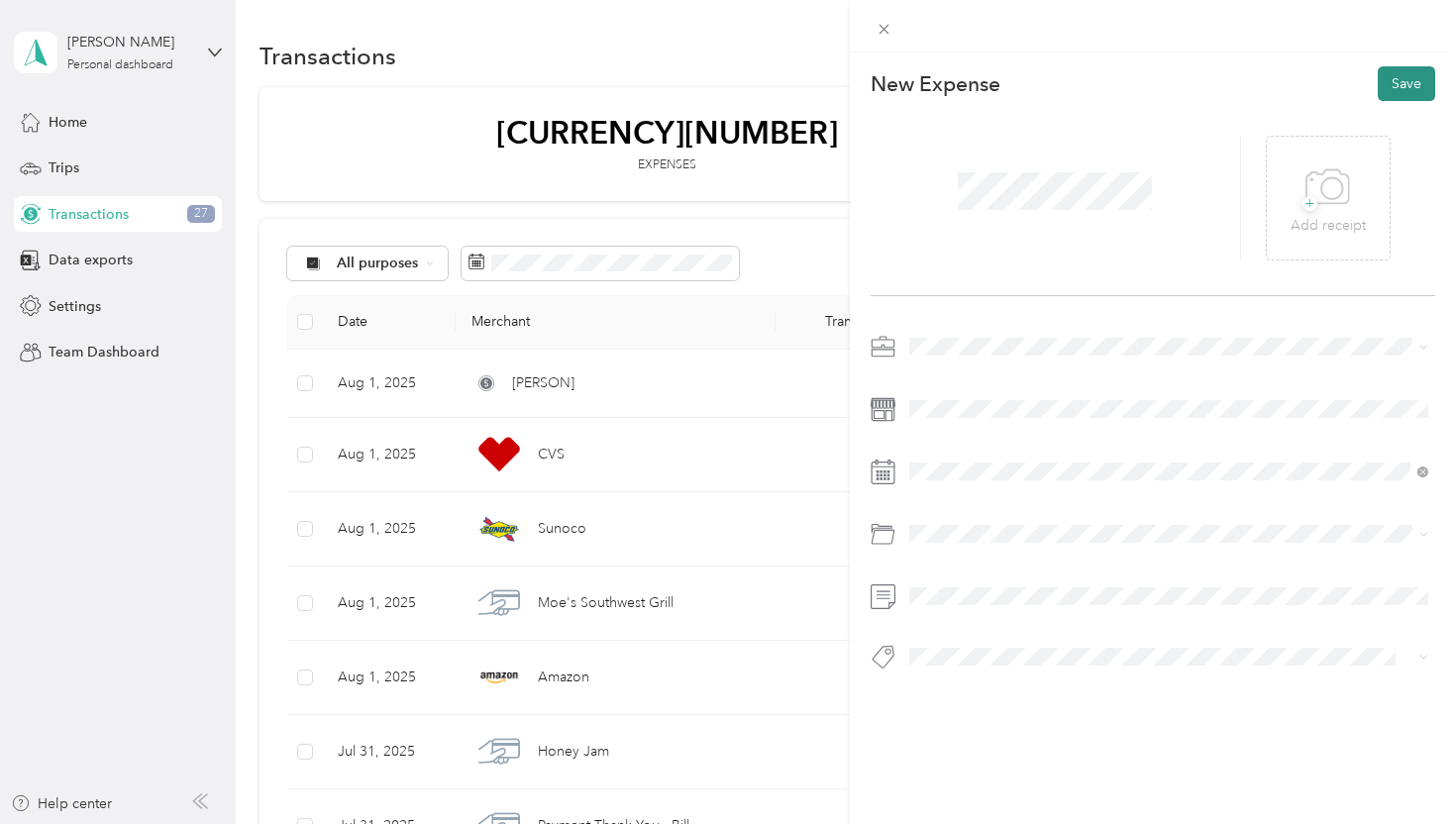click on "Save" at bounding box center [1406, 83] 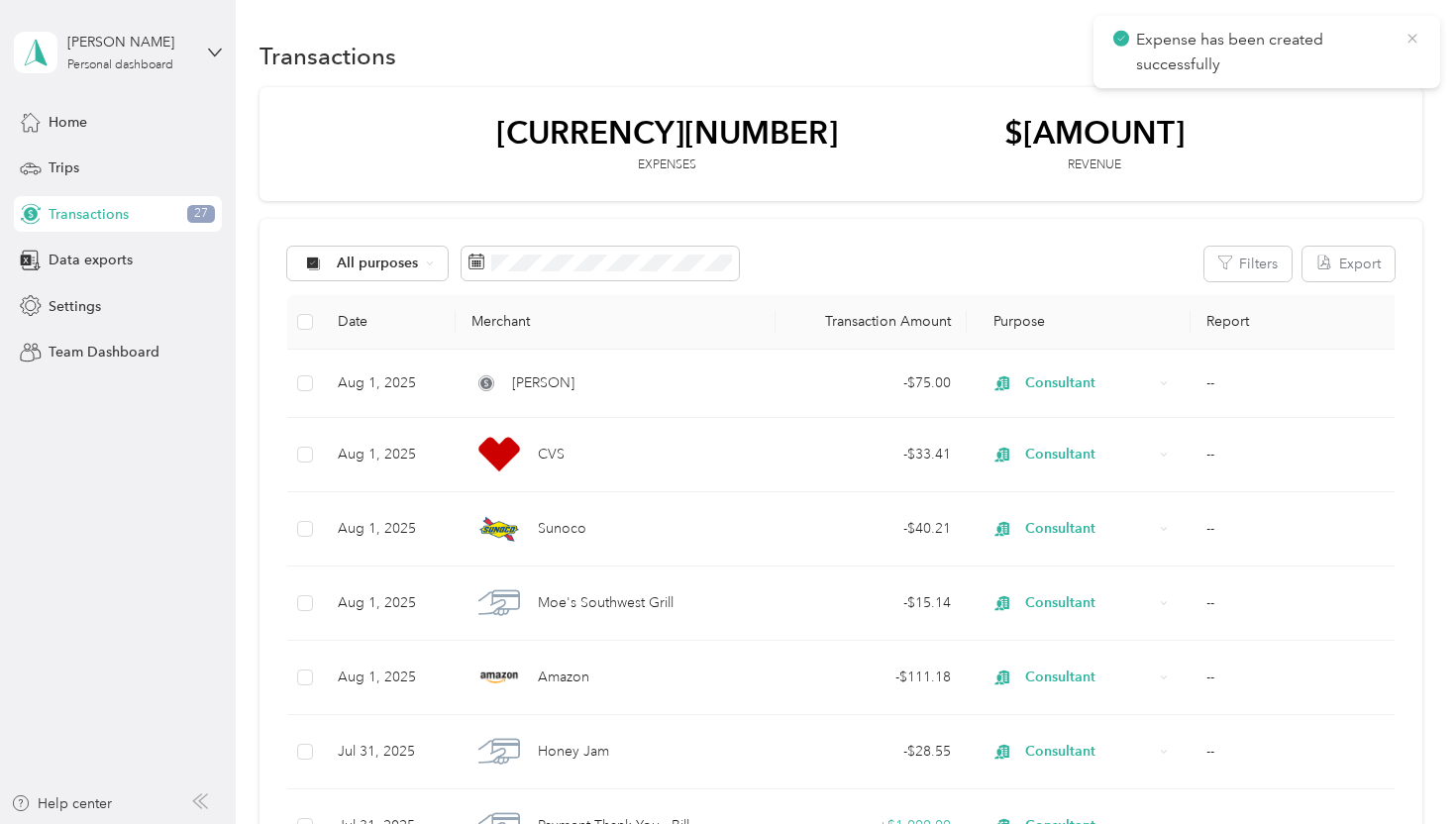 click 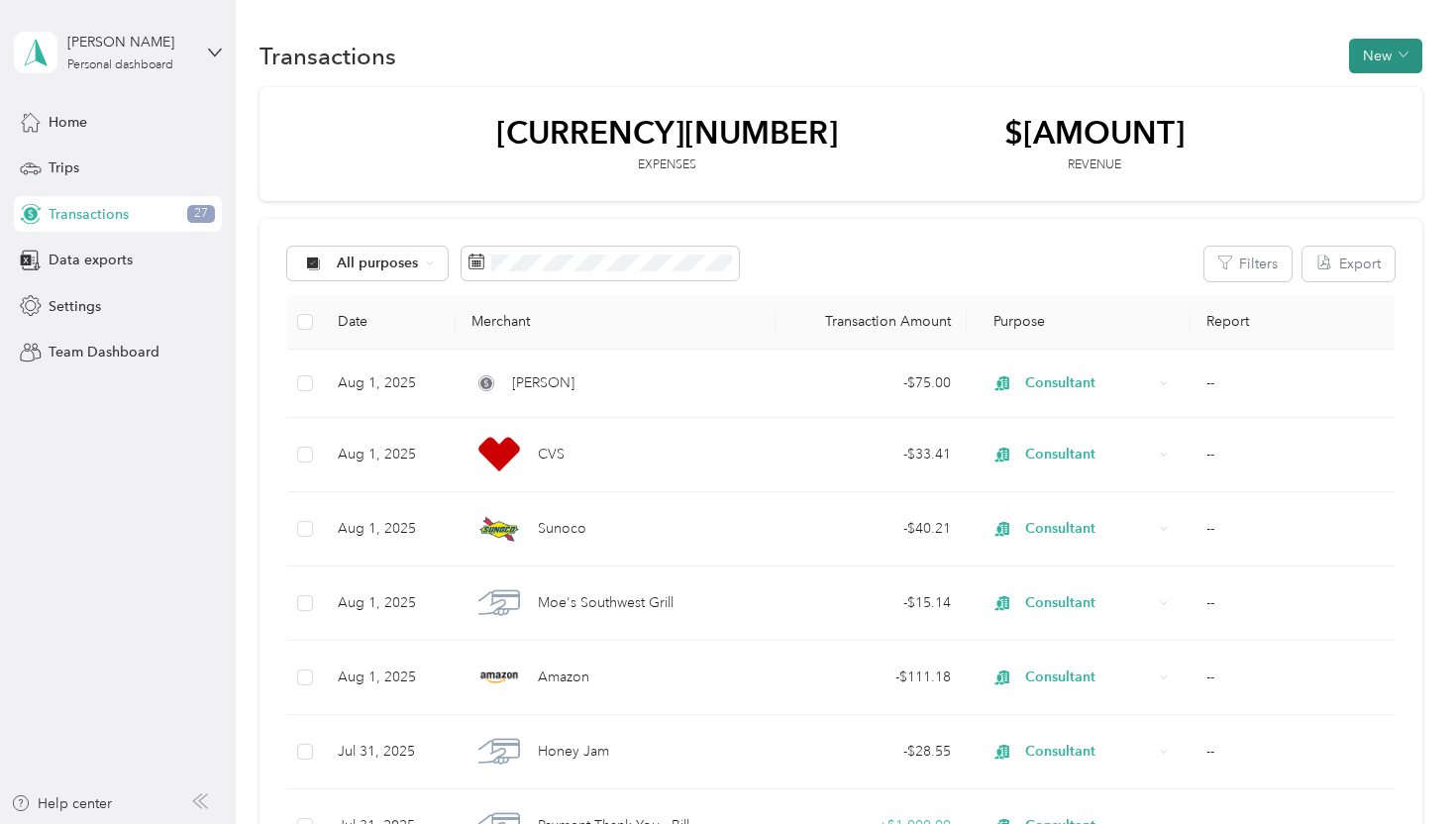 click 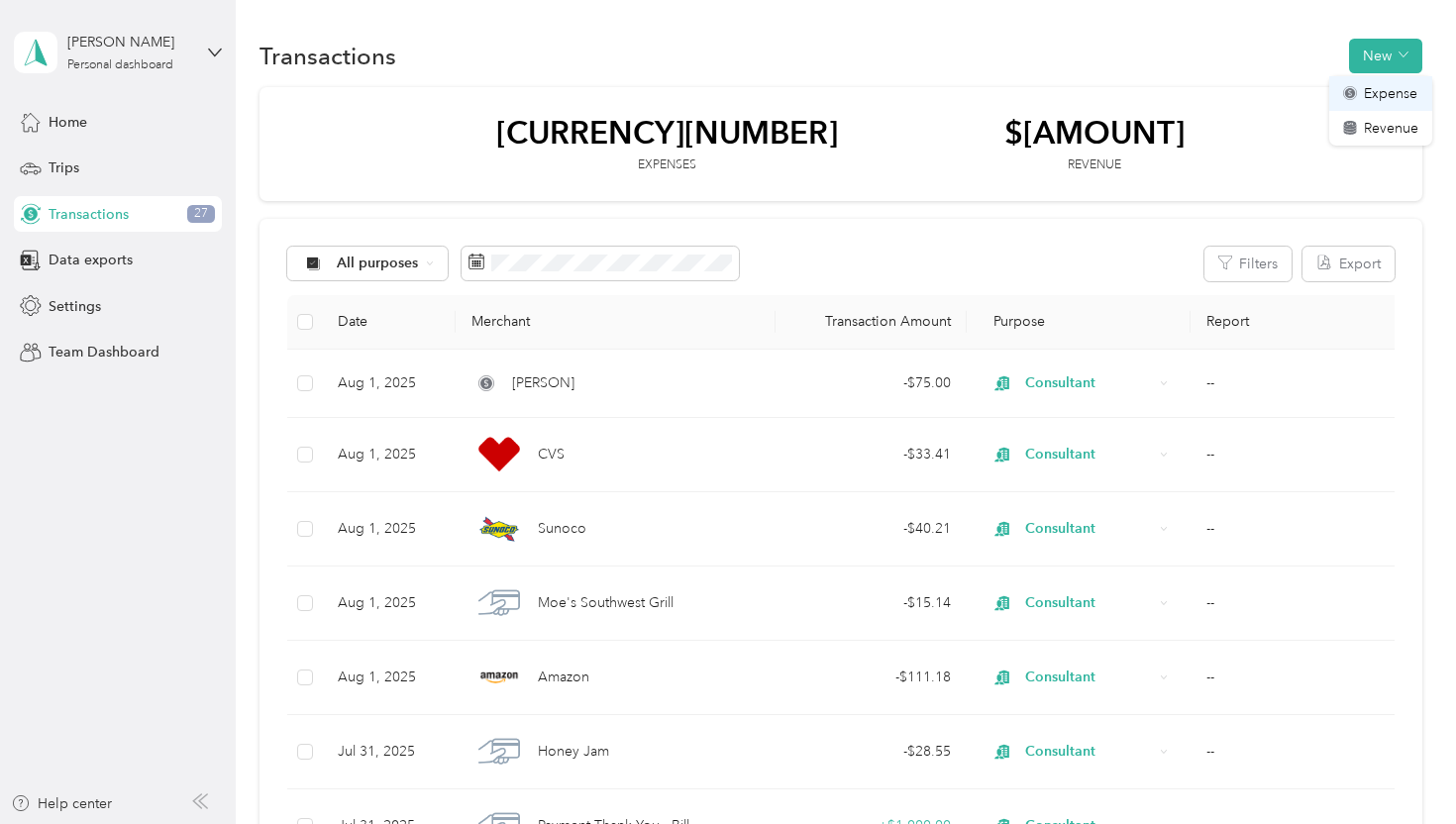 click on "Expense" at bounding box center (1391, 93) 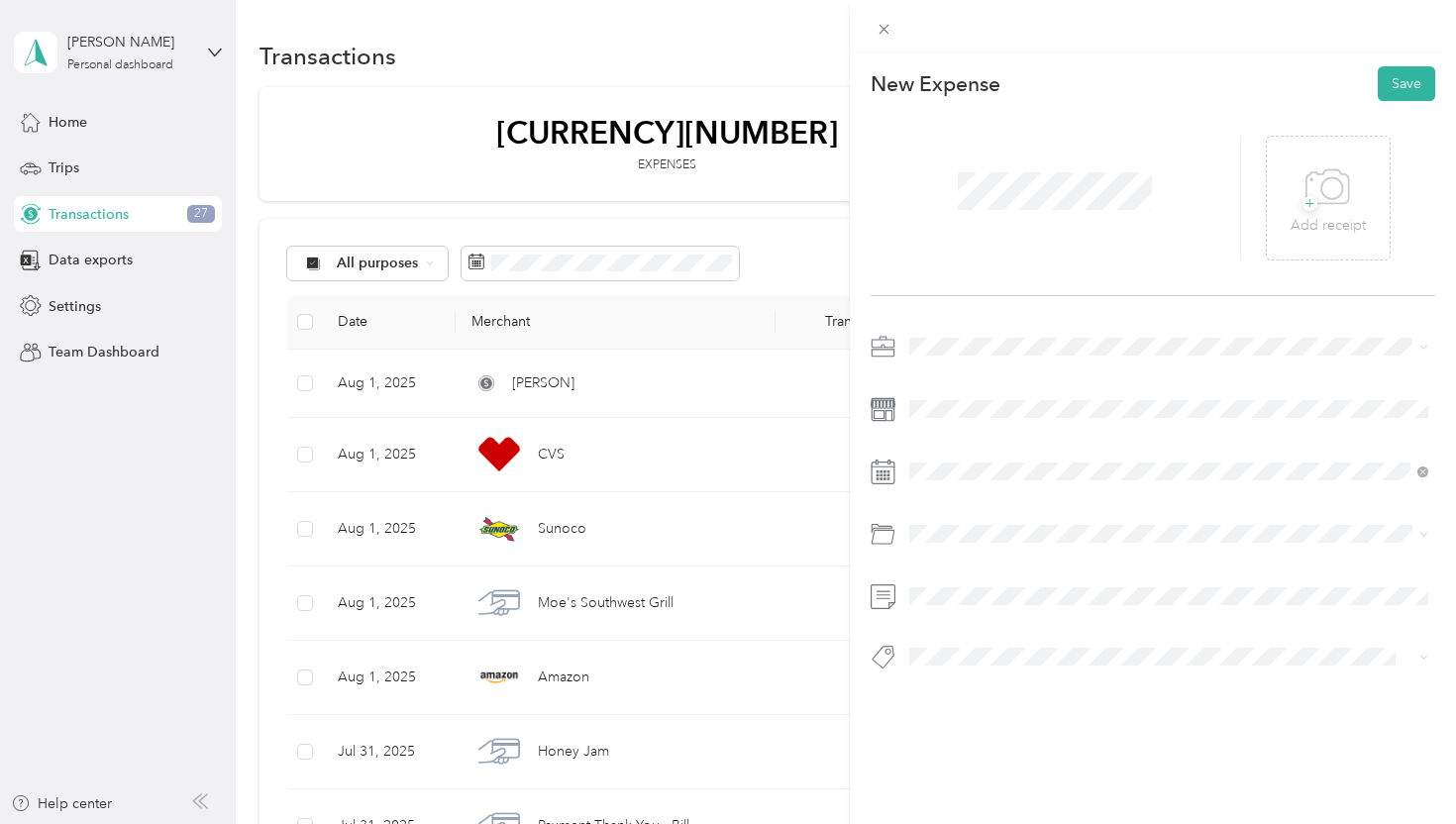 click on "Consultant" at bounding box center (949, 485) 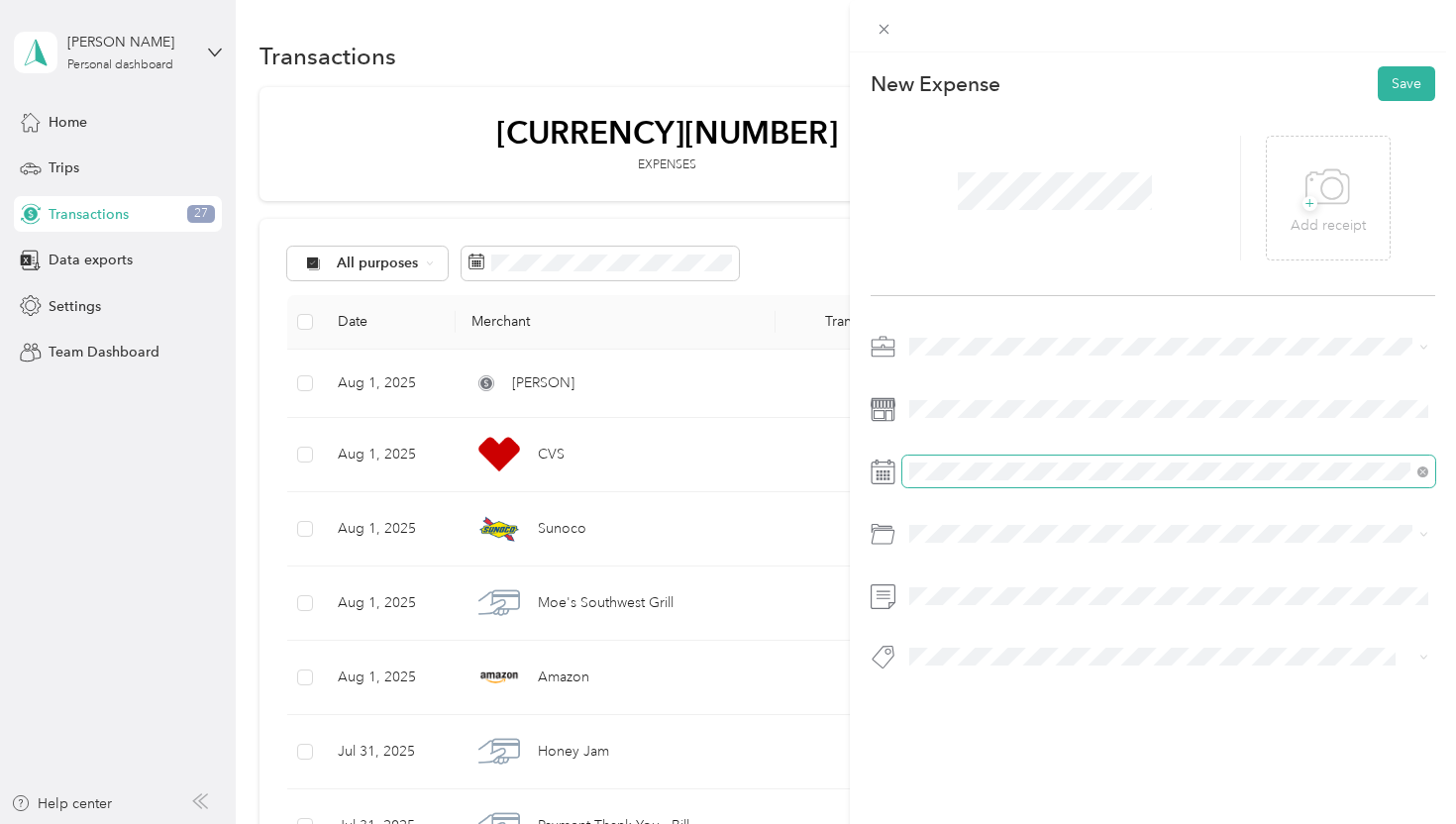 click at bounding box center (1169, 471) 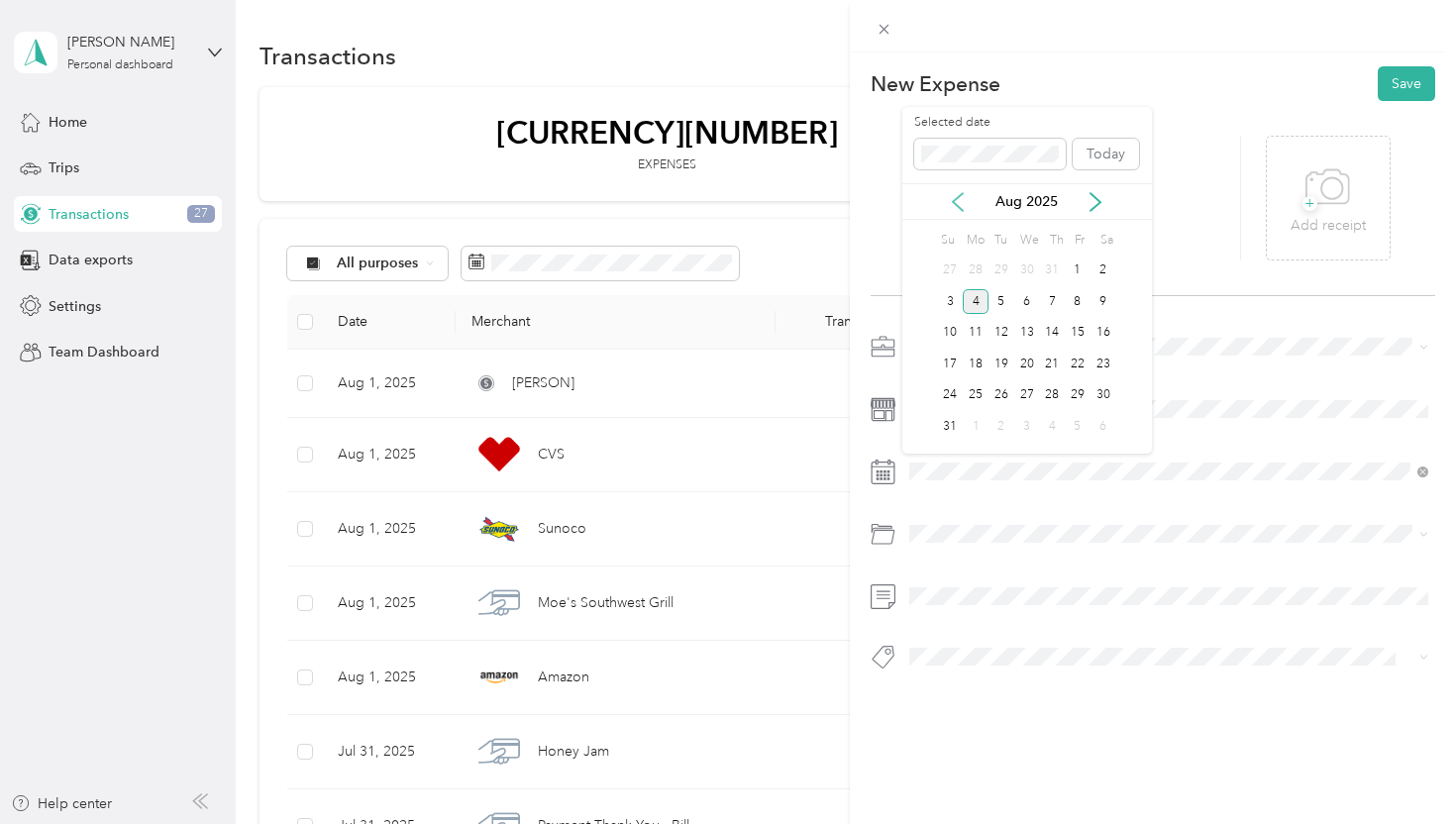 click 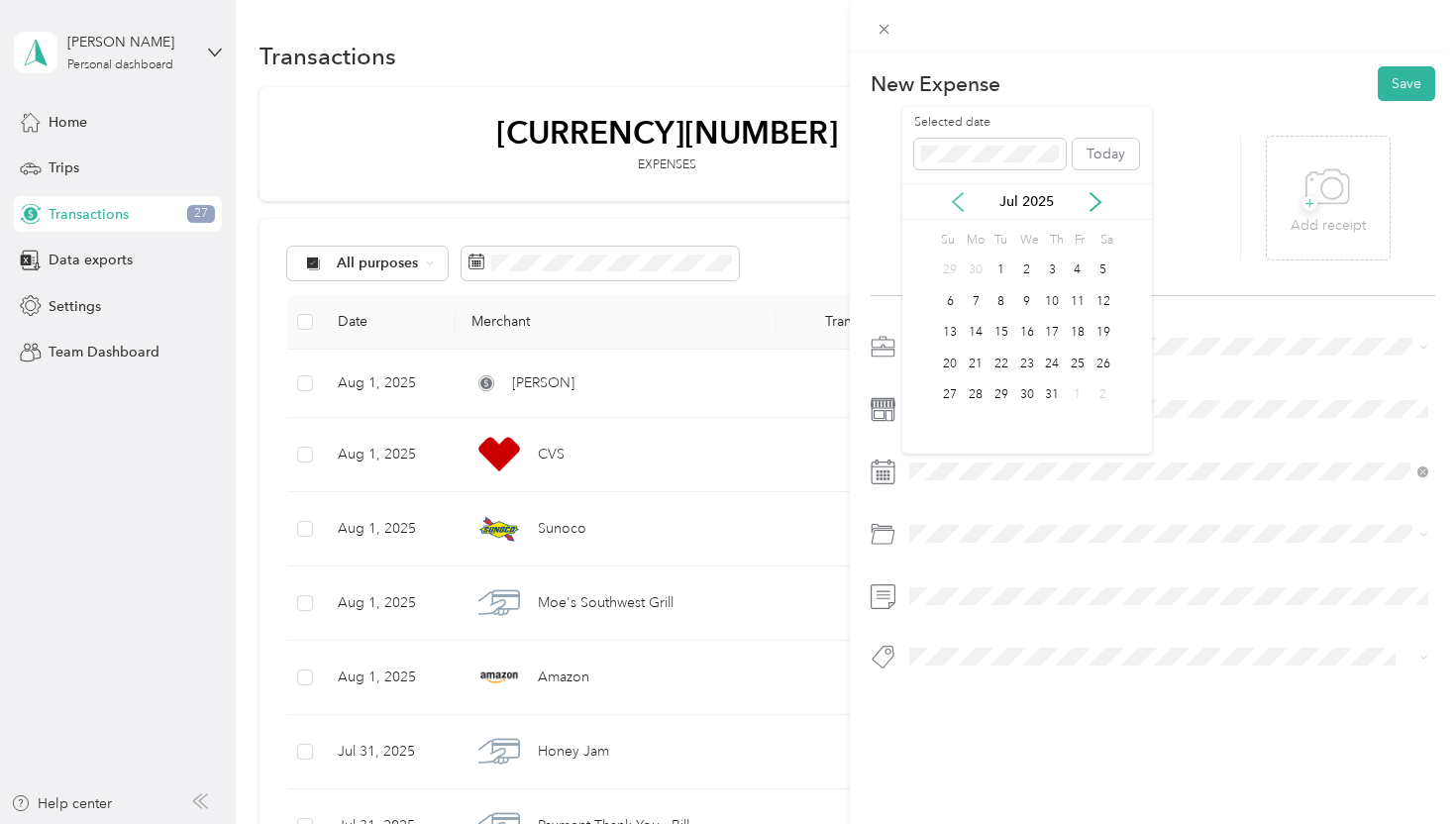 click 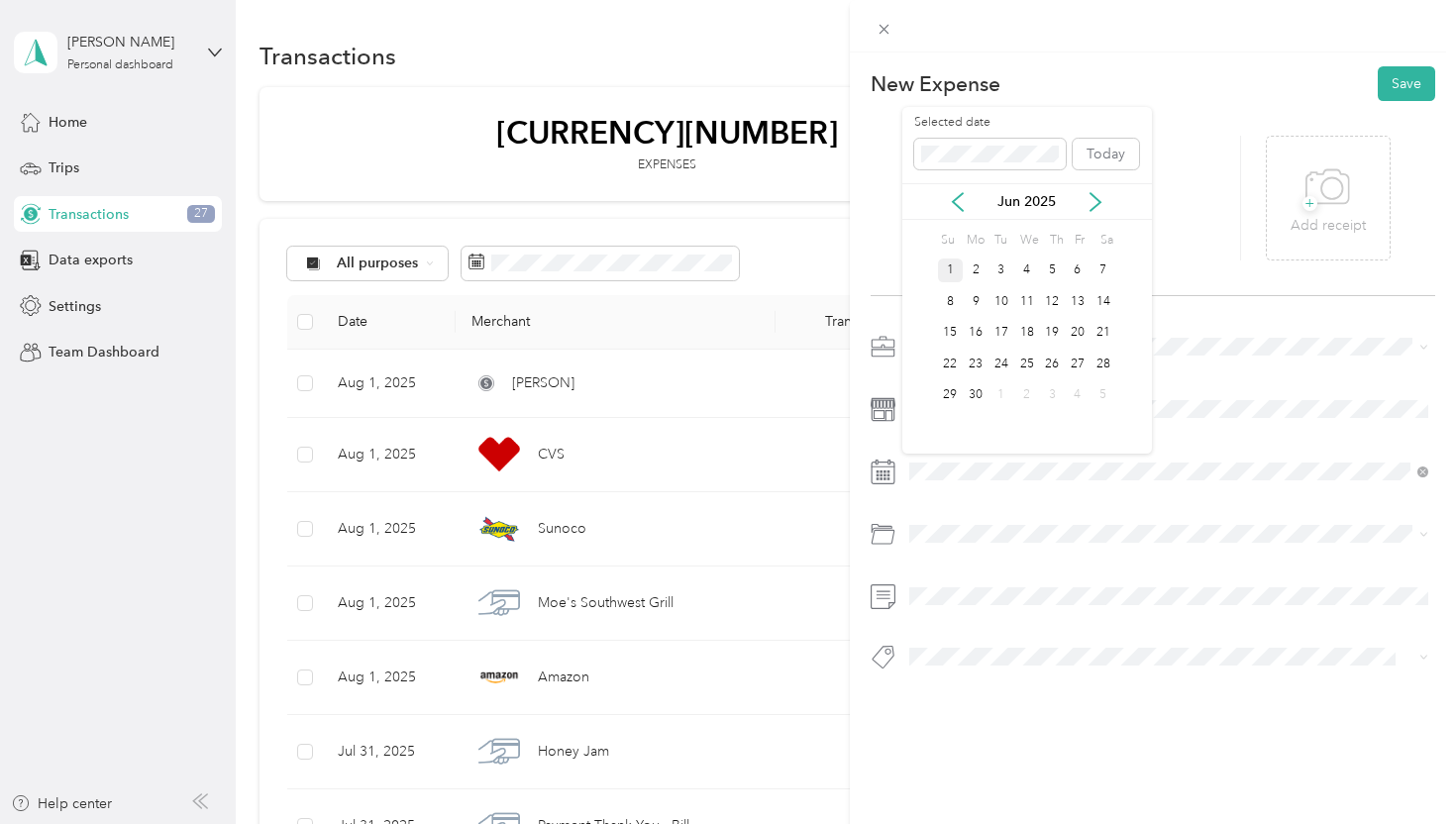 click on "1" at bounding box center [951, 270] 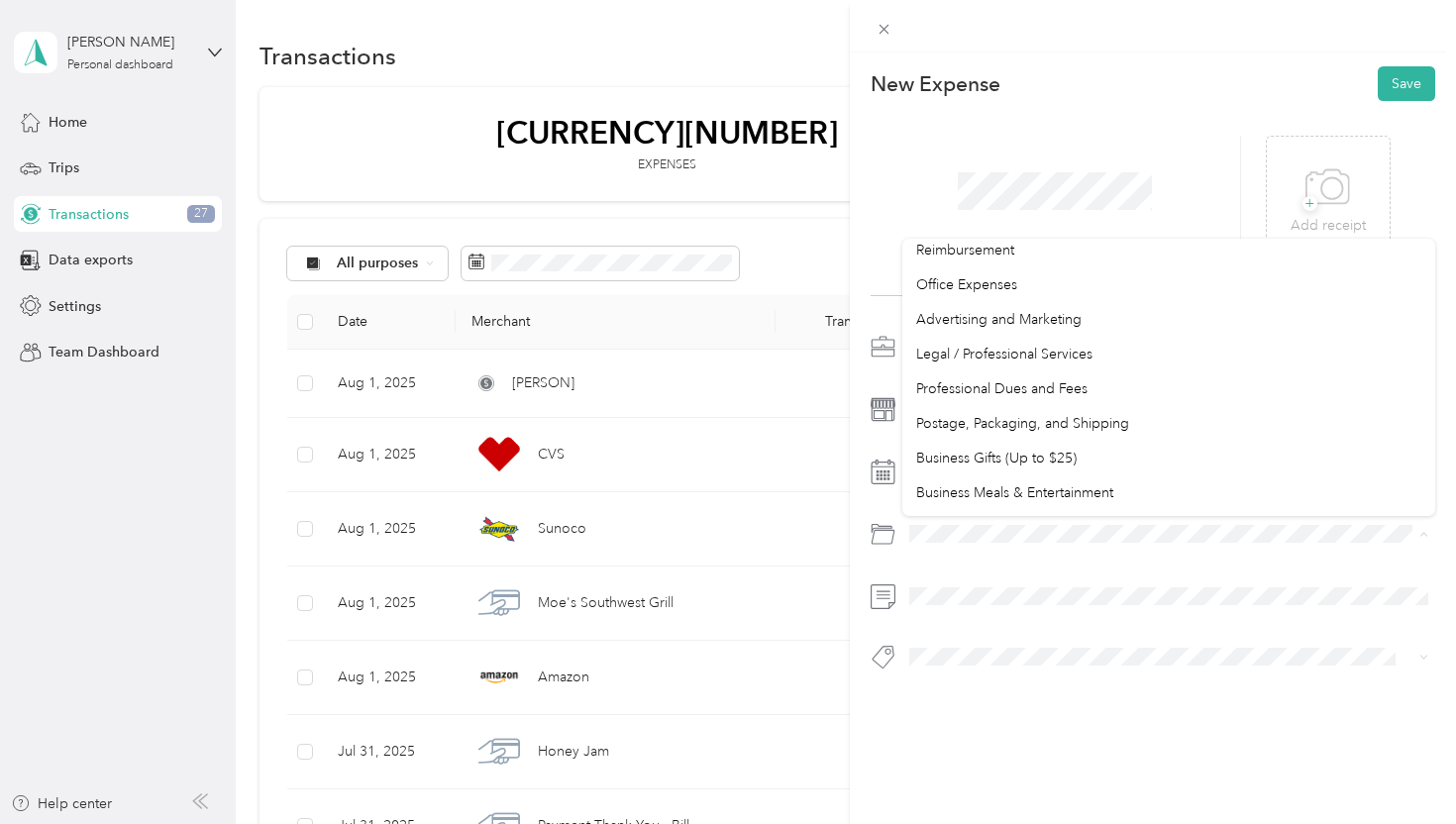 scroll, scrollTop: 1103, scrollLeft: 0, axis: vertical 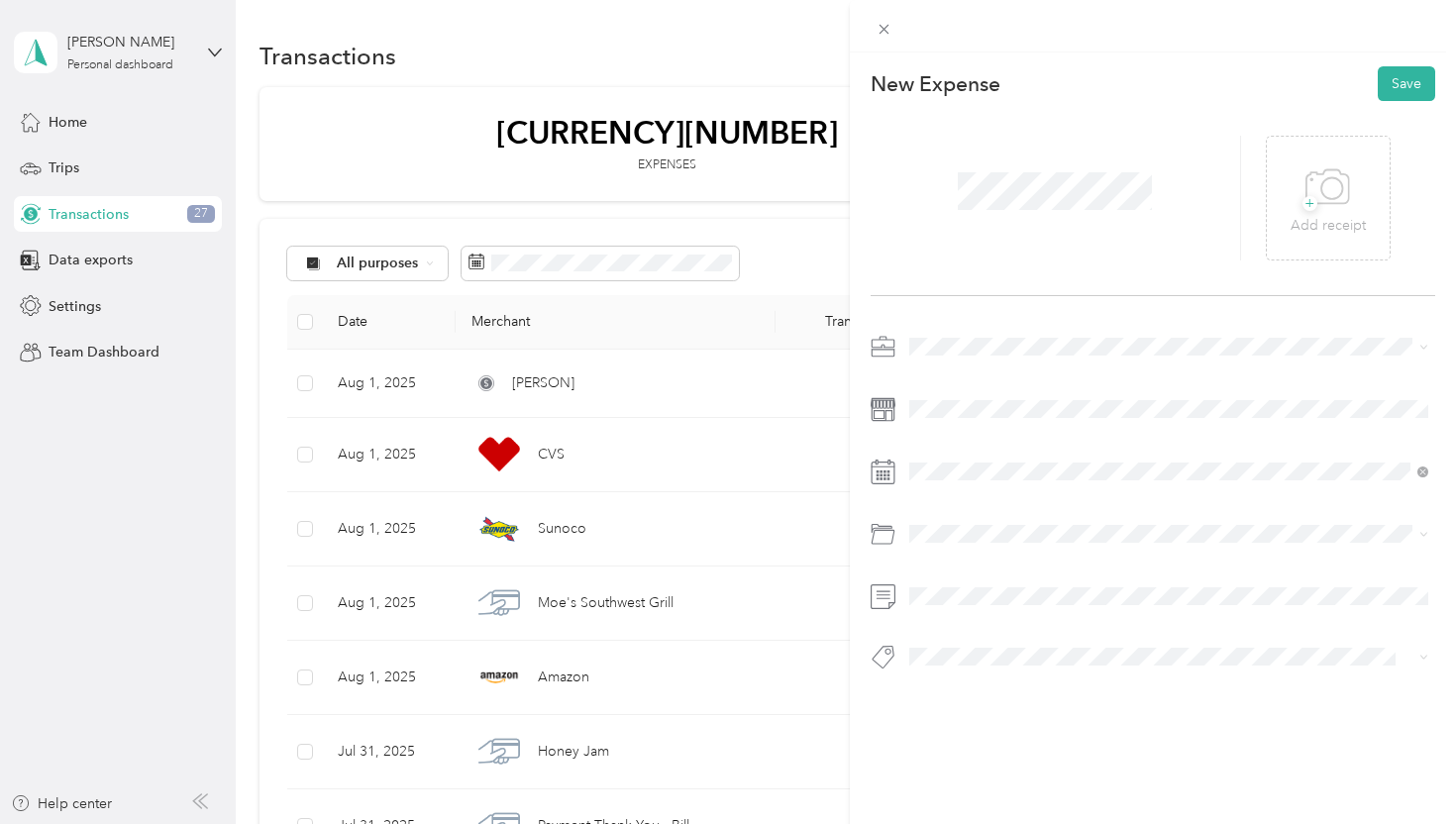click on "Legal / Professional Services" at bounding box center [1169, 350] 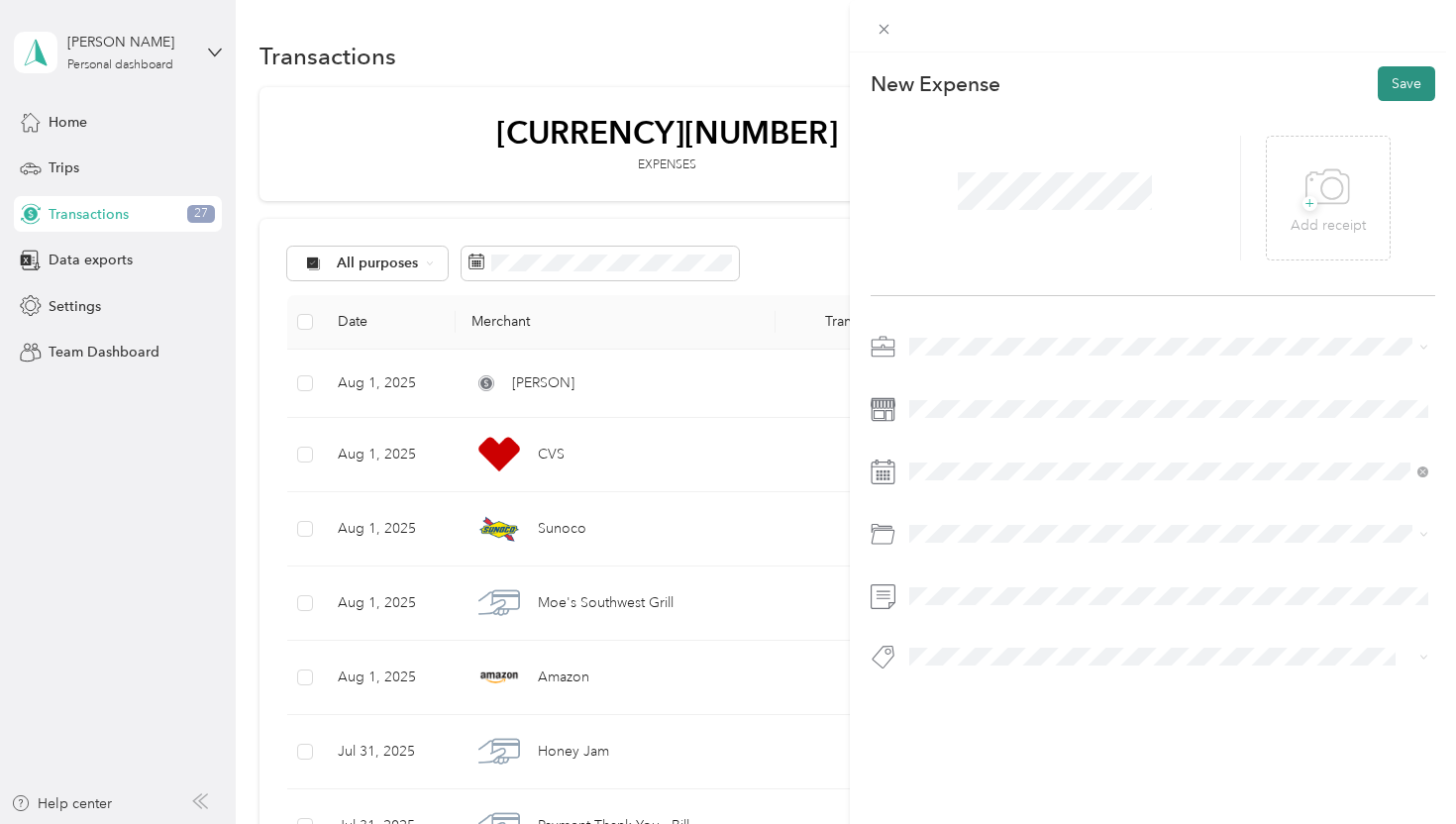 click on "Save" at bounding box center (1406, 83) 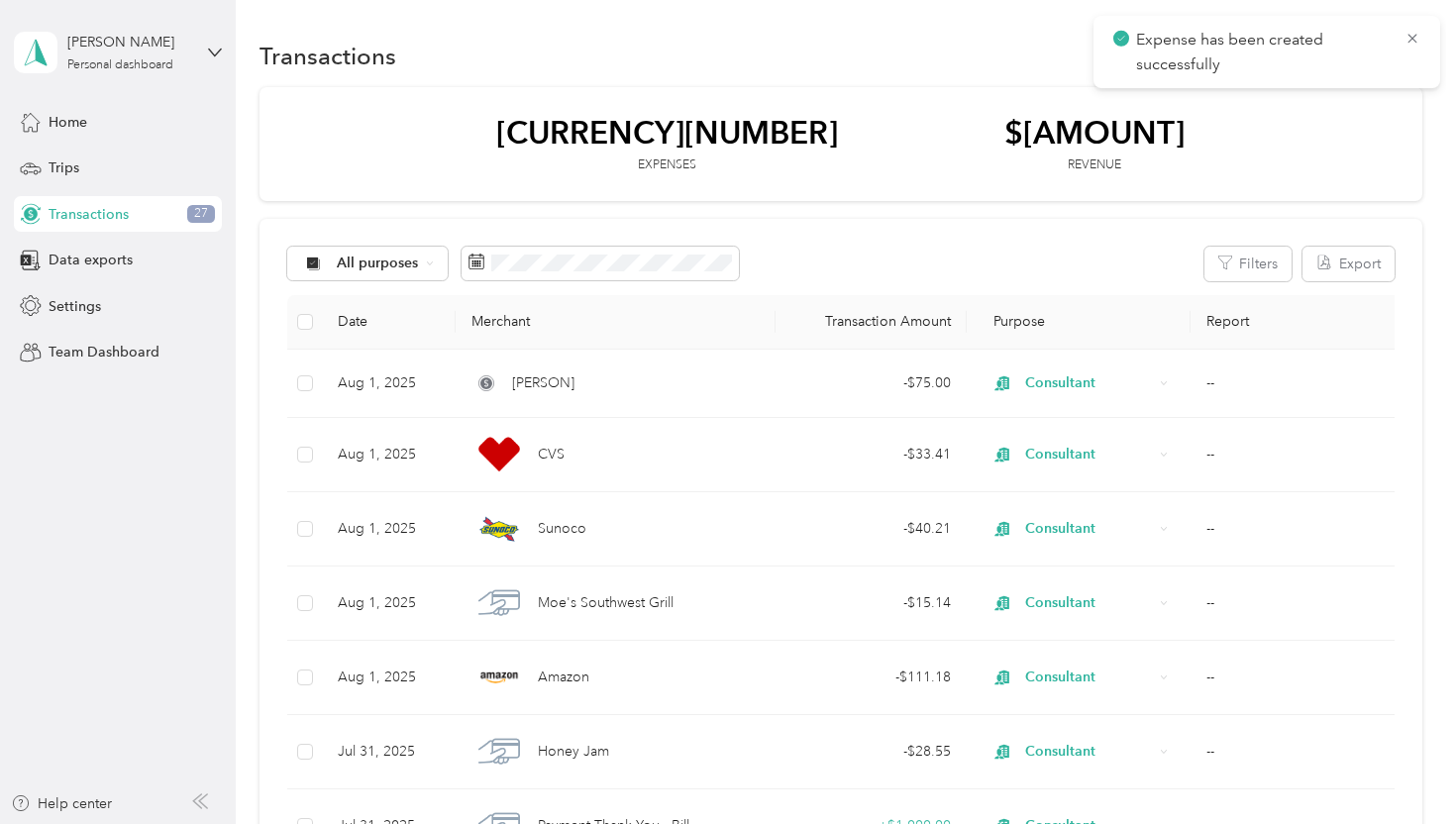 click on "Transactions [NUMBER]" at bounding box center [118, 214] 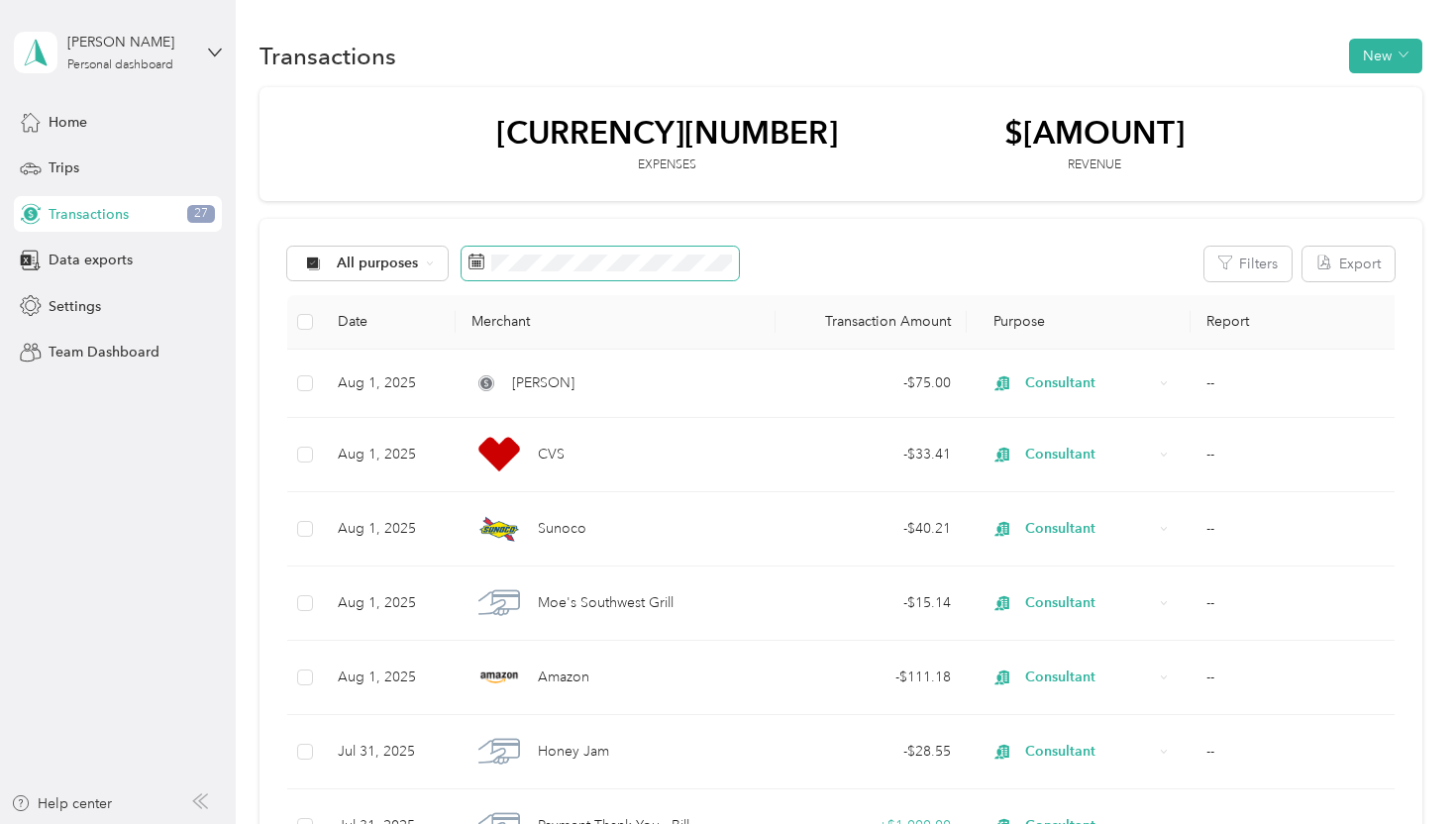 click at bounding box center [600, 263] 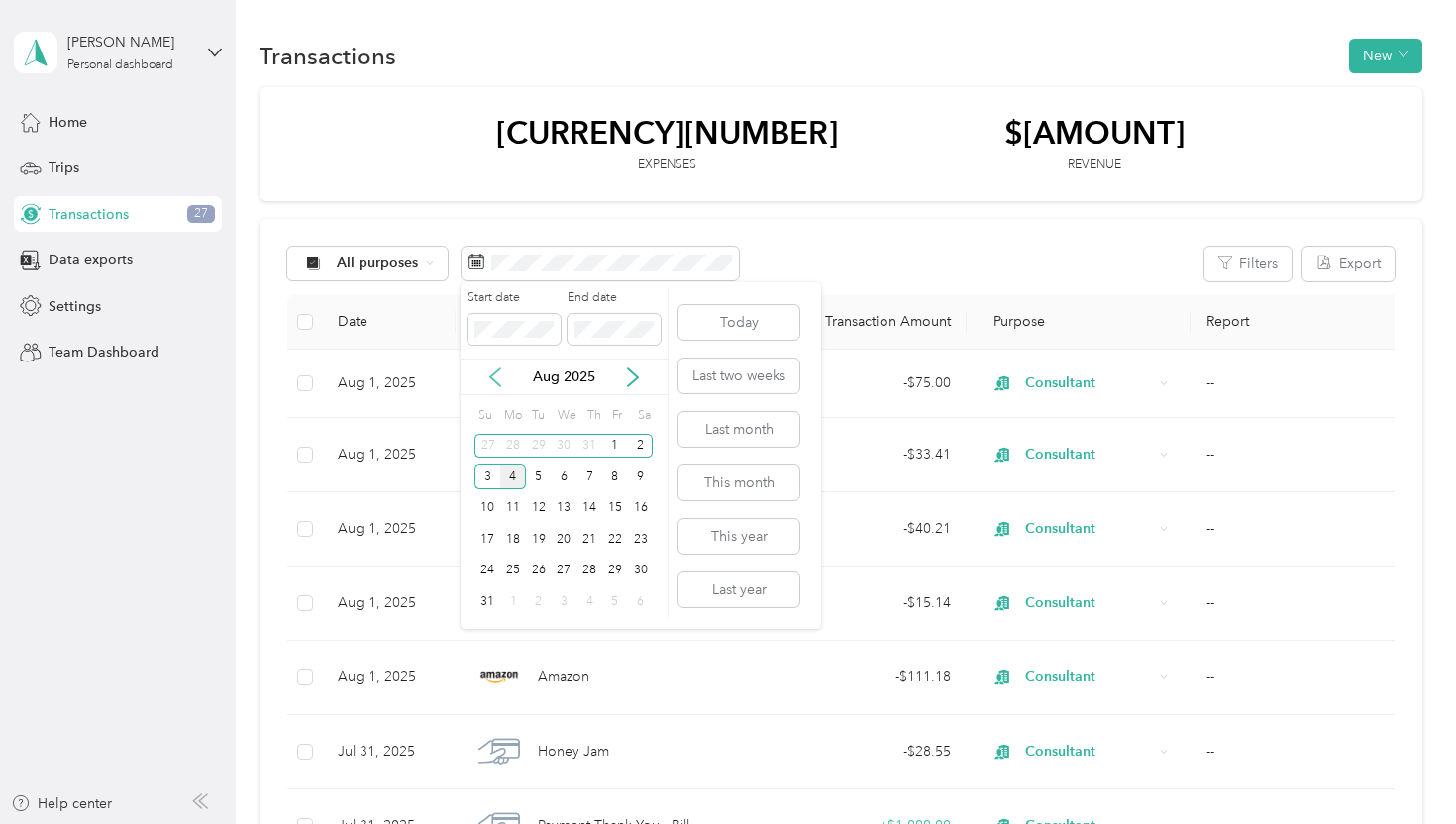 click 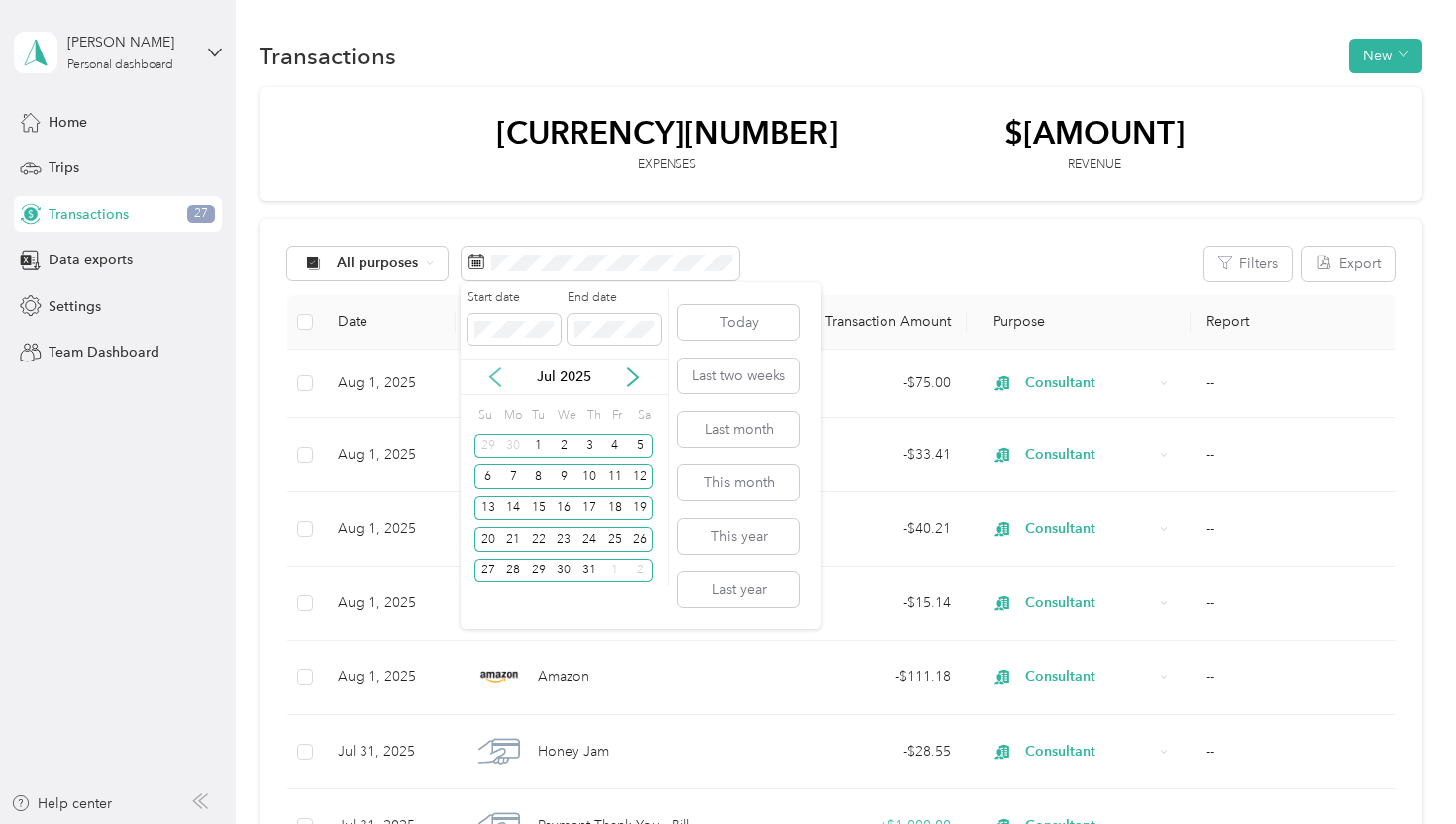 click 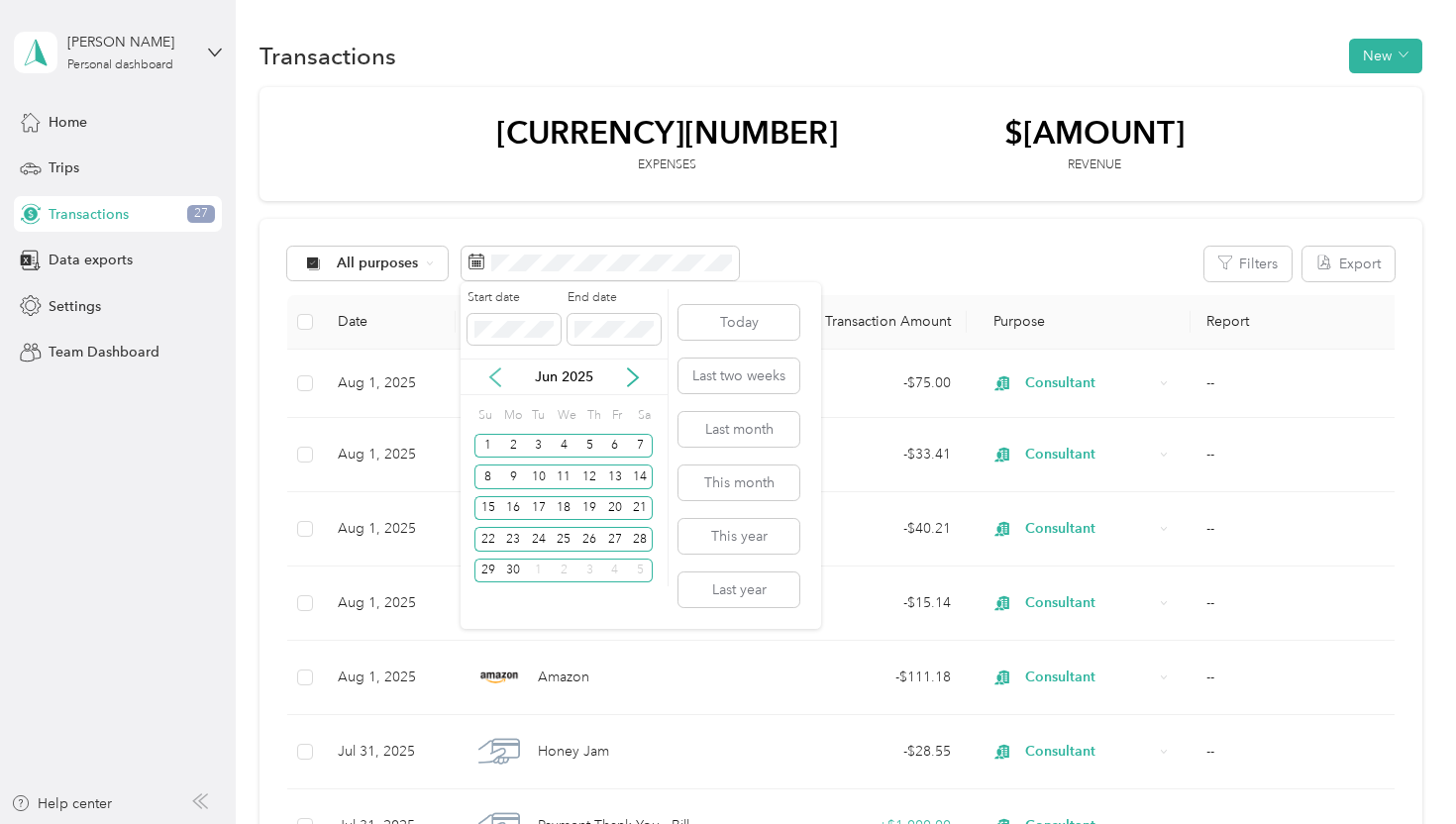 click 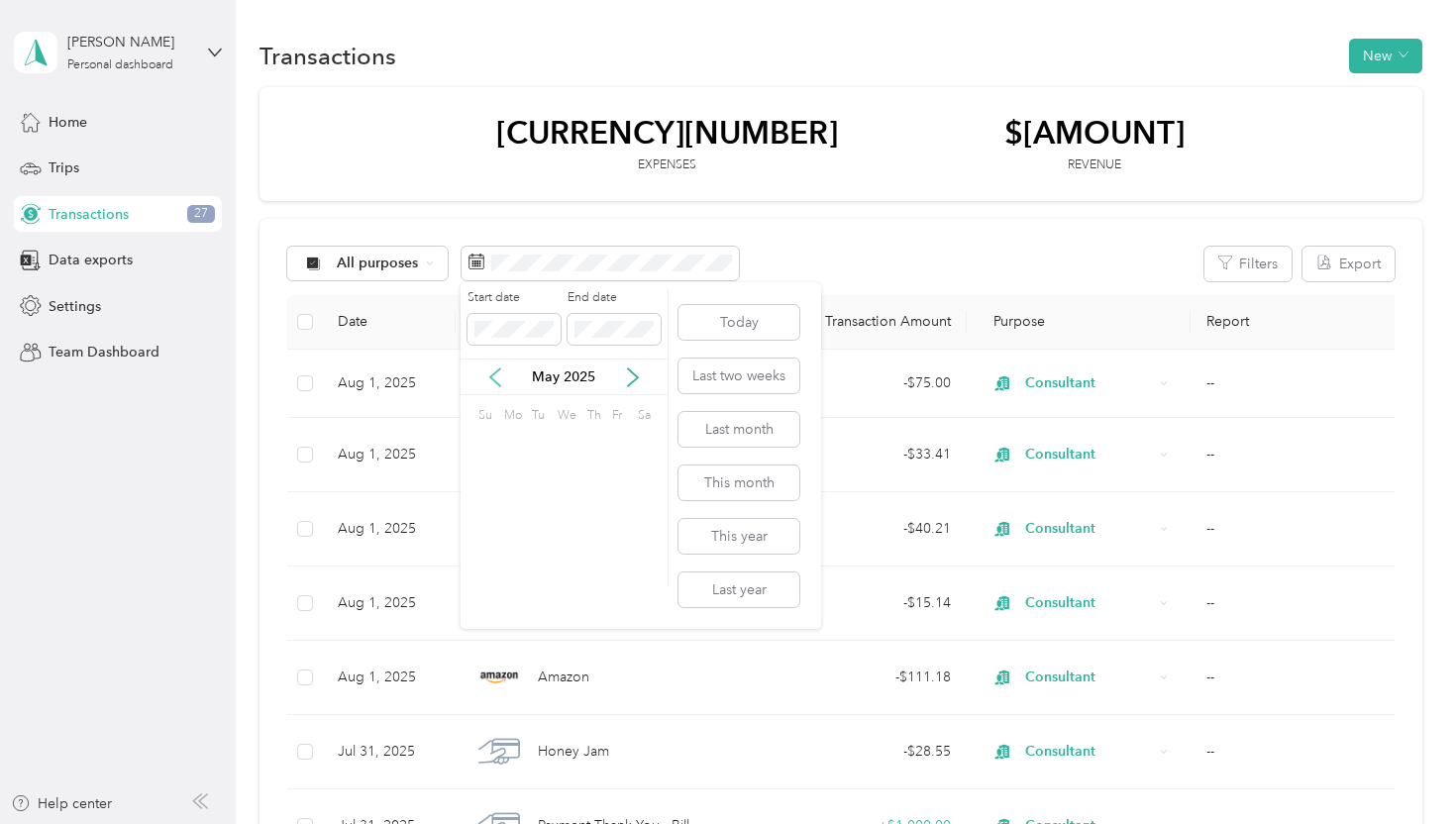 click 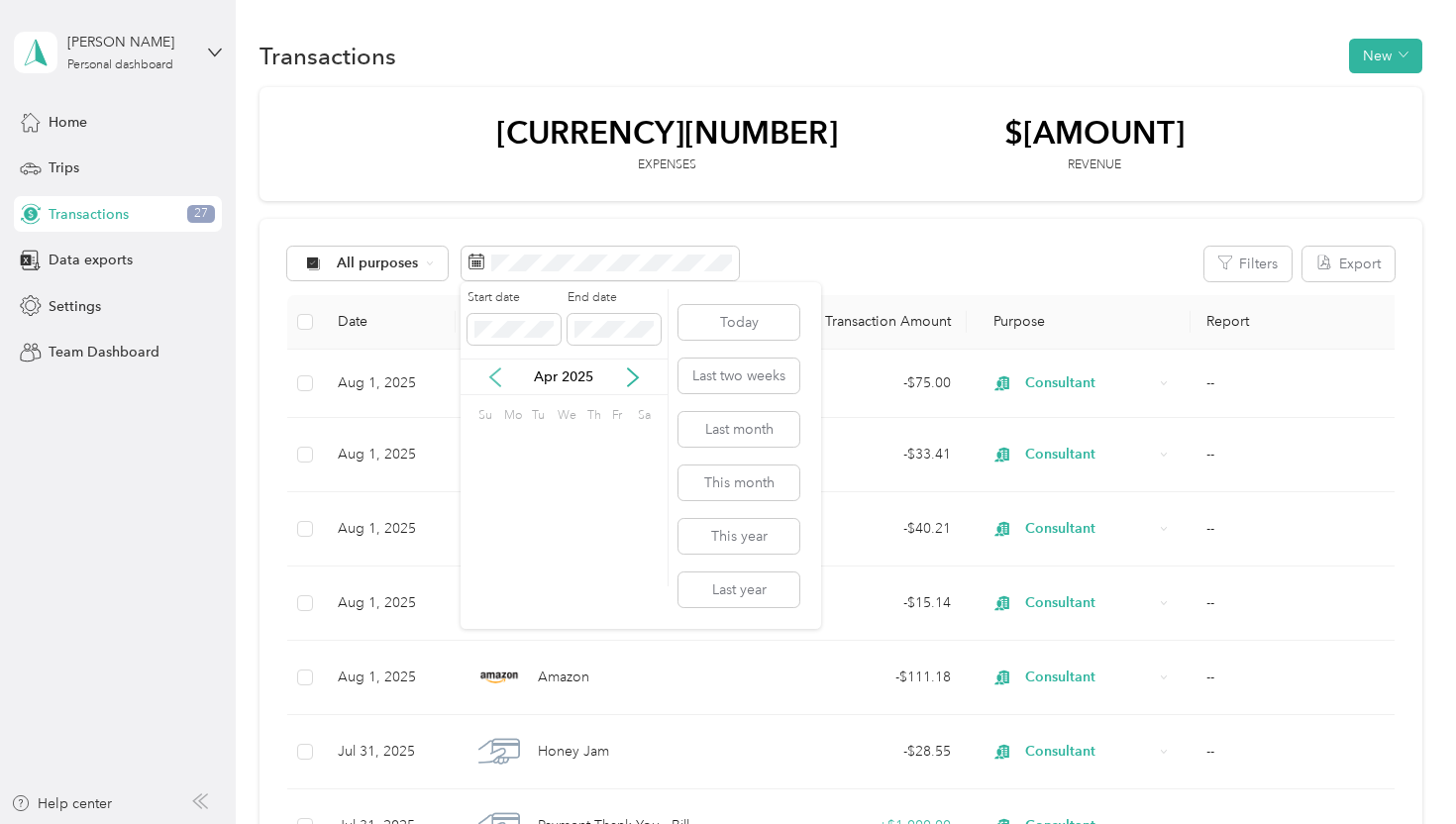 click 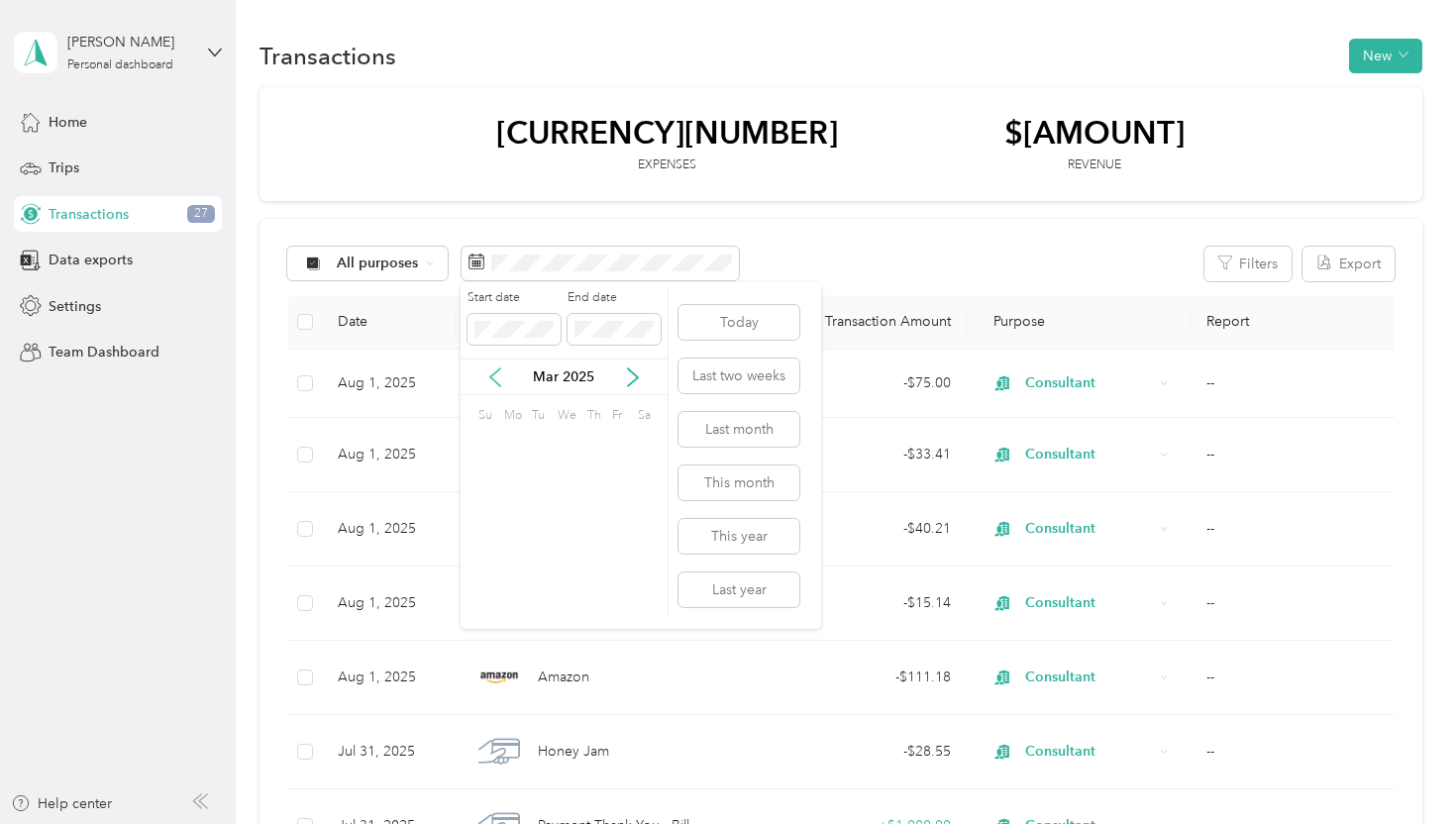 click 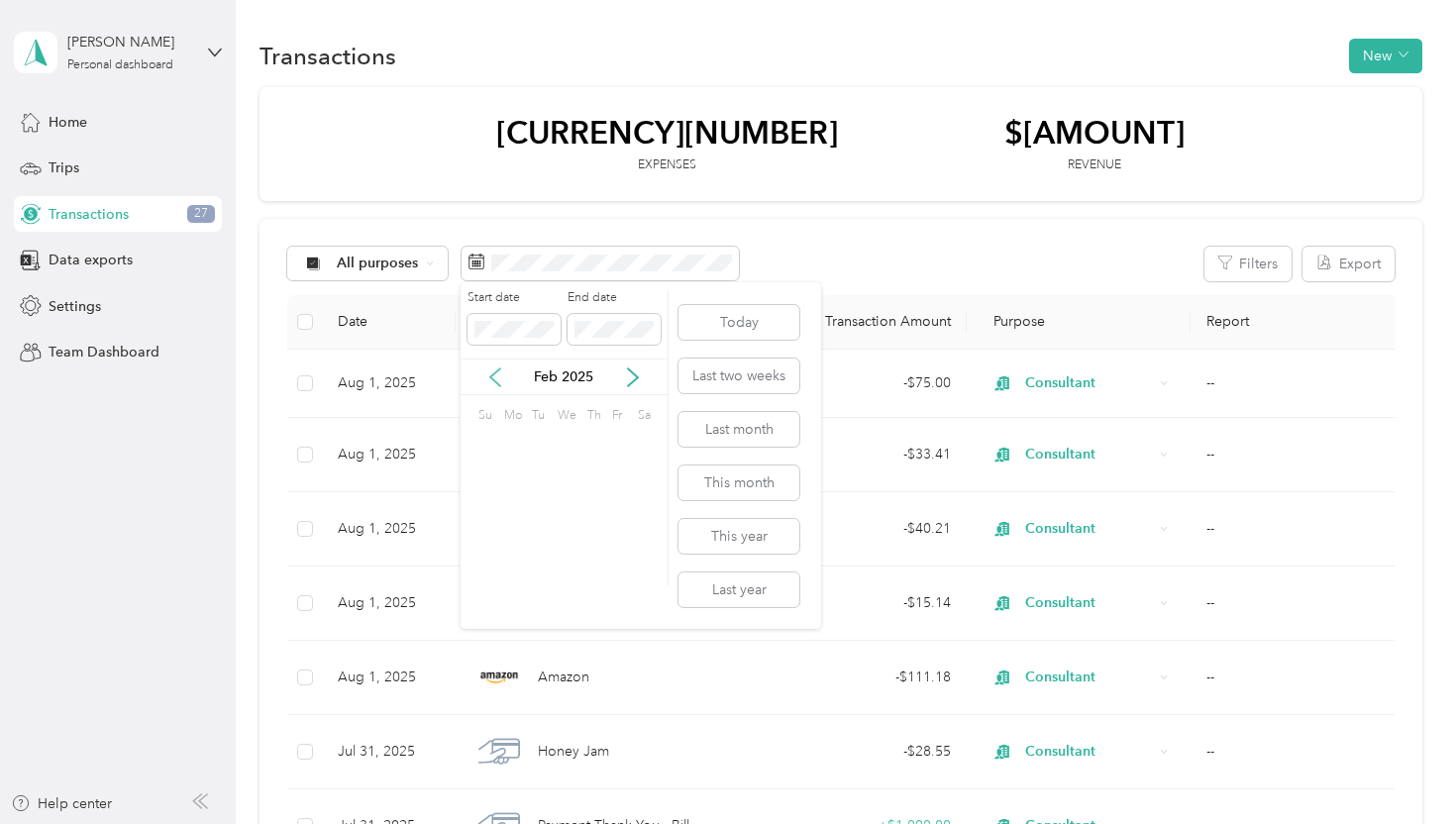 click 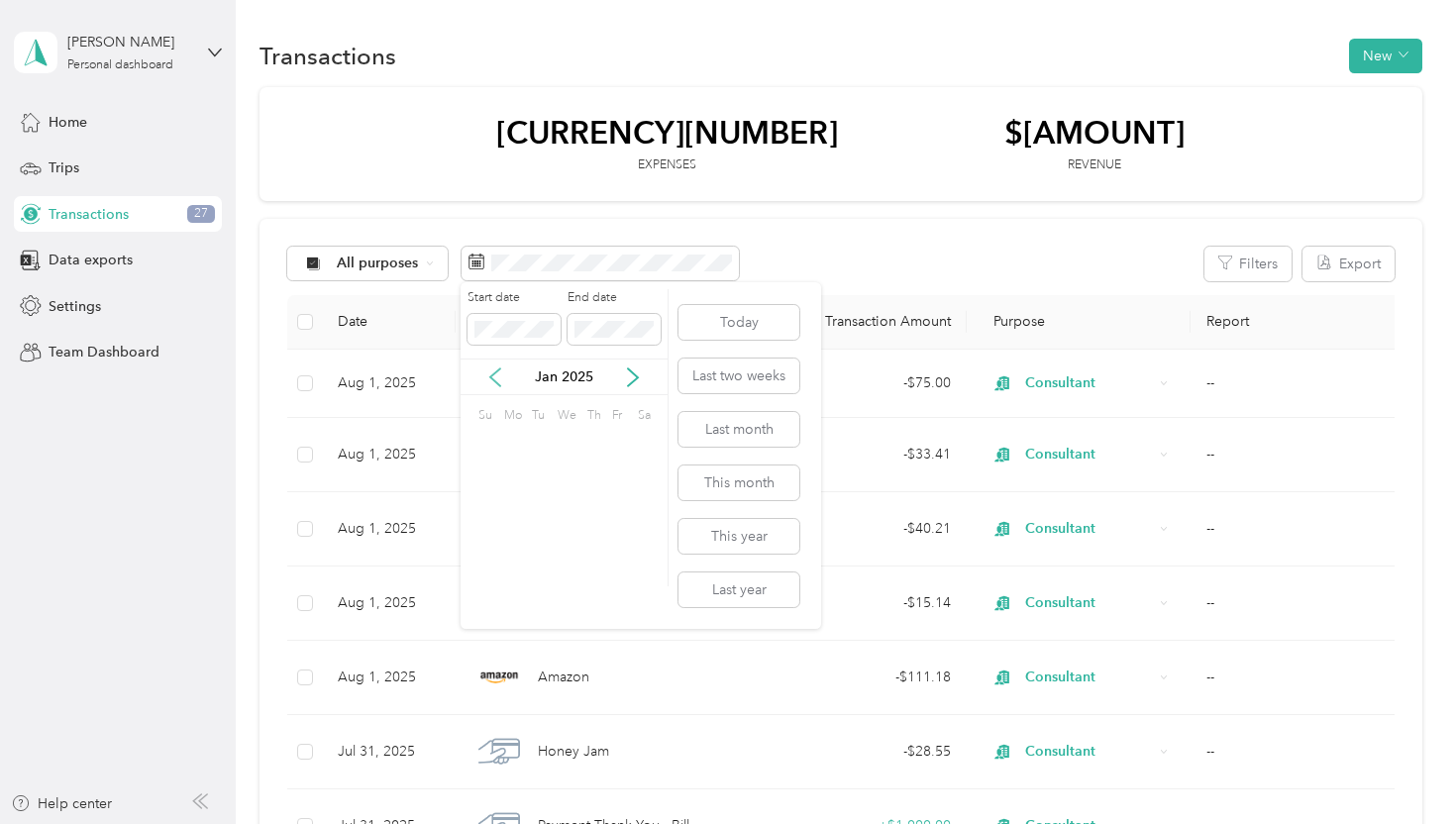 click 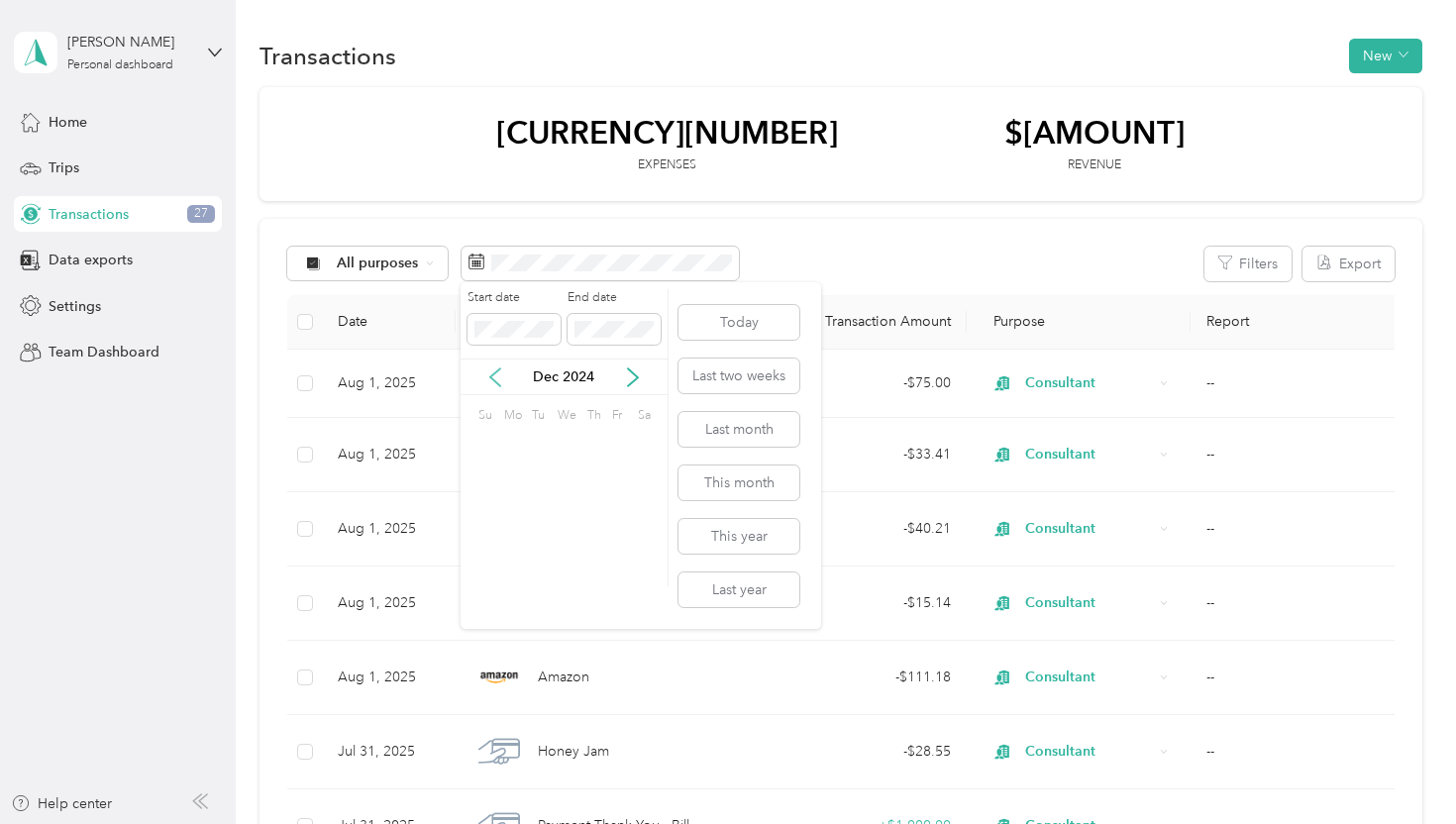 click 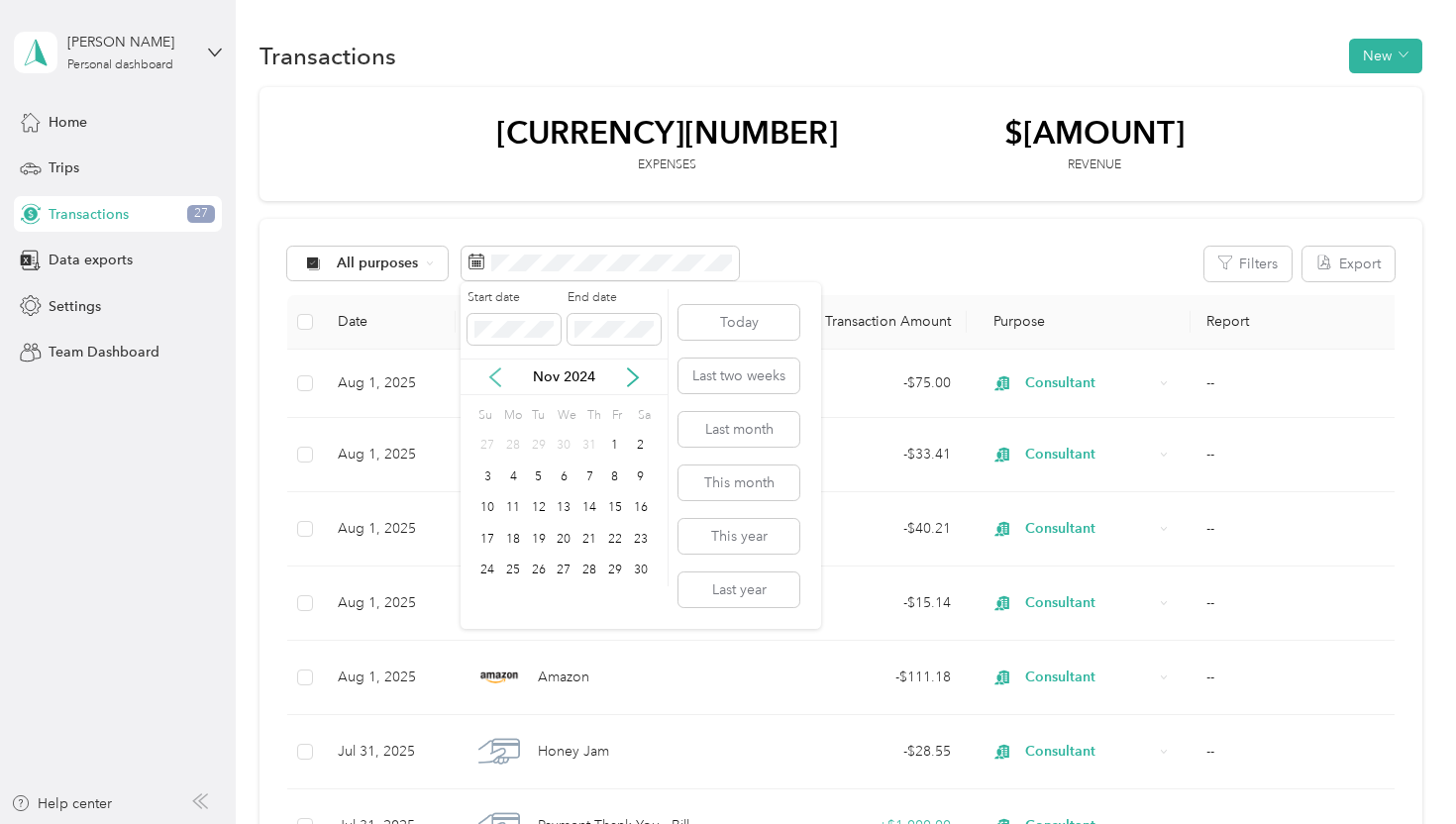 click 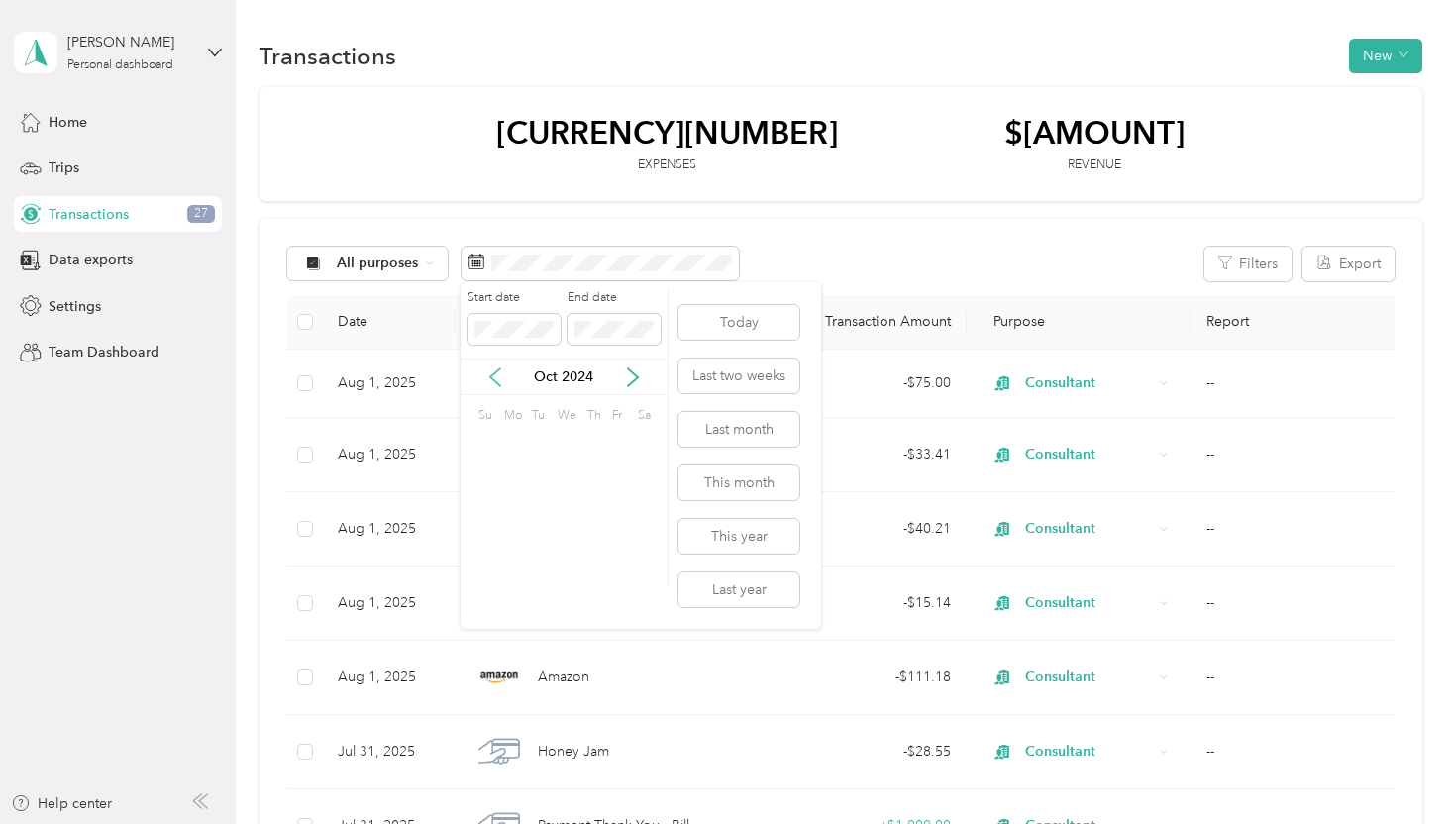 click 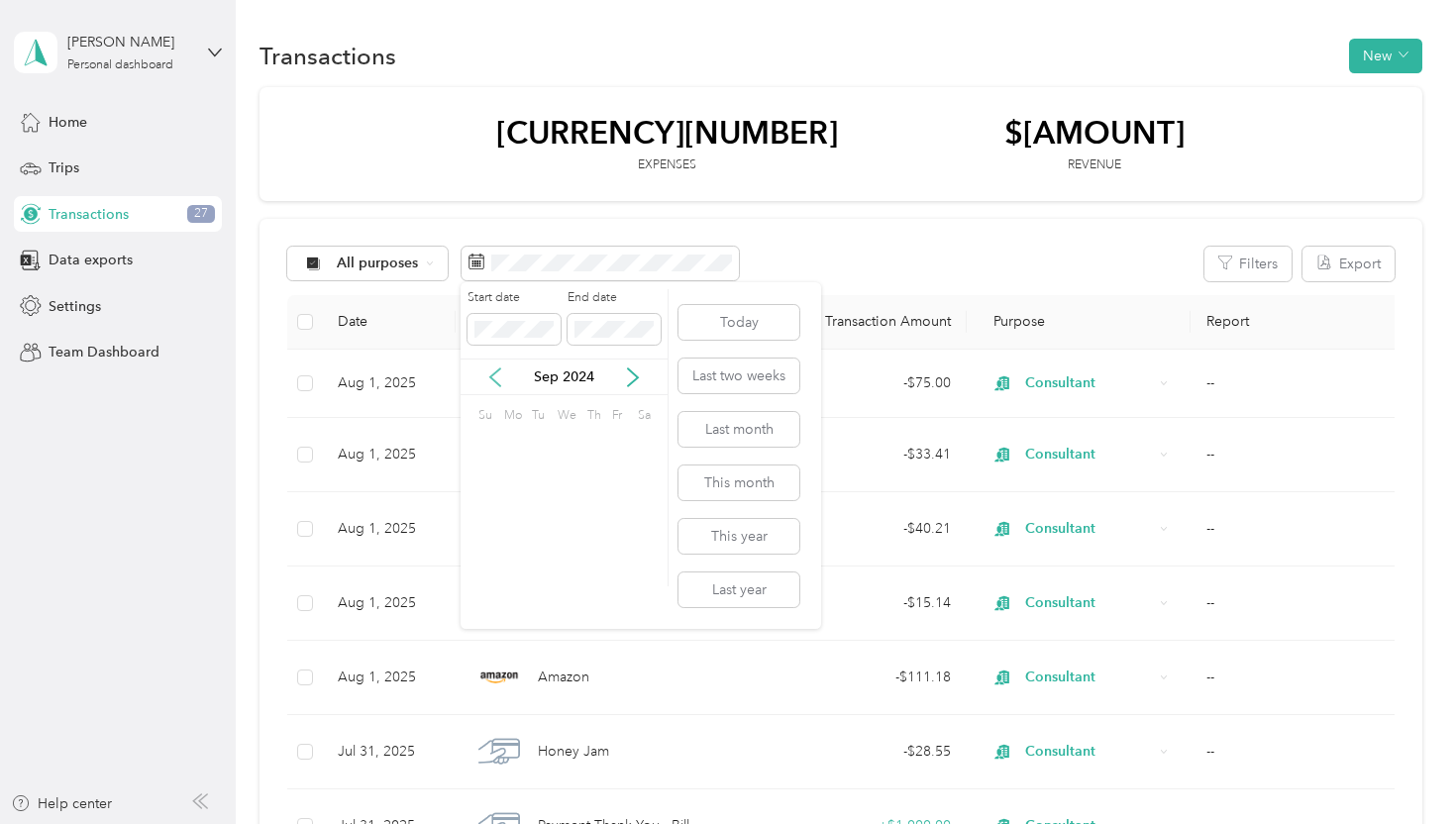 click 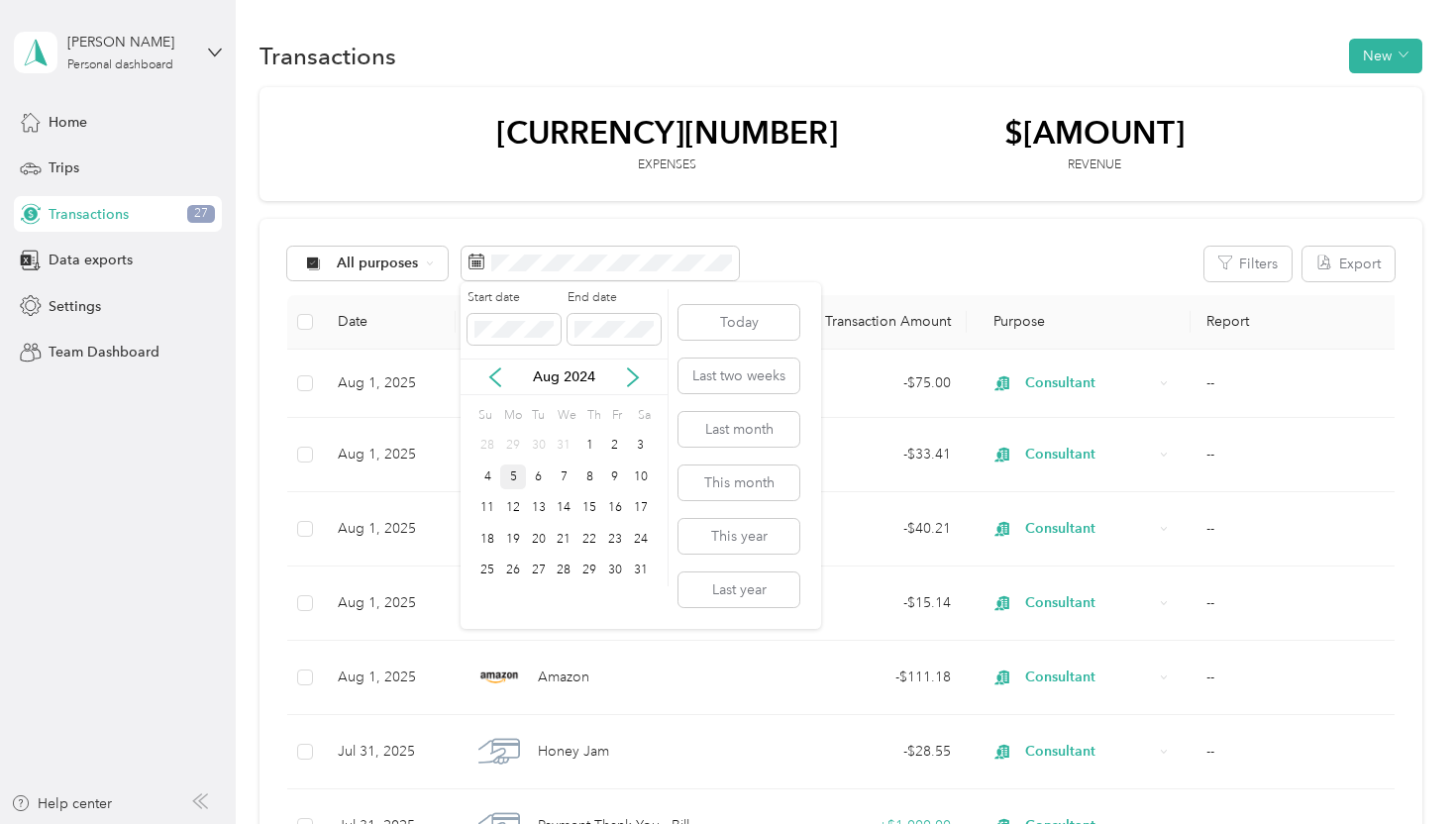 click on "5" at bounding box center [513, 476] 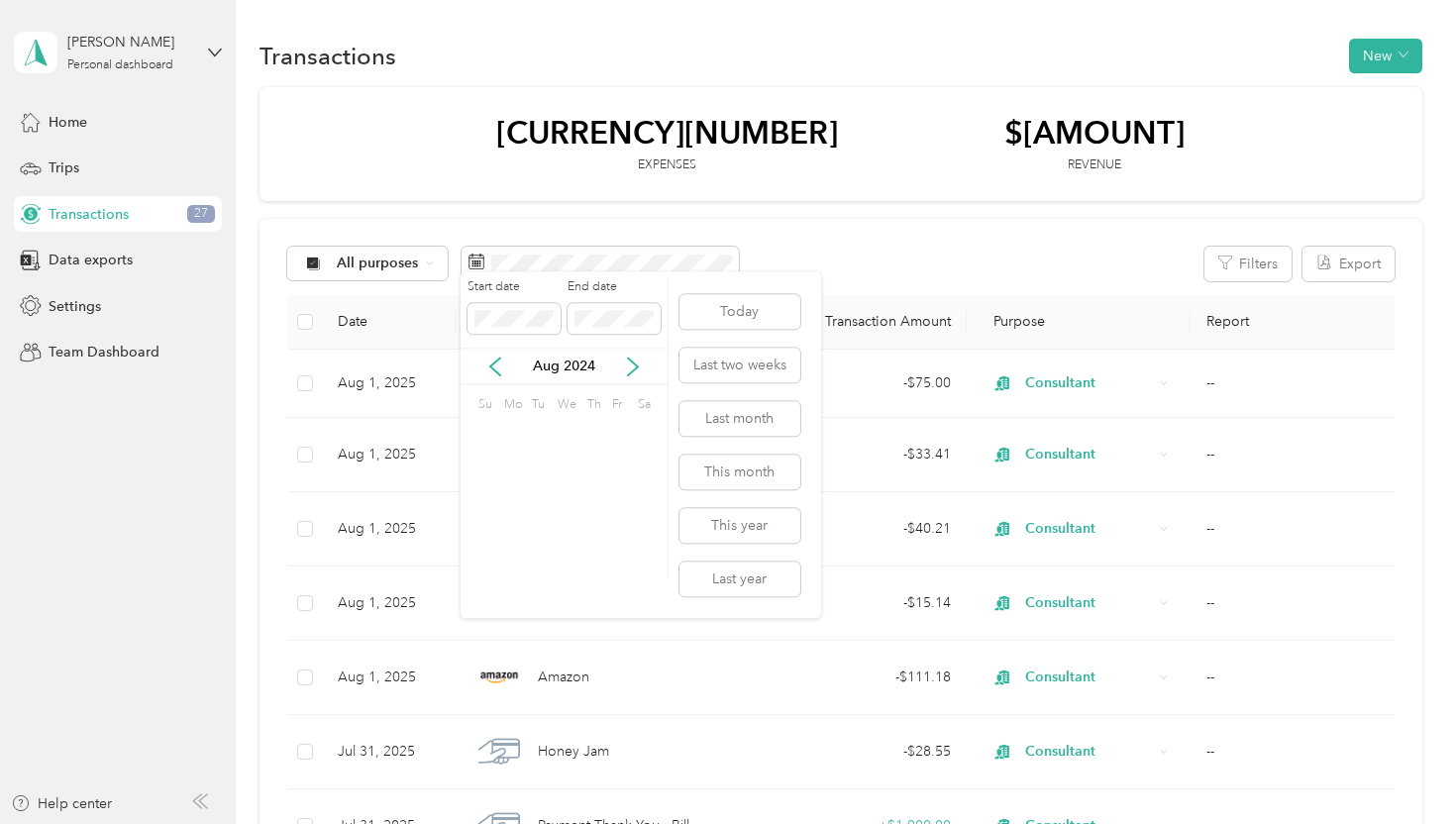 click on "All purposes Filters Export Date Merchant Transaction Amount Purpose Report             [MONTH] [DAY], [YEAR] [MERCHANT NAME] - $[AMOUNT] Consultant -- [MONTH] [DAY], [YEAR] [MERCHANT NAME] - $[AMOUNT] Consultant -- [MONTH] [DAY], [YEAR] [MERCHANT NAME] - $[AMOUNT] Consultant -- [MONTH] [DAY], [YEAR] [MERCHANT NAME] - $[AMOUNT] Consultant -- [MONTH] [DAY], [YEAR] [MERCHANT NAME] - $[AMOUNT] Consultant -- [MONTH] [DAY], [YEAR] [MERCHANT NAME] - $[AMOUNT] Consultant -- [MONTH] [DAY], [YEAR] Payment Thank You - Bill +  $[AMOUNT] Consultant -- [MONTH] [DAY], [YEAR] [MERCHANT NAME] - $[AMOUNT] Consultant -- [MONTH] [DAY], [YEAR] [MERCHANT NAME] - $[AMOUNT] Consultant -- [MONTH] [DAY], [YEAR] [MERCHANT NAME] - $[AMOUNT] Consultant -- [MONTH] [DAY], [YEAR] [MERCHANT NAME] - $[AMOUNT] Consultant -- [MONTH] [DAY], [YEAR] Online payment from SAV [NUMBER] +  $[AMOUNT] Consultant -- [MONTH] [DAY], [YEAR] Payment Thank You - Bill +  $[AMOUNT] Consultant -- [MONTH] [DAY], [YEAR] PURCHASE INTEREST CHARGE -  $[AMOUNT] Consultant -- [MONTH] [DAY], [YEAR] [MERCHANT NAME] ExtraCare - $[AMOUNT] Consultant -- [MONTH] [DAY], [YEAR] [MERCHANT NAME] [MERCHANT ID] - $[AMOUNT] Consultant -- [MONTH] [DAY], [YEAR] [MERCHANT NAME] - $[AMOUNT] Consultant --" at bounding box center (840, 4032) 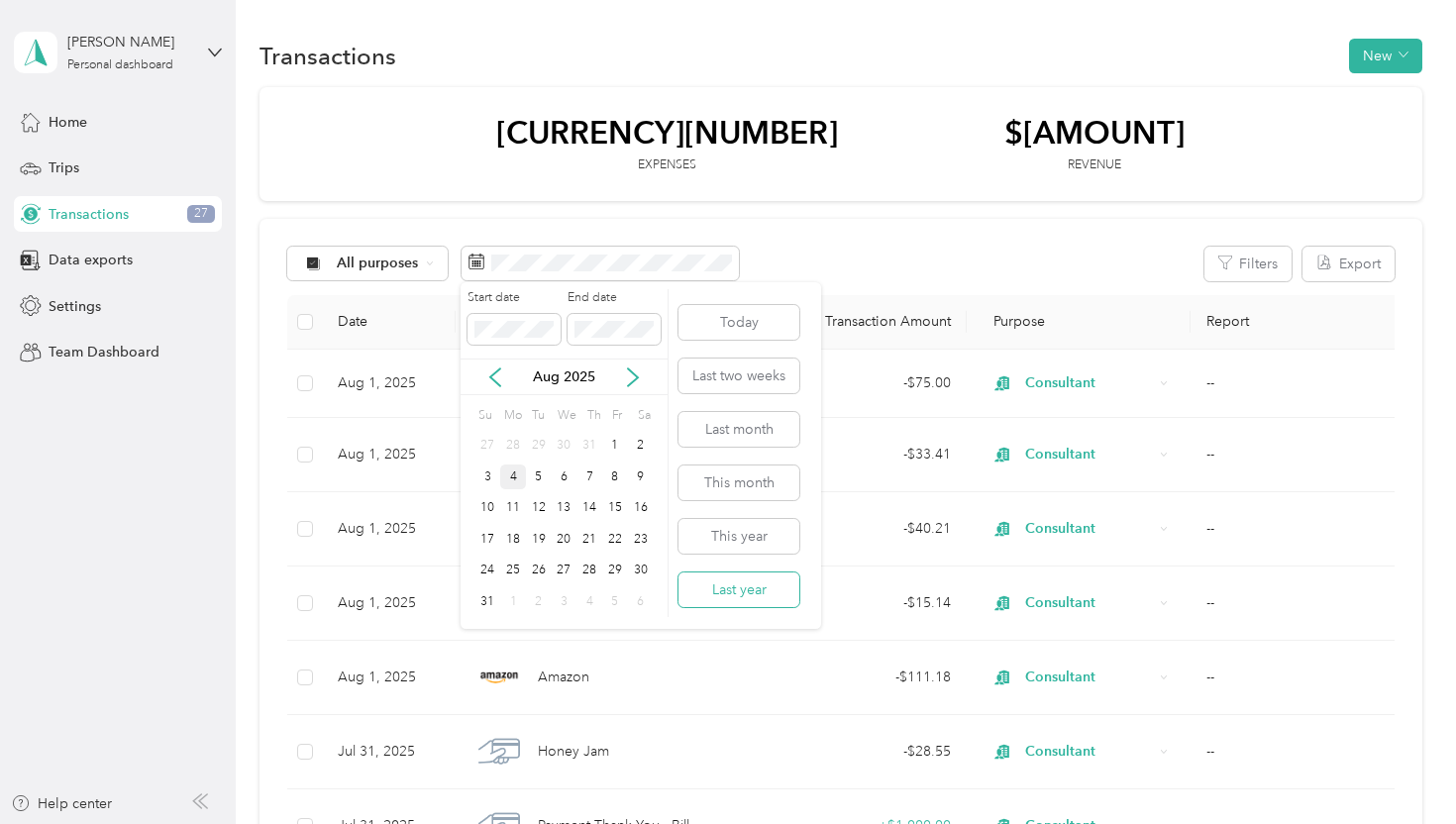click on "Last year" at bounding box center (739, 589) 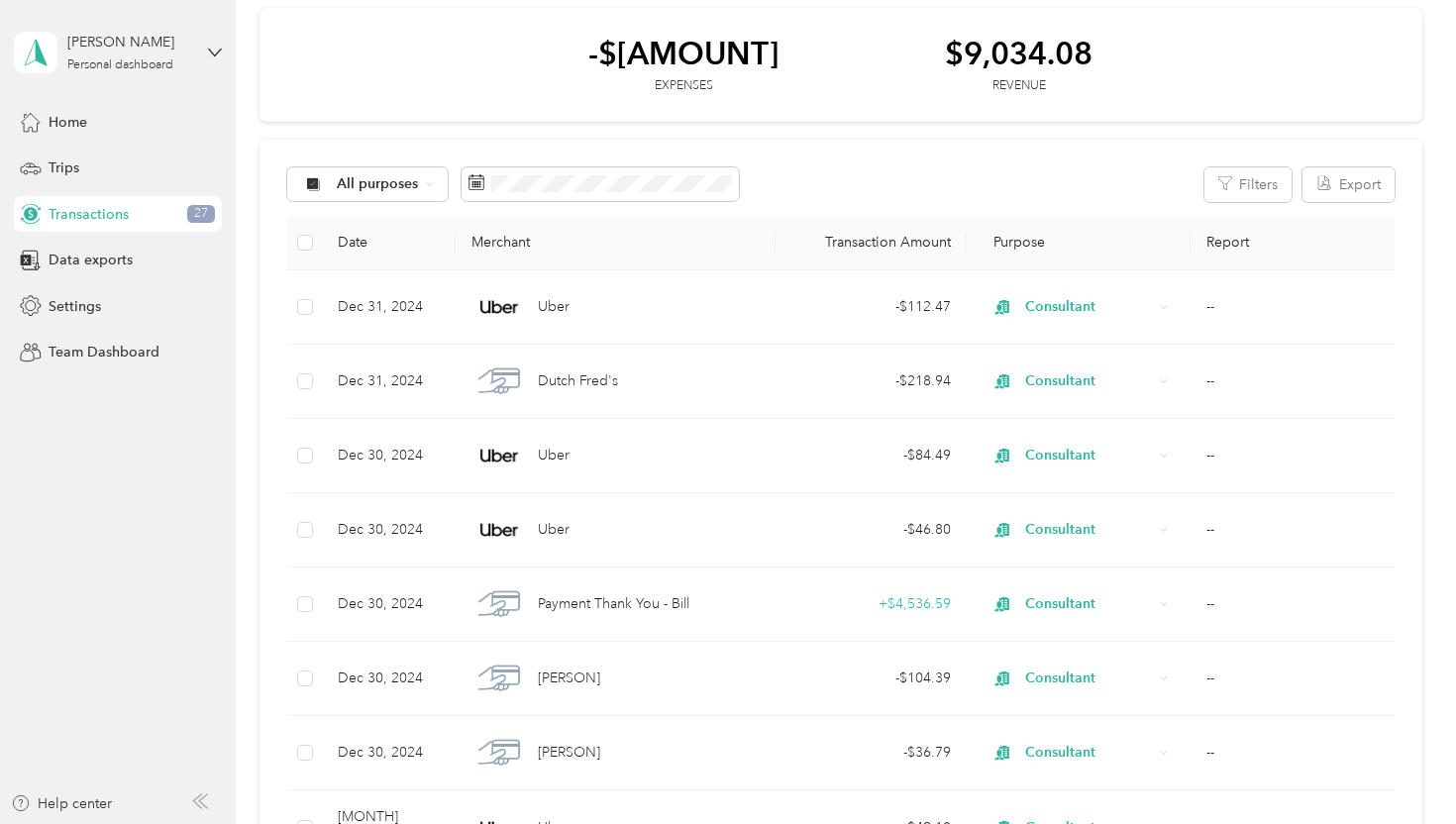 scroll, scrollTop: 0, scrollLeft: 0, axis: both 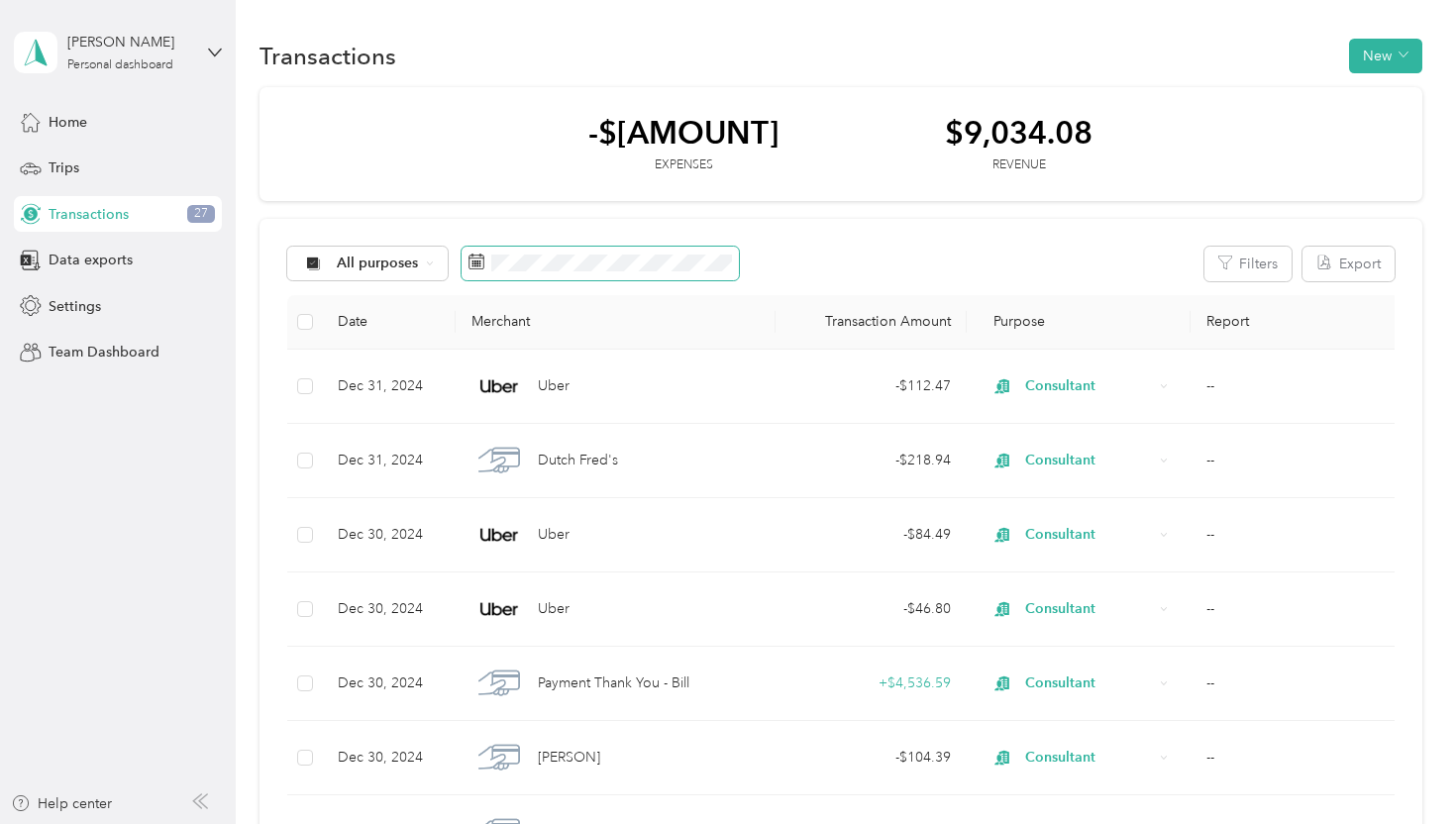 click 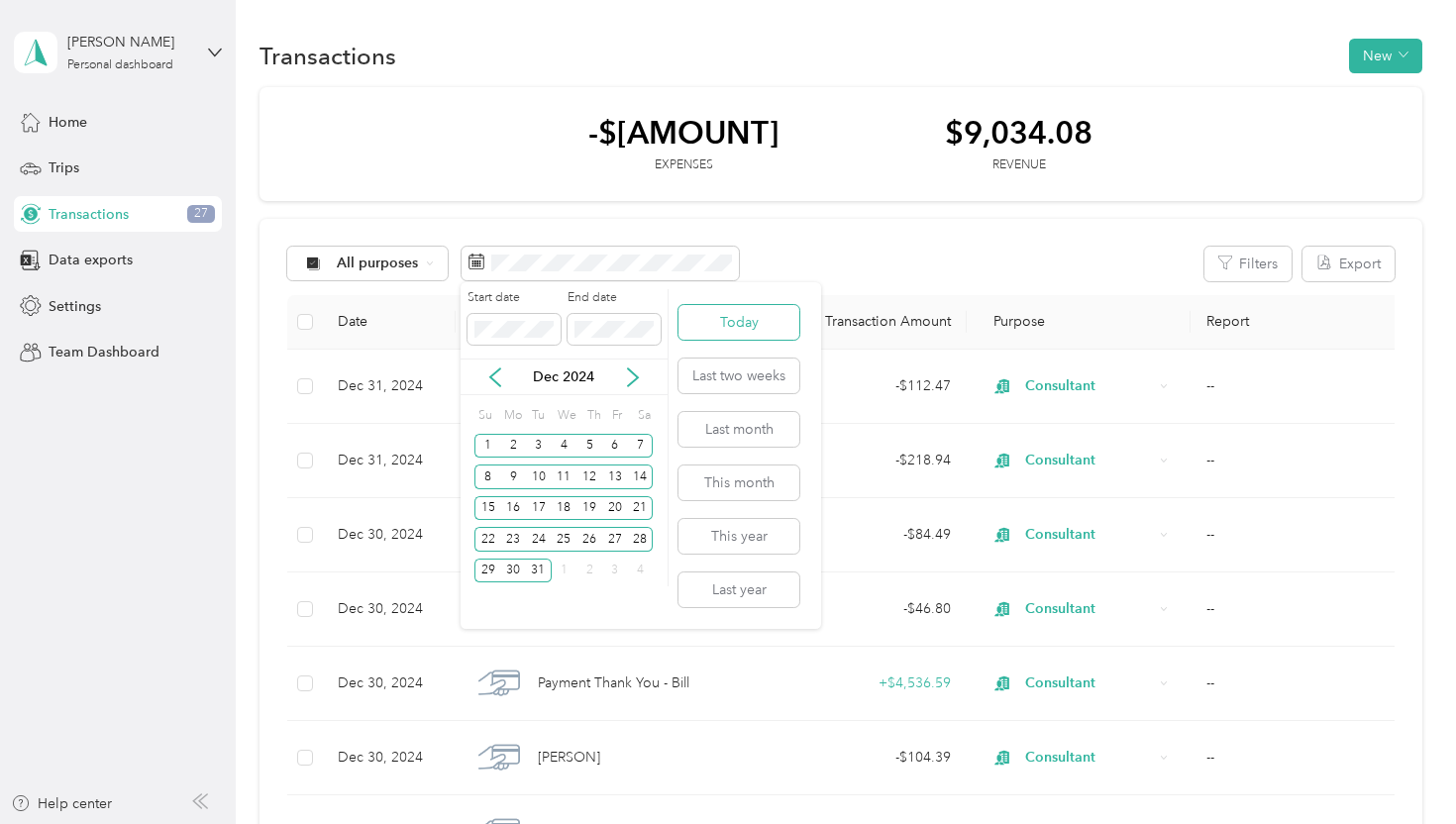 click on "Today" at bounding box center (739, 322) 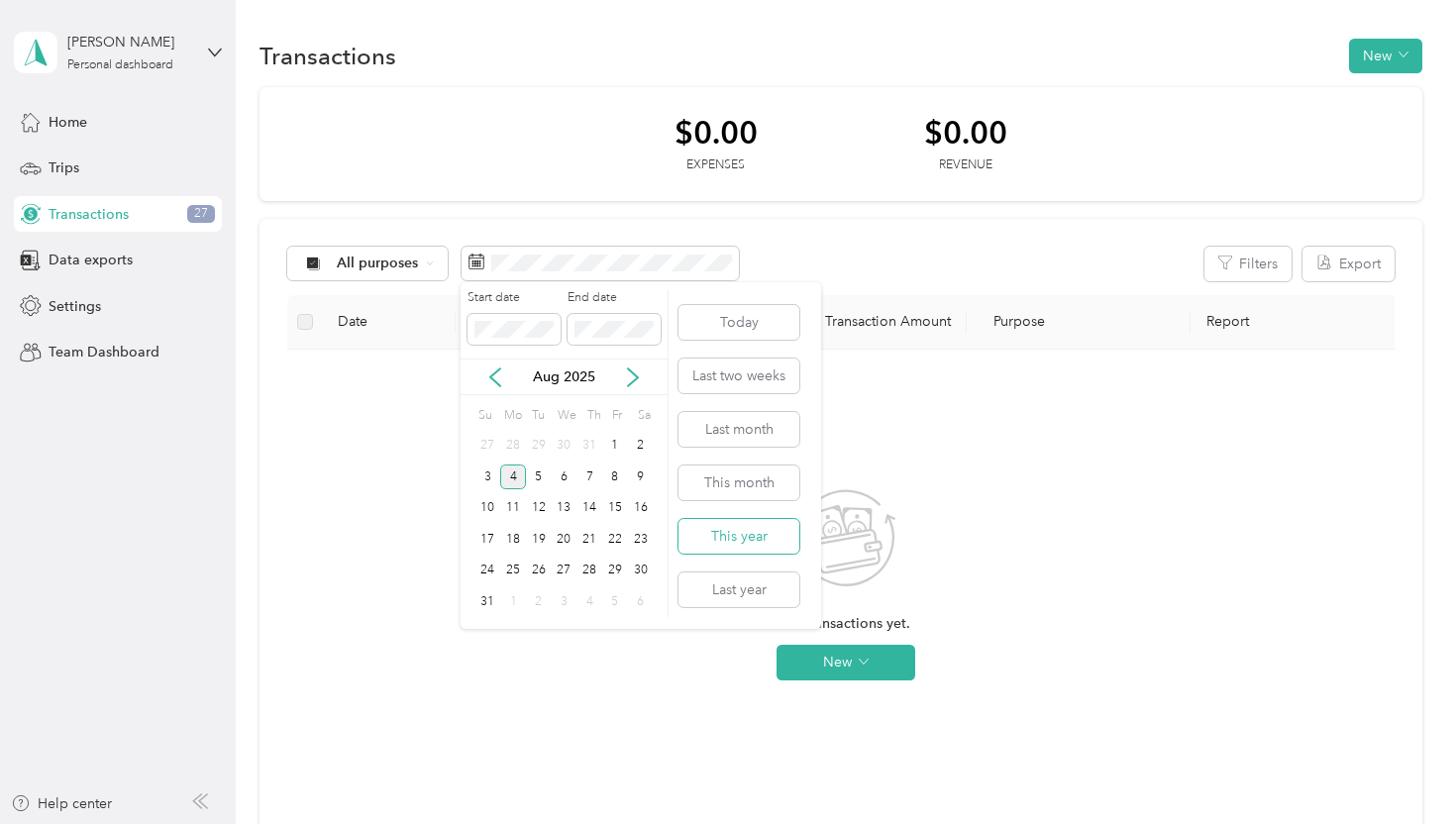click on "This year" at bounding box center (739, 536) 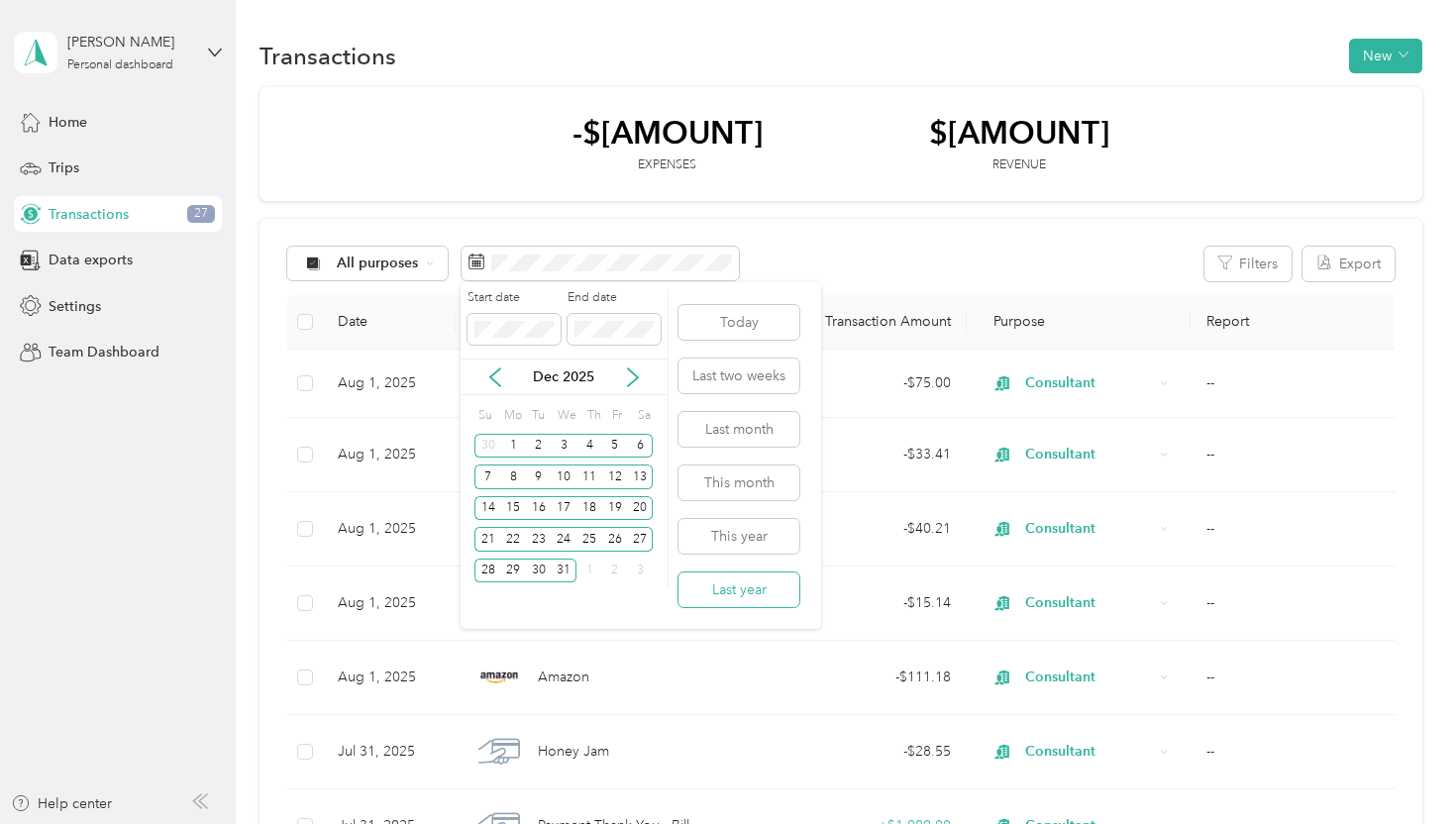 click on "Last year" at bounding box center (739, 589) 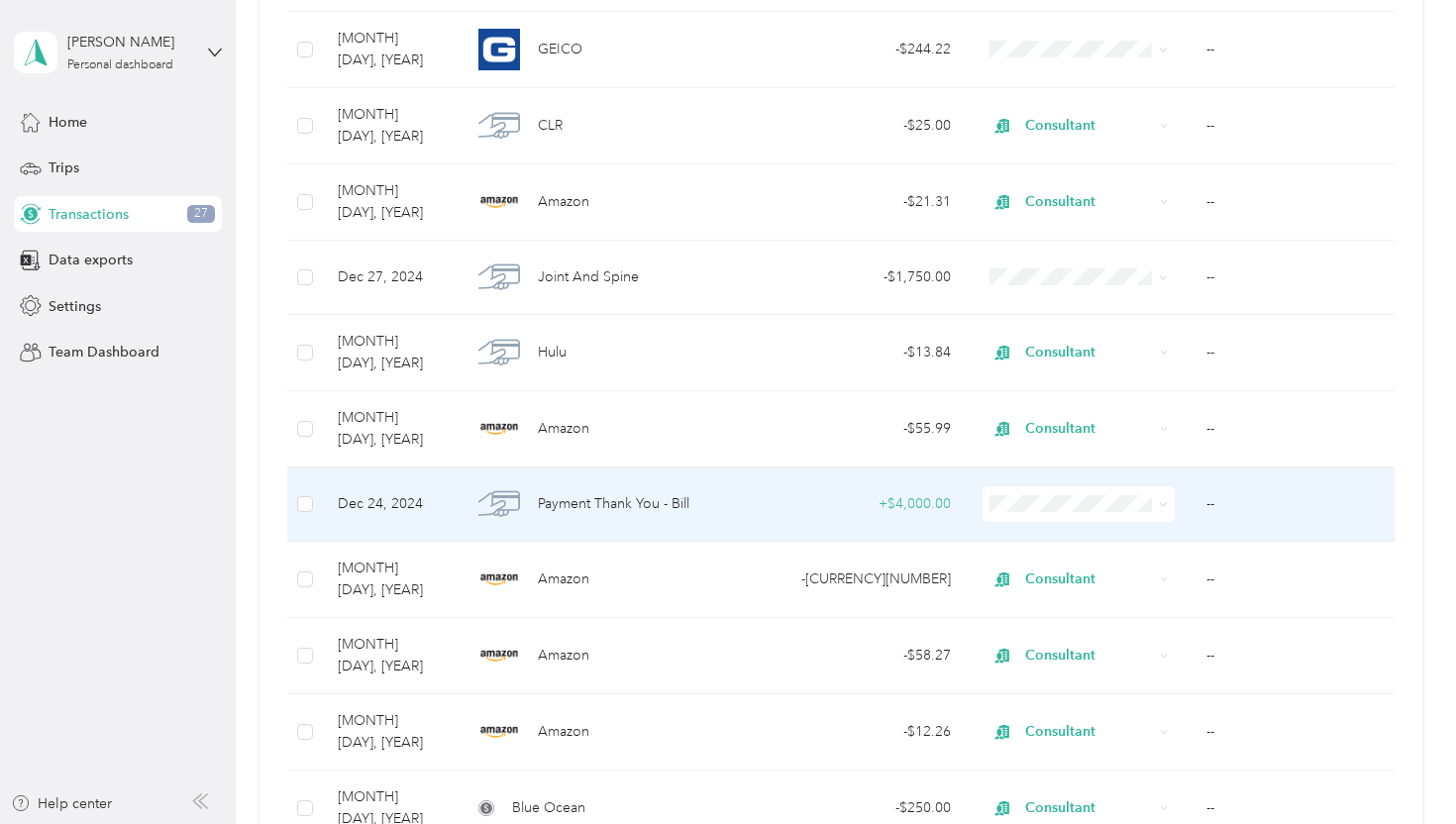 scroll, scrollTop: 0, scrollLeft: 0, axis: both 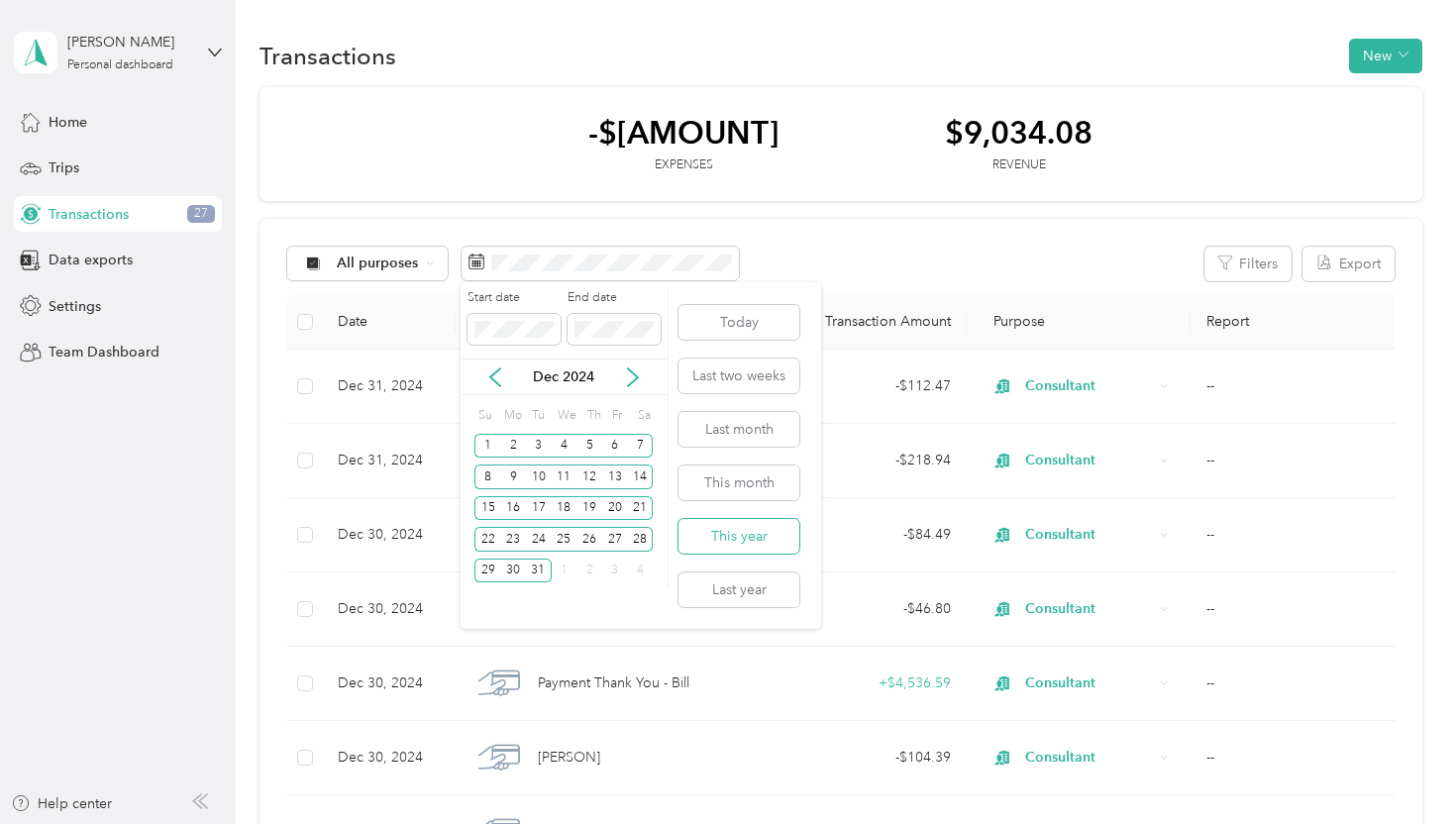 click on "This year" at bounding box center (739, 536) 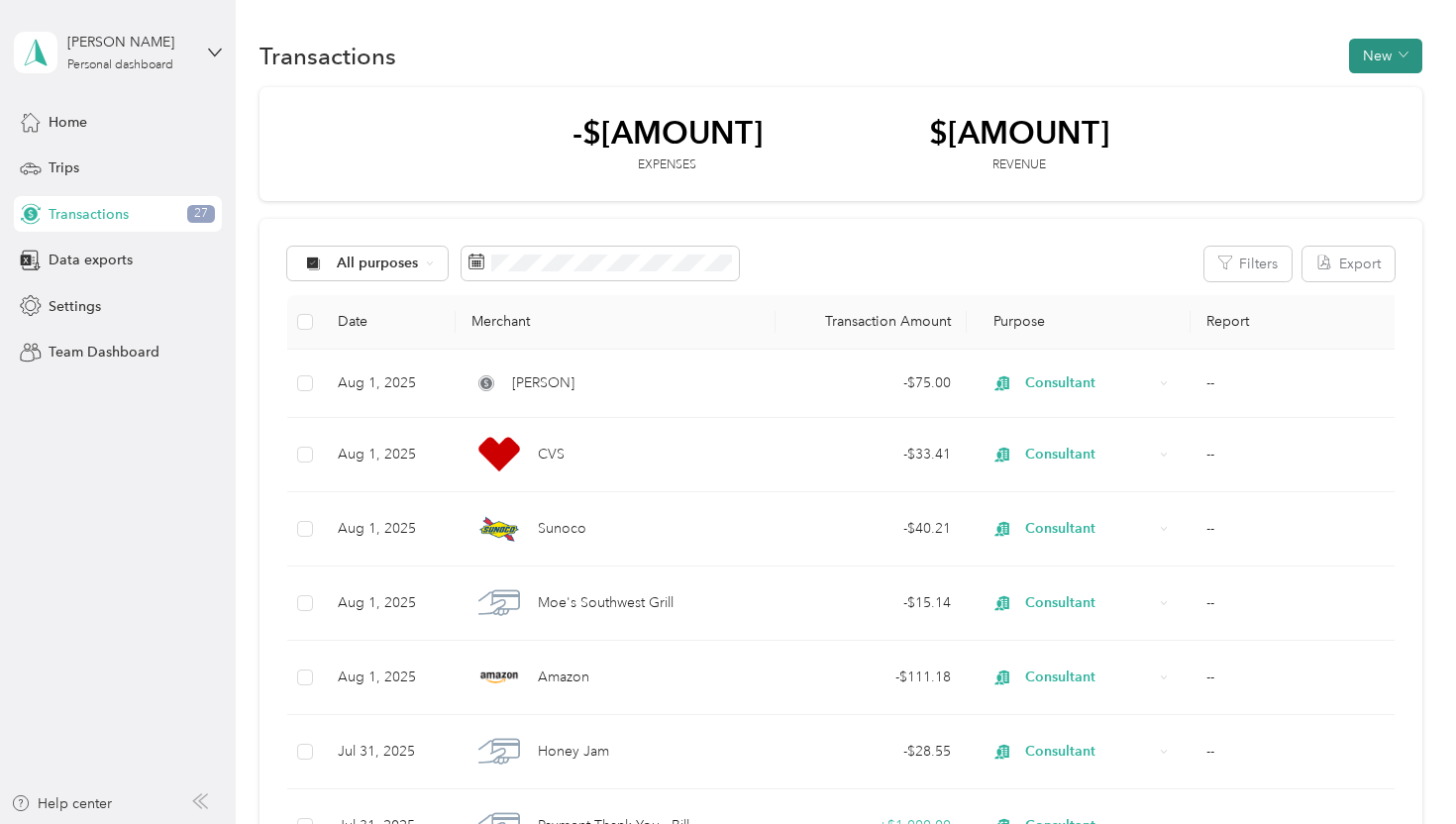 click on "New" at bounding box center [1386, 55] 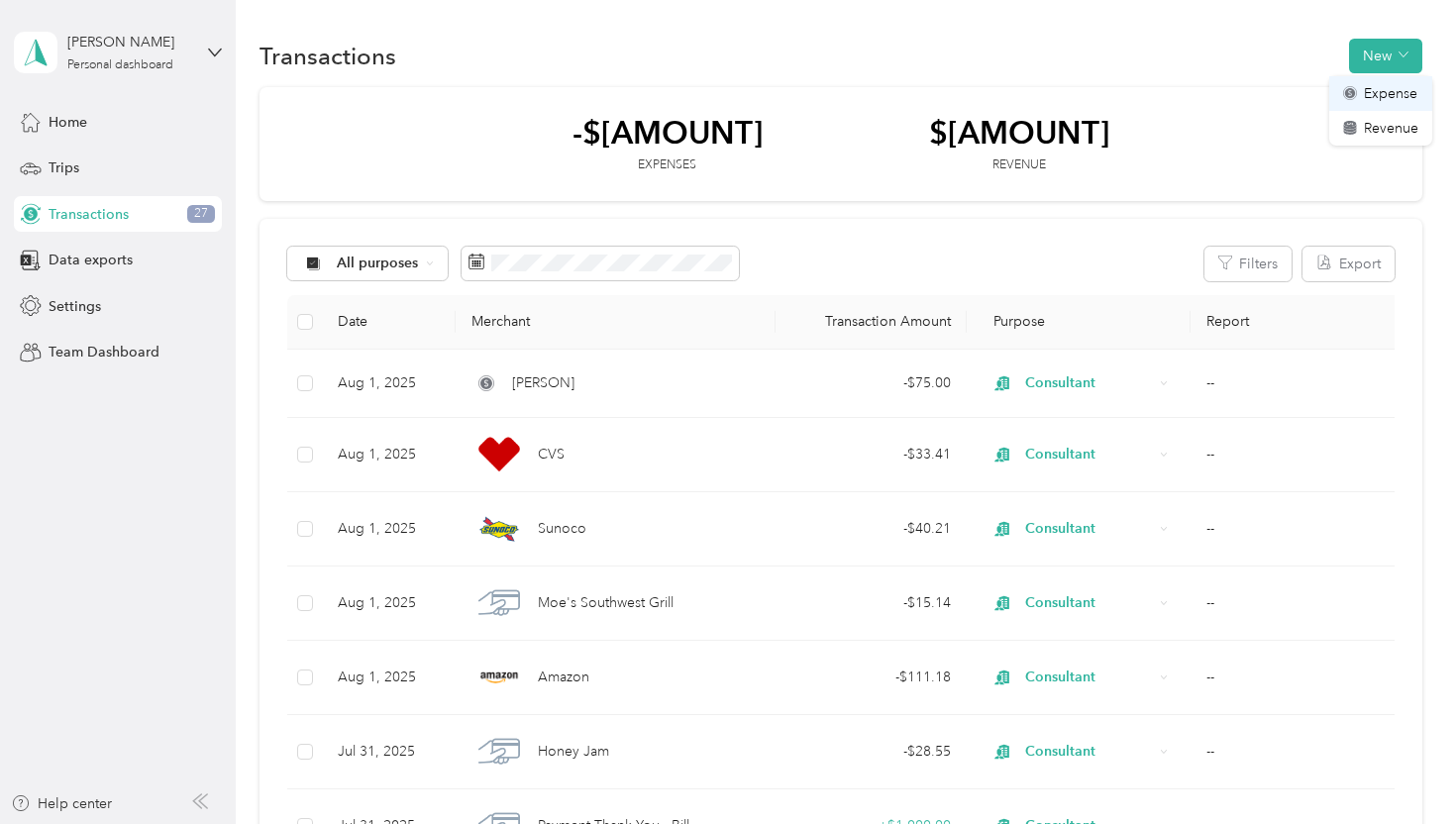click on "Expense" at bounding box center [1391, 93] 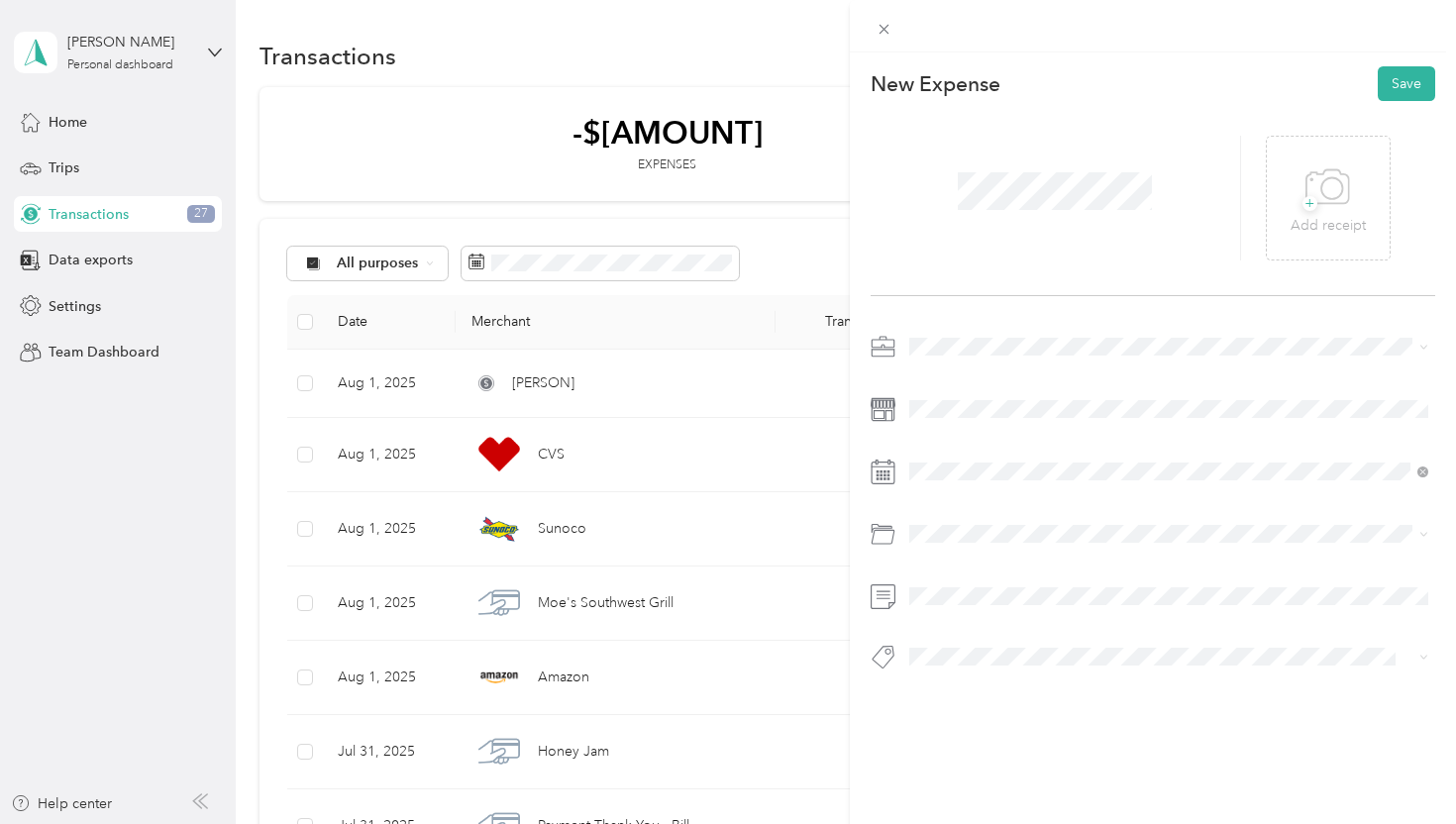 click on "Consultant" at bounding box center [1169, 474] 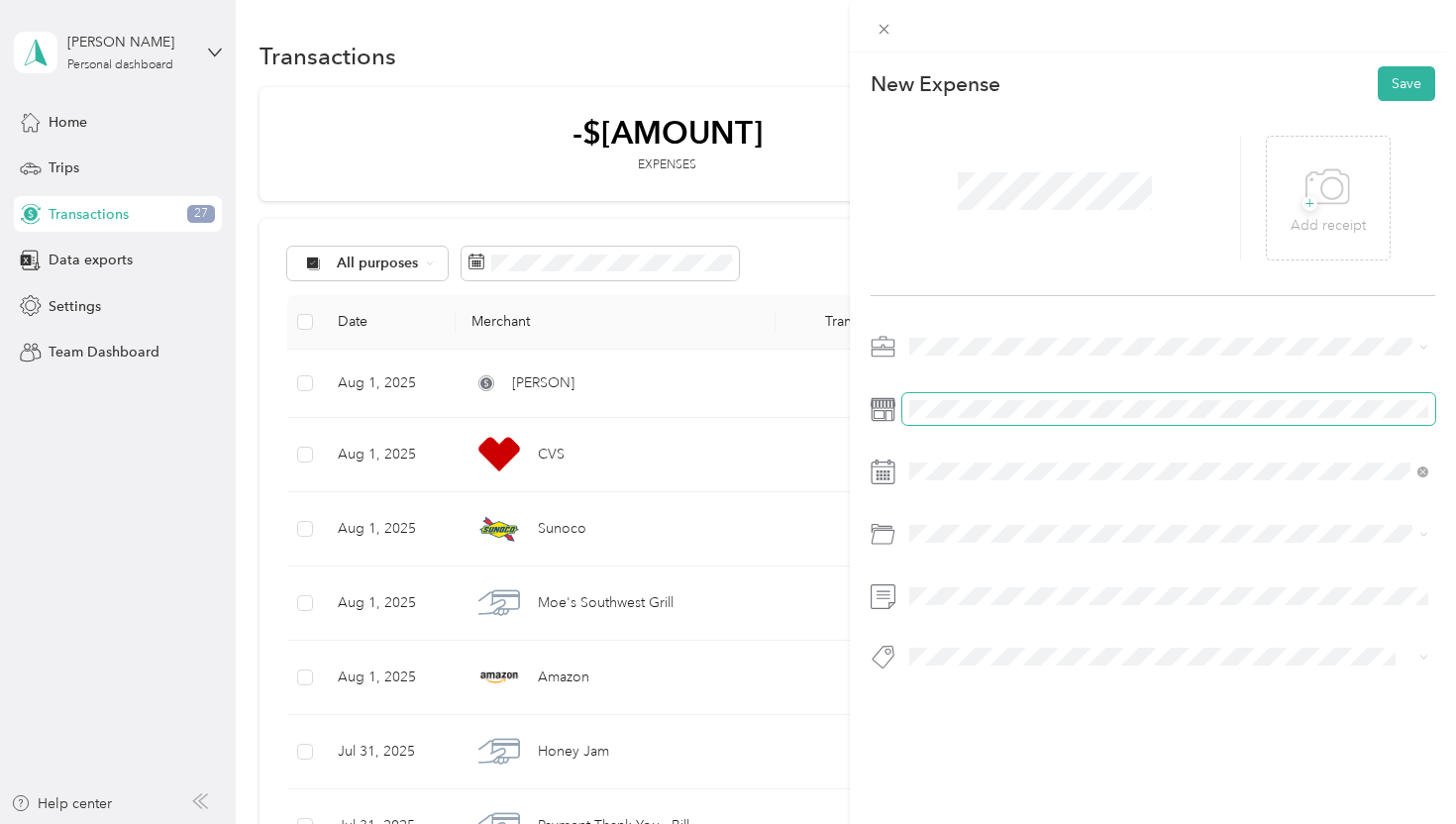 click at bounding box center [1169, 409] 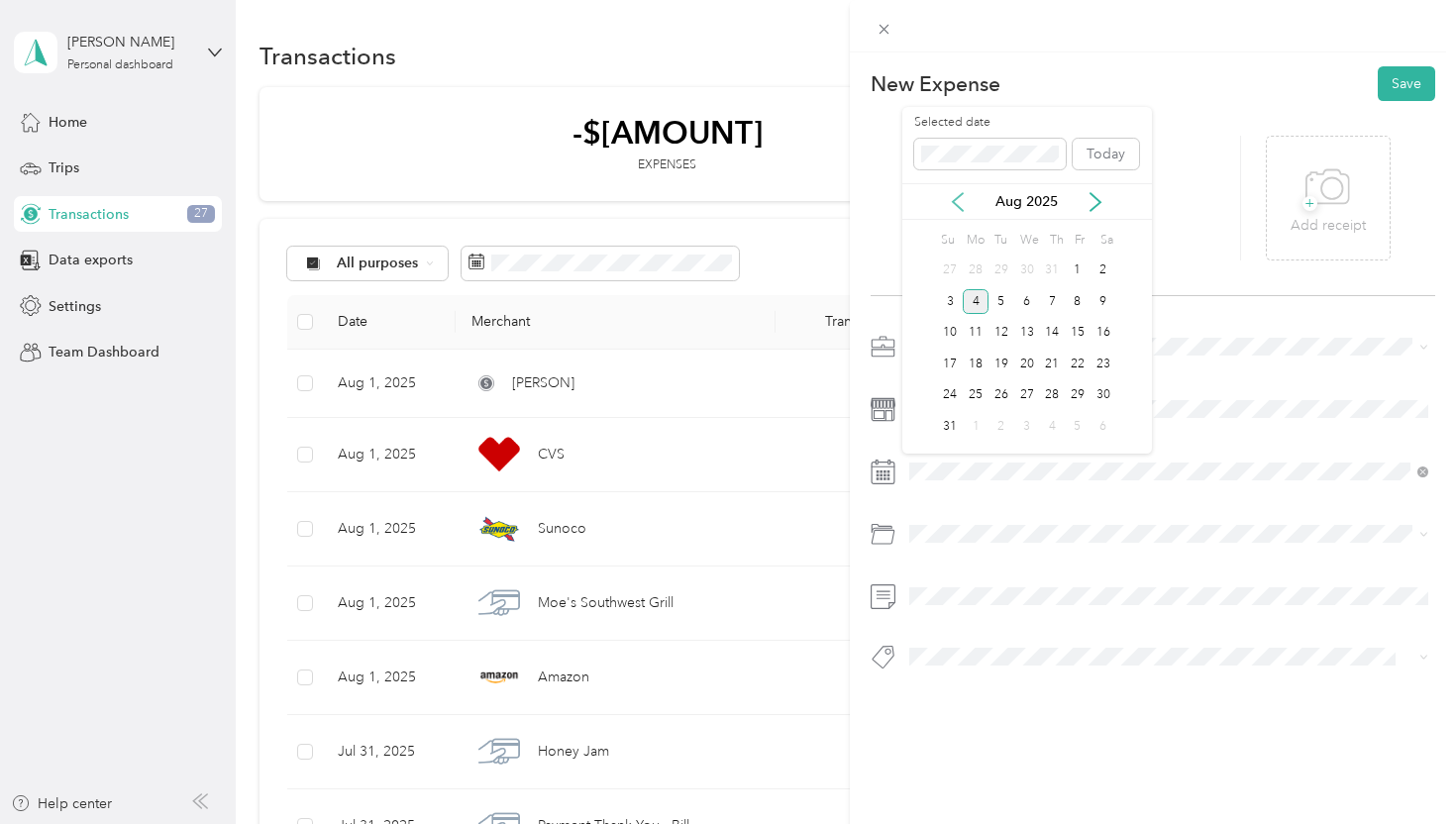 click 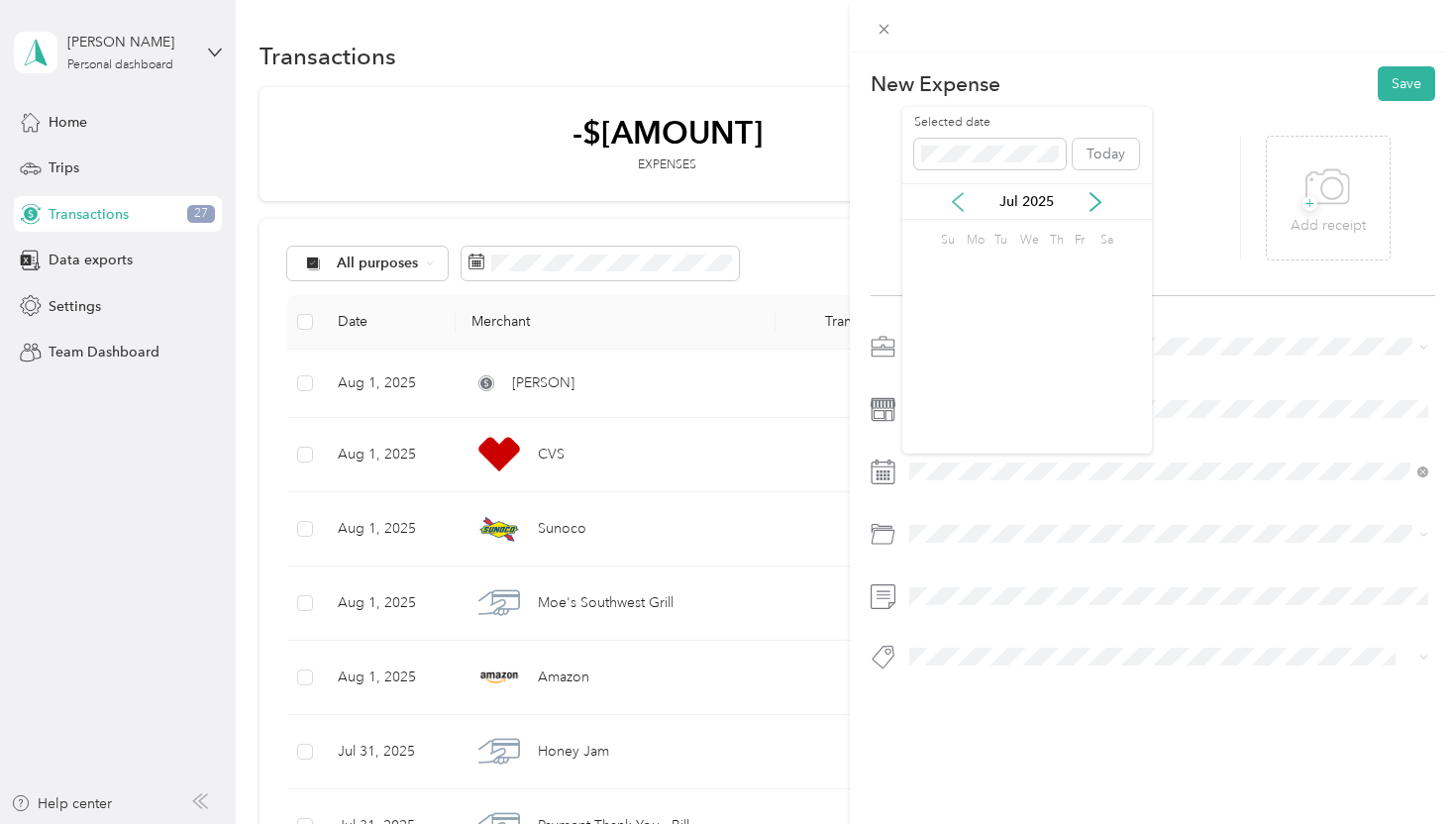 click 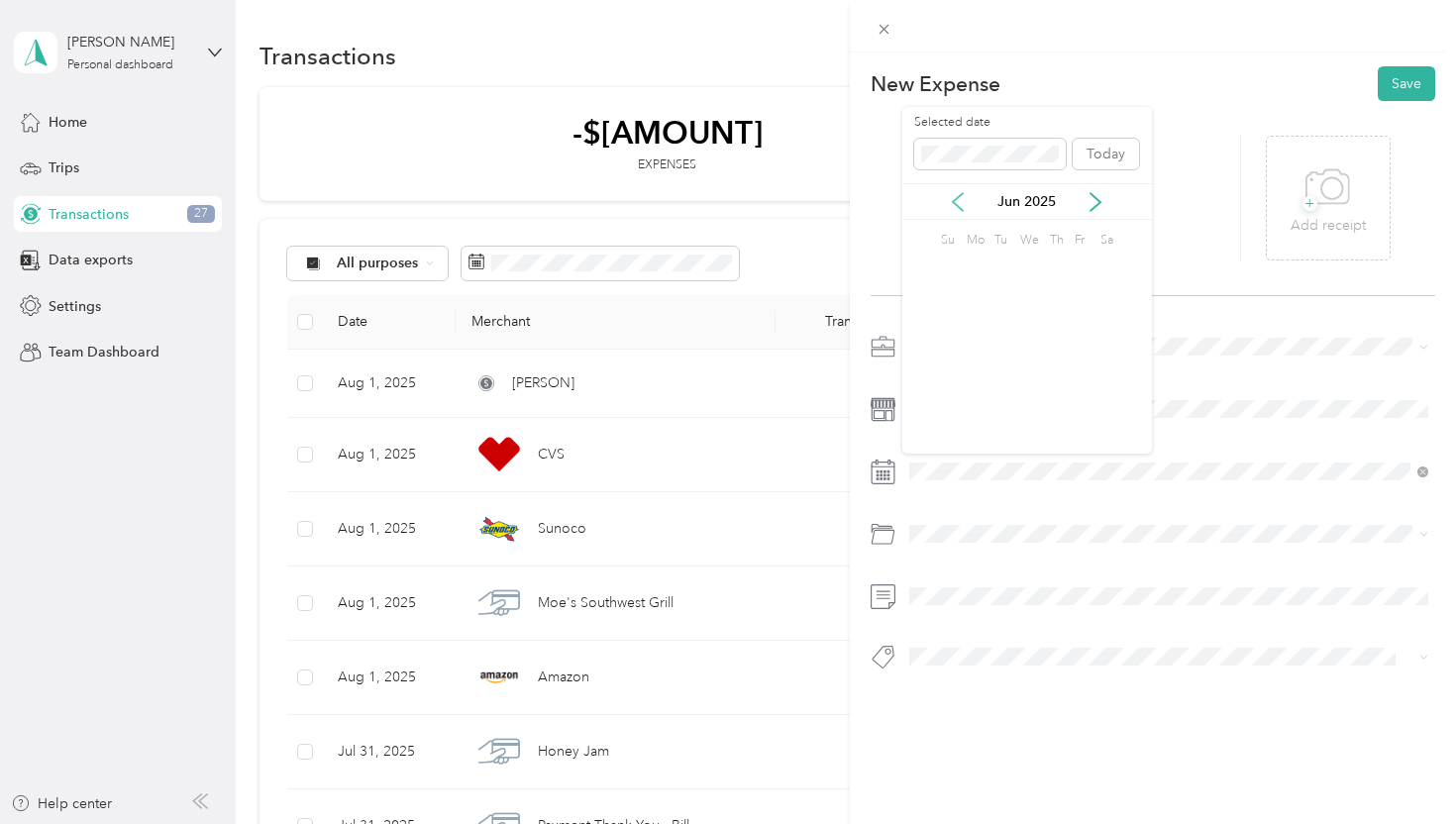 click 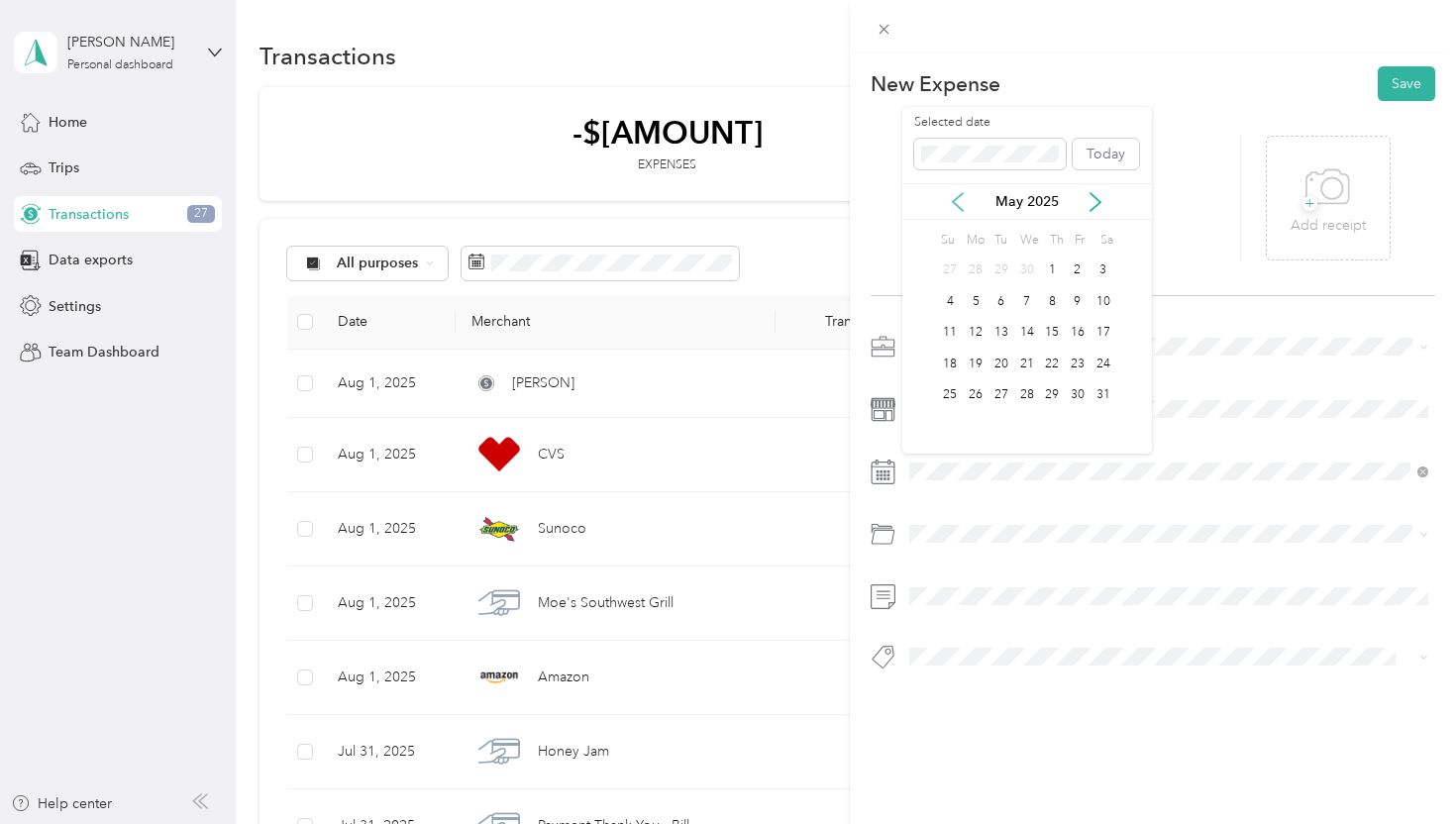 click 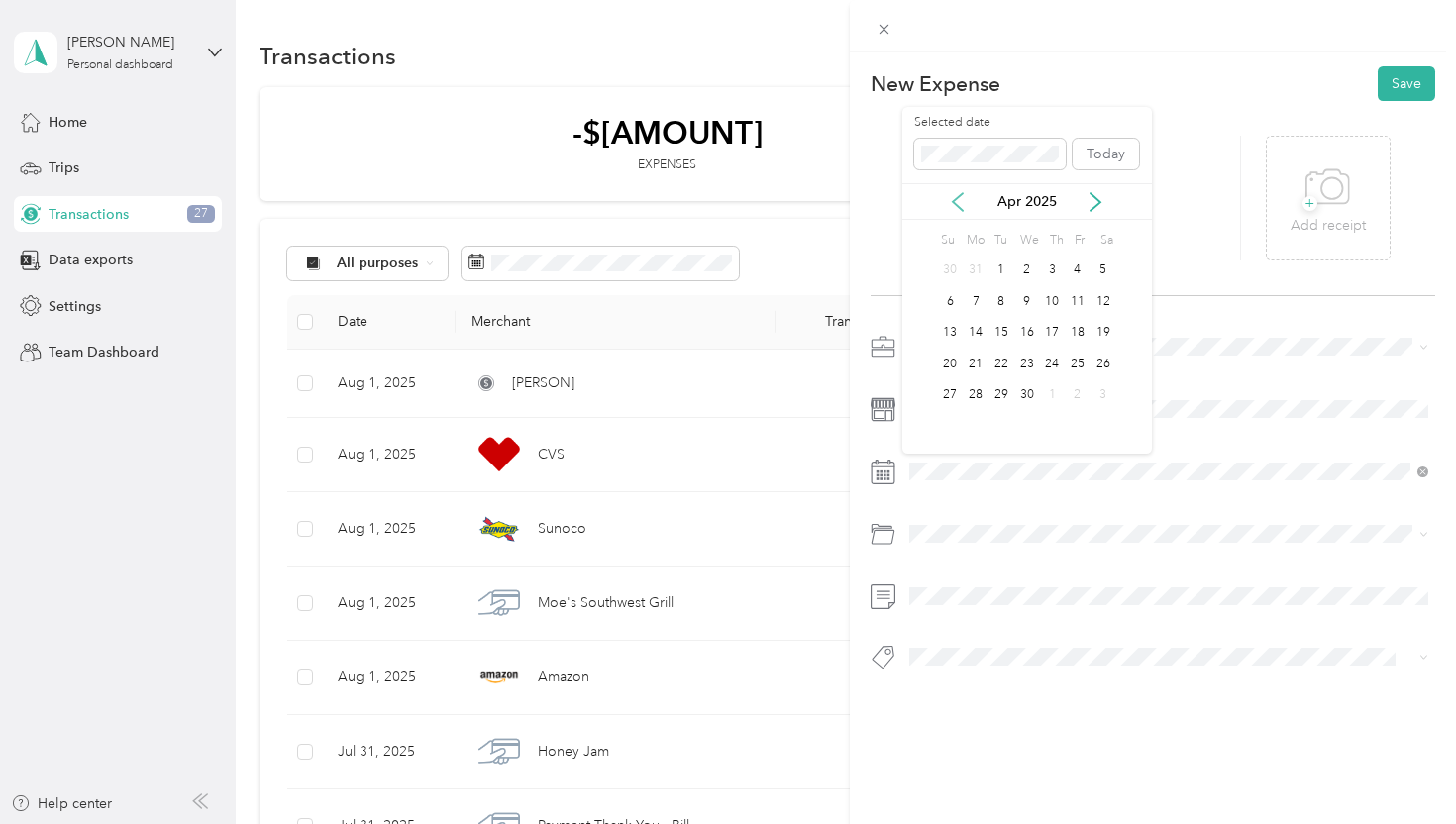 click 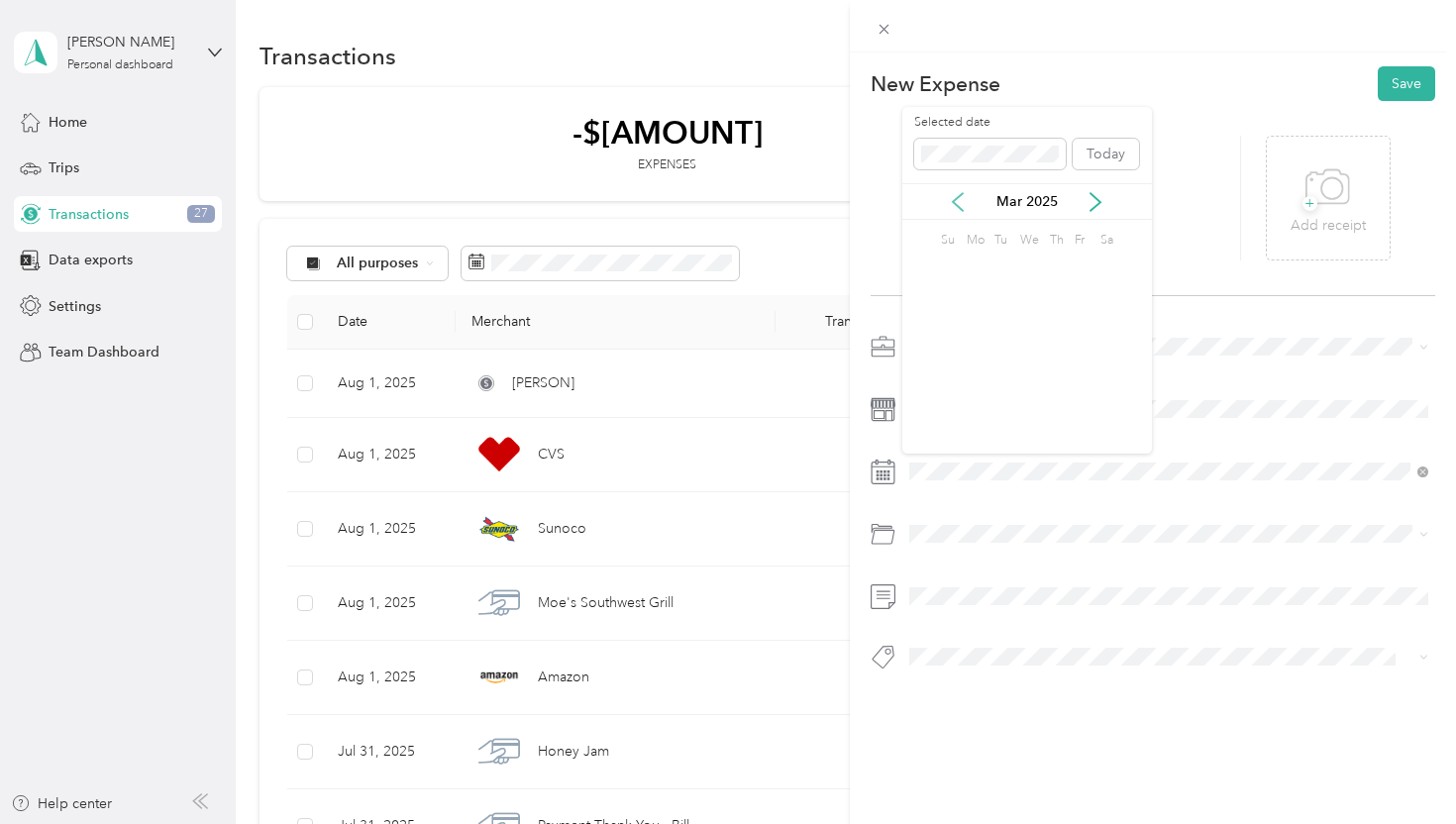 click 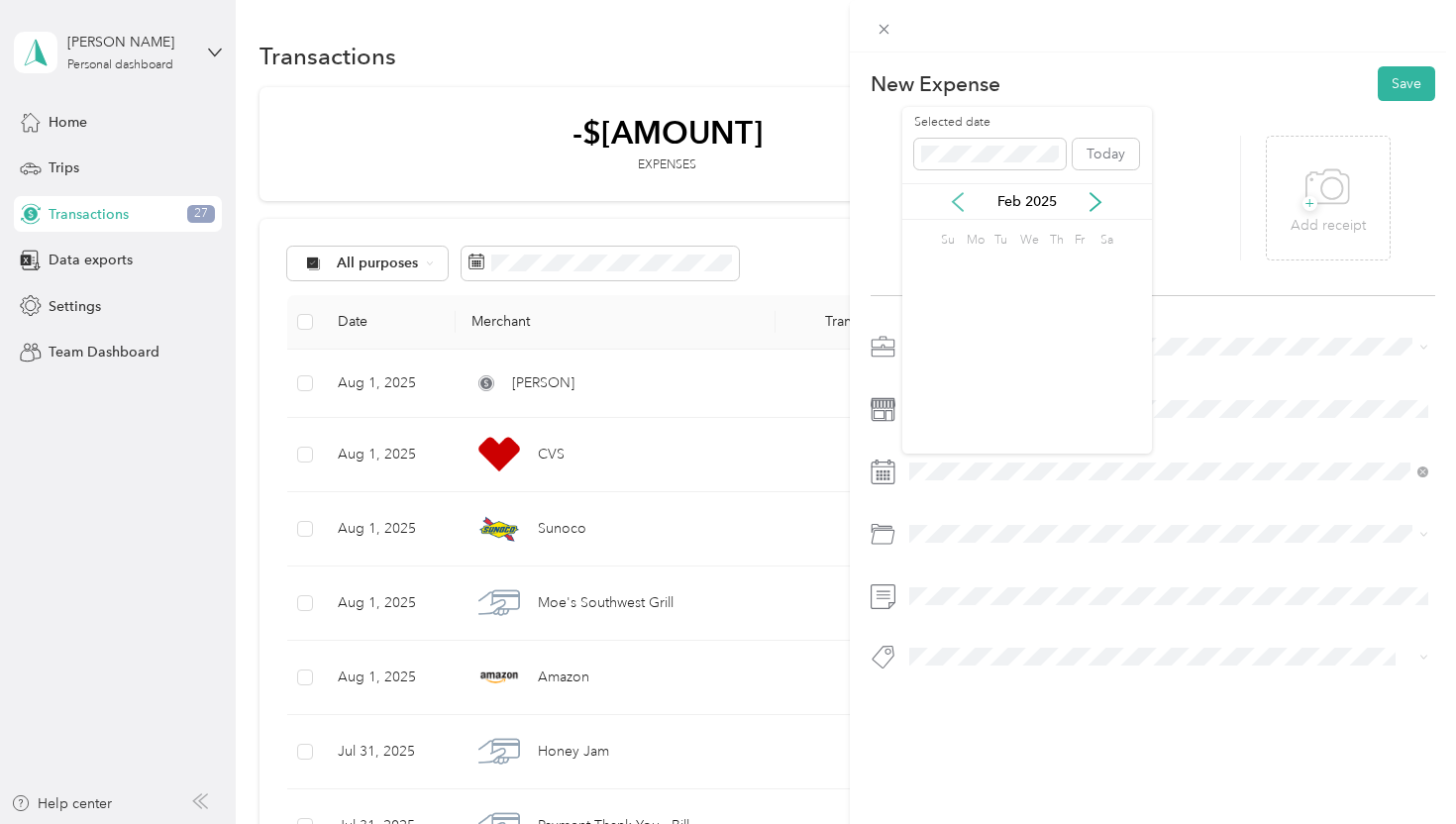click 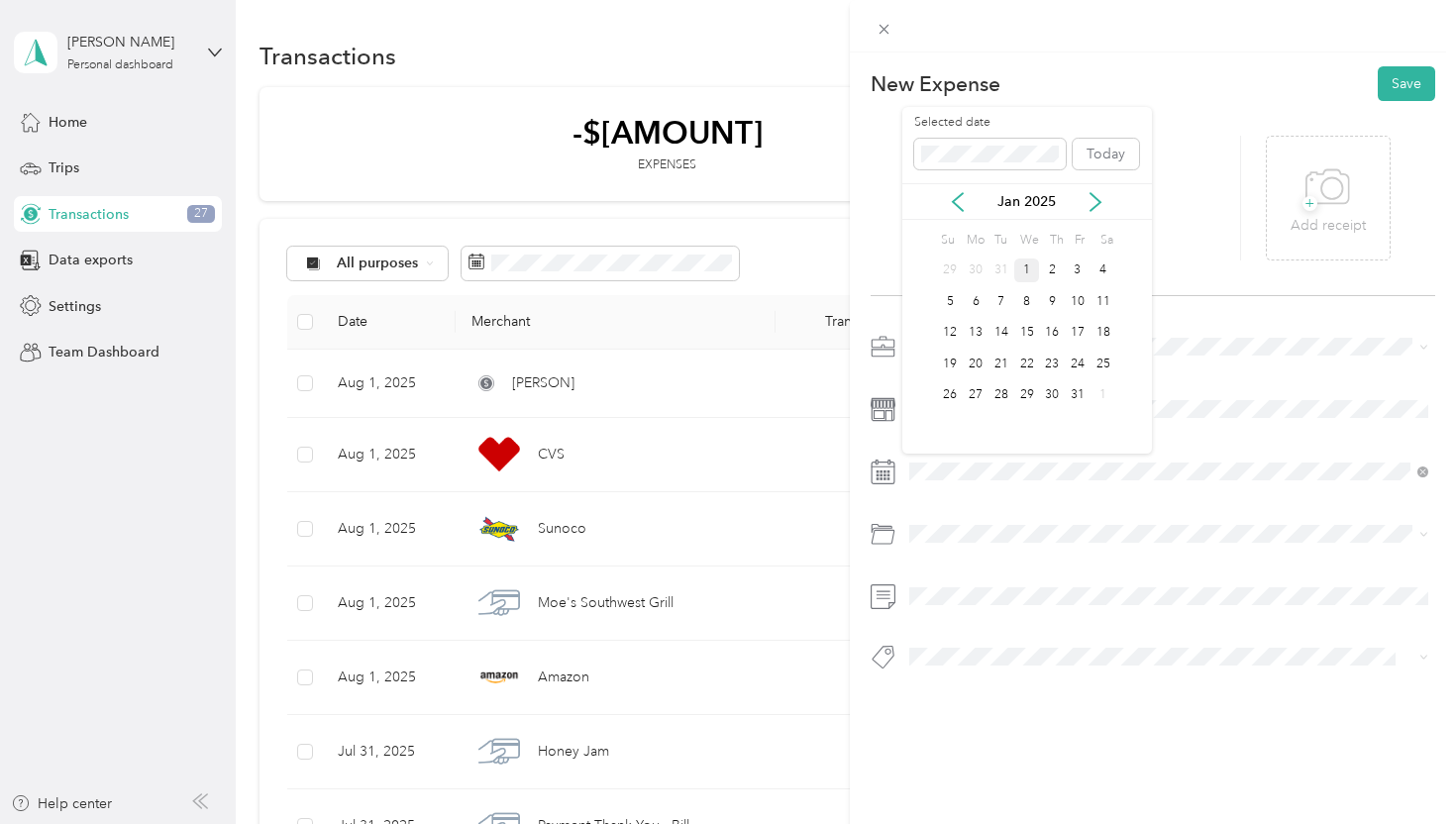click on "1" at bounding box center (1027, 270) 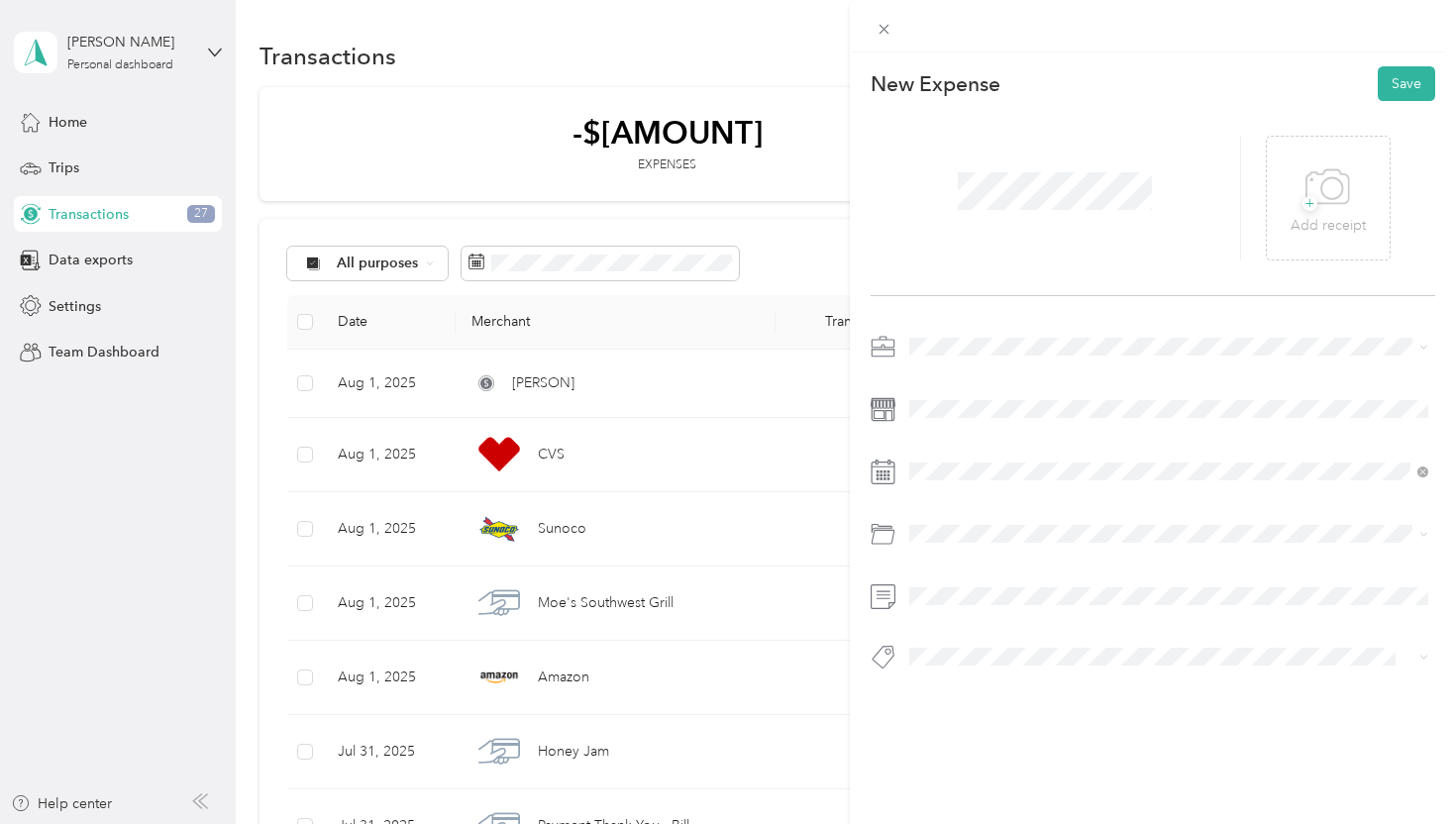 click on "Life Insurance" at bounding box center [1169, 359] 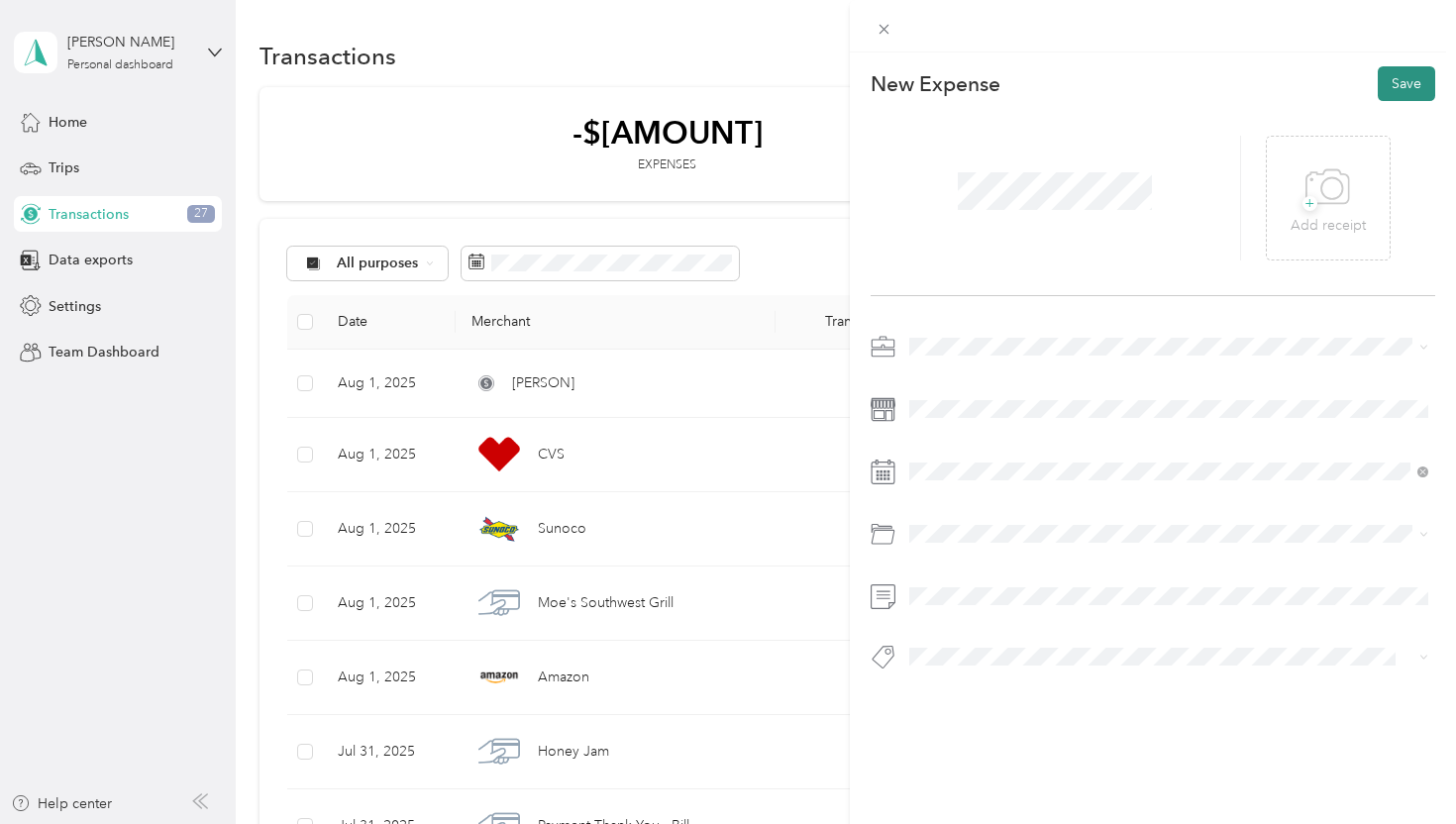 click on "Save" at bounding box center (1406, 83) 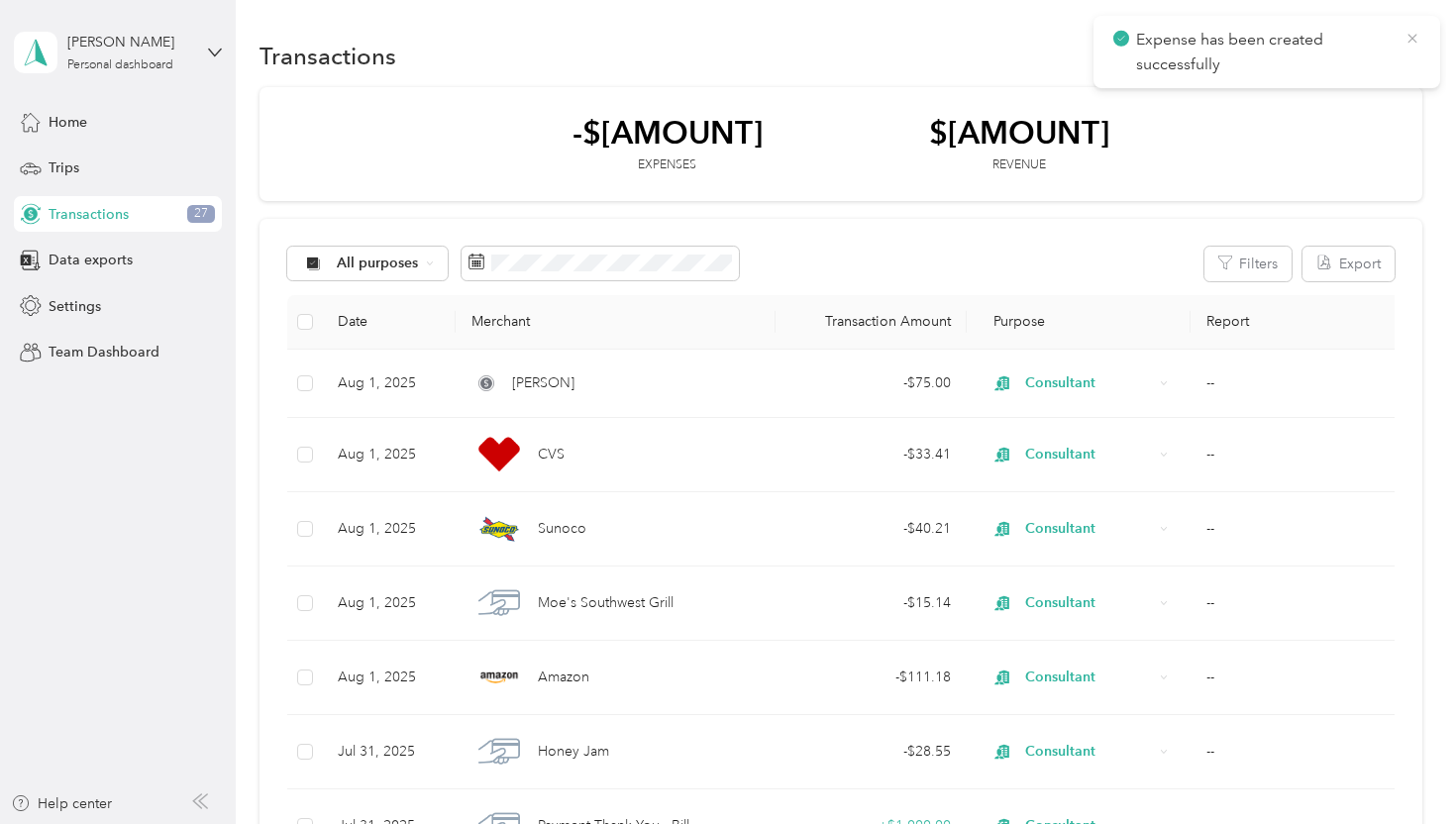 click 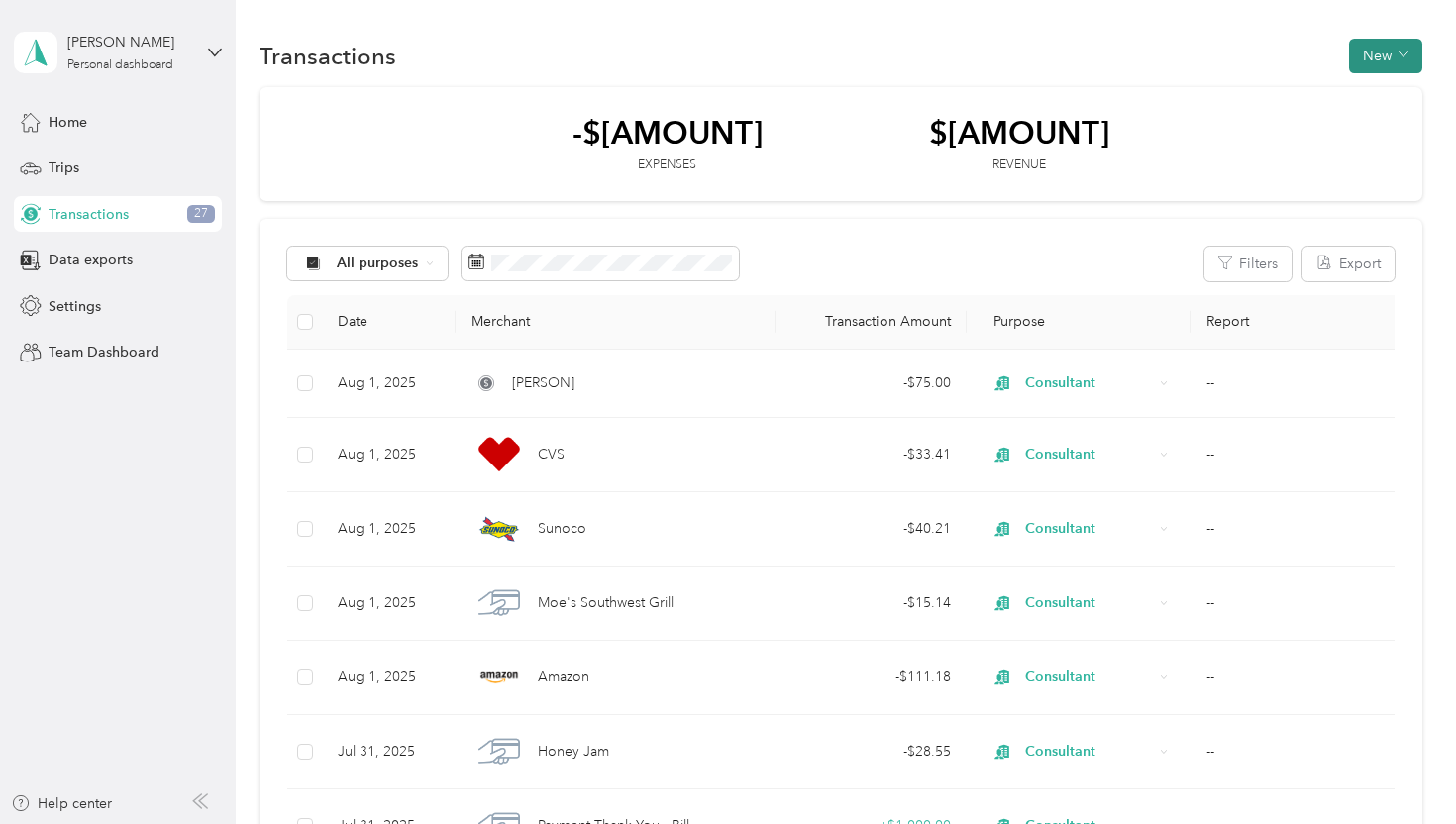 click 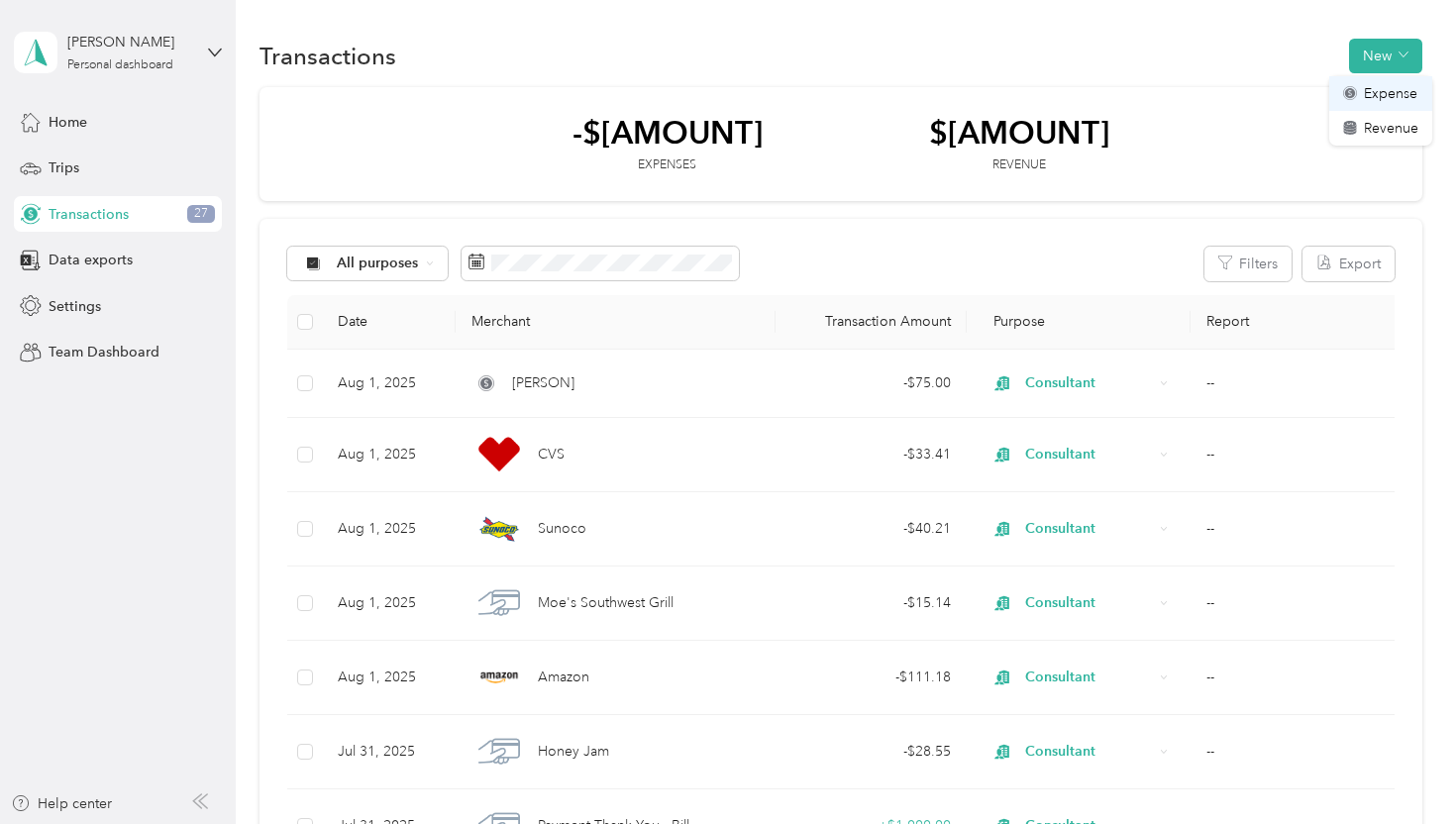 click on "Expense" at bounding box center (1391, 93) 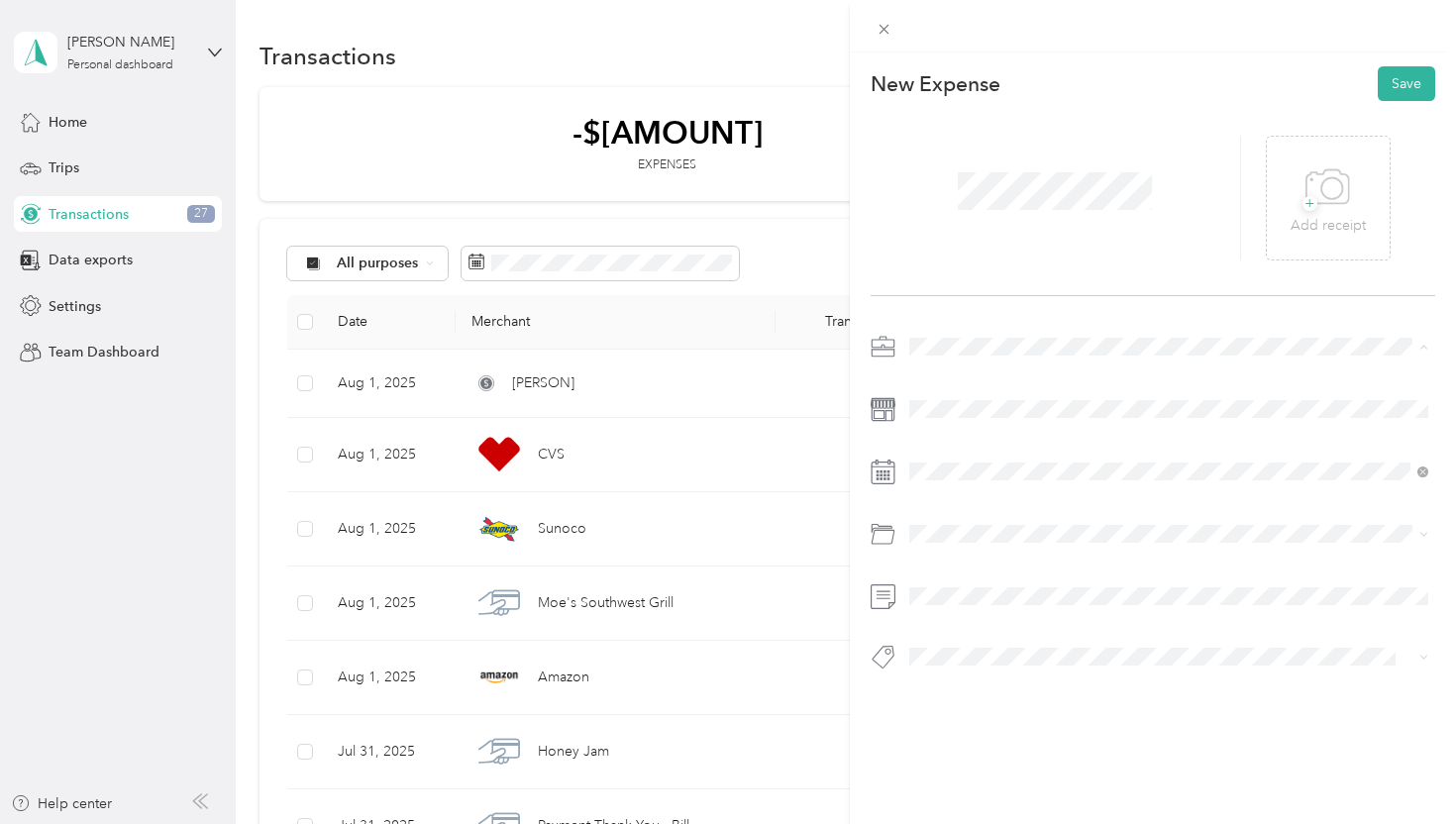 click on "Consultant" at bounding box center (949, 485) 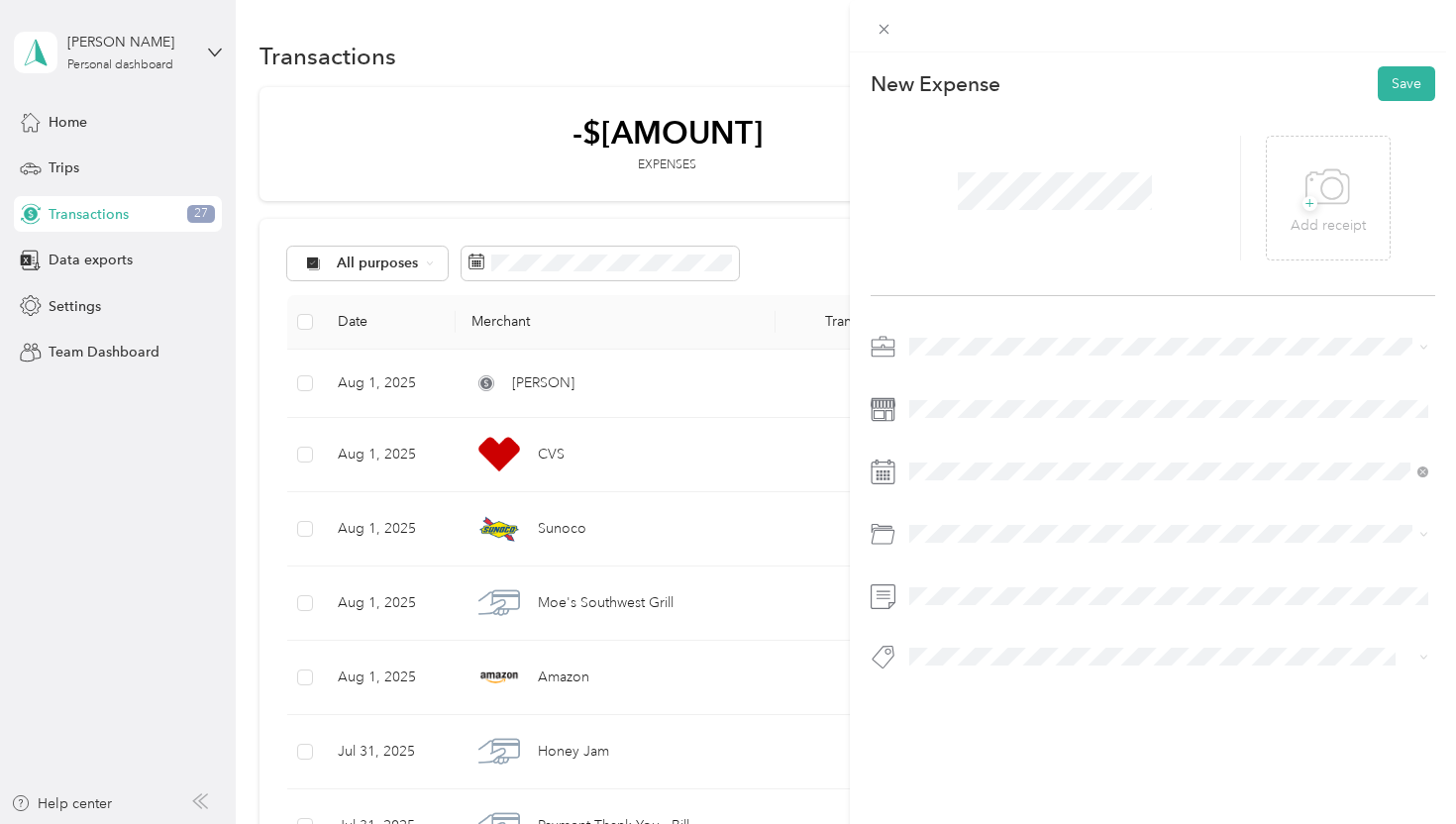 click on "Life Insurance" at bounding box center [959, 359] 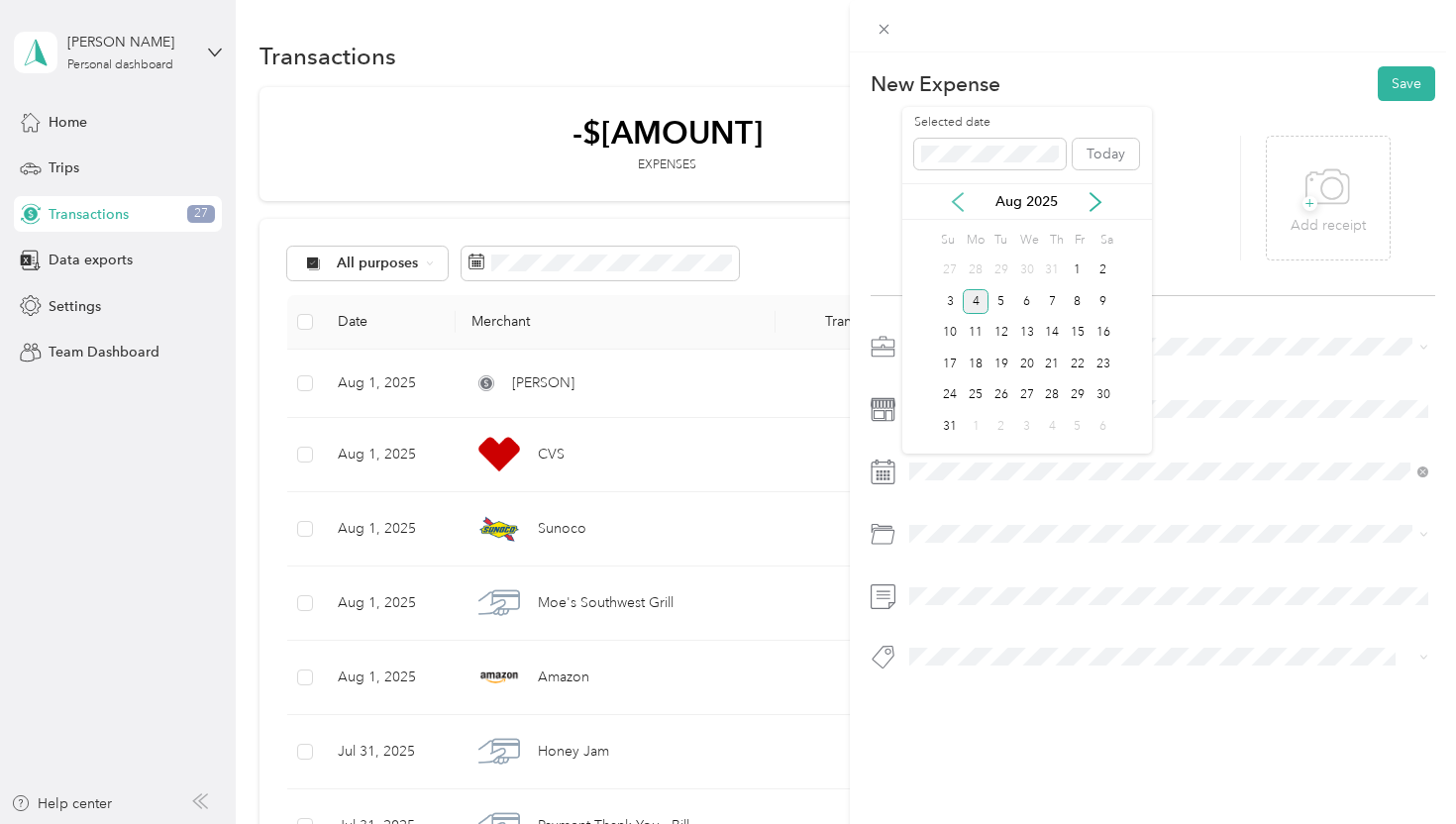 click 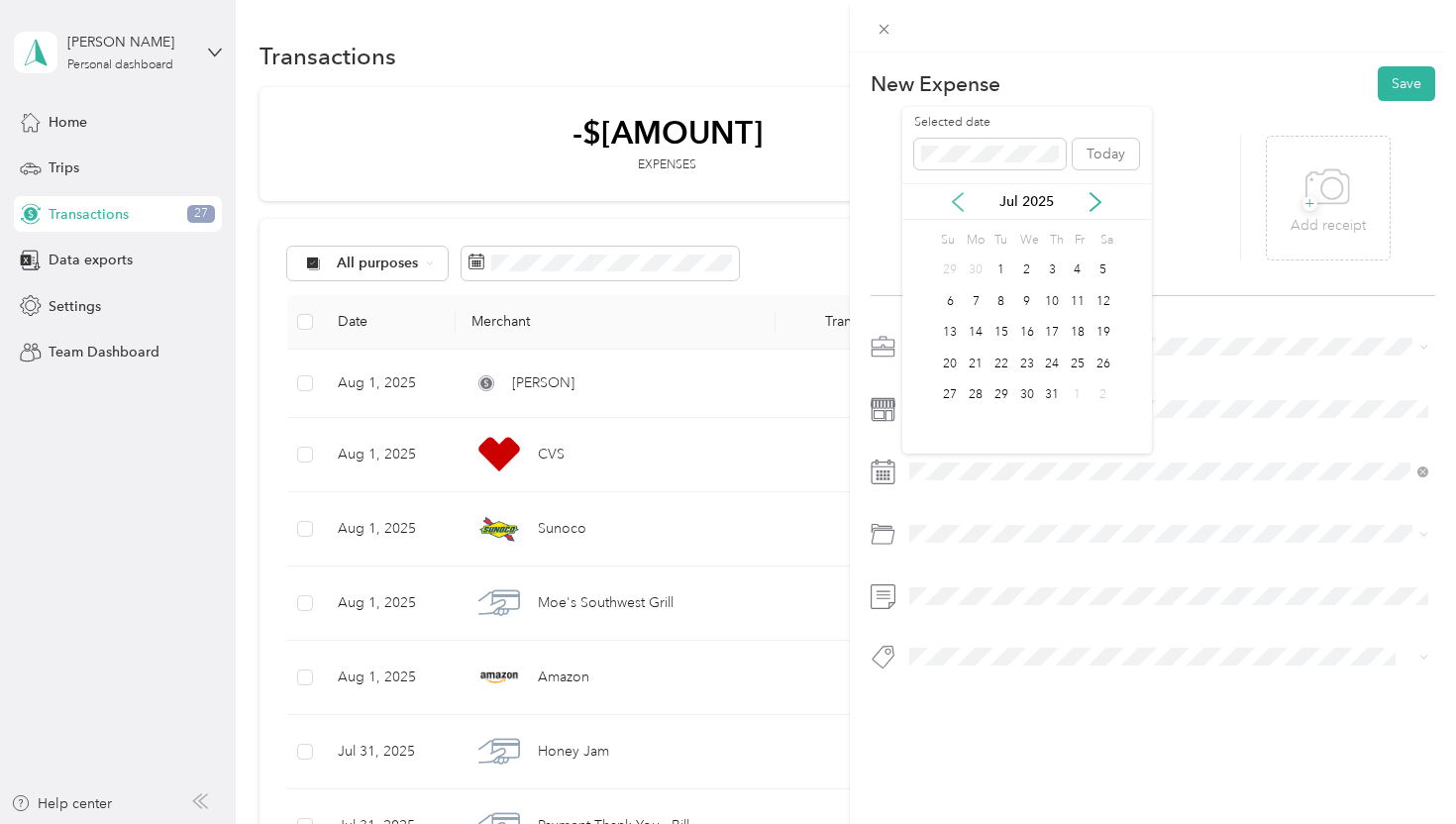 click 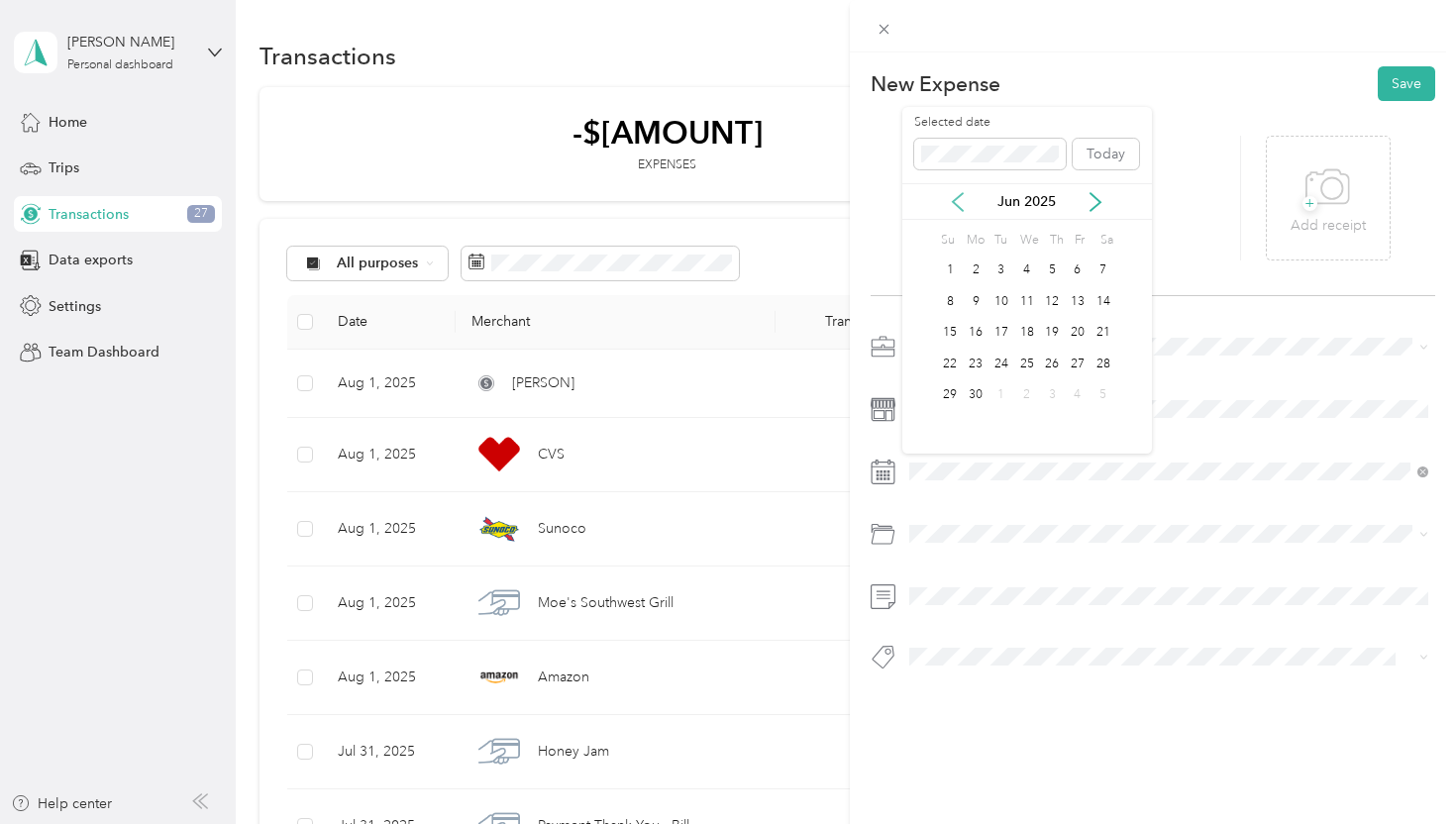 click 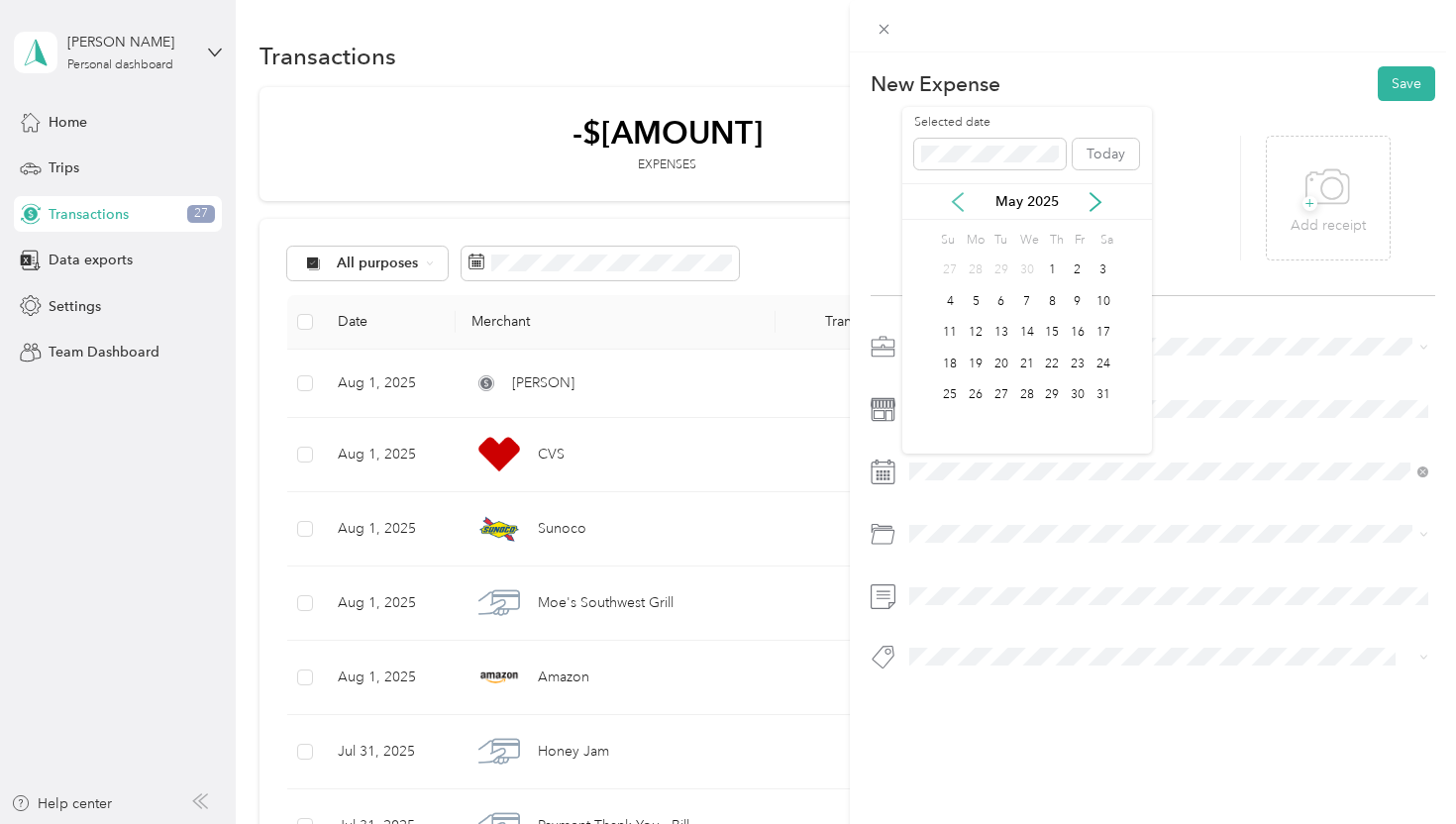 click 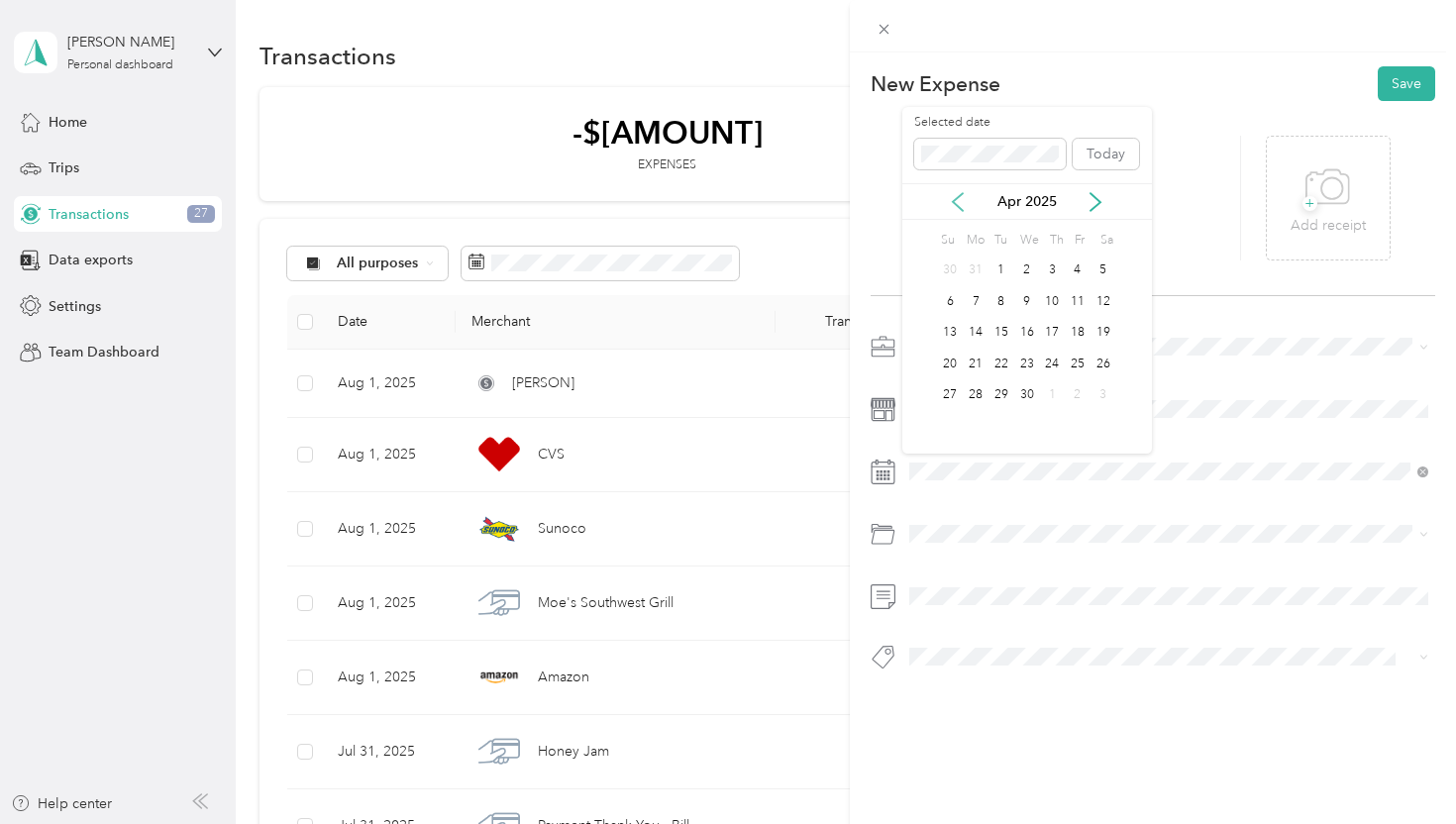 click 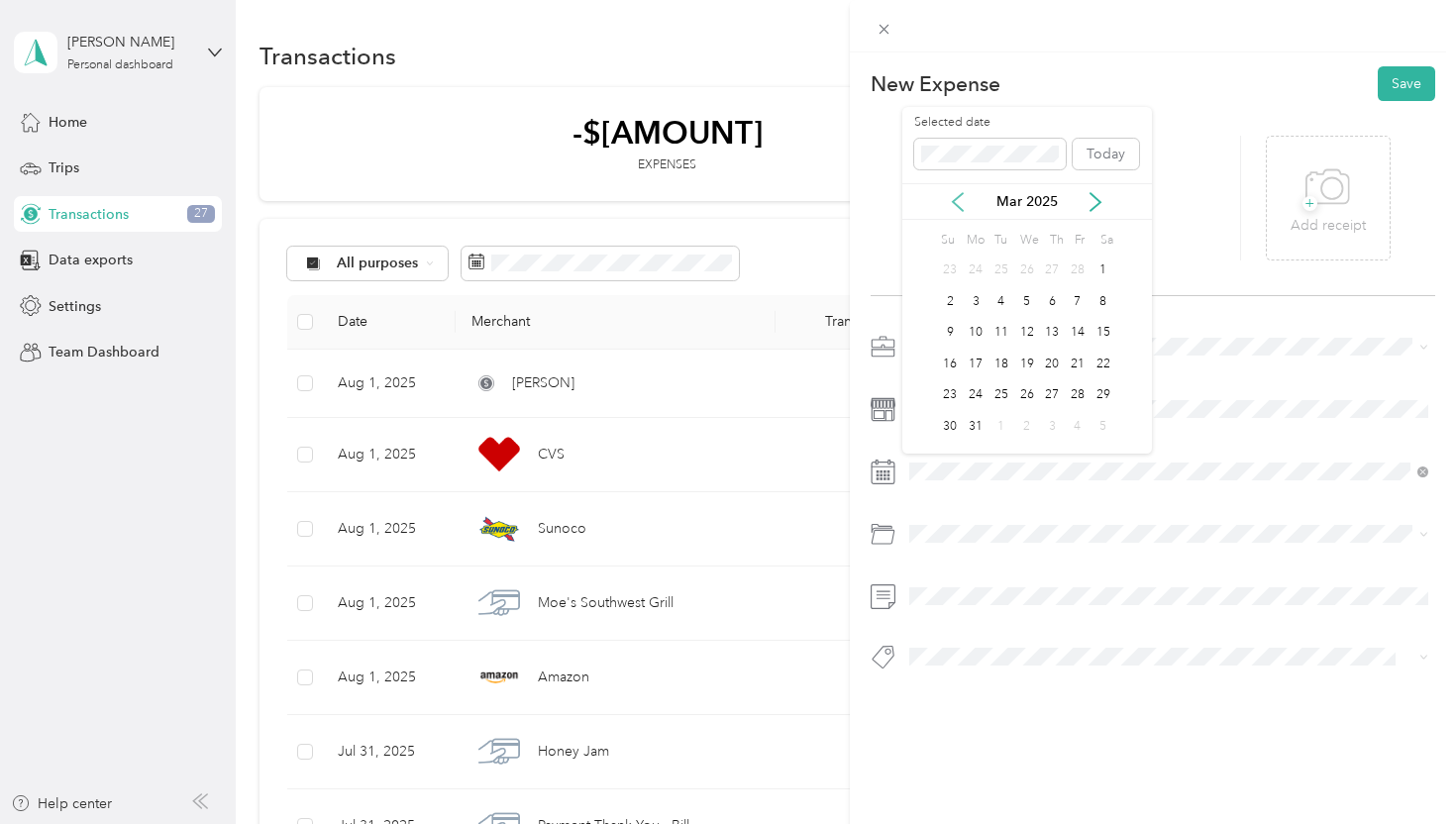 click 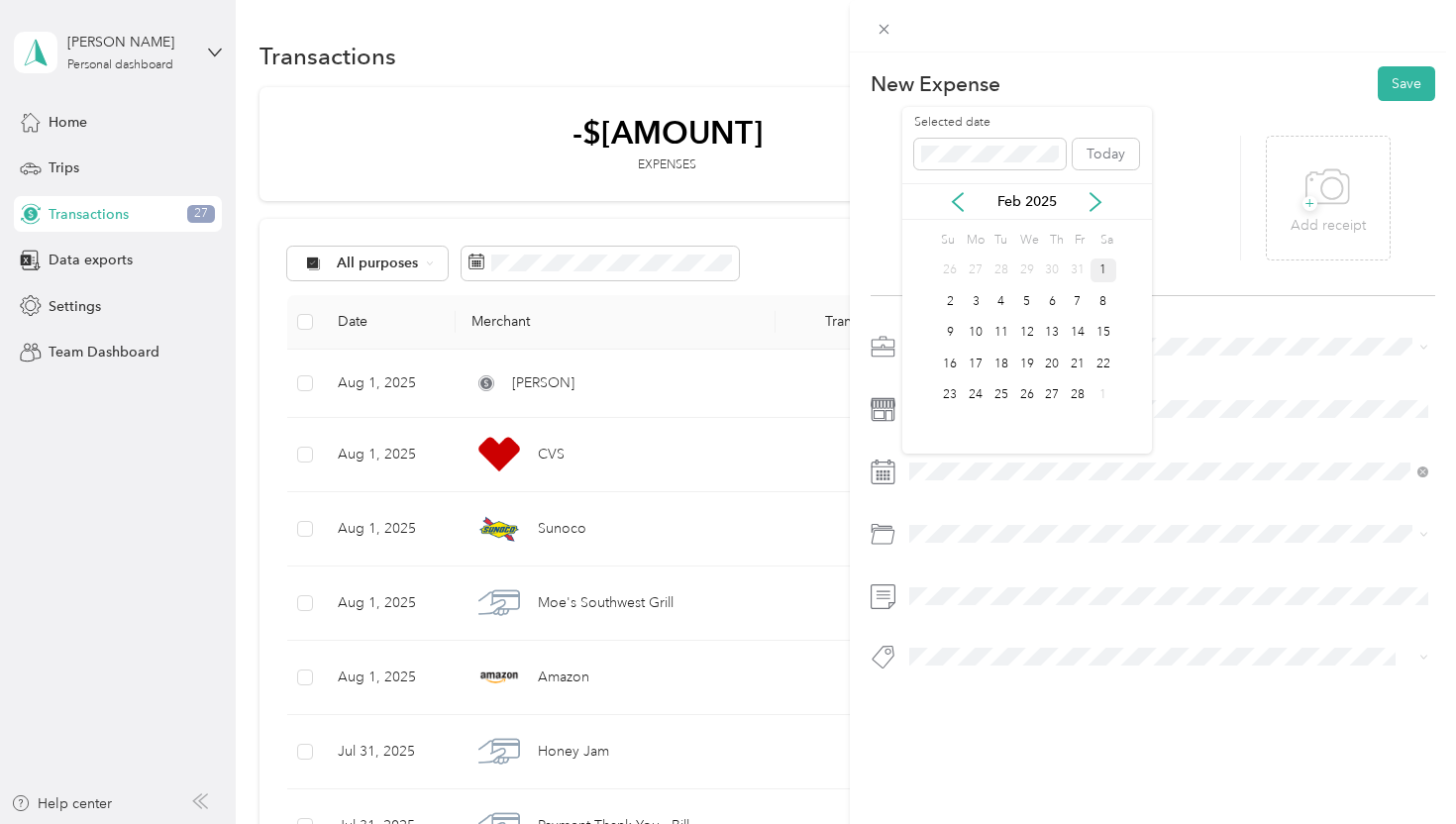 click on "1" at bounding box center (1103, 270) 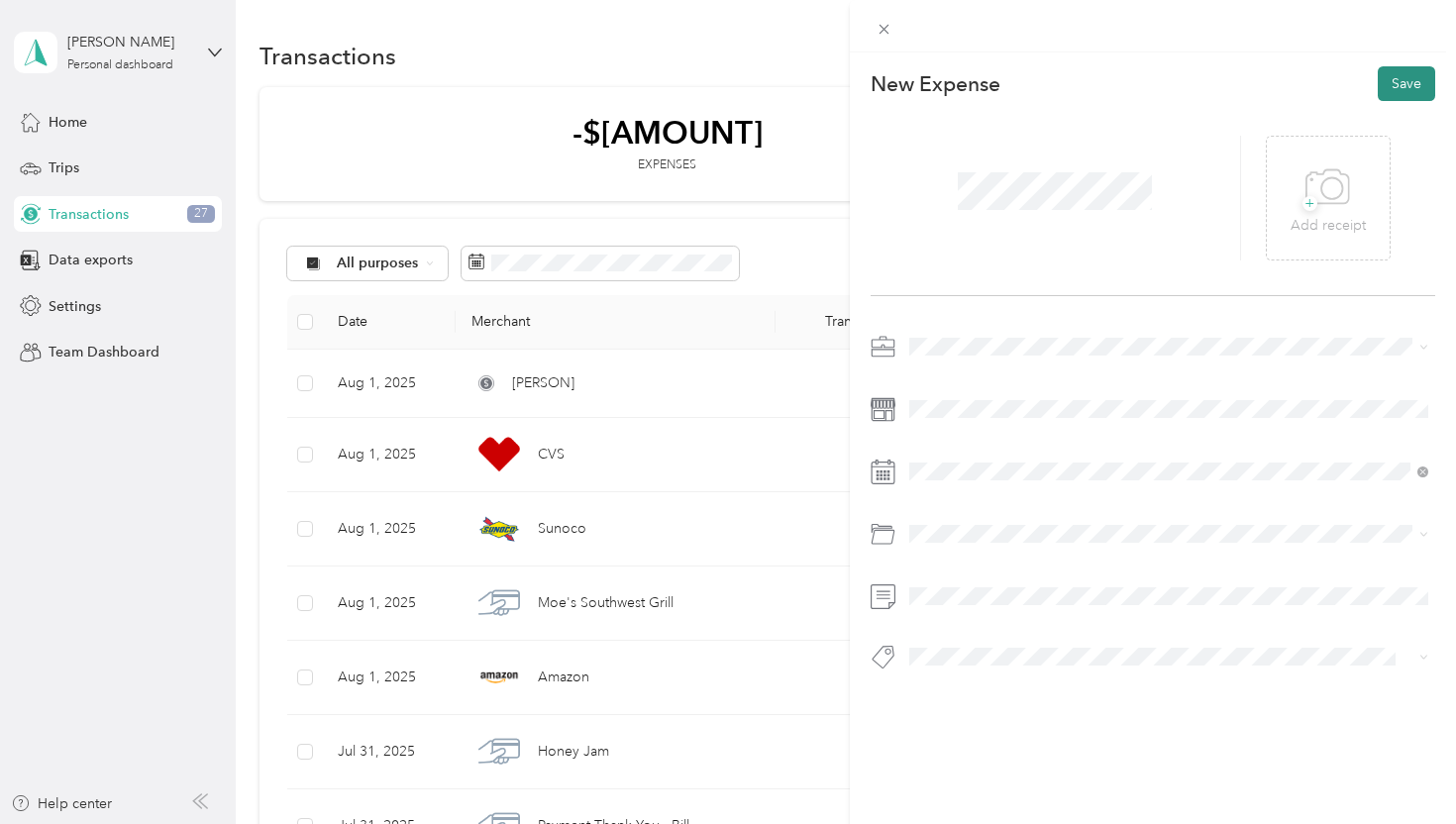 click on "Save" at bounding box center [1406, 83] 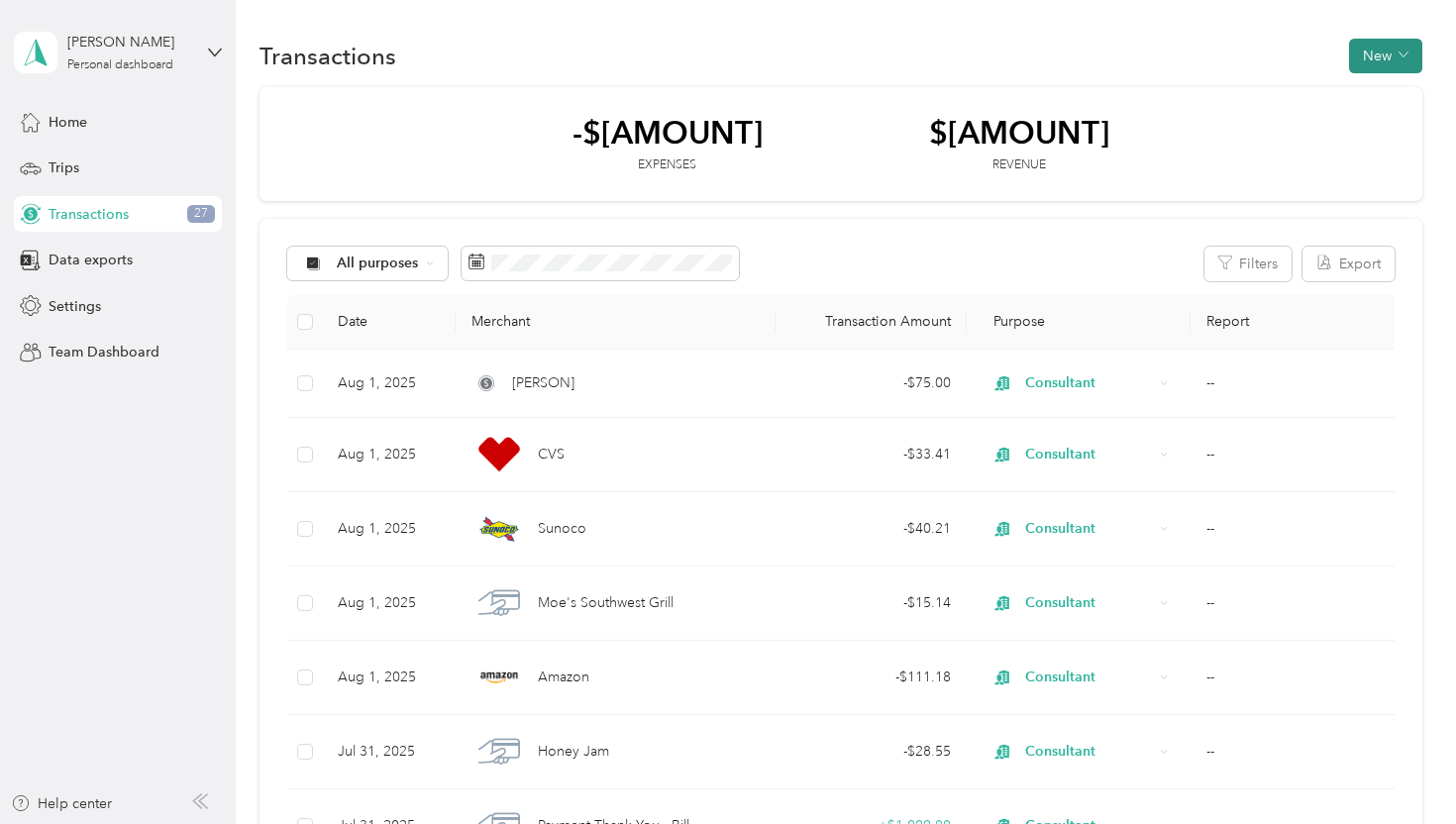 click on "New" at bounding box center [1386, 55] 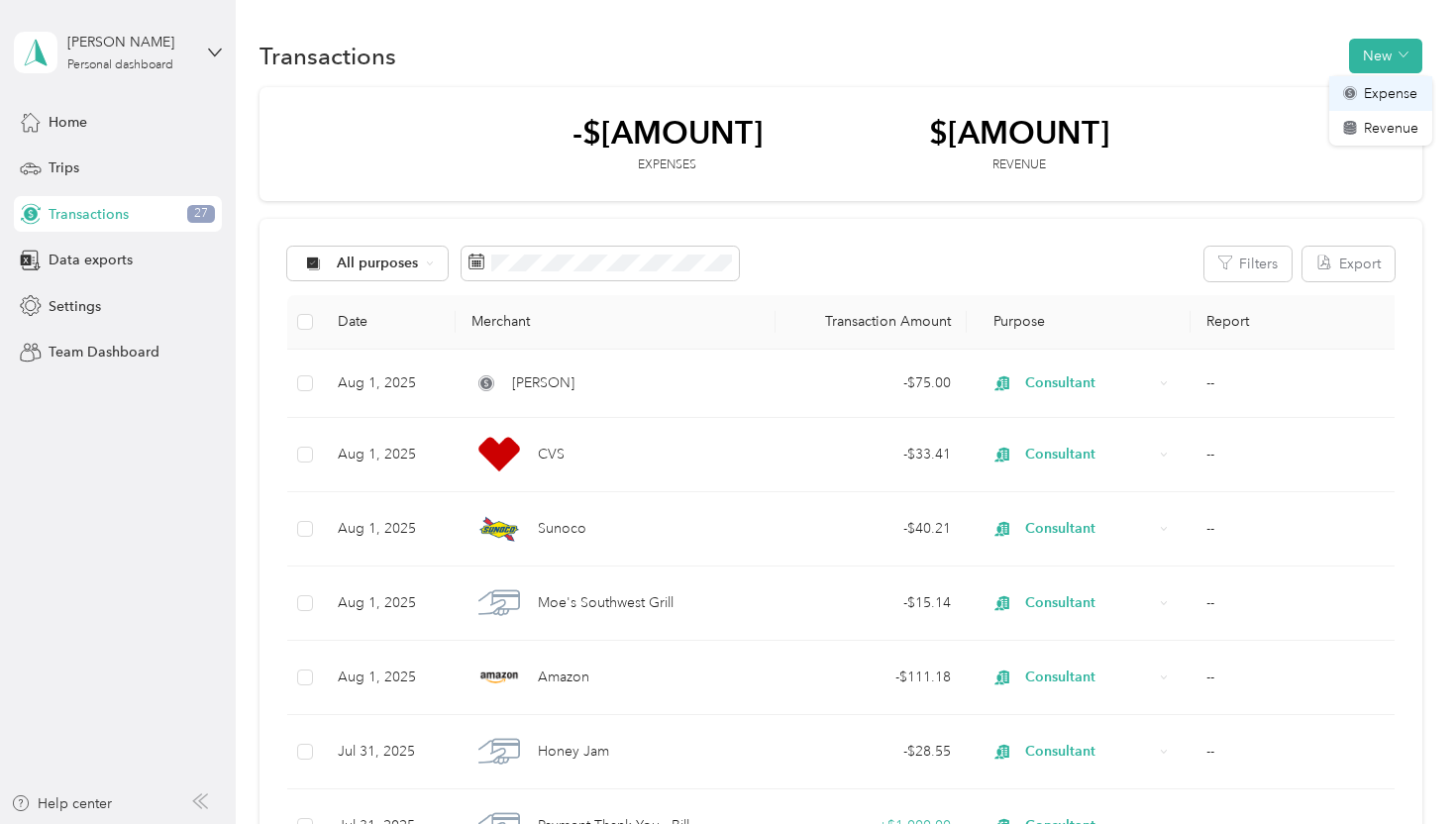 click on "Expense" at bounding box center [1391, 93] 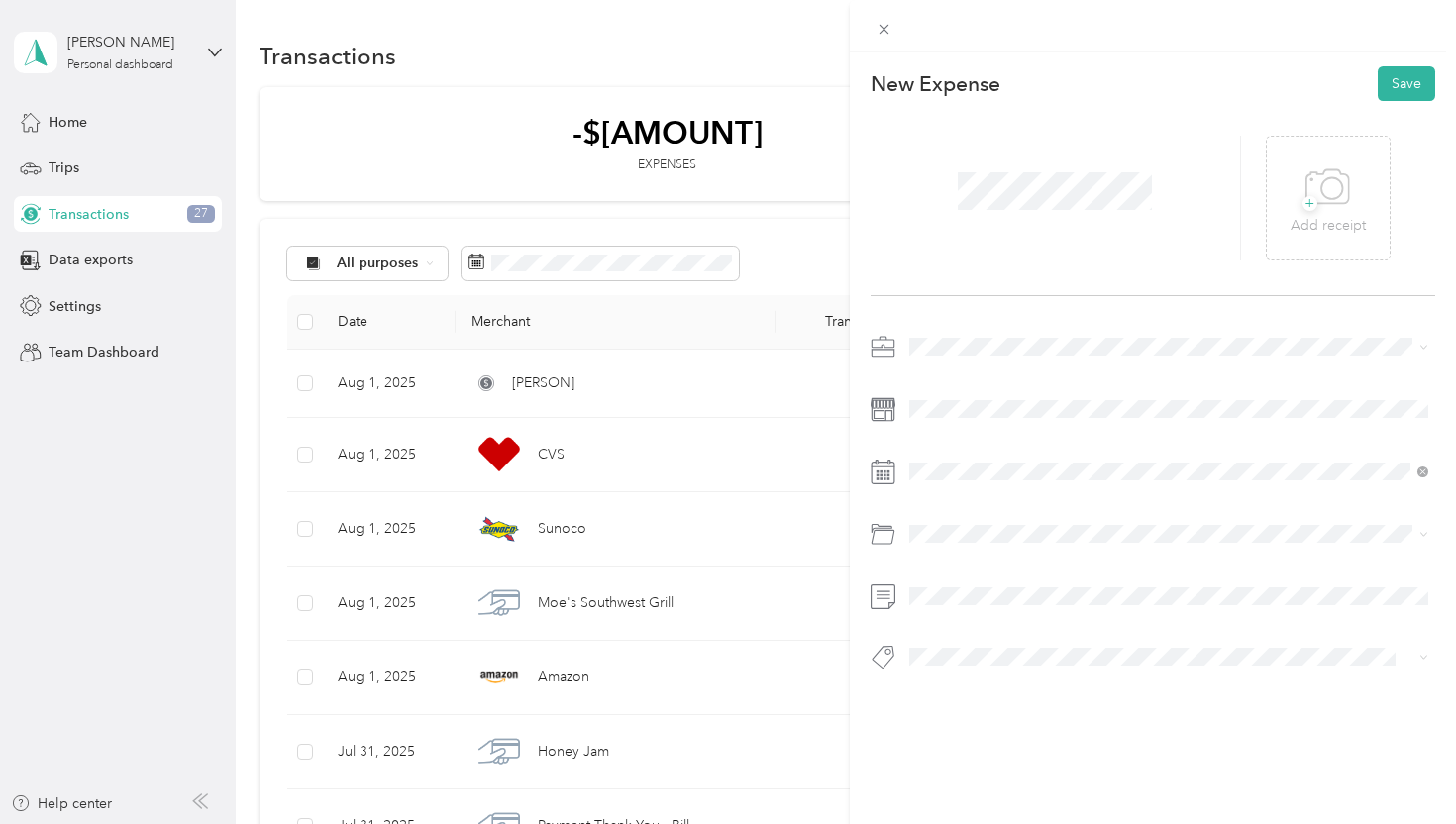 click on "Consultant" at bounding box center (949, 476) 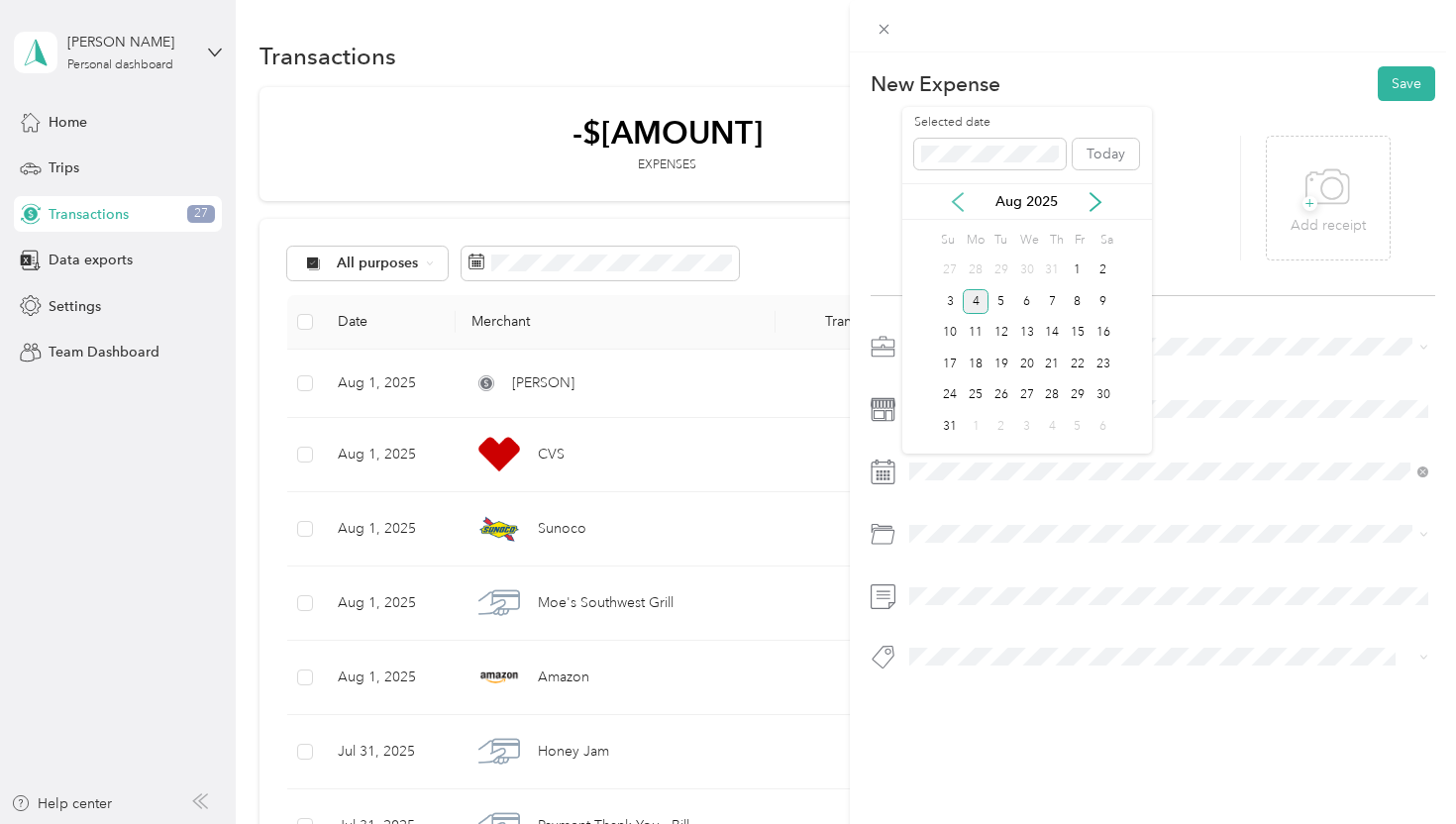 click 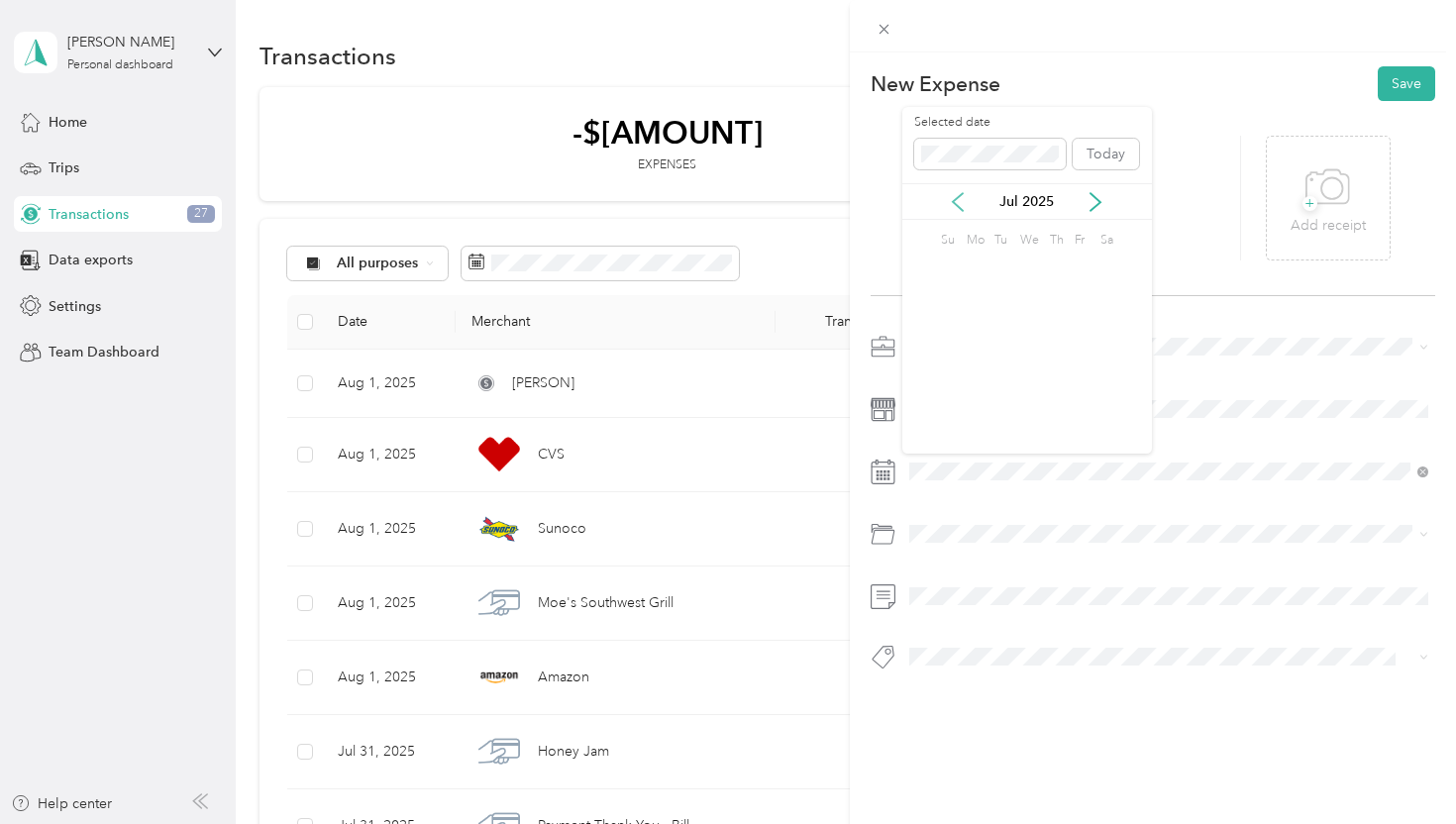 click 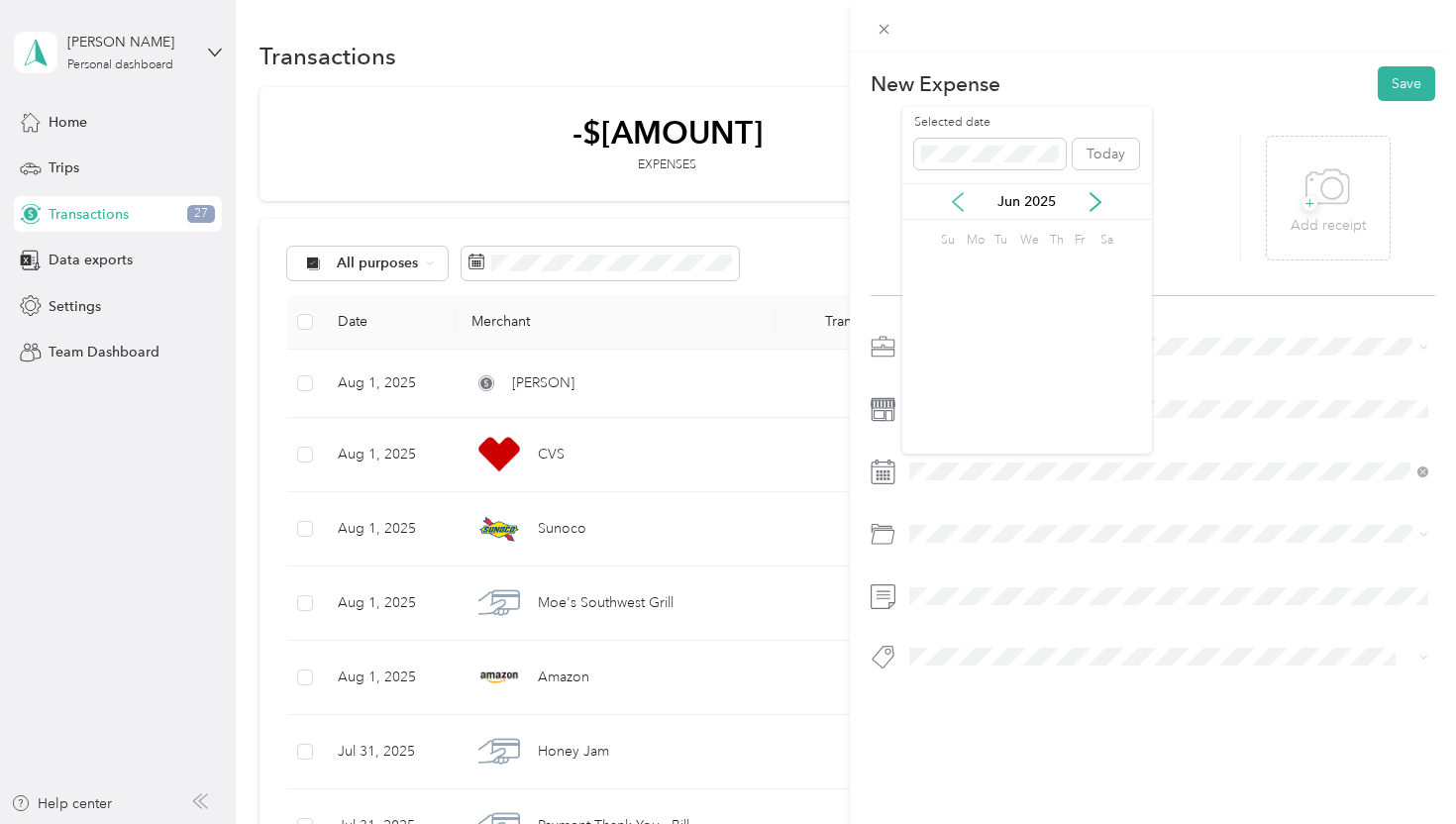 click 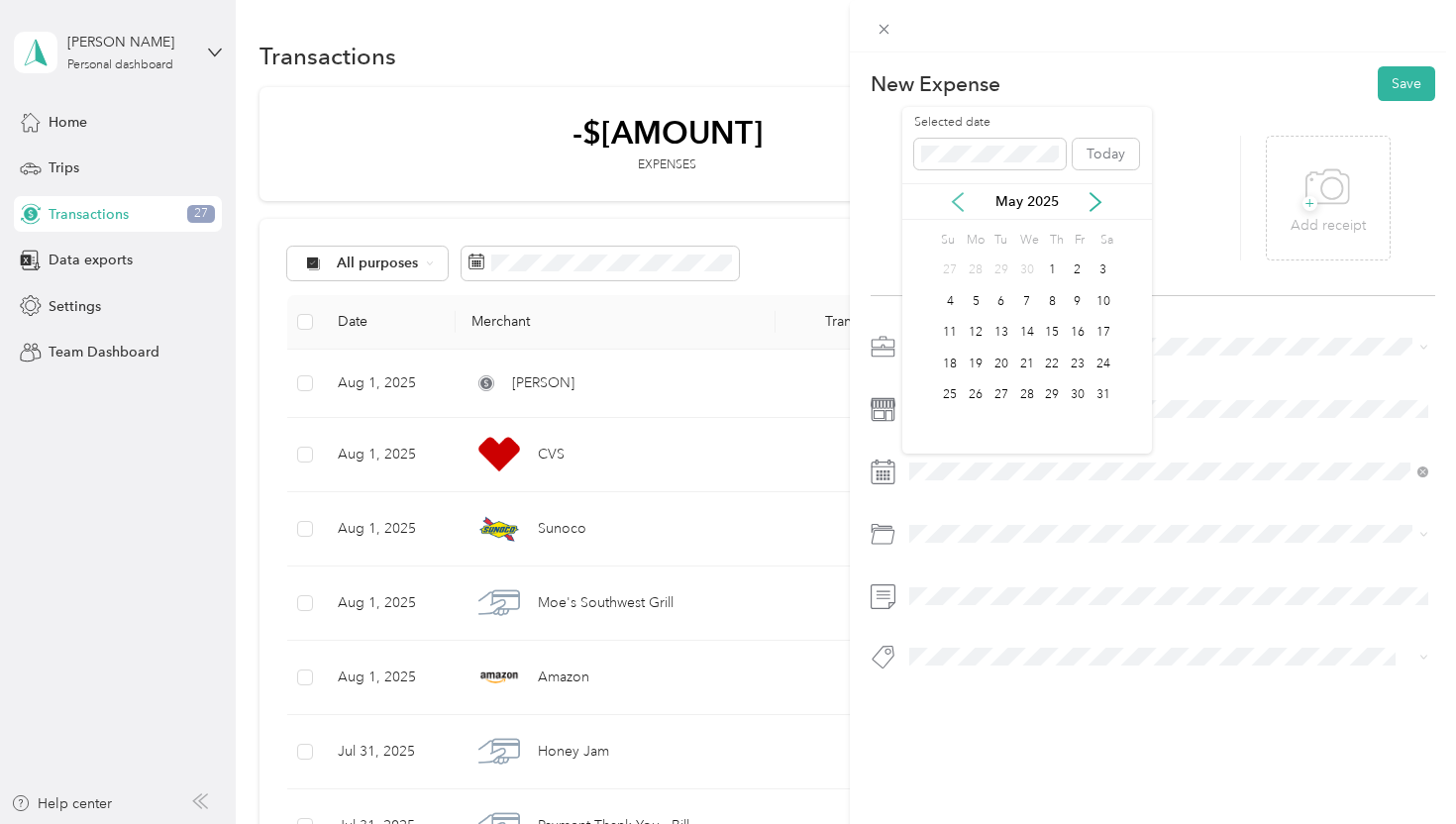 click 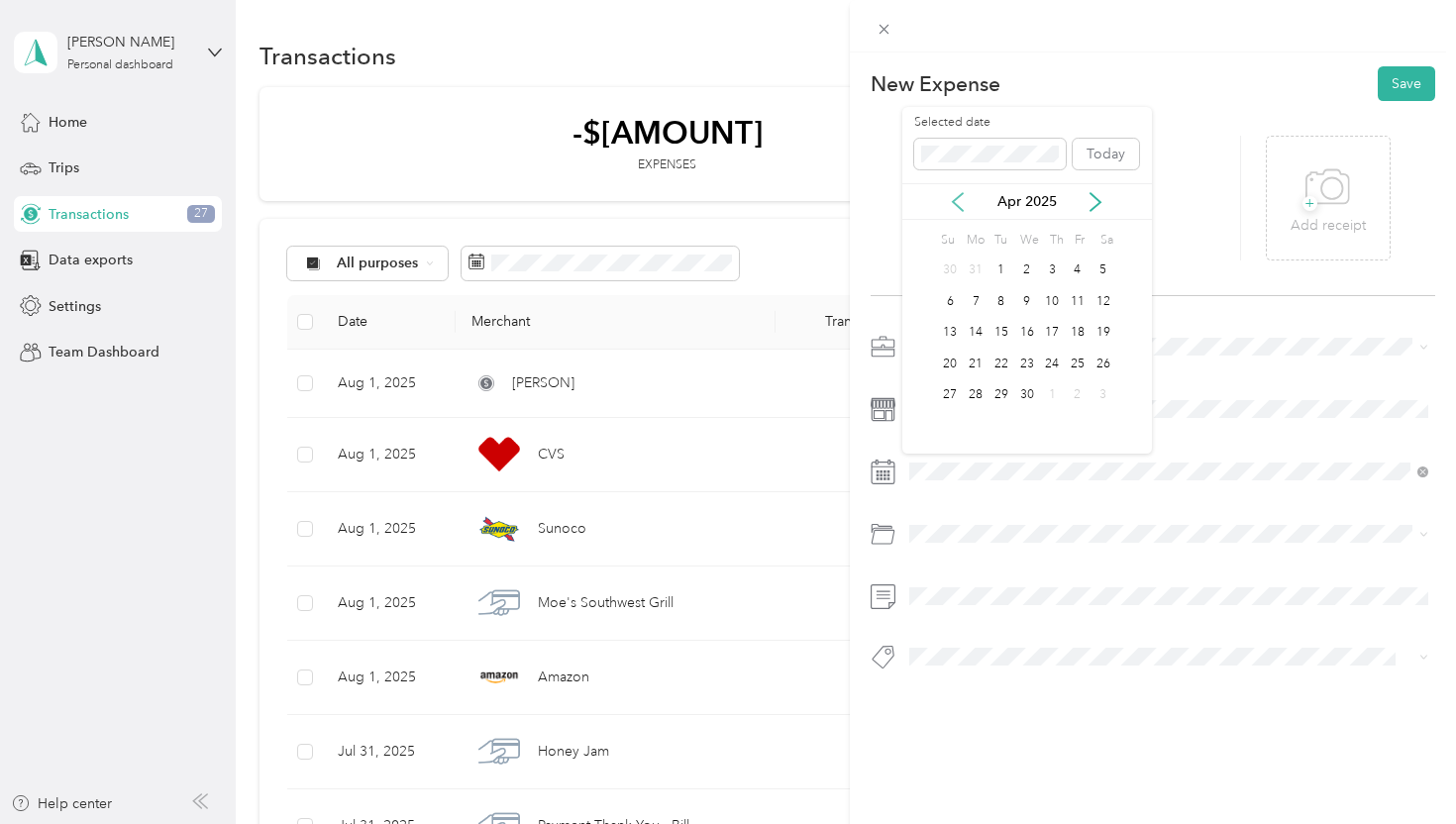 click 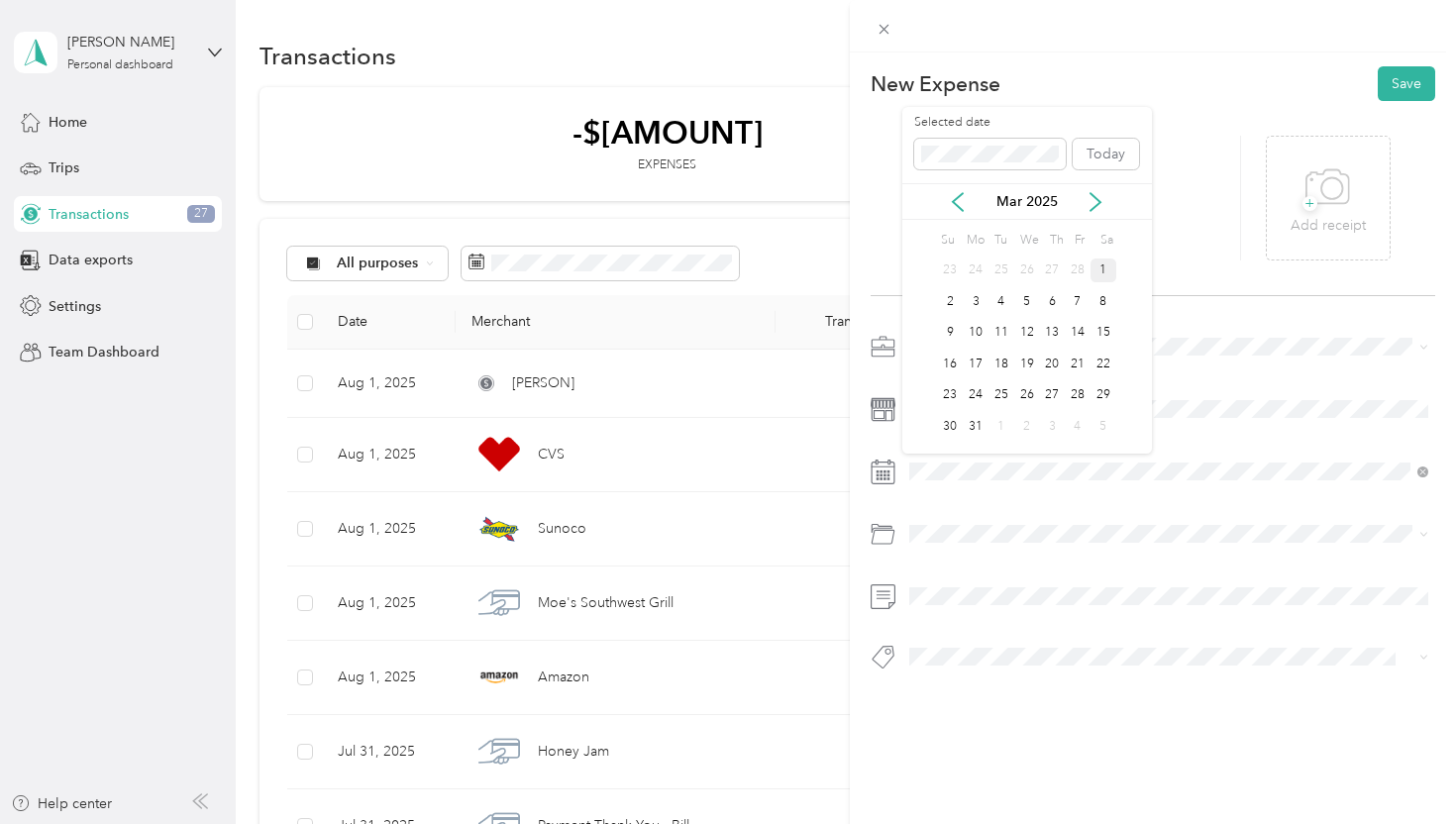 click on "1" at bounding box center [1103, 270] 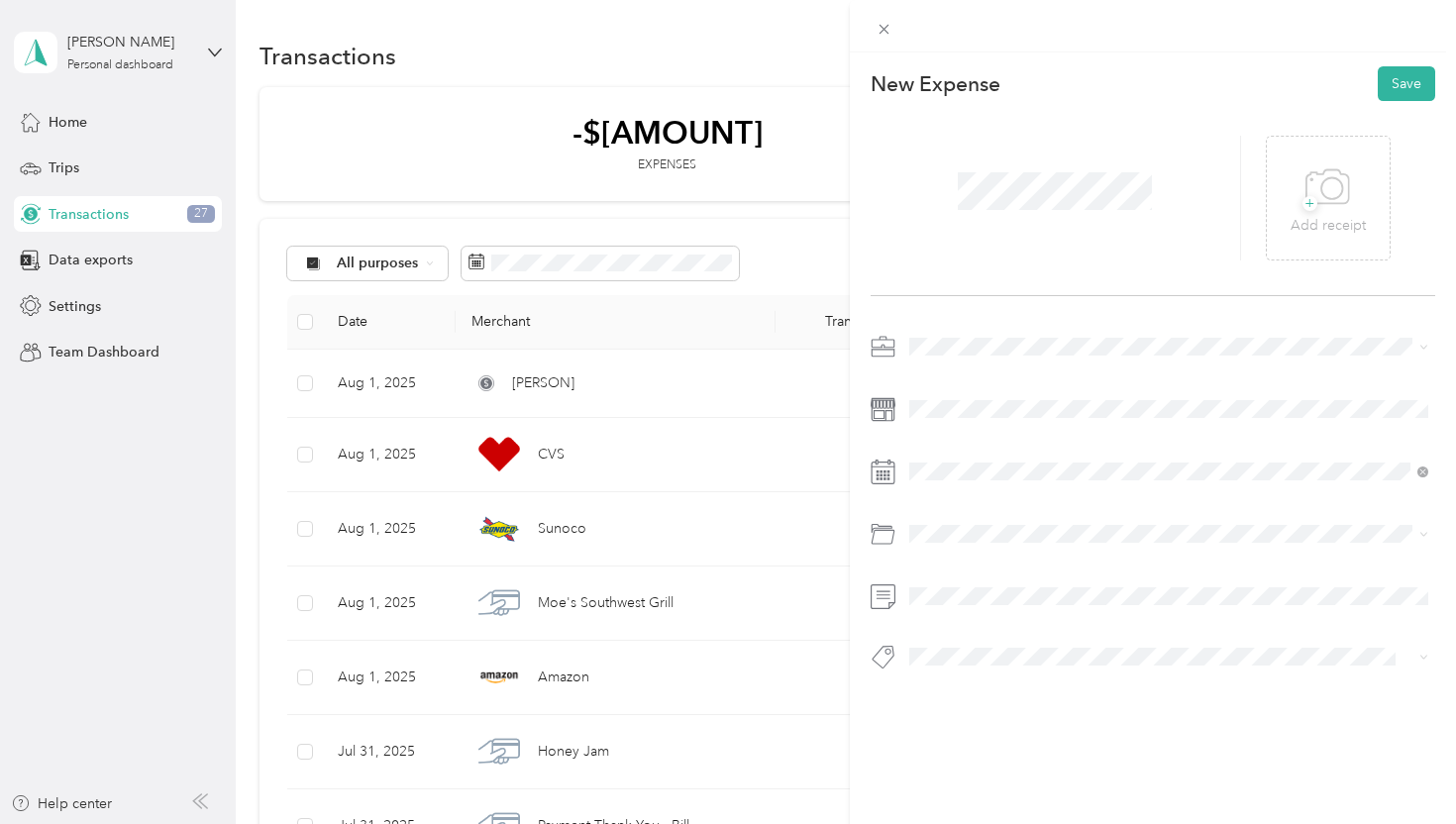 click on "Life Insurance" at bounding box center (1169, 360) 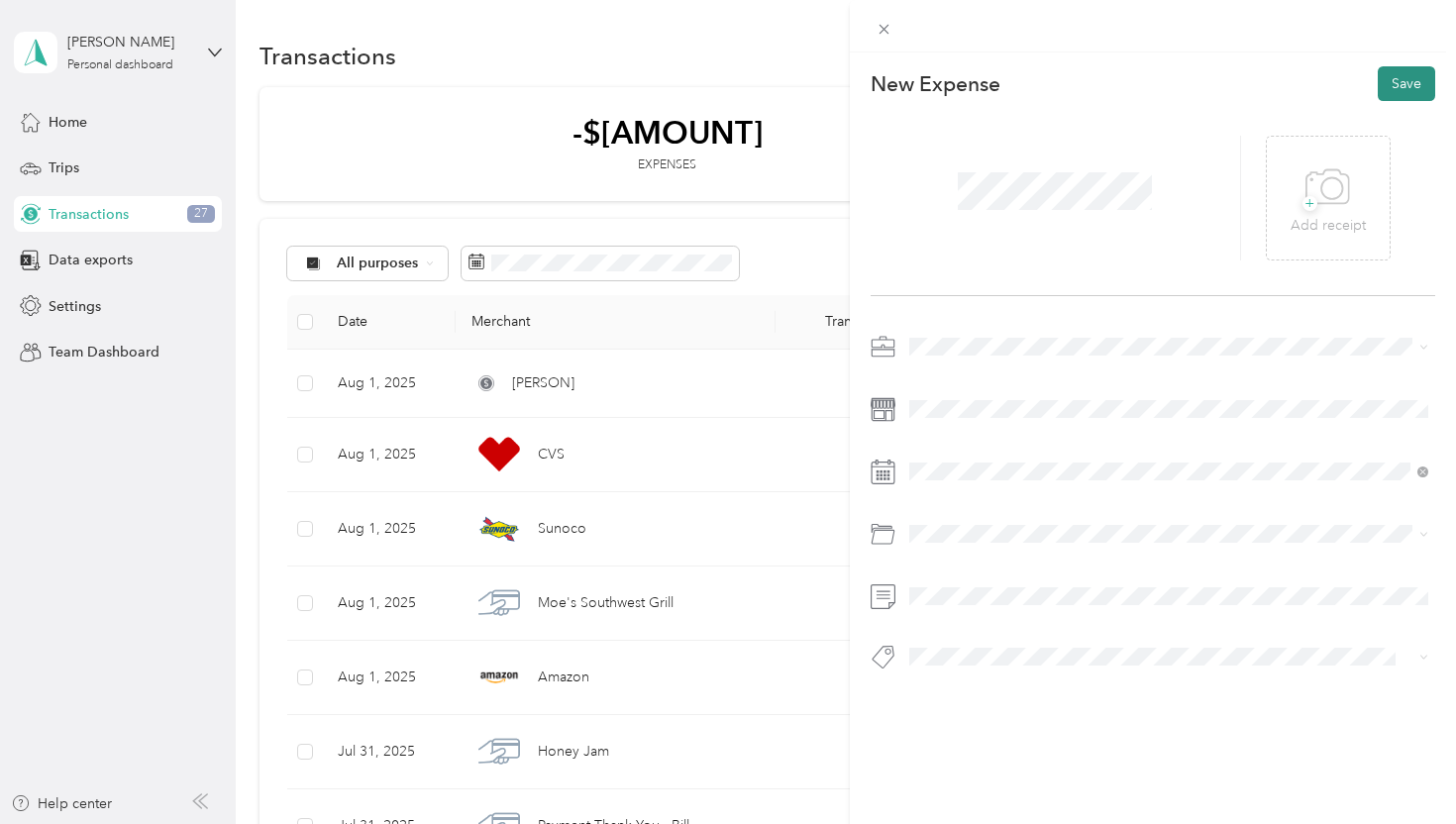 click on "Save" at bounding box center [1406, 83] 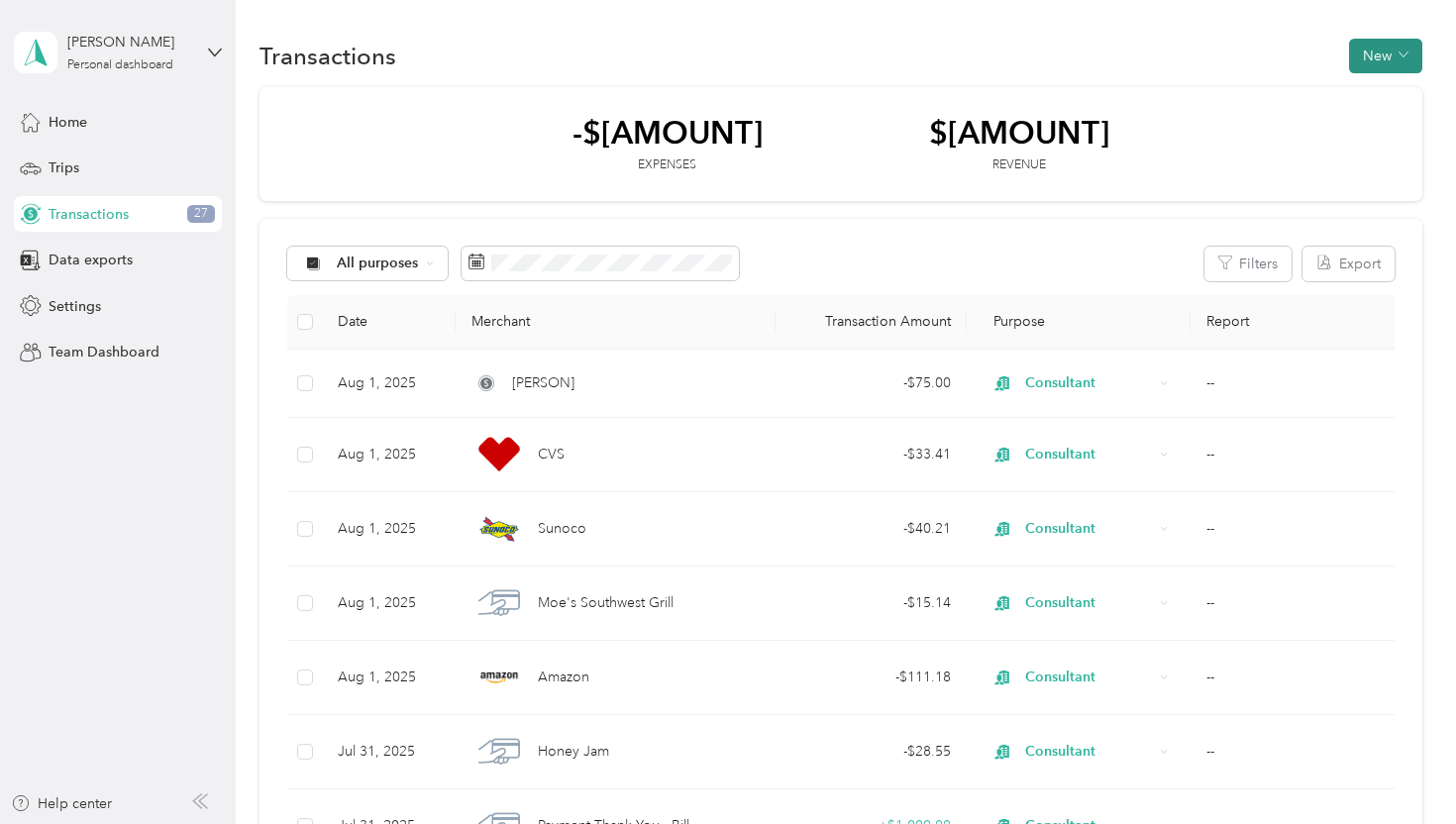 click on "New" at bounding box center [1386, 55] 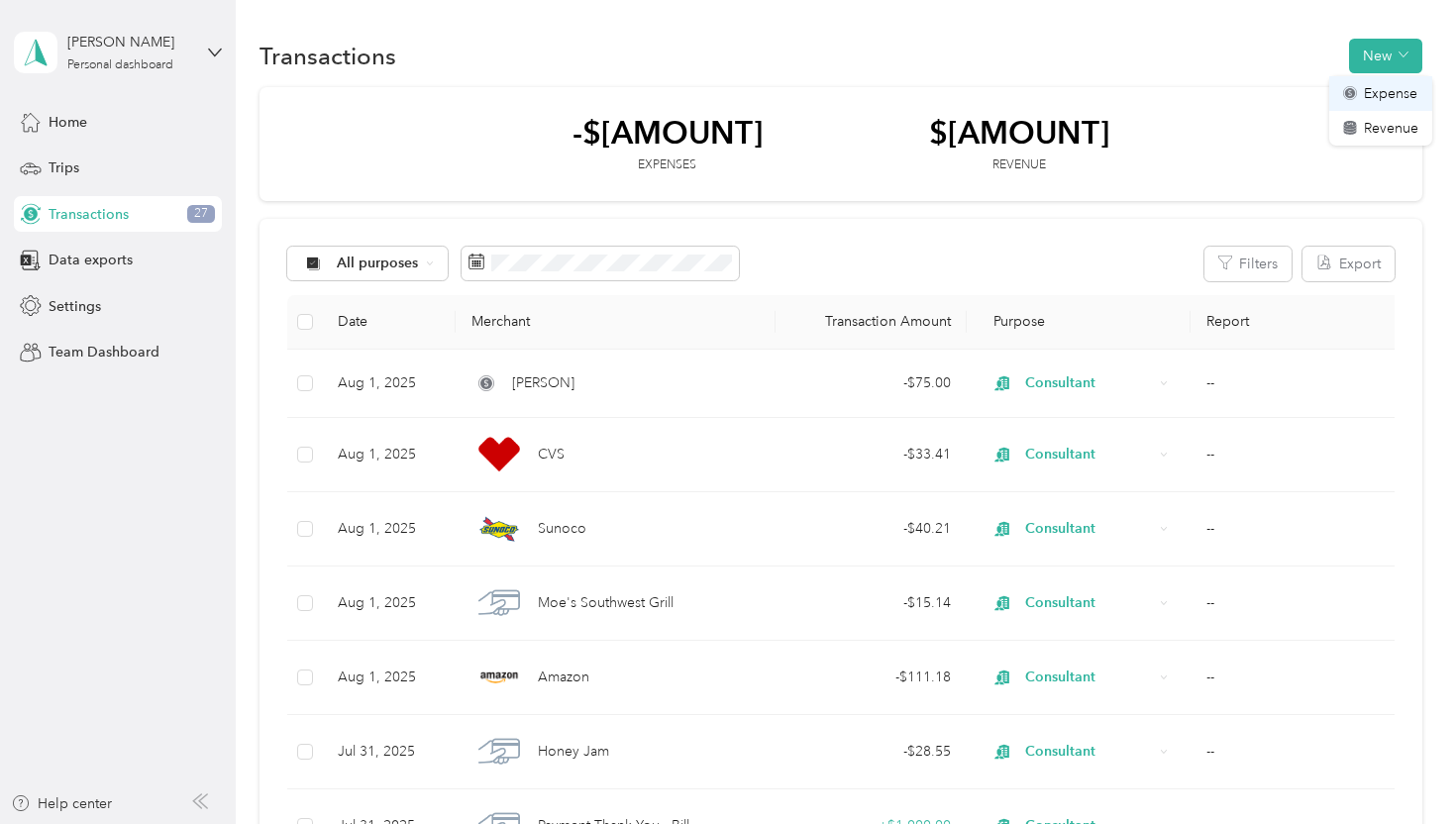 click on "Expense" at bounding box center [1391, 93] 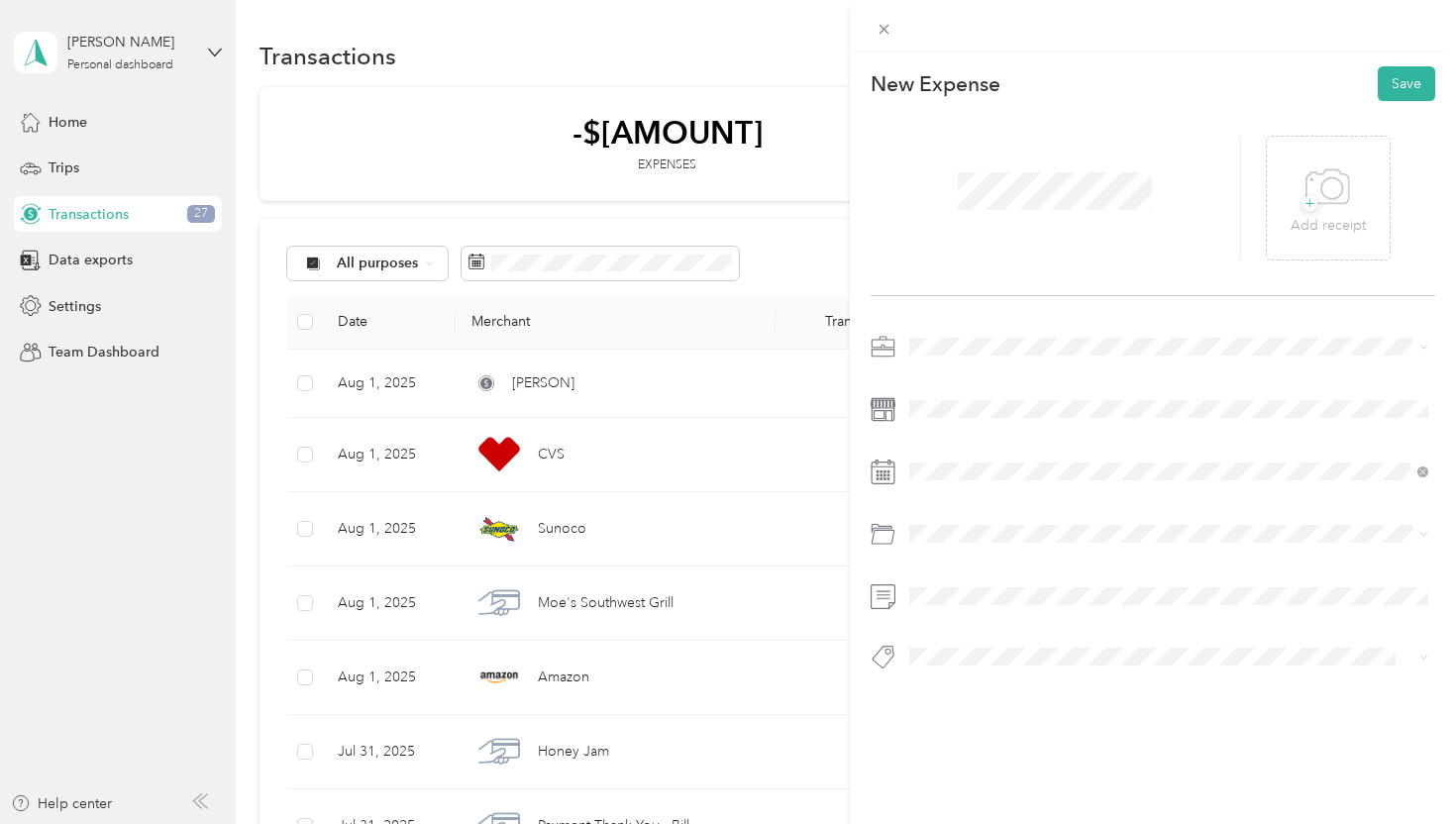 click on "Consultant" at bounding box center (949, 485) 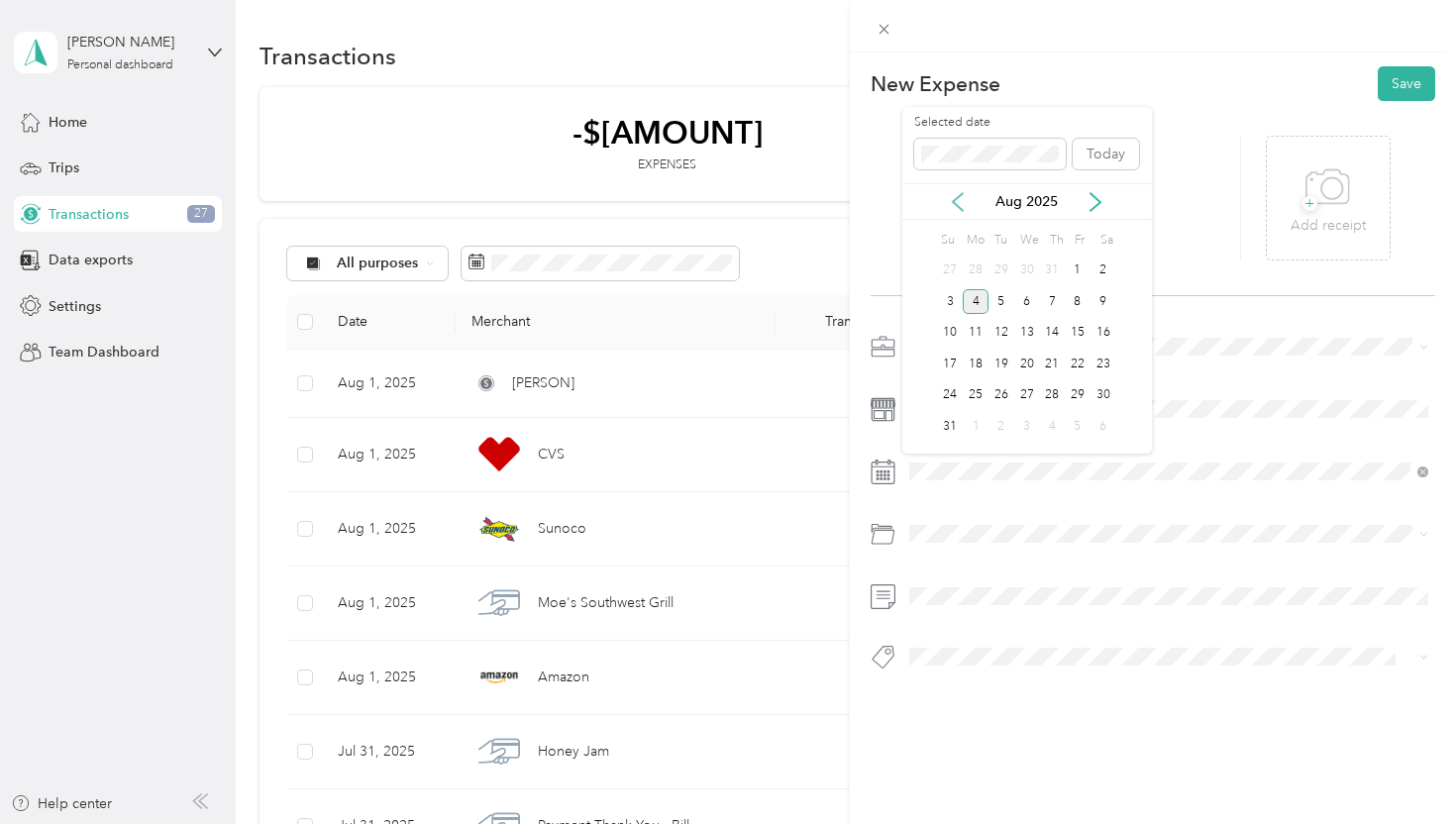 click 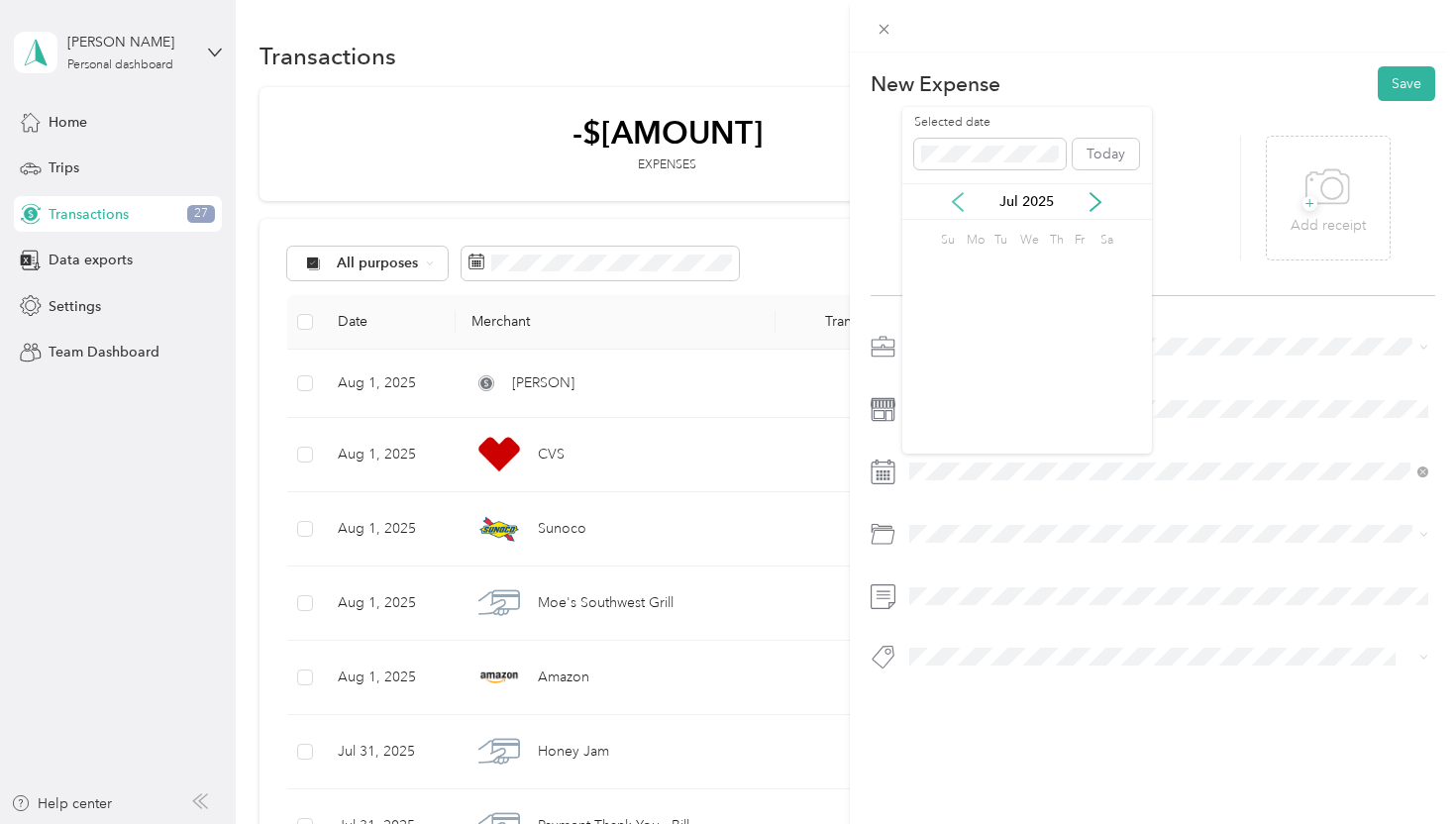click 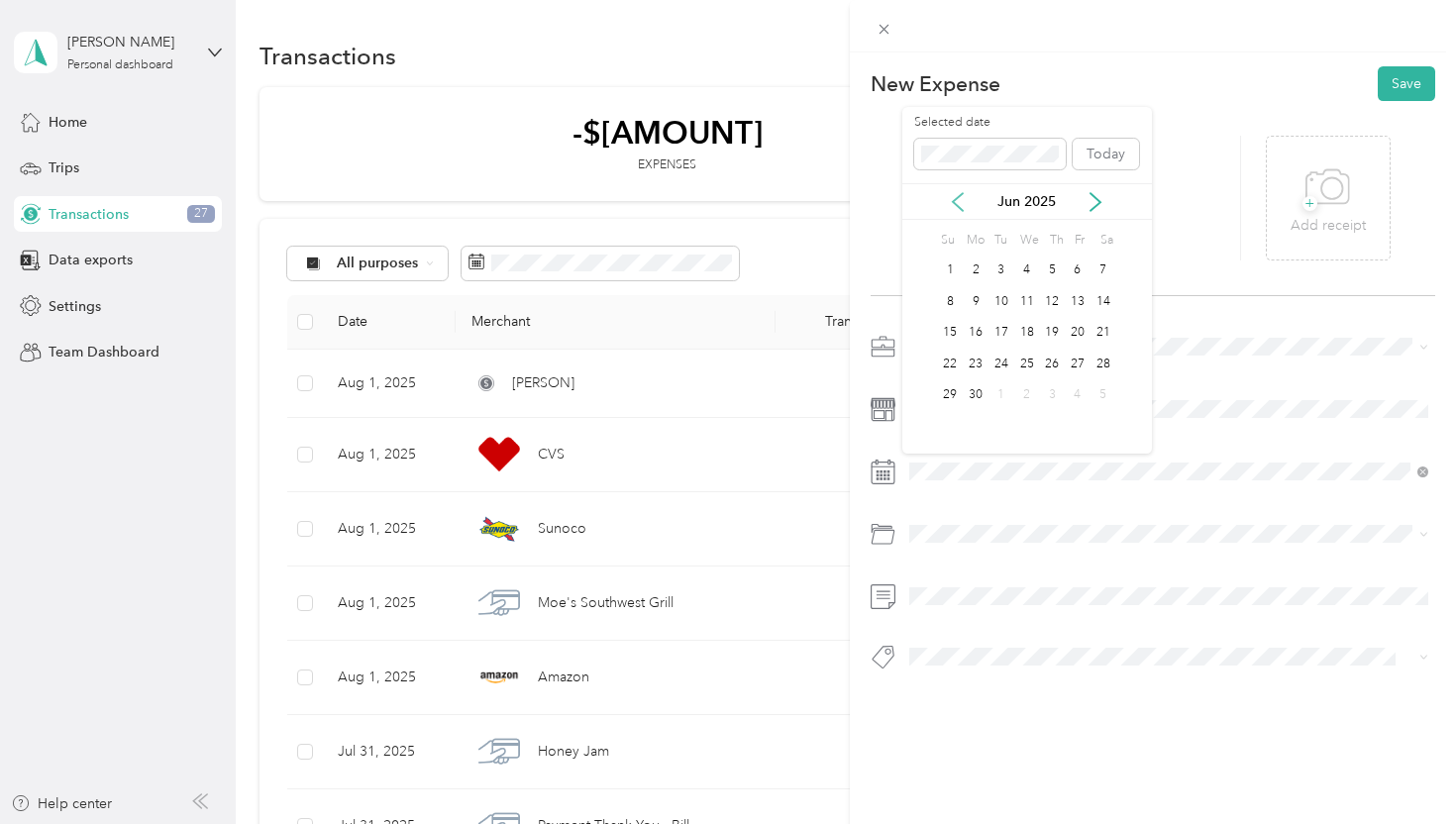 click 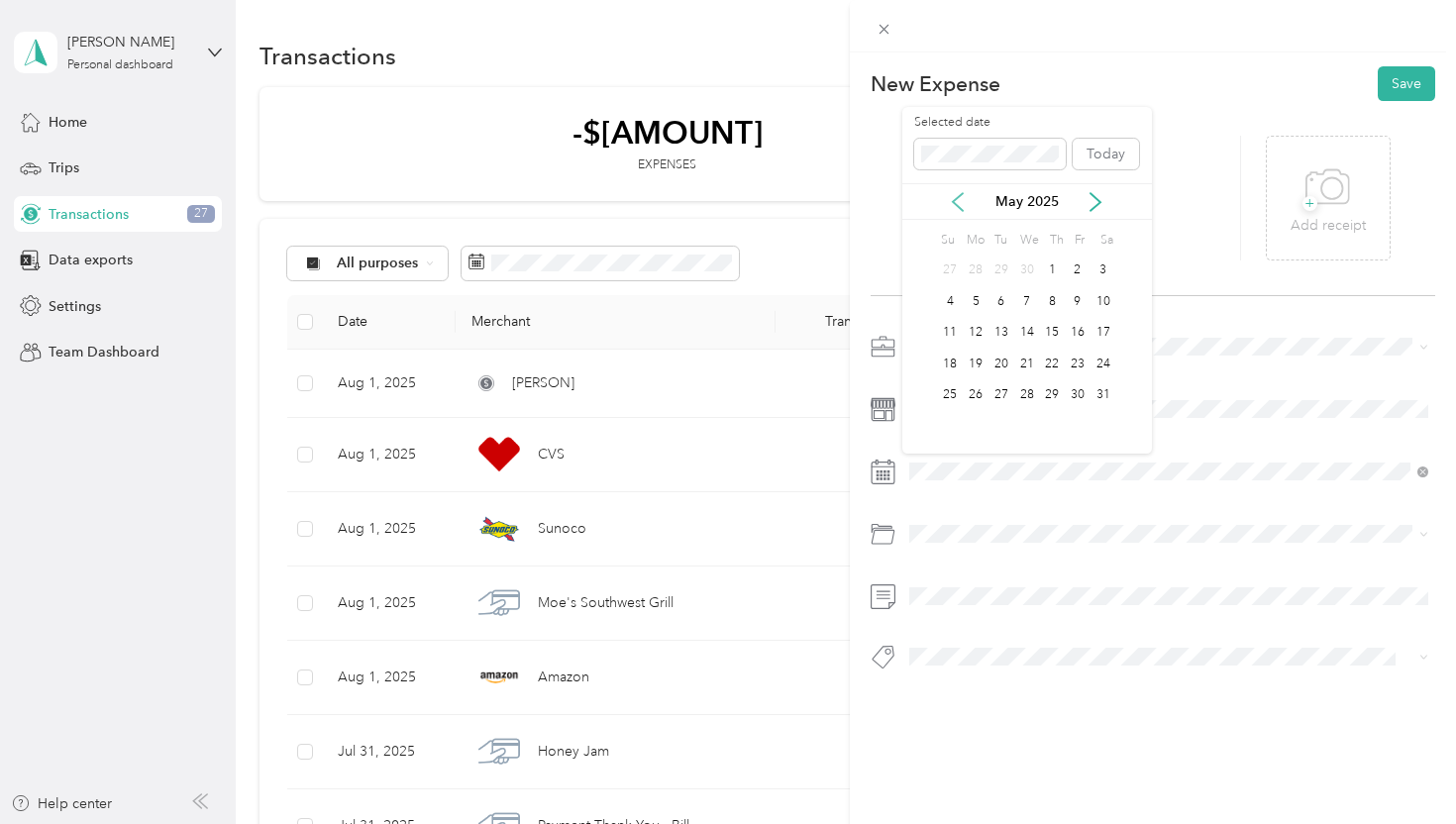 click 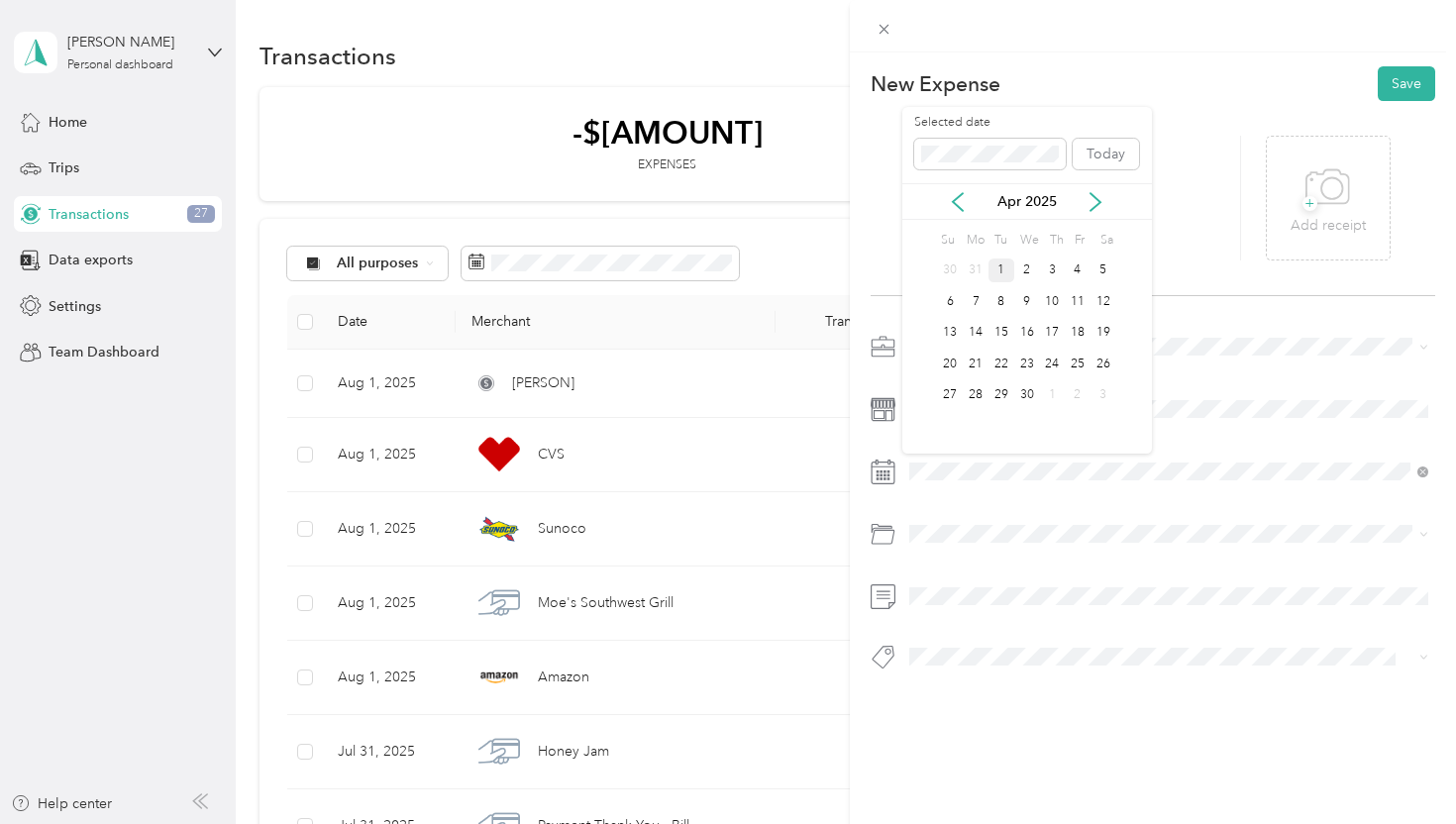 click on "1" at bounding box center (1001, 270) 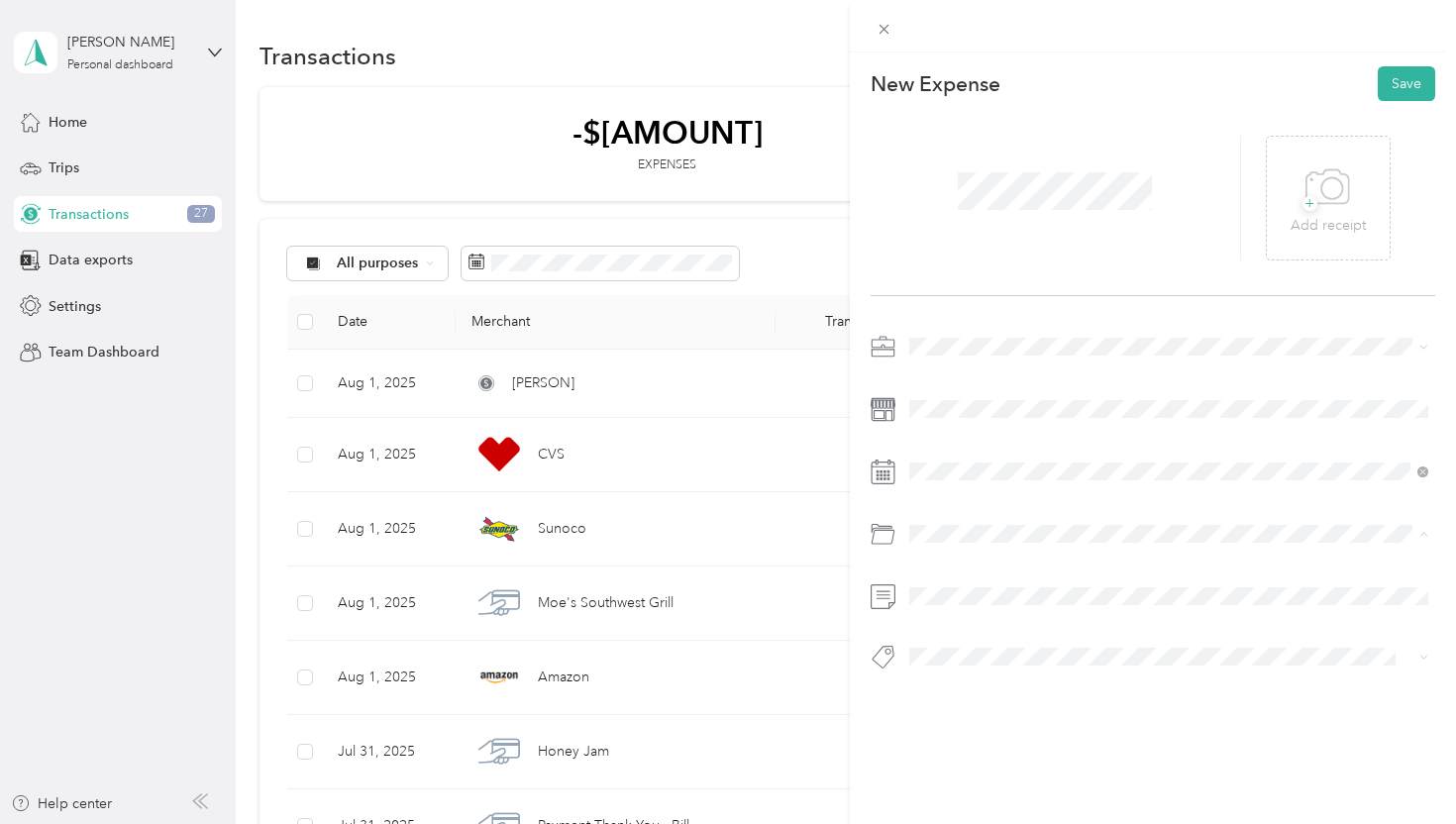 click on "Life Insurance" at bounding box center (1169, 370) 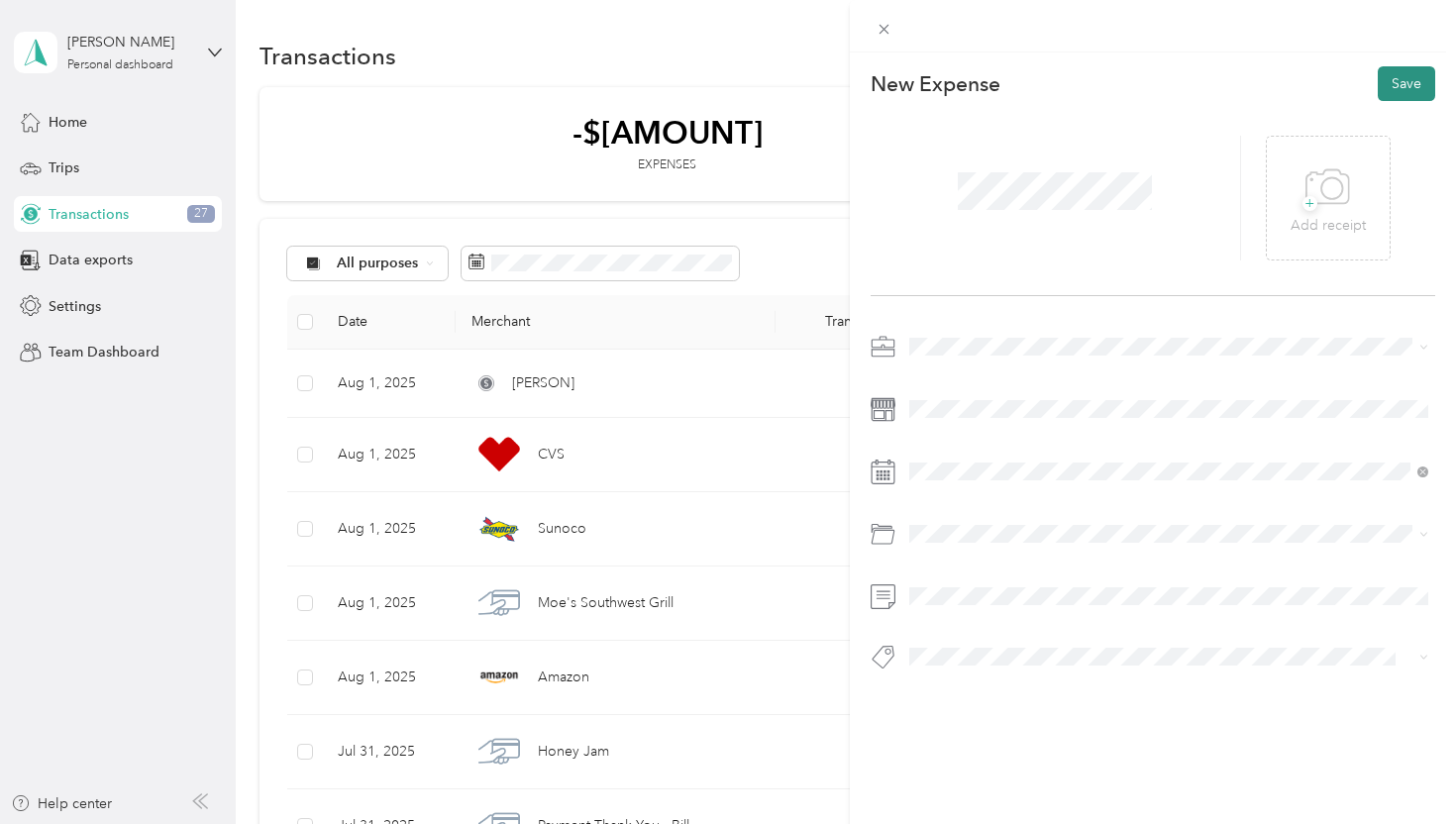 click on "Save" at bounding box center [1406, 83] 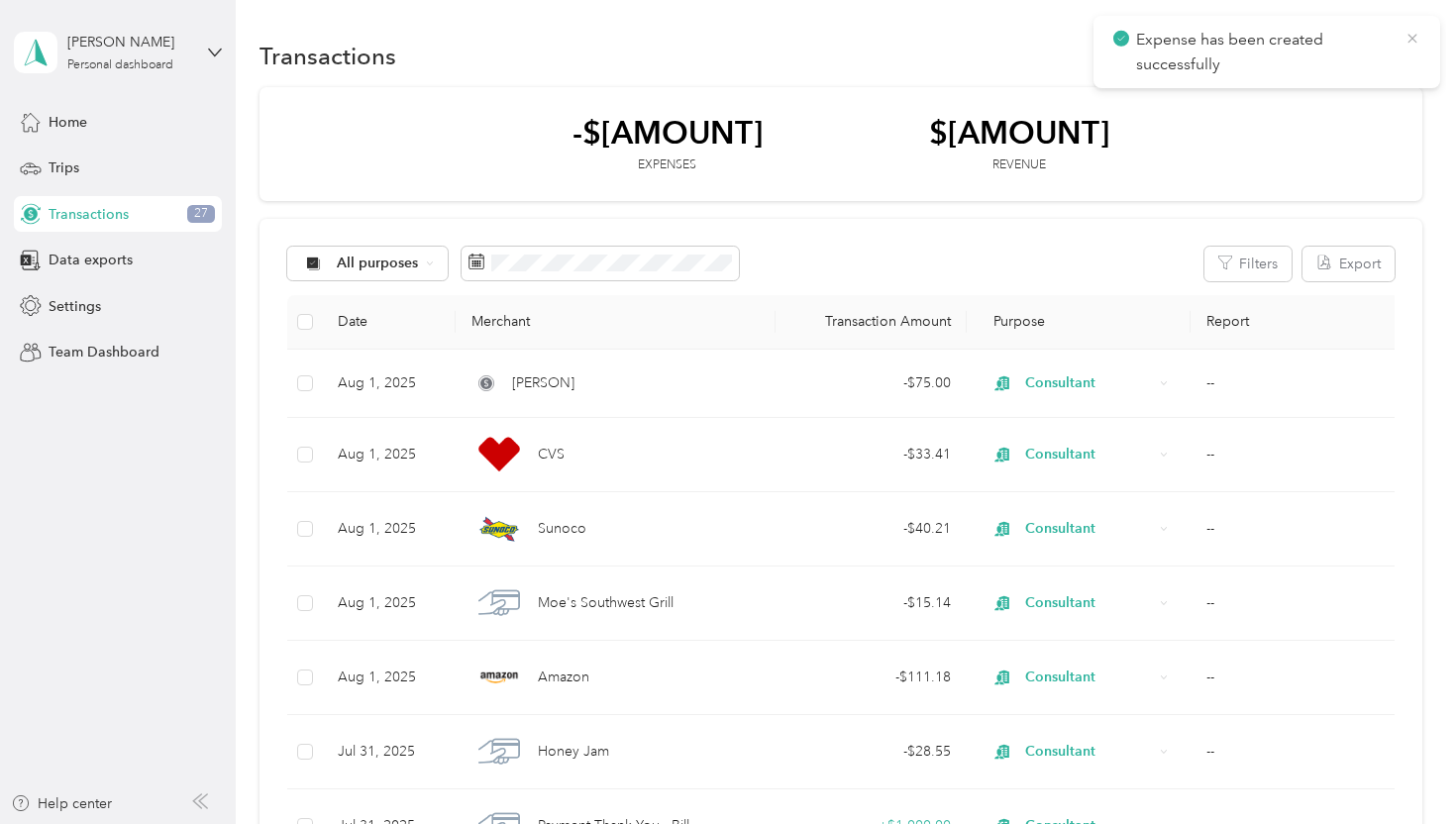 click 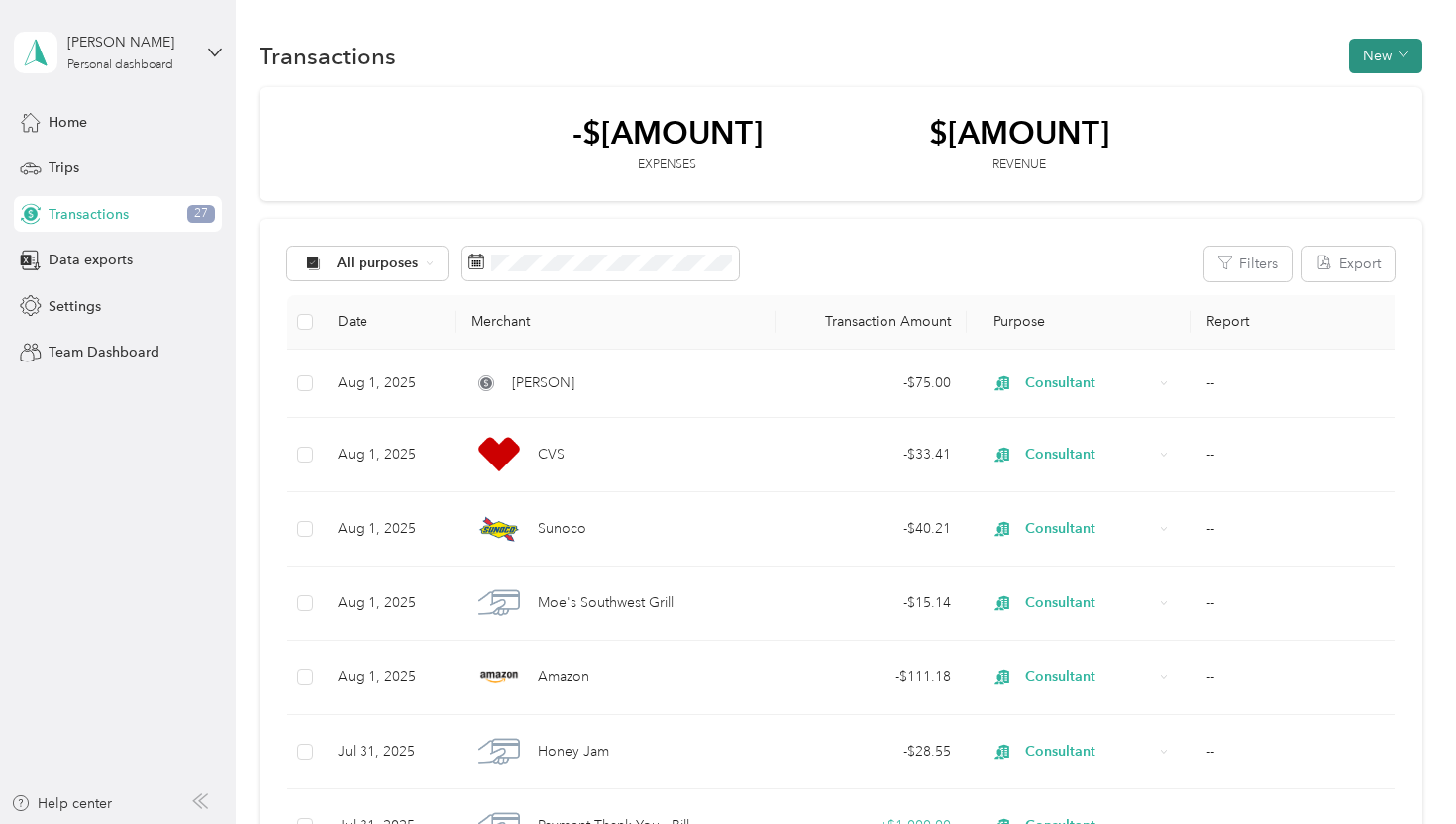 click 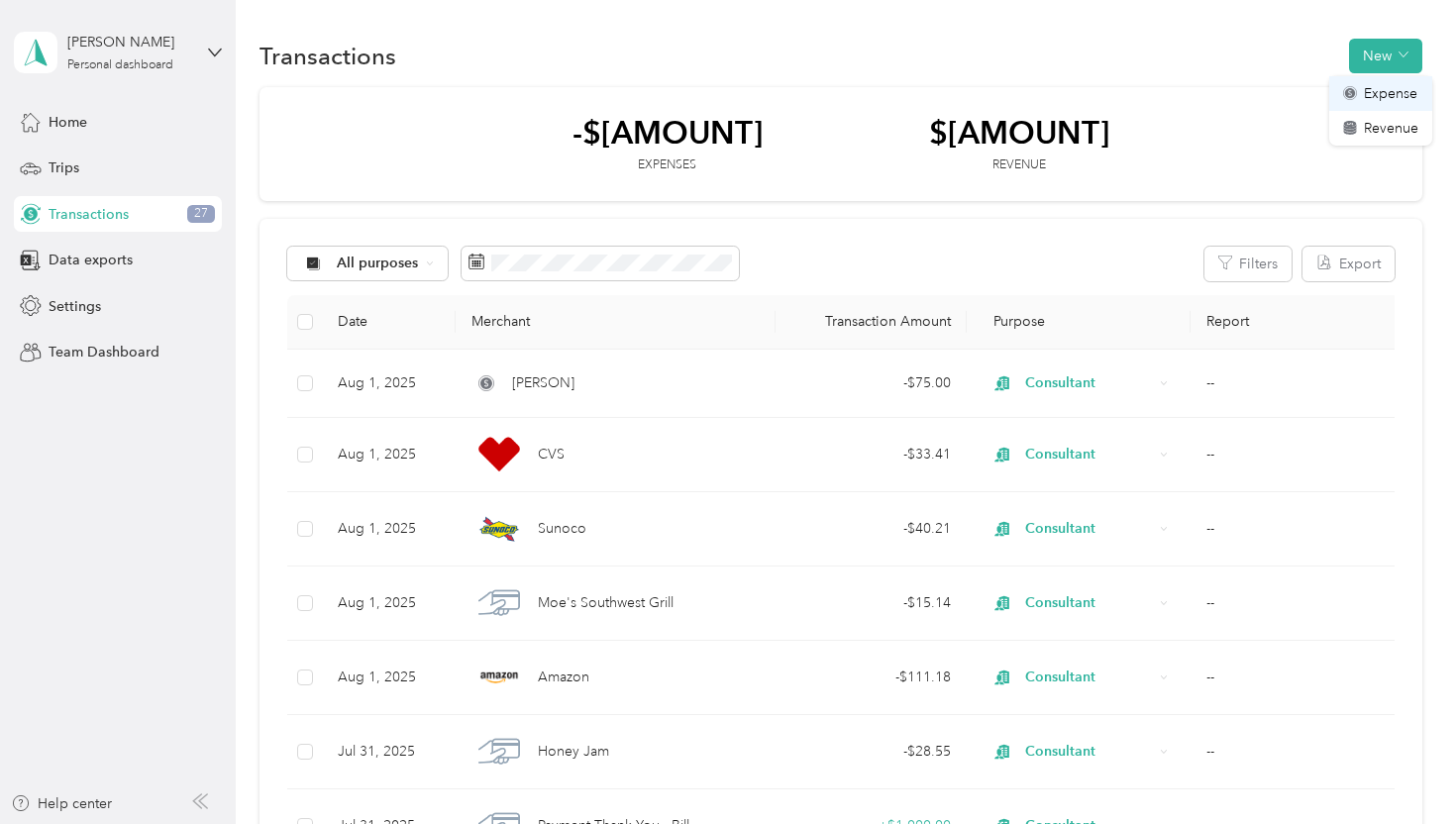click on "Expense" at bounding box center (1391, 93) 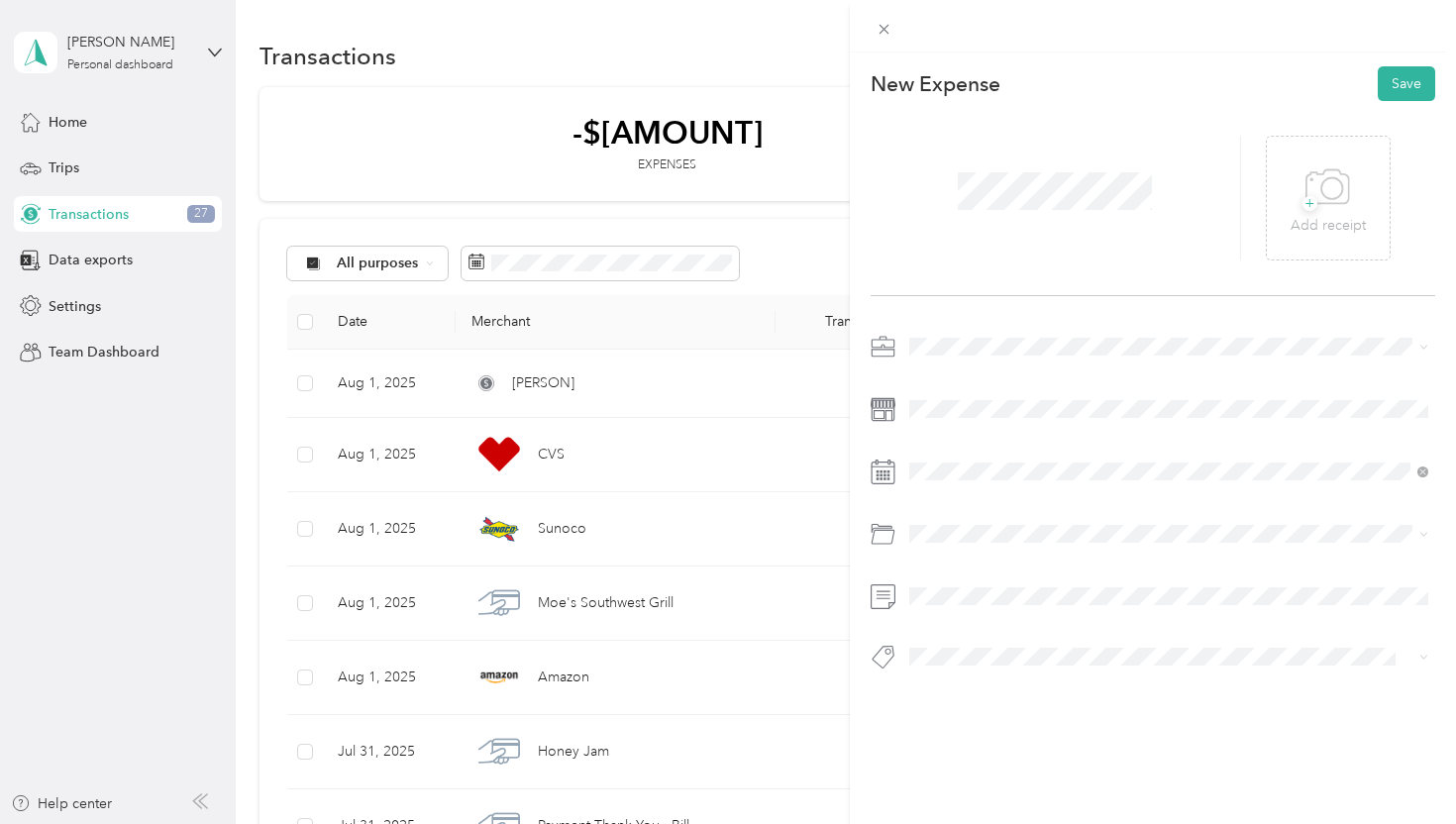 click on "Consultant" at bounding box center (1169, 474) 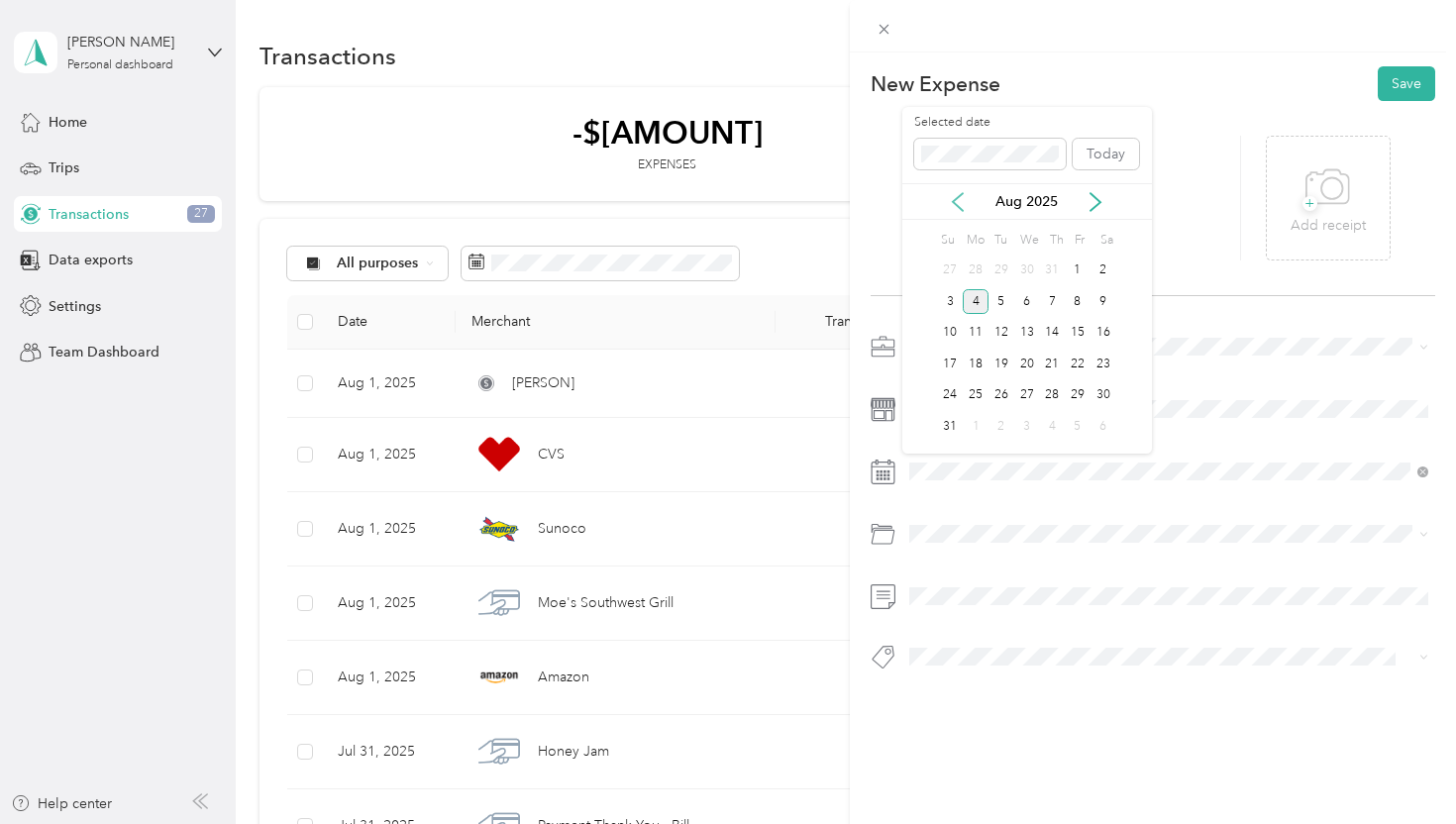 click 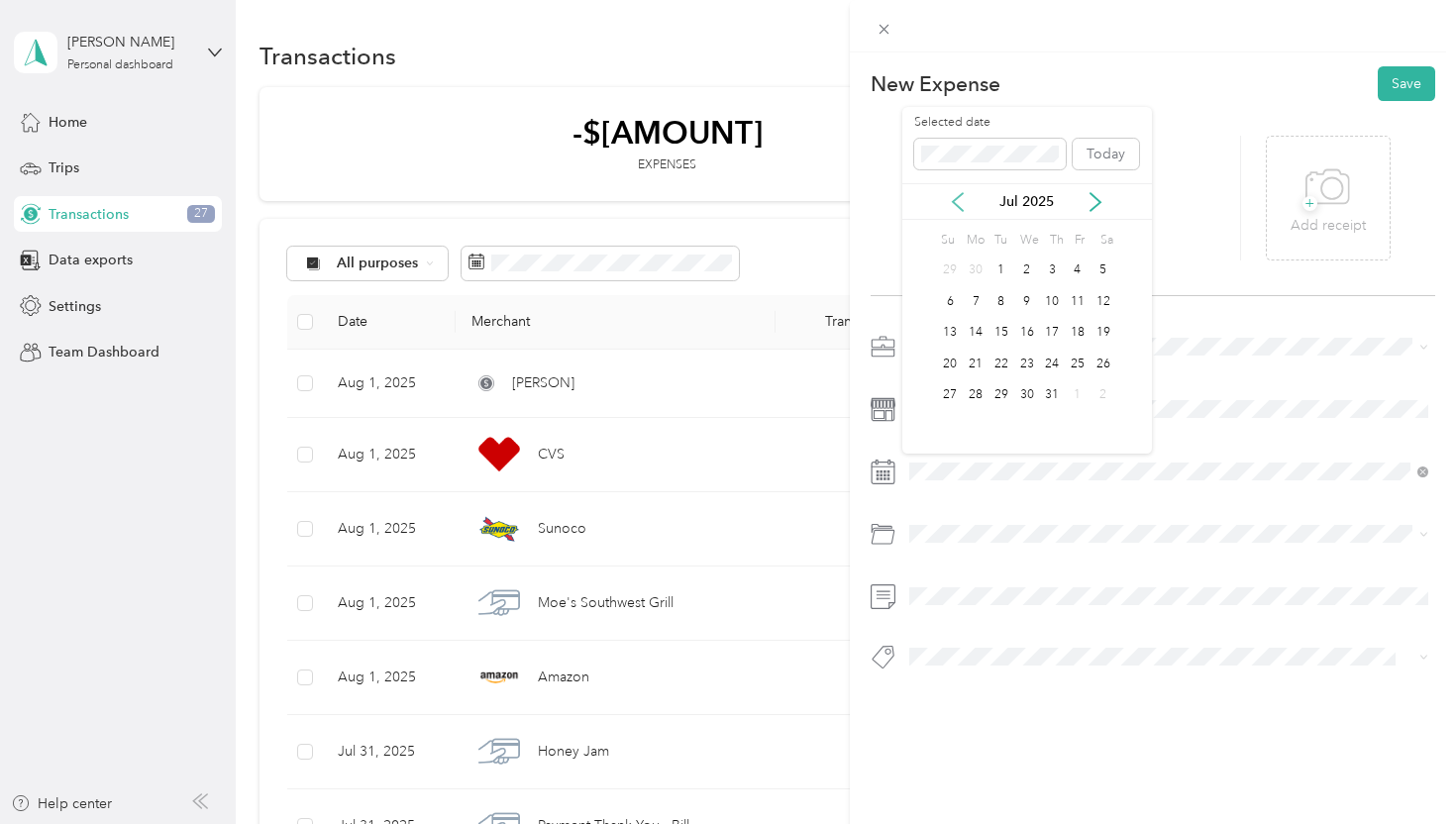click 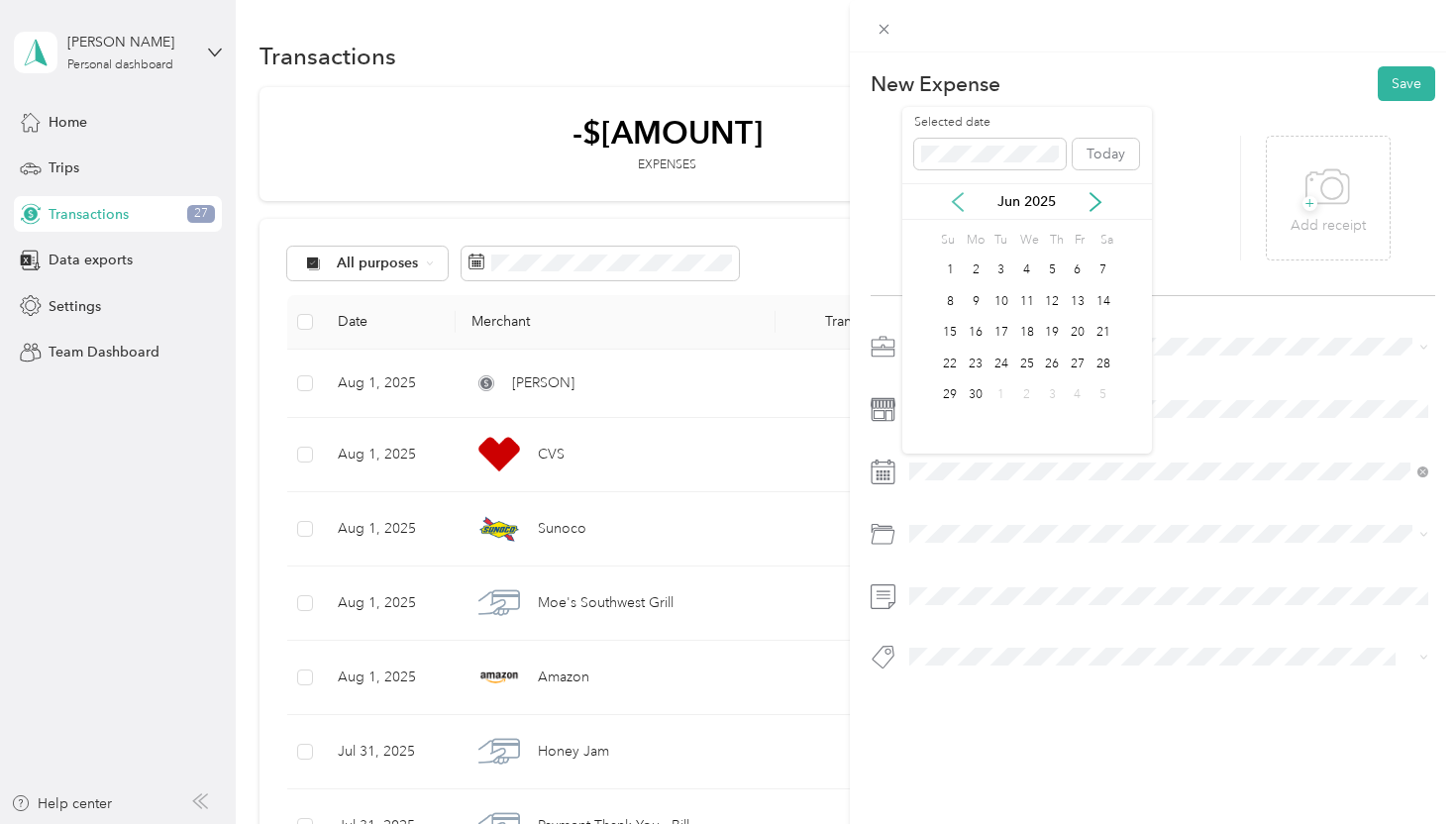 click 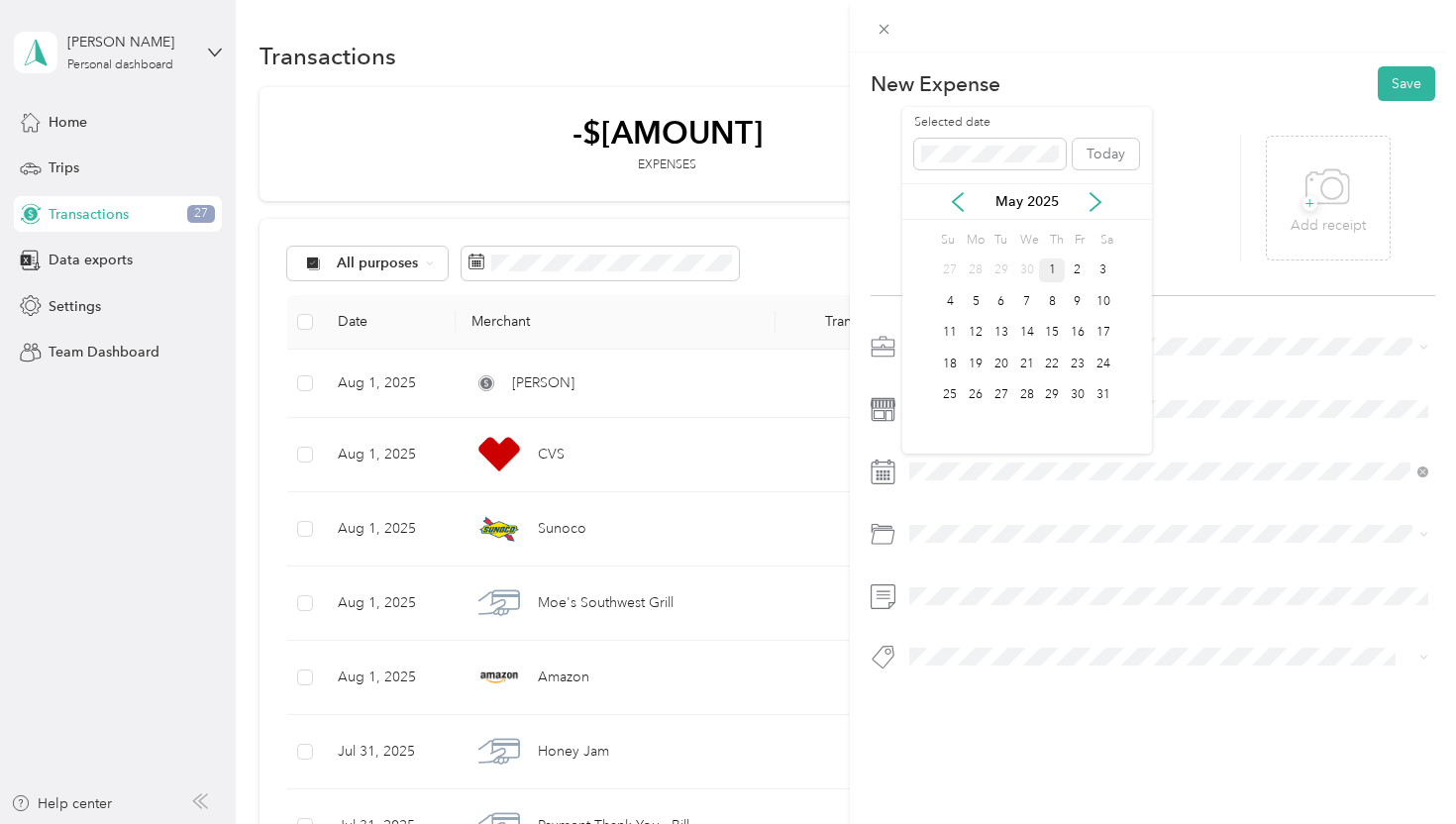 click on "1" at bounding box center [1052, 270] 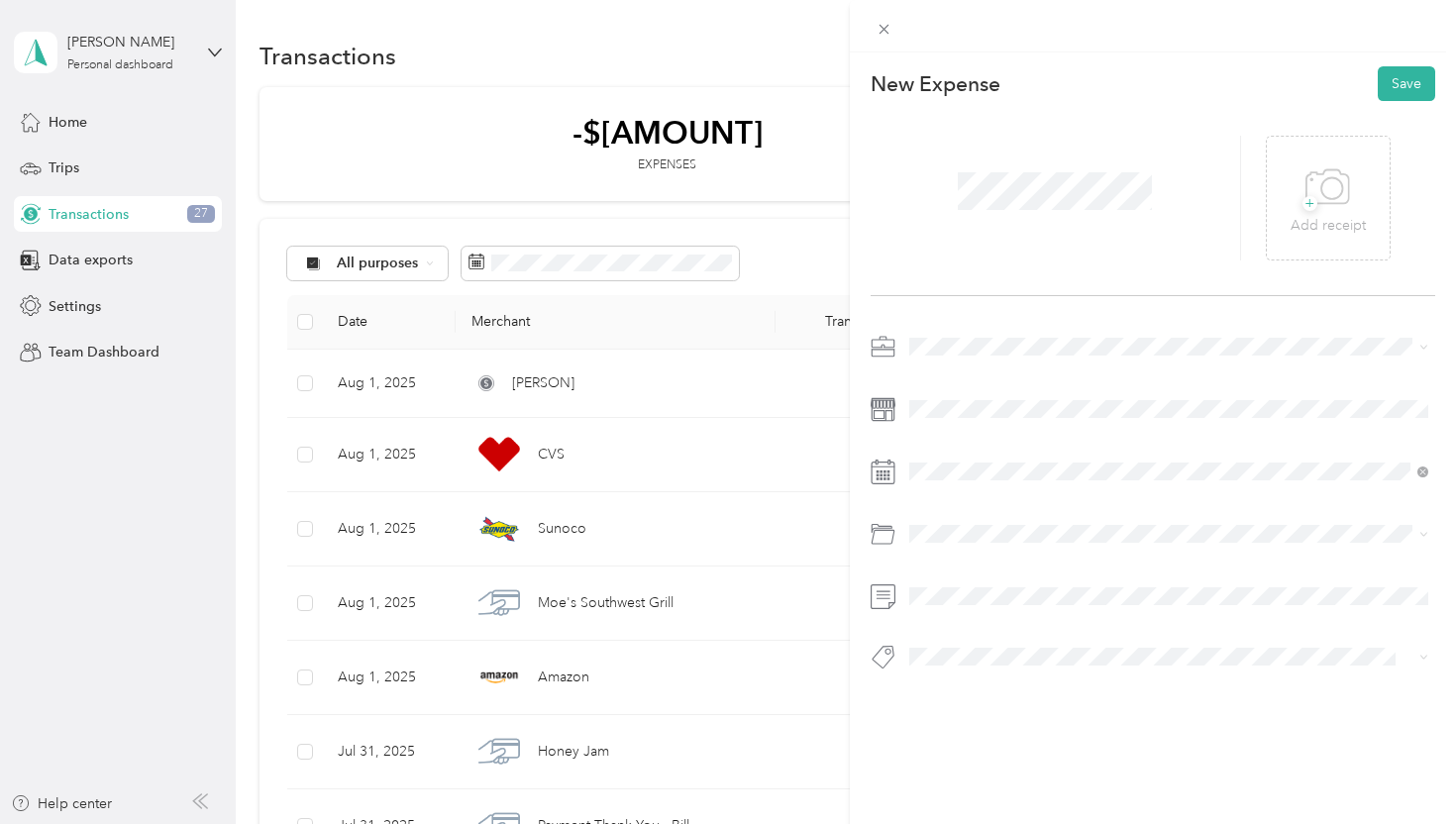 click on "Life Insurance" at bounding box center (959, 369) 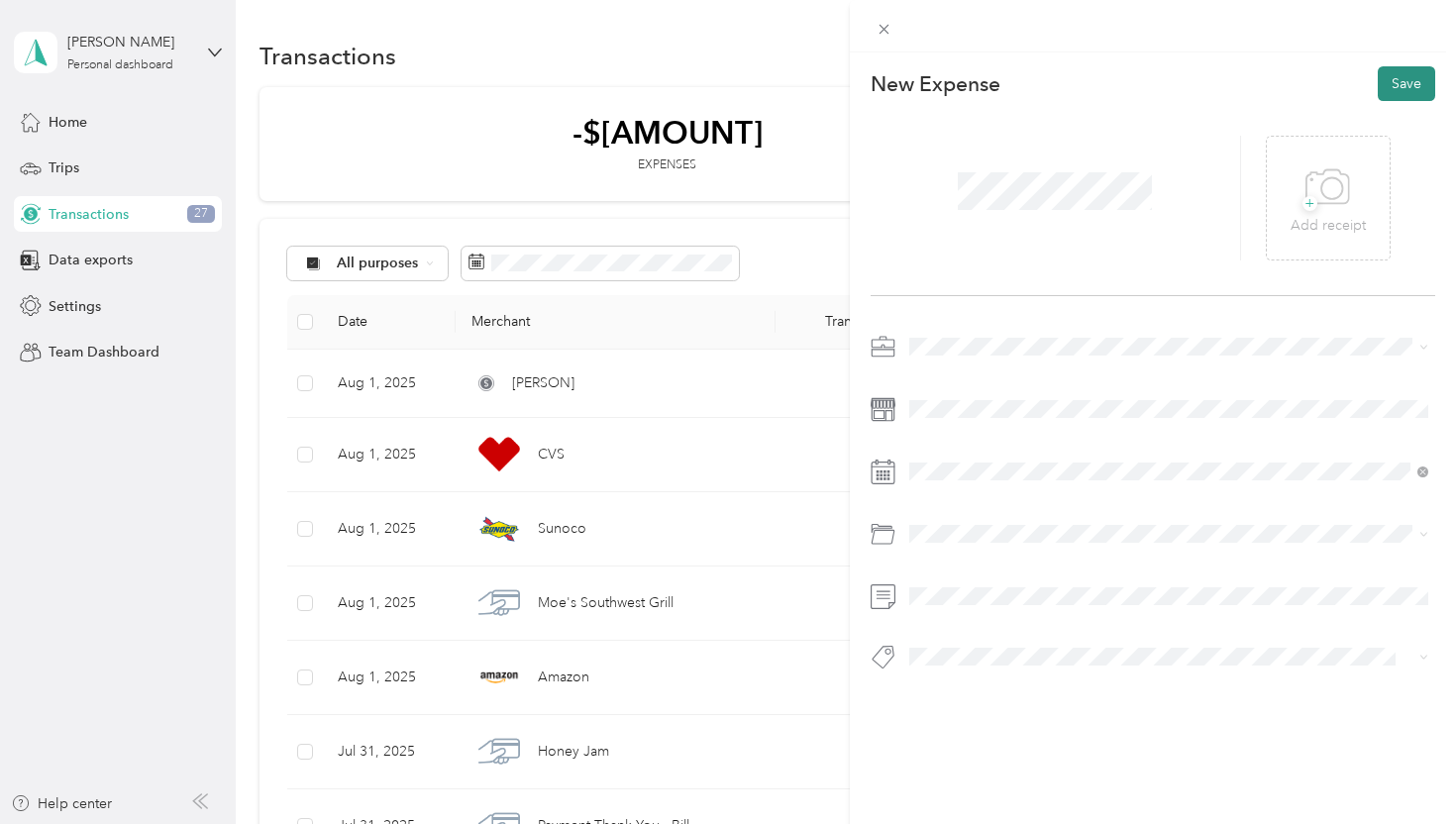 click on "Save" at bounding box center [1406, 83] 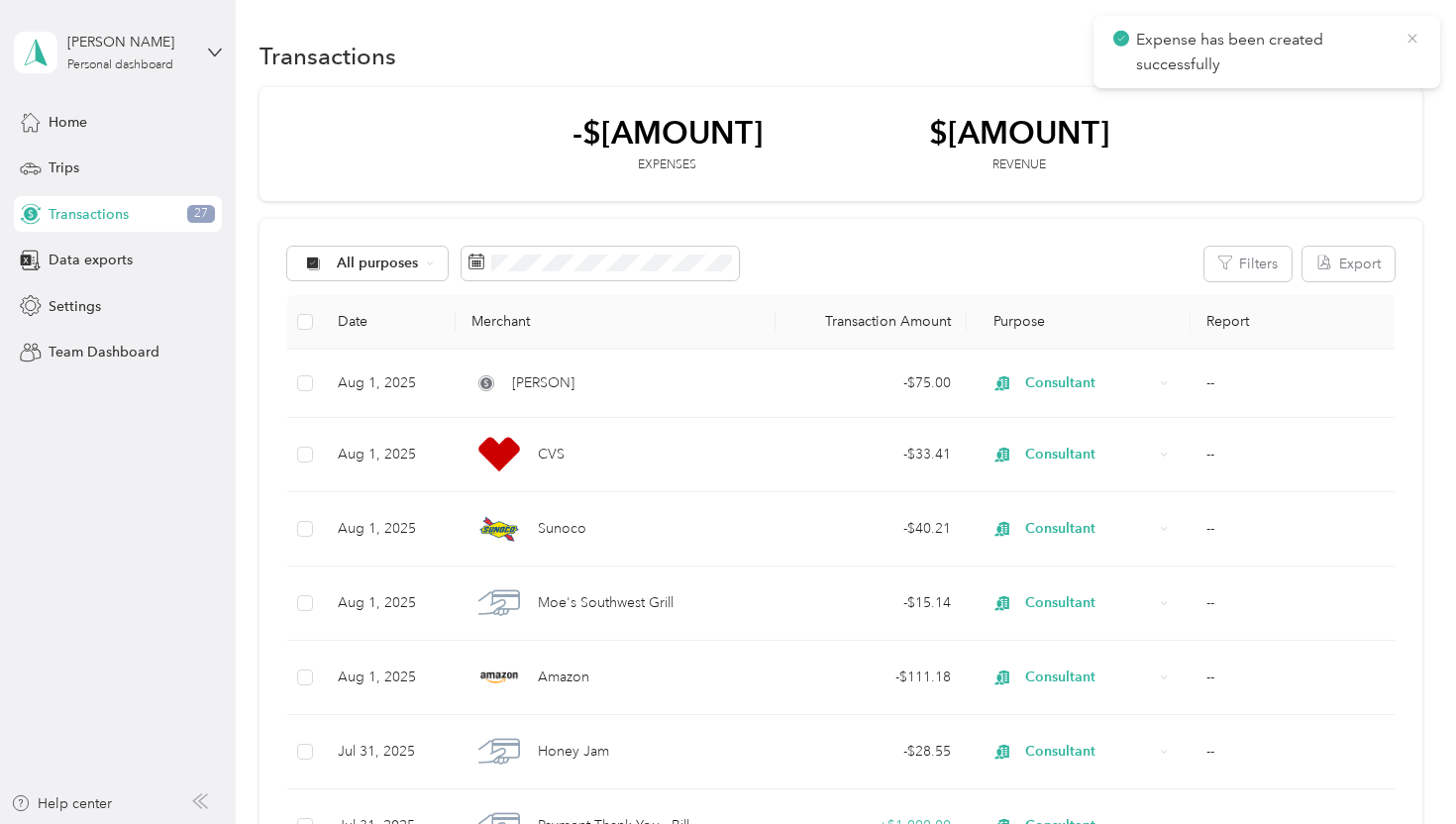 click 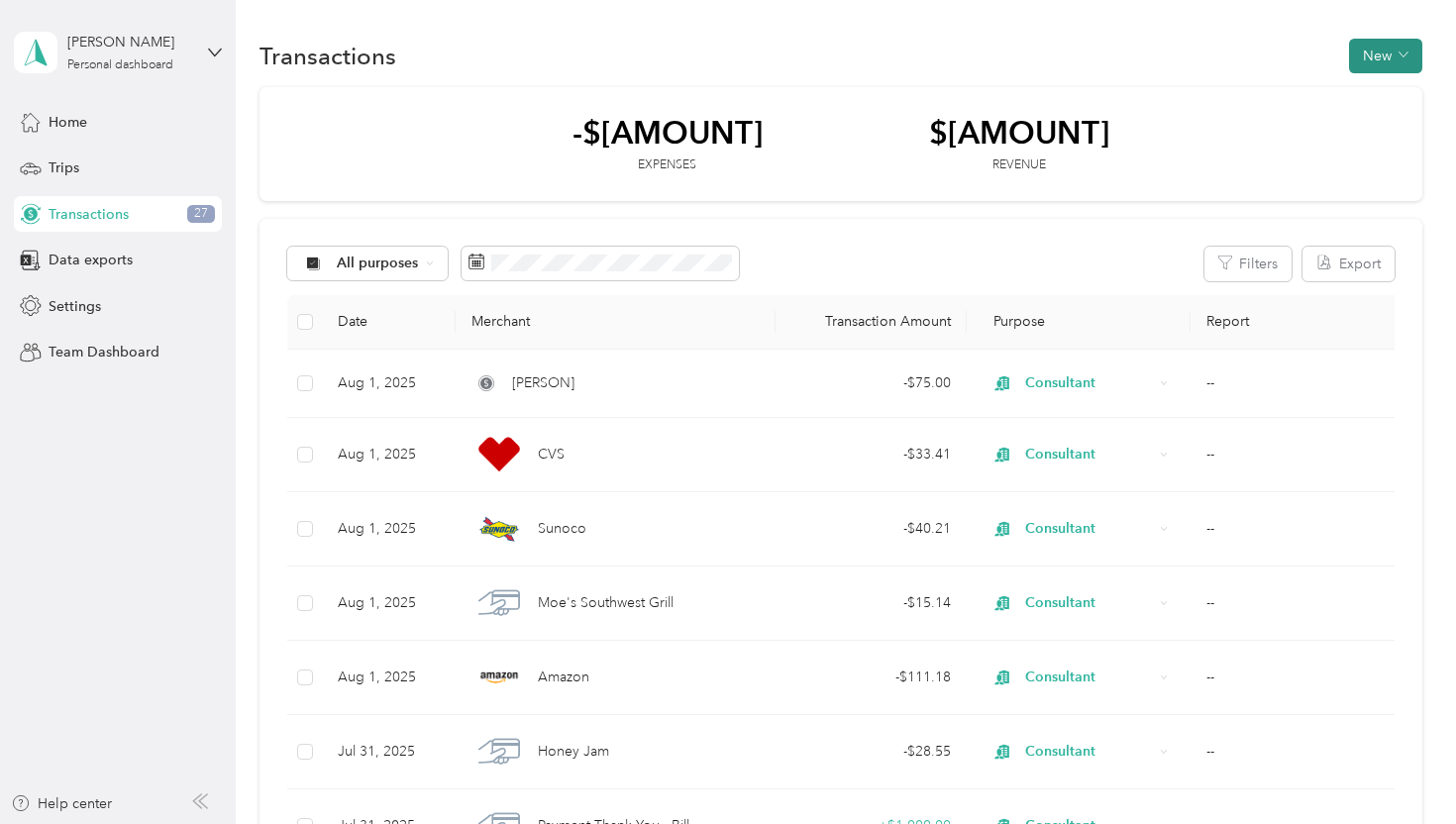 click on "New" at bounding box center [1386, 55] 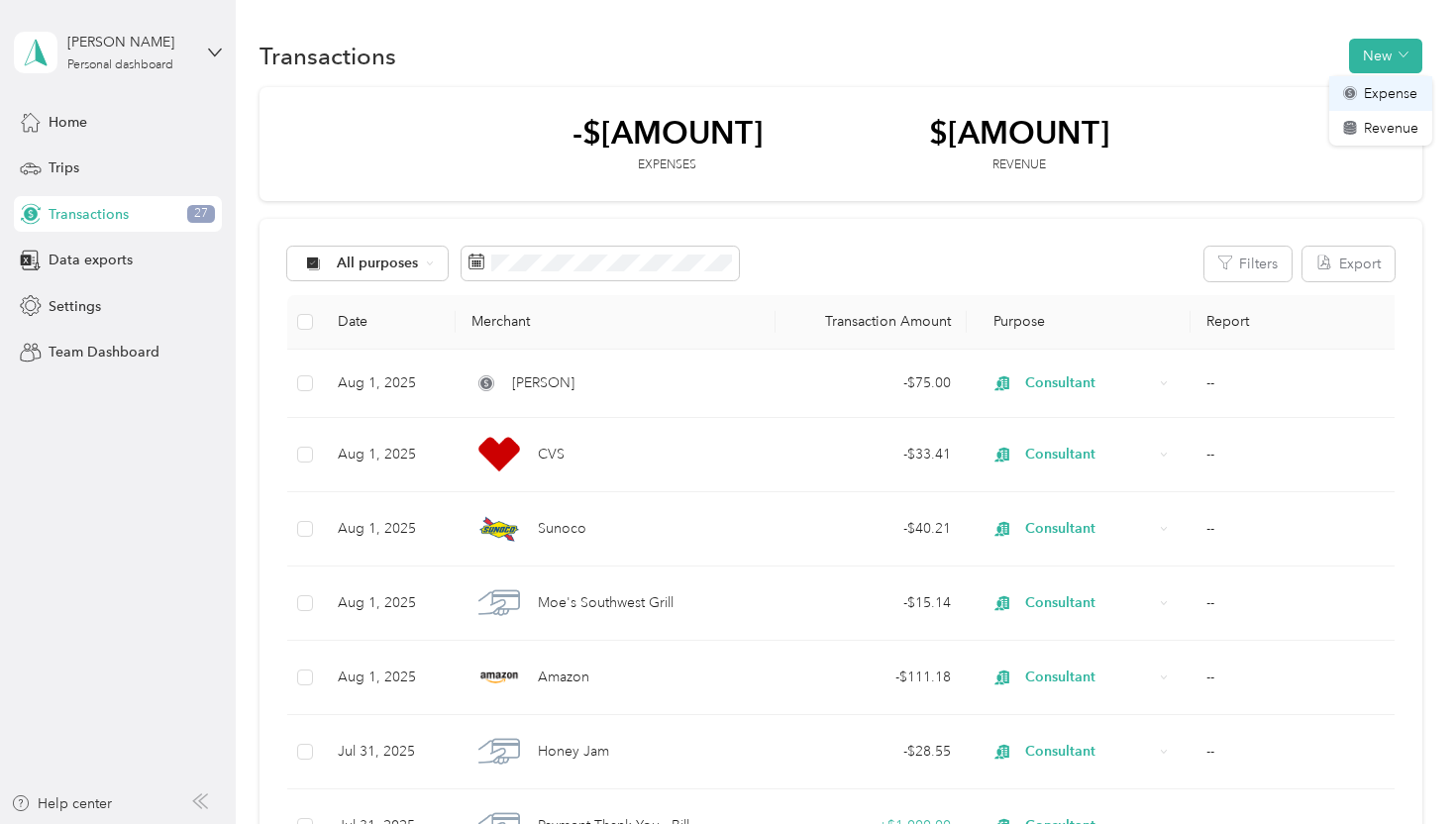 click on "Expense" at bounding box center [1391, 93] 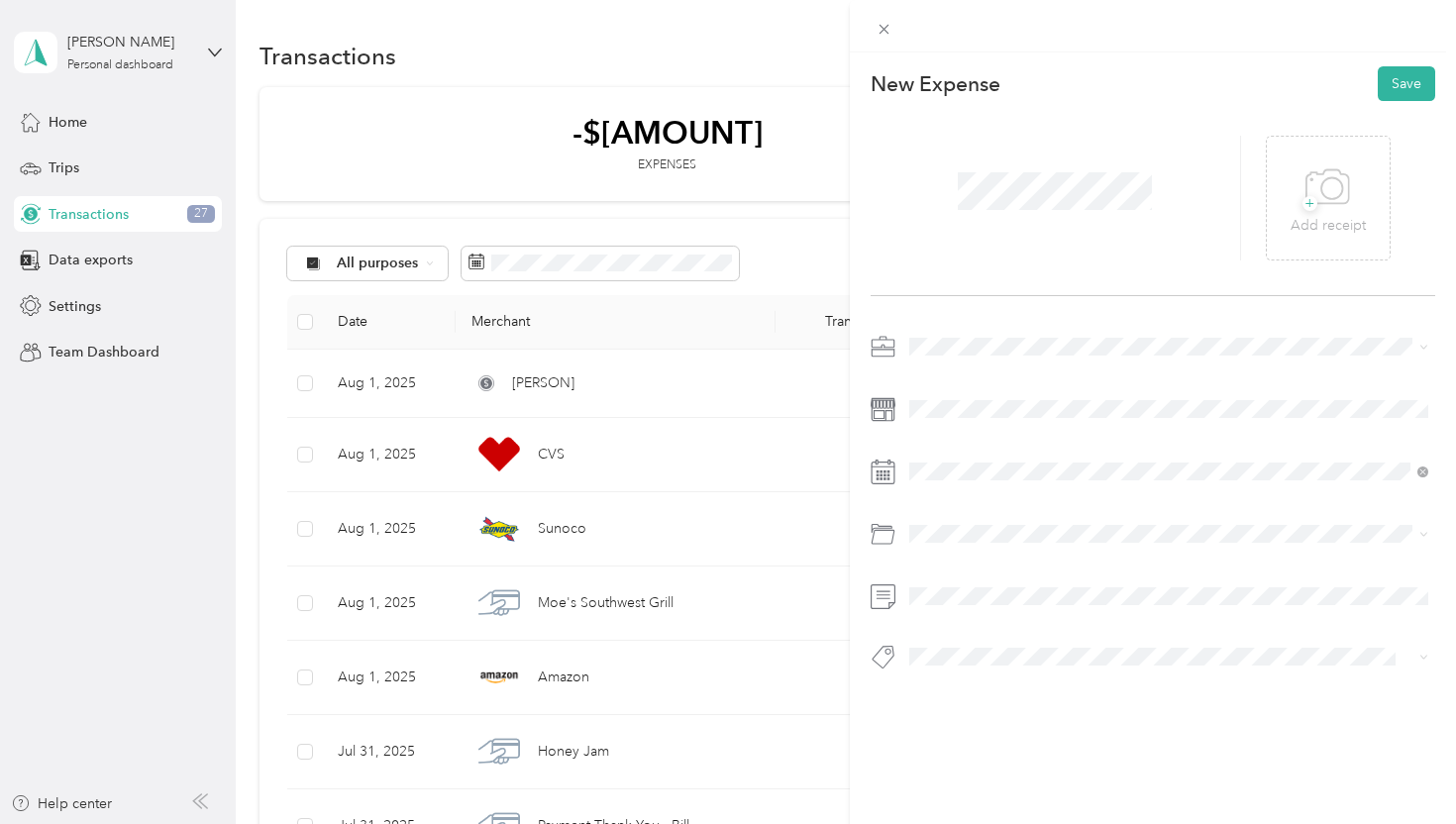 click on "Consultant" at bounding box center (1169, 476) 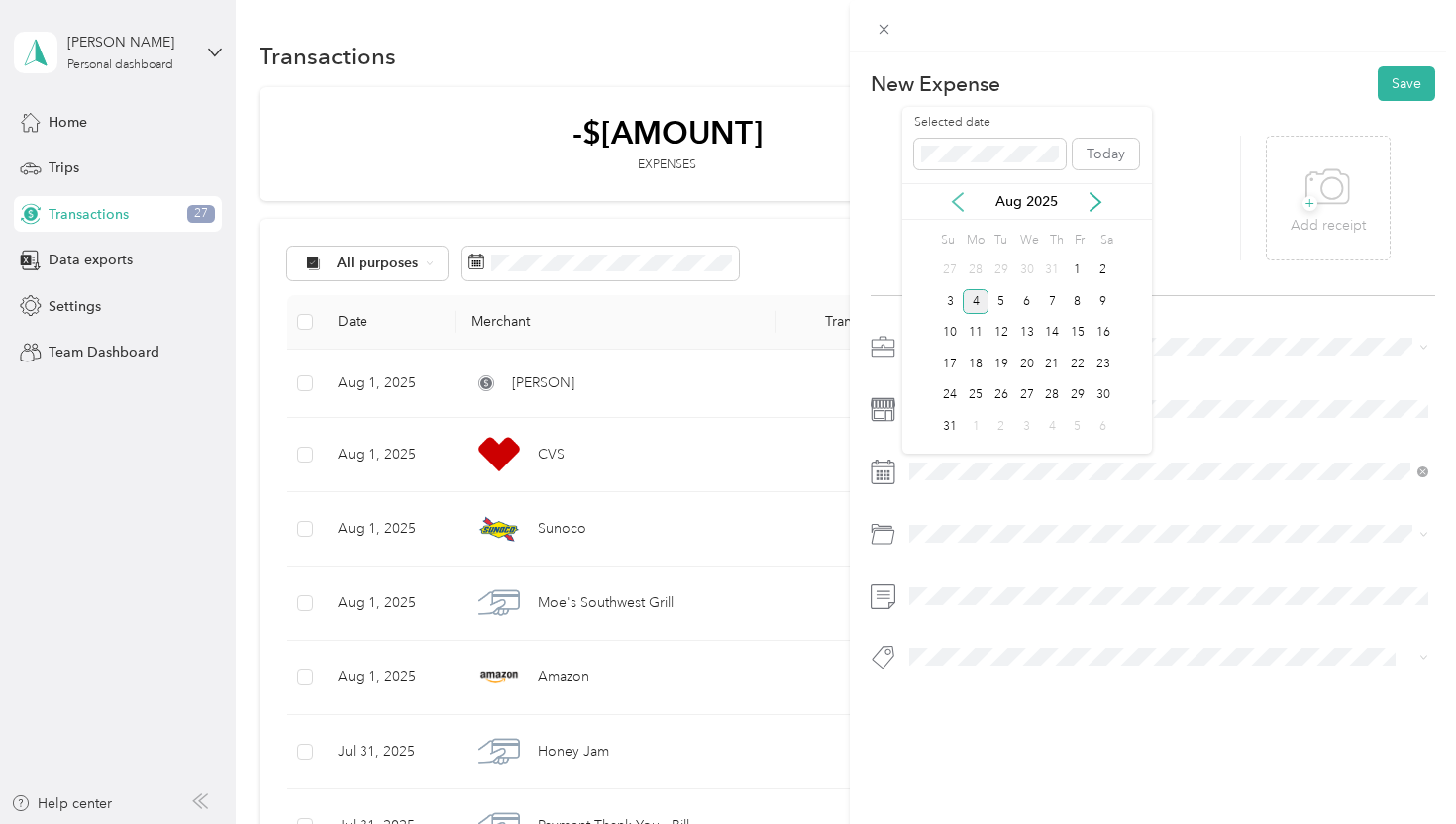 click 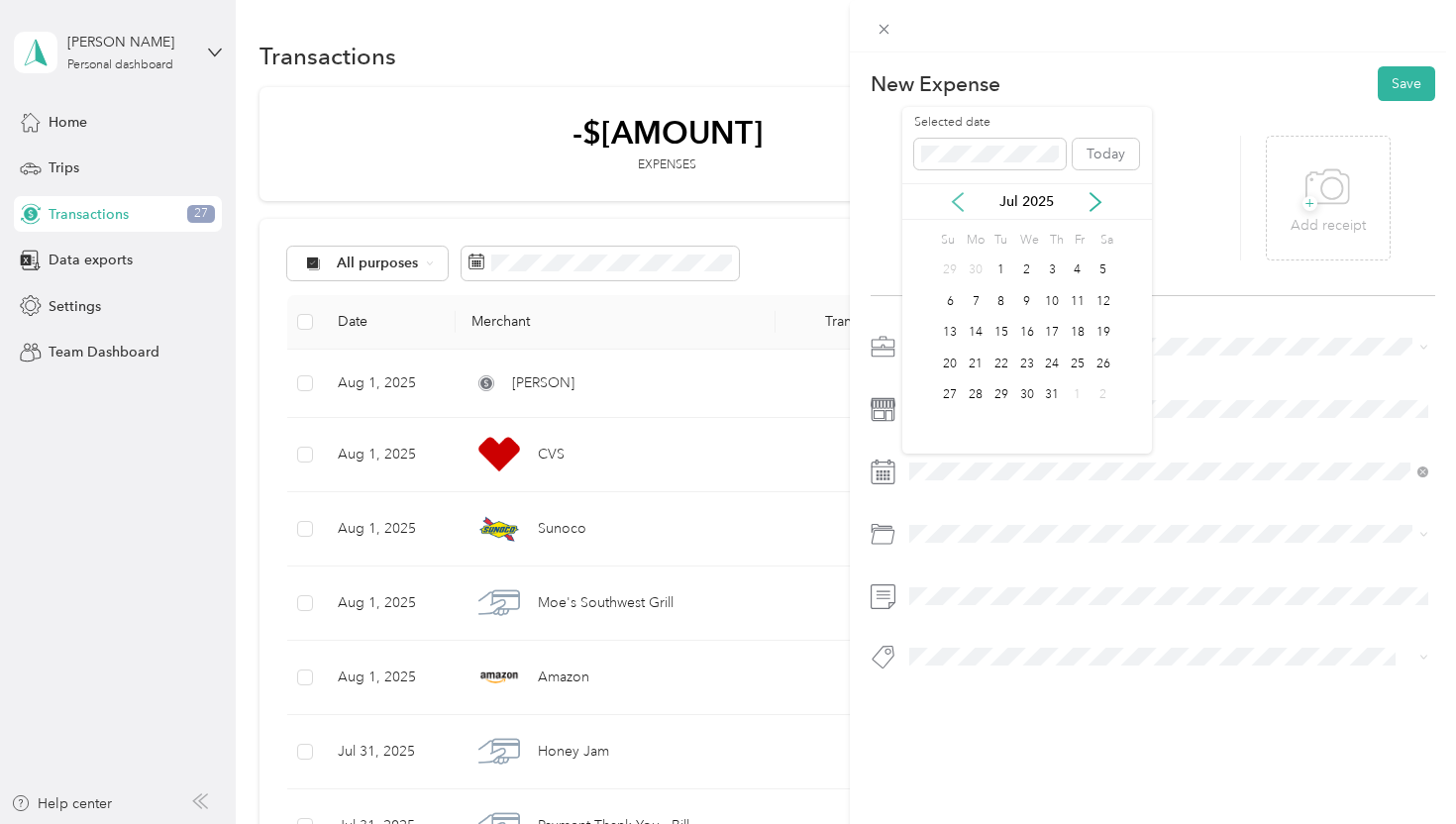 click 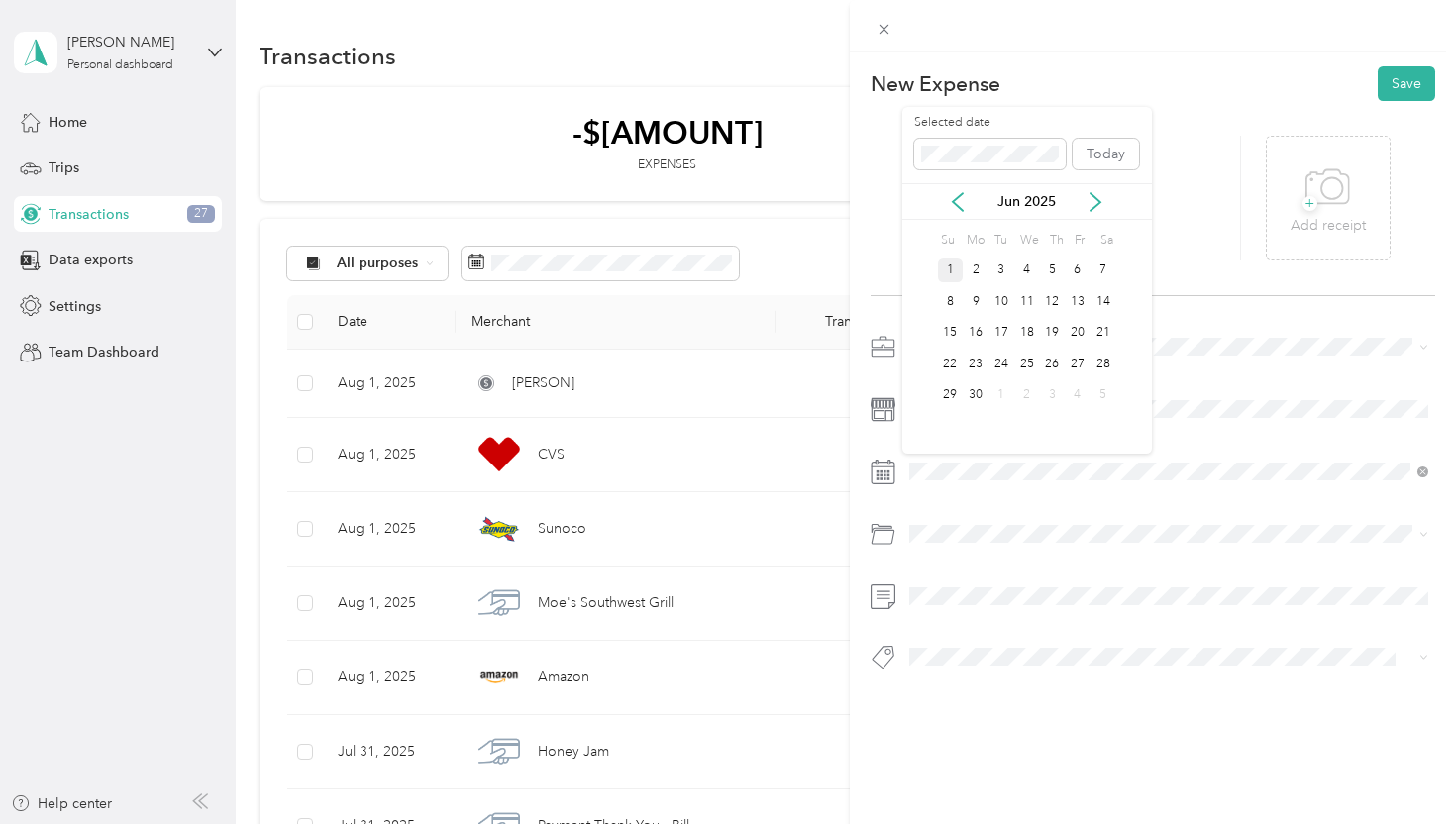 click on "1" at bounding box center [951, 270] 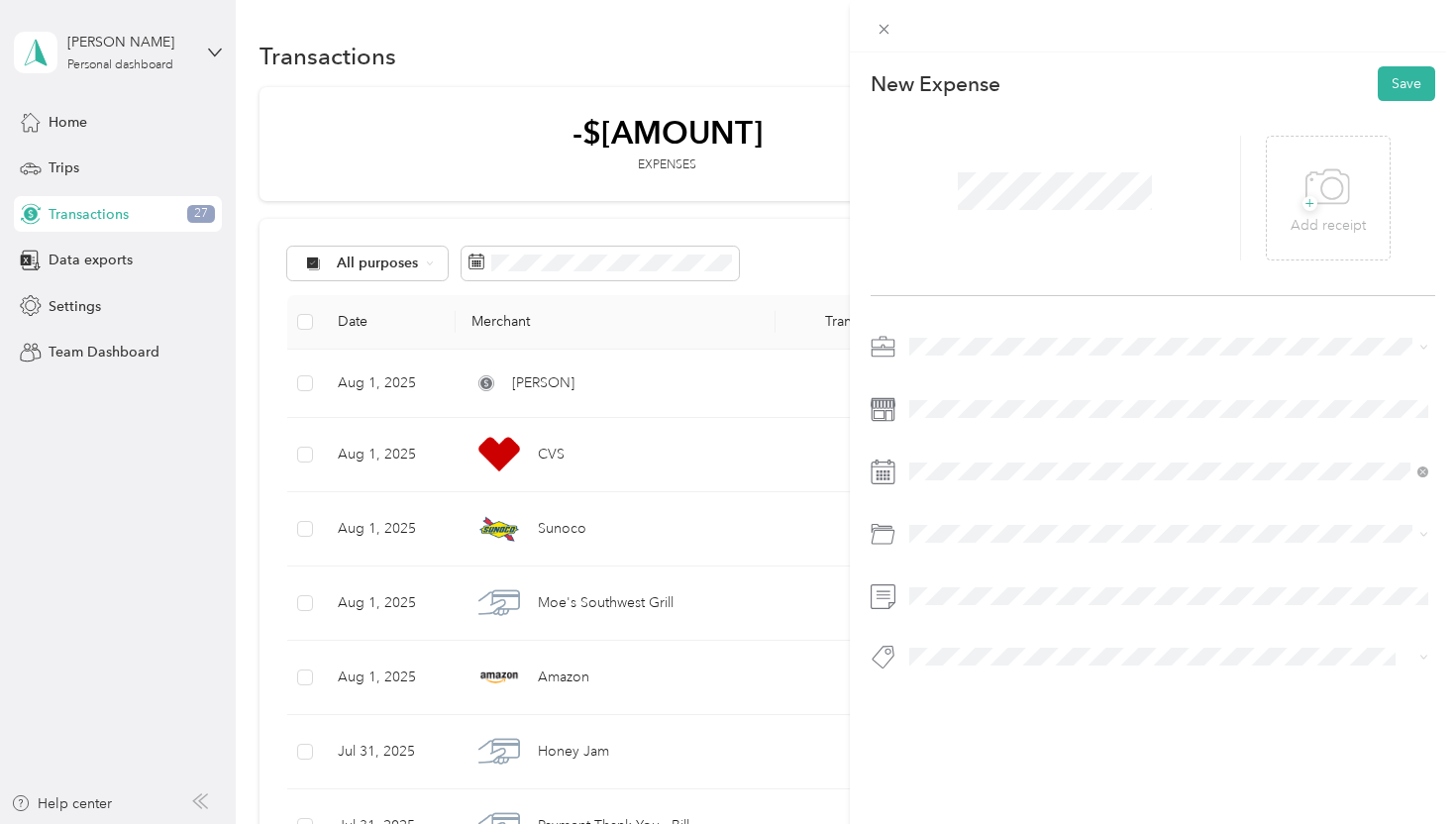 click on "Life Insurance" at bounding box center (959, 359) 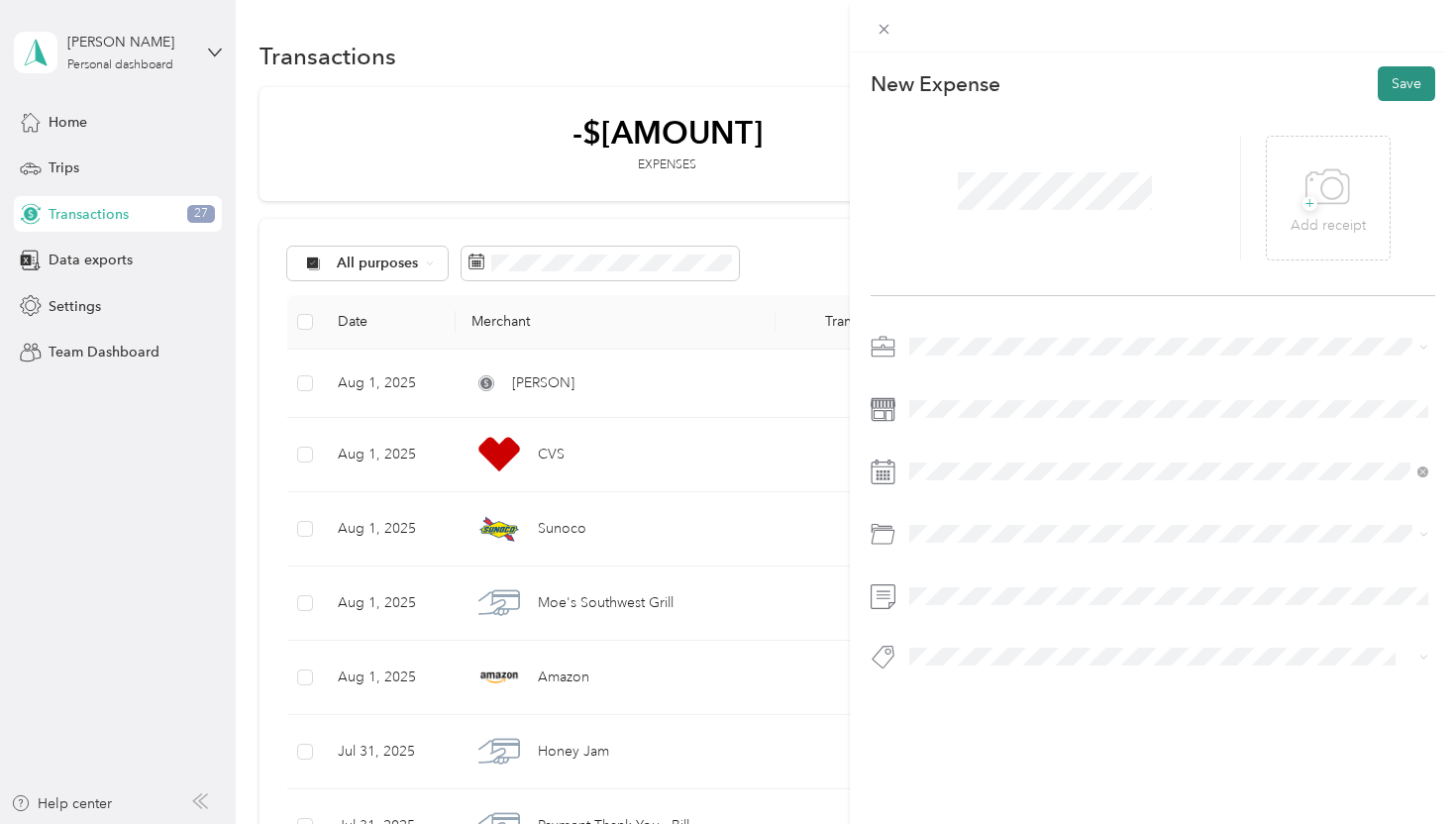 click on "Save" at bounding box center (1406, 83) 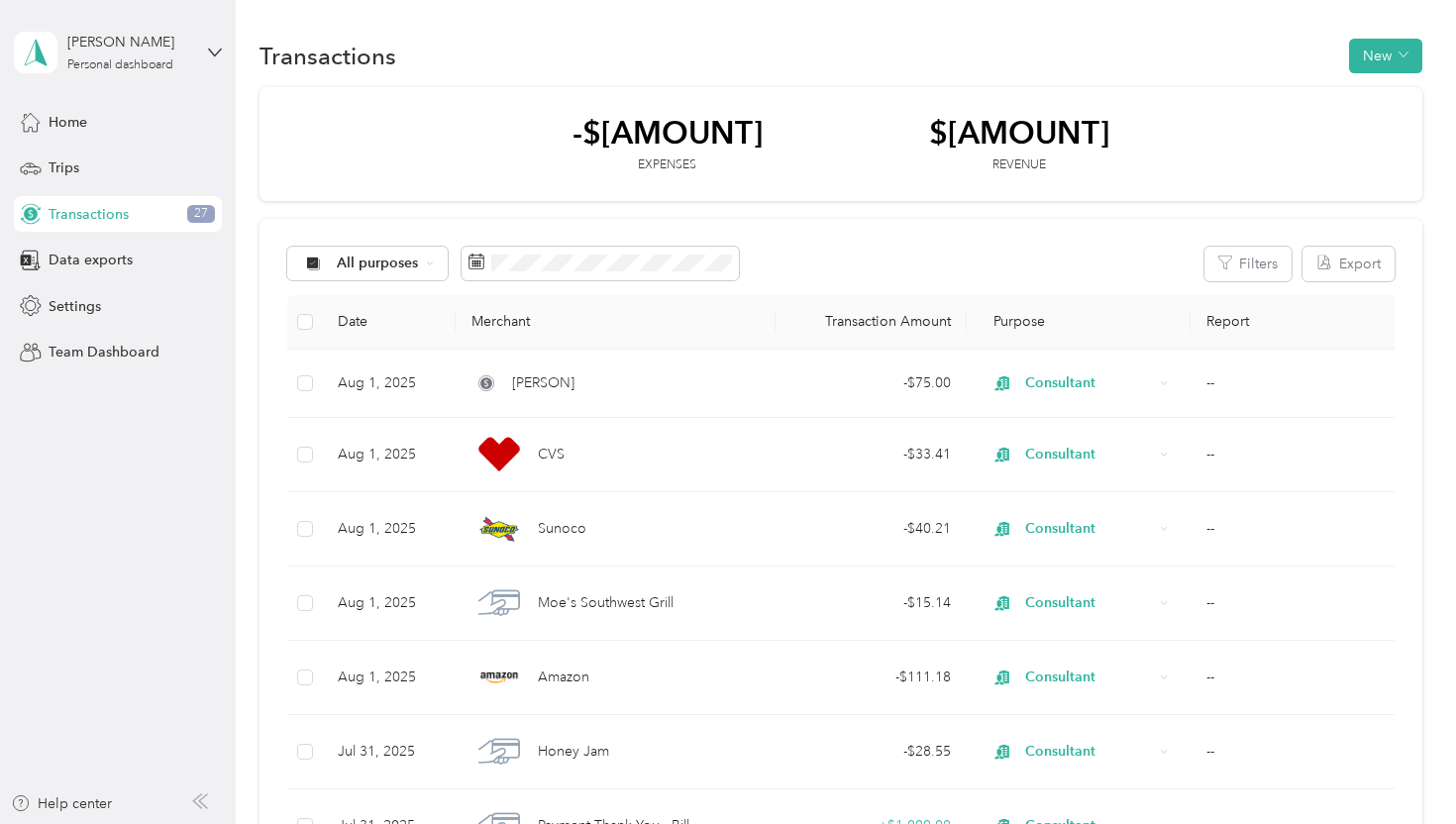 click 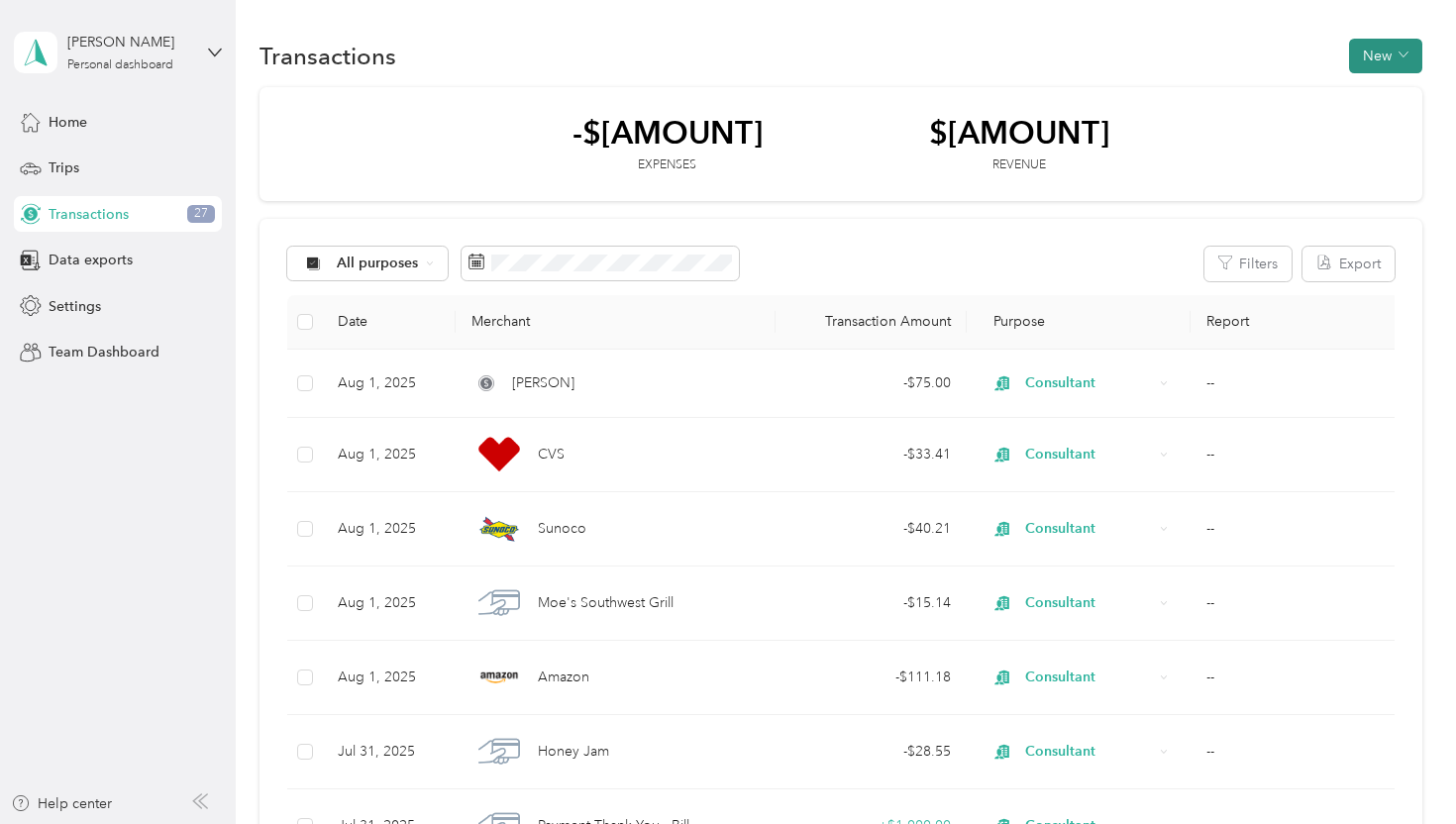 click 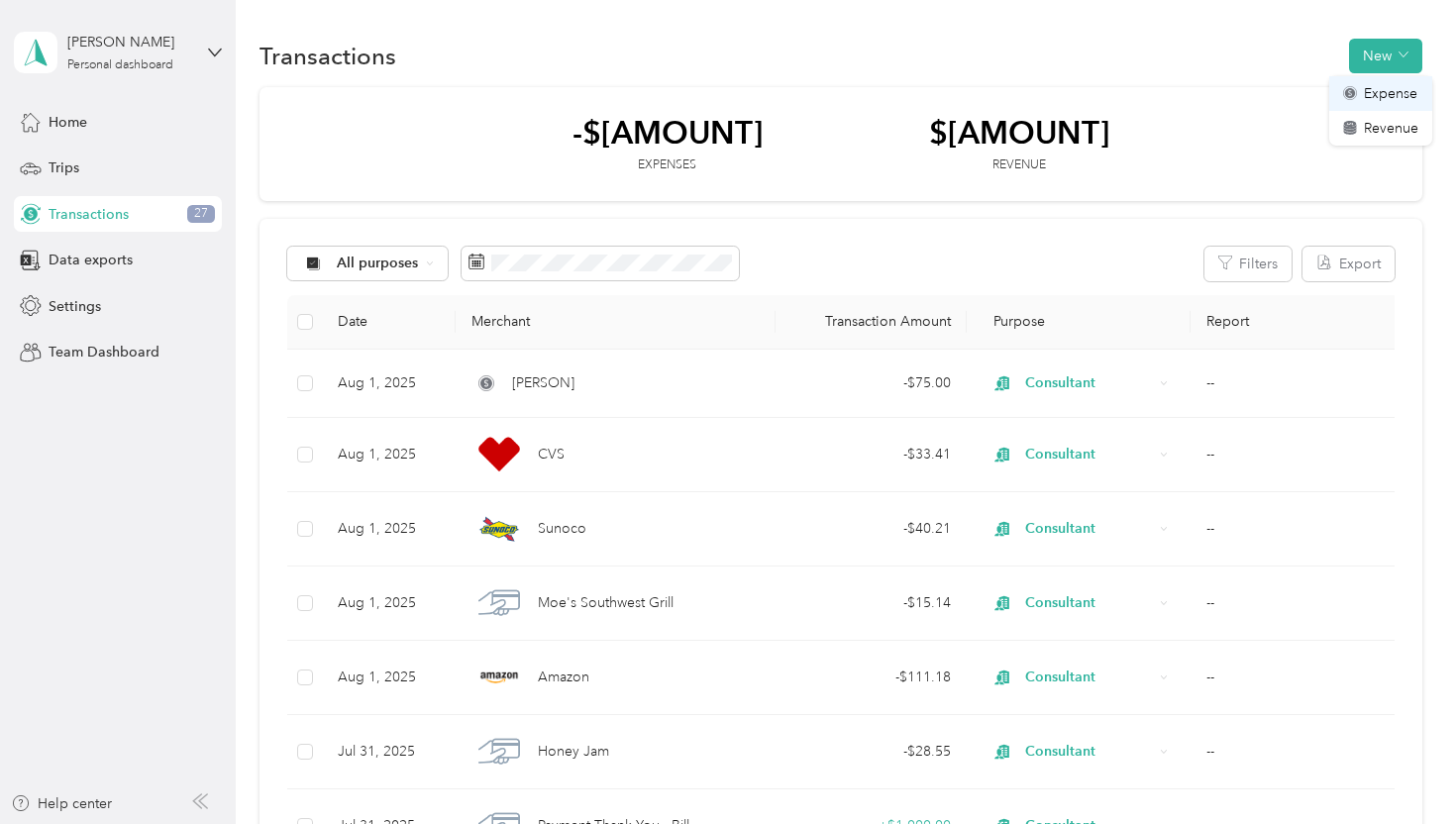click on "Expense" at bounding box center (1391, 93) 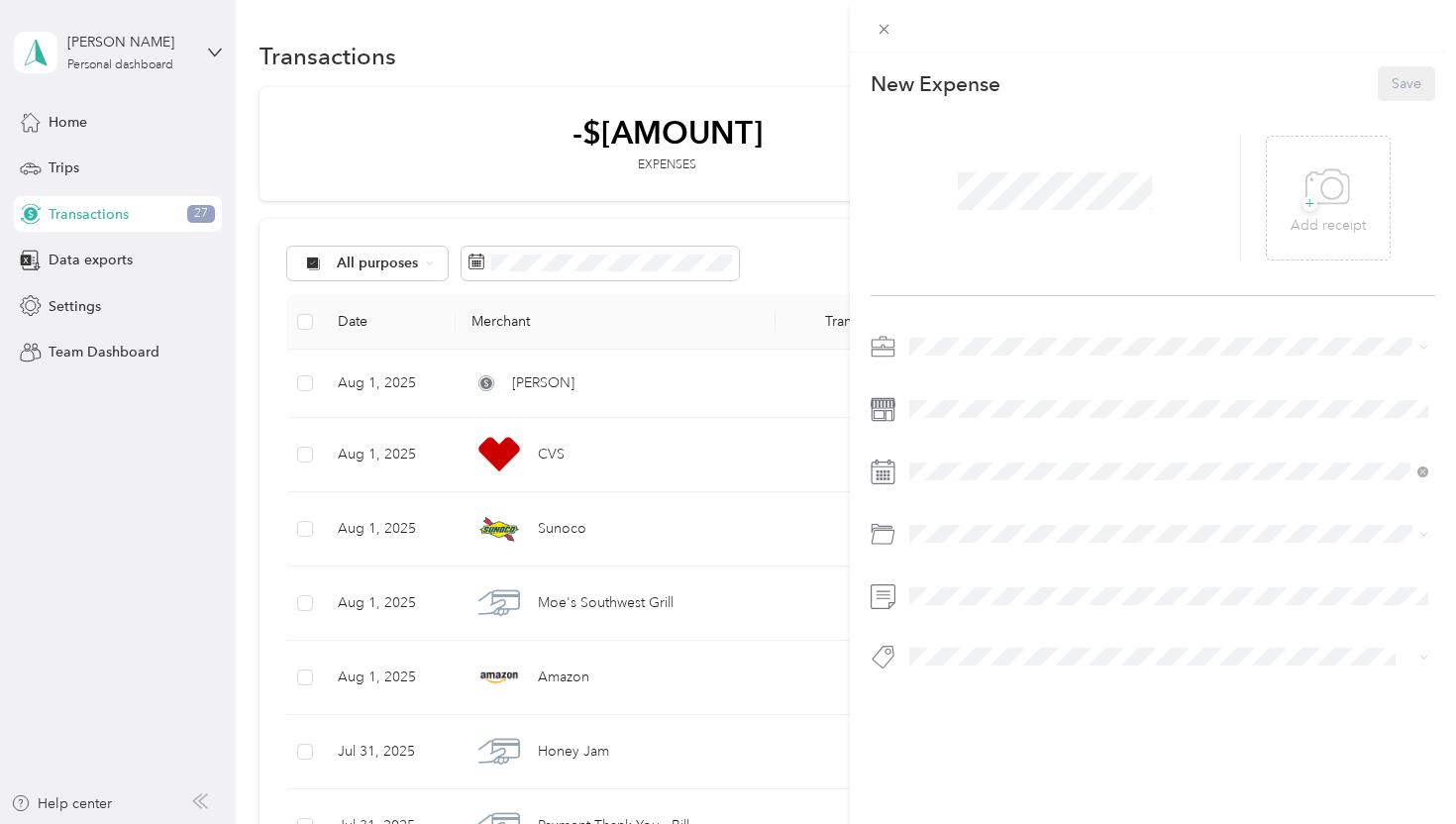 click on "Consultant" at bounding box center [1169, 484] 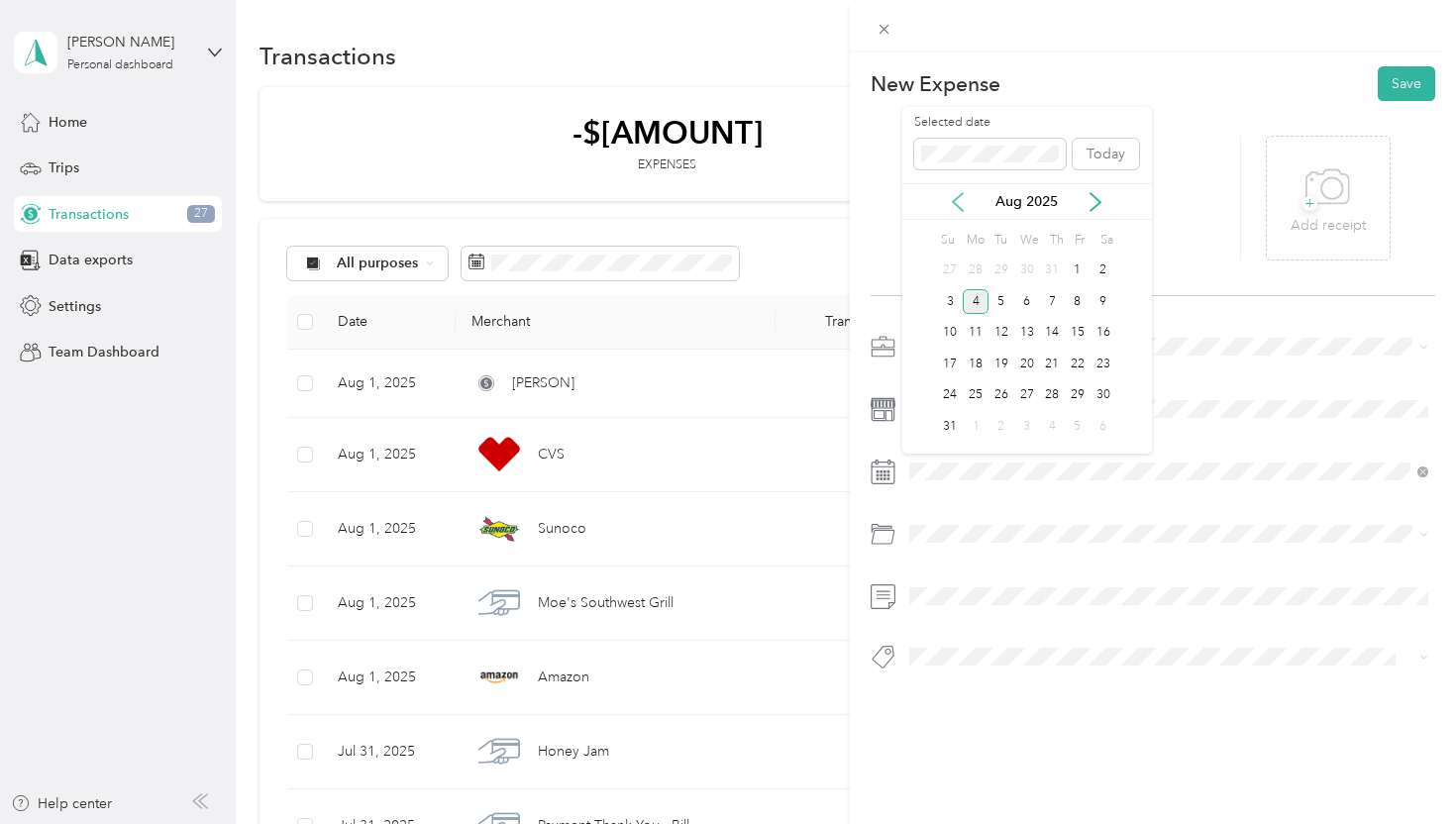 click 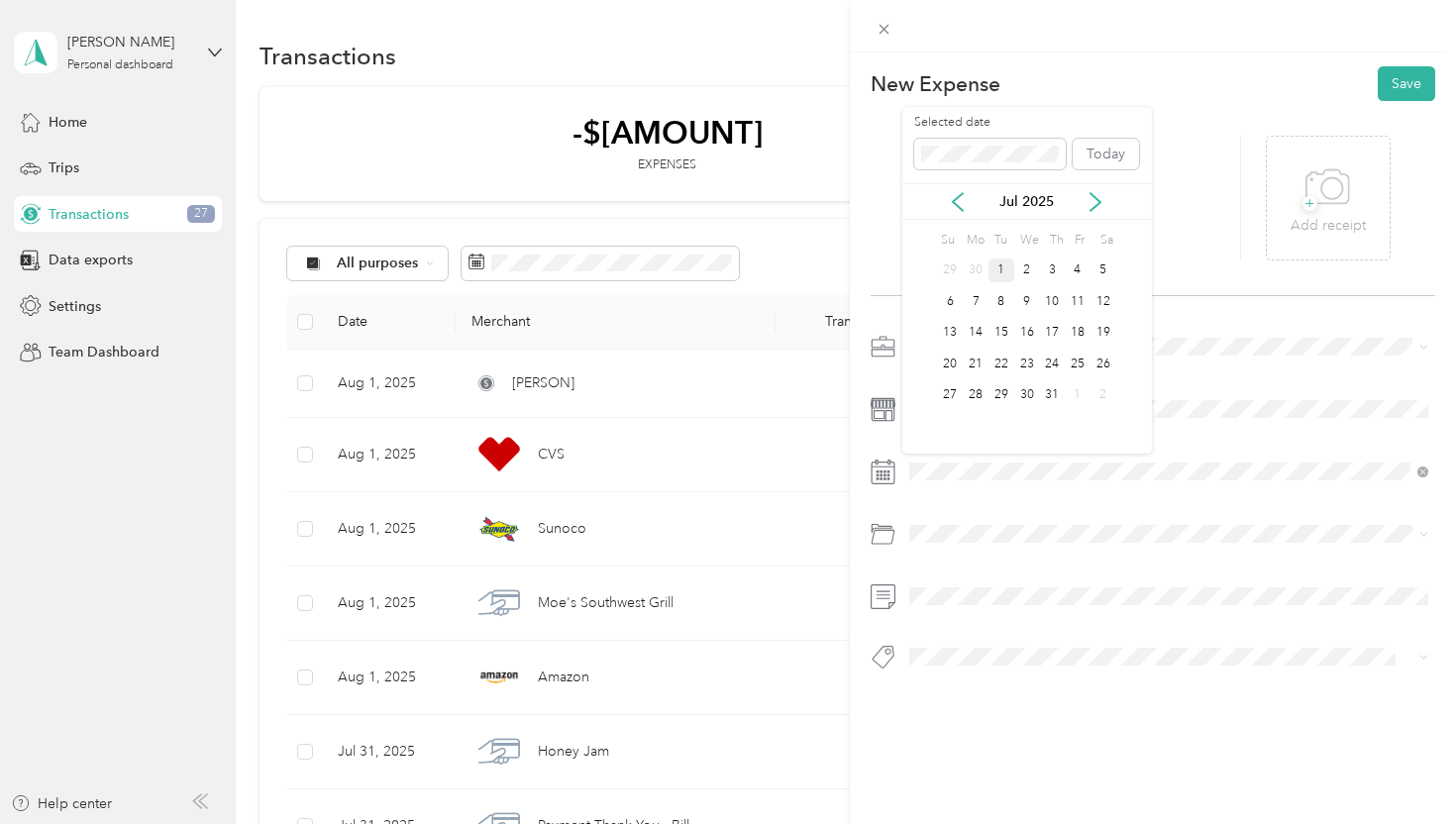 click on "1" at bounding box center (1001, 270) 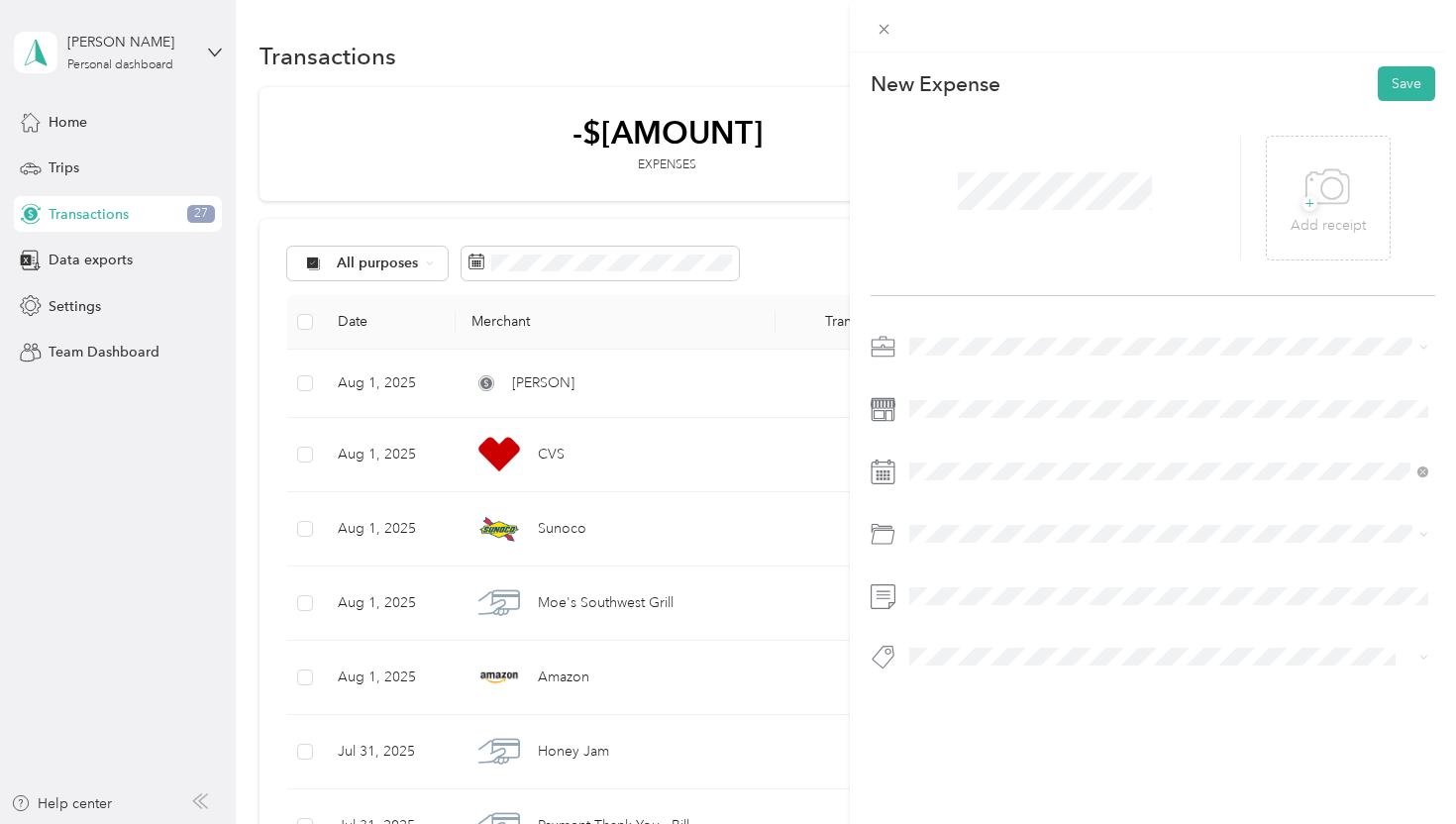 click on "Custom categories Membership Revenue  Life Insurance Medical personal care software restaurant financial grocery  Client gift medical TAX Professional Services  lodging Default categories Gasoline Car Maintenance and Repairs Car Lease Payments Parking Fees and Tolls In Car Entertainment Car Wash / Cleaning Garage Rent Snacks & Drinks for Clients (50%) Other Vehicle Related Expenses Car Insurance Mobile Phone Plan Electronics (Phone, Laptop, etc.) Software Tools Business Travel Reimbursement Office Expenses Advertising and Marketing Legal / Professional Services Professional Dues and Fees Postage, Packaging, and Shipping Business Gifts (Up to $25) Business Meals & Entertainment Referral and Commission Fees Retirement Plan Contributions Professional Journal Subscriptions Real Estate Franchise Fees Cleaning Non-vehicle Related Insurance Loan Interest (Small business, etc.) Inventory Supplies Home Office Deductions Depreciation and Section 179 Education and Training Other Business Expenses Charitable Donation" at bounding box center (1169, 367) 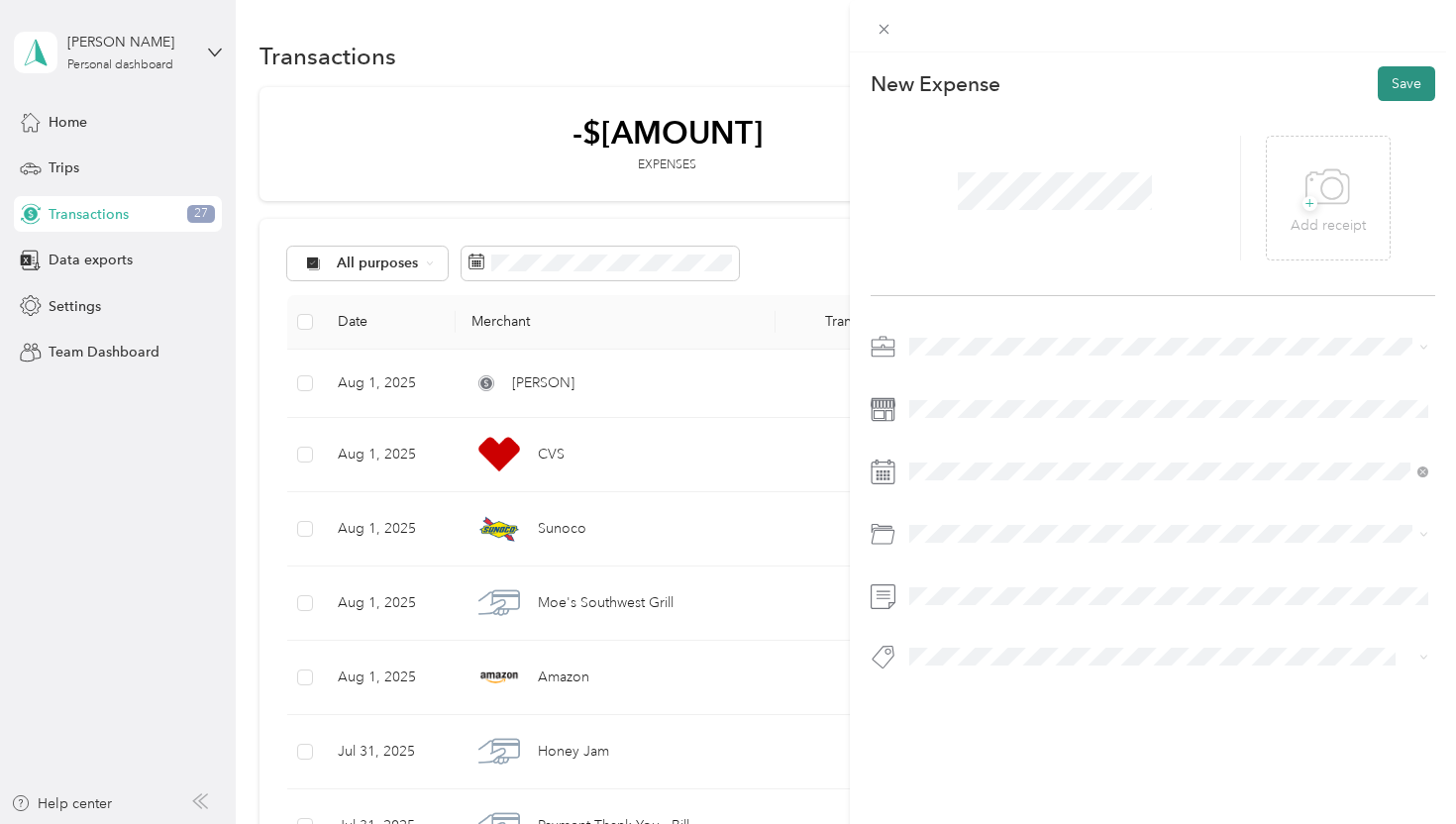 click on "Save" at bounding box center [1406, 83] 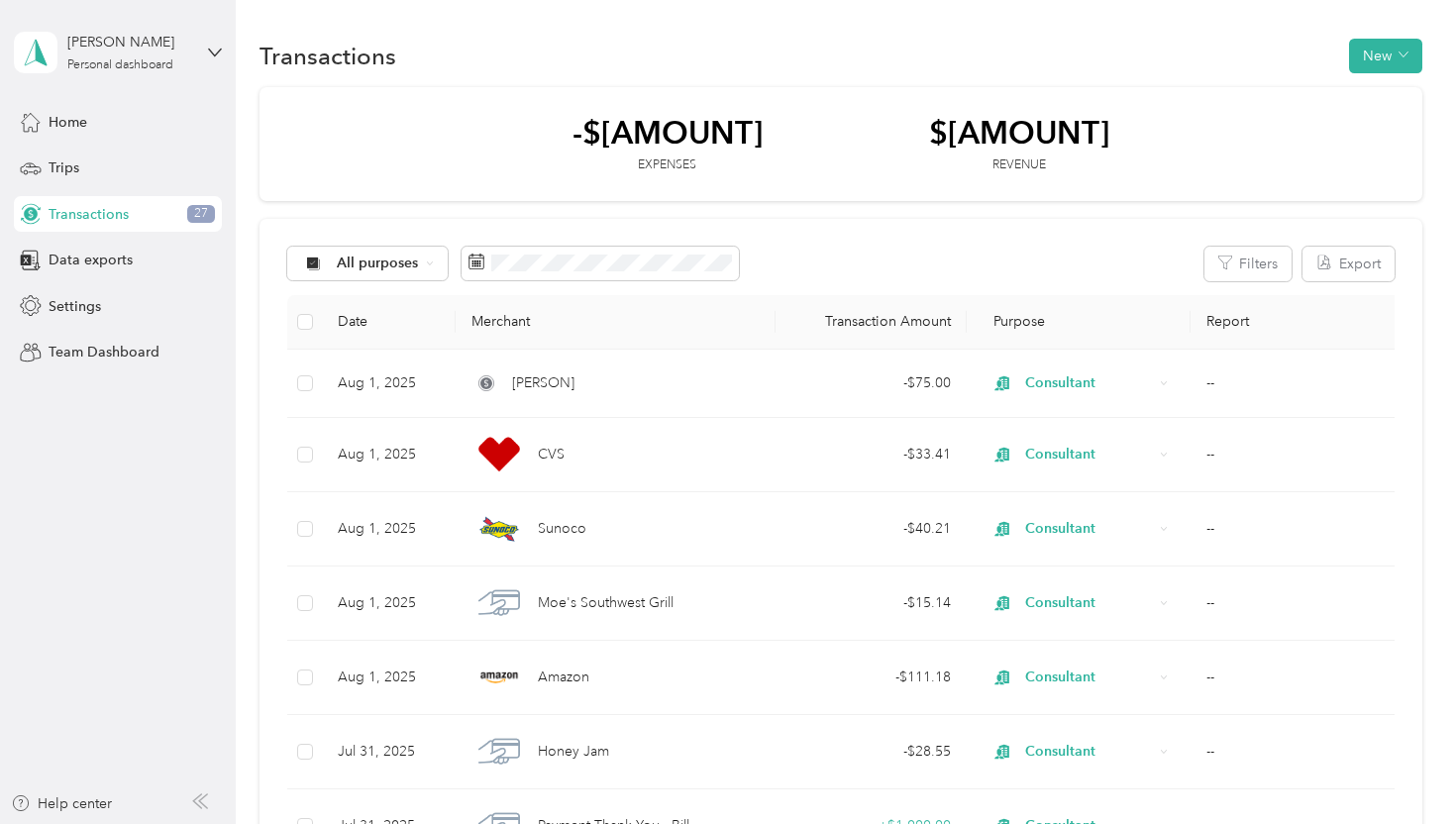 click 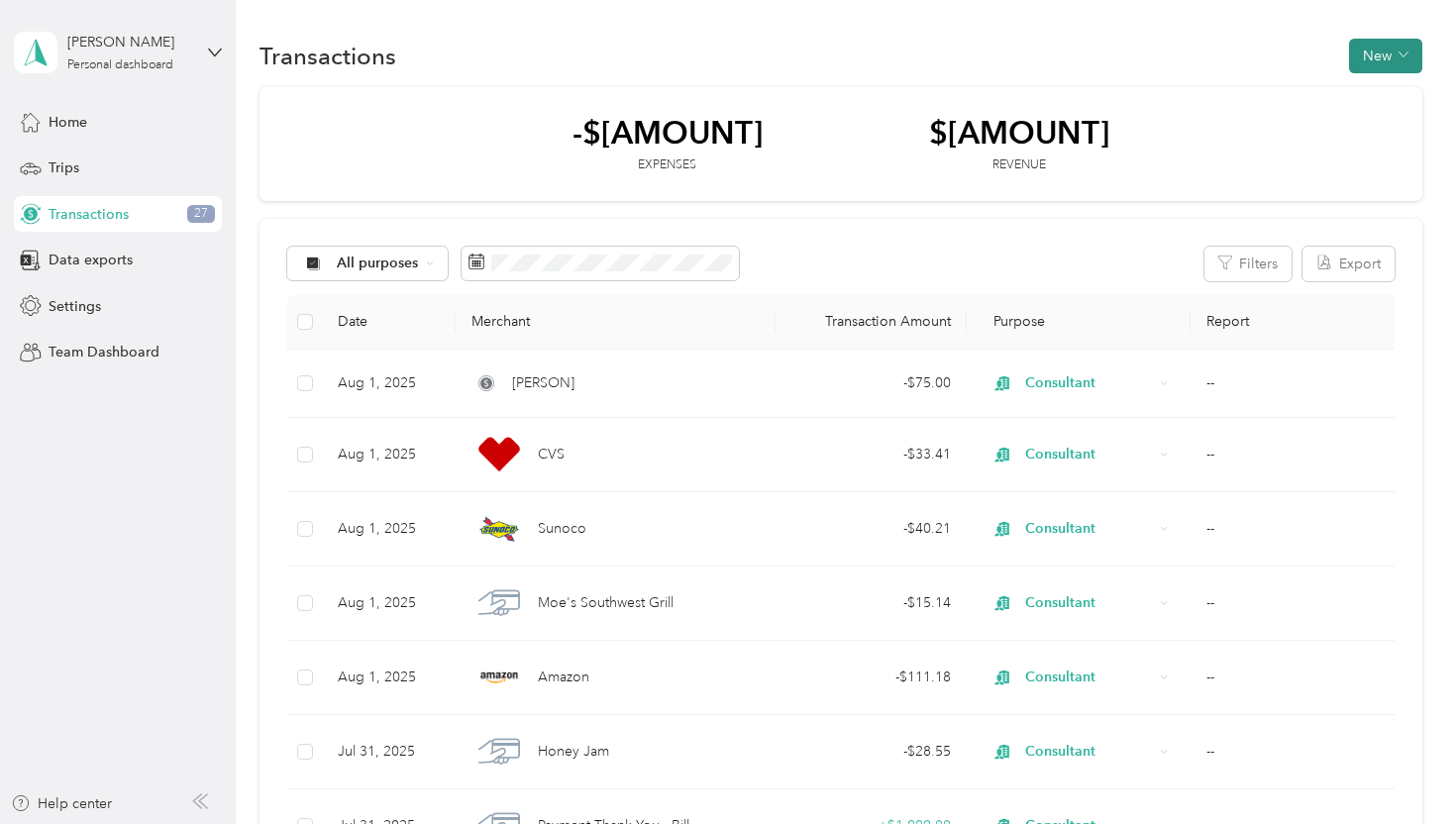 click on "New" at bounding box center [1386, 55] 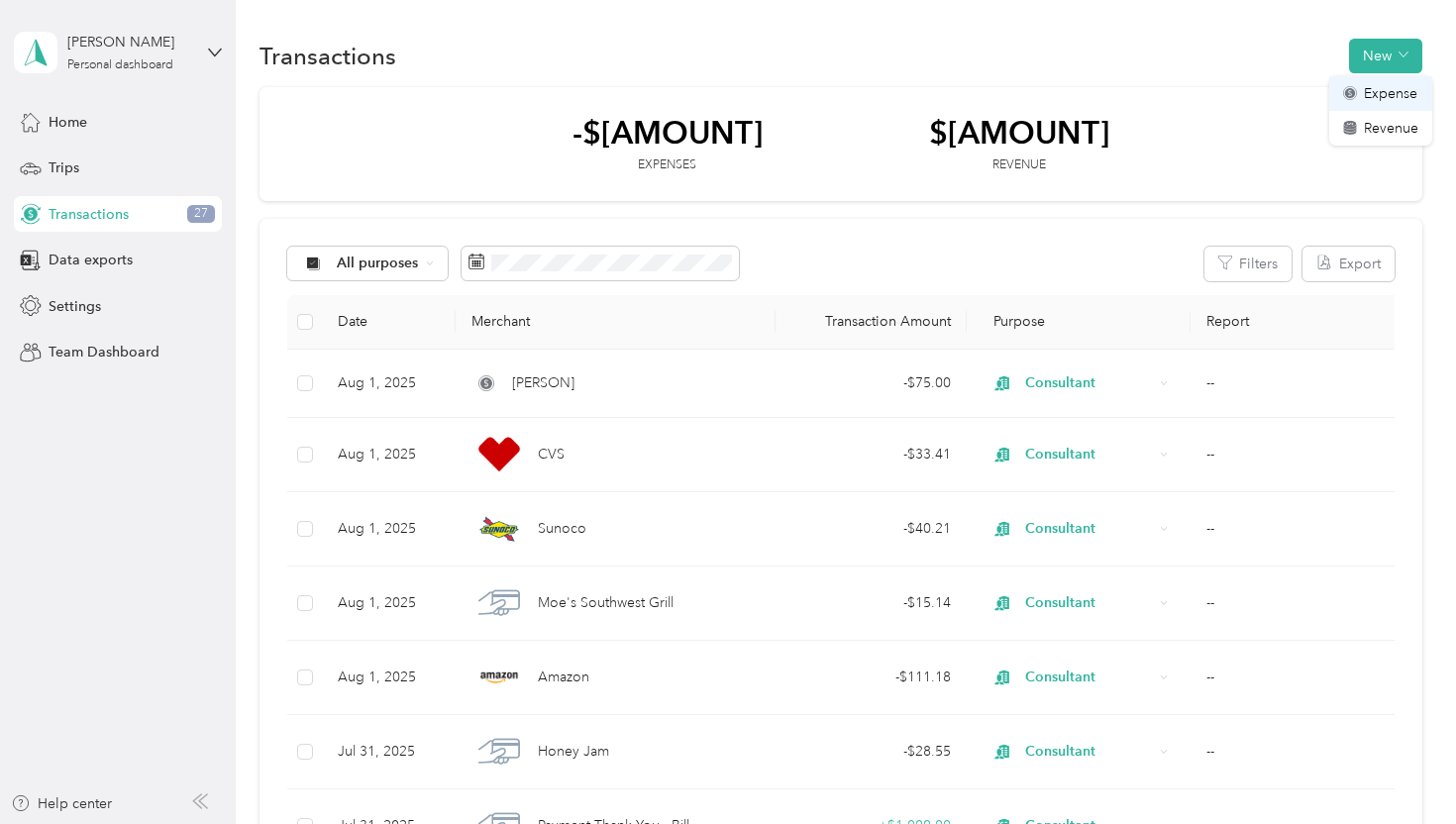 click on "Expense" at bounding box center (1391, 93) 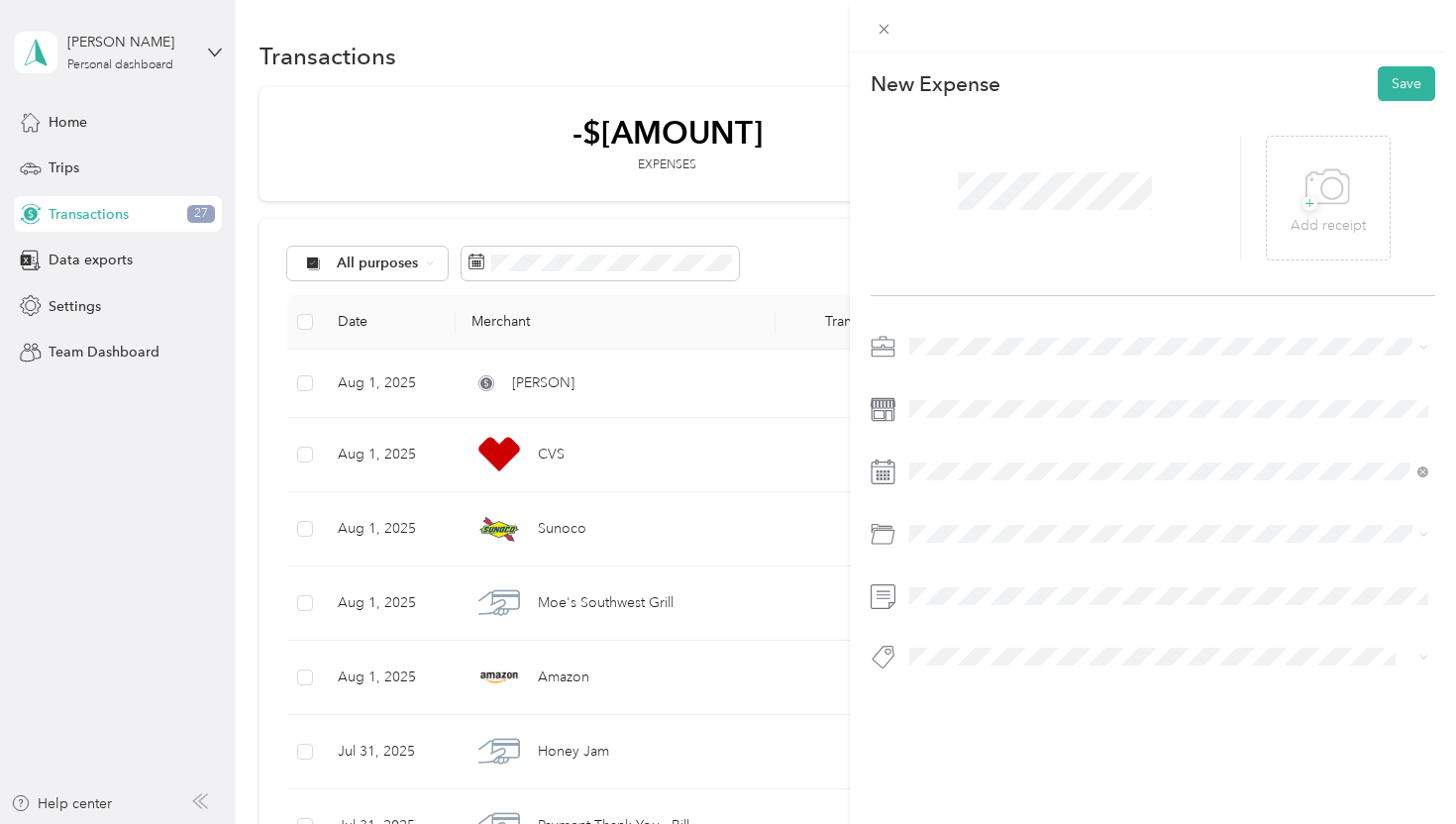 click on "Consultant" at bounding box center (949, 483) 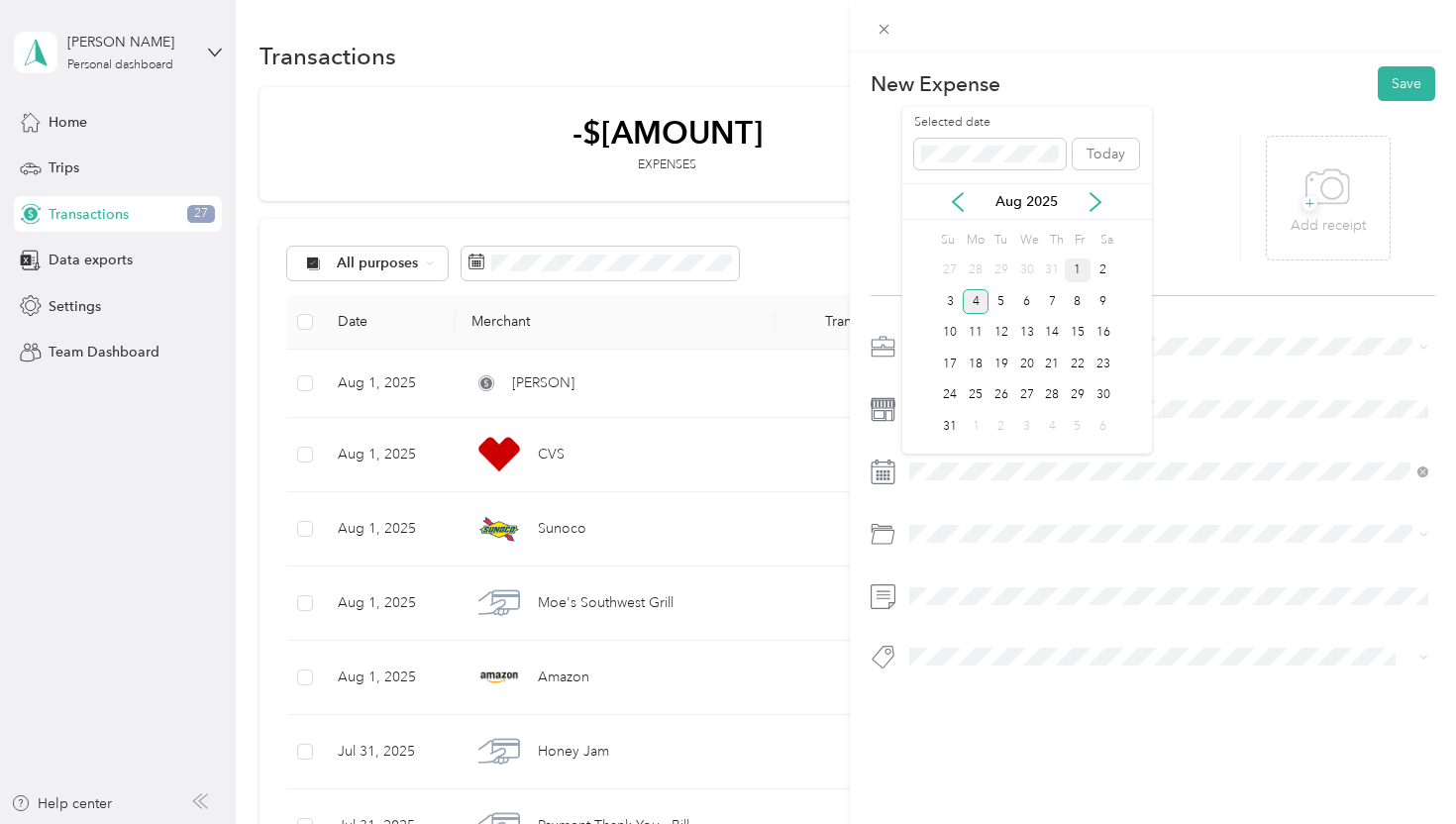 click on "1" at bounding box center [1078, 270] 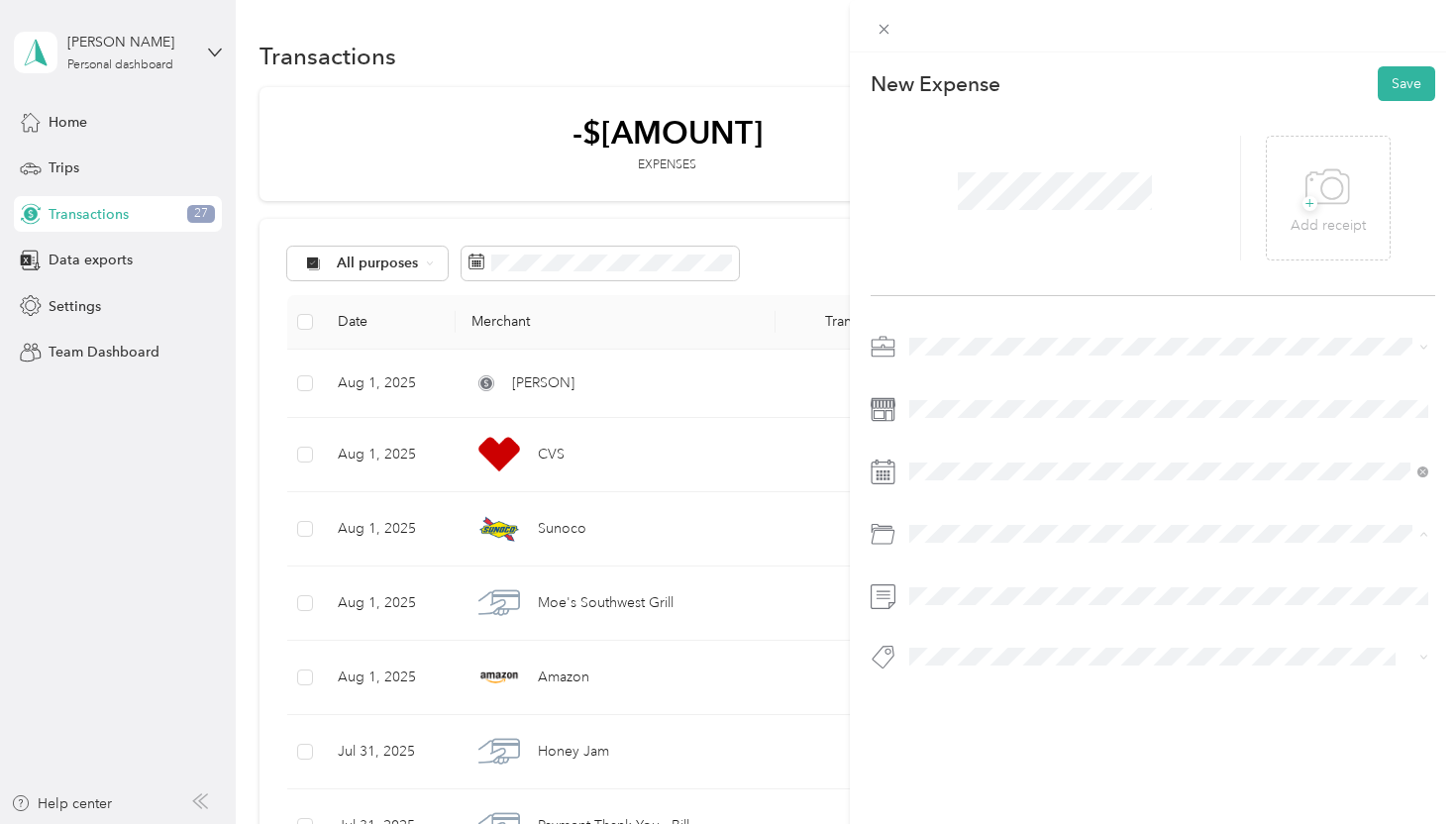 click on "Life Insurance" at bounding box center [1169, 370] 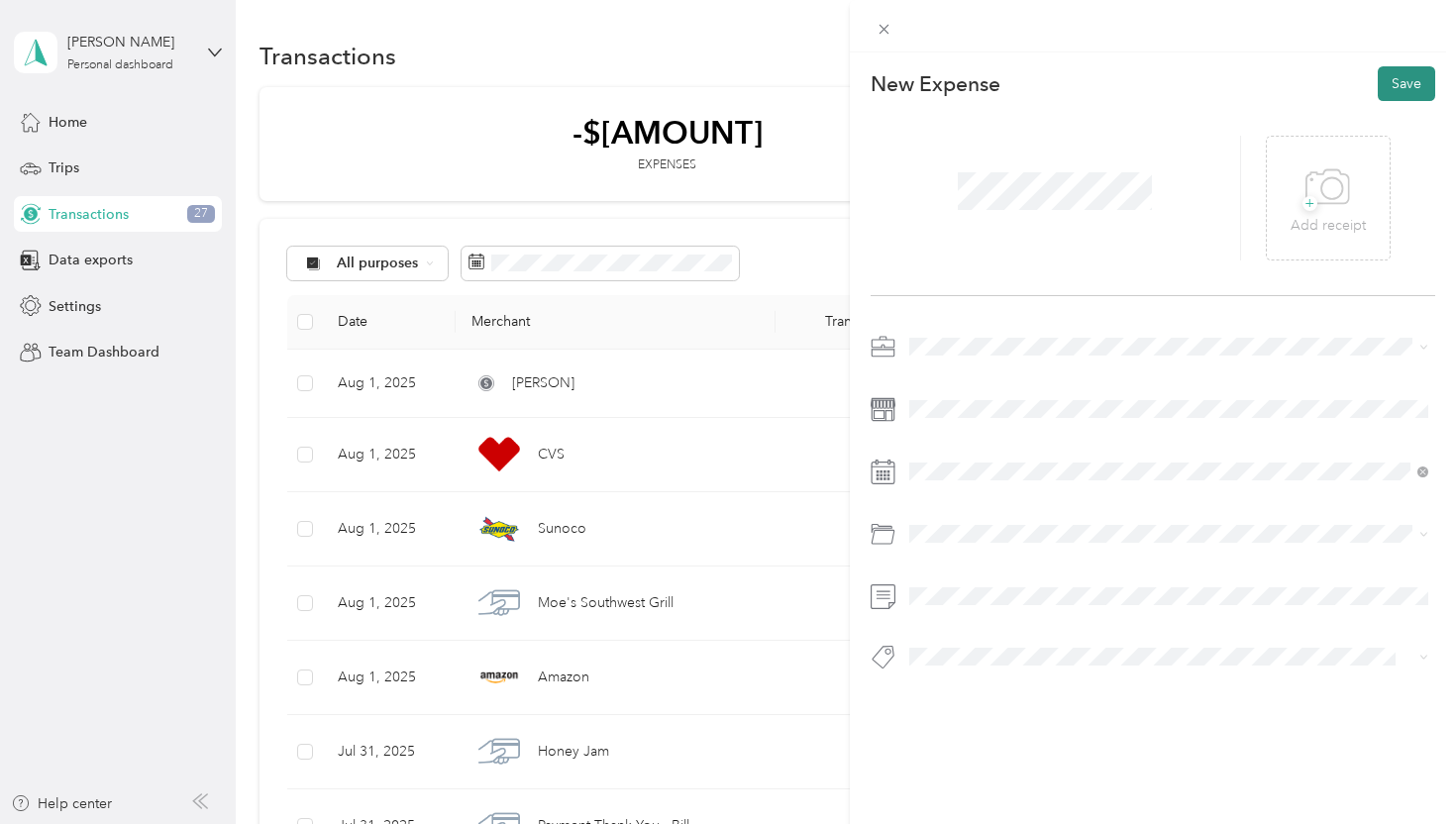 click on "Save" at bounding box center (1406, 83) 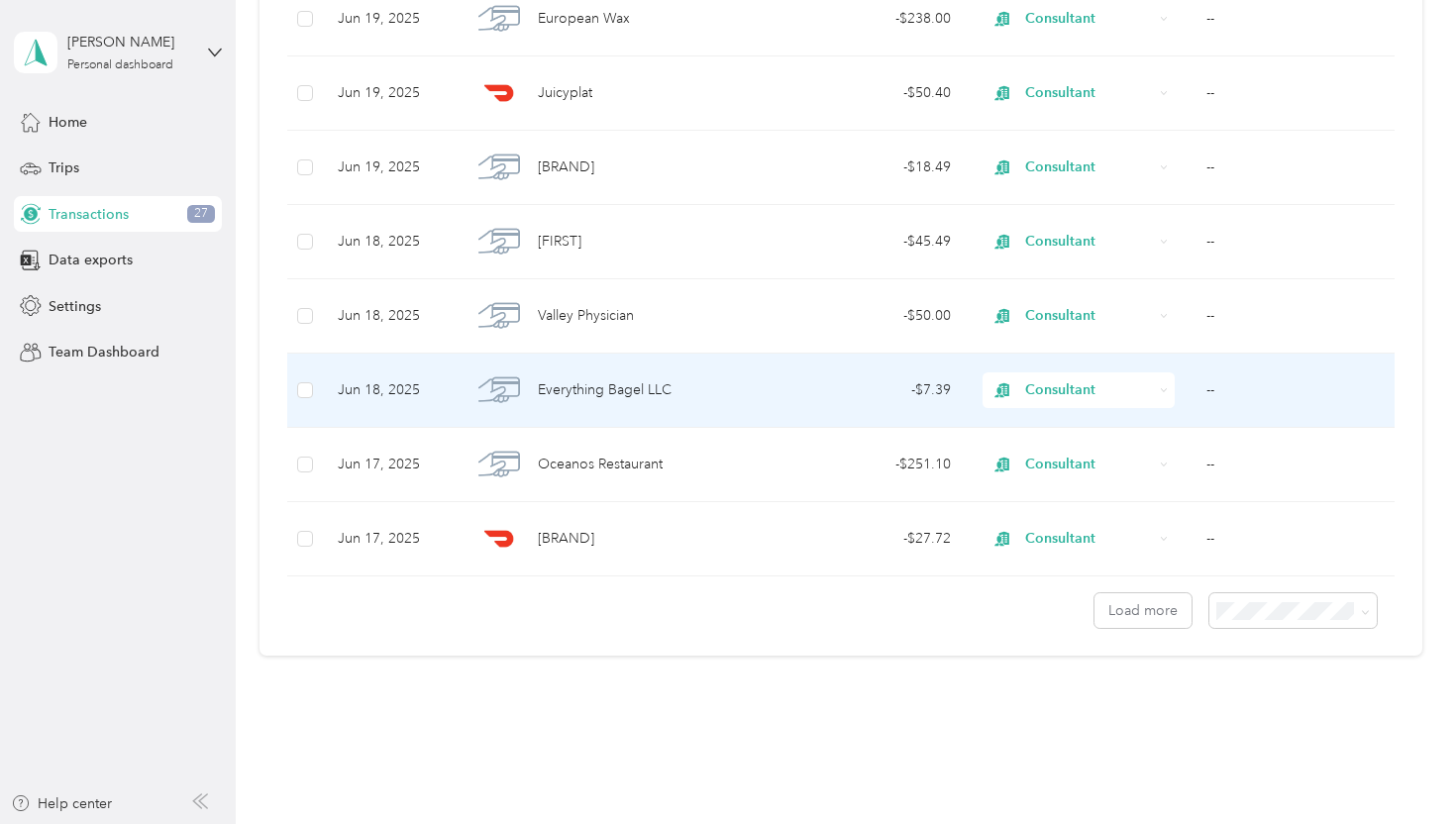 scroll, scrollTop: 7214, scrollLeft: 0, axis: vertical 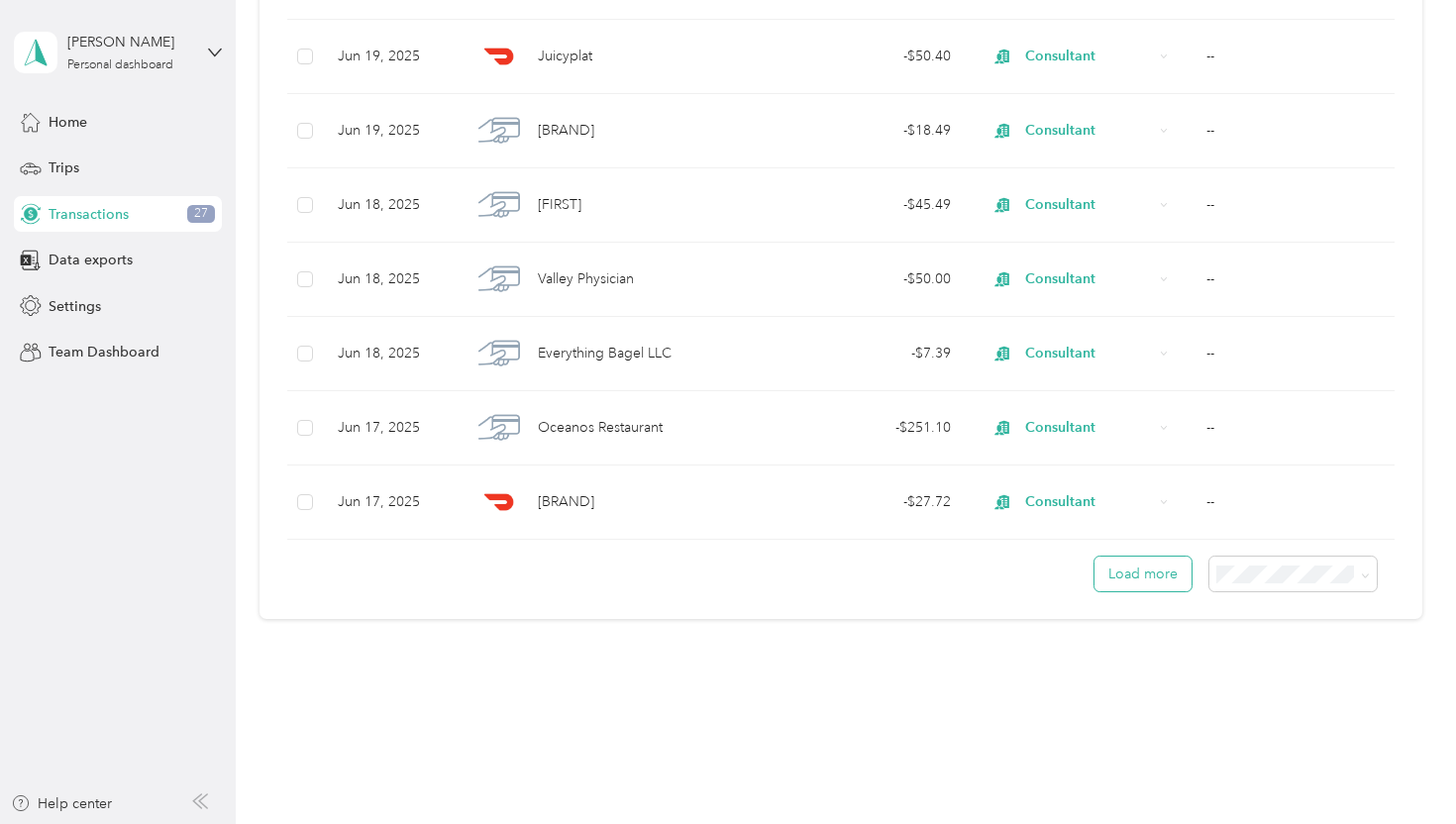 click on "Load more" at bounding box center [1143, 573] 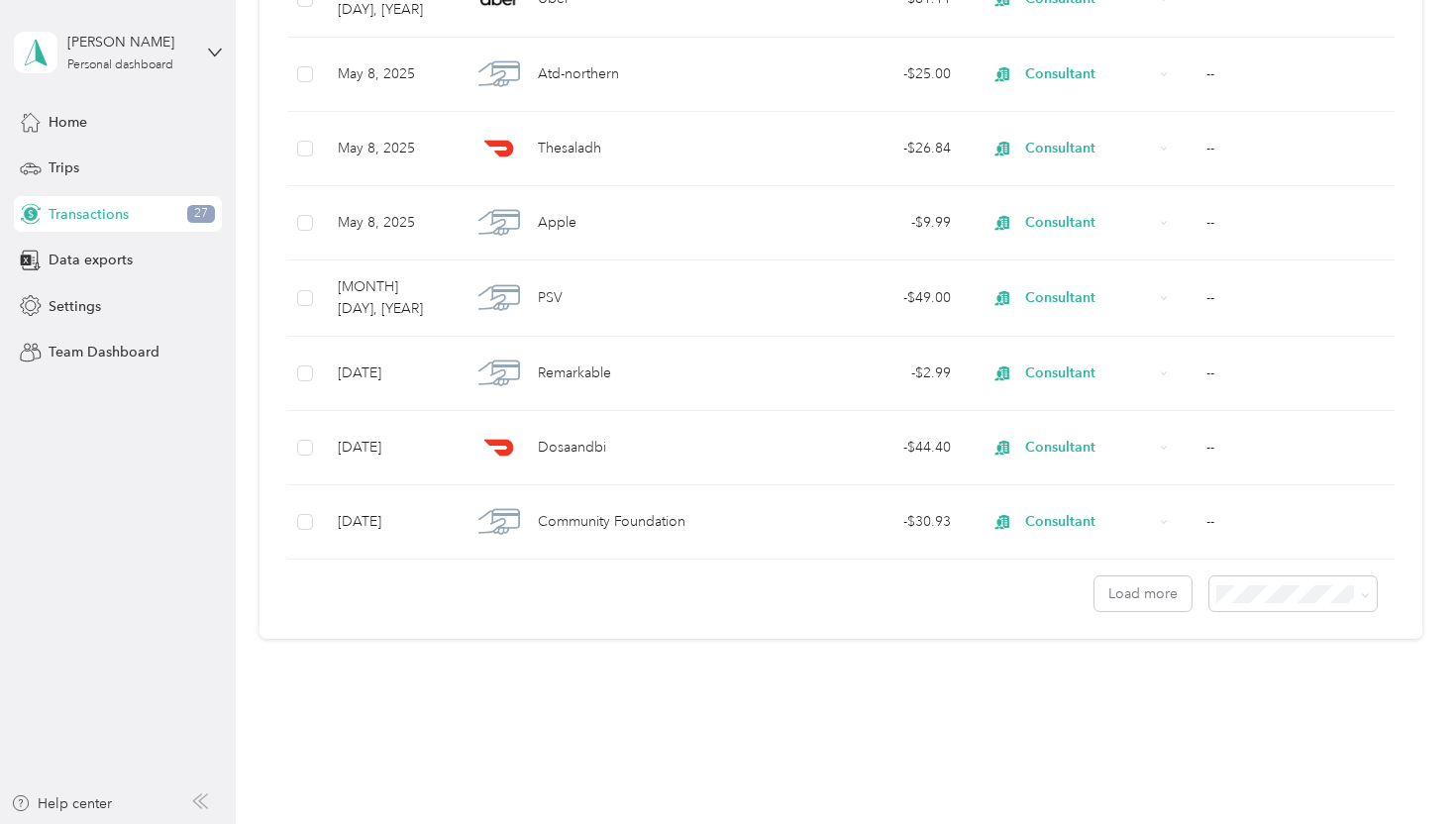 scroll, scrollTop: 14625, scrollLeft: 0, axis: vertical 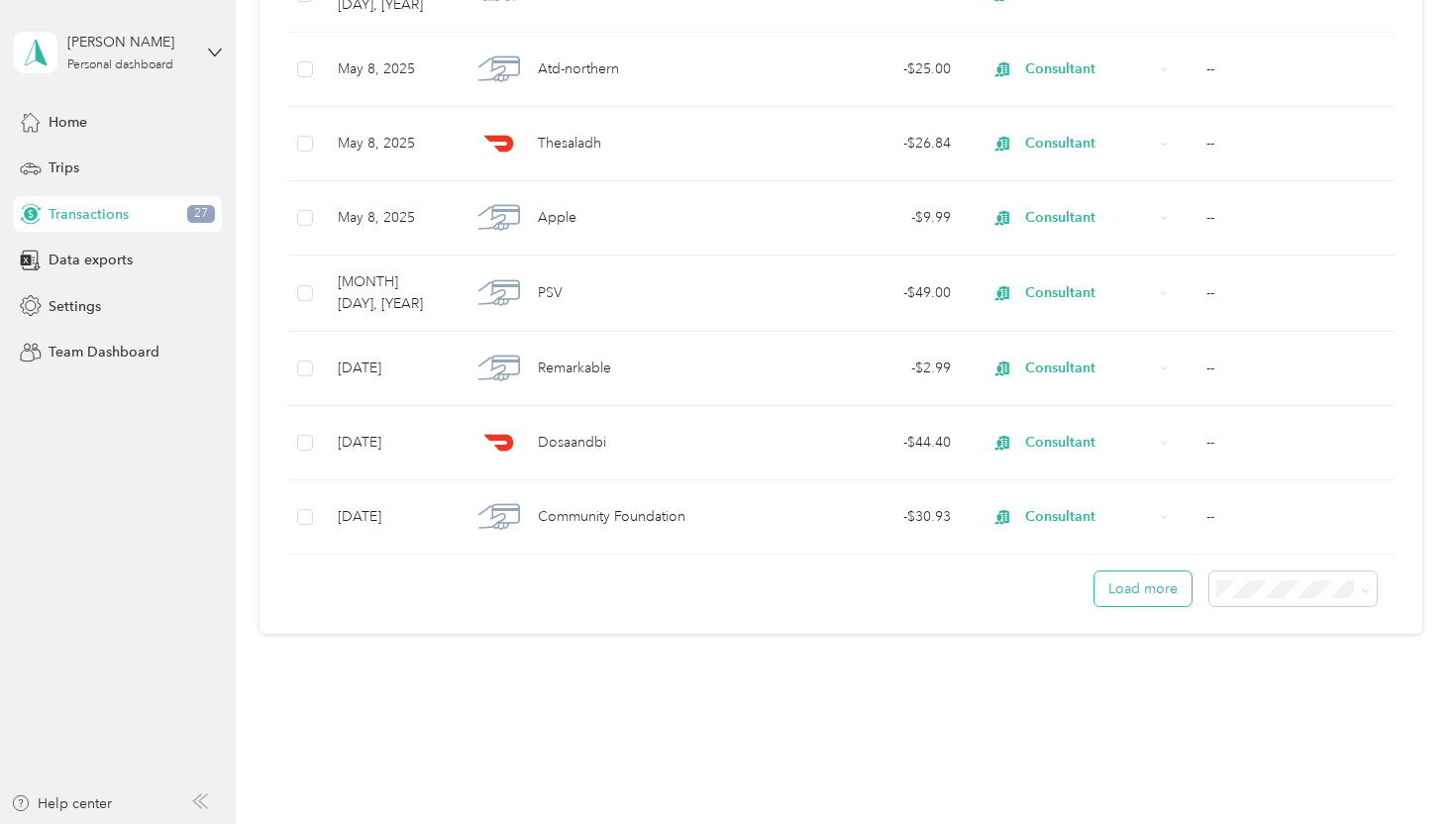 click on "Load more" at bounding box center [1143, 588] 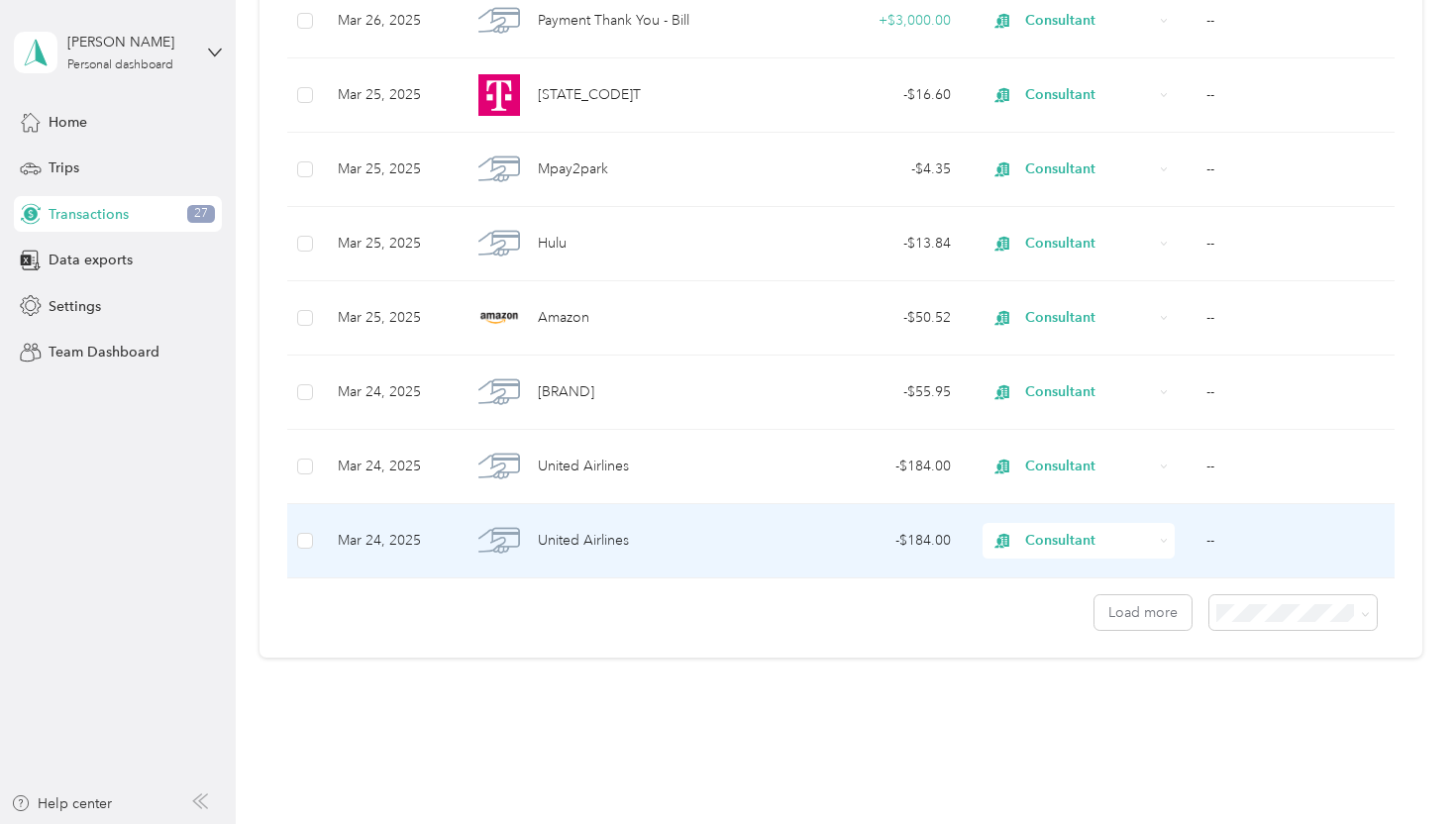 scroll, scrollTop: 22022, scrollLeft: 0, axis: vertical 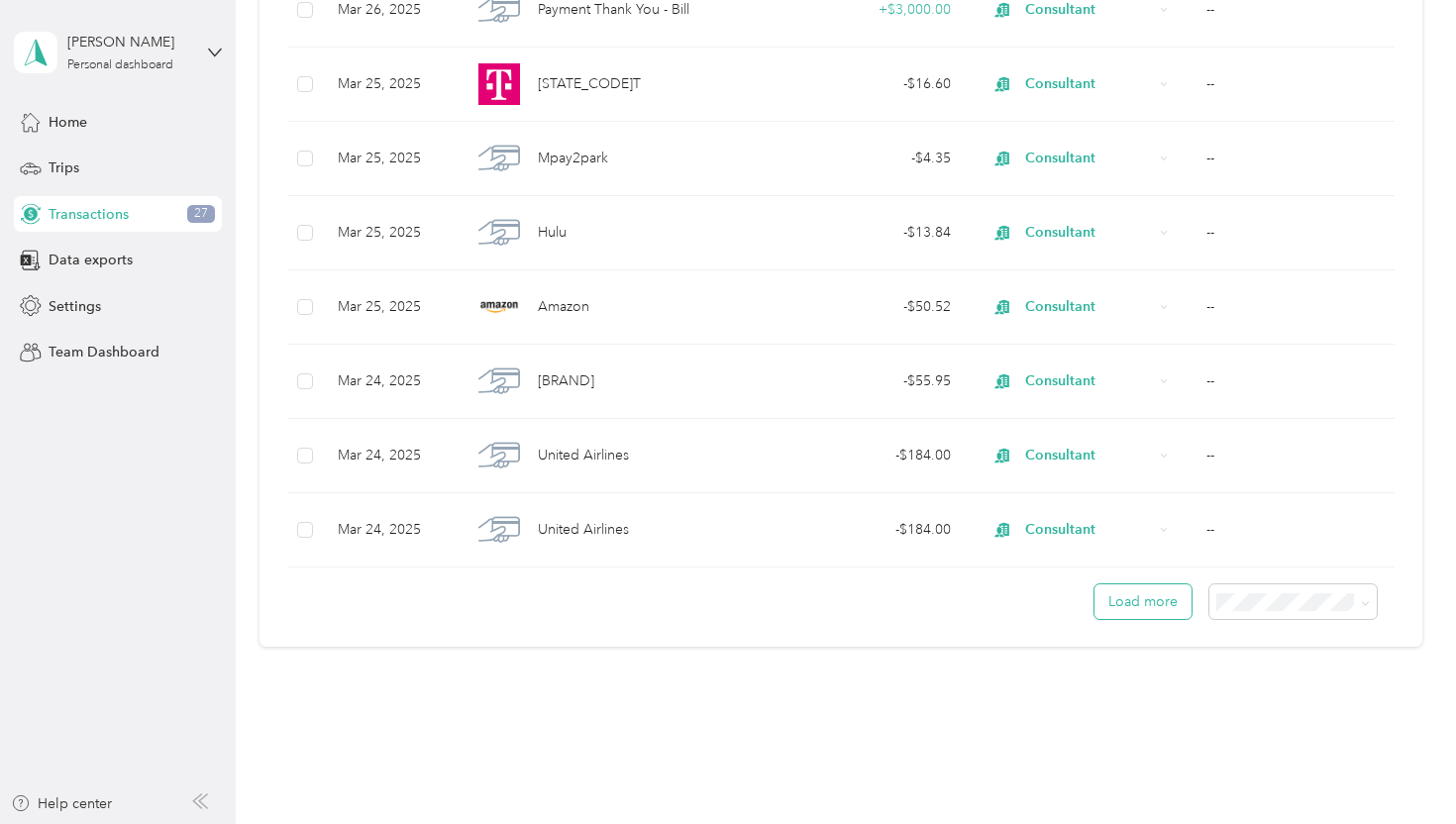 click on "Load more" at bounding box center [1143, 601] 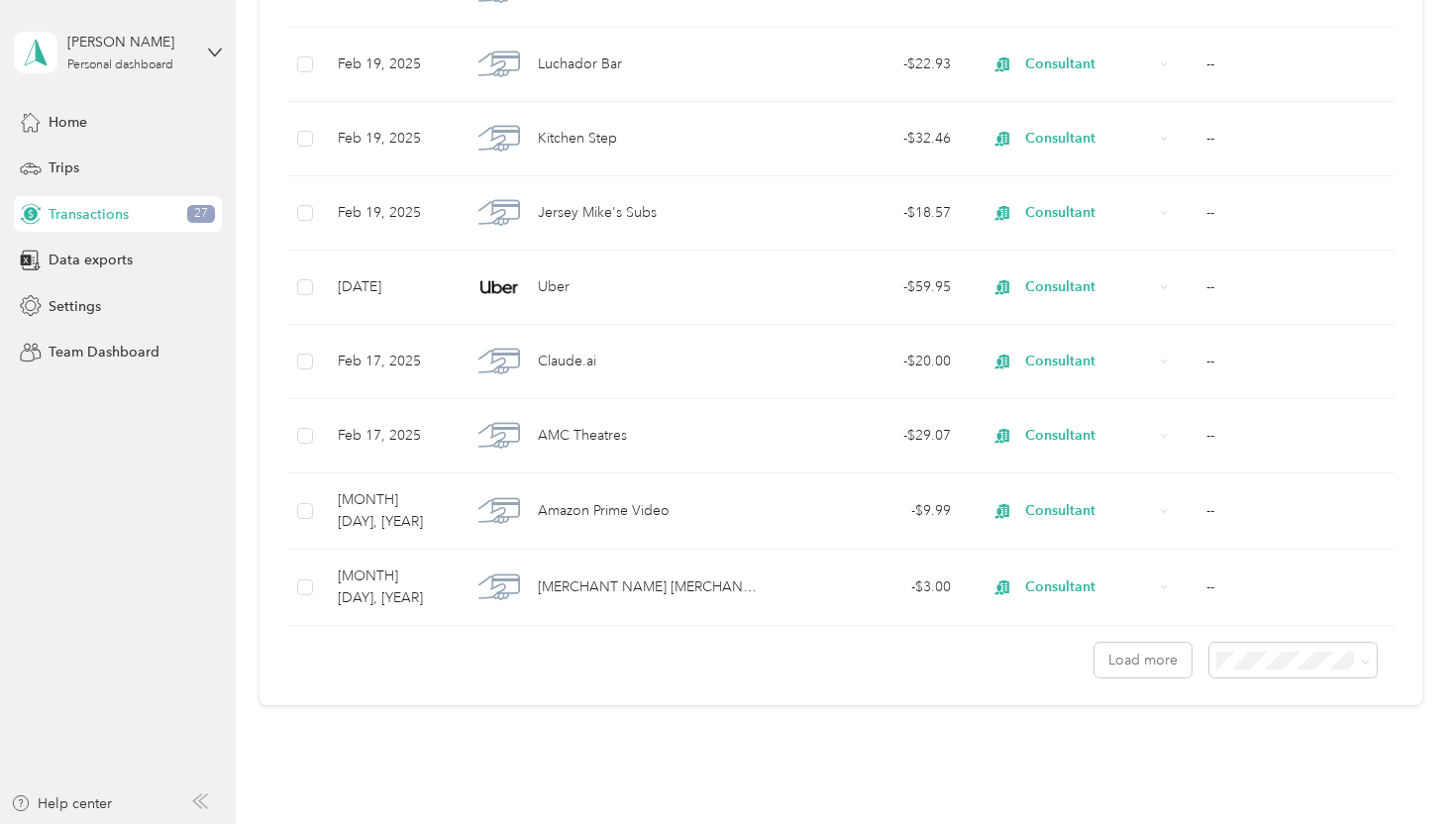 scroll, scrollTop: 29432, scrollLeft: 0, axis: vertical 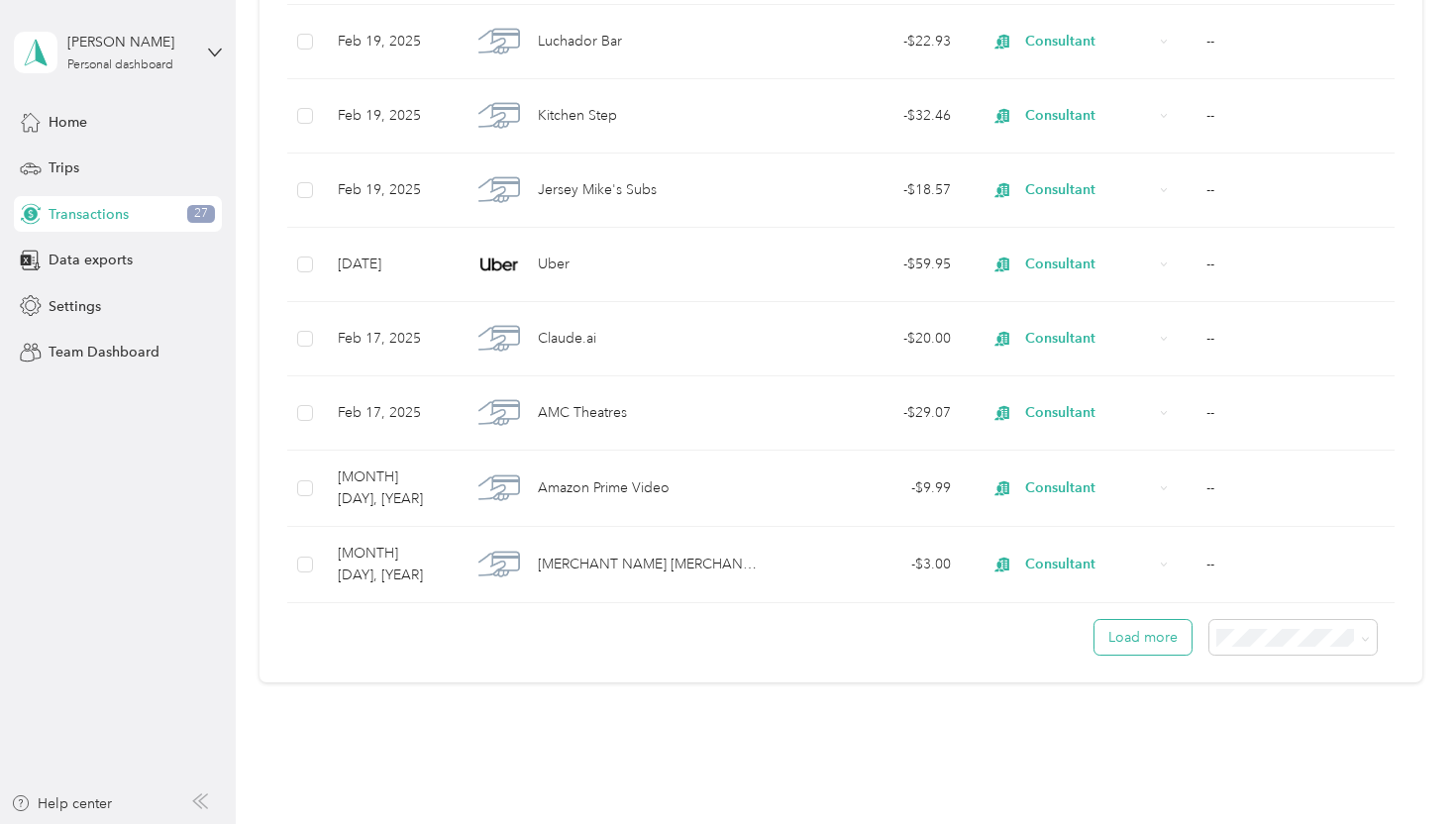 click on "Load more" at bounding box center (1143, 637) 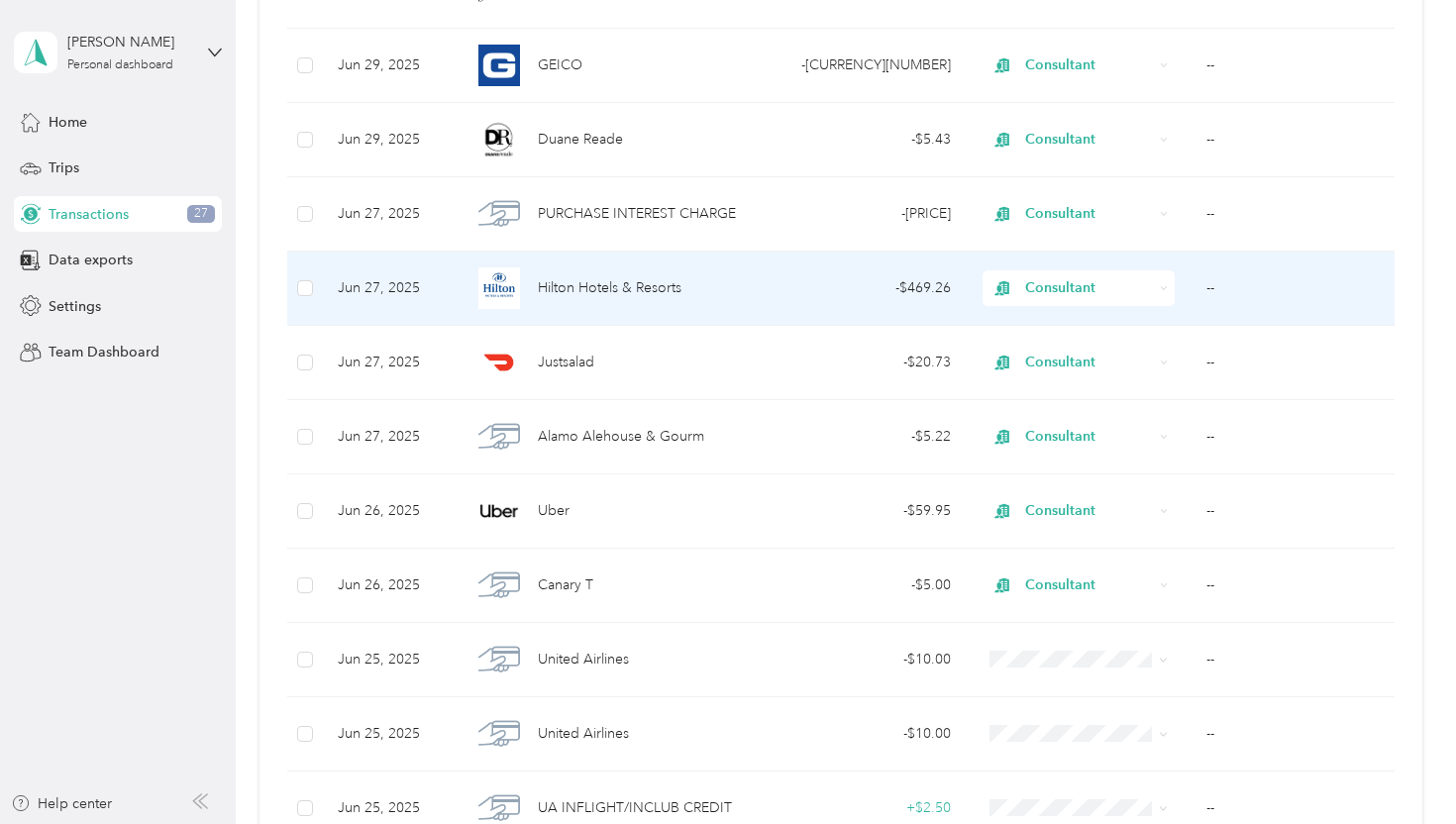 scroll, scrollTop: 5268, scrollLeft: 0, axis: vertical 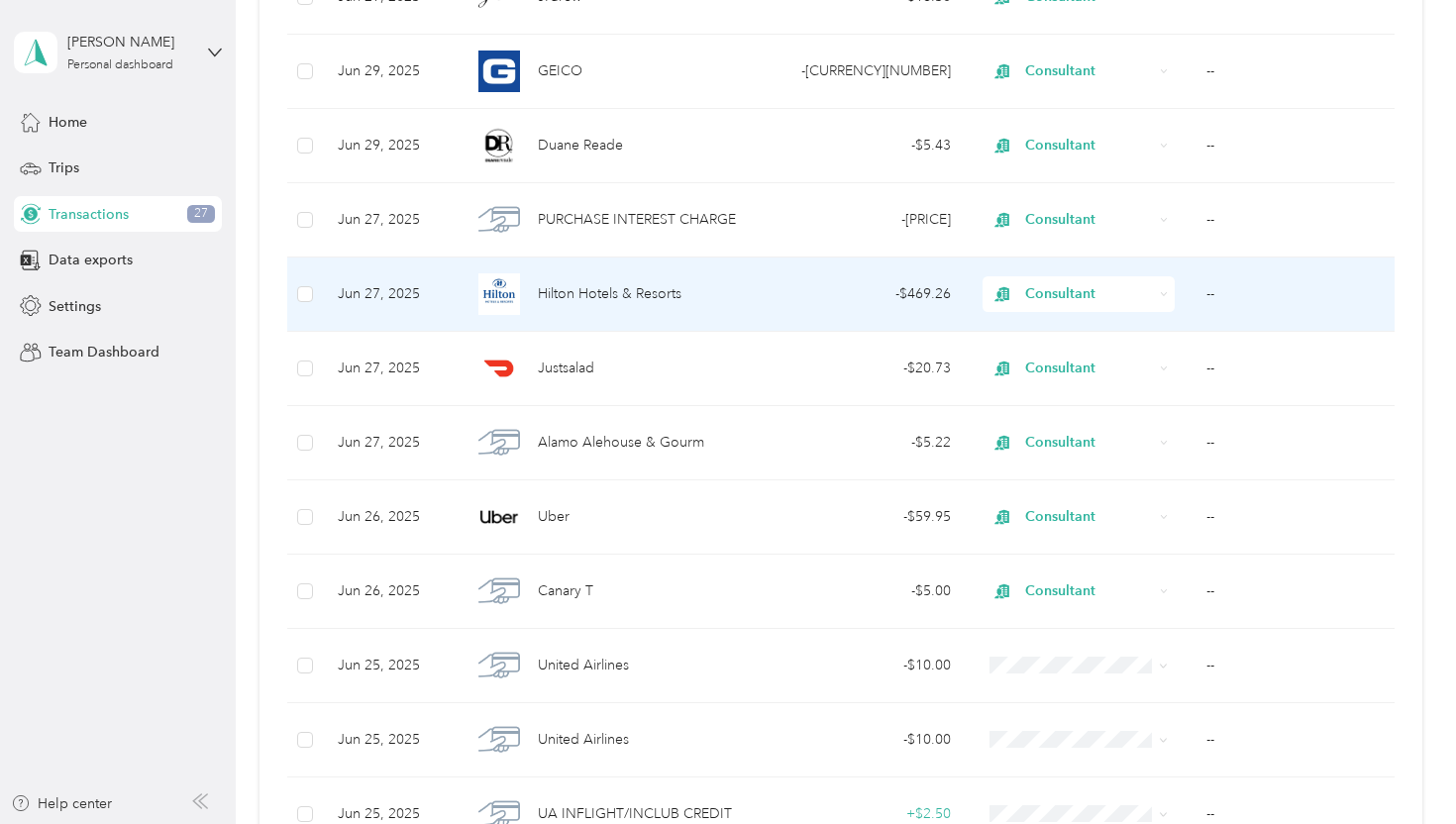 click on "--" at bounding box center (1297, 294) 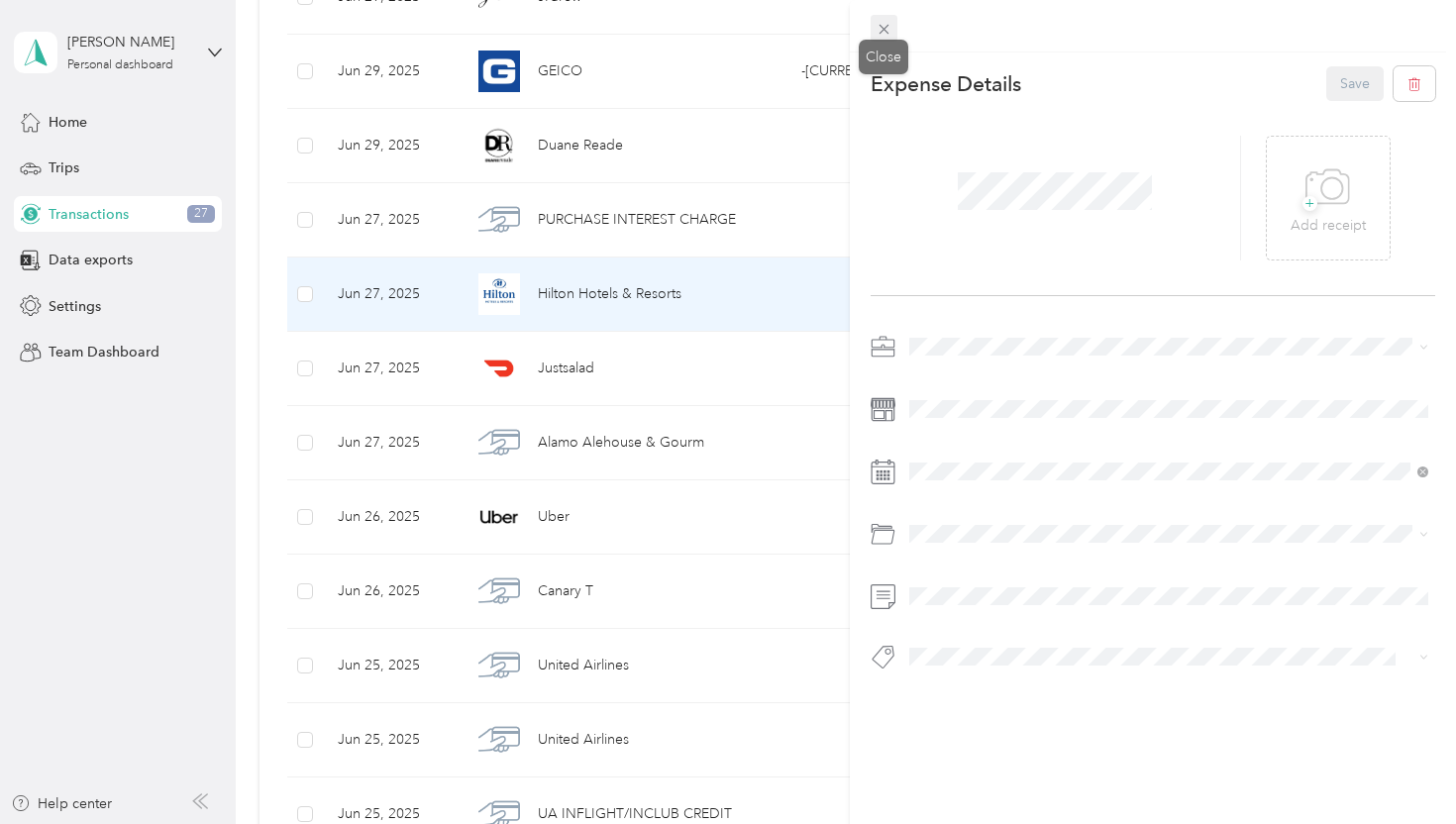 click 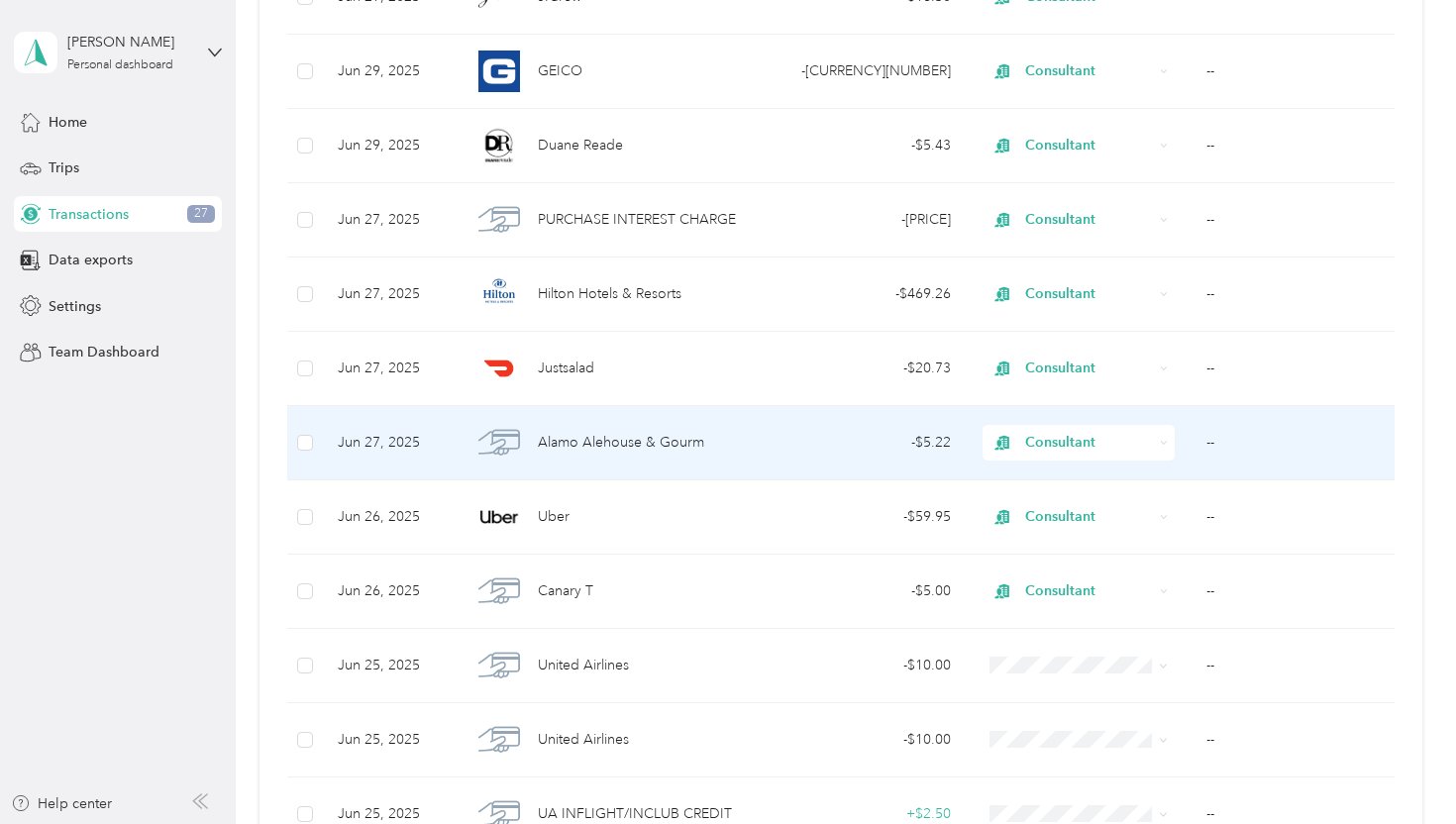 click on "--" at bounding box center (1297, 443) 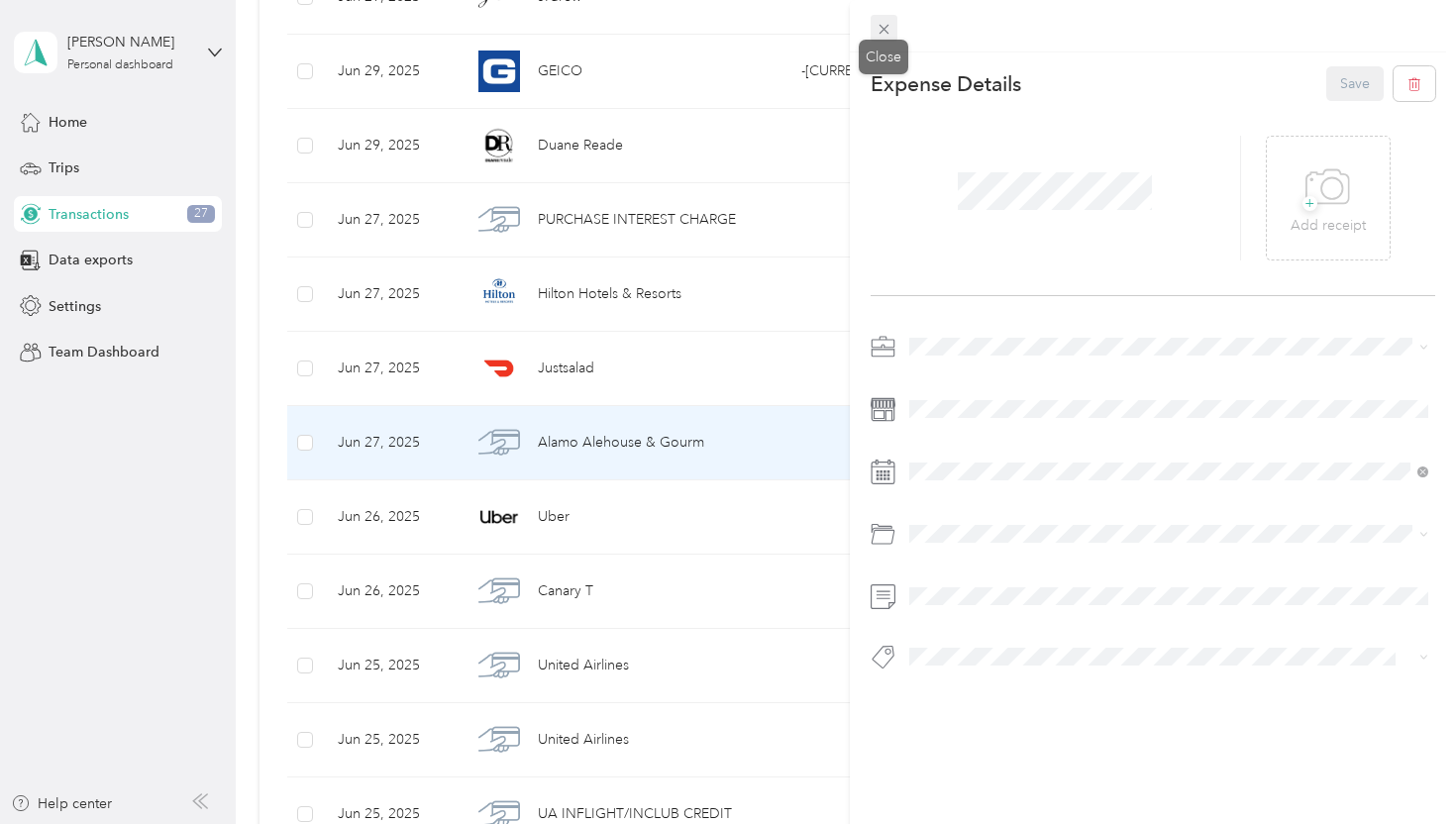 click 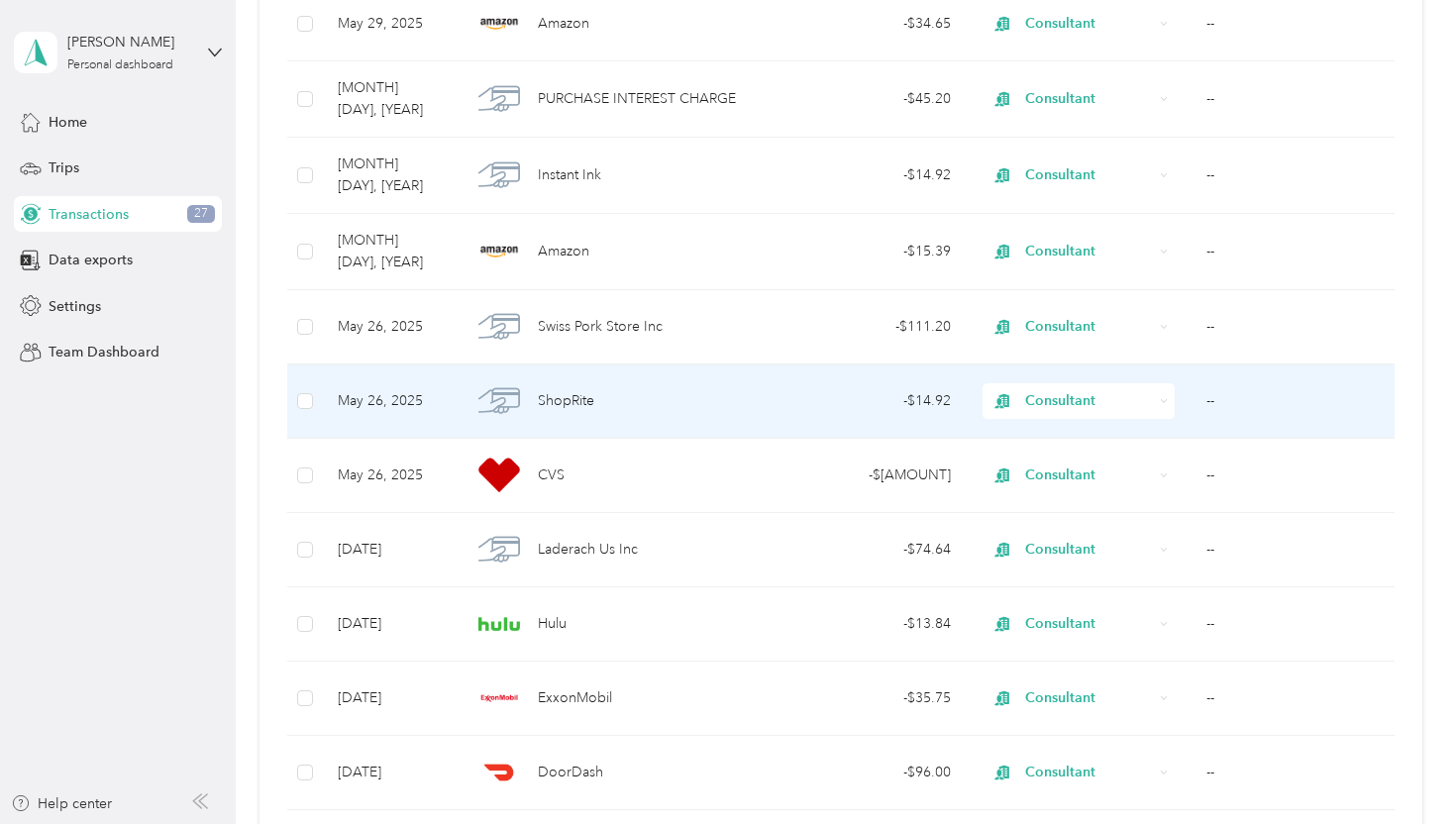scroll, scrollTop: 10517, scrollLeft: 0, axis: vertical 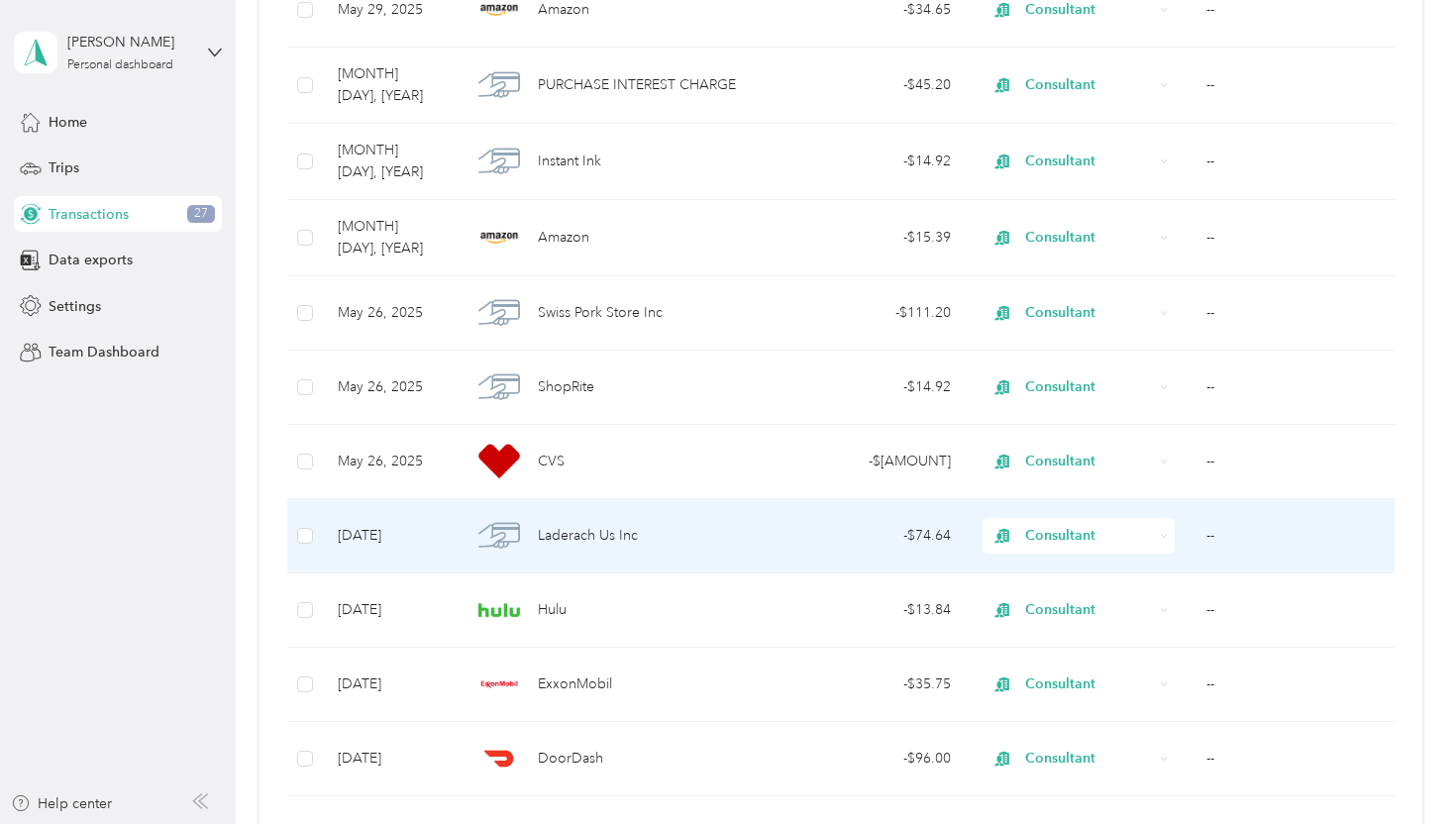 click on "-  $74.64" at bounding box center [872, 536] 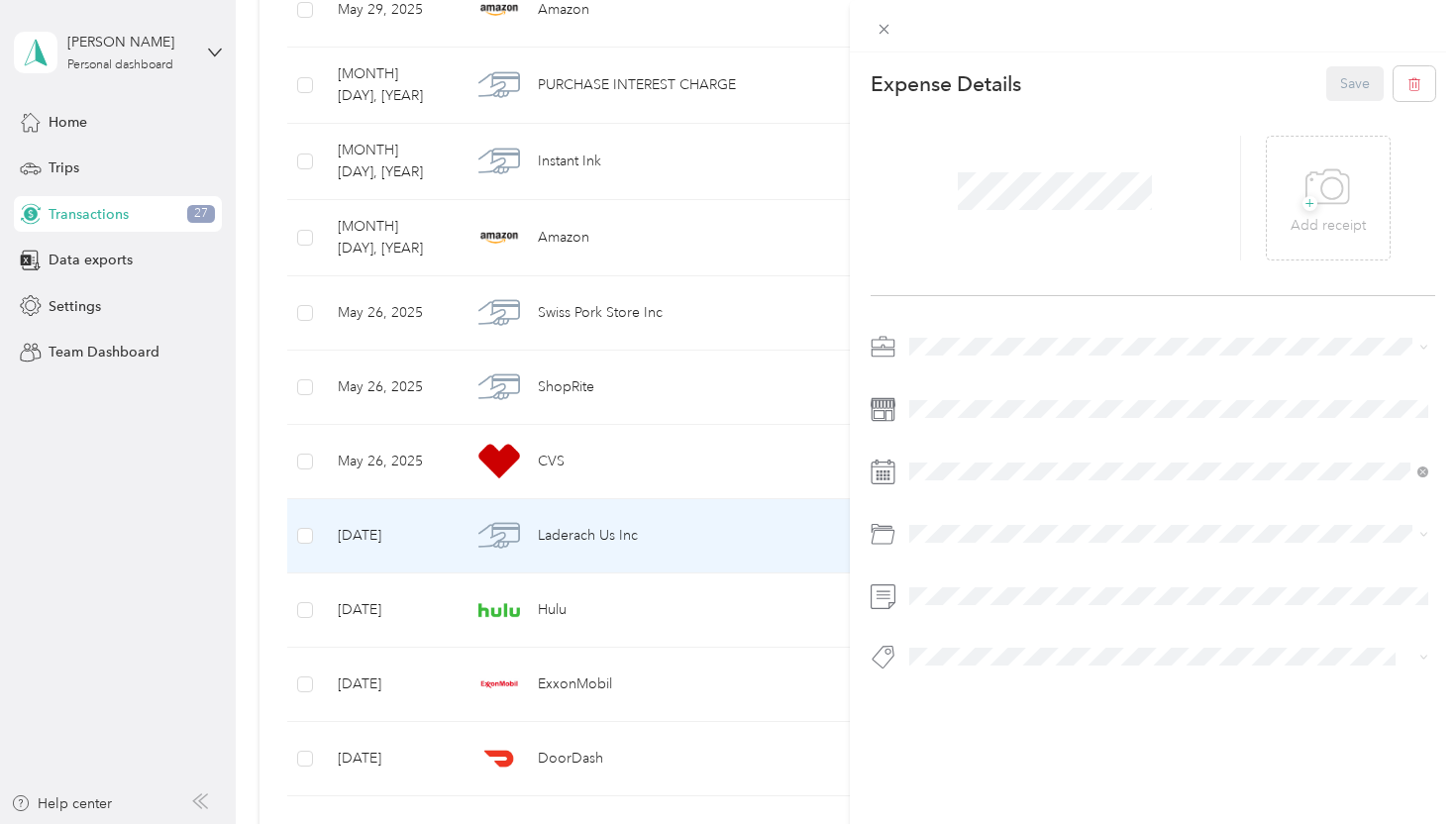 click on "This  expense  cannot be edited because it is either under review, approved, or paid. Contact your Team Manager to edit it.  Expense Details Save + Add receipt" at bounding box center [728, 412] 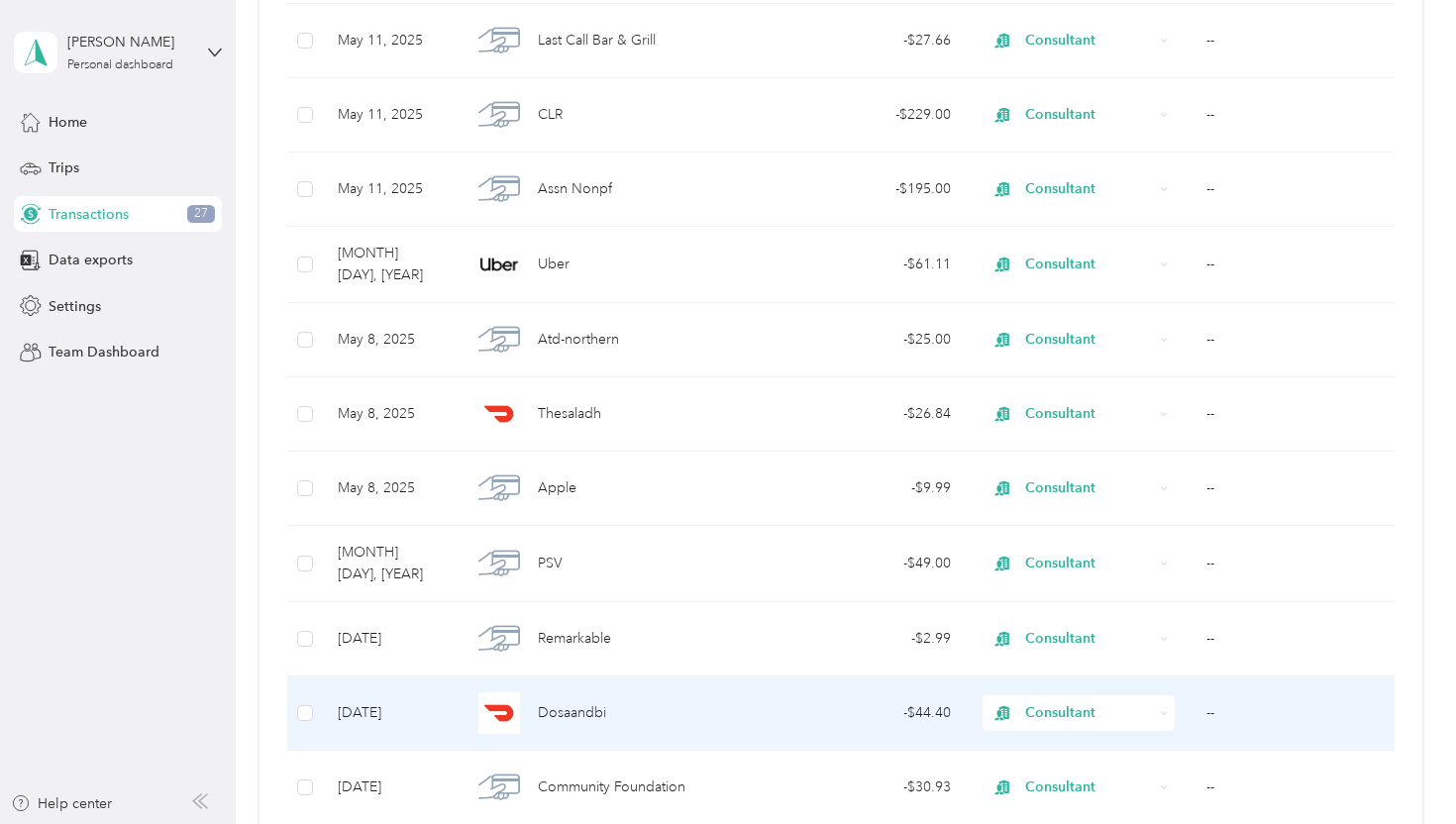 scroll, scrollTop: 14349, scrollLeft: 0, axis: vertical 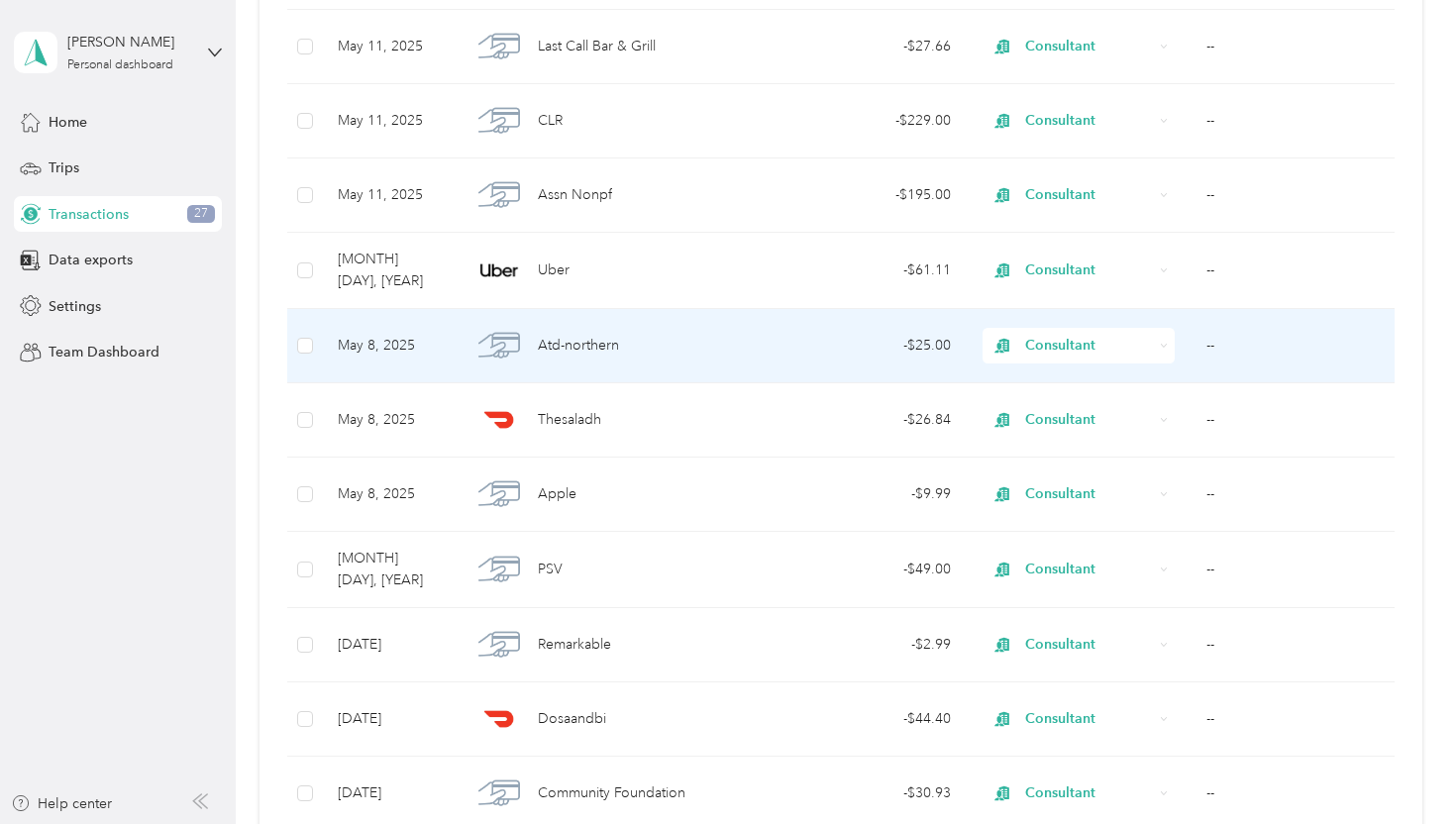 click on "-  $25.00" at bounding box center (872, 346) 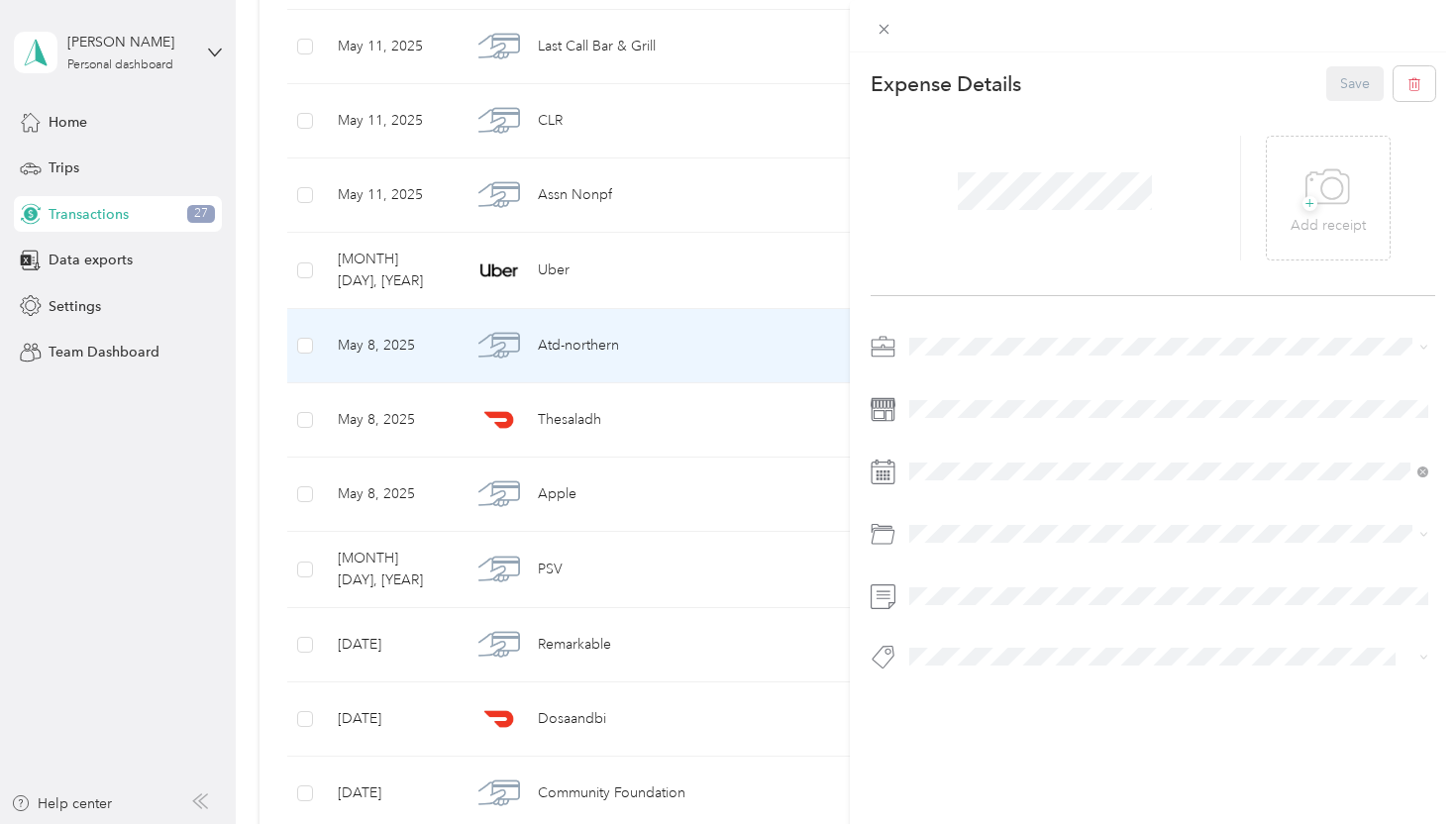 click on "This  expense  cannot be edited because it is either under review, approved, or paid. Contact your Team Manager to edit it.  Expense Details Save + Add receipt" at bounding box center [728, 412] 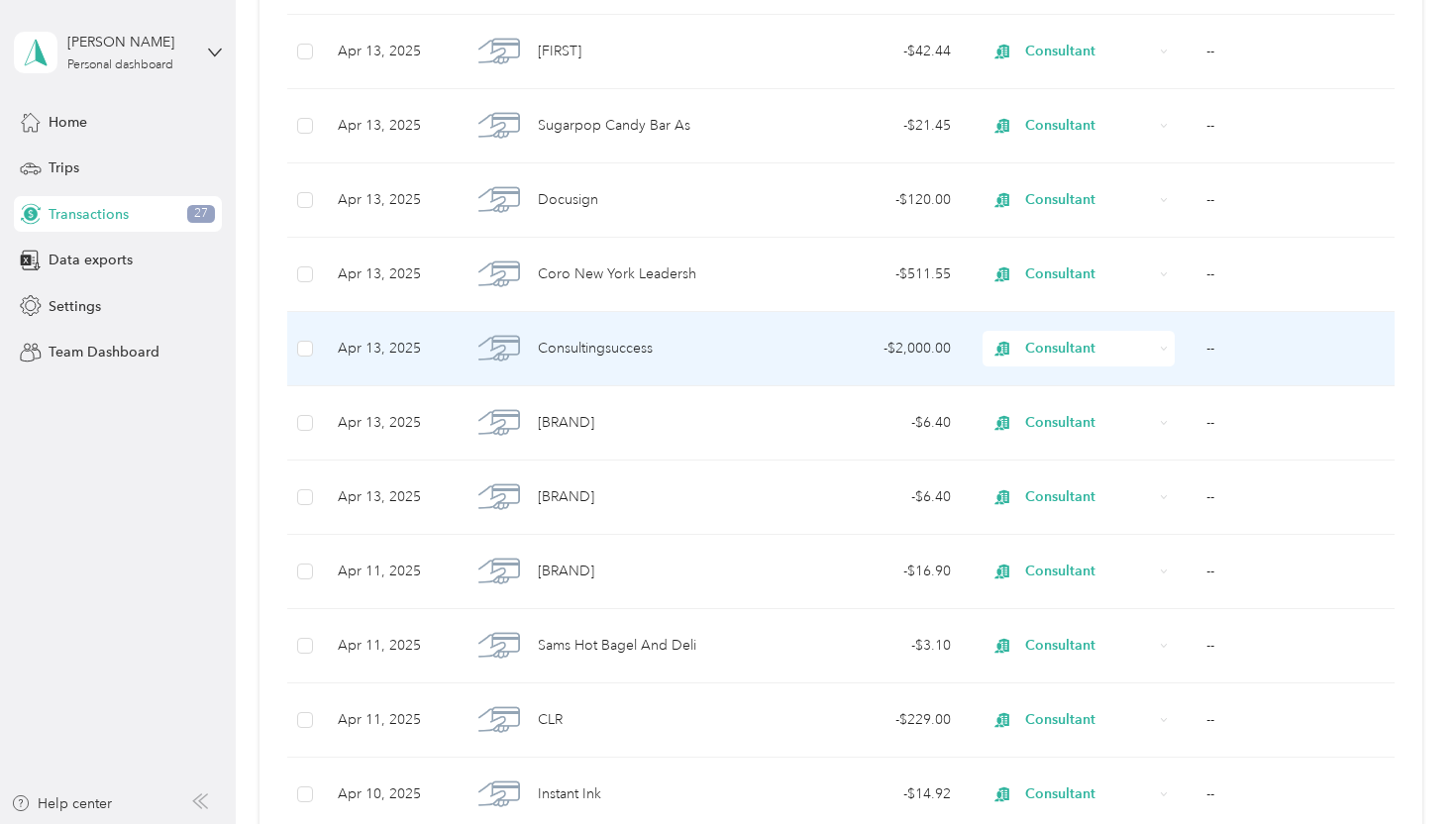 scroll, scrollTop: 18795, scrollLeft: 0, axis: vertical 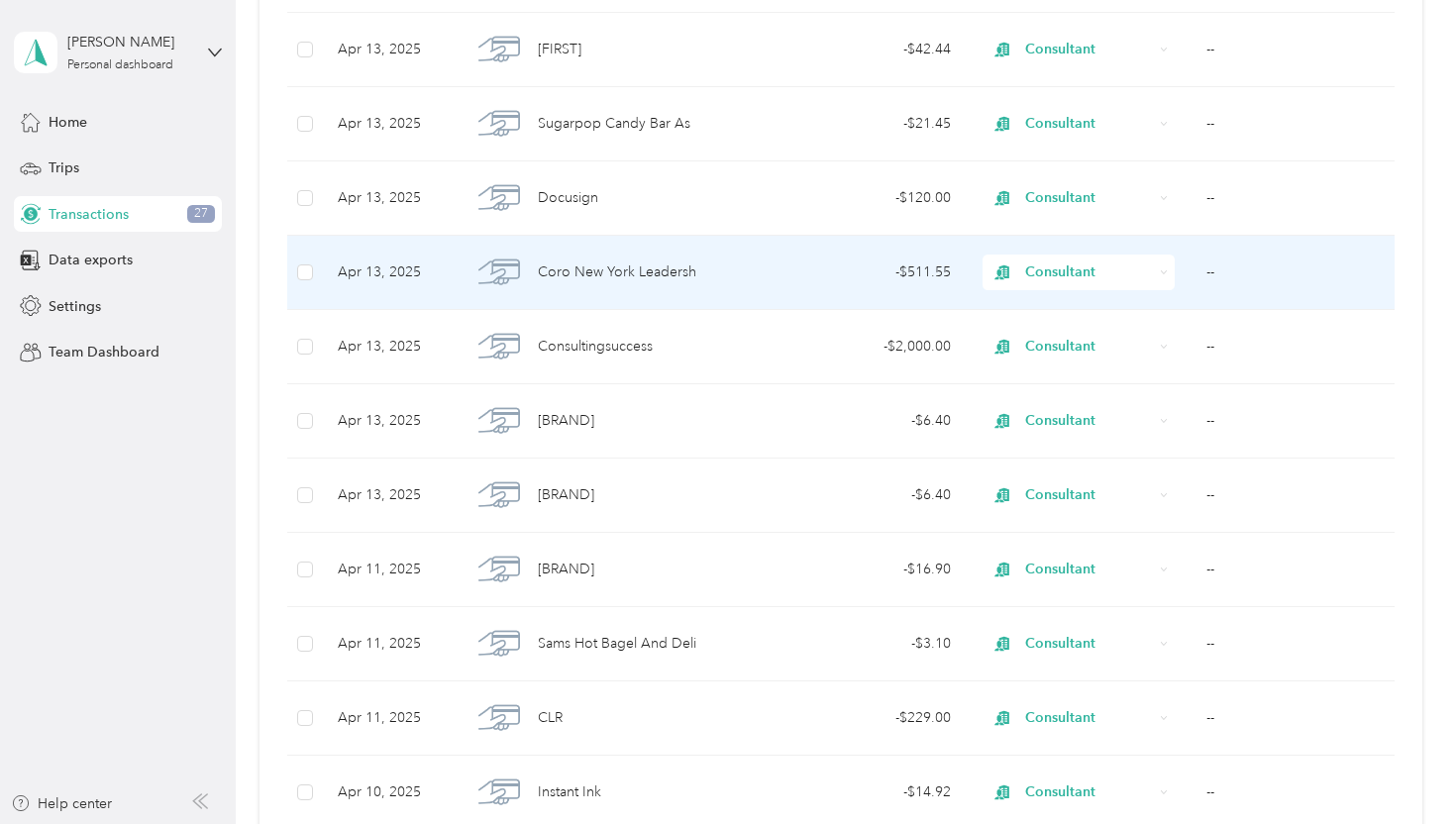 click on "- [PRICE]" at bounding box center [872, 272] 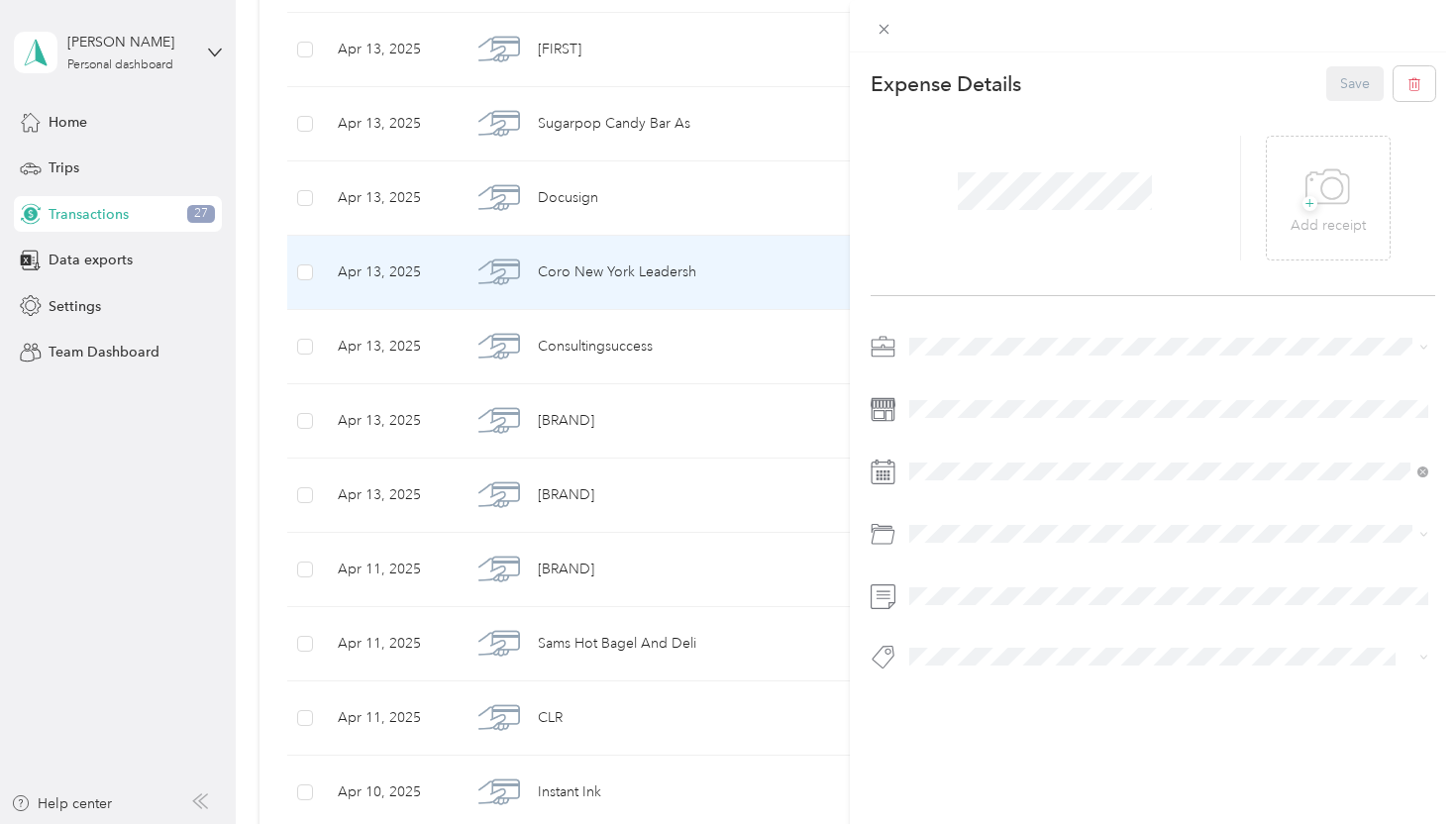 click on "This  expense  cannot be edited because it is either under review, approved, or paid. Contact your Team Manager to edit it.  Expense Details Save + Add receipt" at bounding box center [728, 412] 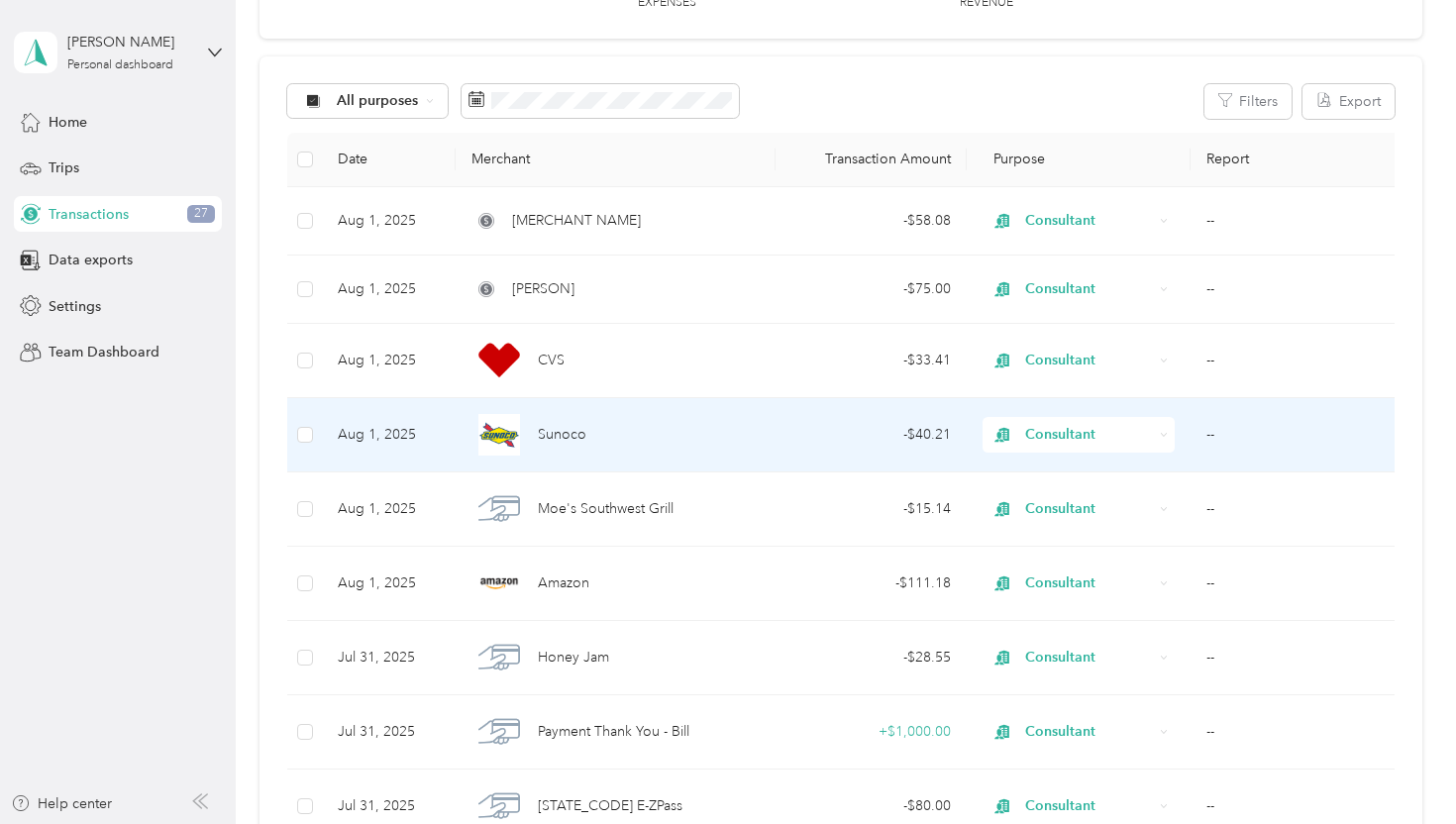 scroll, scrollTop: 0, scrollLeft: 0, axis: both 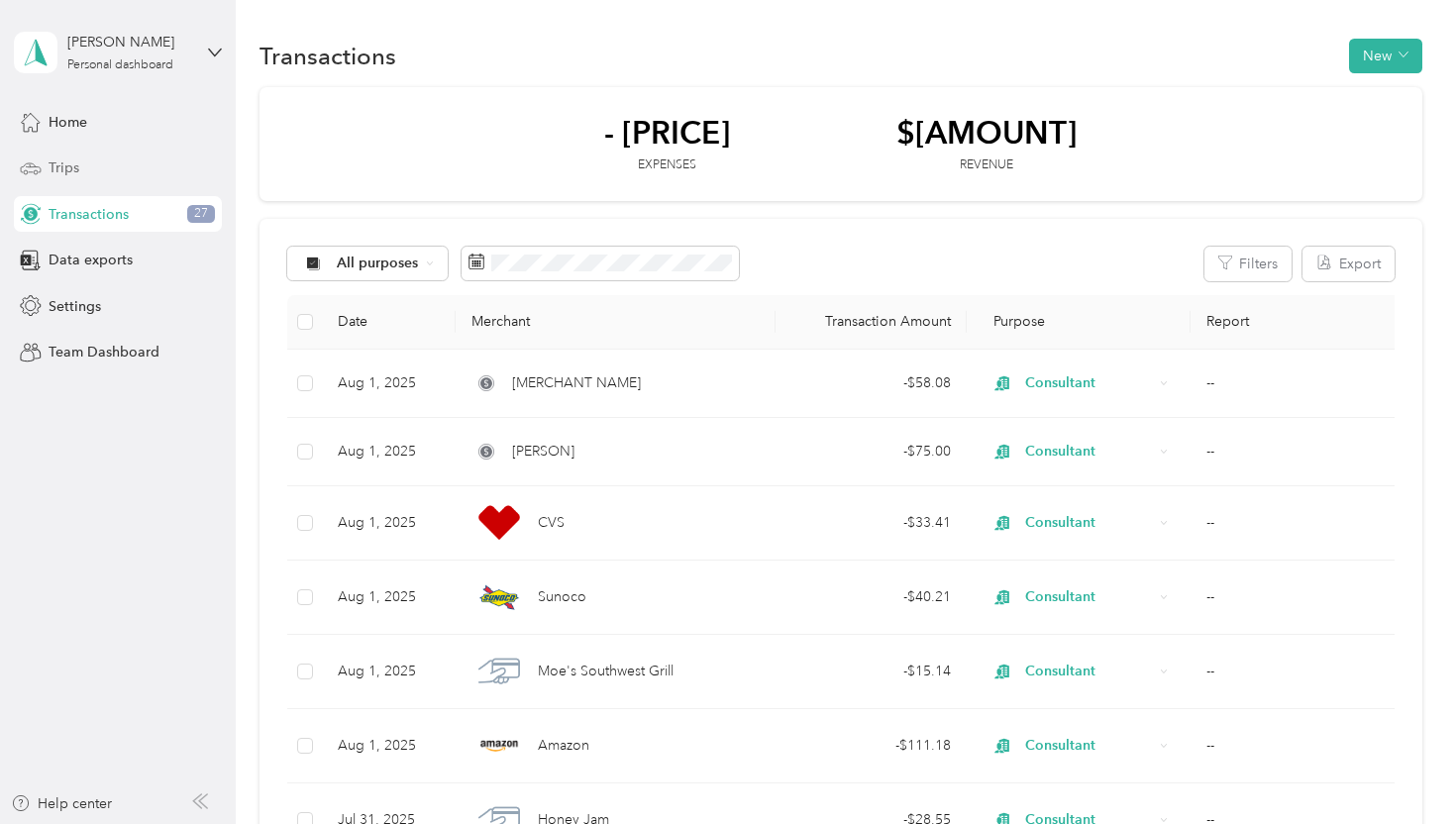 click on "Trips" at bounding box center (118, 168) 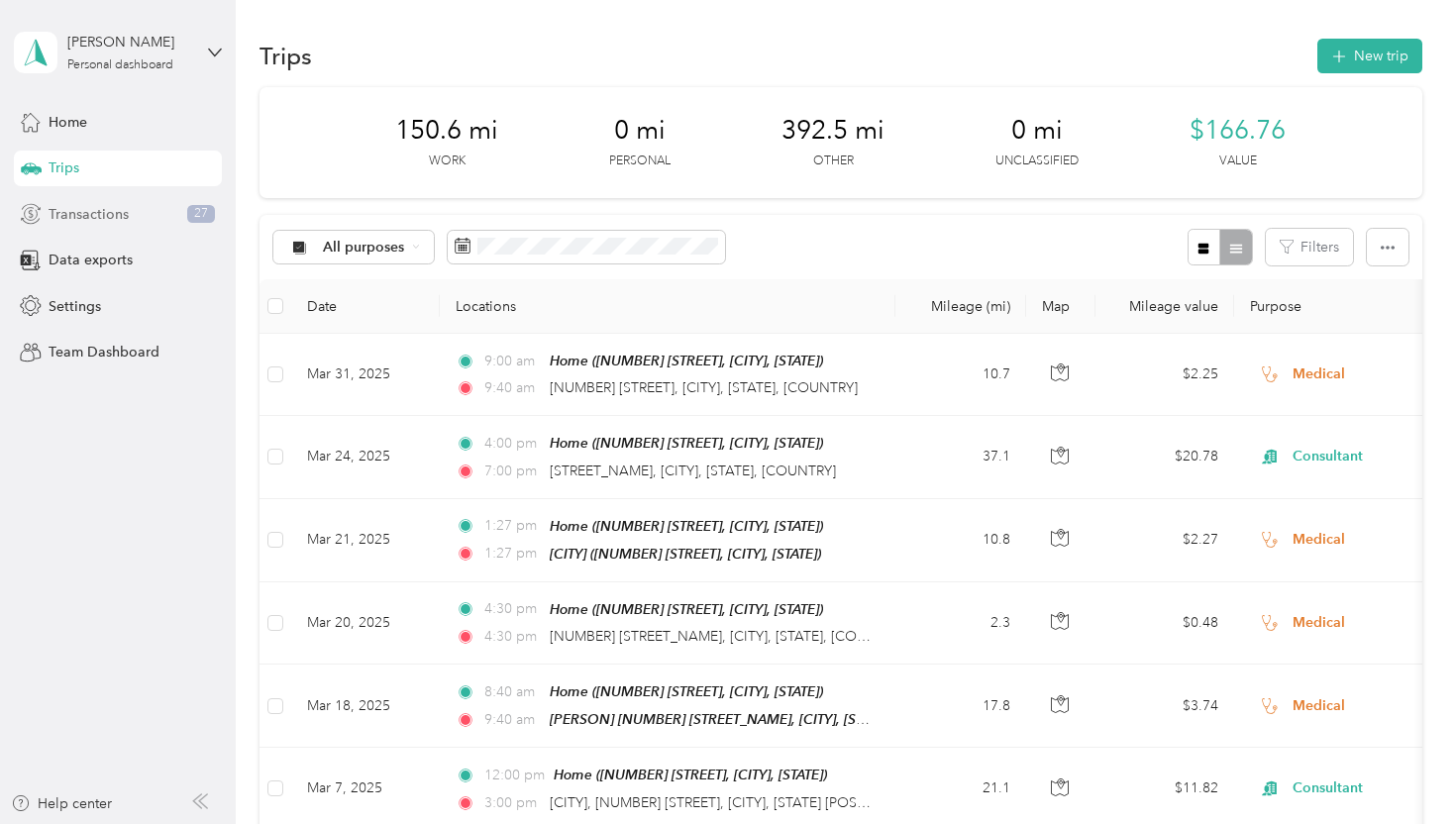 click on "Transactions [NUMBER]" at bounding box center [118, 214] 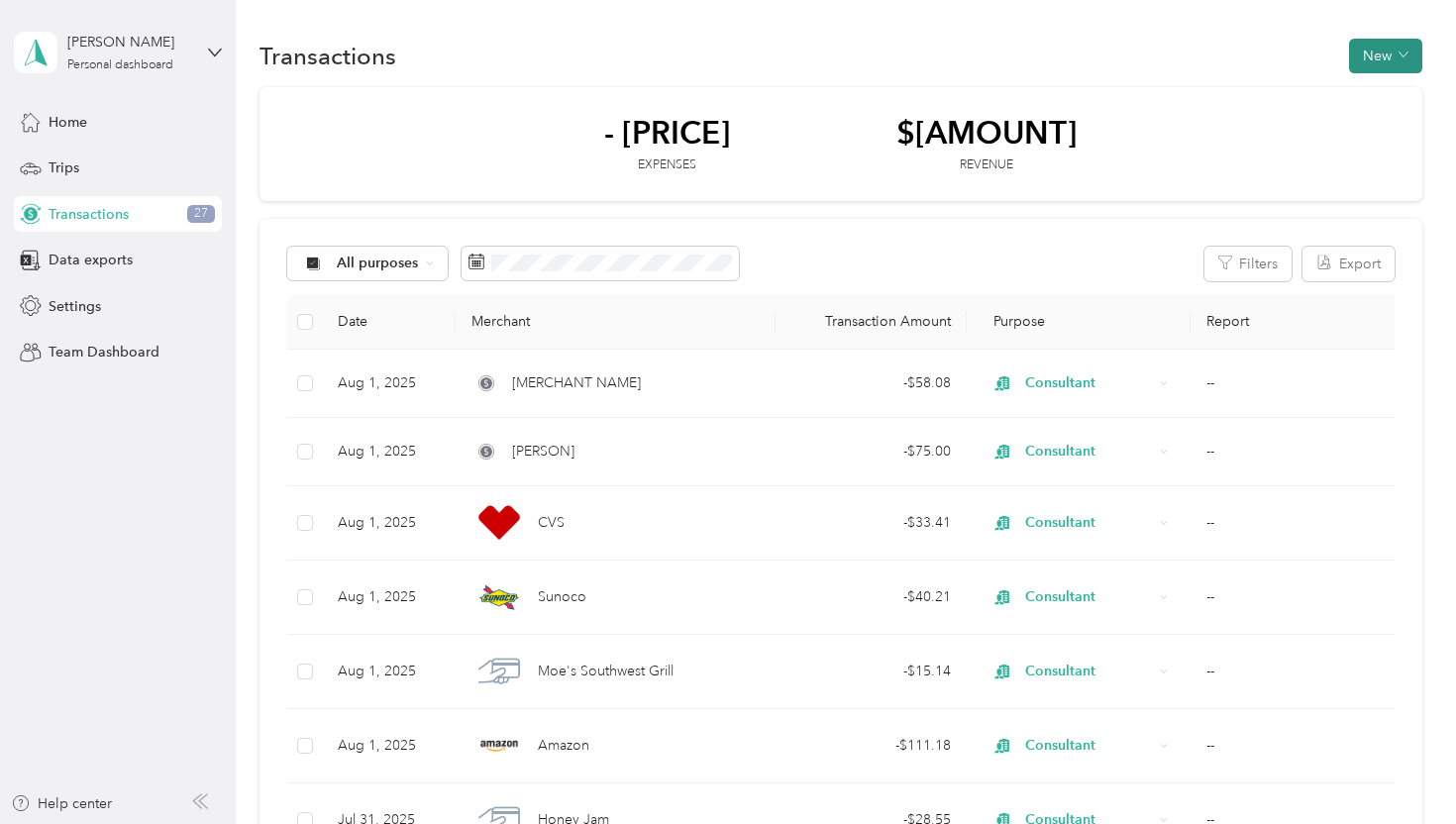 click on "New" at bounding box center (1386, 55) 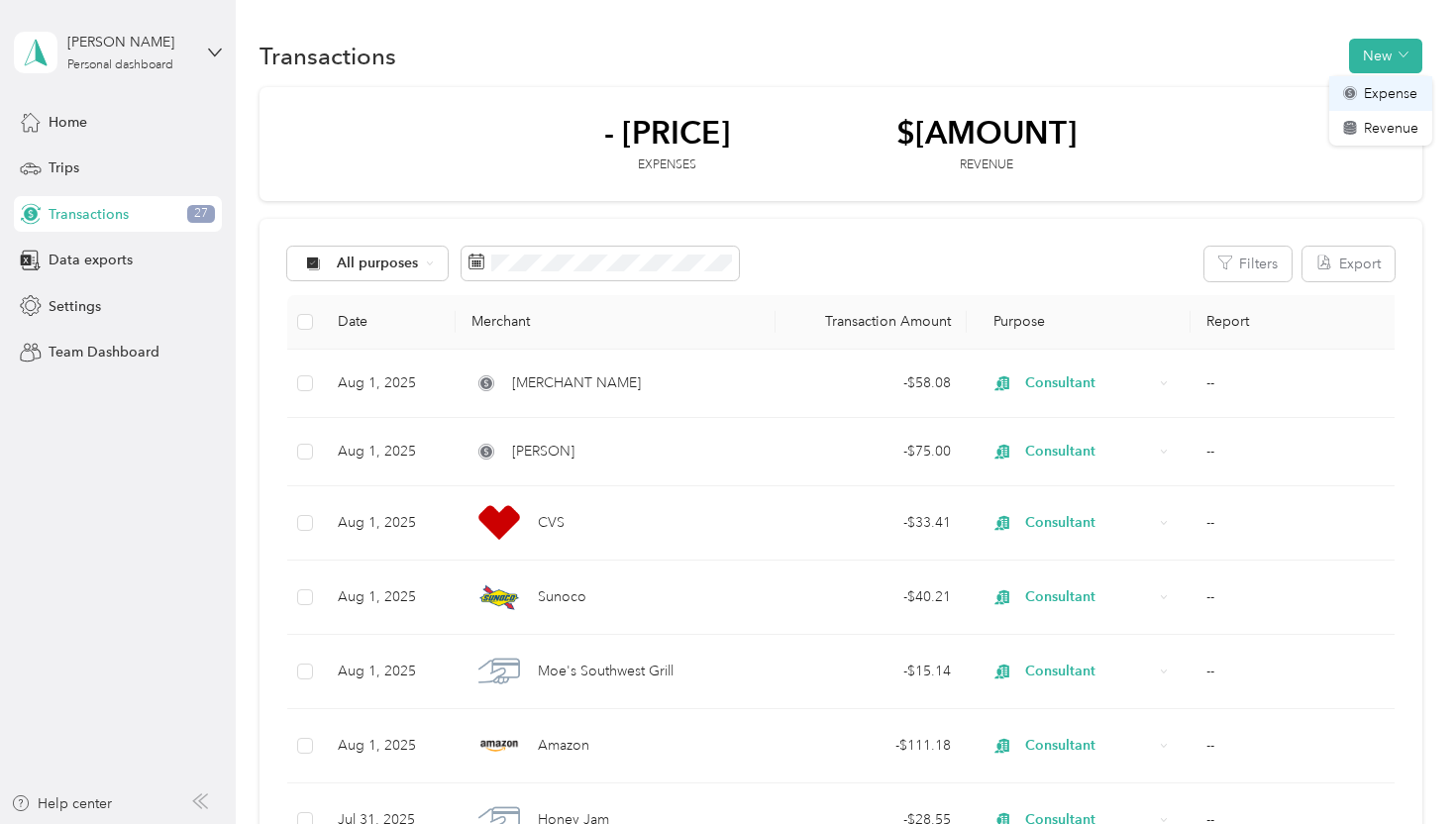 click on "Expense" at bounding box center [1391, 93] 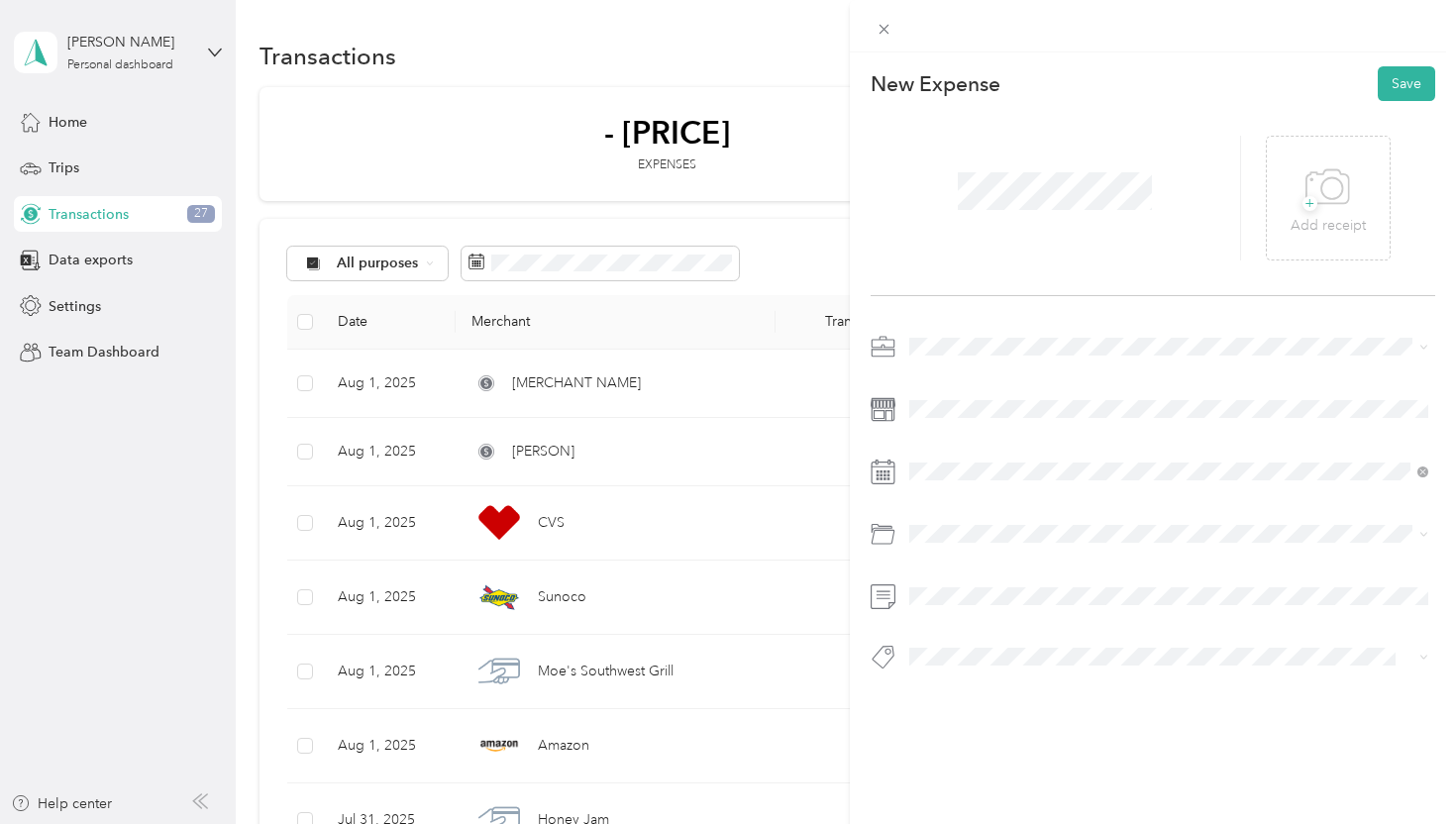click on "Consultant" at bounding box center (1169, 473) 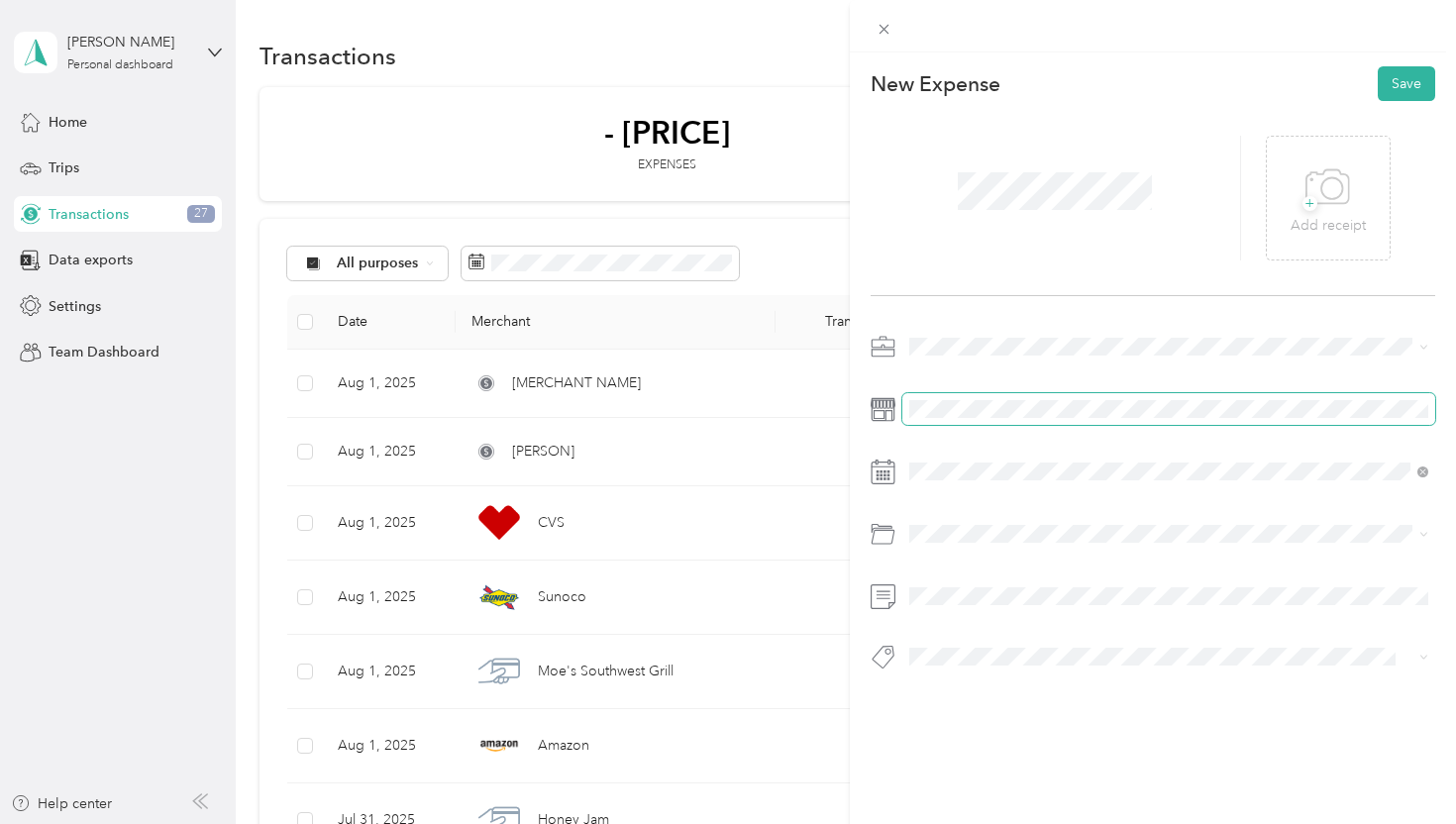 click at bounding box center (1169, 409) 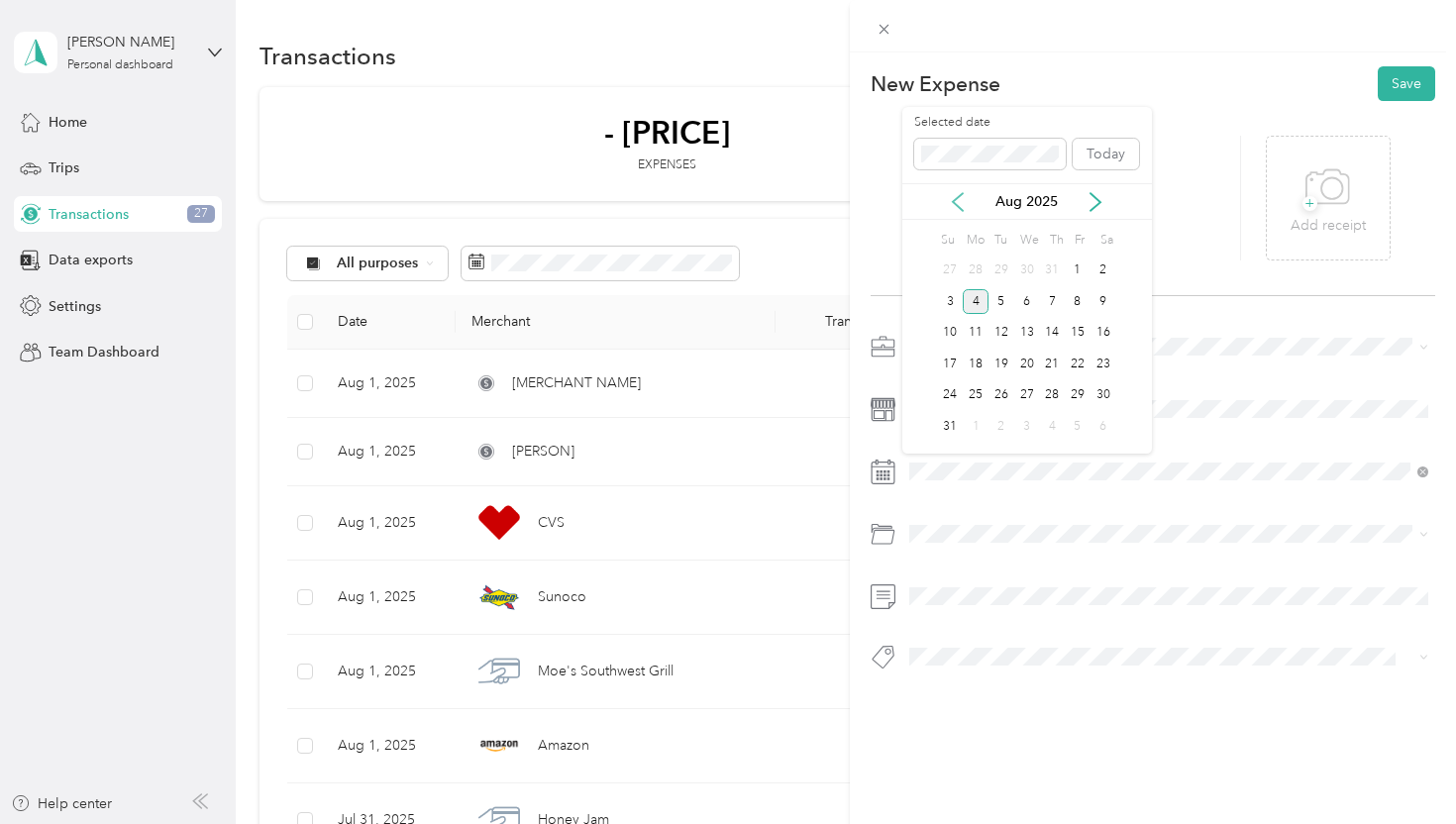 click 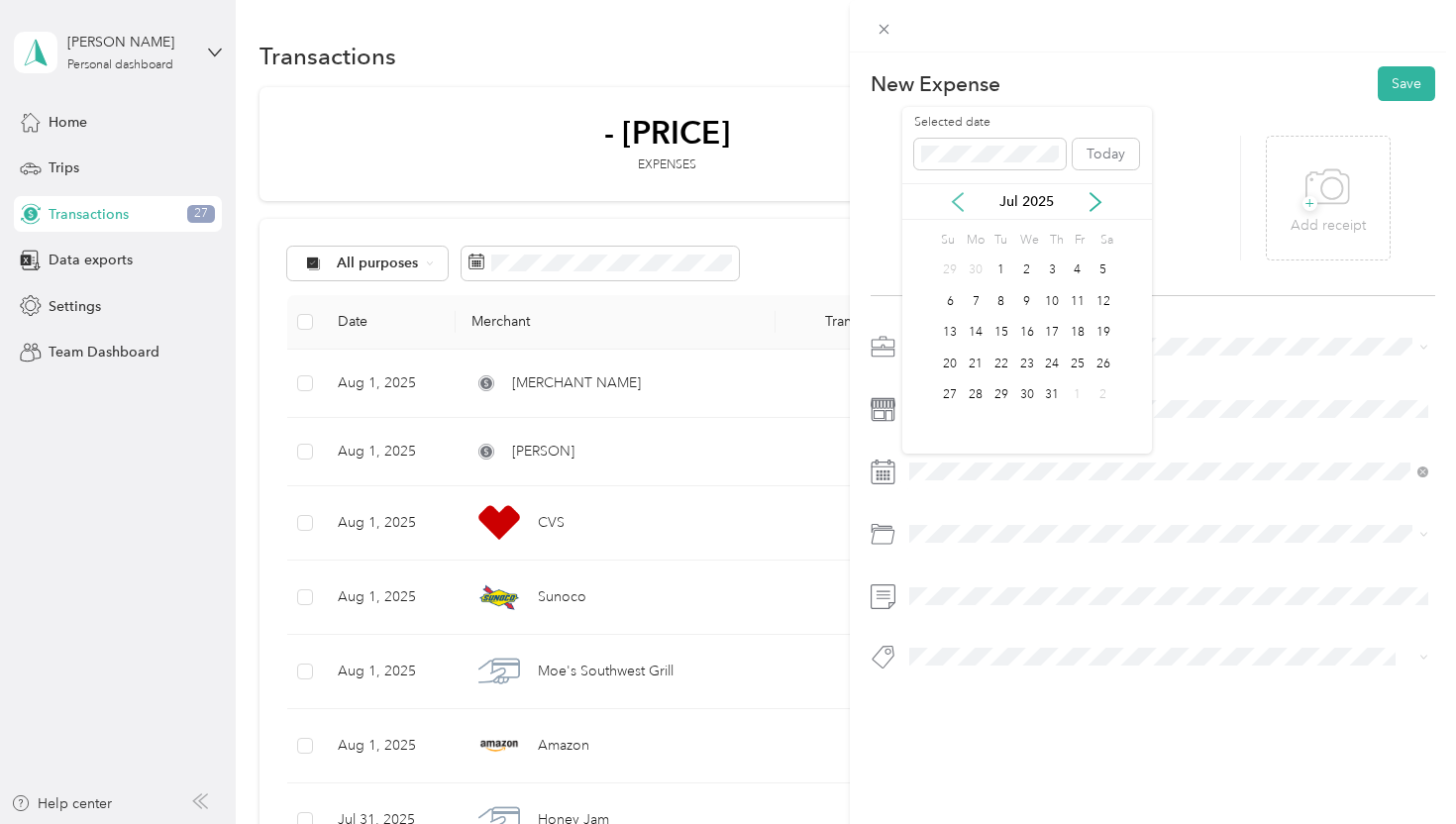 click 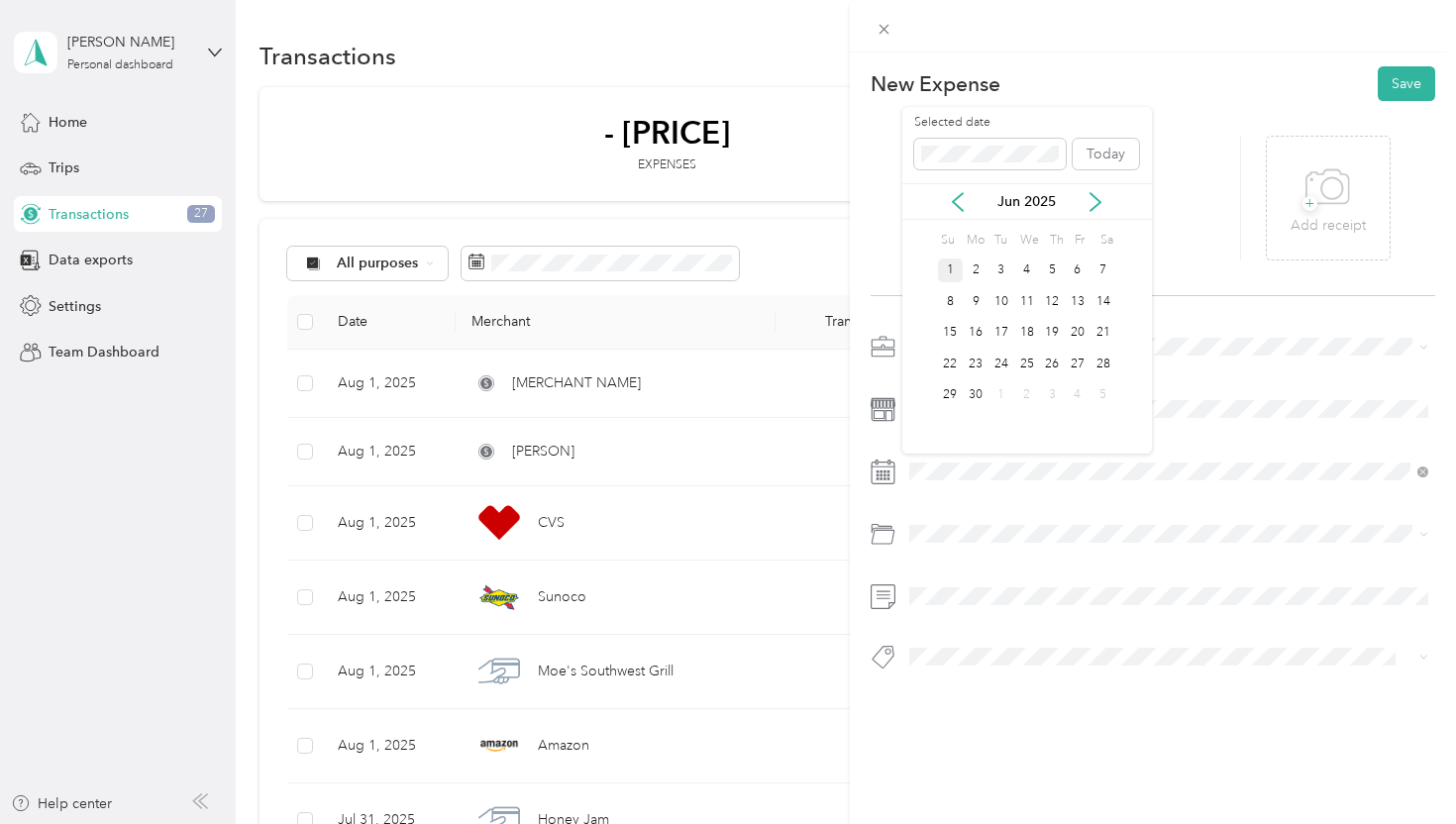 click on "1" at bounding box center [951, 270] 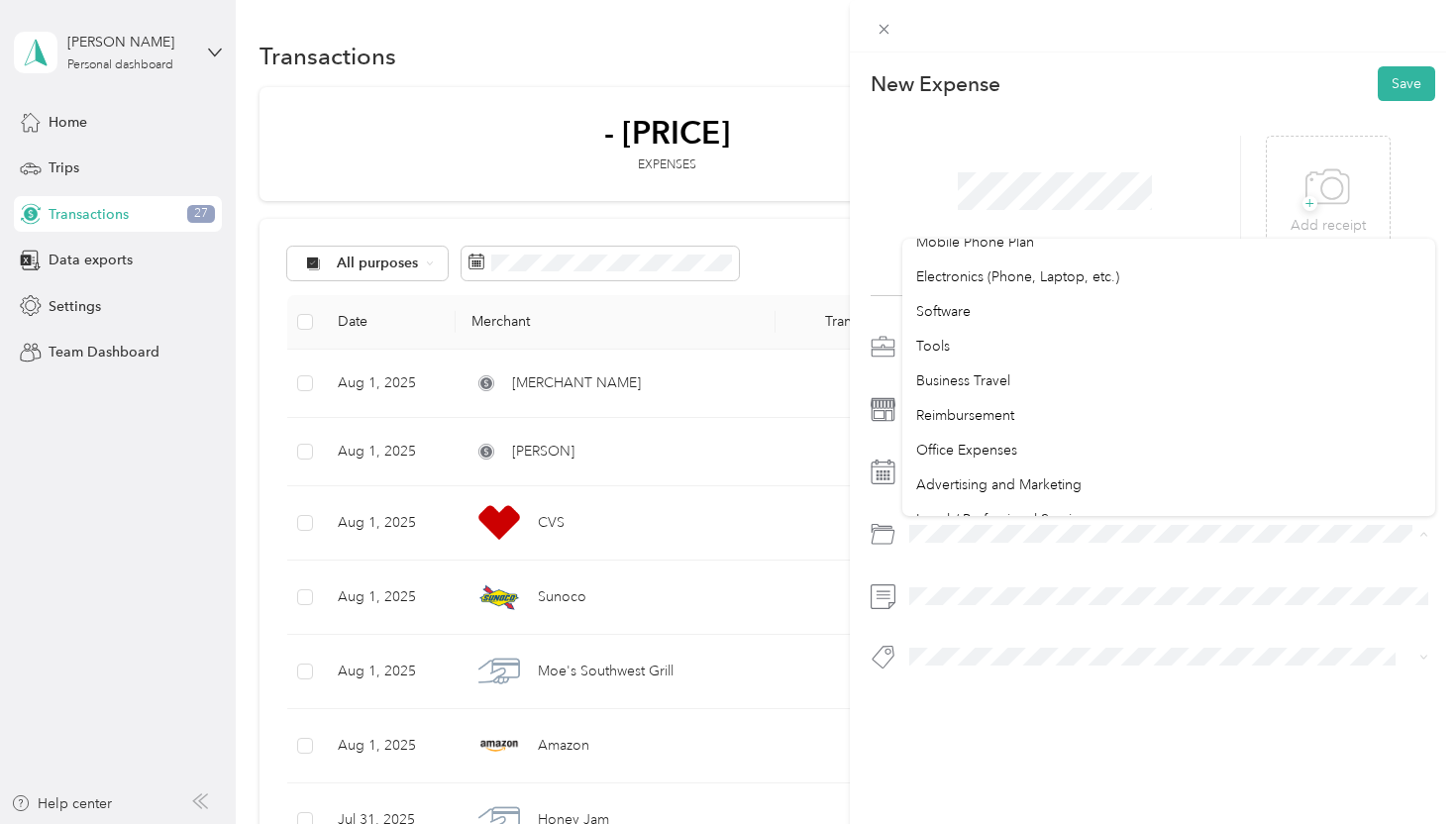 scroll, scrollTop: 943, scrollLeft: 0, axis: vertical 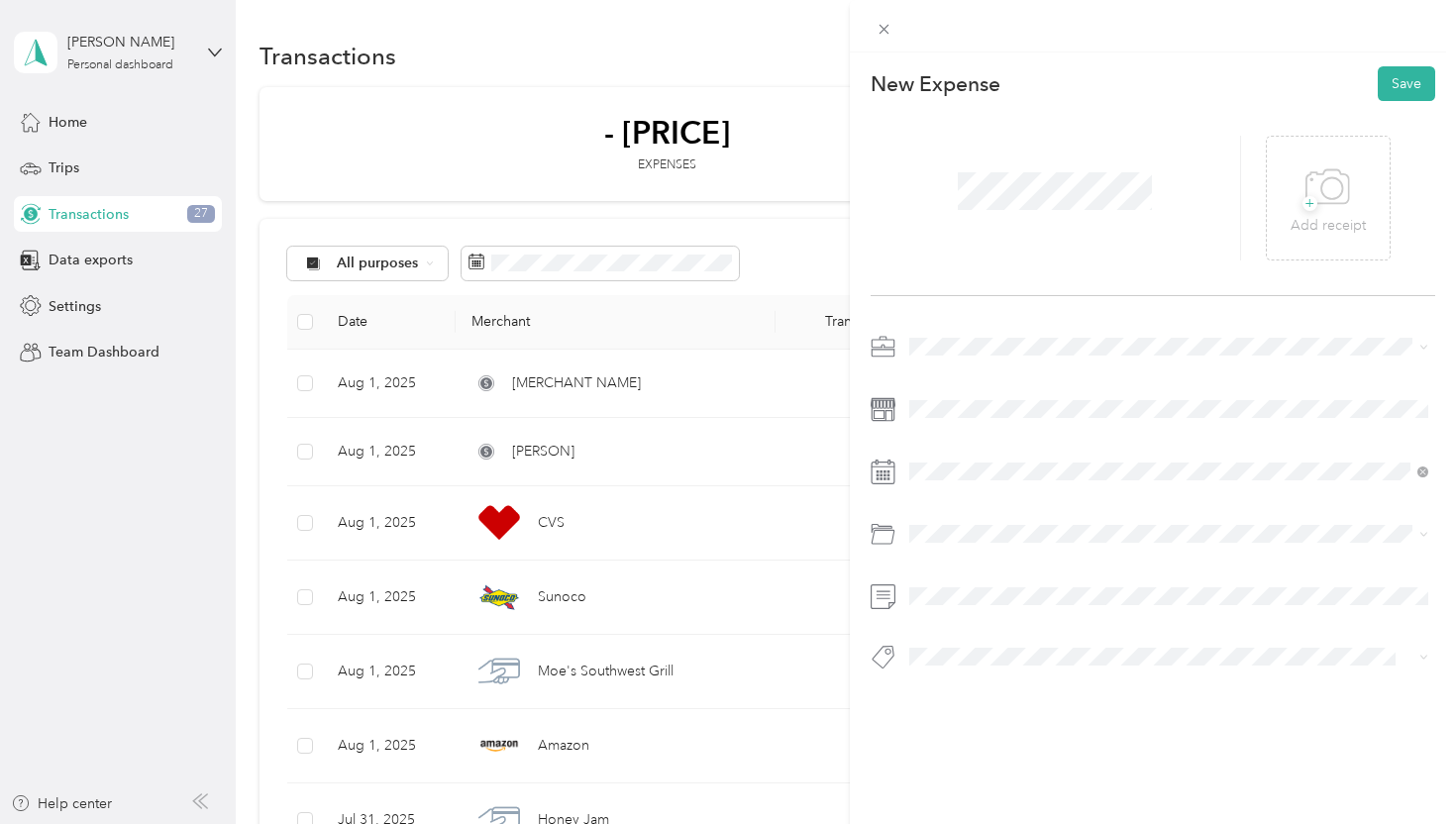 click on "Office Expenses" at bounding box center [1169, 432] 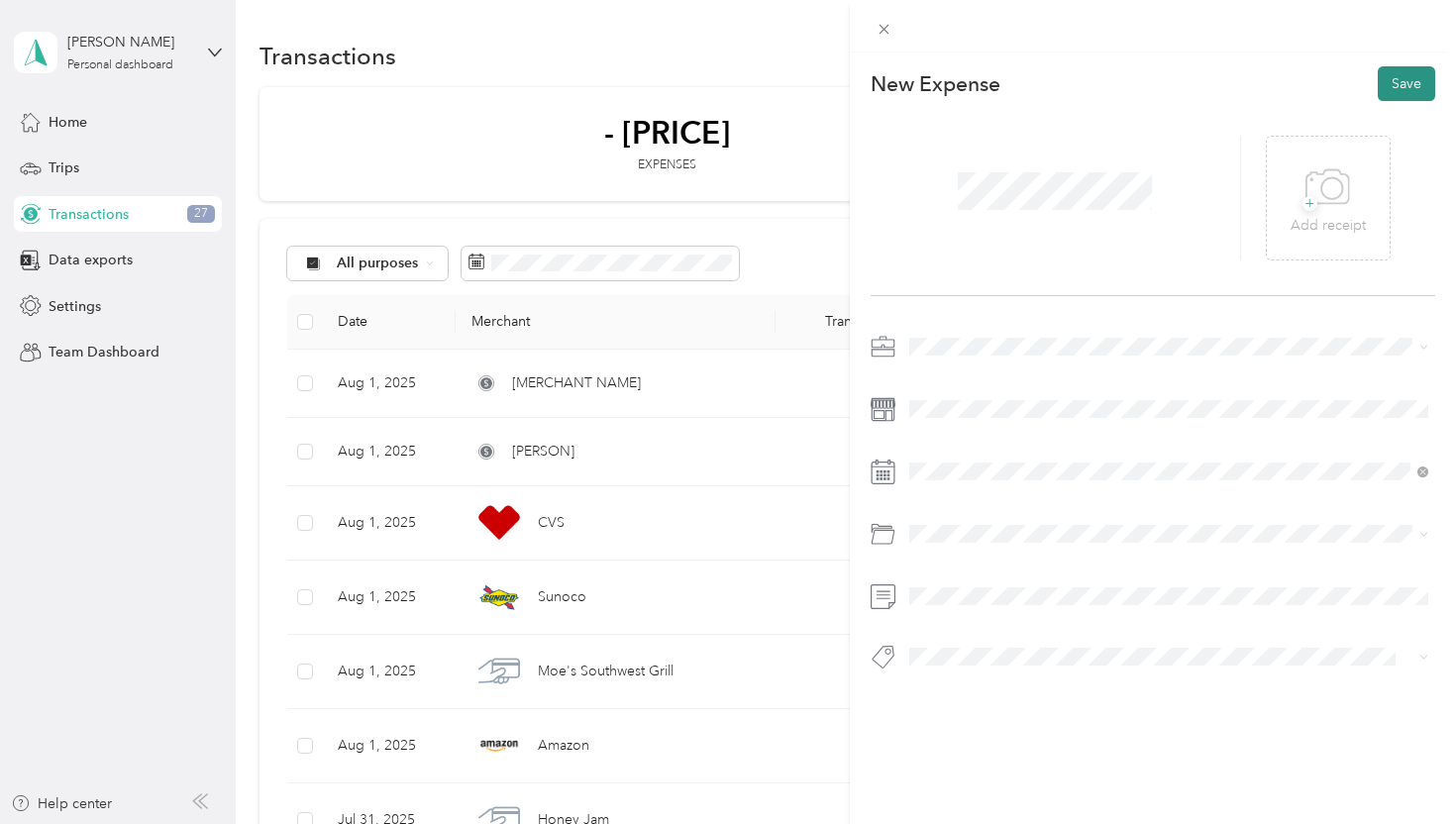 click on "Save" at bounding box center [1406, 83] 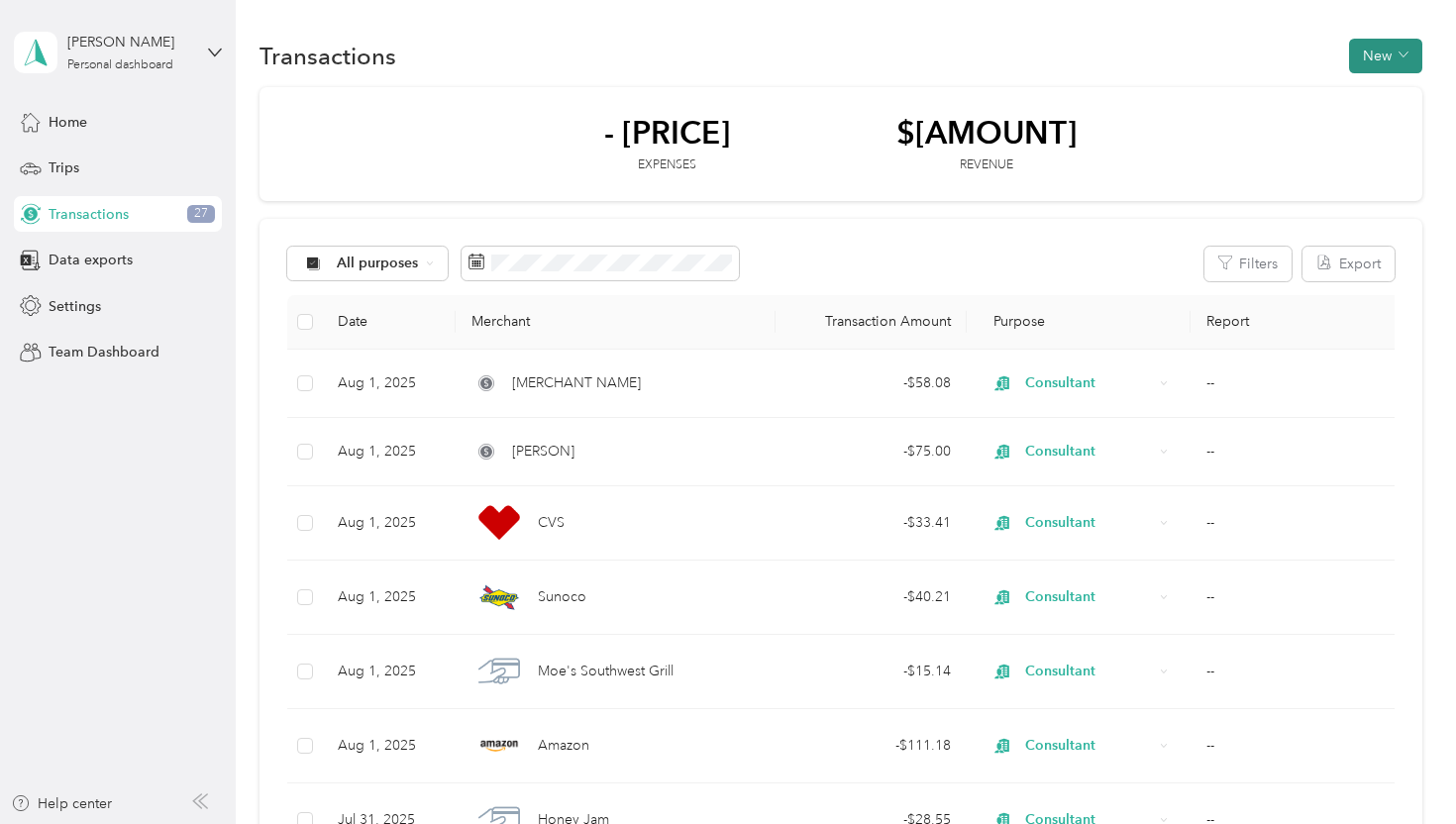 click on "New" at bounding box center (1386, 55) 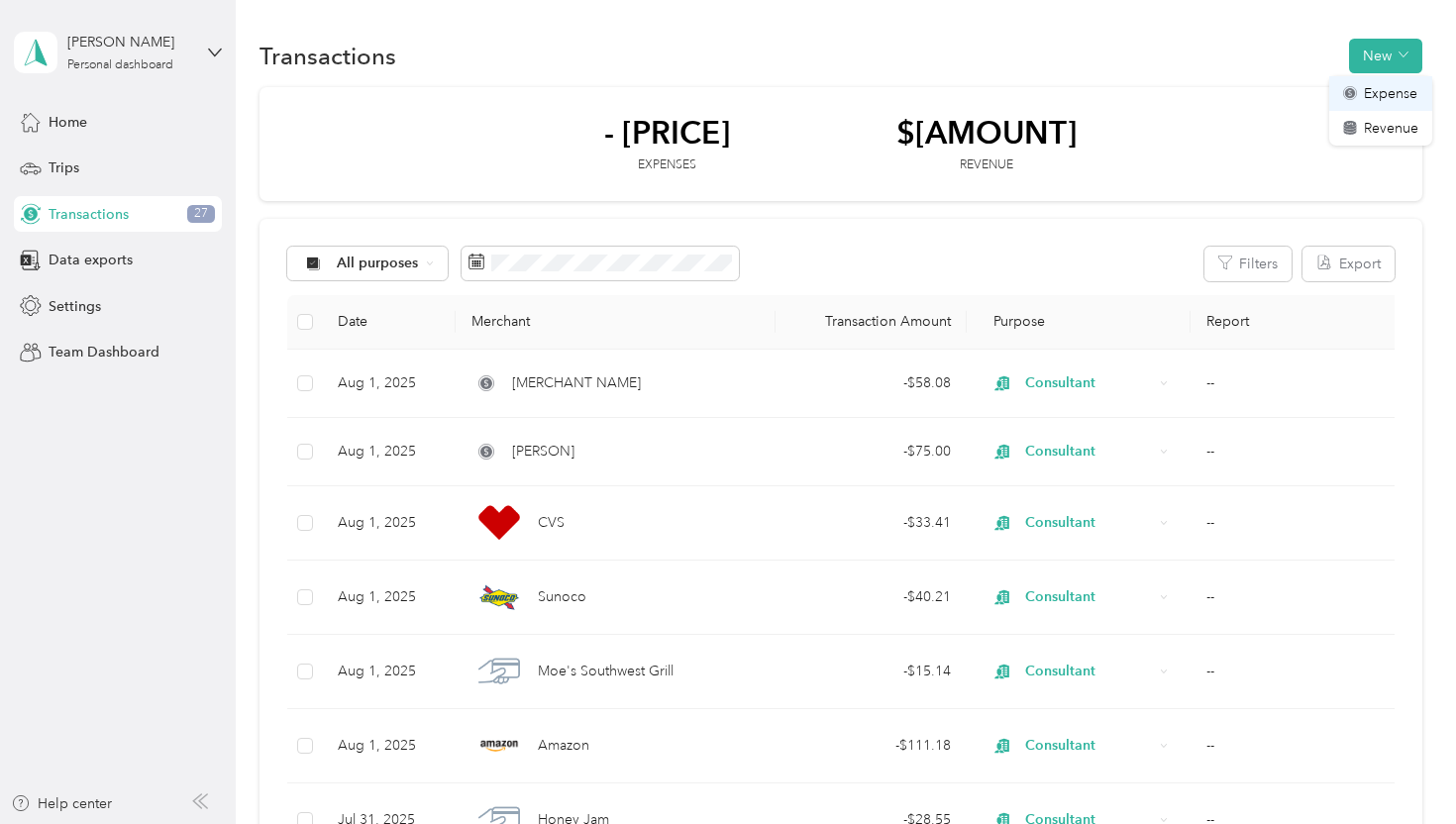 click on "Expense" at bounding box center (1391, 93) 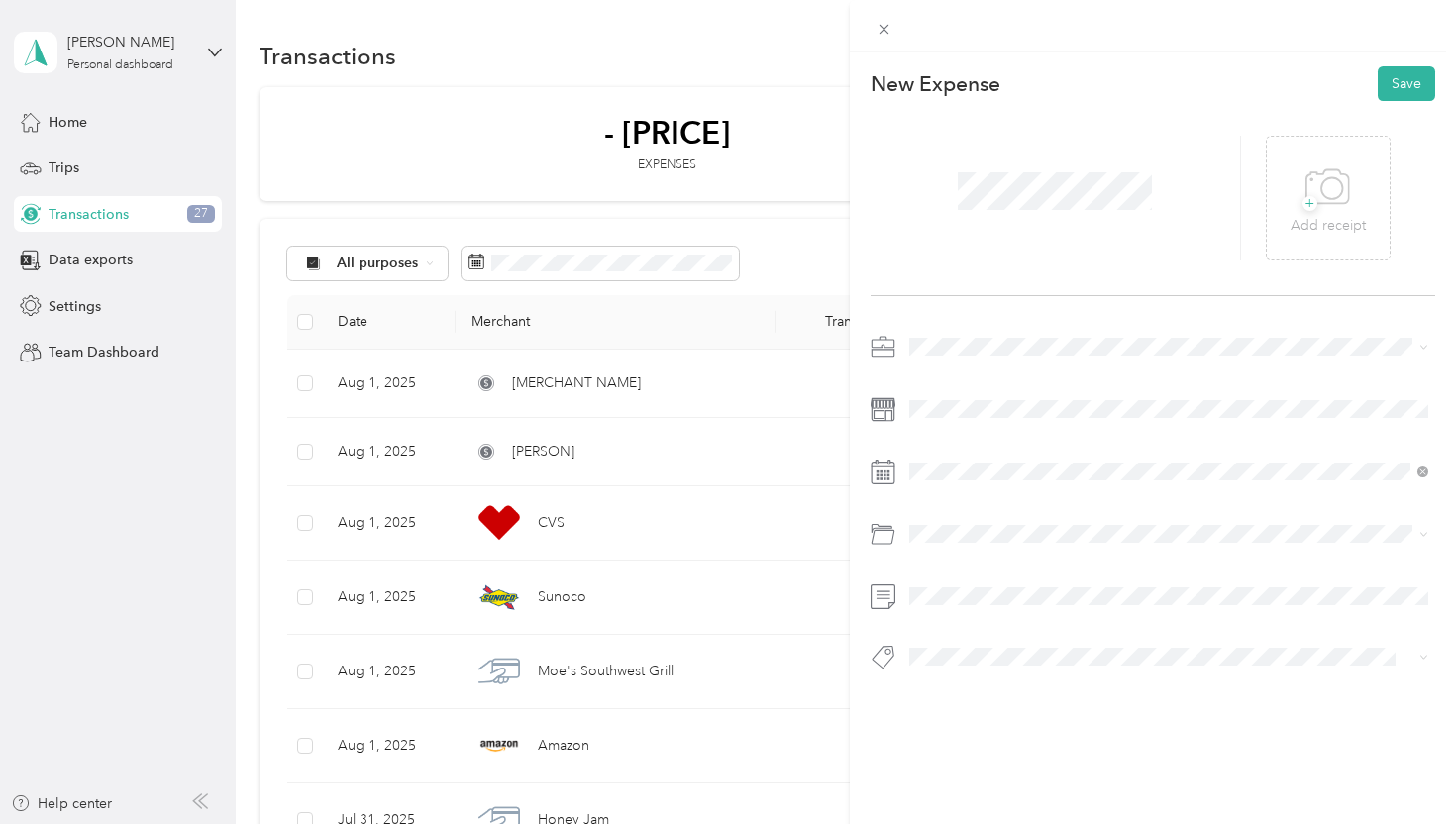 click on "Consultant" at bounding box center (1169, 484) 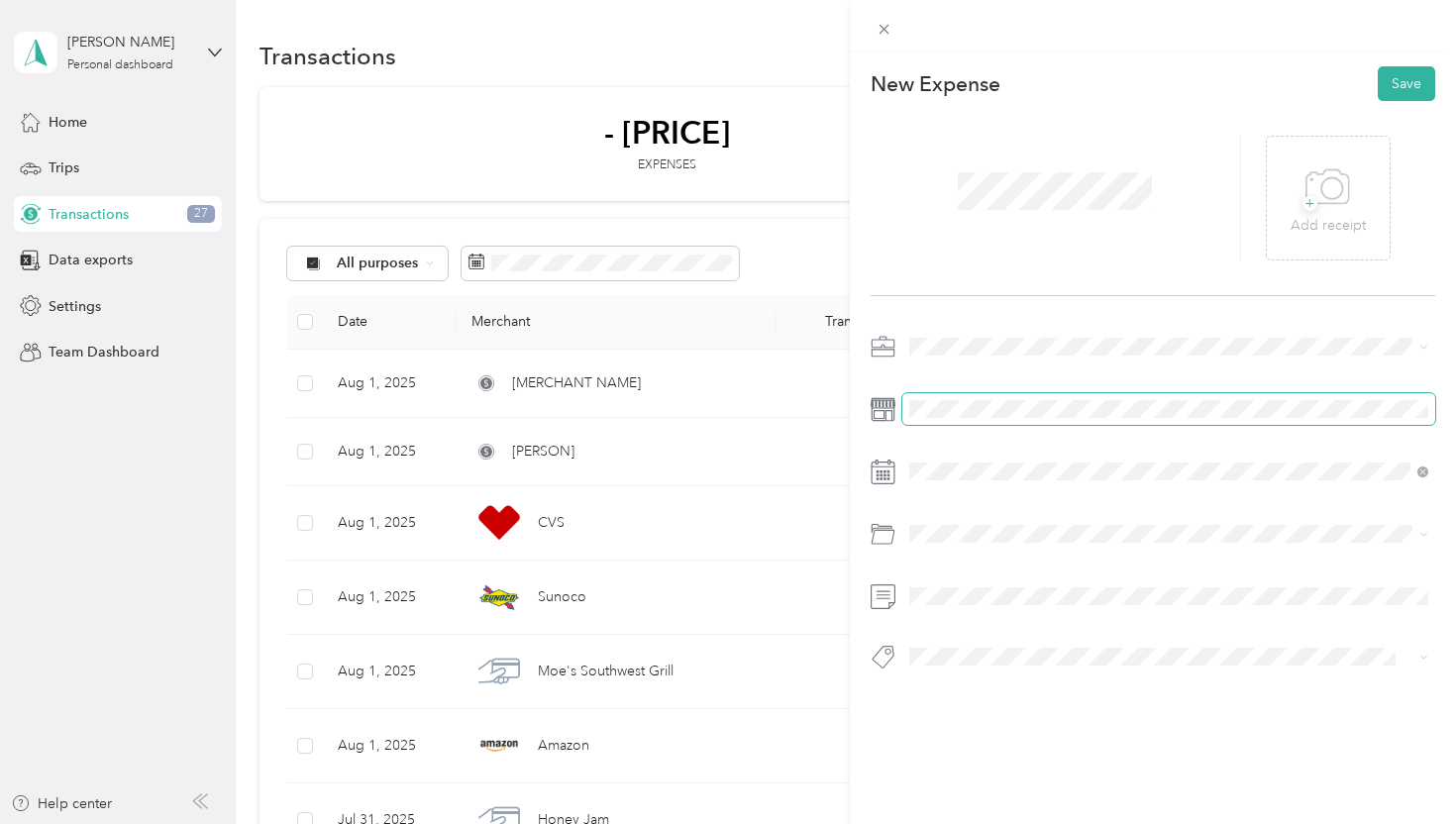 click at bounding box center (1169, 409) 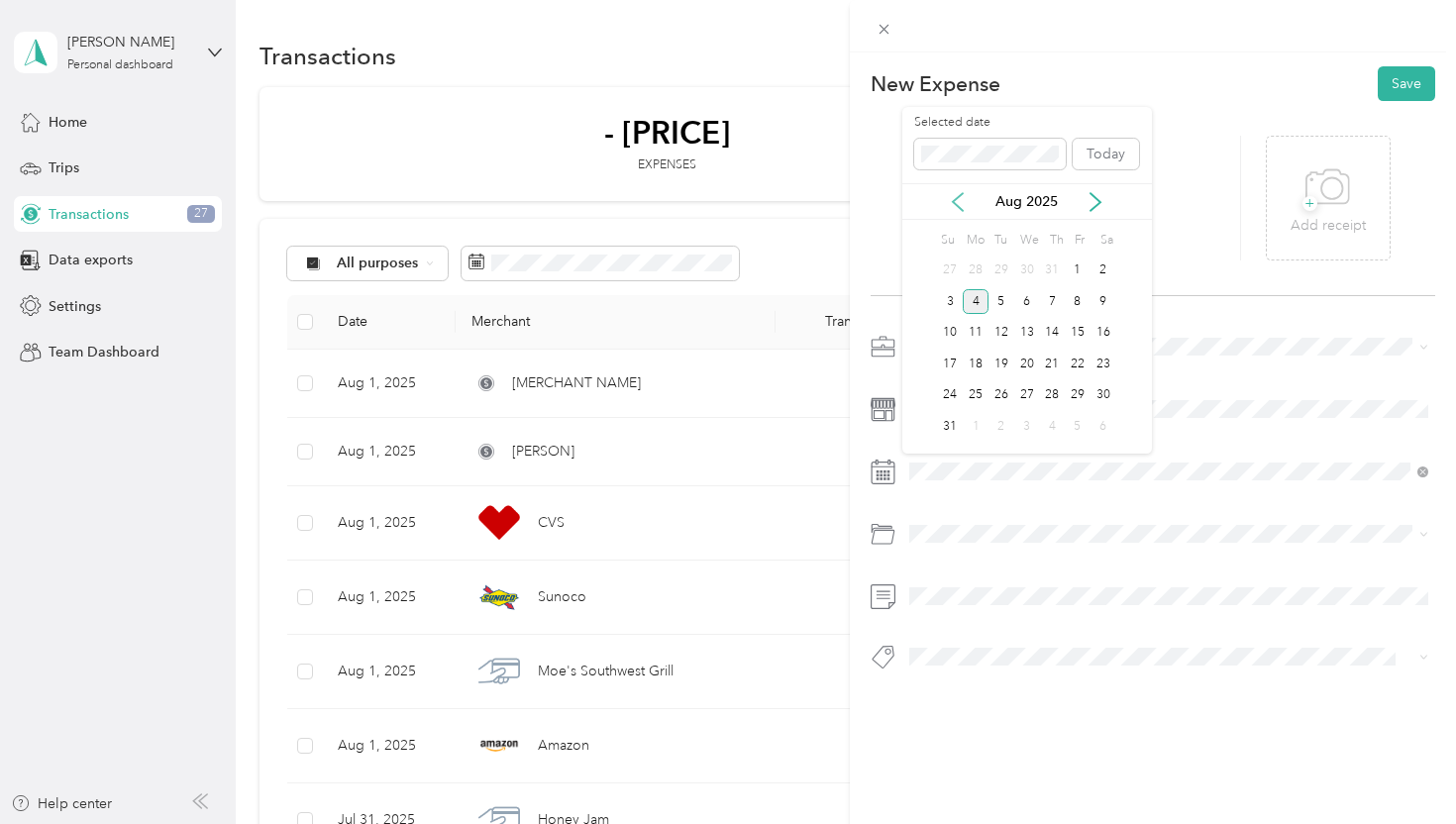 click 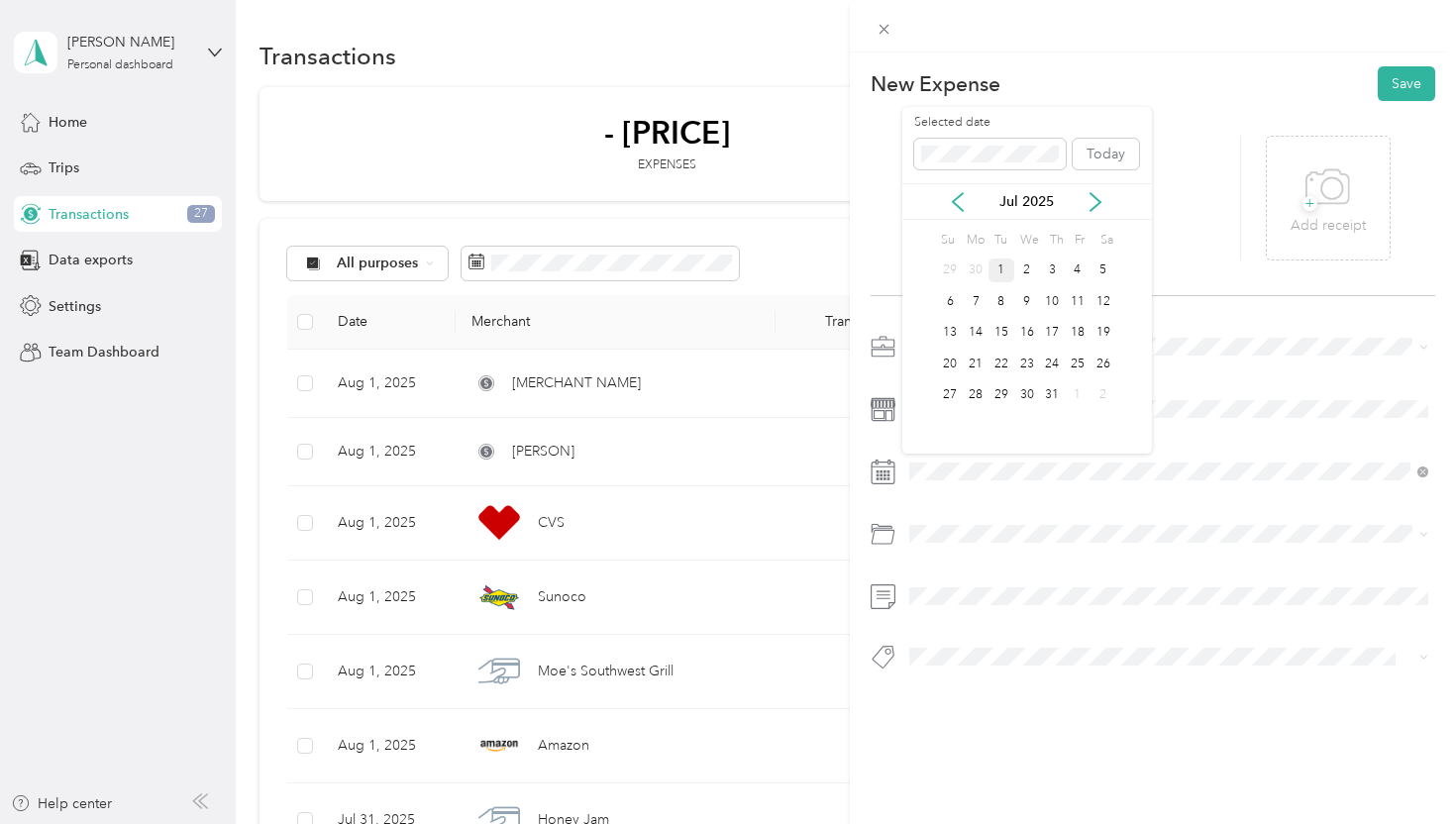 click on "1" at bounding box center [1001, 270] 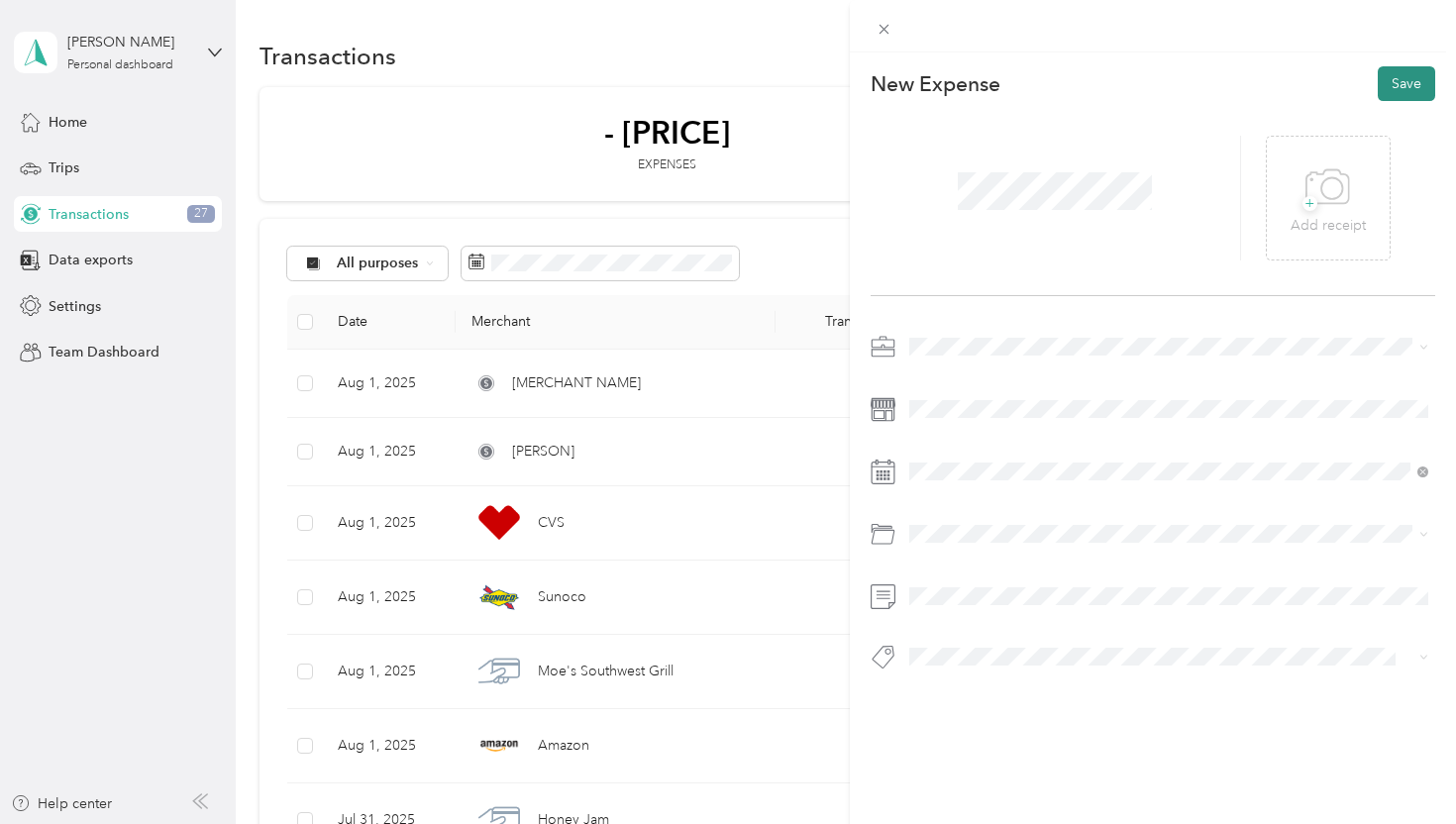 click on "Save" at bounding box center [1406, 83] 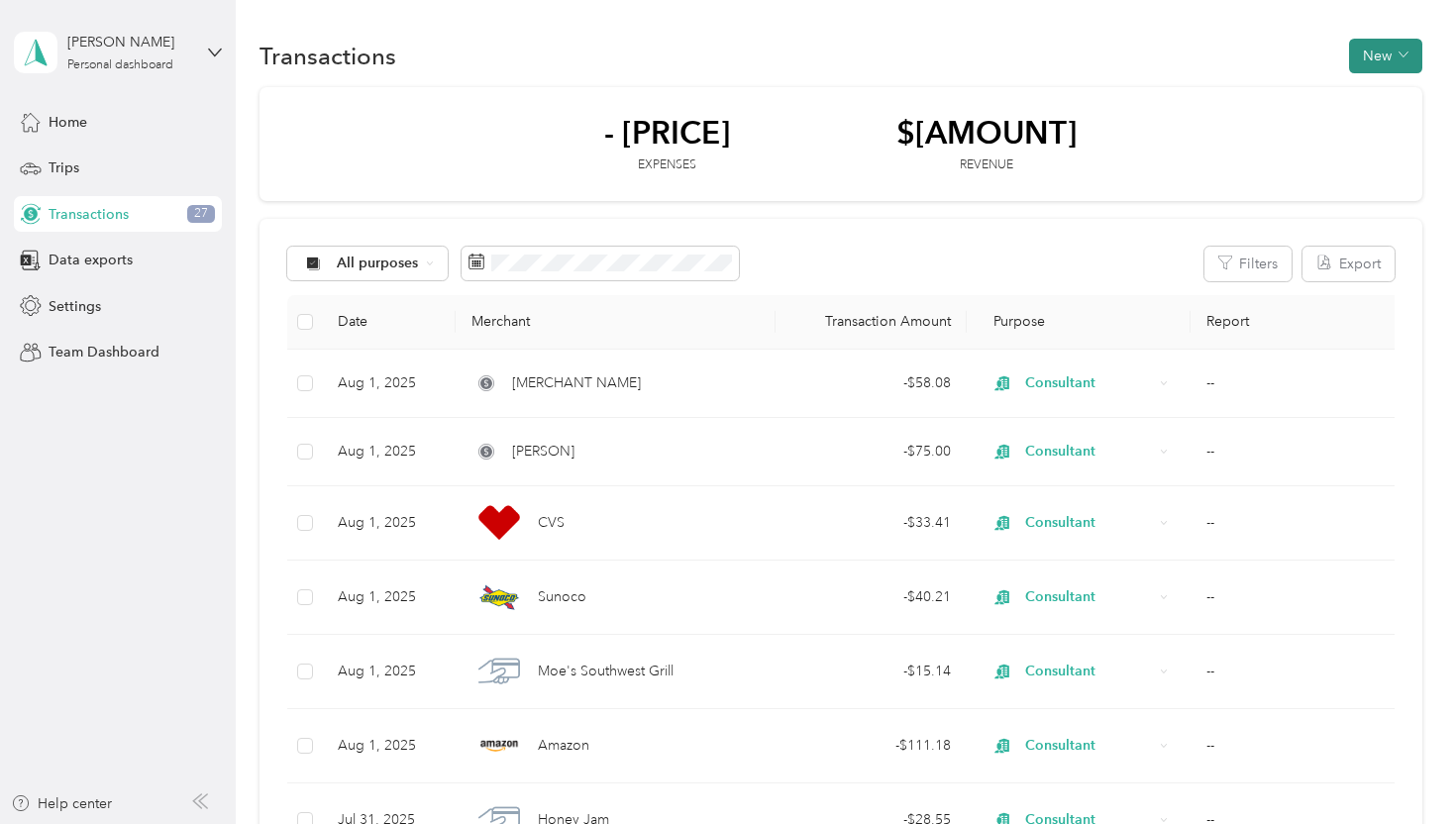 click on "New" at bounding box center (1386, 55) 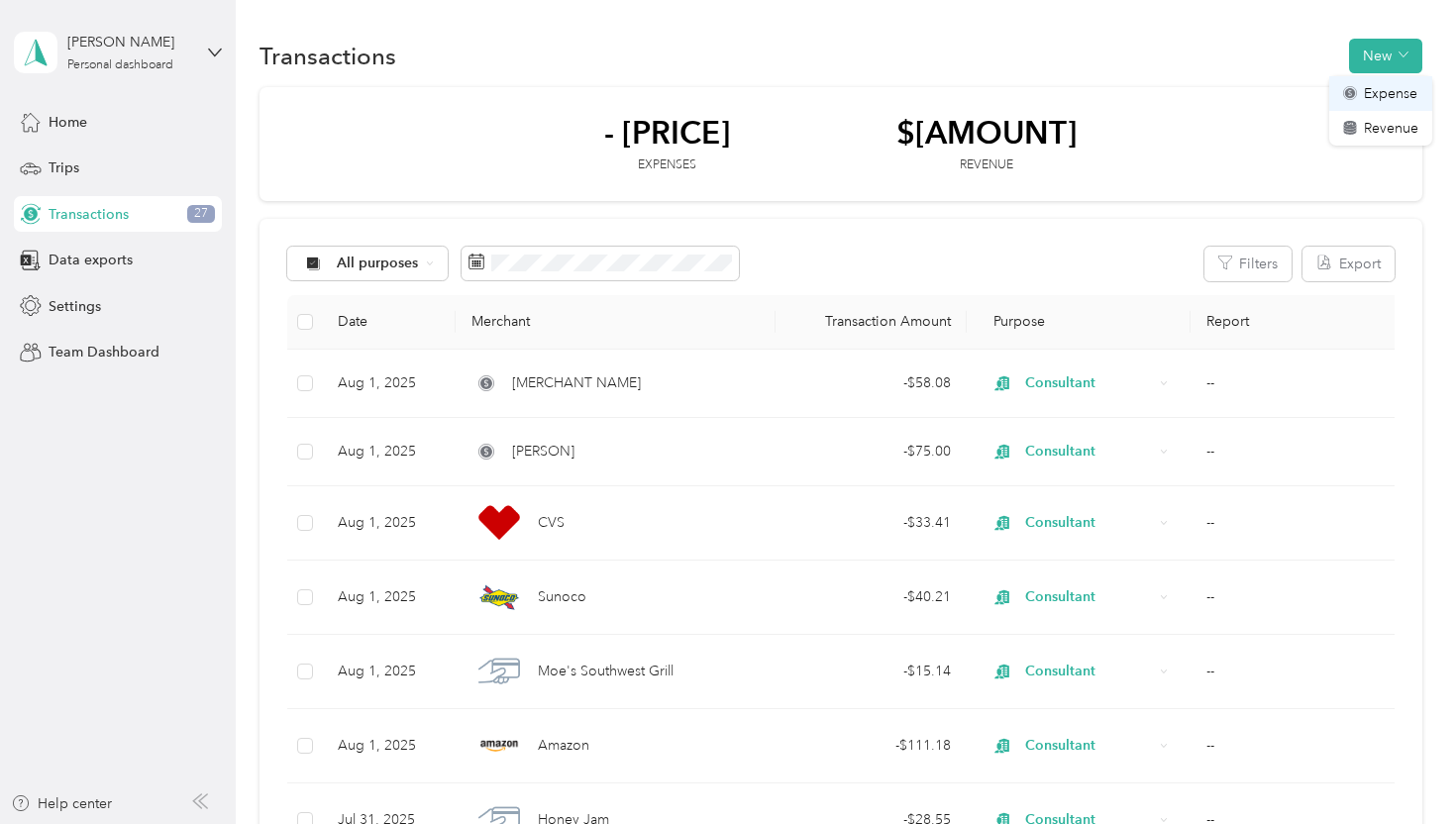 click on "Expense" at bounding box center (1381, 93) 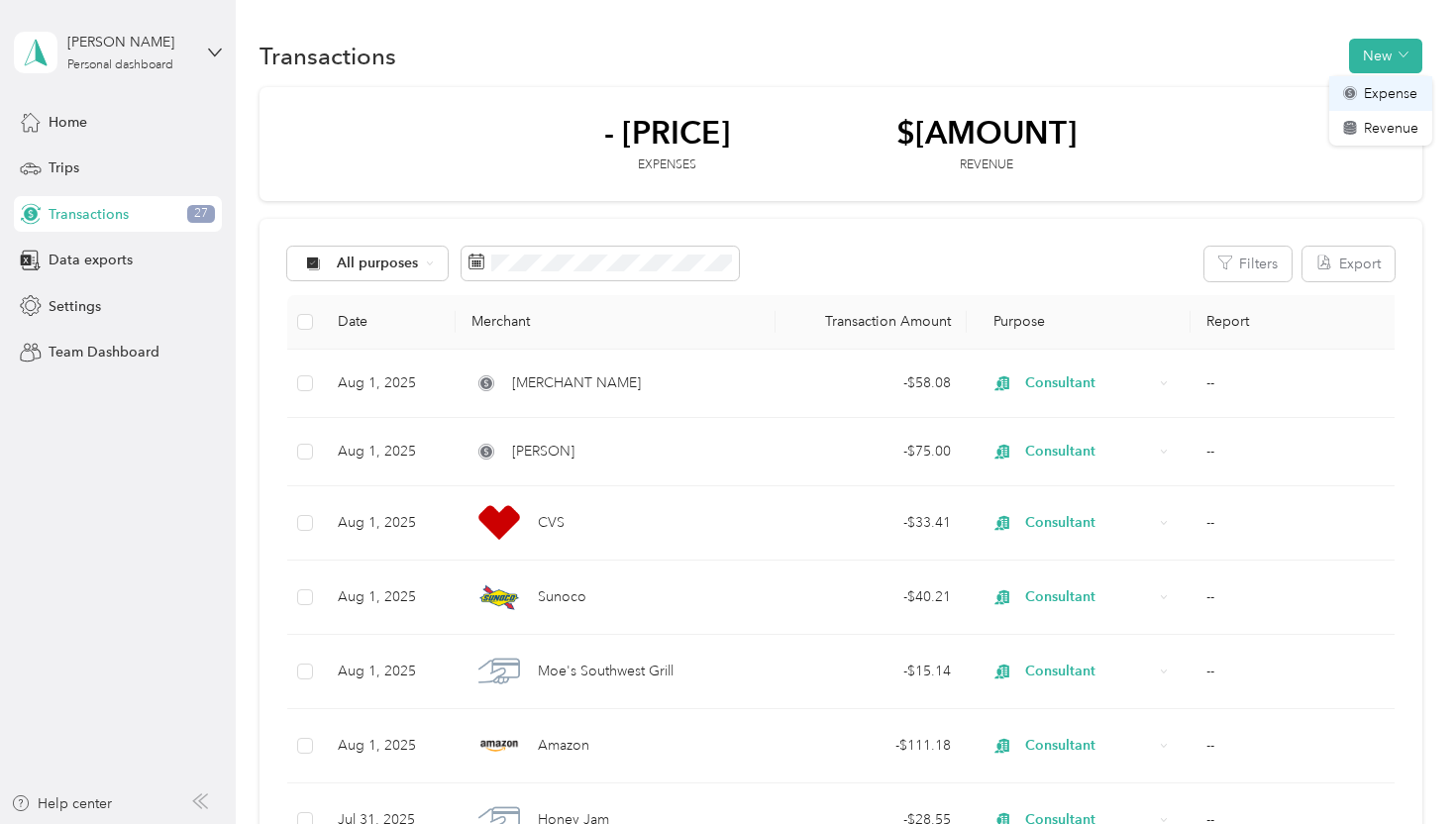 click on "Expense" at bounding box center (1391, 93) 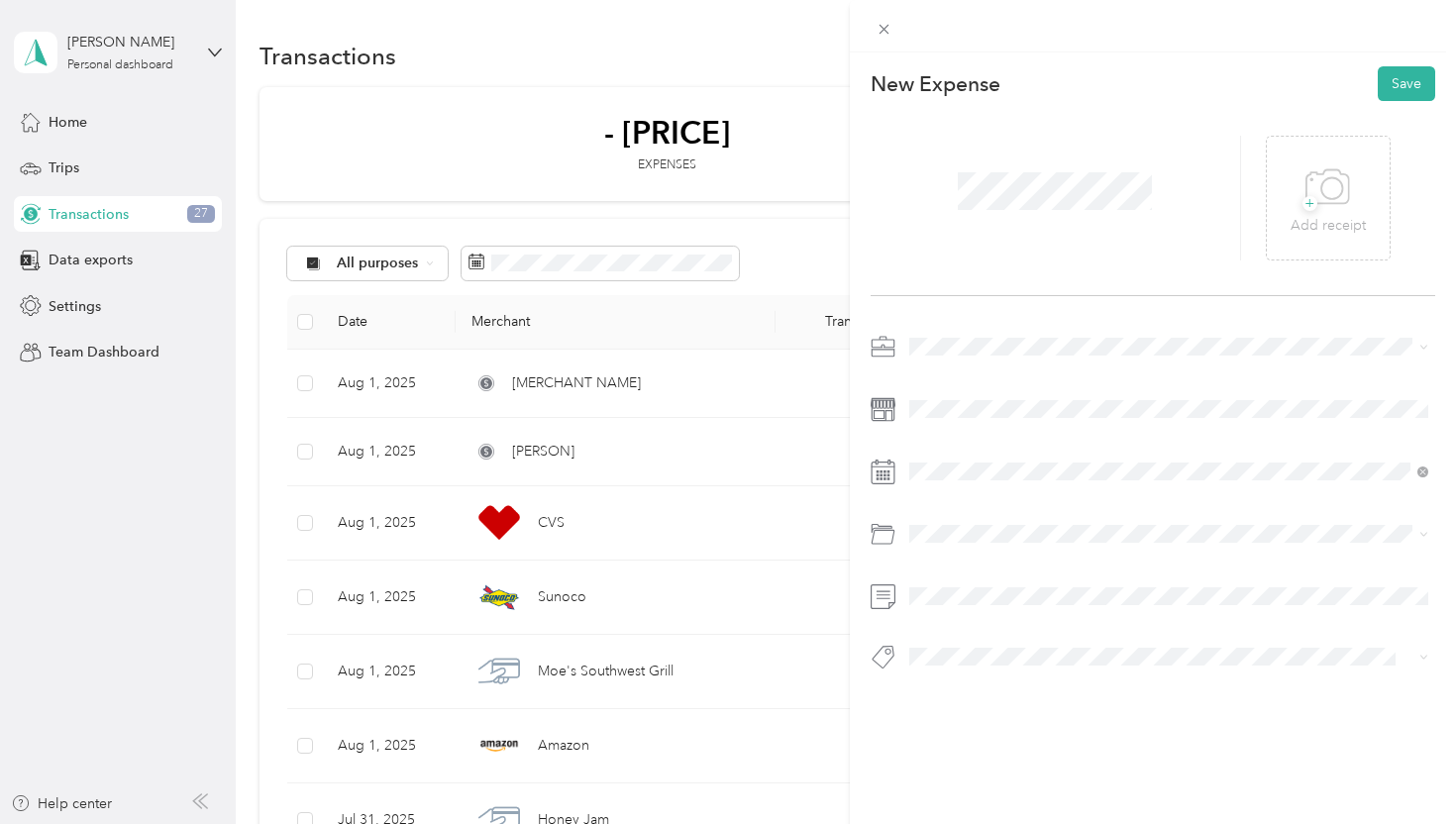 click on "Work Personal Coaching Consultant Consulting Other Charity Medical Moving Commute" at bounding box center (1169, 501) 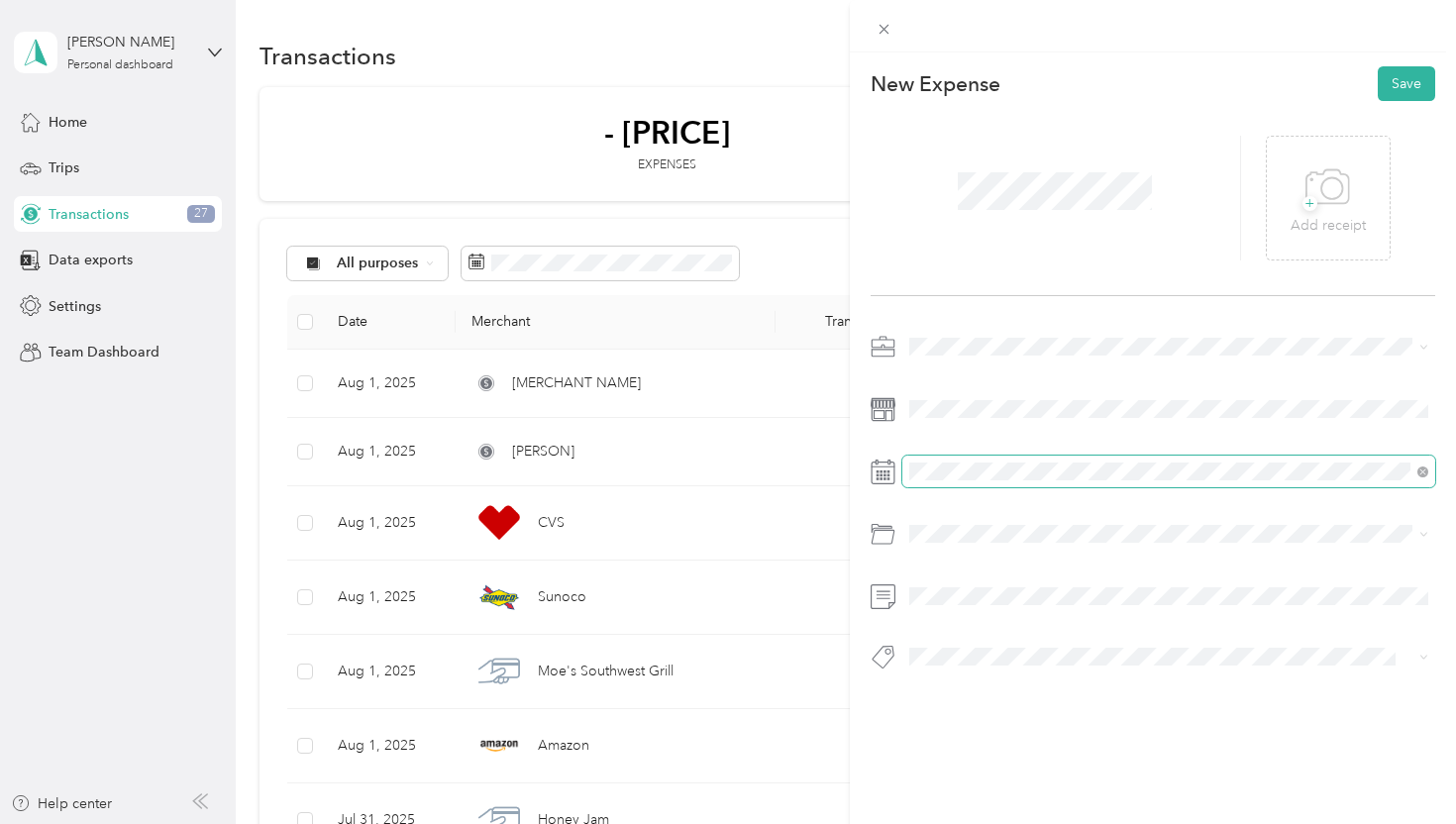 click at bounding box center (1169, 471) 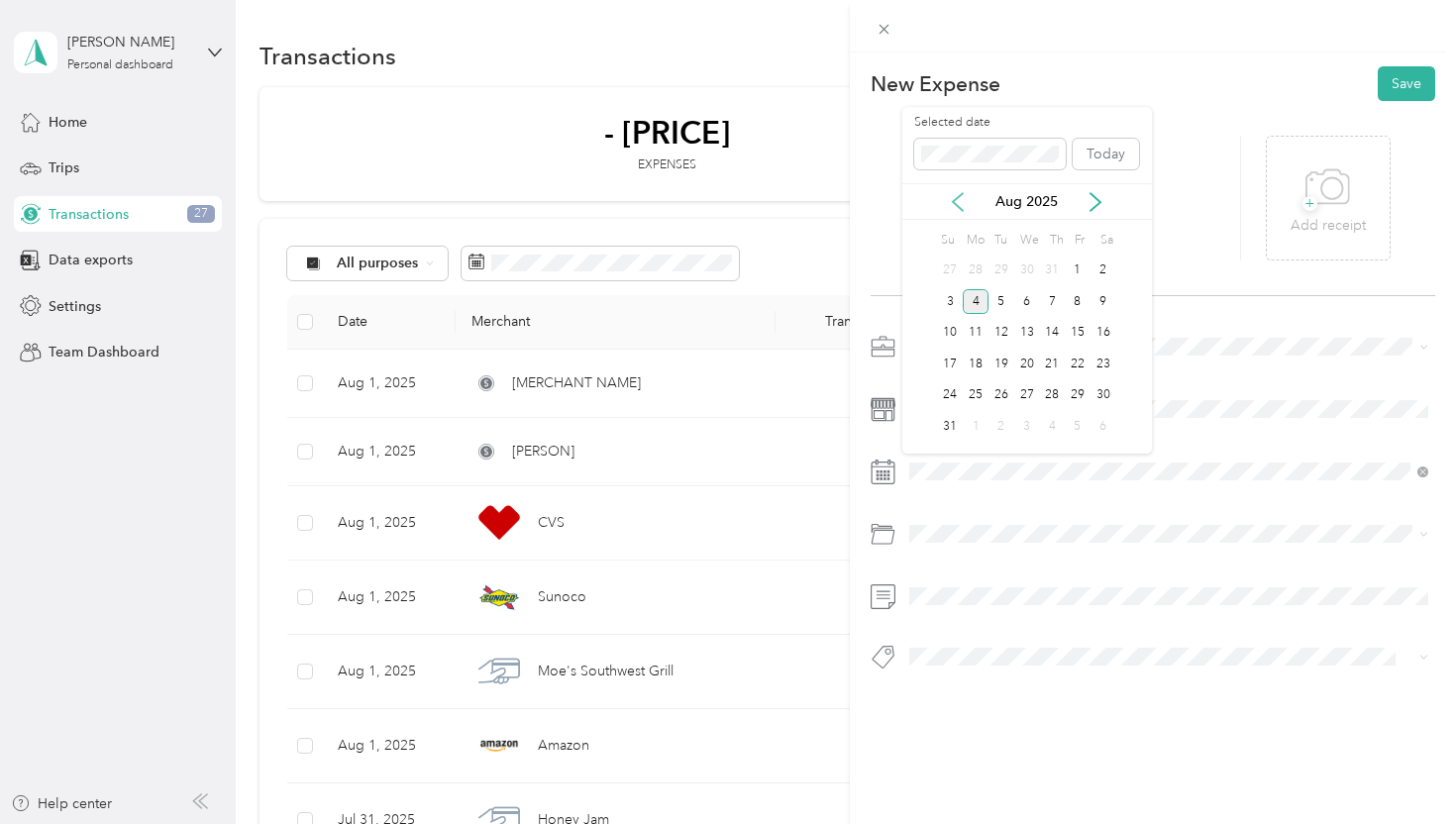 click 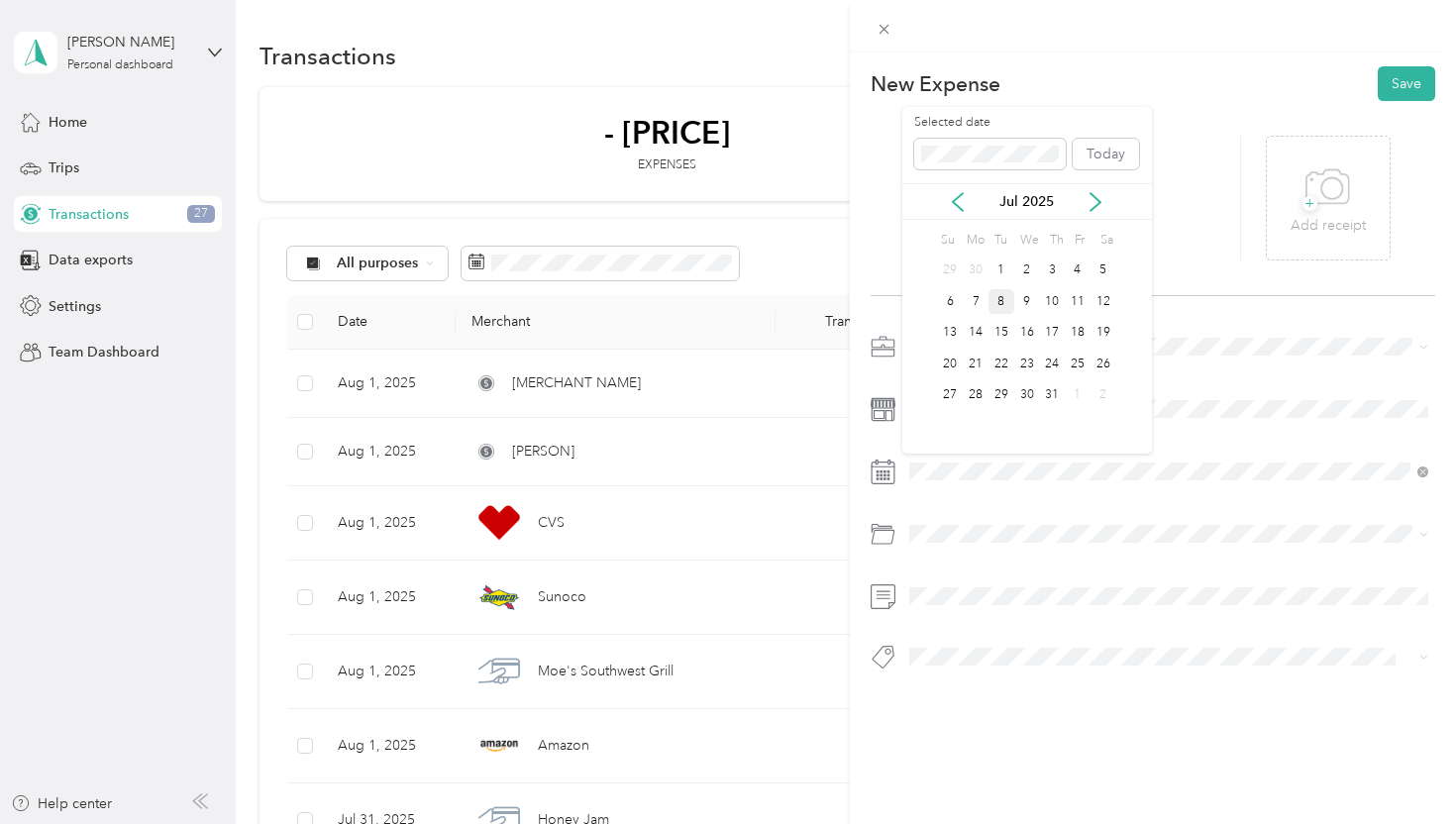 click on "8" at bounding box center (1001, 301) 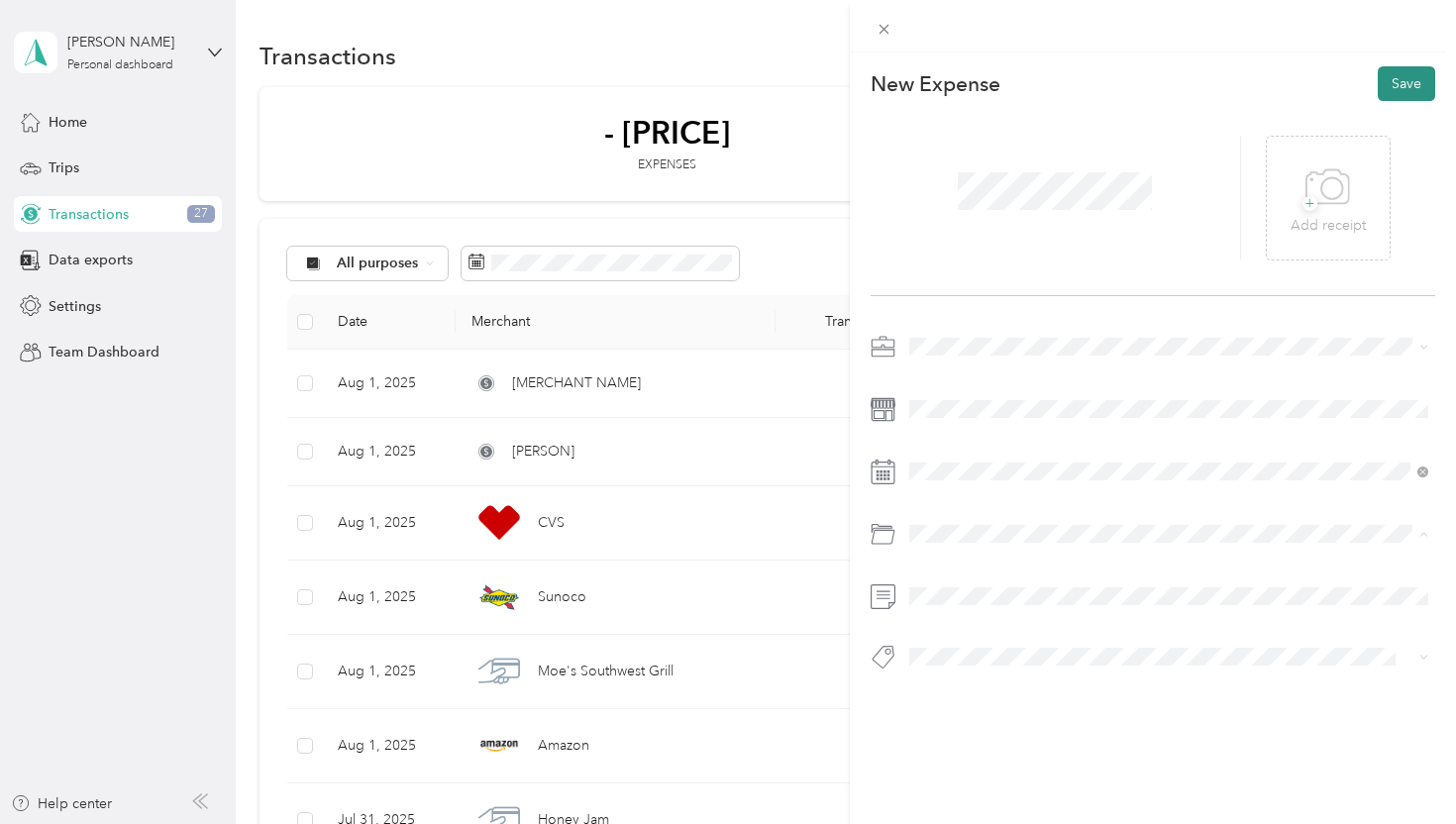 click on "Save" at bounding box center (1406, 83) 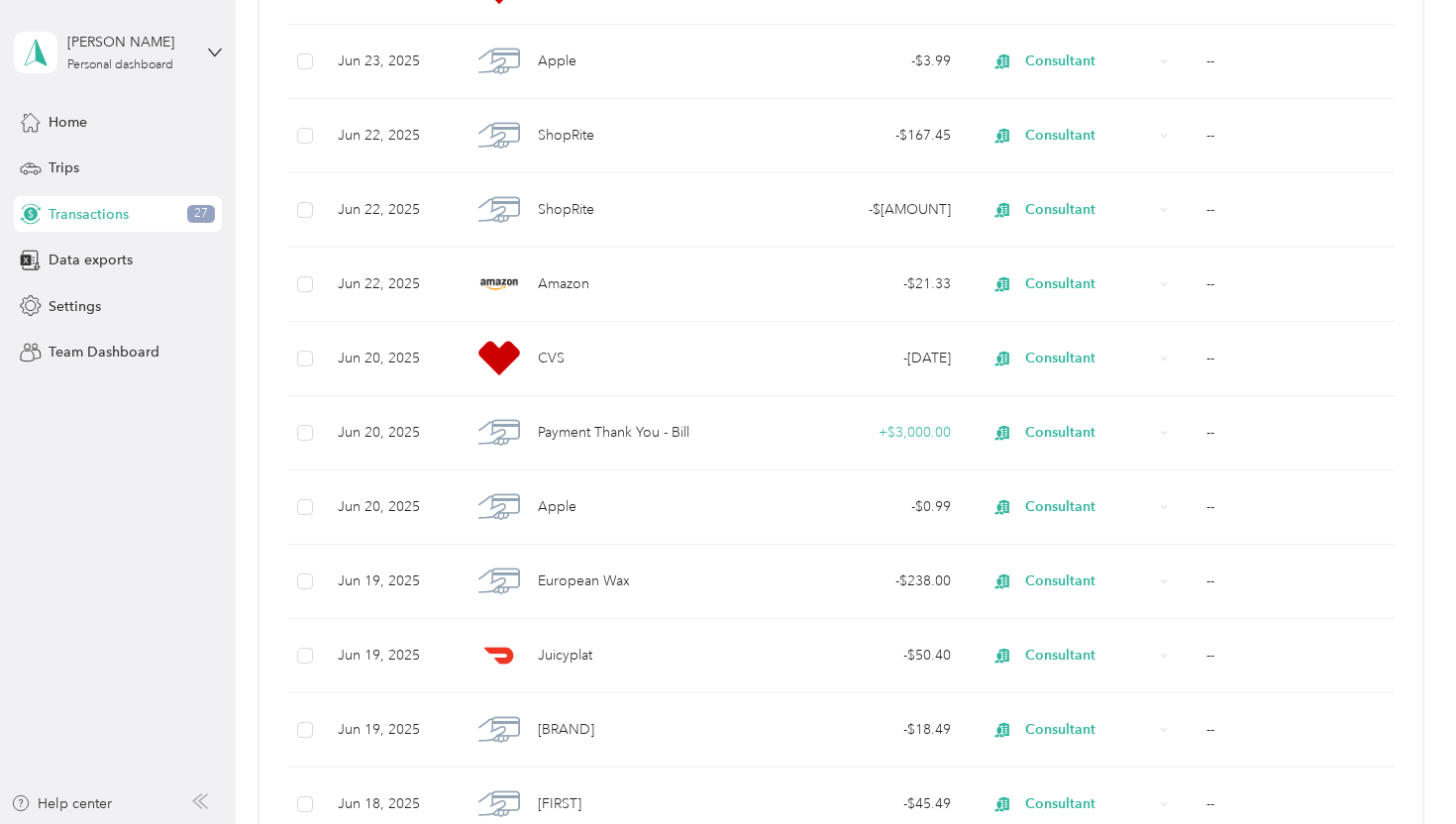 scroll, scrollTop: 7202, scrollLeft: 0, axis: vertical 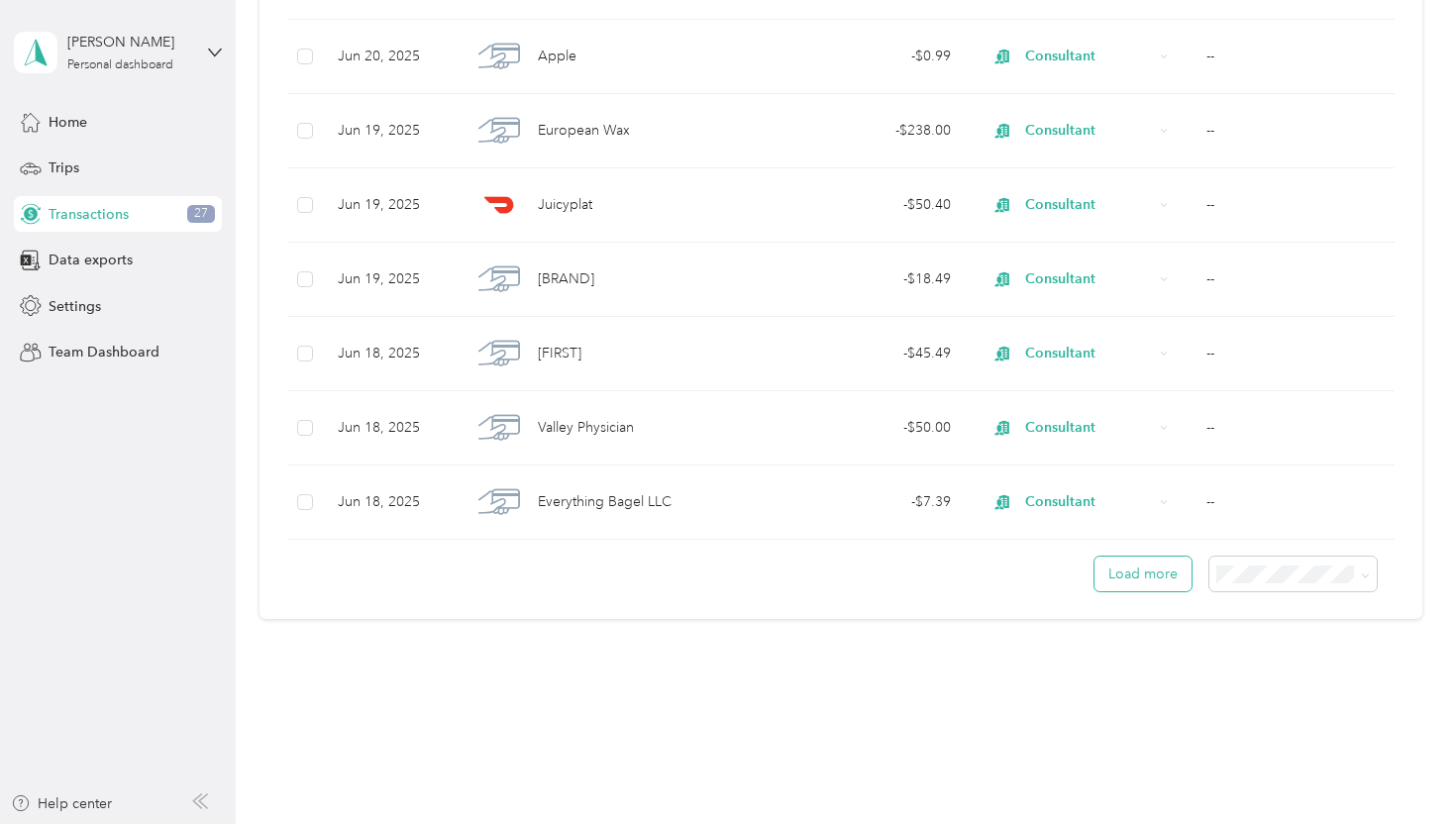 click on "Load more" at bounding box center (1143, 573) 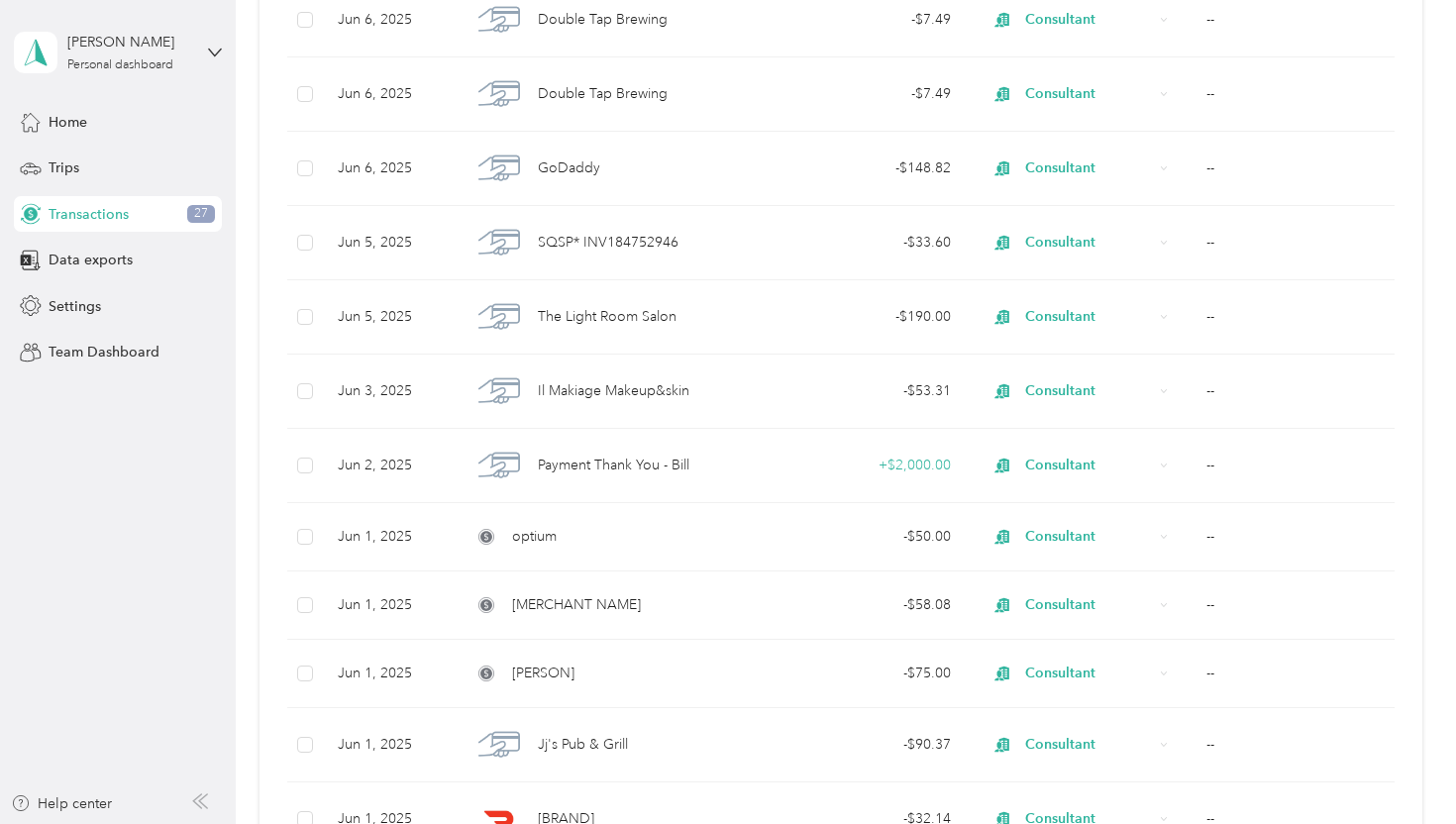 scroll, scrollTop: 9472, scrollLeft: 0, axis: vertical 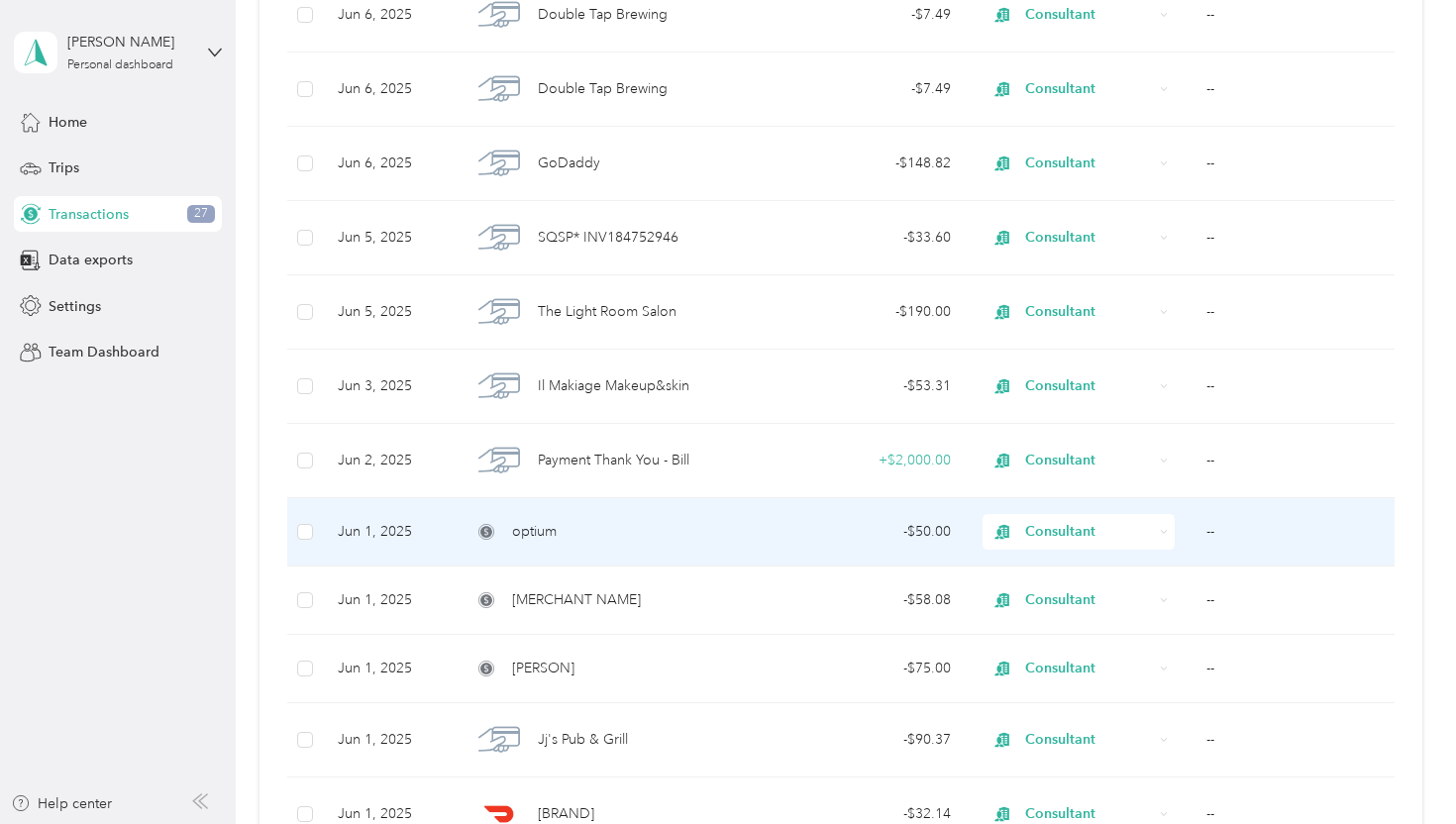 click on "-  $50.00" at bounding box center (872, 532) 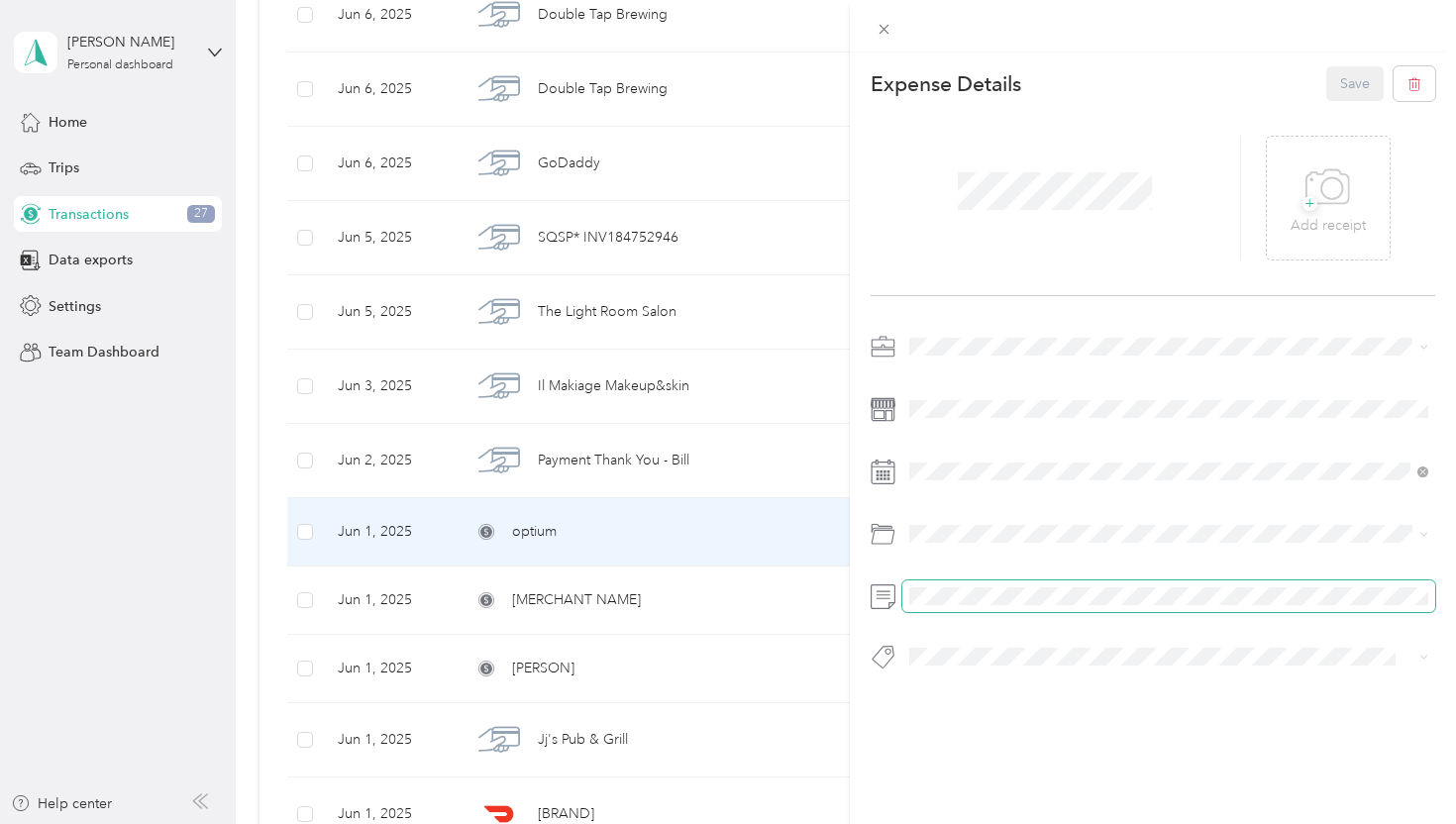 click at bounding box center (1169, 596) 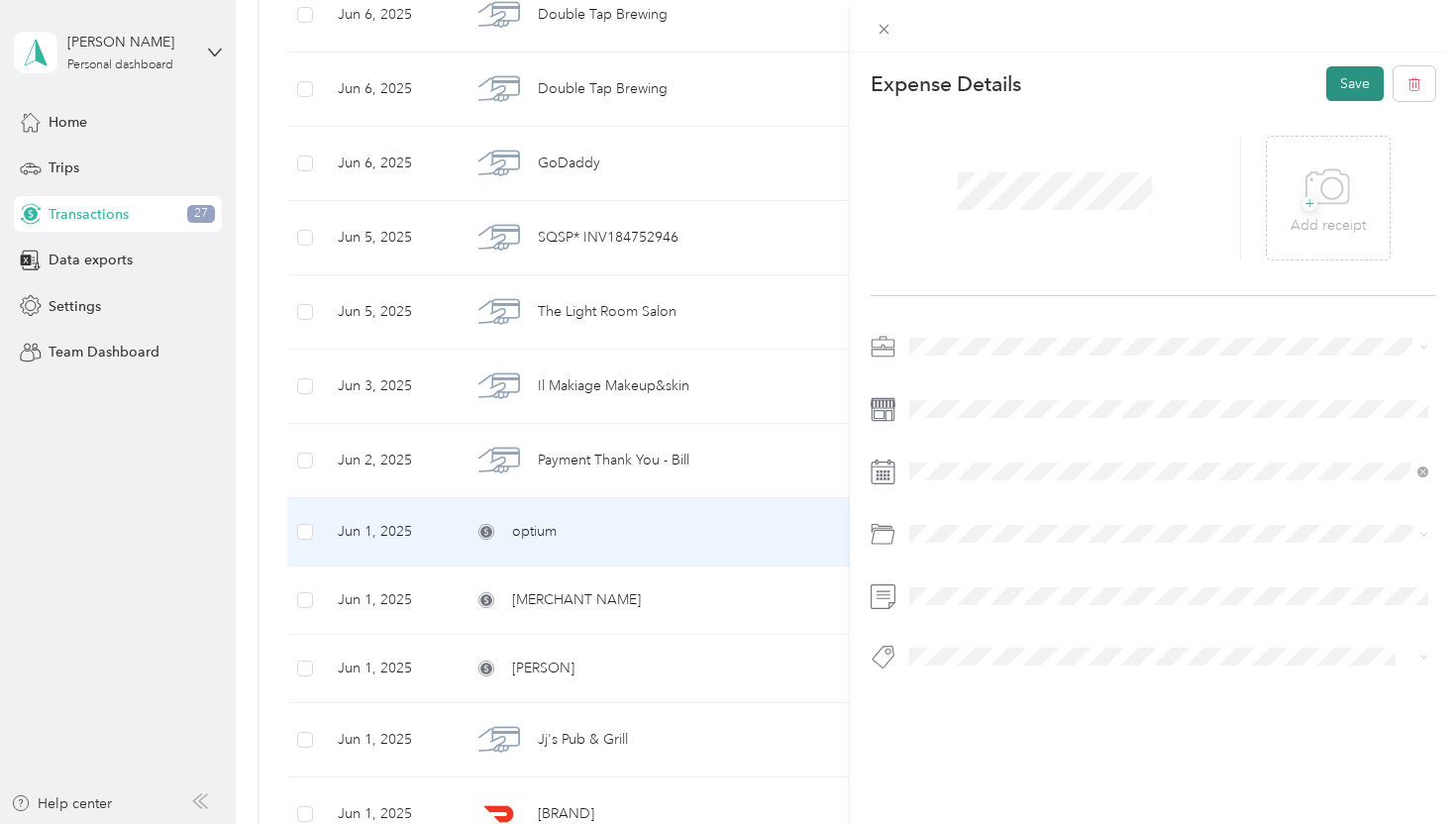 click on "Save" at bounding box center [1355, 83] 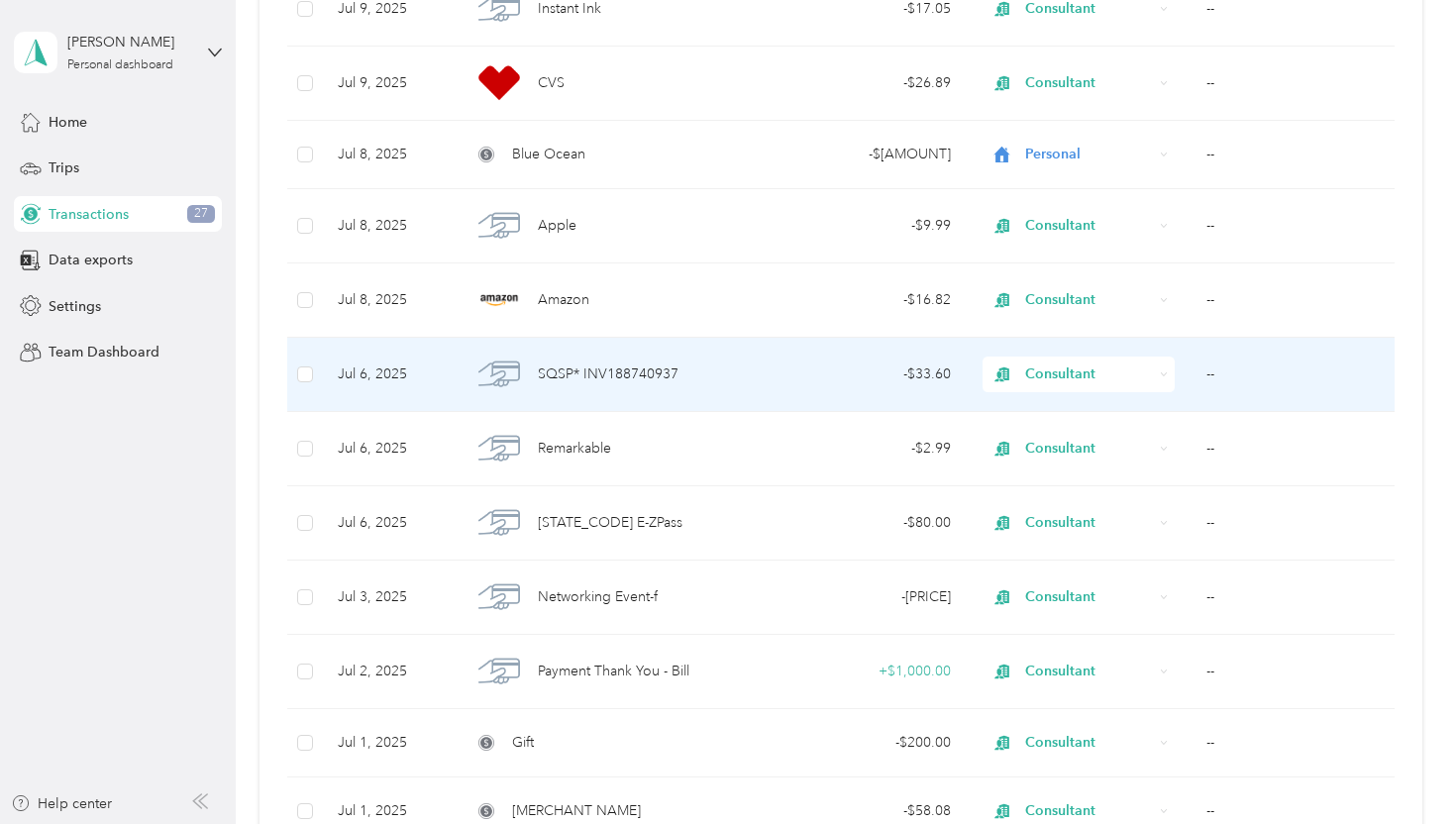 scroll, scrollTop: 3982, scrollLeft: 0, axis: vertical 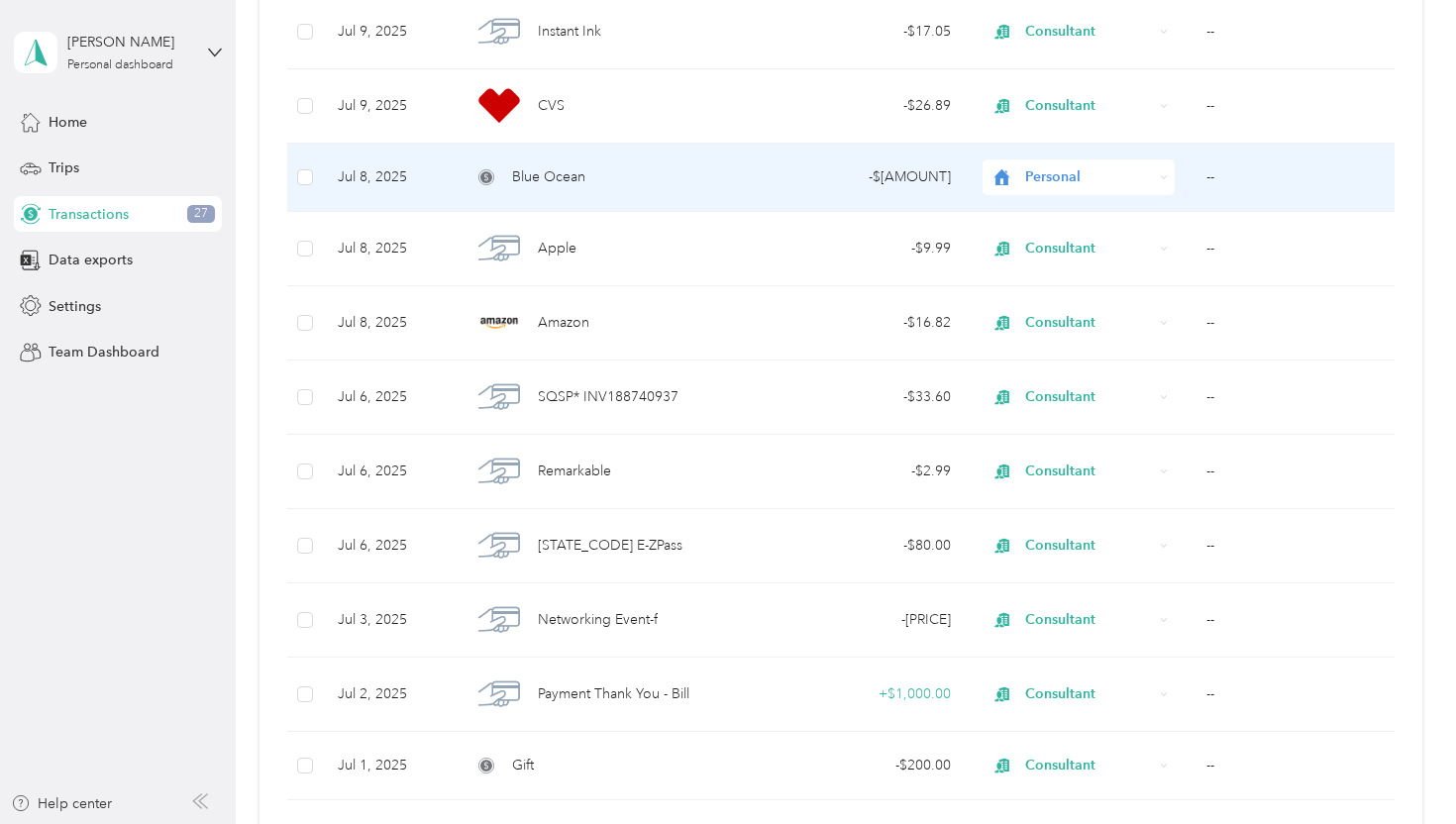 click on "--" at bounding box center [1297, 177] 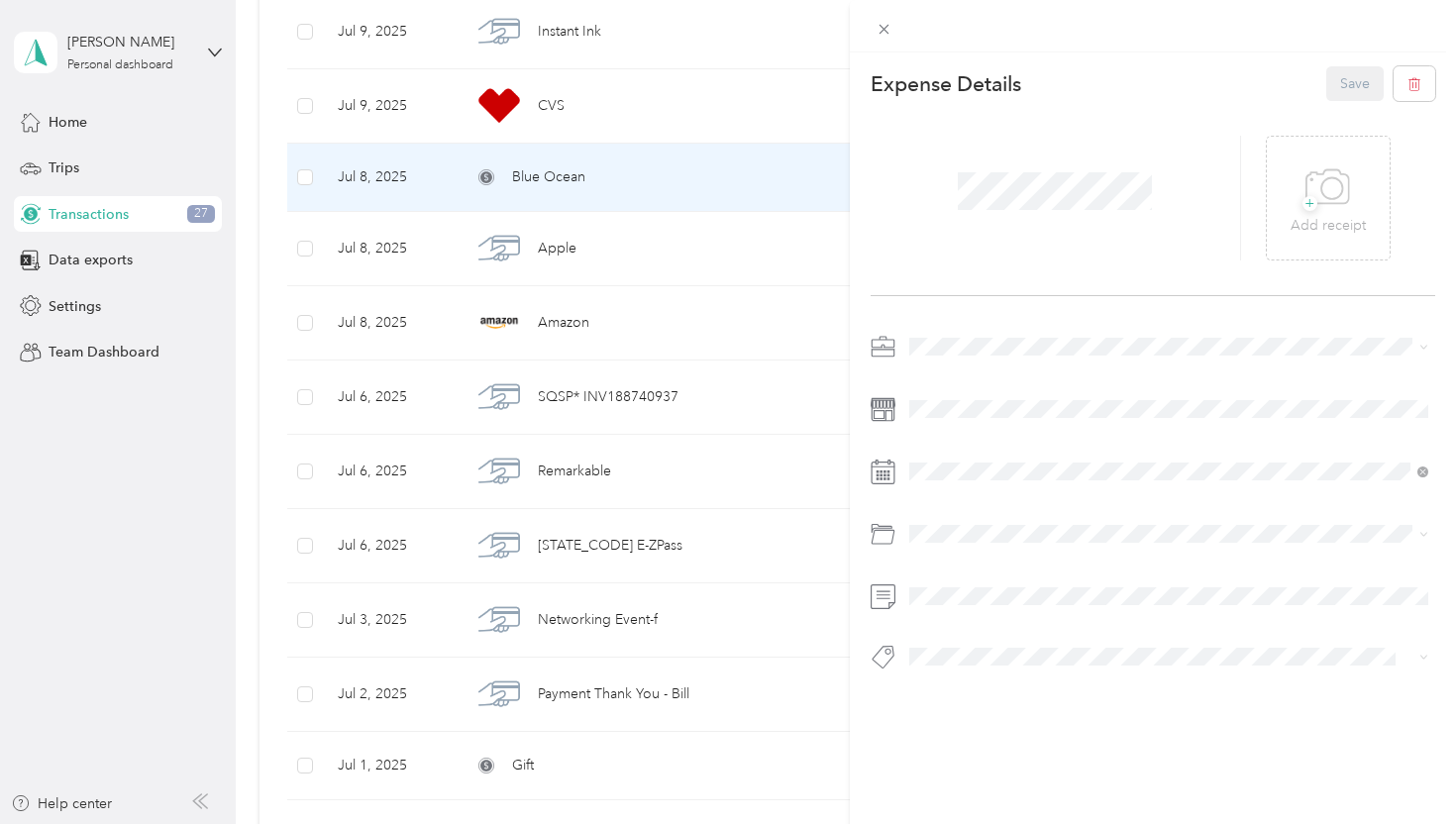 click on "Consultant" at bounding box center [949, 474] 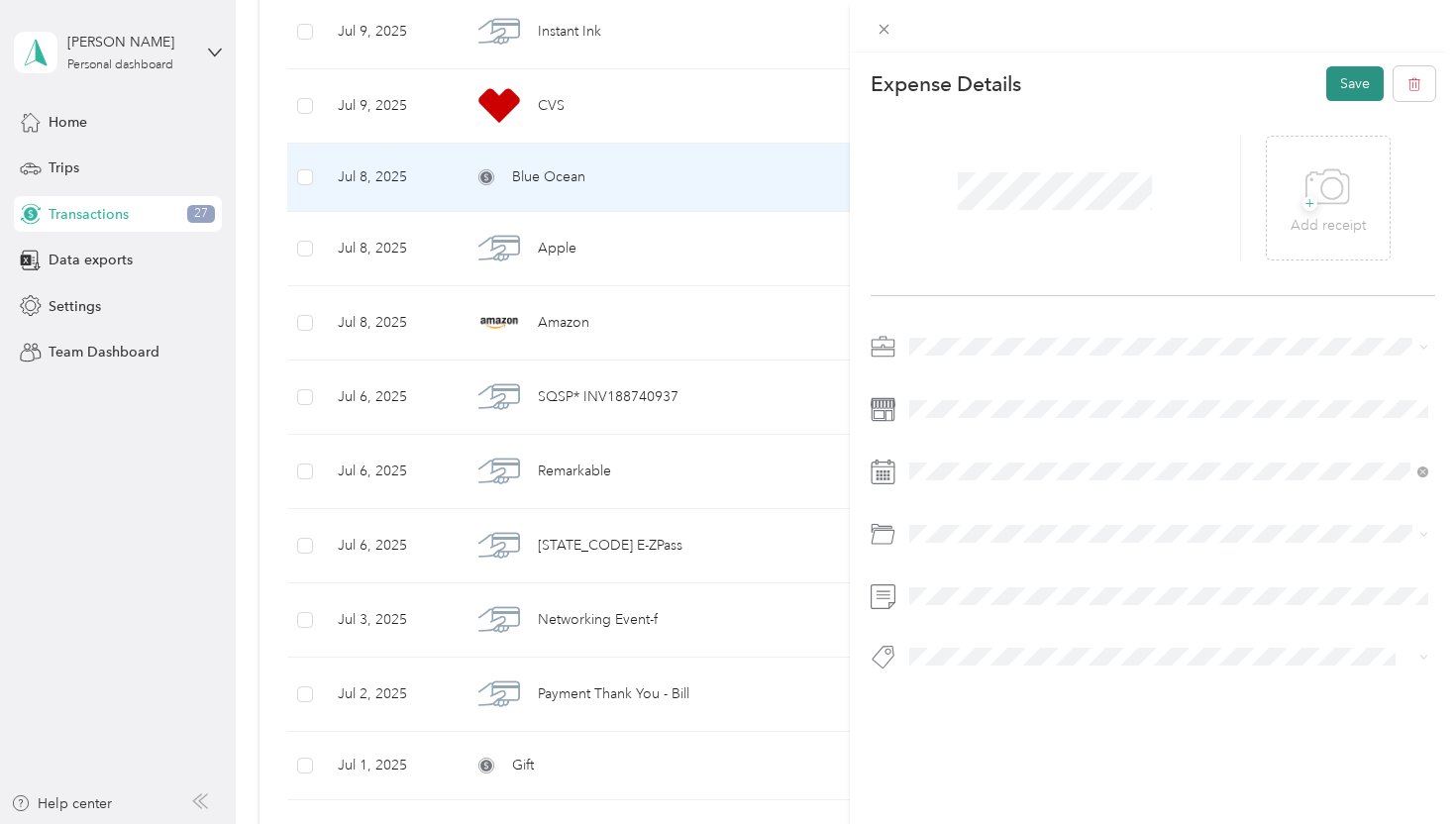 click on "Save" at bounding box center [1355, 83] 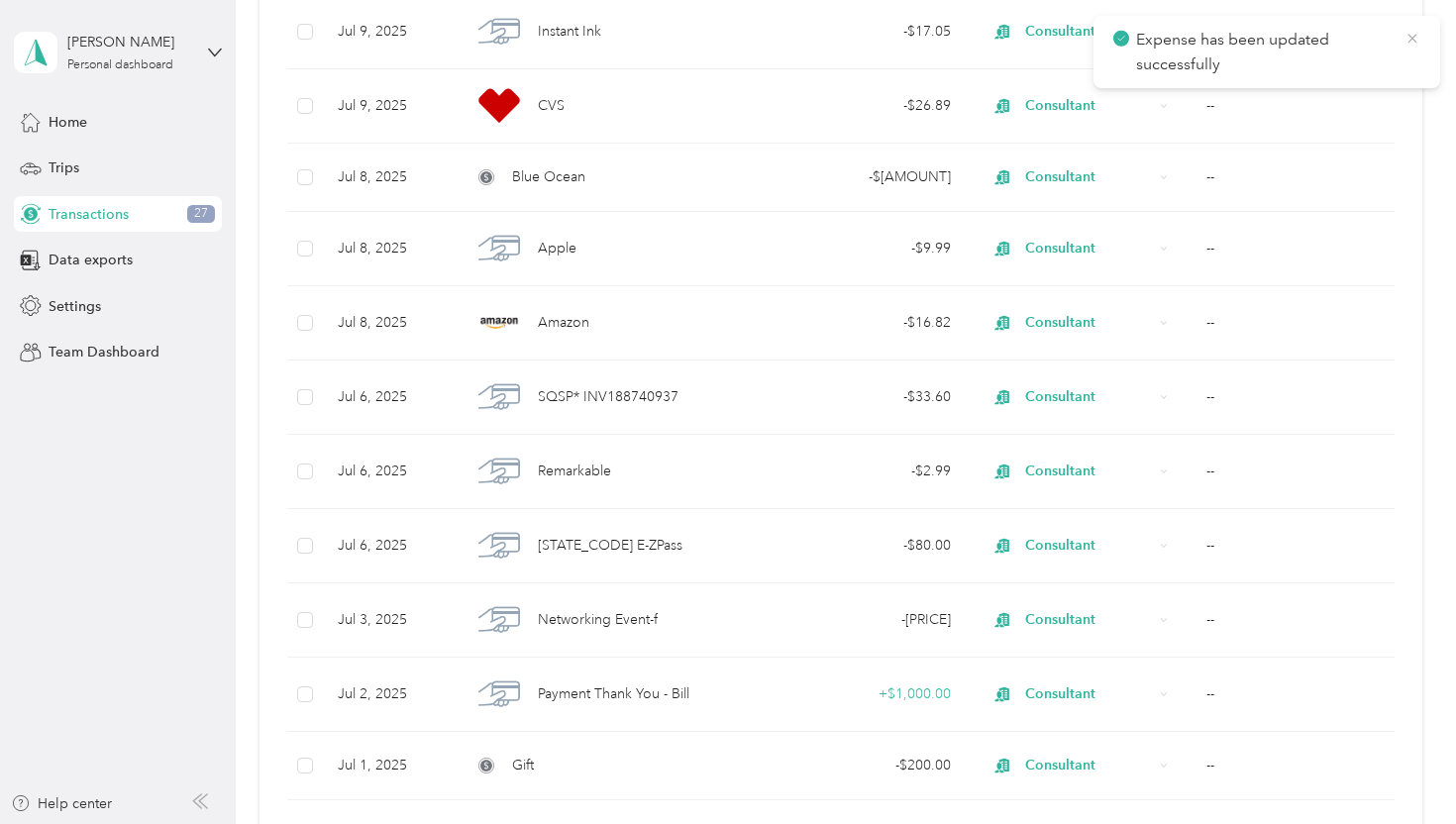 click 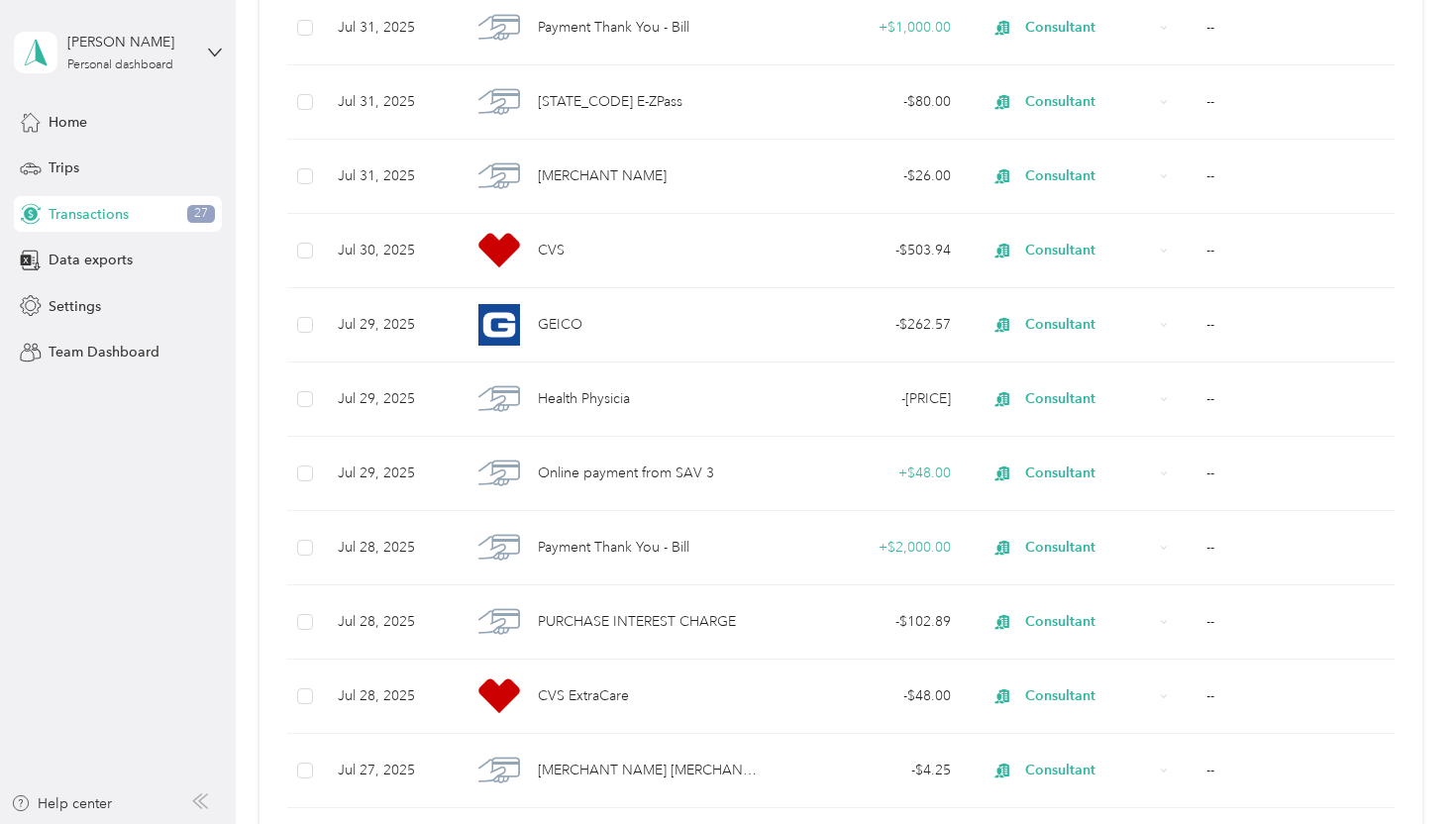 scroll, scrollTop: 0, scrollLeft: 0, axis: both 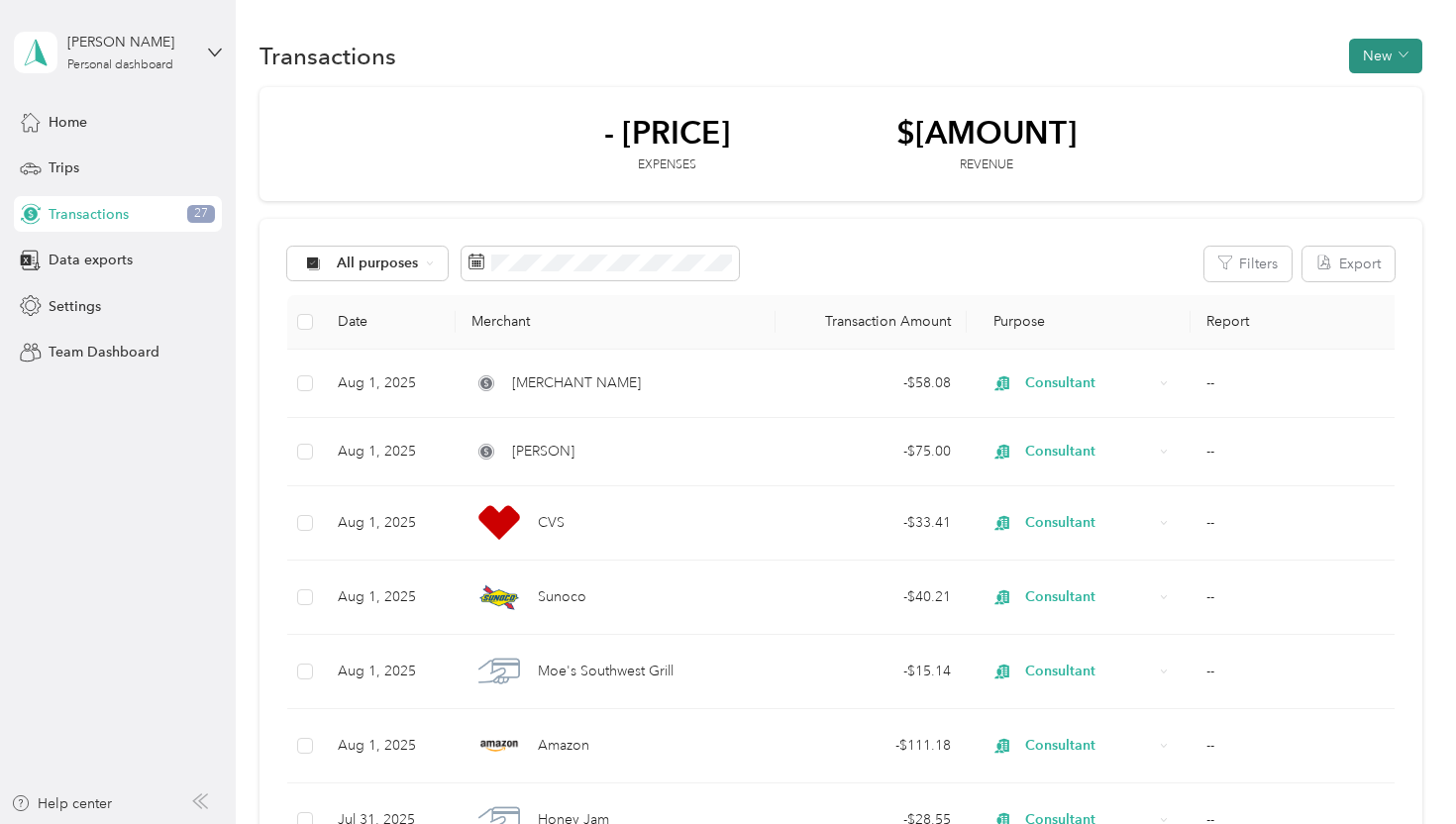 click on "New" at bounding box center (1386, 55) 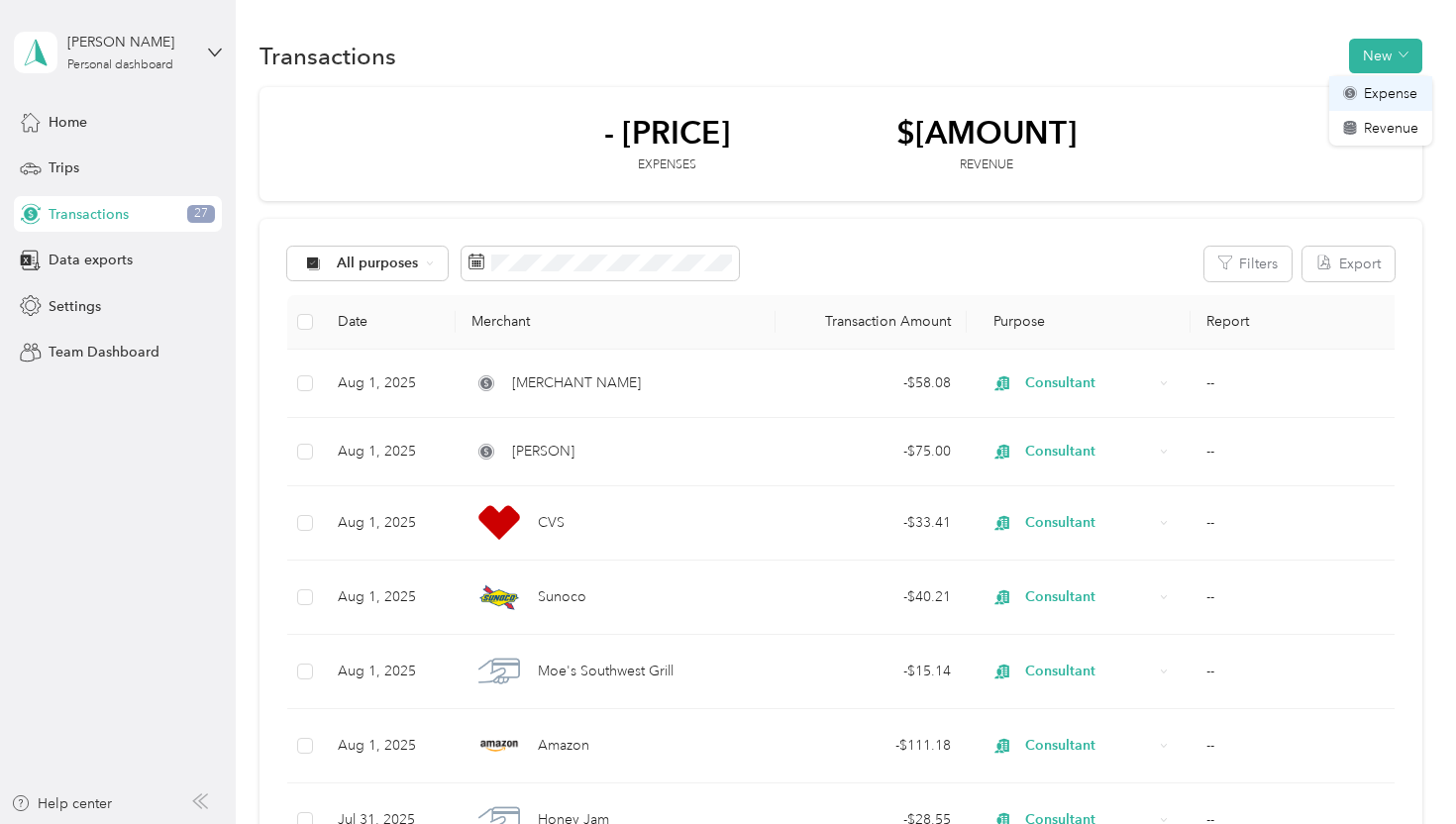 click on "Expense" at bounding box center [1391, 93] 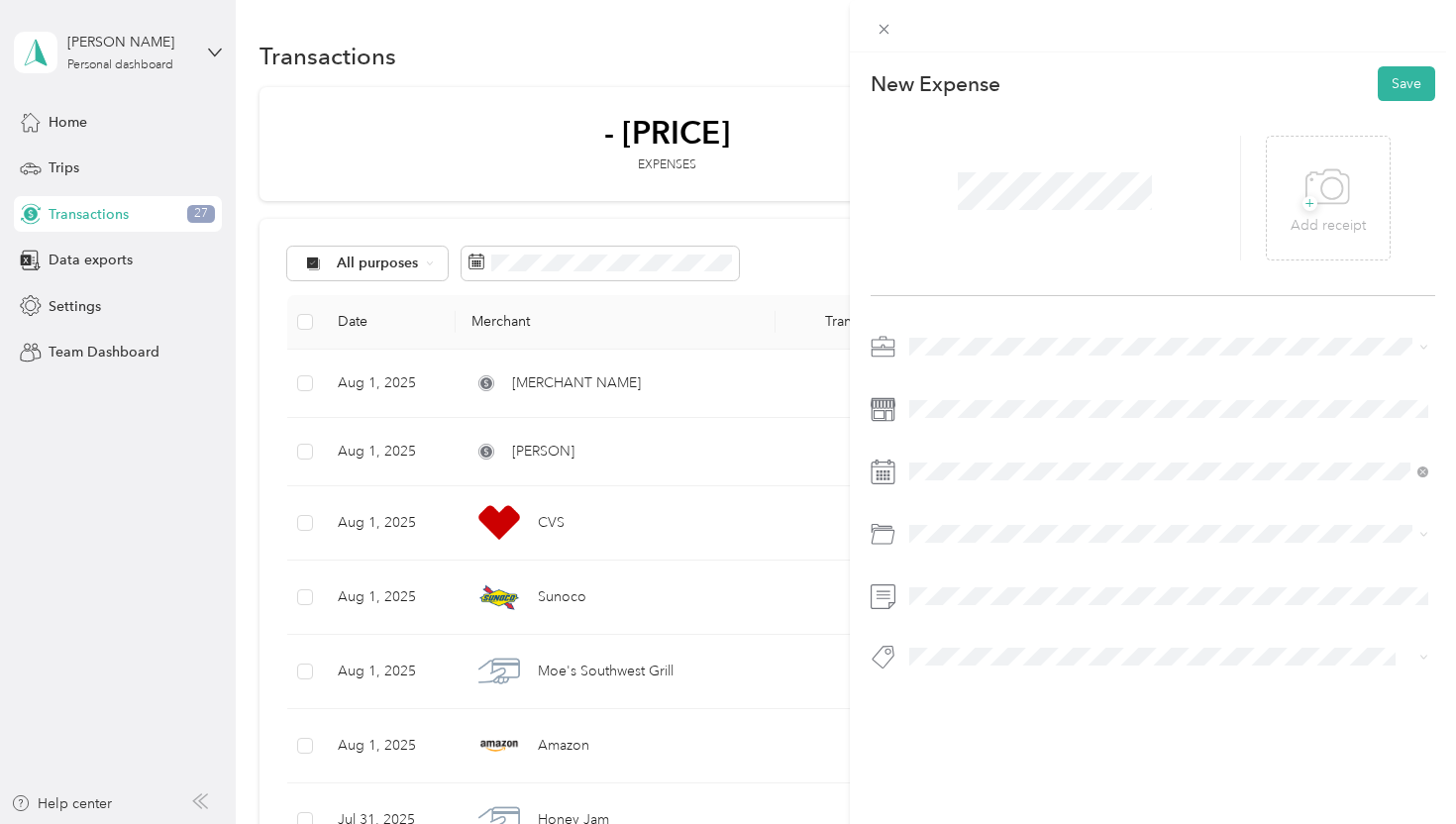 click on "Consultant" at bounding box center (1169, 474) 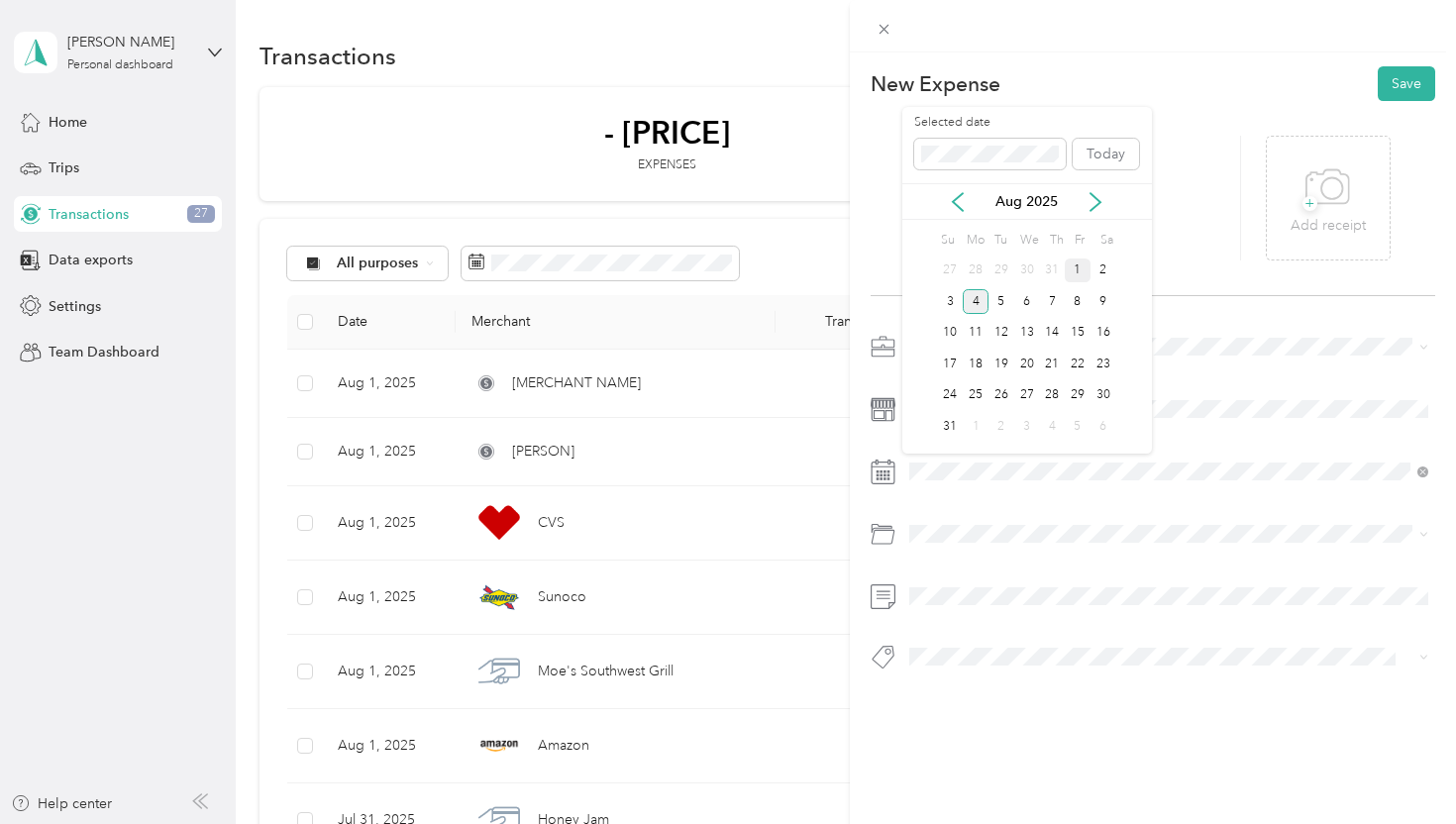 click on "1" at bounding box center [1078, 270] 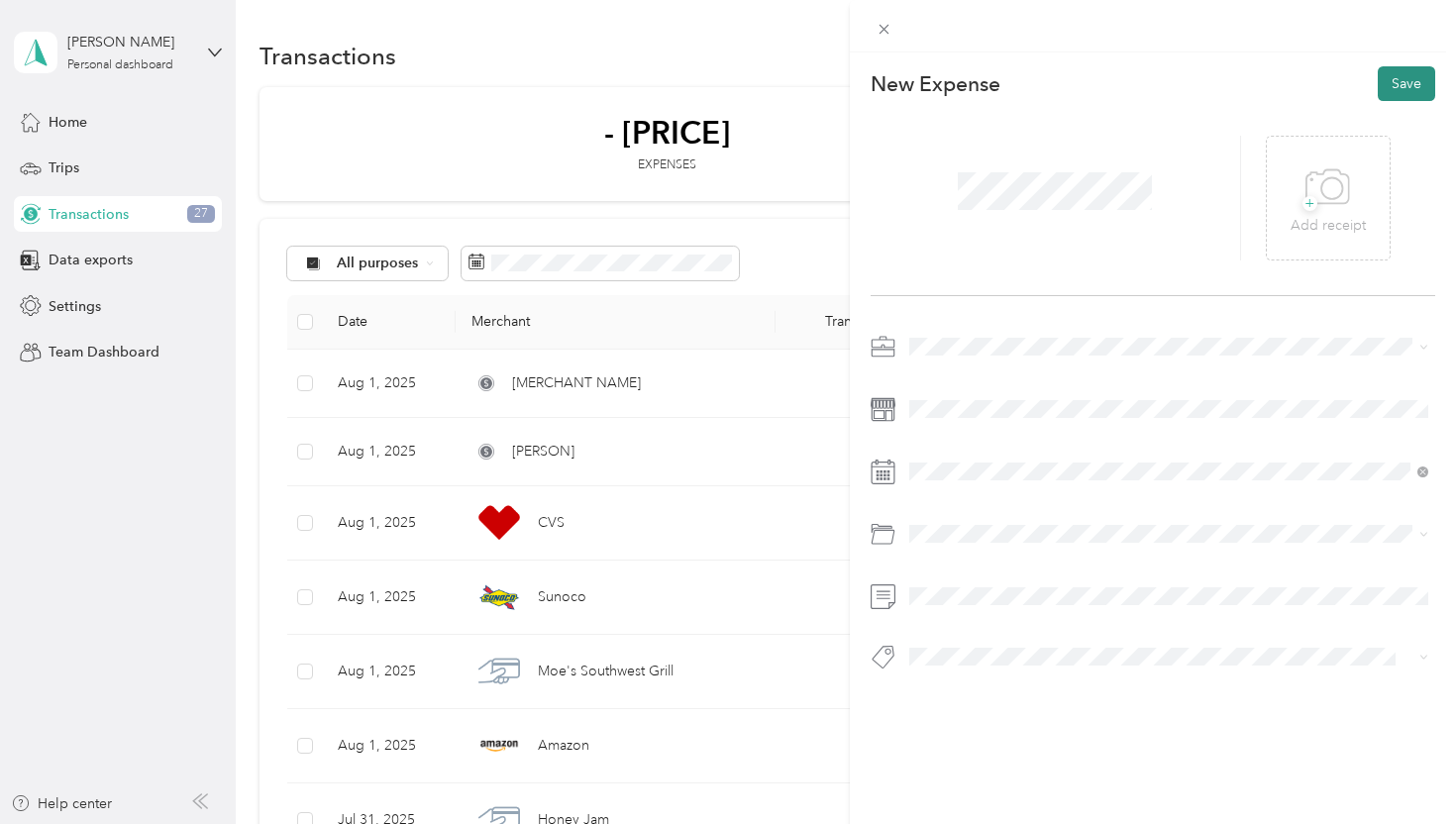 click on "Save" at bounding box center [1406, 83] 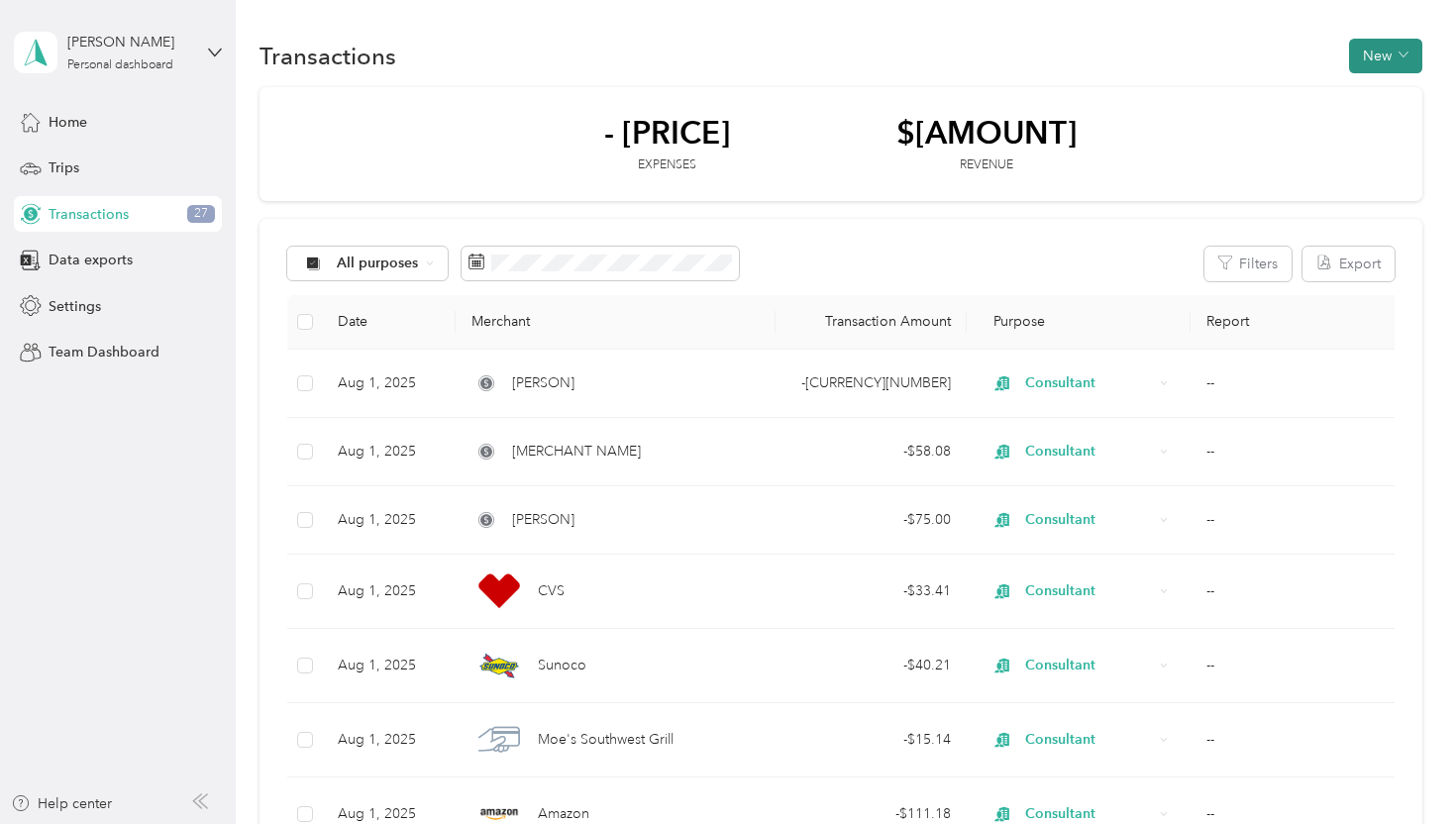 click on "New" at bounding box center [1386, 55] 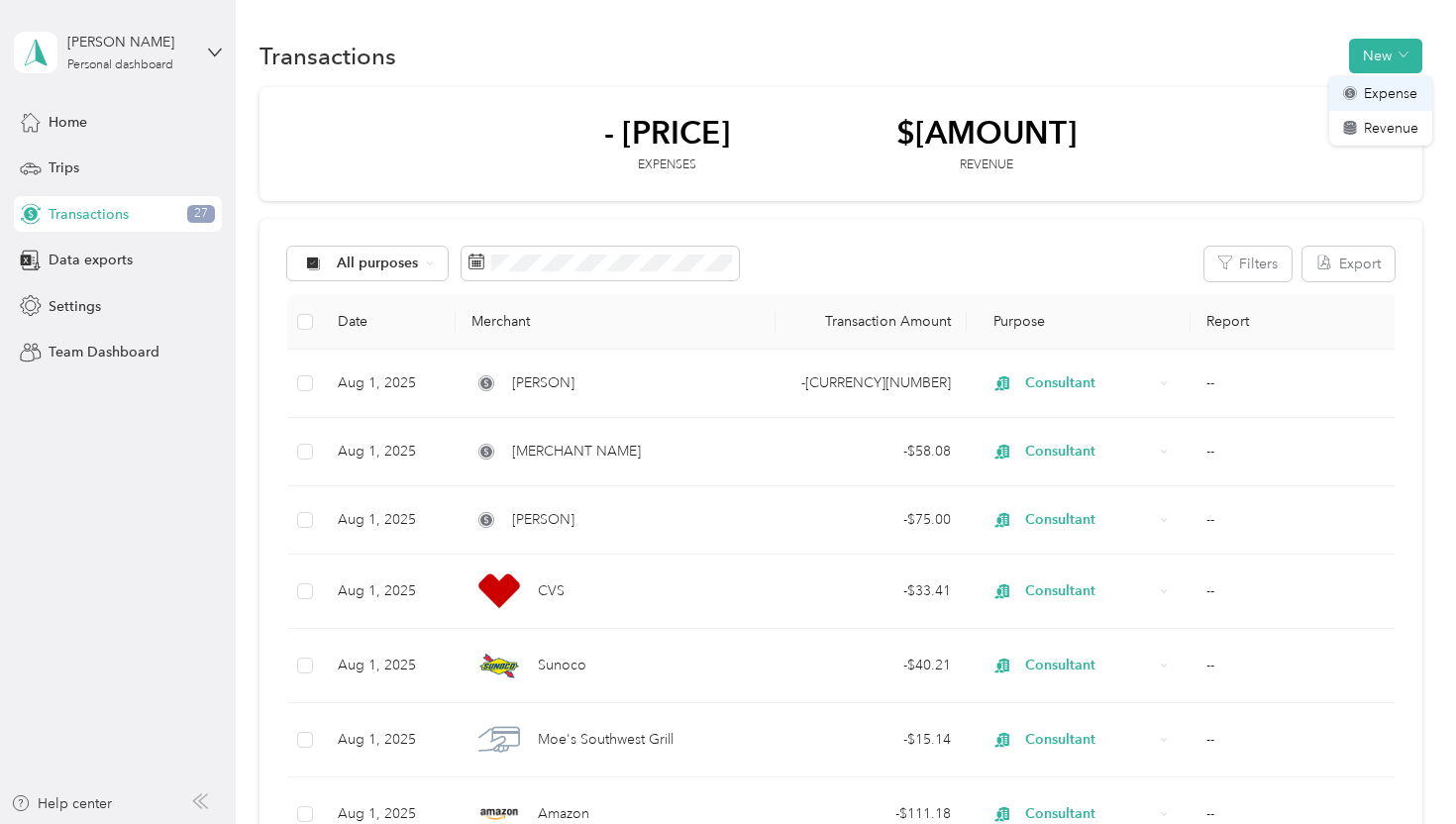 click on "Expense" at bounding box center (1391, 93) 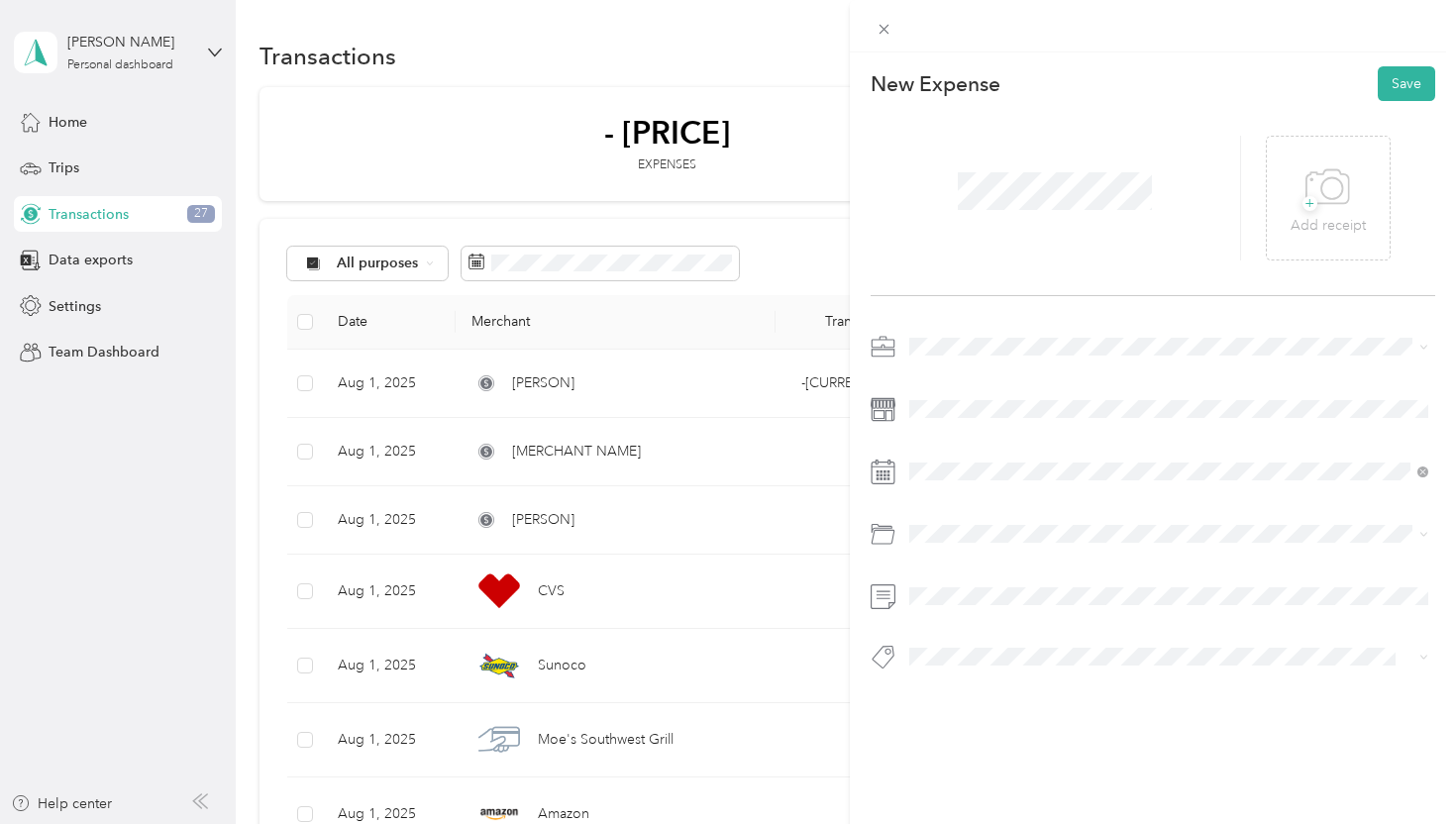 click on "Consultant" at bounding box center (949, 478) 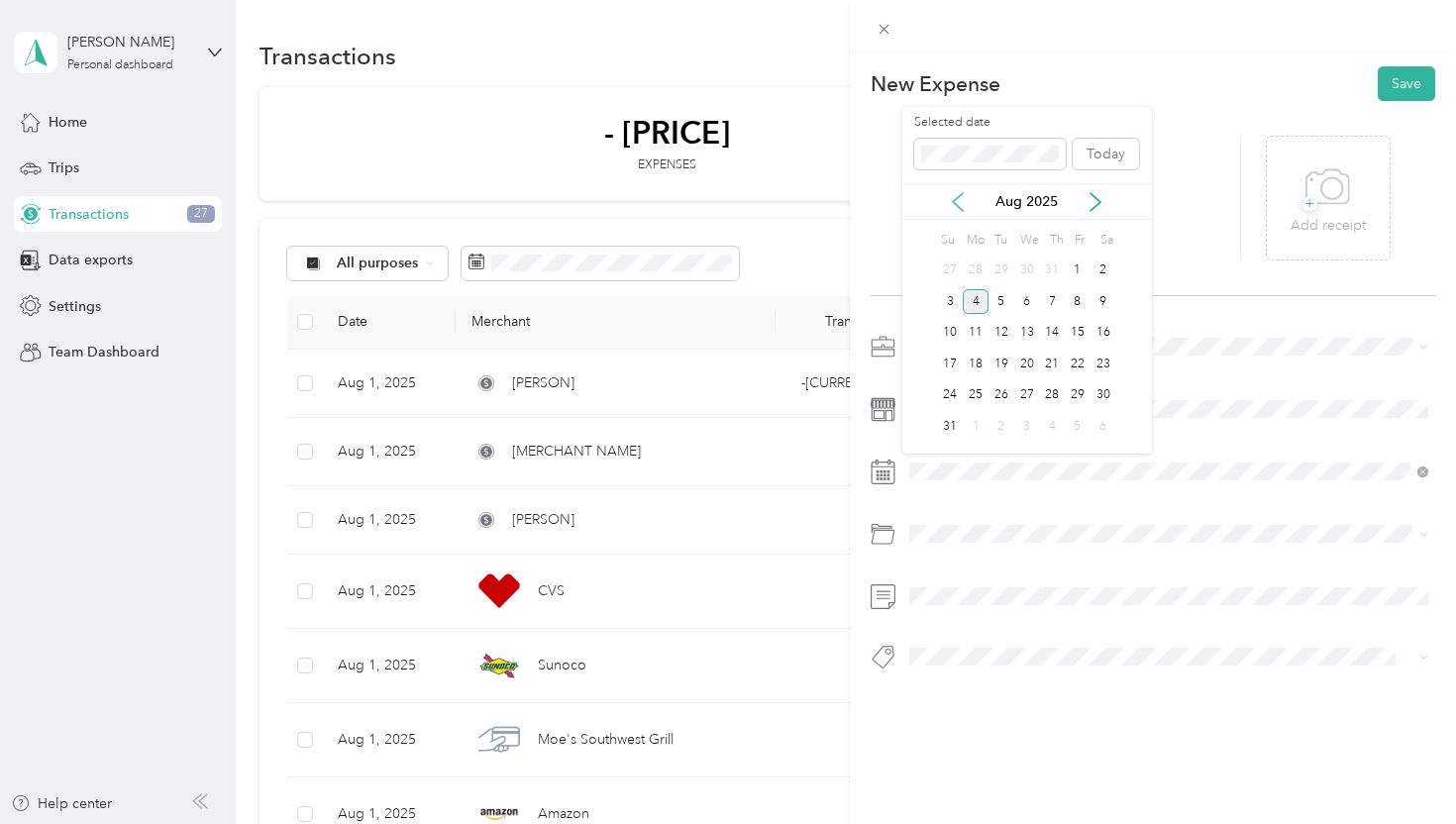 click 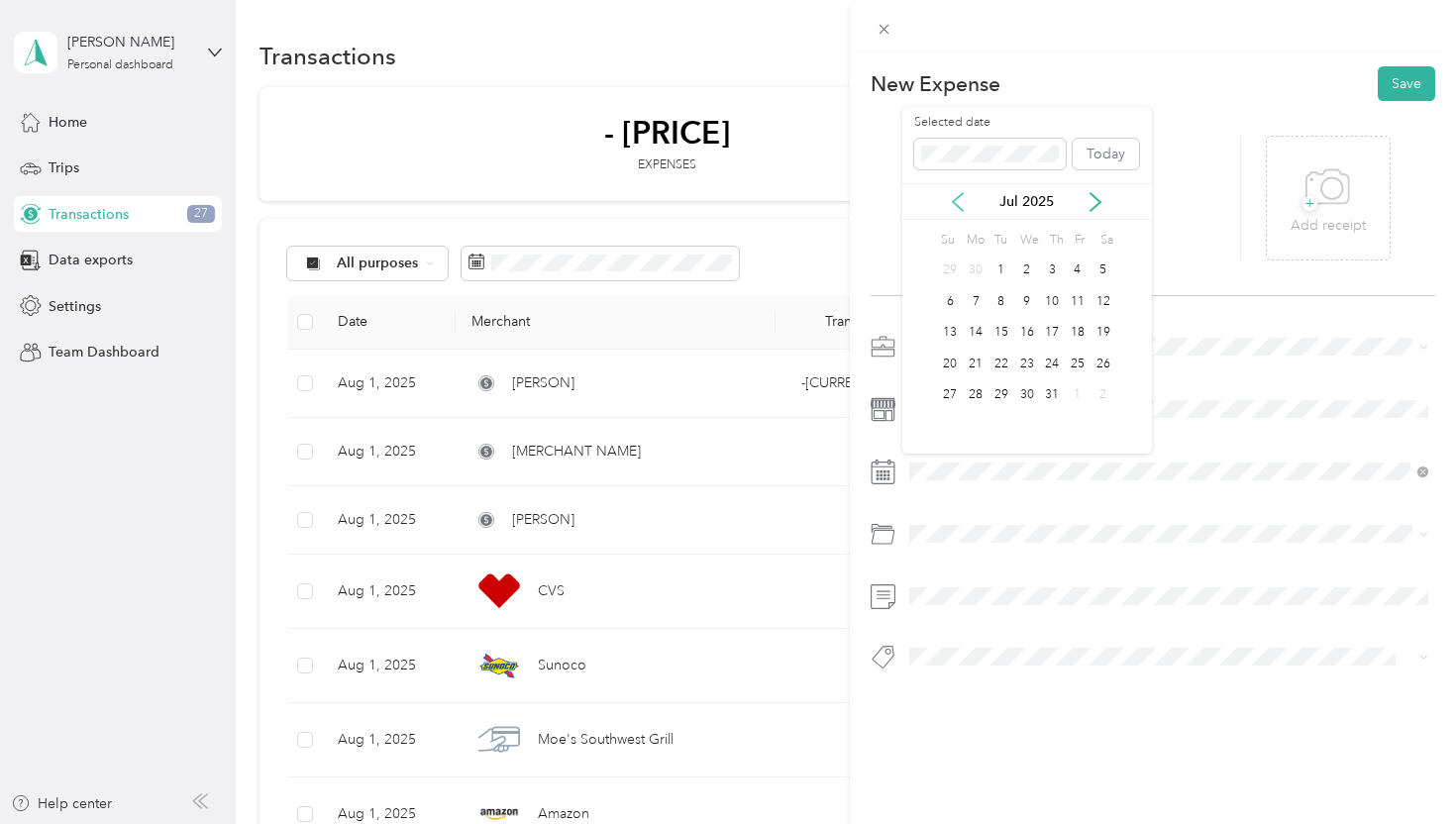 click 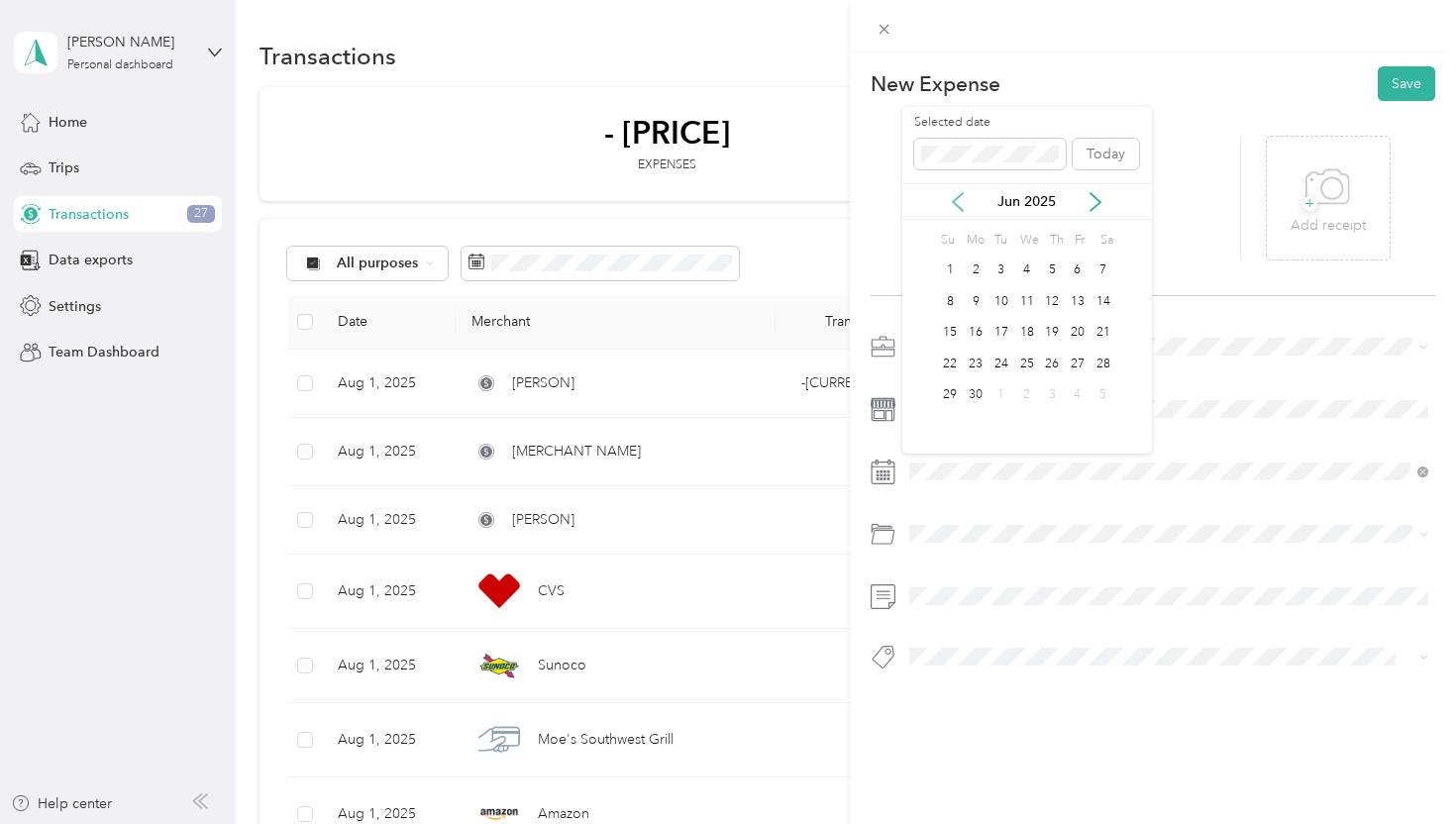 click 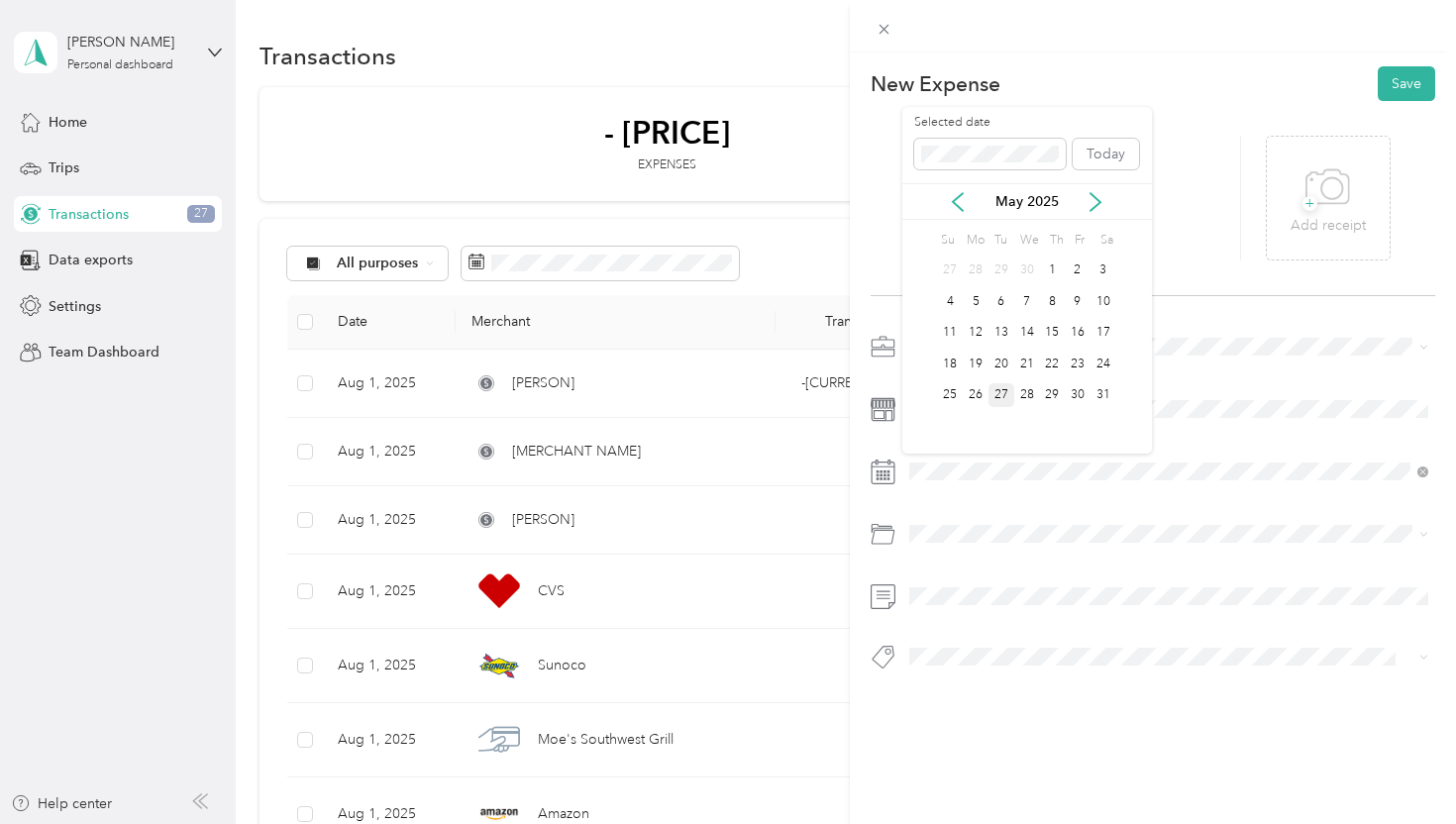 click on "27" at bounding box center [1001, 395] 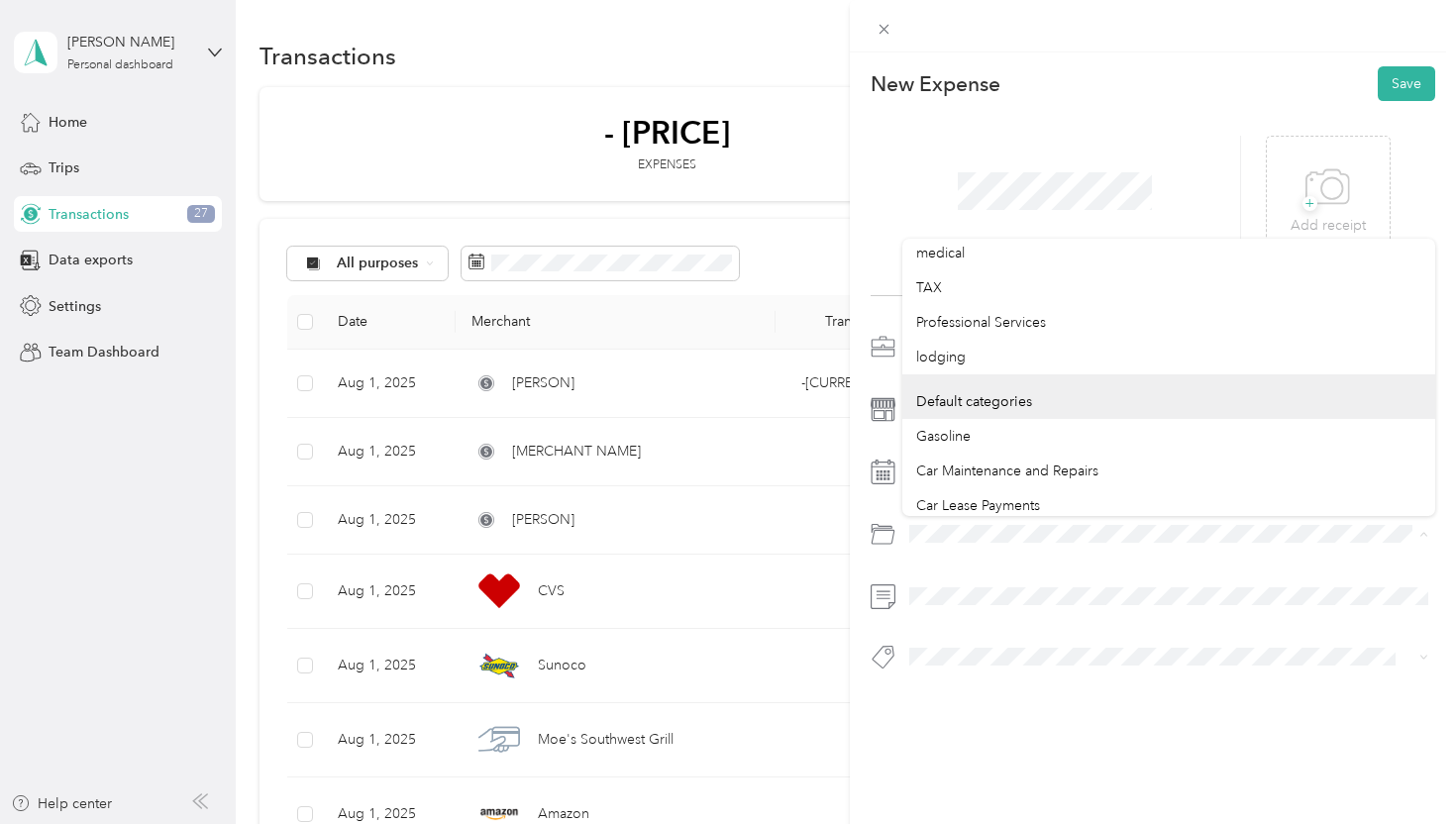 scroll, scrollTop: 377, scrollLeft: 0, axis: vertical 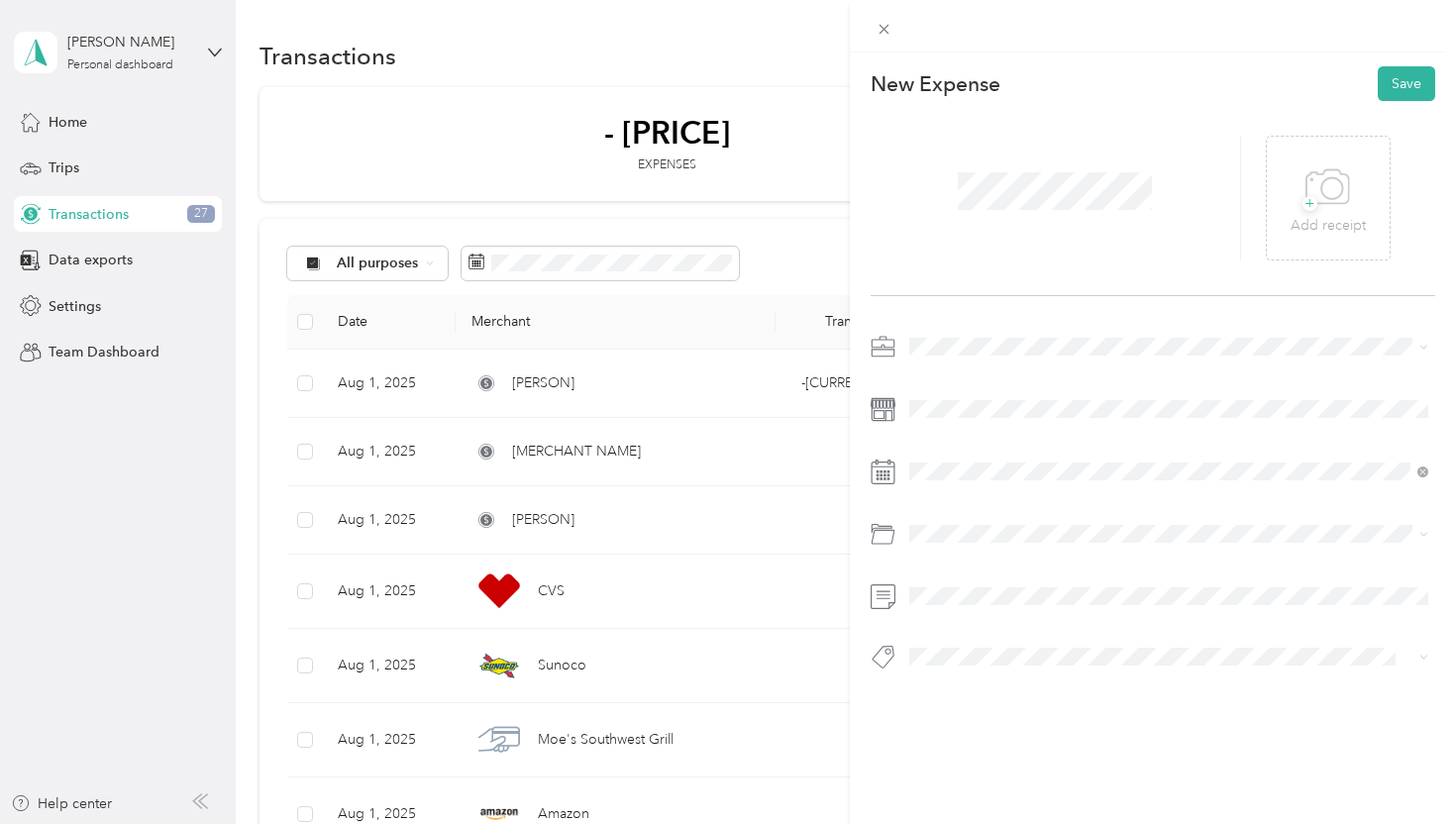 click on "Professional Services" at bounding box center [981, 334] 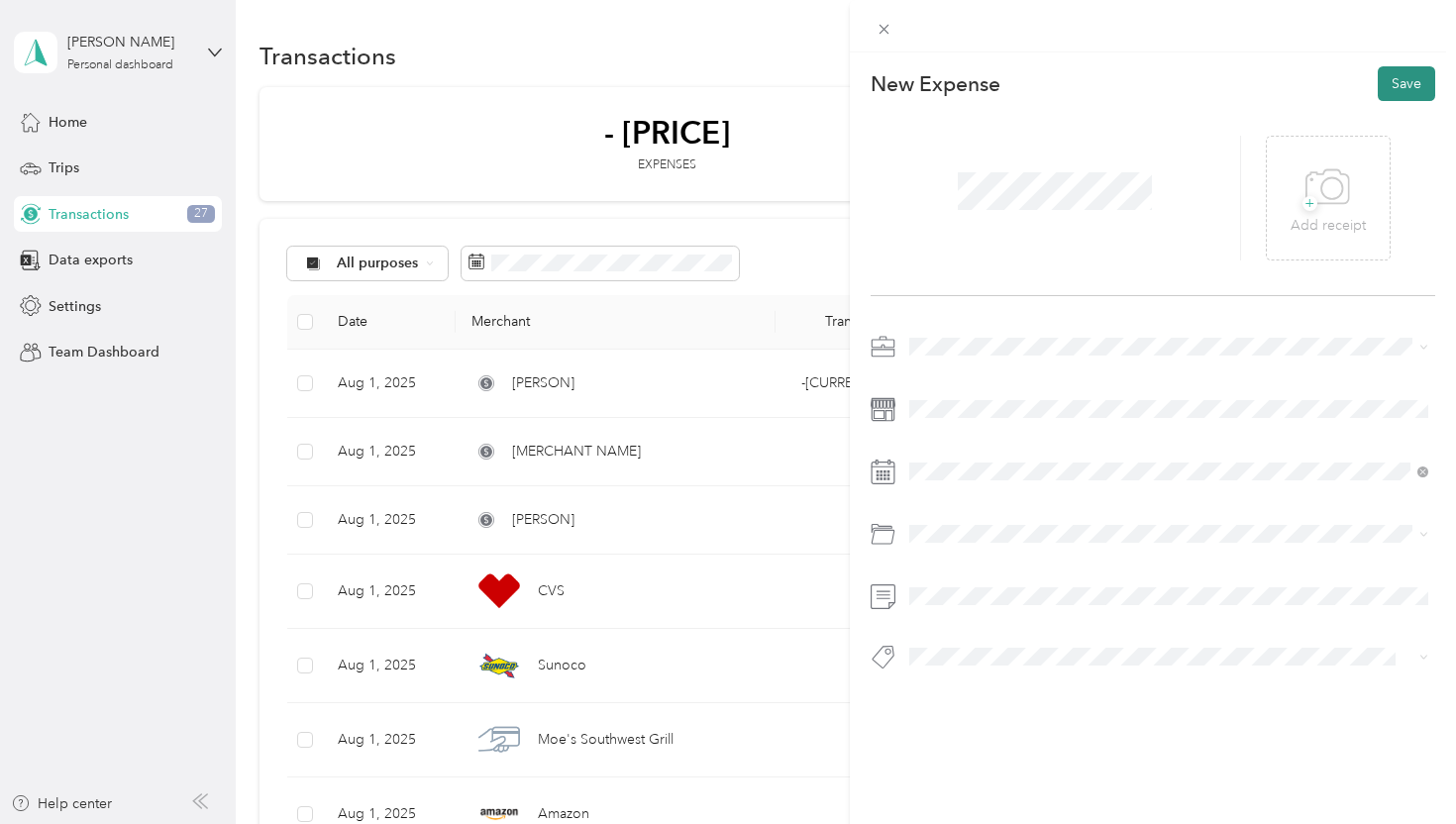 click on "Save" at bounding box center [1406, 83] 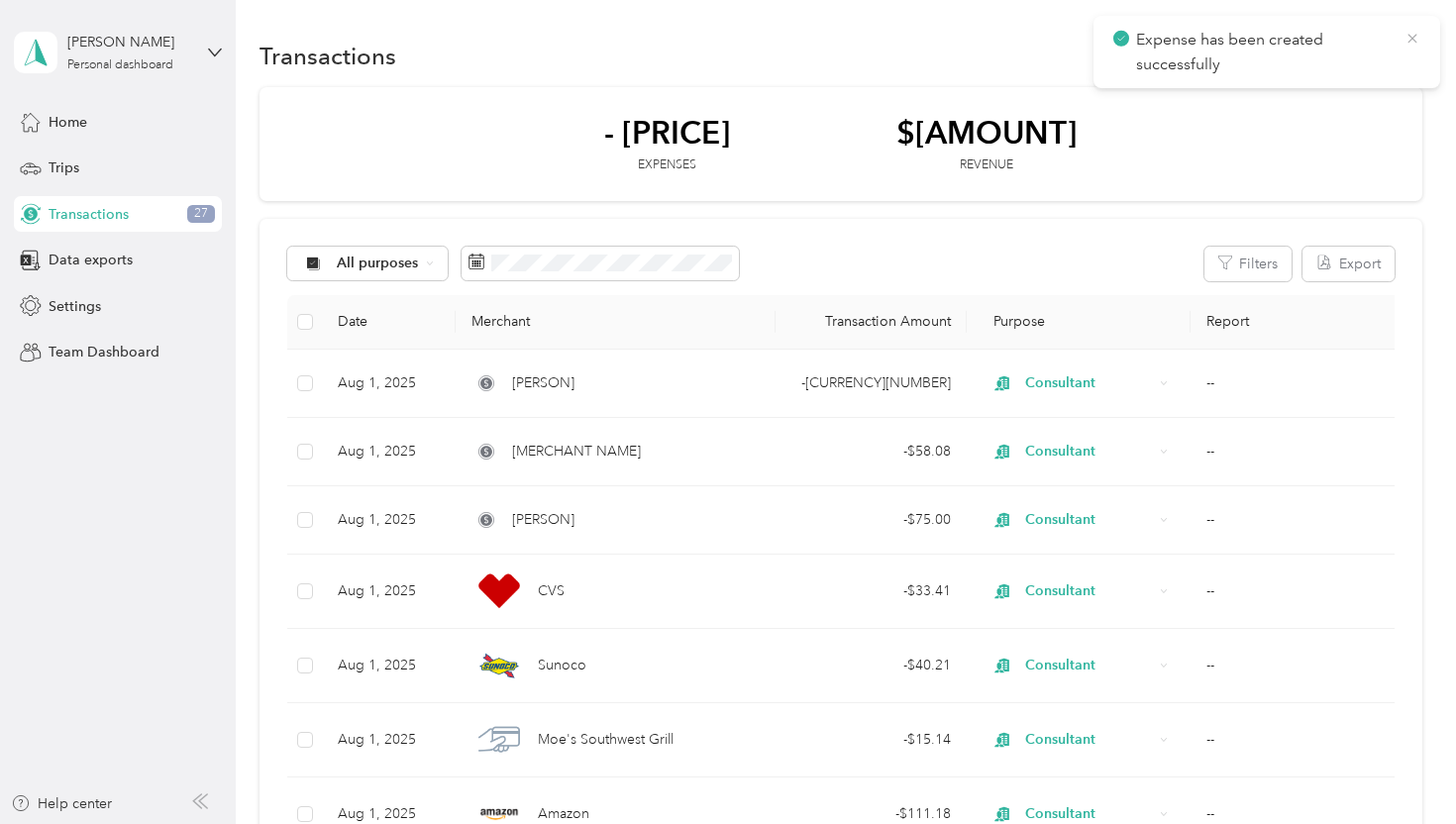 click 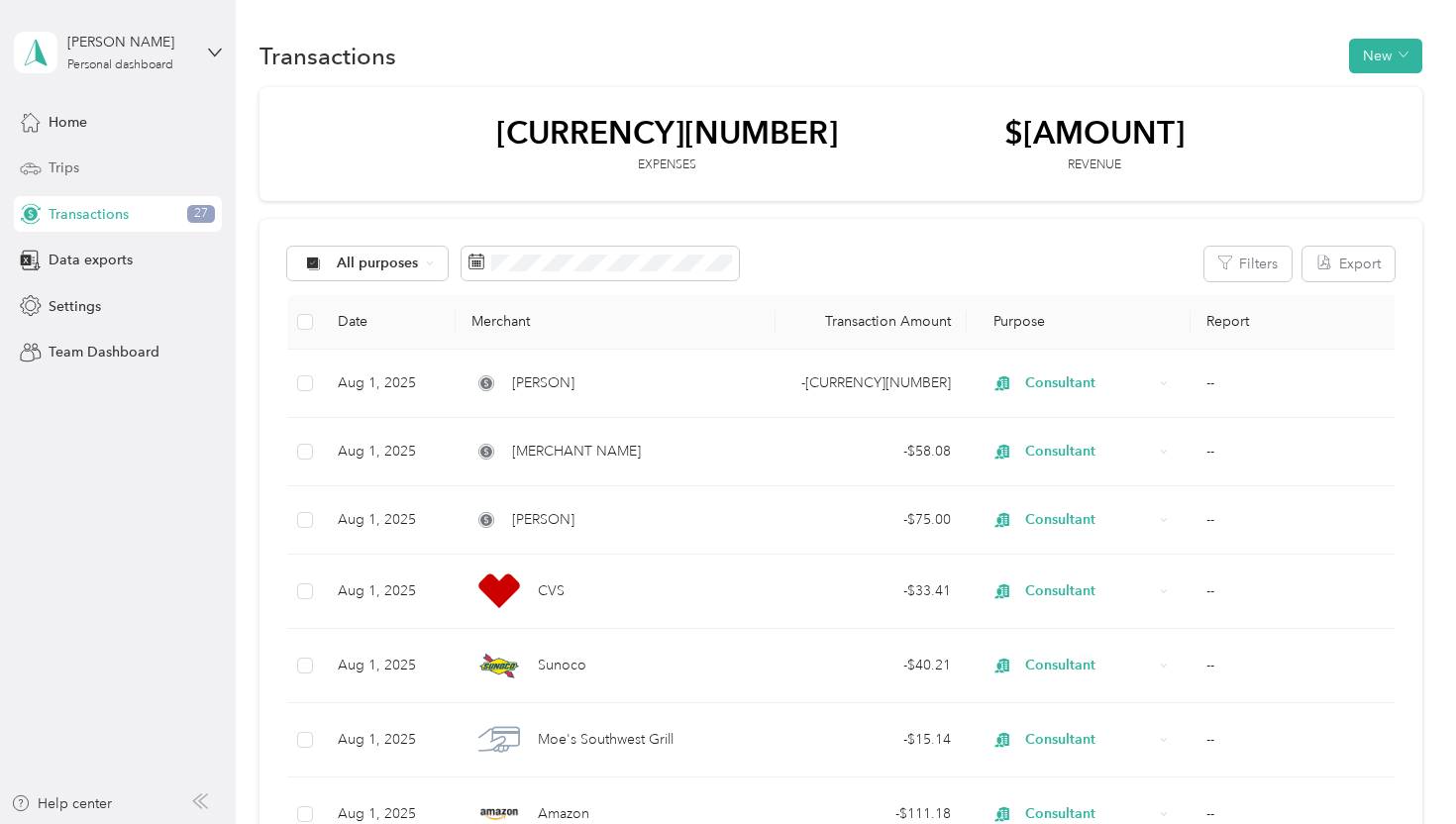 click on "Trips" at bounding box center (118, 168) 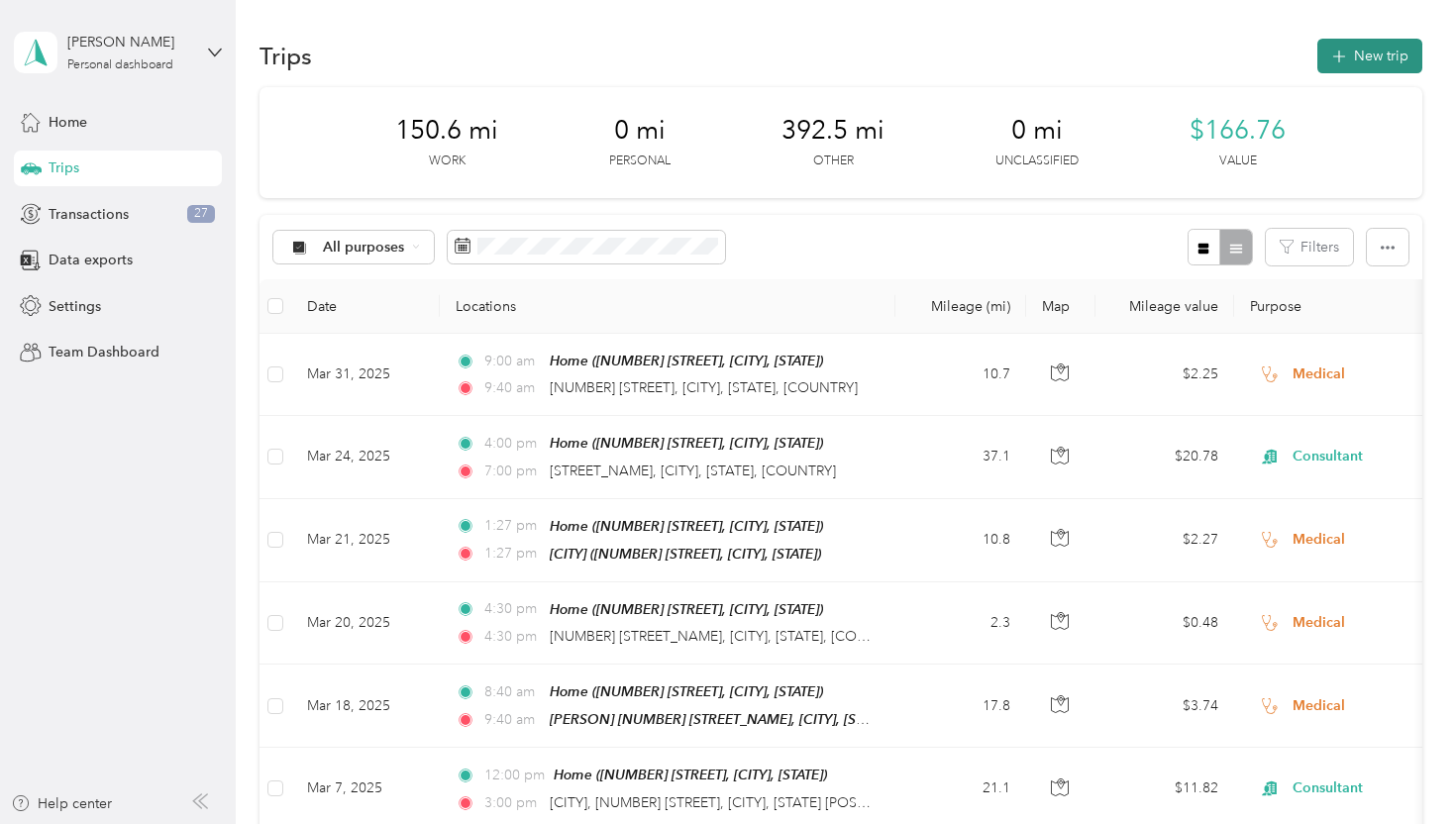 click on "New trip" at bounding box center (1370, 55) 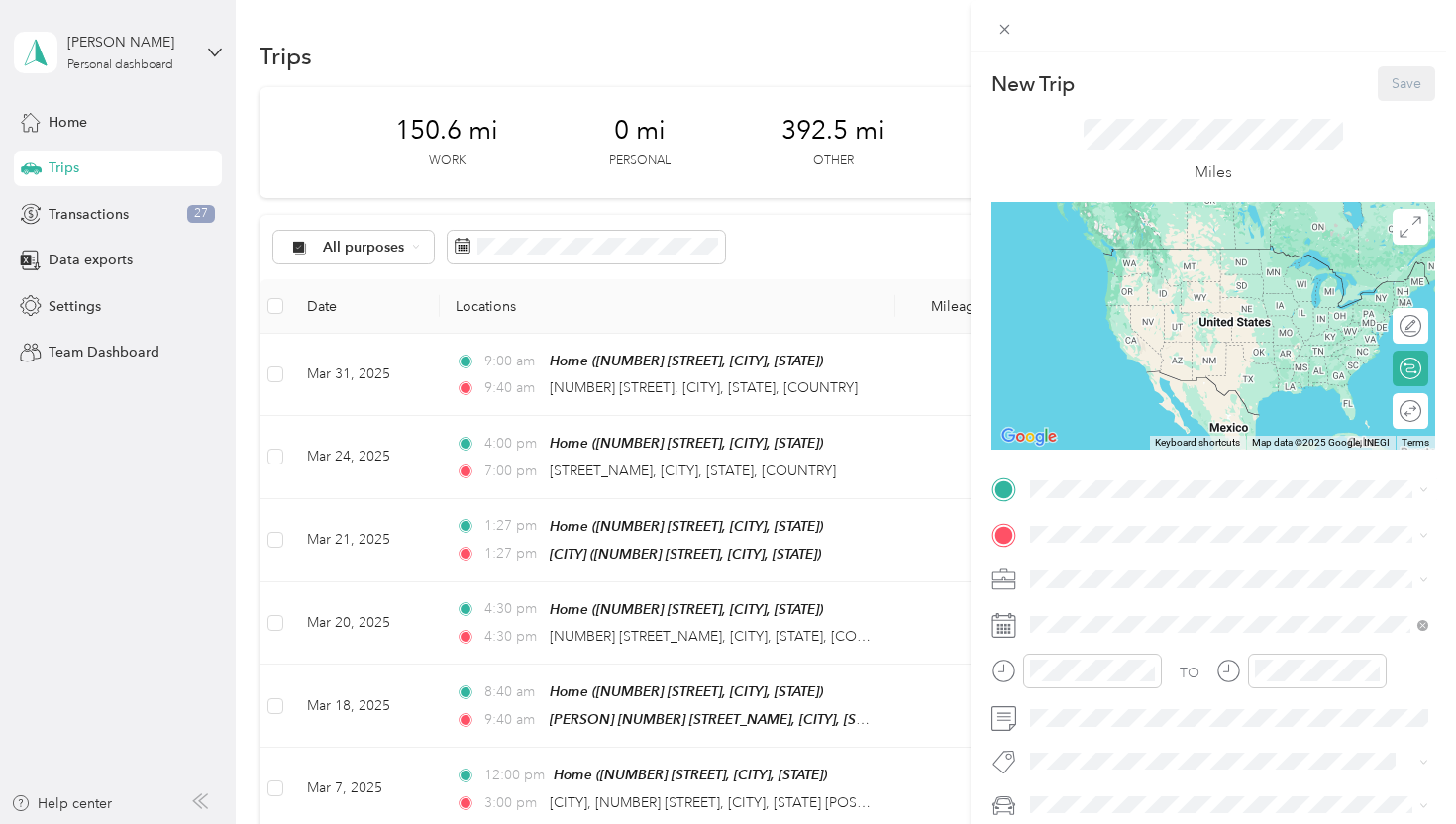 click on "[STREET_NAME] [NUMBER], [POSTAL_CODE], [CITY], [STATE], [COUNTRY]" at bounding box center [1226, 569] 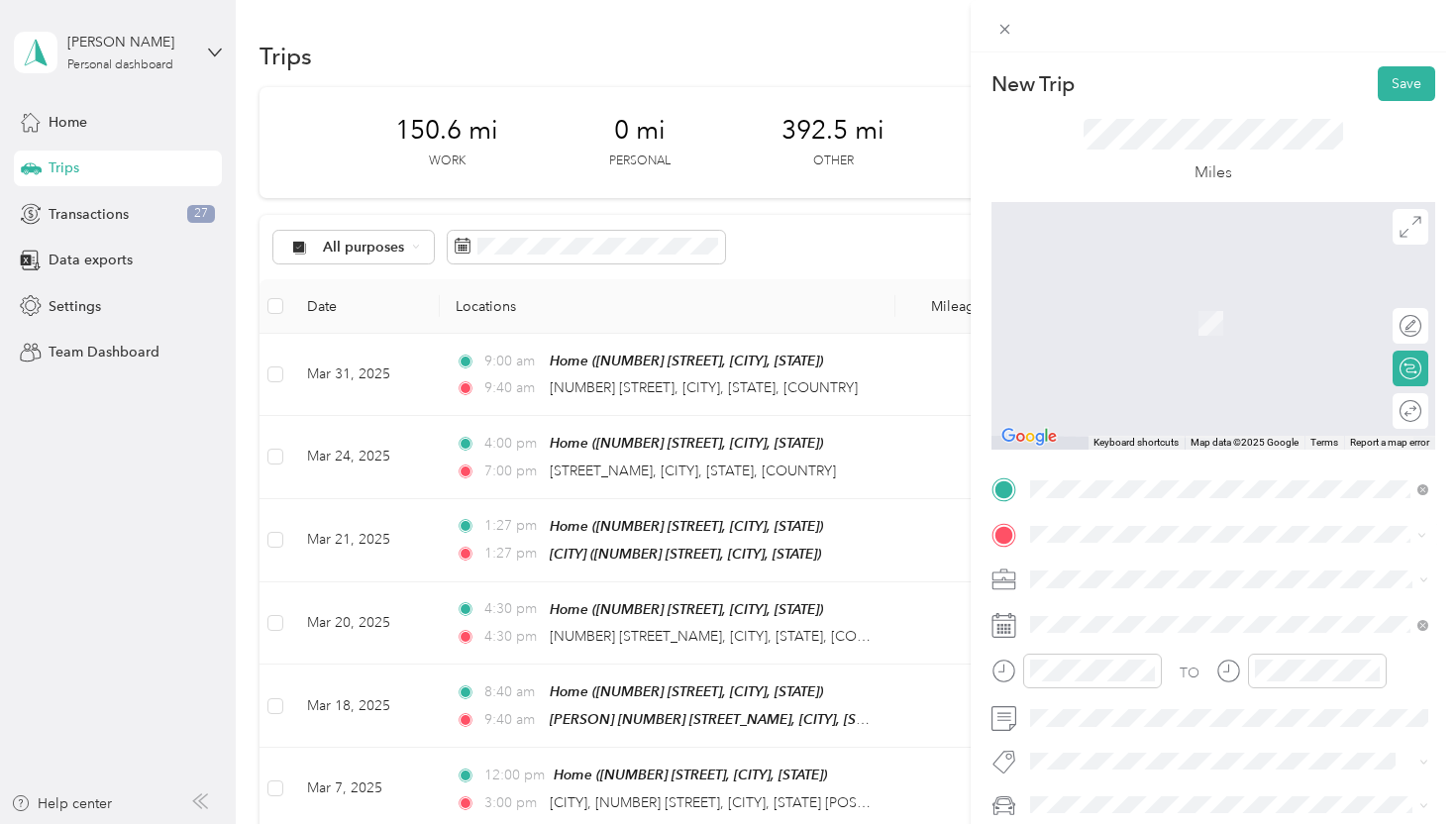 click on "[MERCHANT NAME] Plaza Parkway
[CITY], [STATE] [ZIP], [STATE]" at bounding box center [1176, 614] 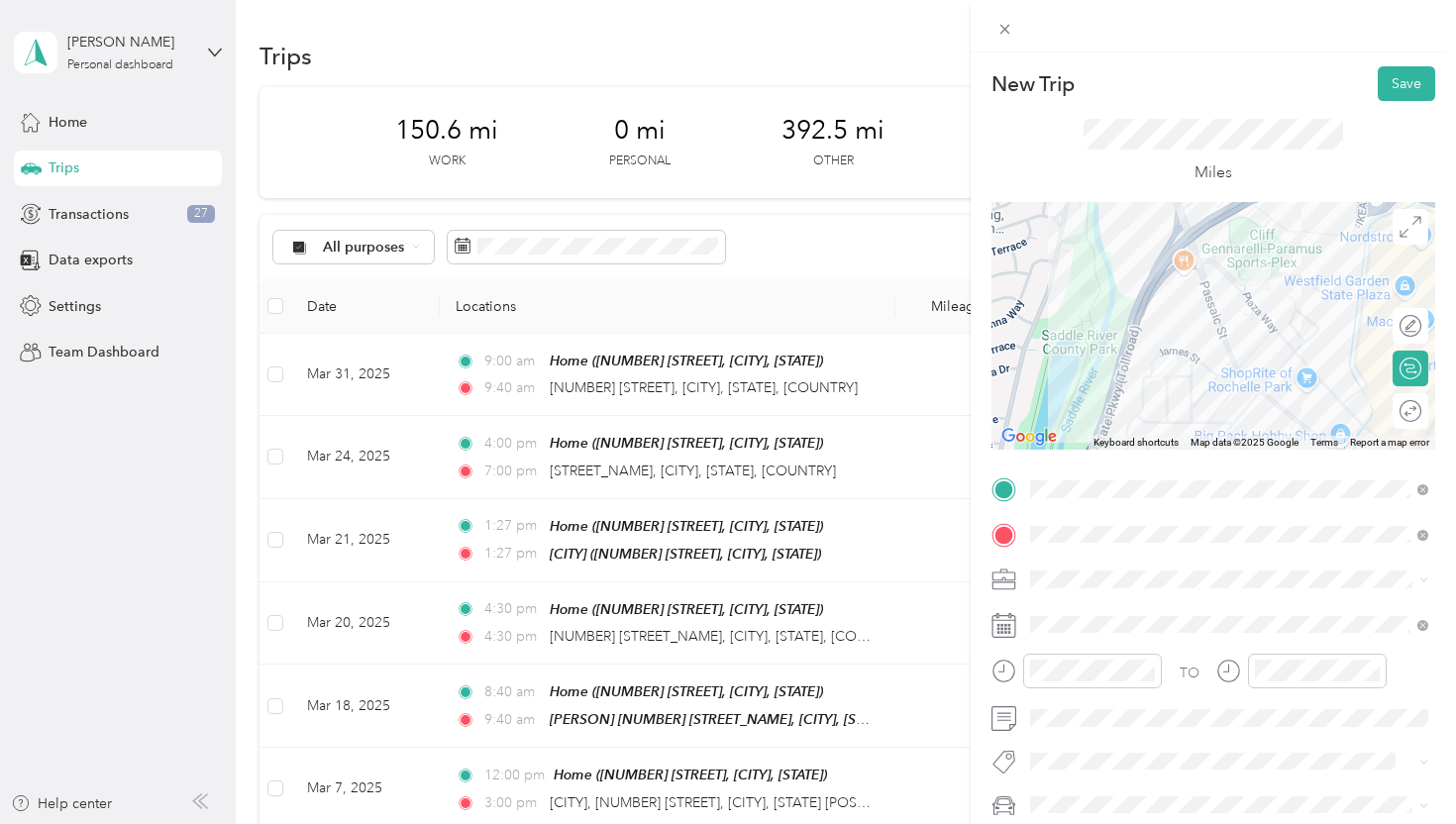 click on "Consultant" at bounding box center [1229, 404] 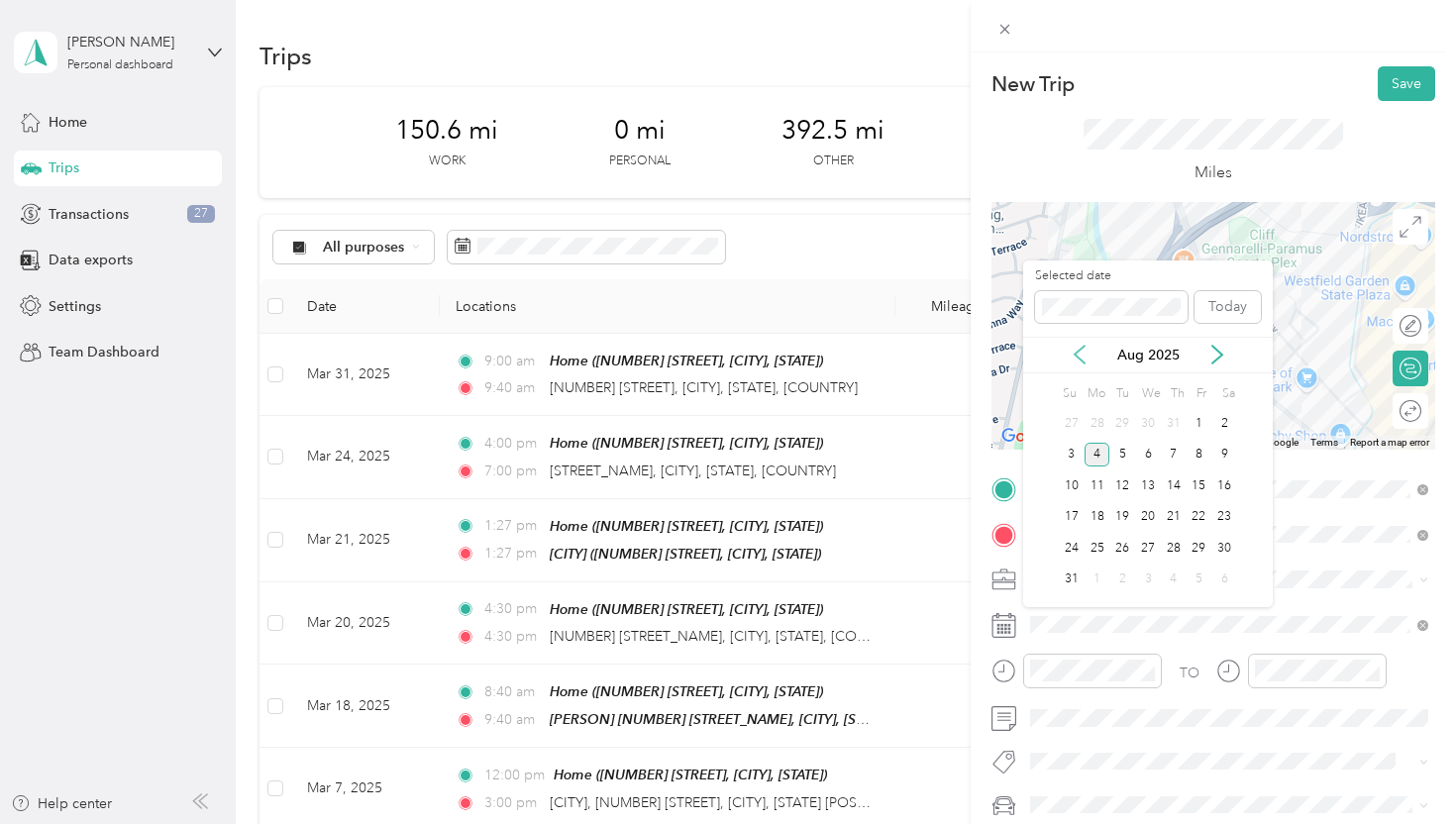 click 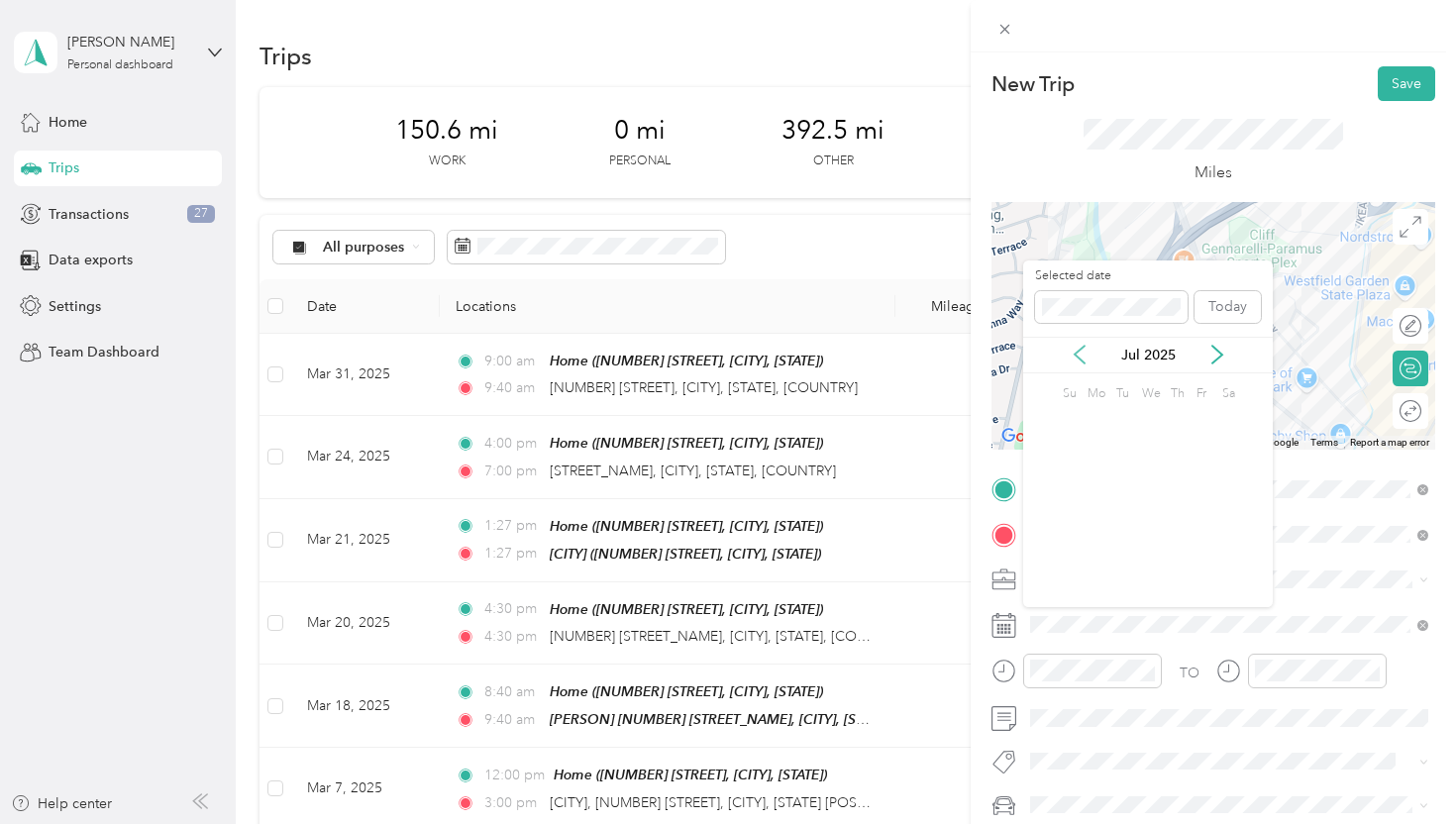 click 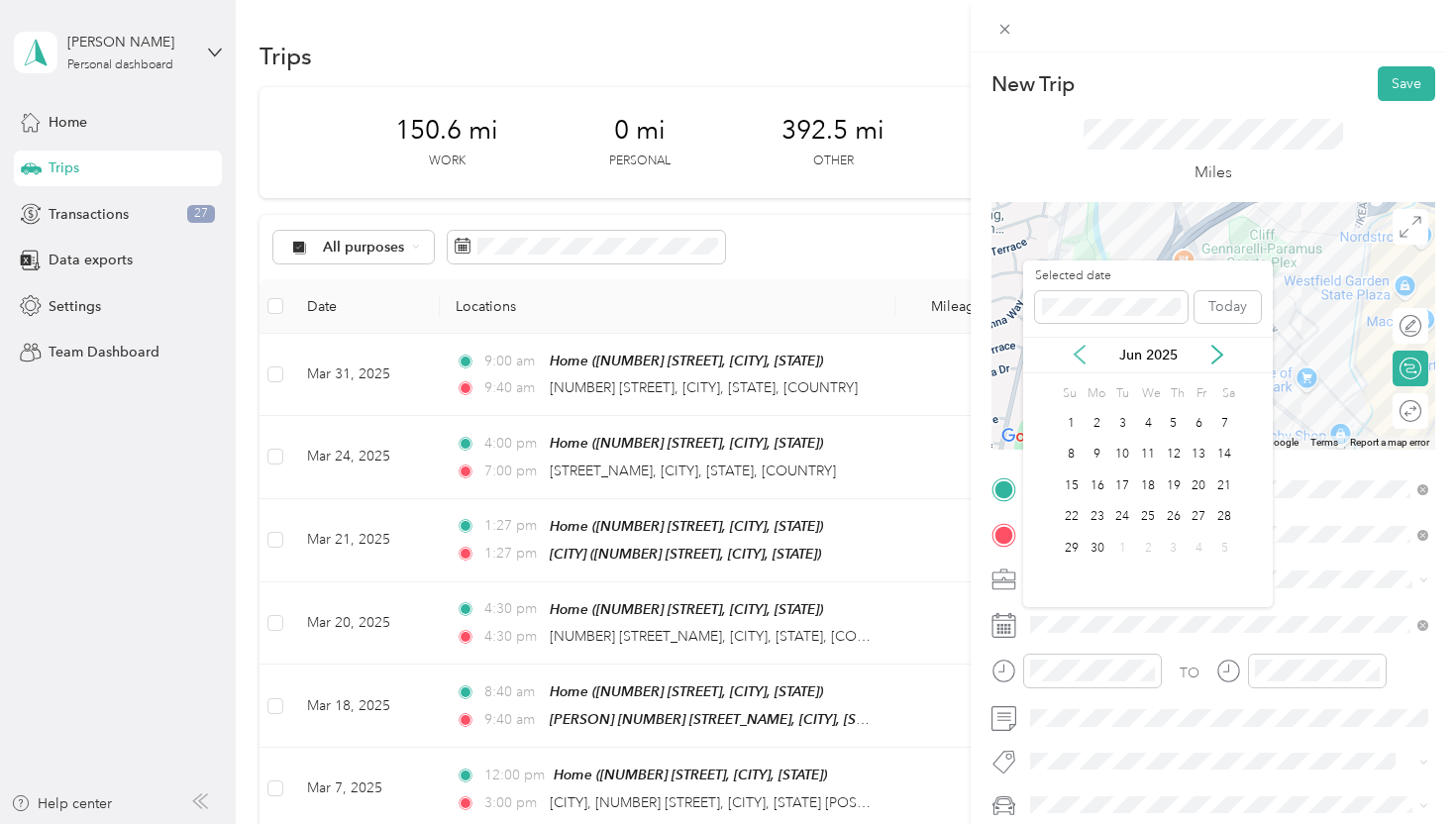 click 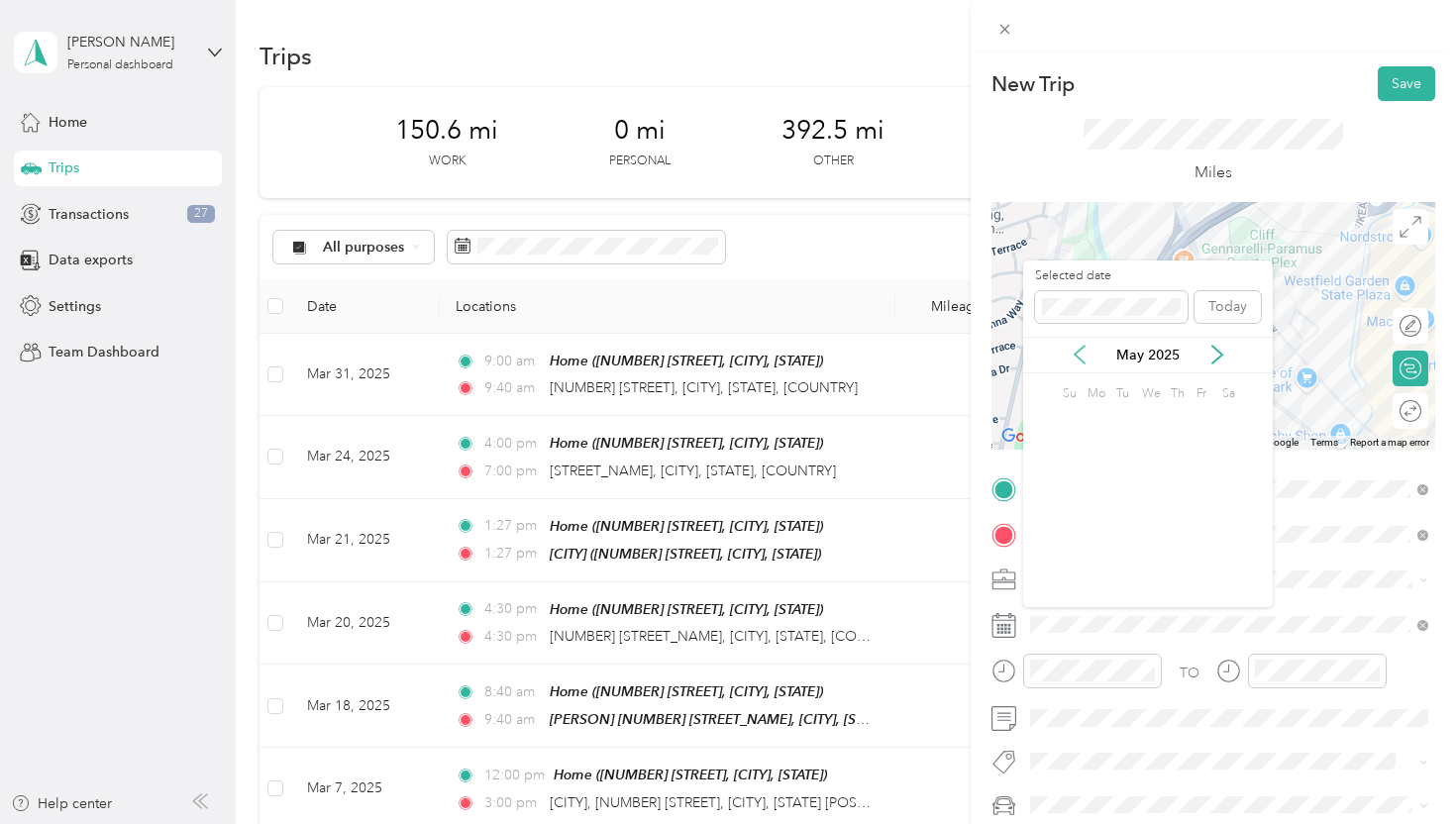click 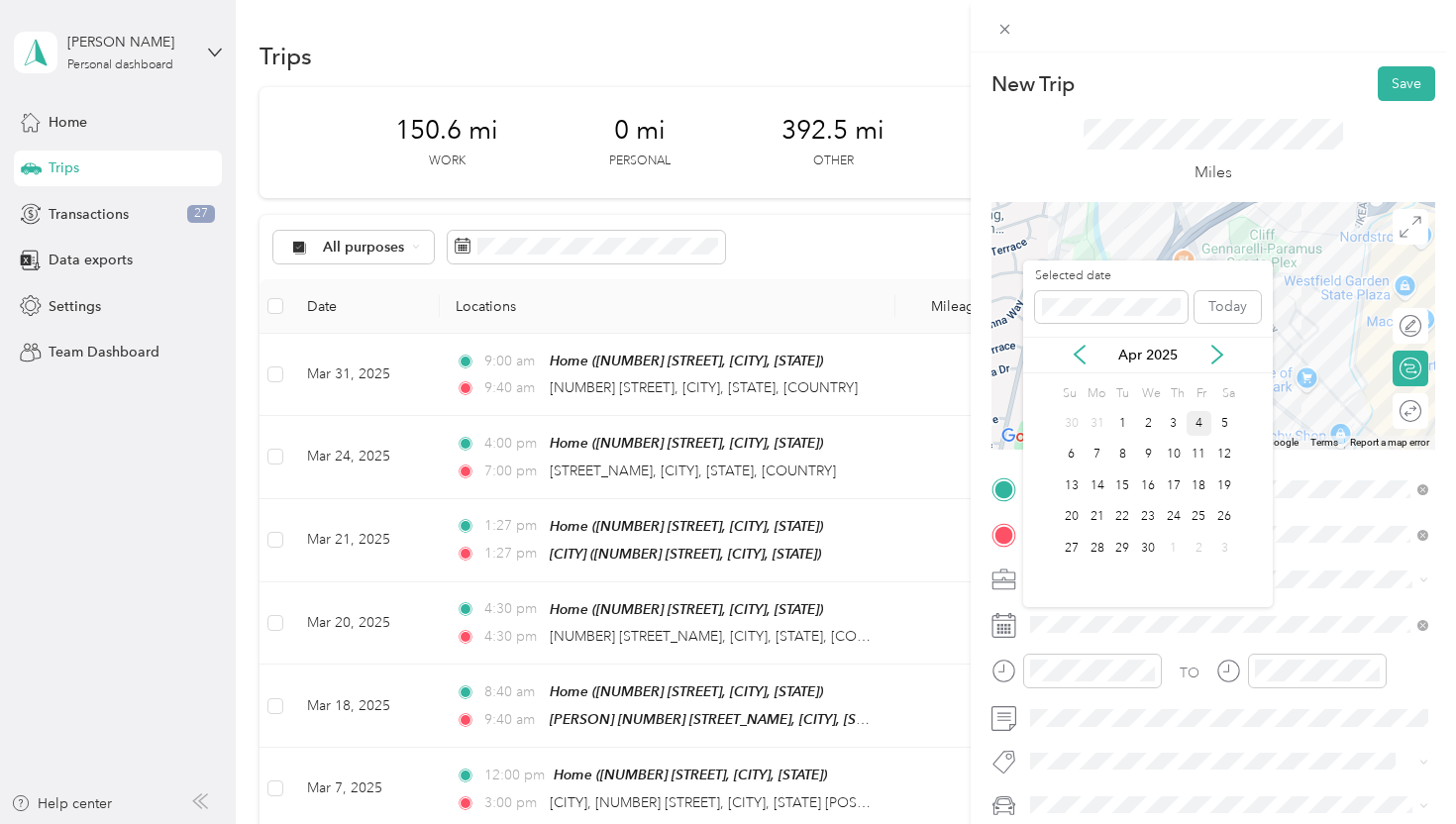 click on "4" at bounding box center (1199, 423) 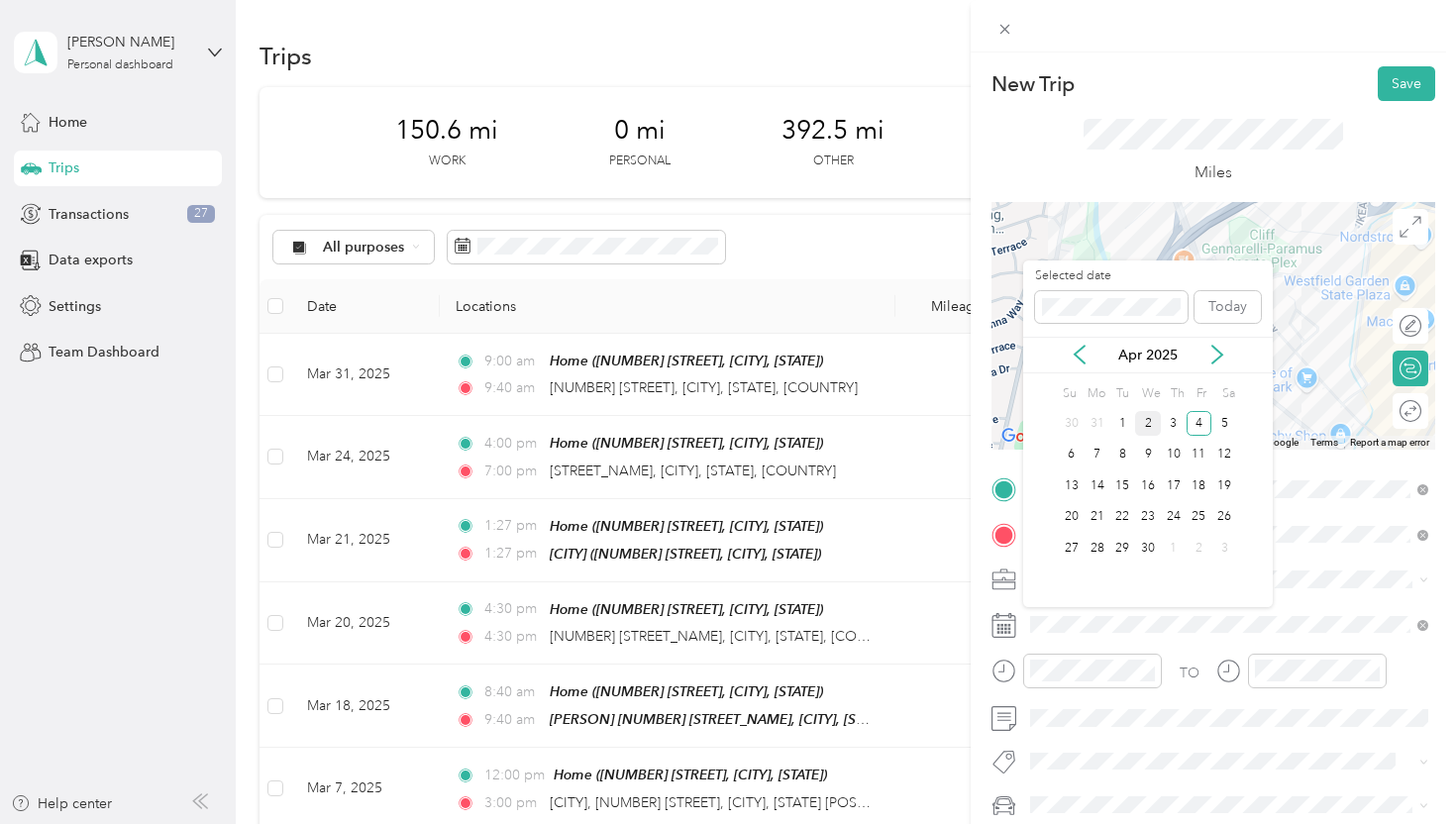 click on "2" at bounding box center (1148, 423) 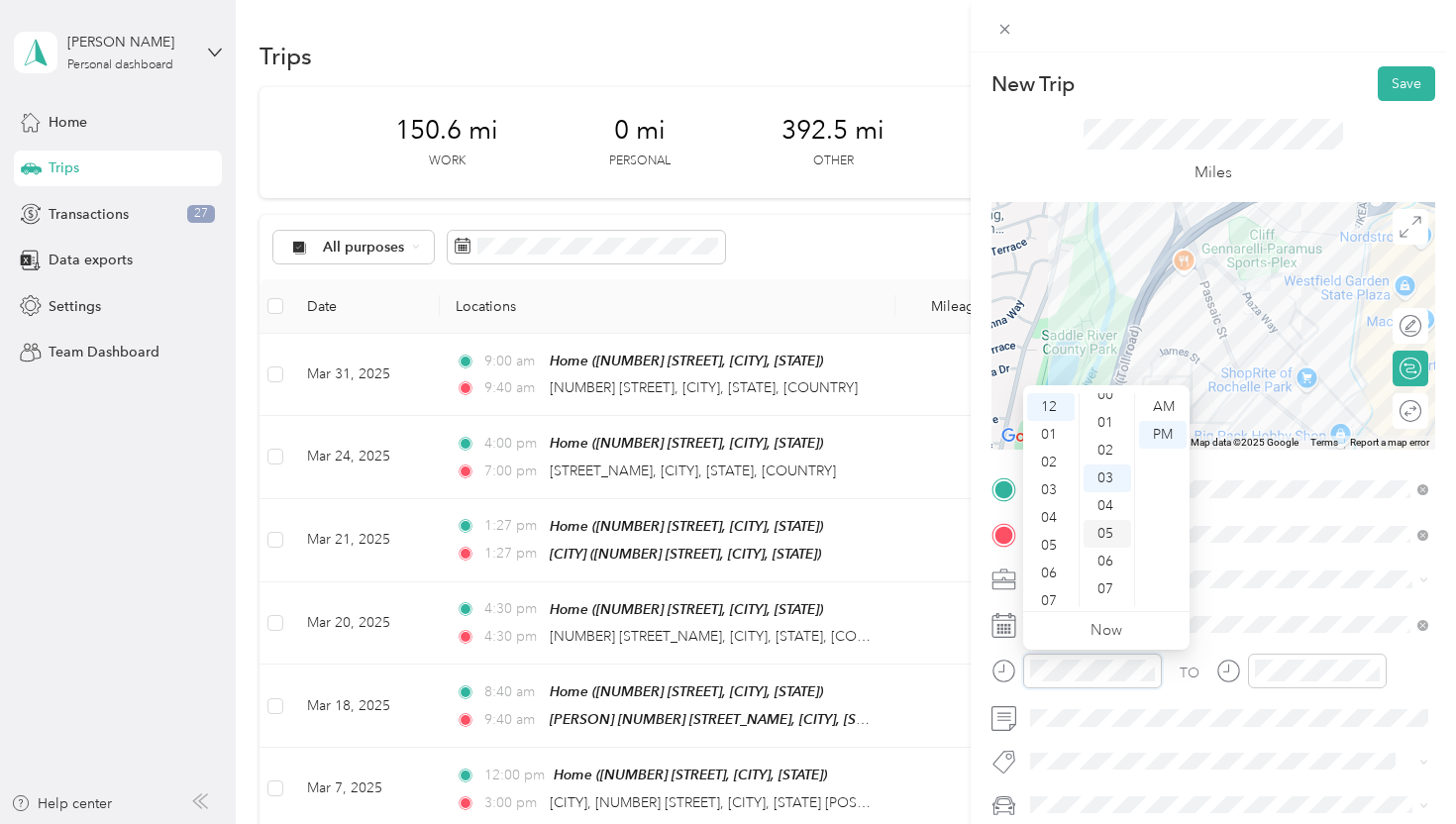 scroll, scrollTop: 0, scrollLeft: 0, axis: both 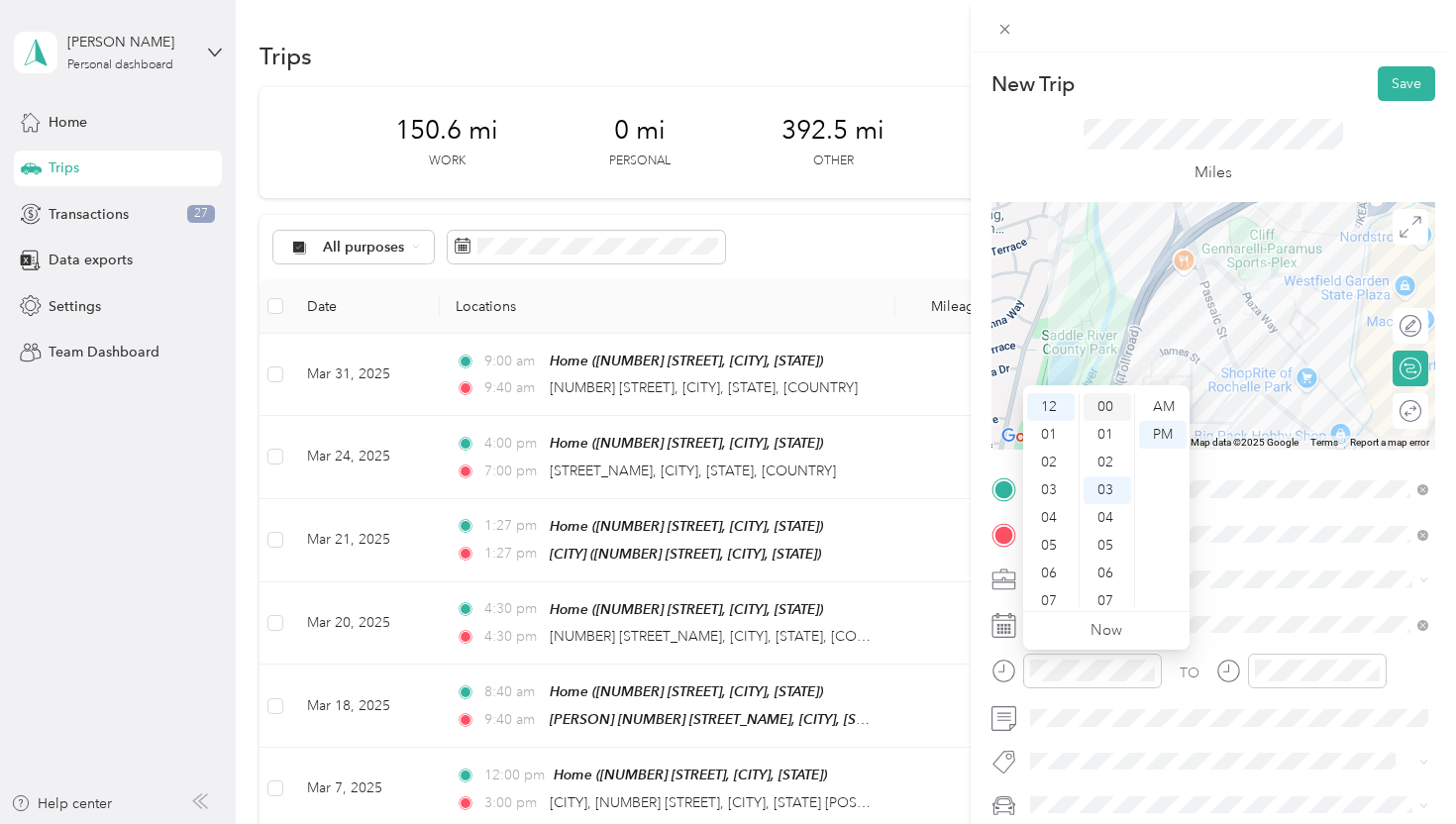 click on "00" at bounding box center [1107, 407] 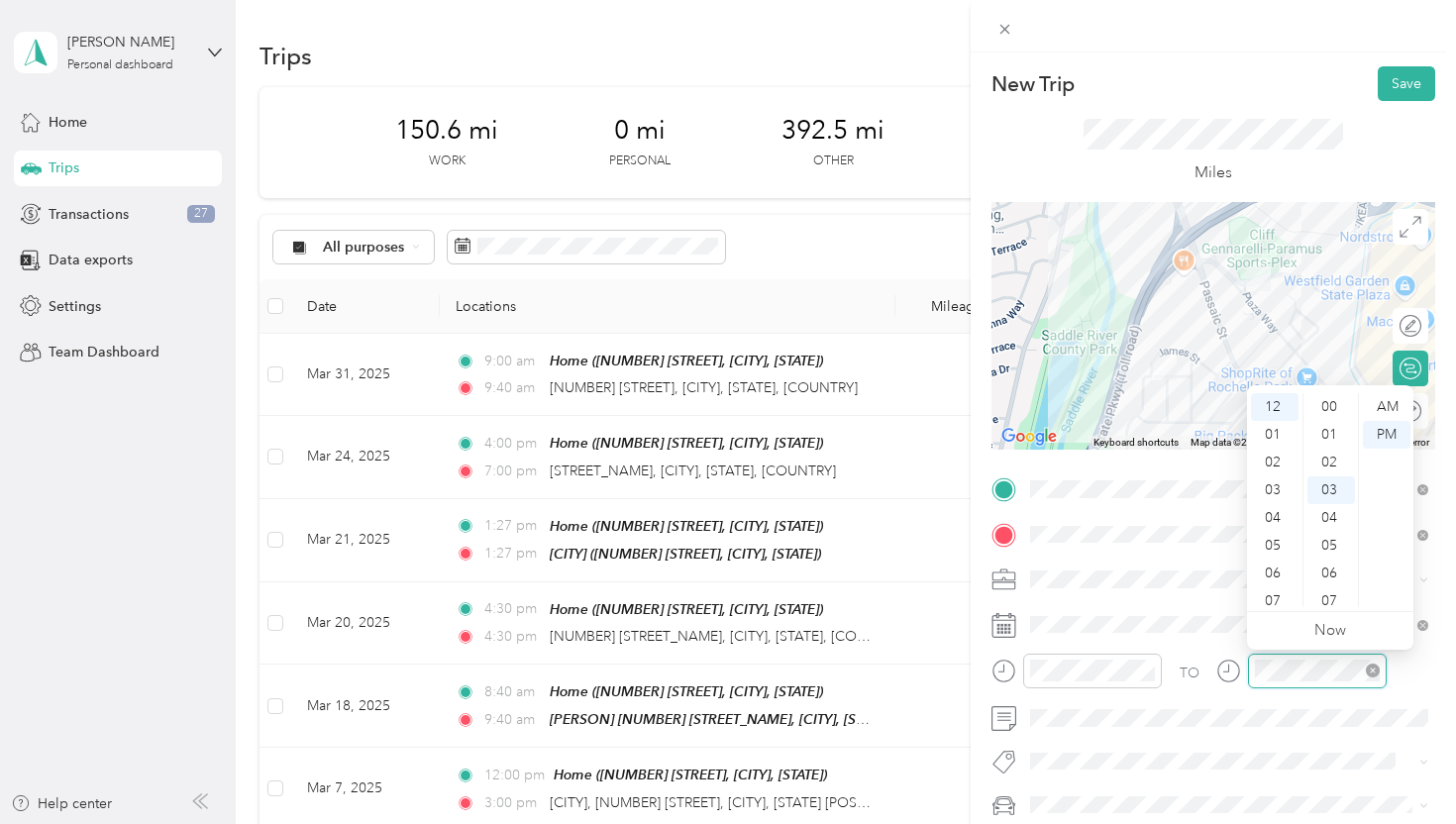 scroll, scrollTop: 83, scrollLeft: 0, axis: vertical 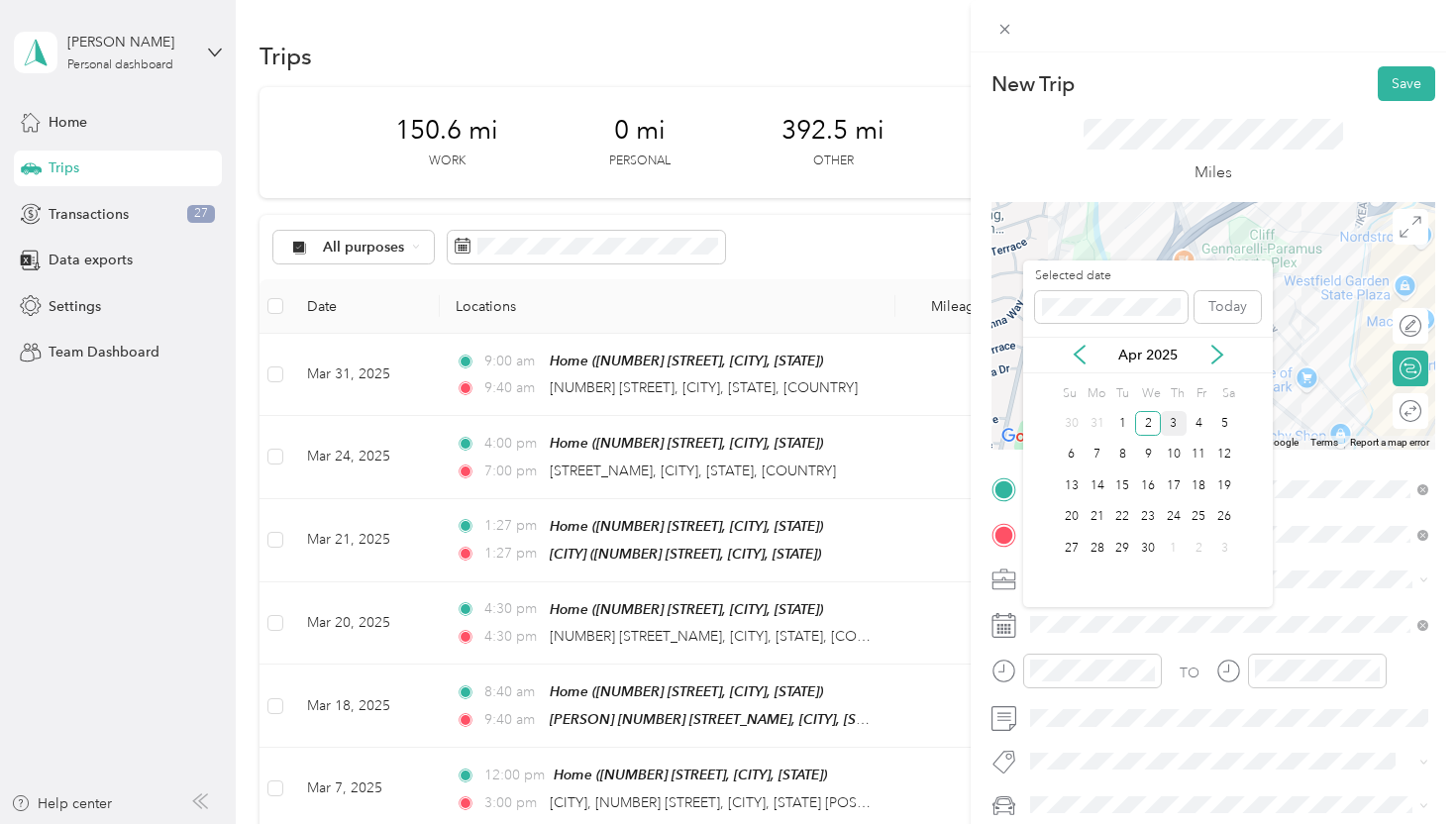 click on "3" at bounding box center (1174, 423) 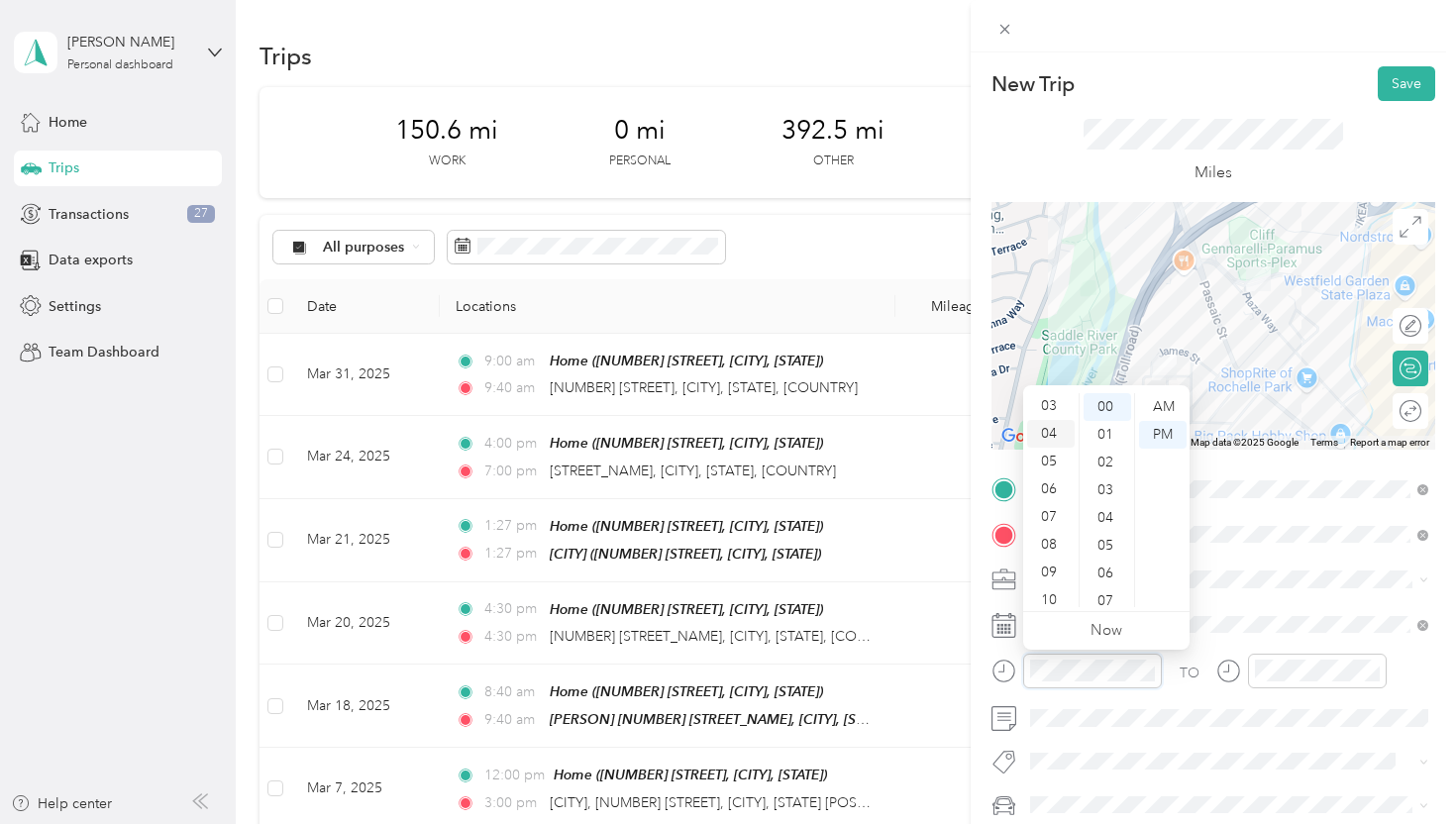 scroll, scrollTop: 119, scrollLeft: 0, axis: vertical 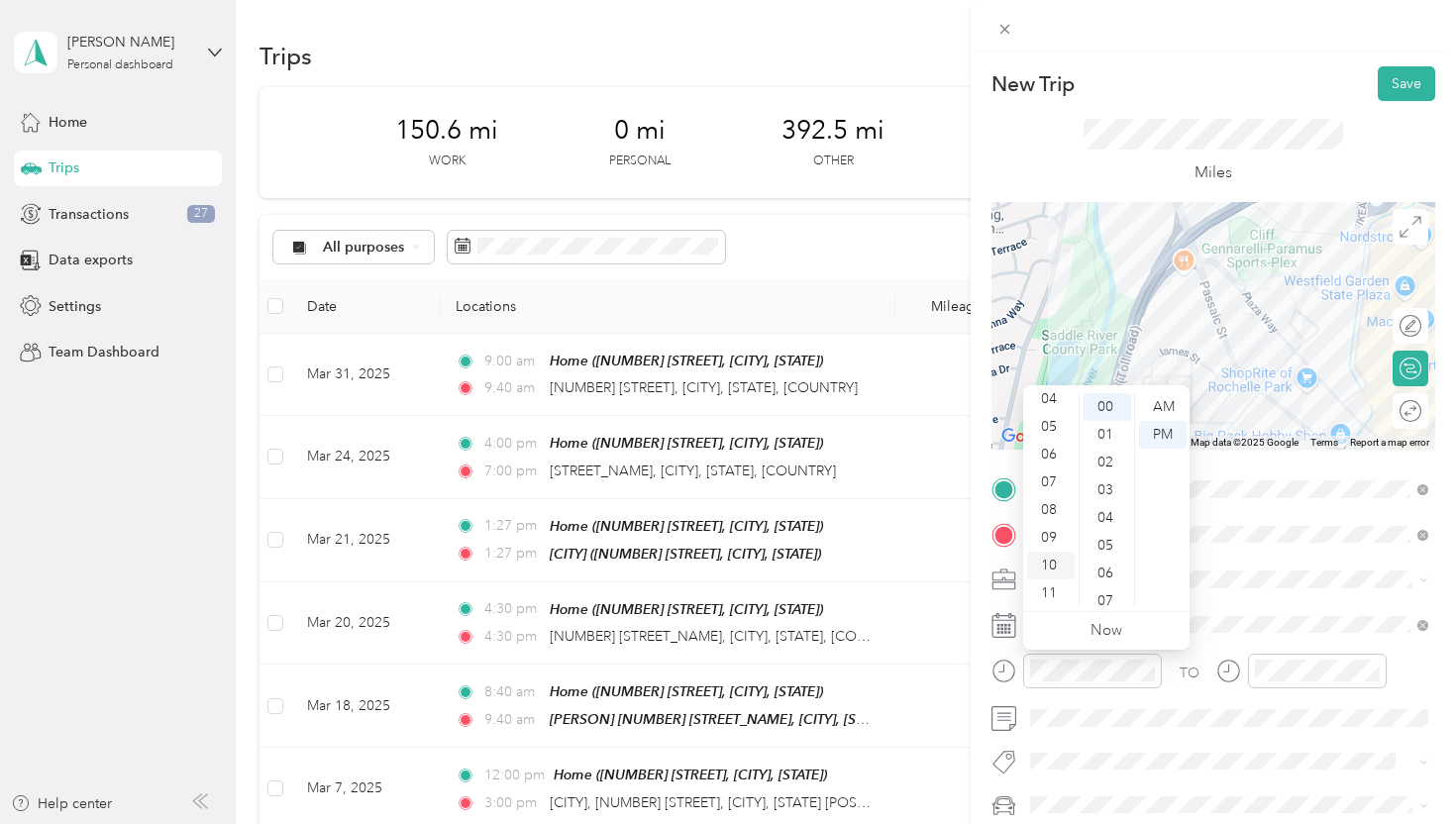 click on "10" at bounding box center (1051, 566) 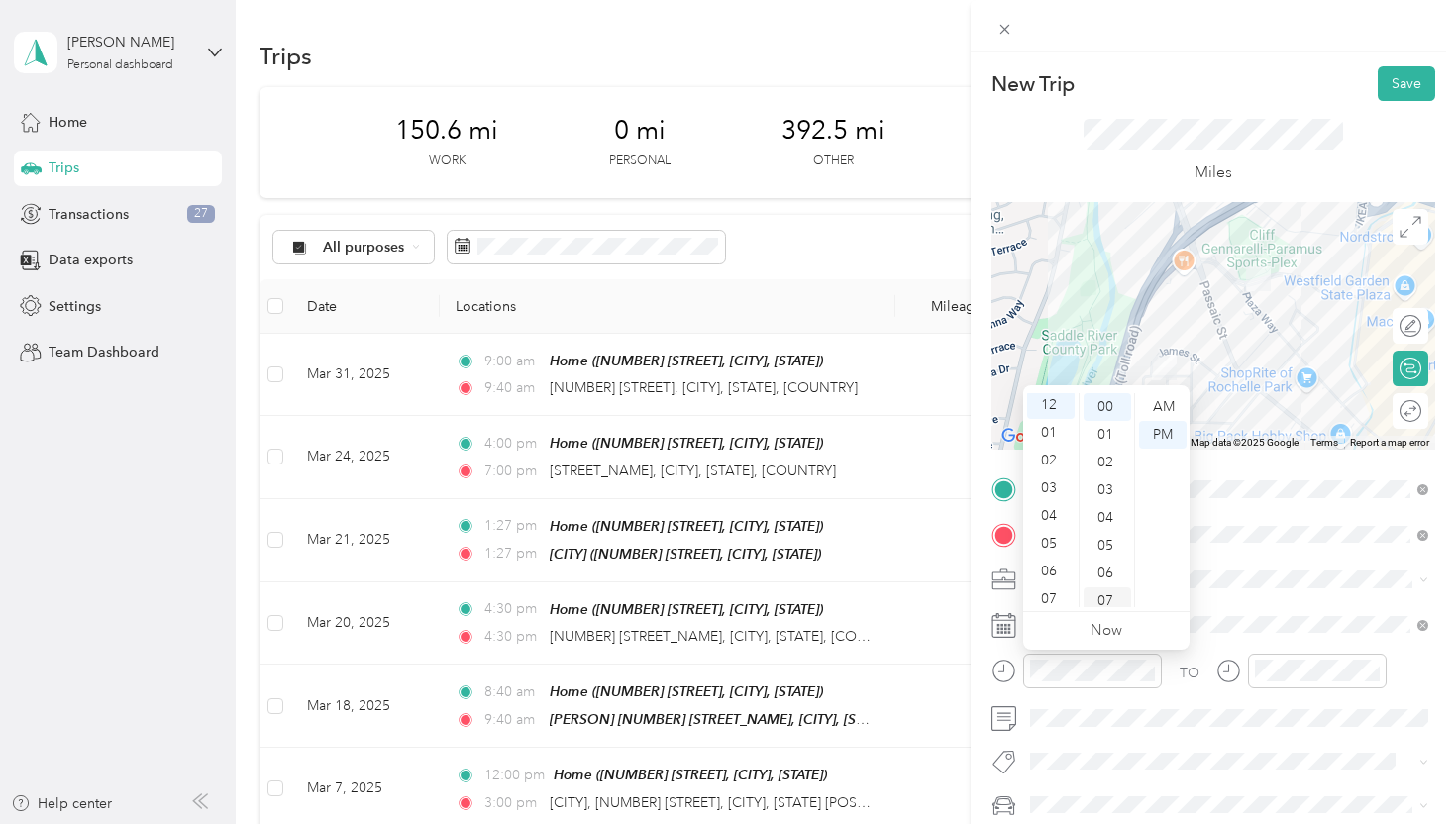scroll, scrollTop: 0, scrollLeft: 0, axis: both 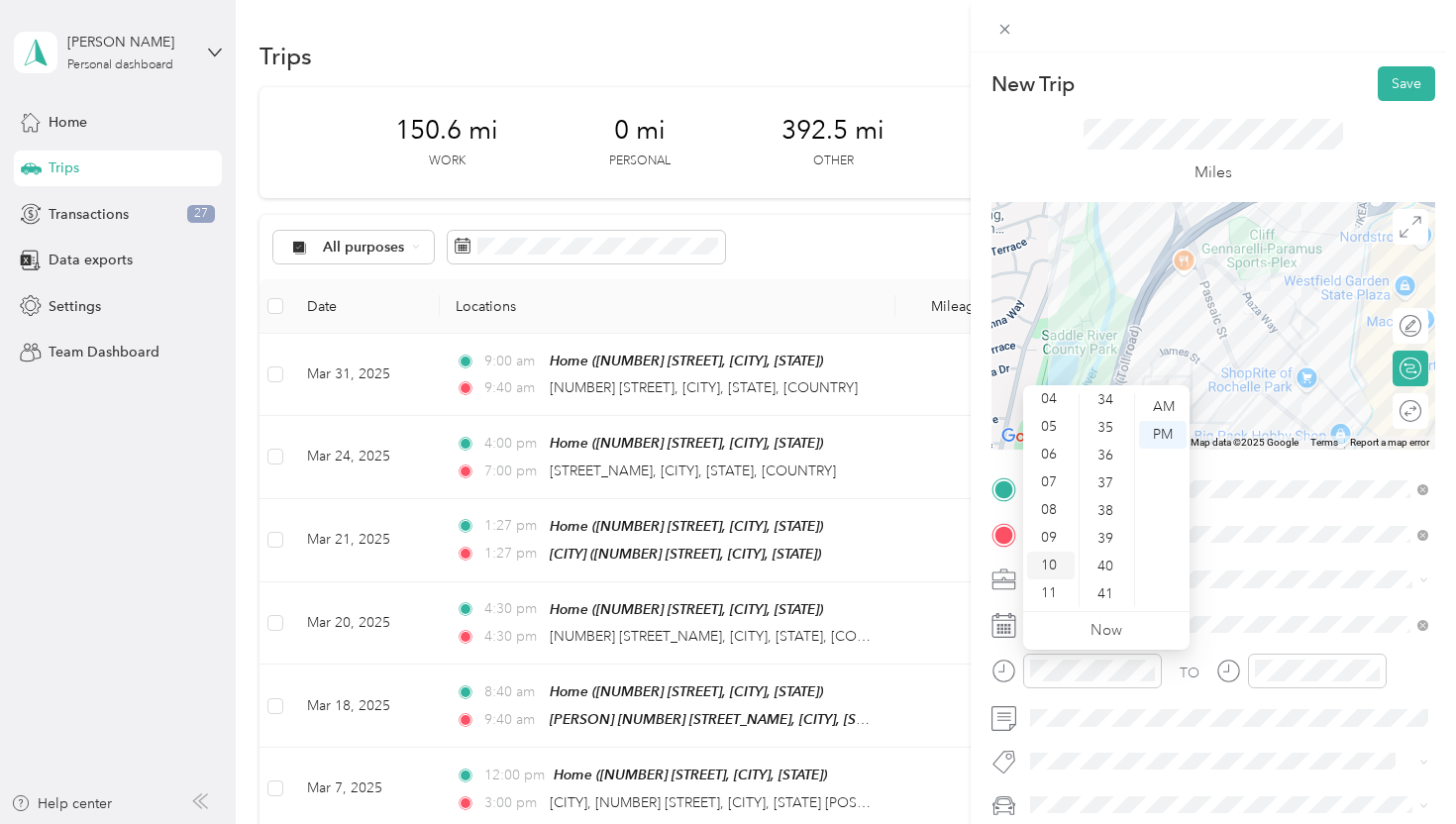click on "10" at bounding box center [1051, 566] 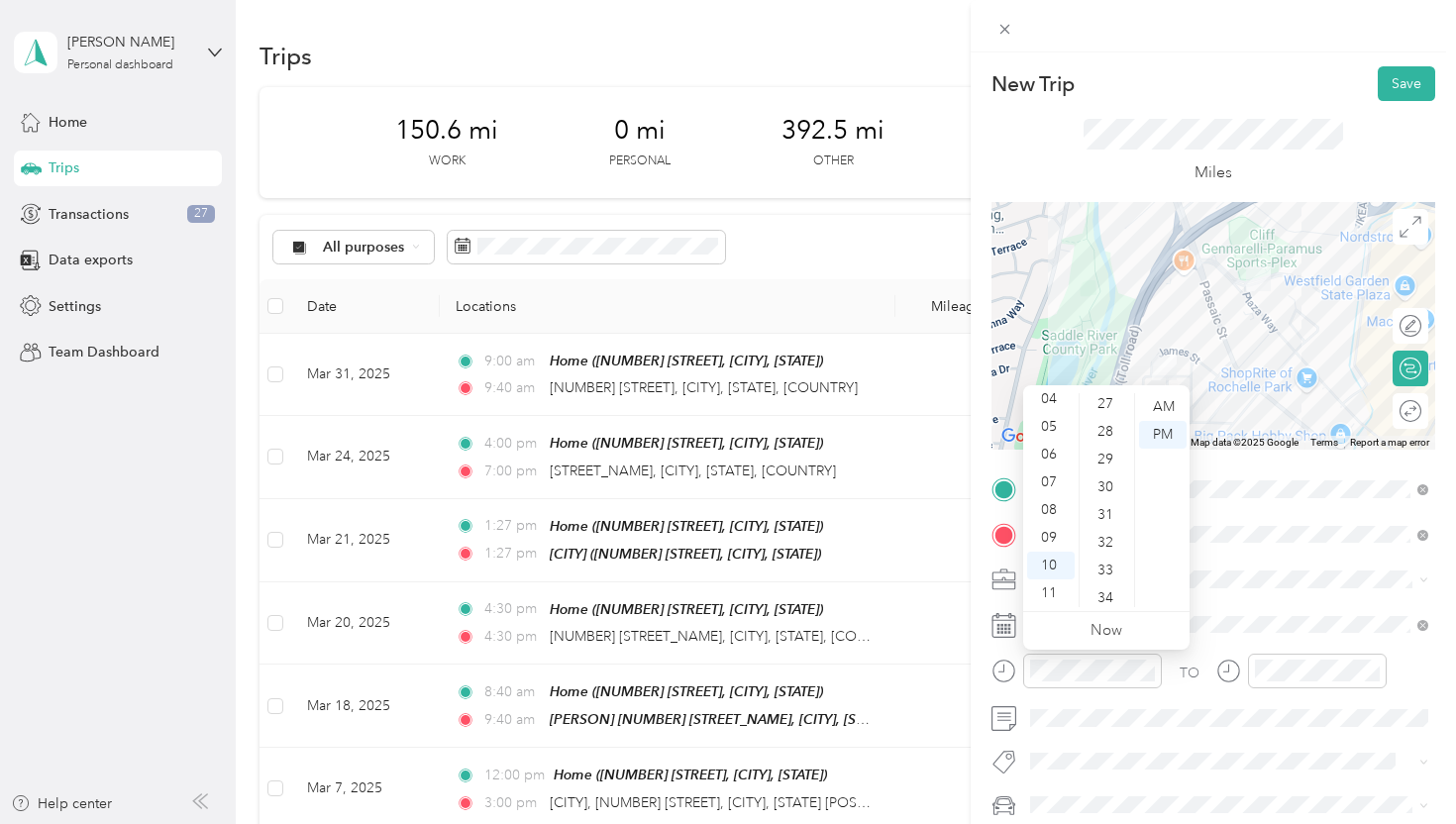 scroll, scrollTop: 756, scrollLeft: 0, axis: vertical 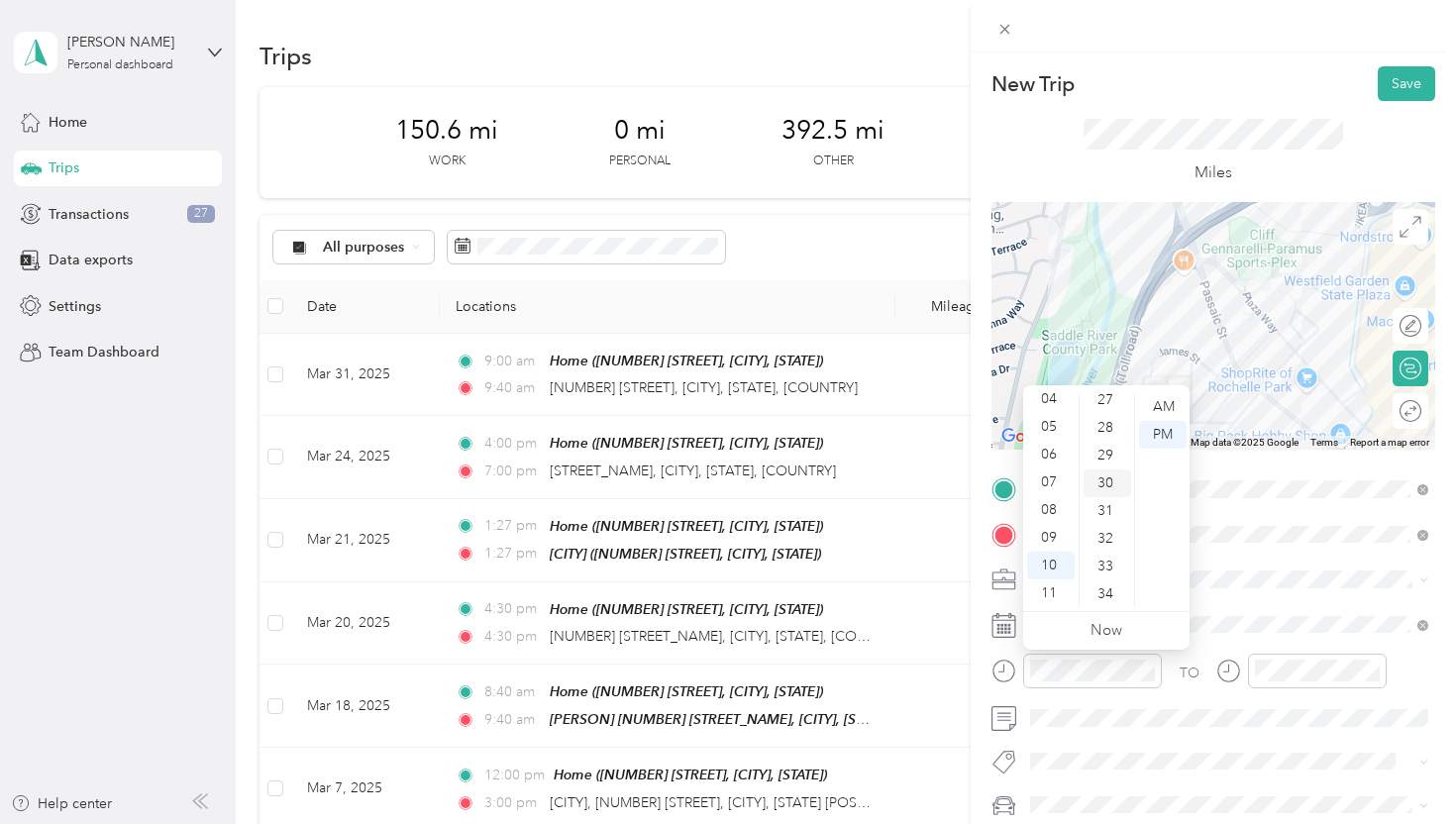 click on "30" at bounding box center [1107, 483] 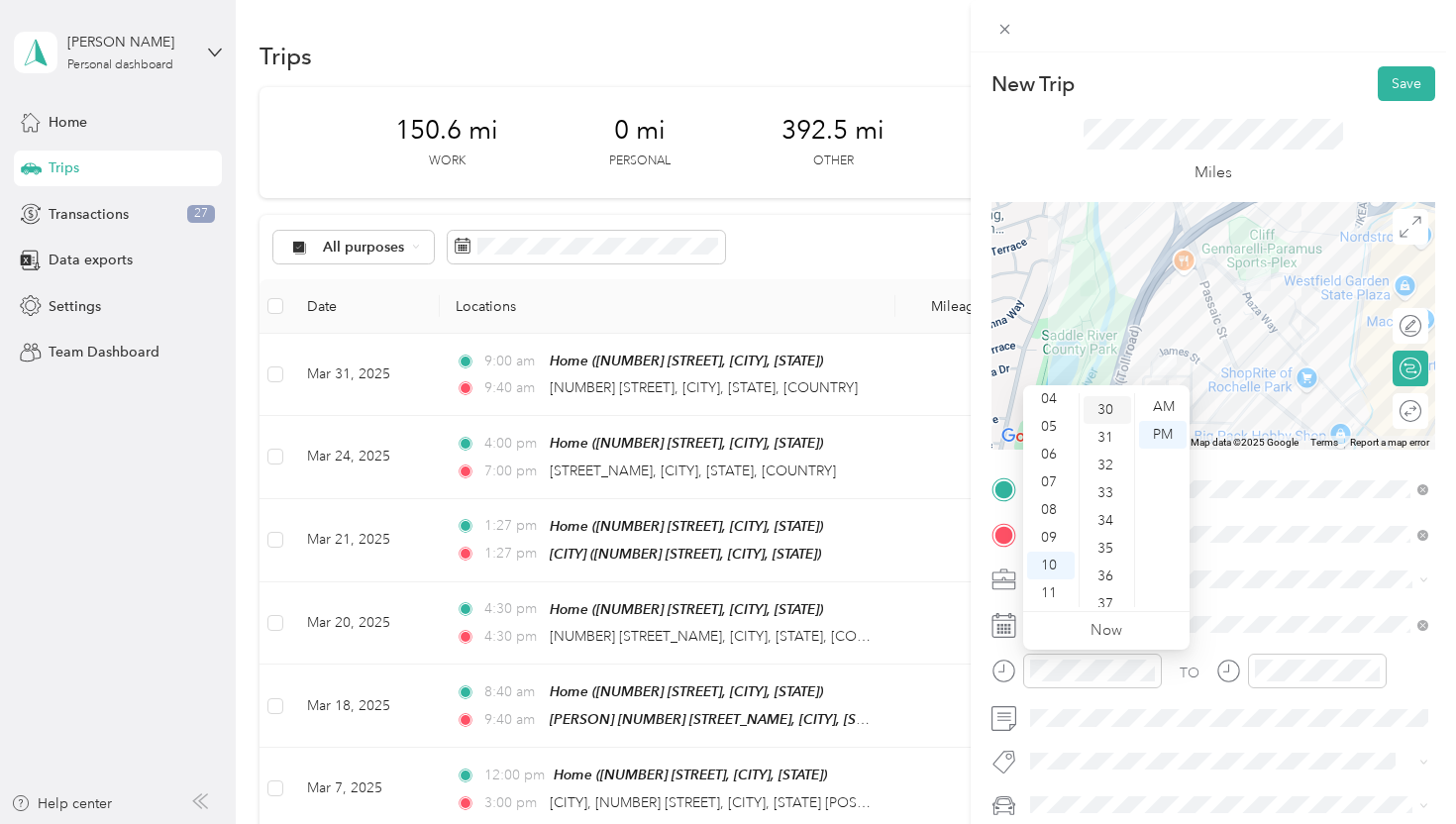 scroll, scrollTop: 832, scrollLeft: 0, axis: vertical 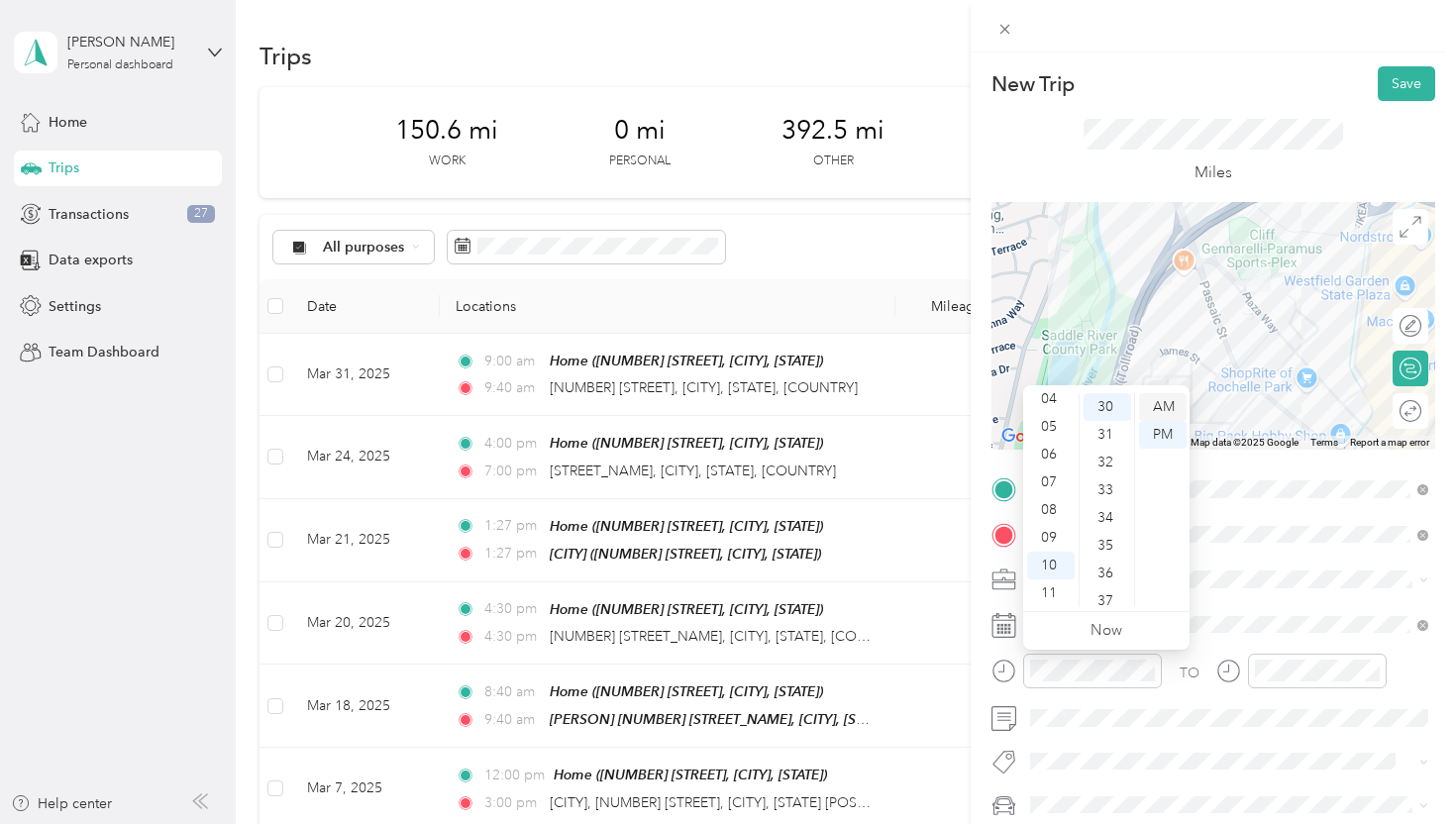 click on "AM" at bounding box center (1163, 407) 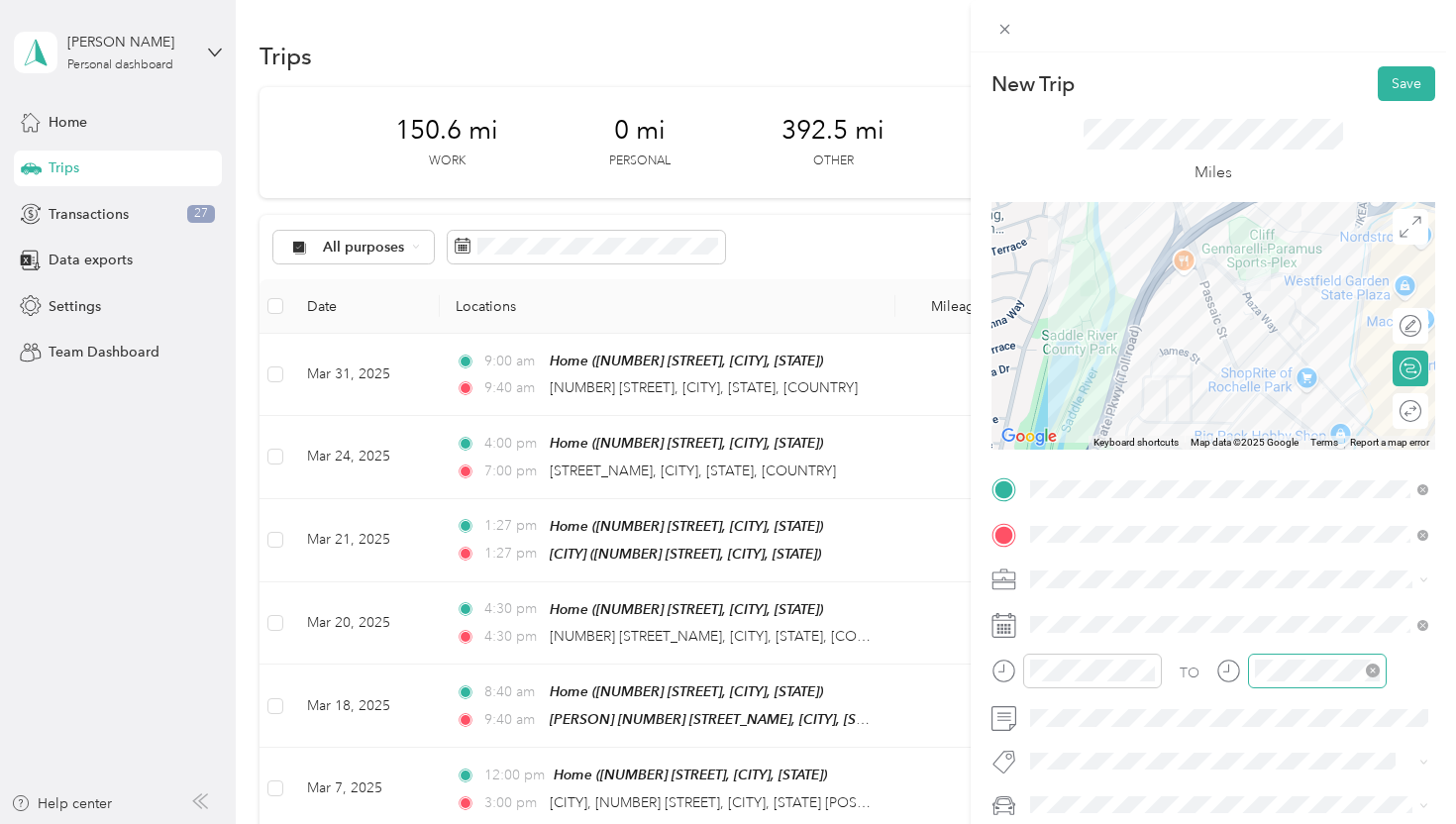 click at bounding box center [1317, 670] 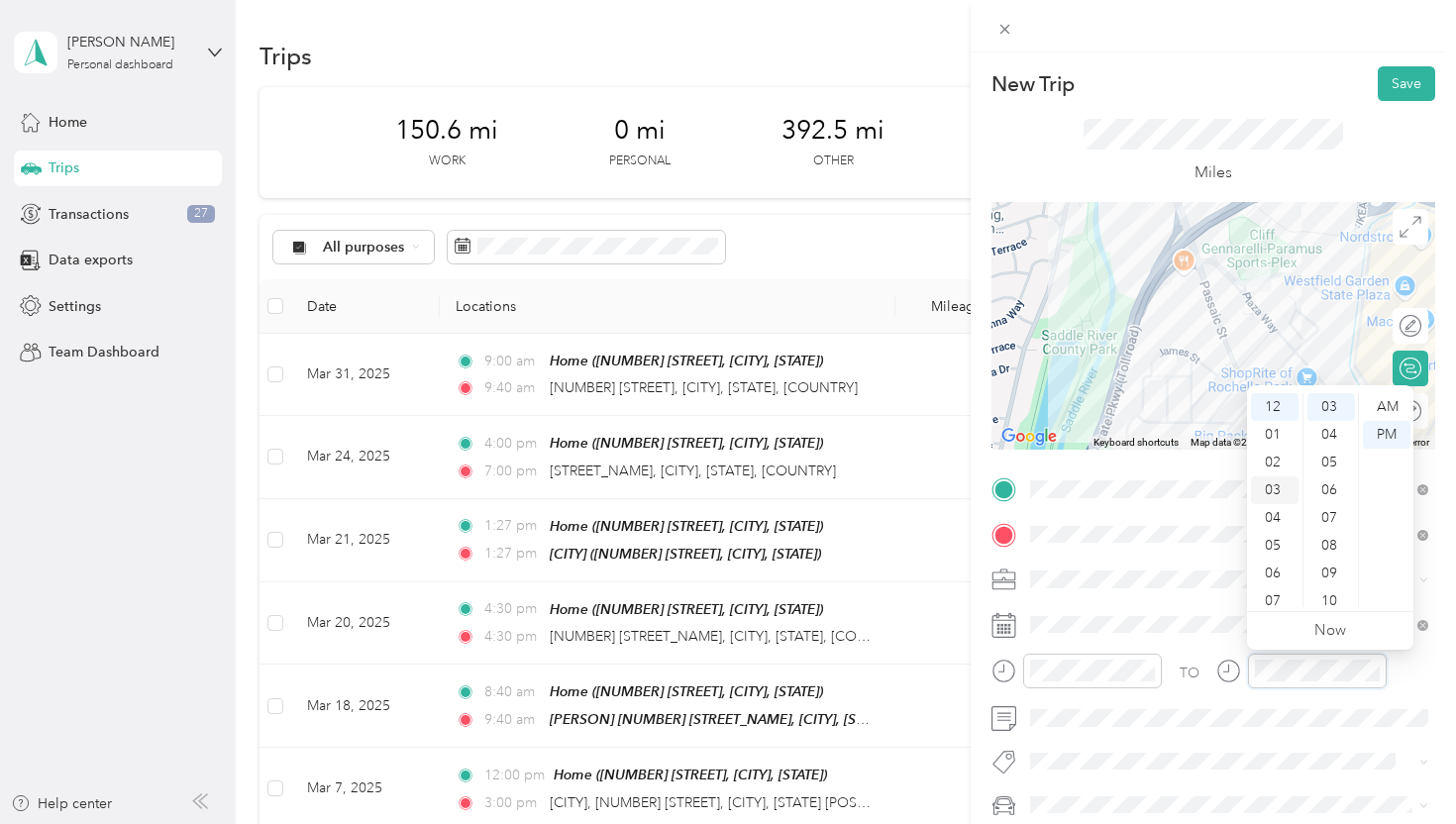 scroll, scrollTop: 119, scrollLeft: 0, axis: vertical 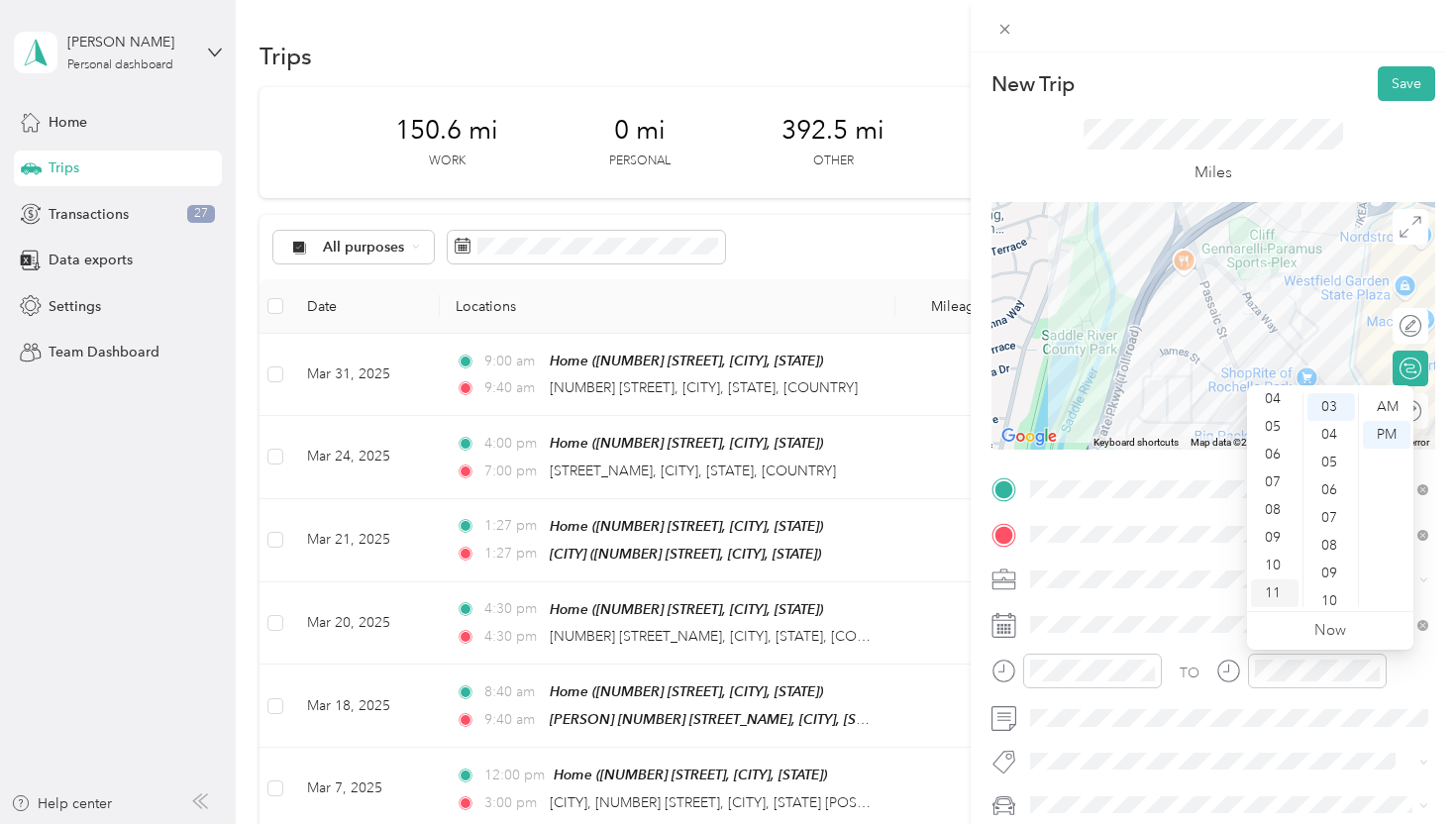 click on "11" at bounding box center [1275, 593] 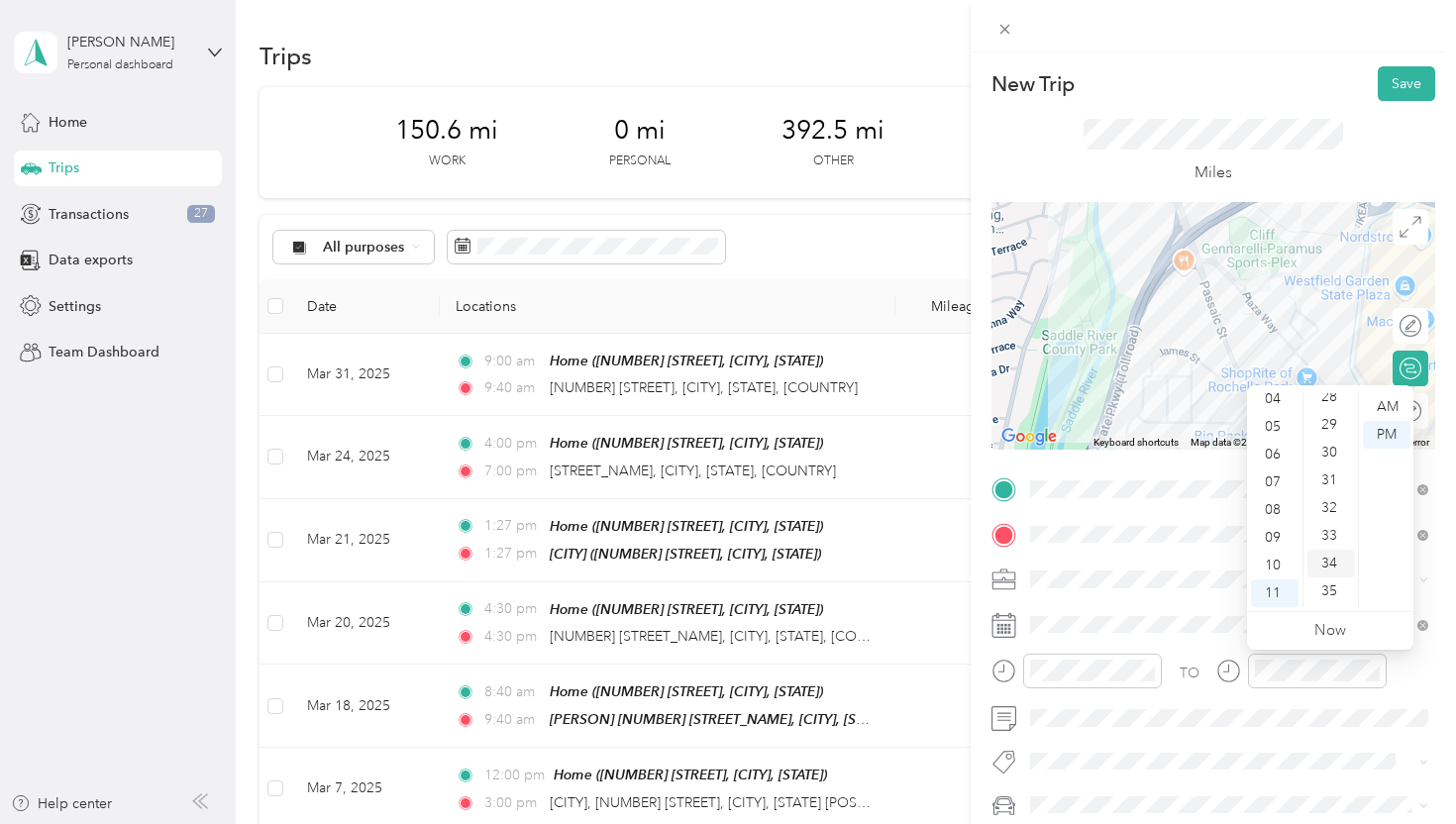 scroll, scrollTop: 790, scrollLeft: 0, axis: vertical 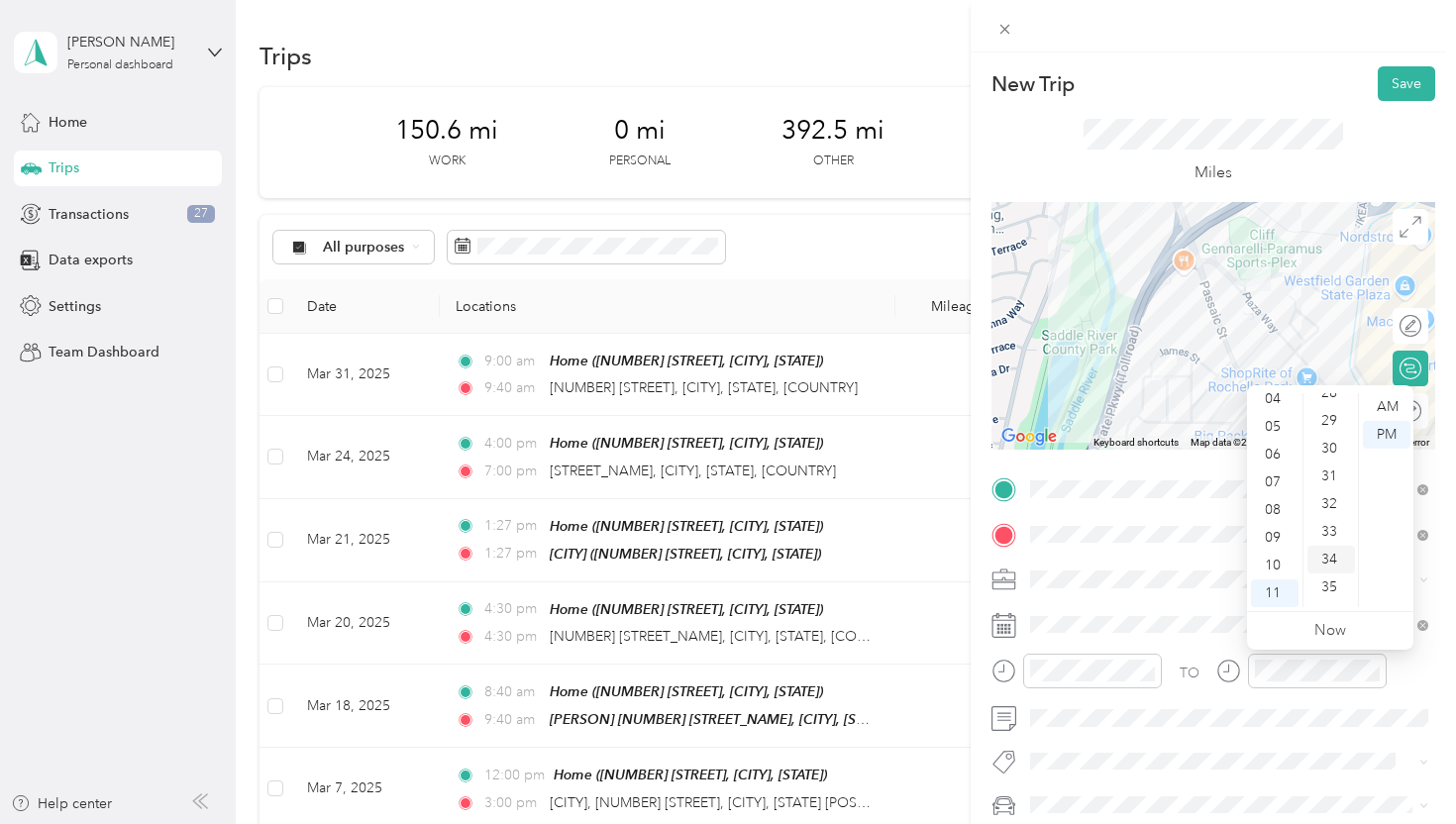 click on "30" at bounding box center (1331, 449) 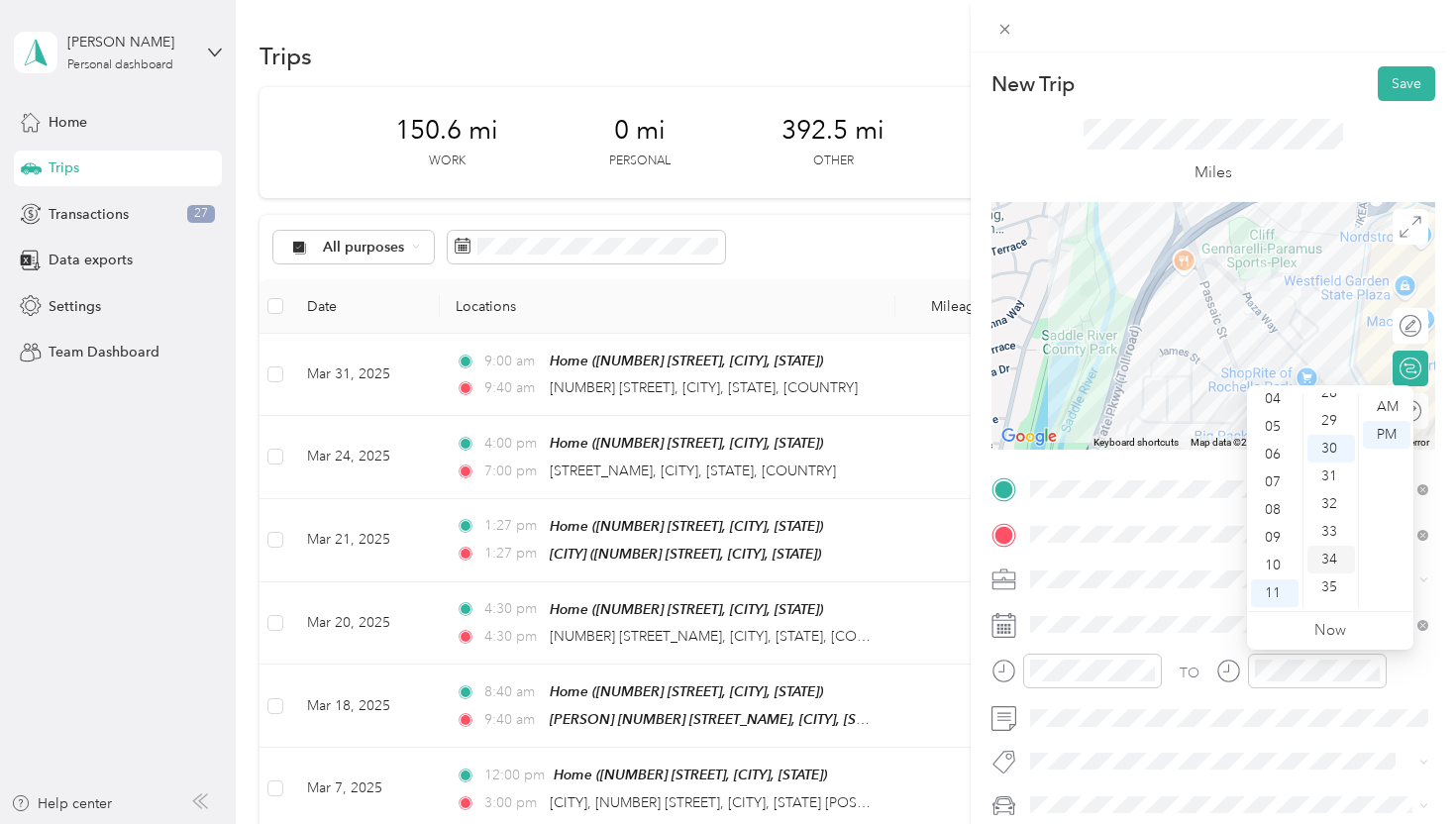 scroll, scrollTop: 832, scrollLeft: 0, axis: vertical 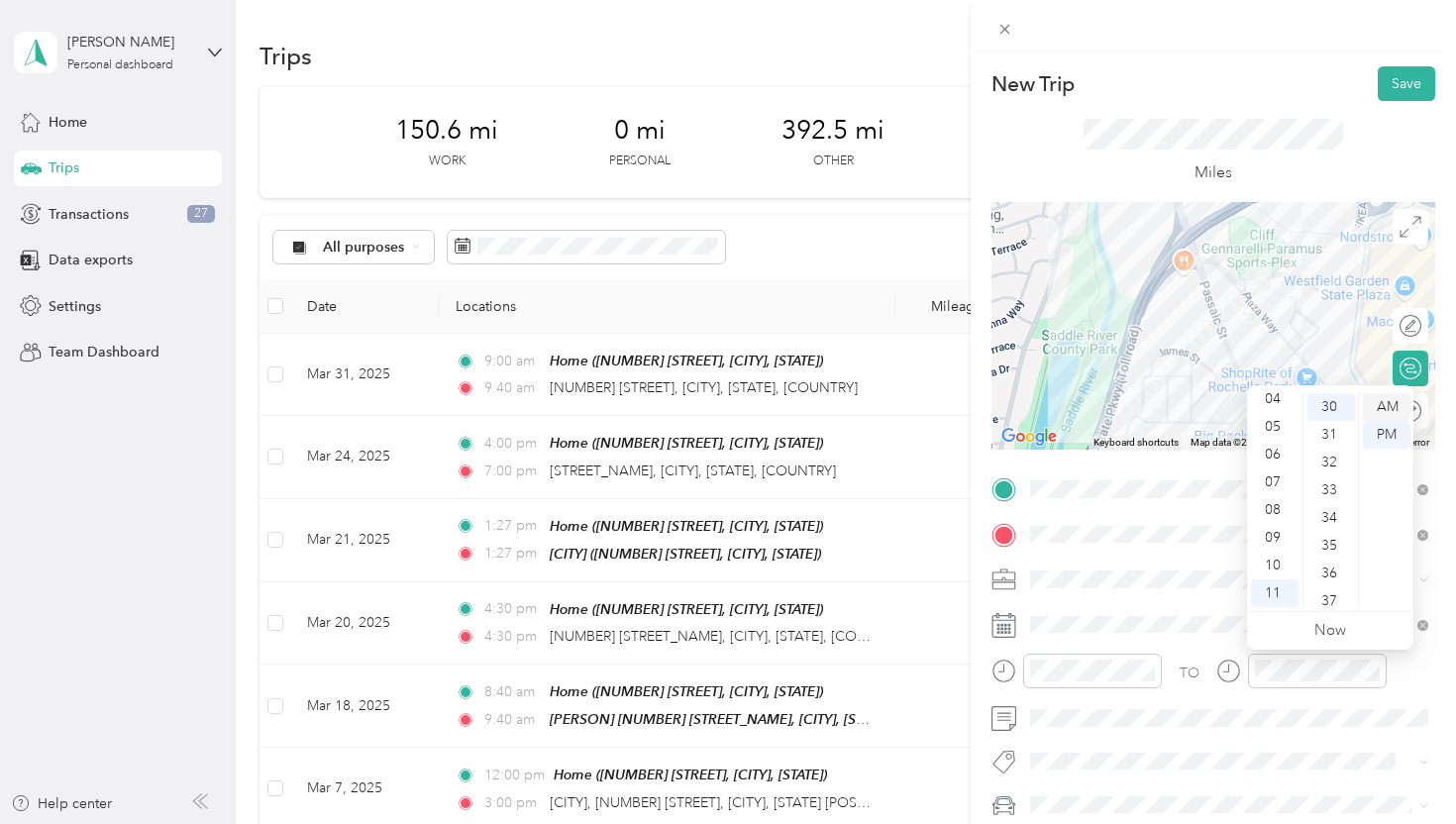 click on "AM" at bounding box center (1387, 407) 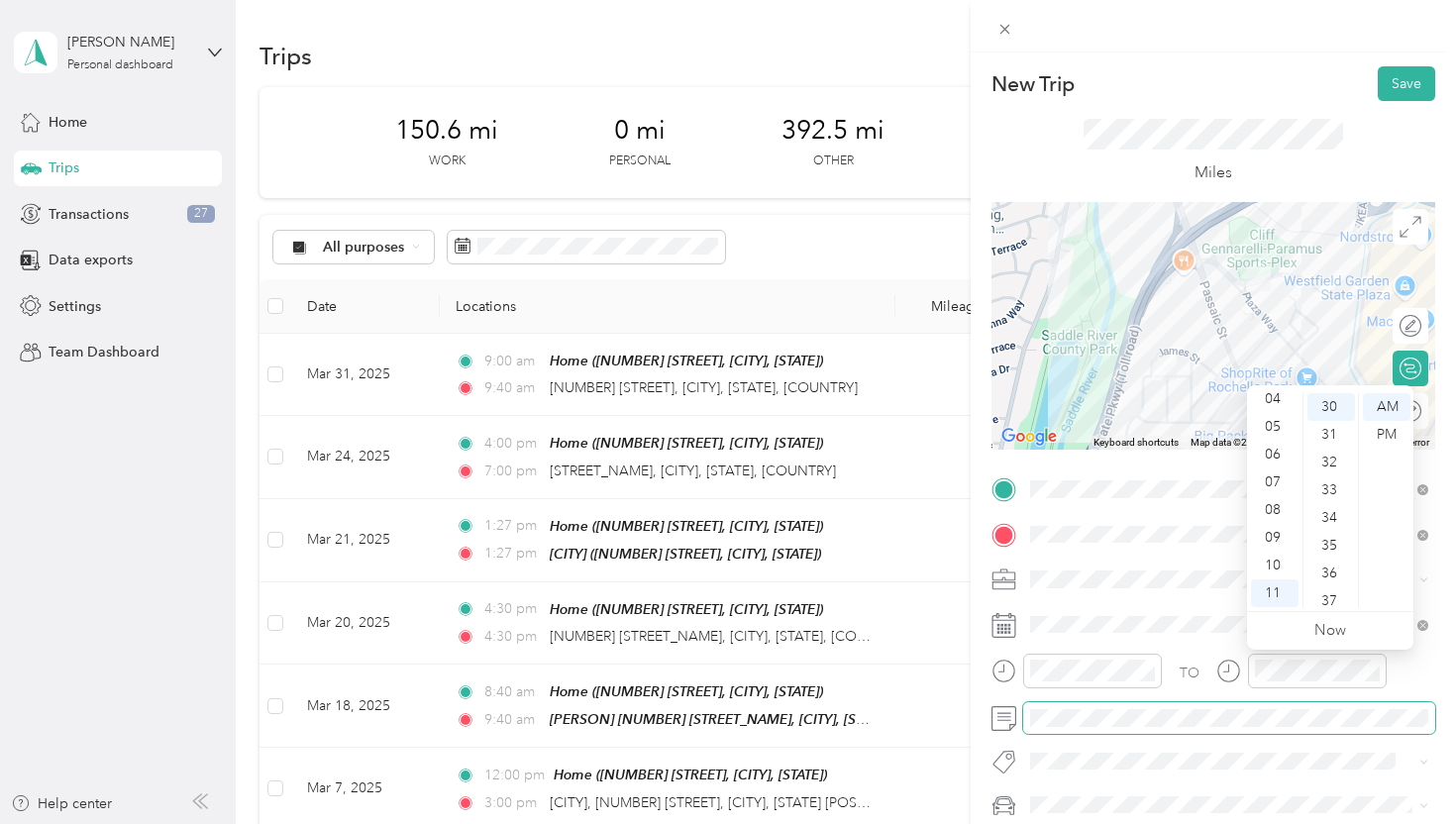 click at bounding box center [1229, 718] 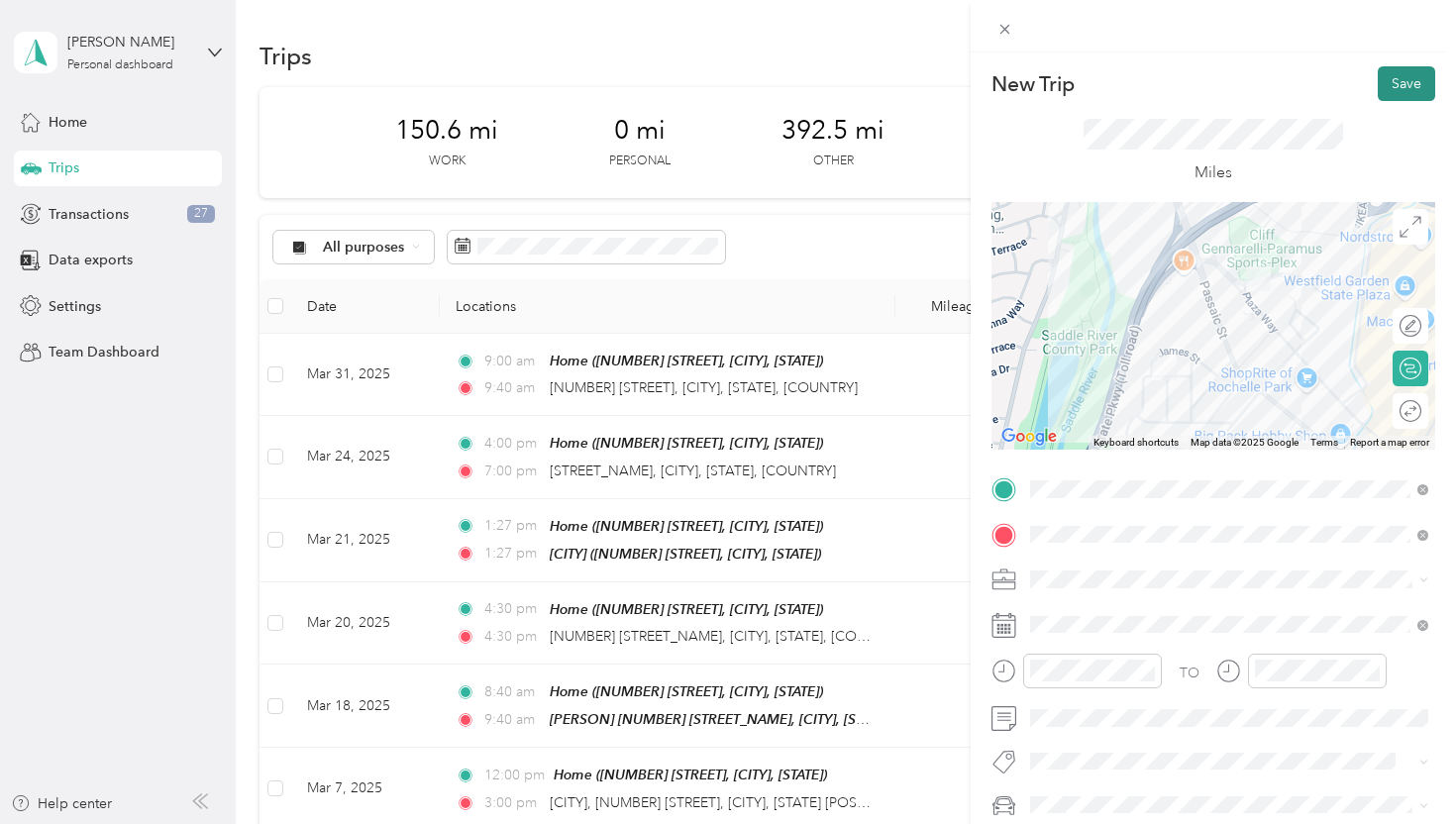 click on "Save" at bounding box center [1406, 83] 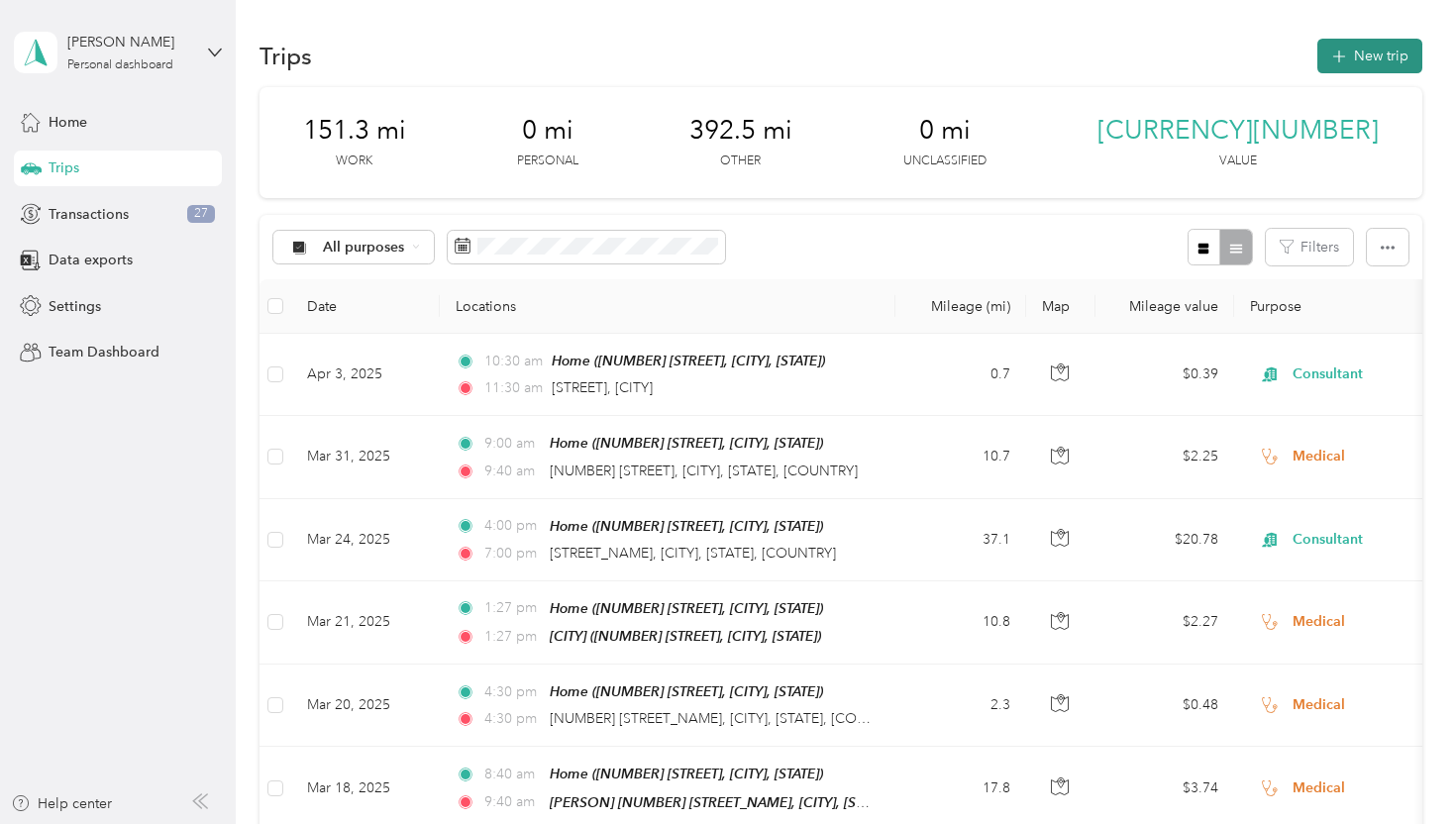 click 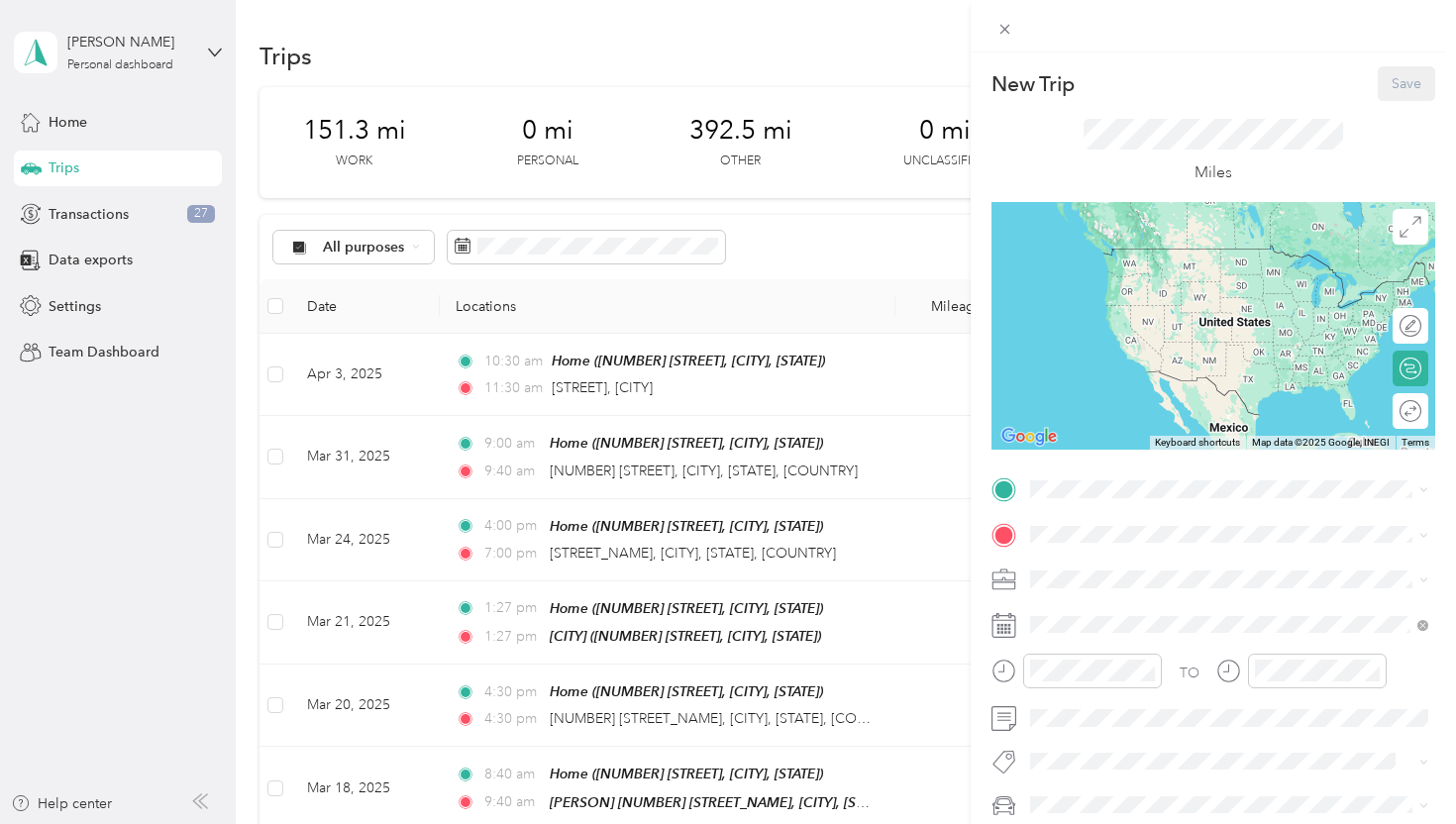 click on "[STREET_NAME] [NUMBER], [POSTAL_CODE], [CITY], [STATE], [COUNTRY]" at bounding box center [1226, 573] 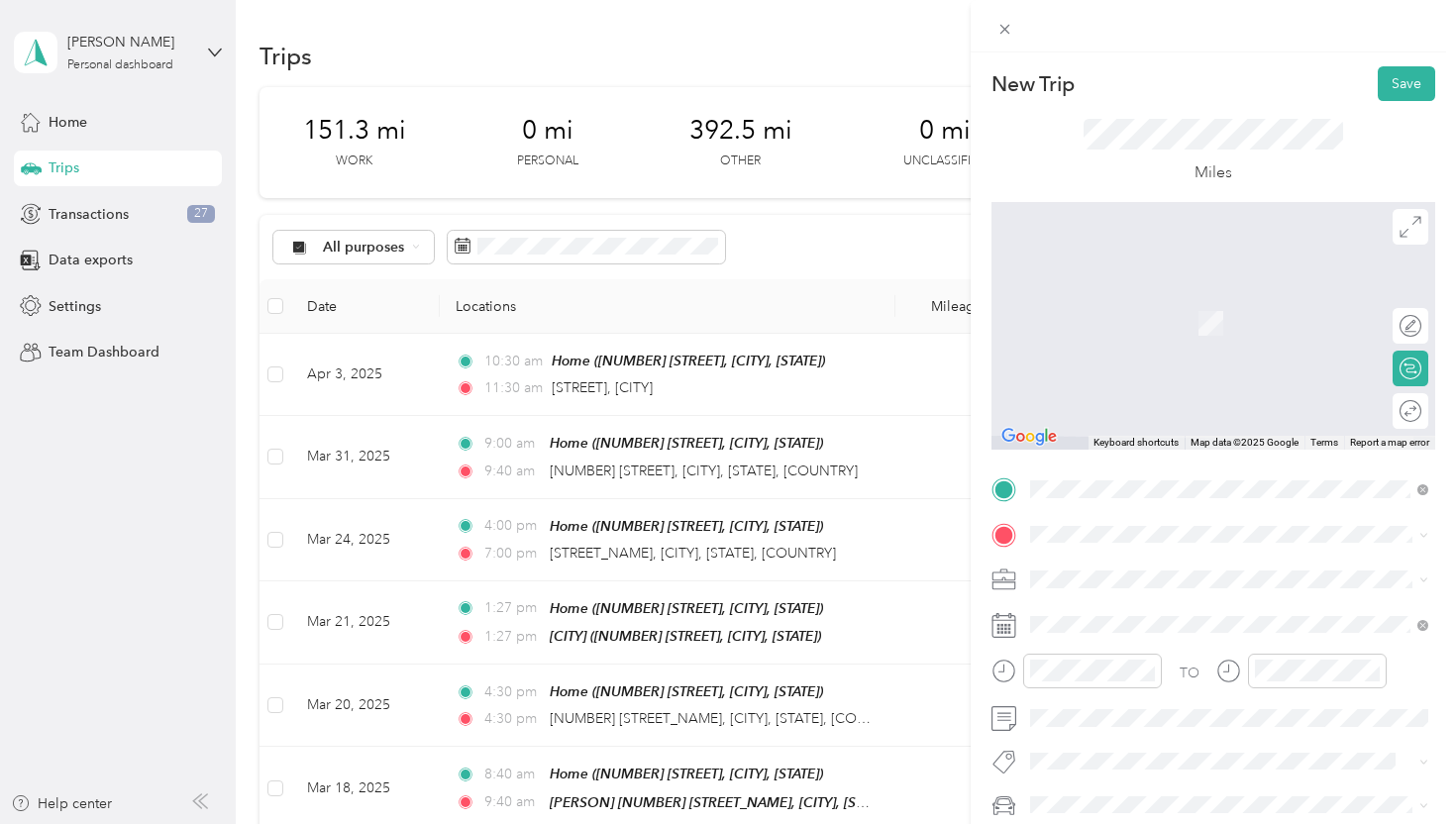 click on "Consultant" at bounding box center [1070, 397] 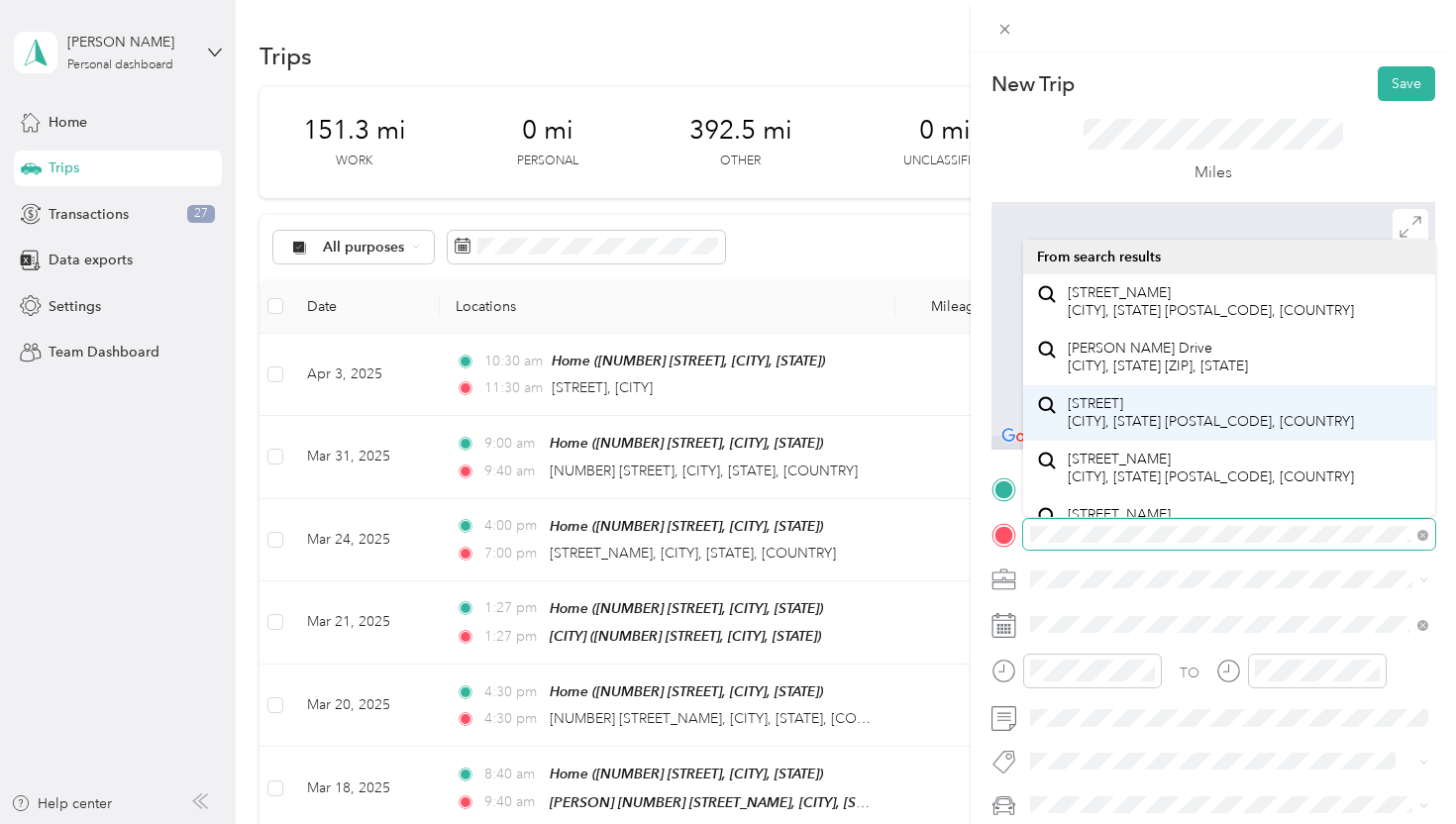 scroll, scrollTop: 35, scrollLeft: 0, axis: vertical 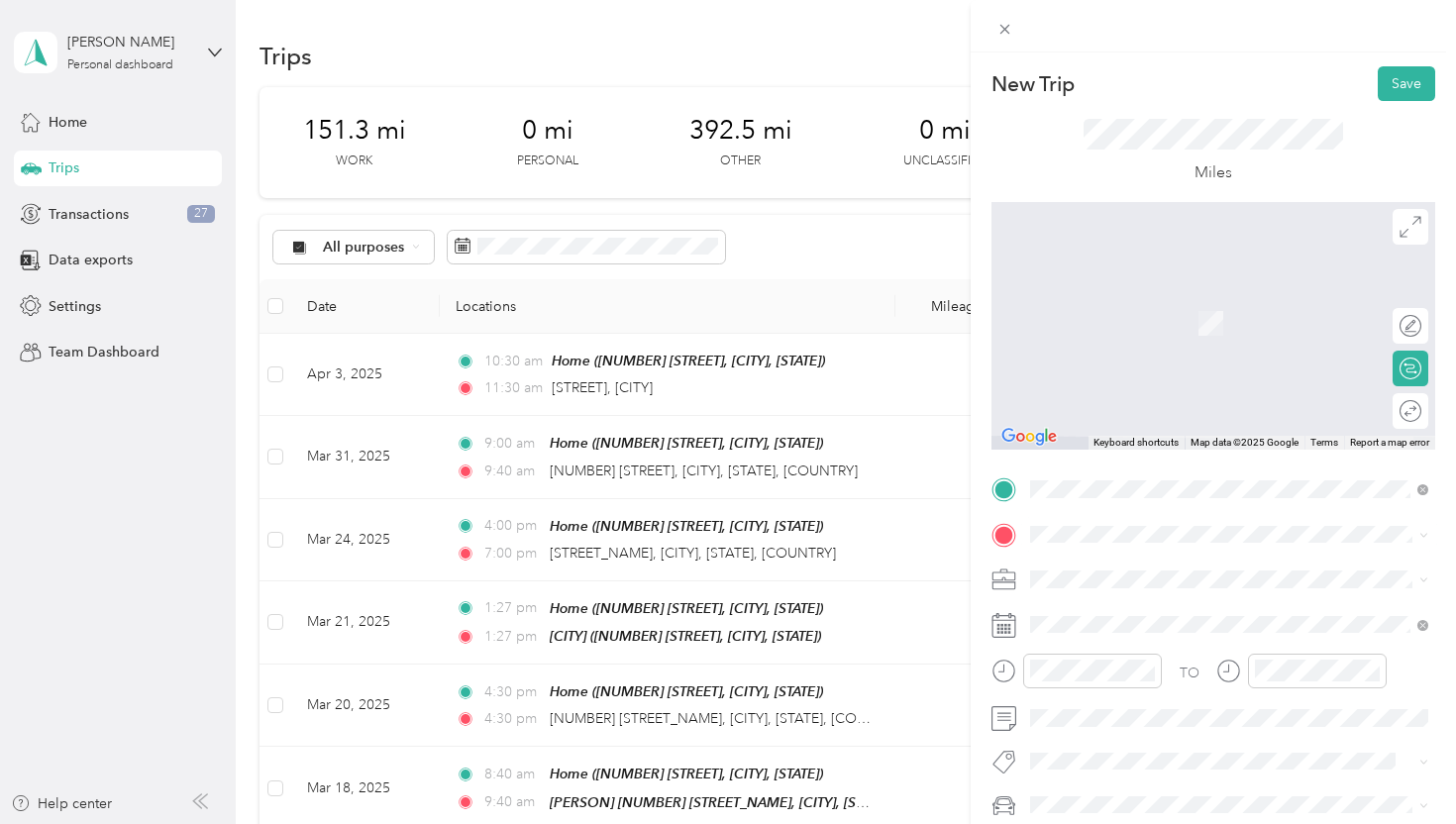 click on "[STREET_NAME]
[CITY], [STATE] [POSTAL_CODE], [COUNTRY]" at bounding box center [1210, 477] 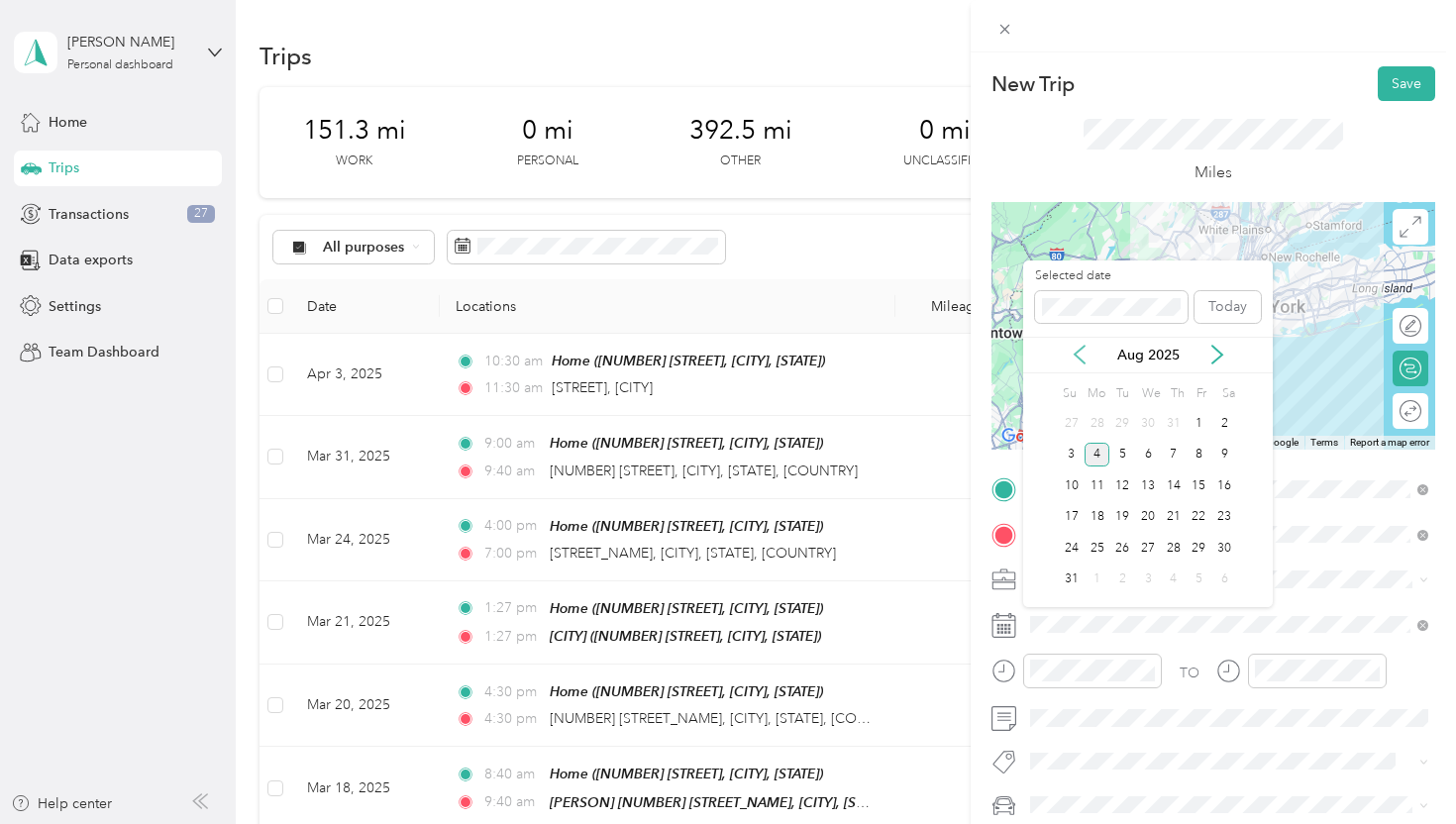 click 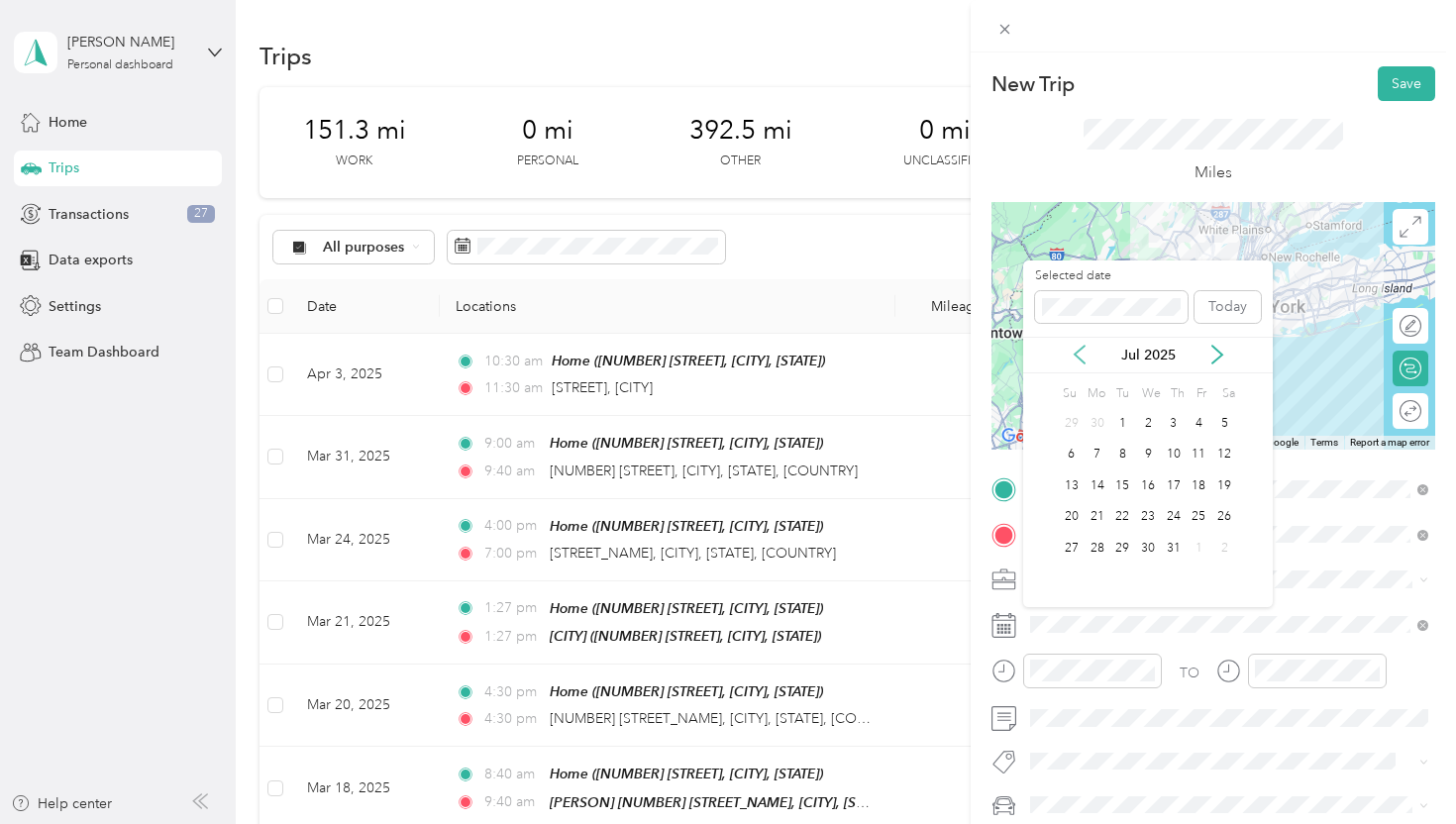 click 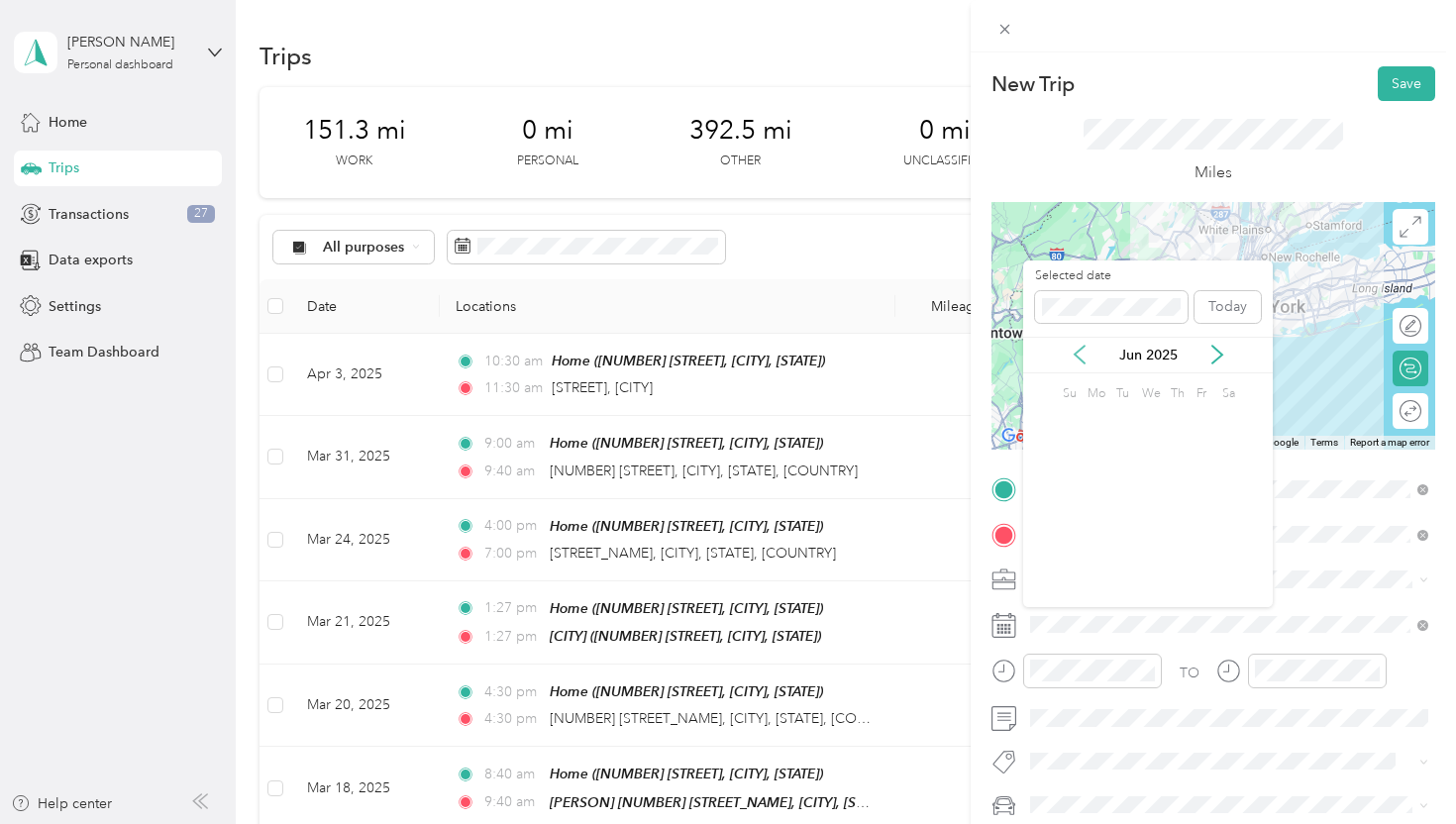 click 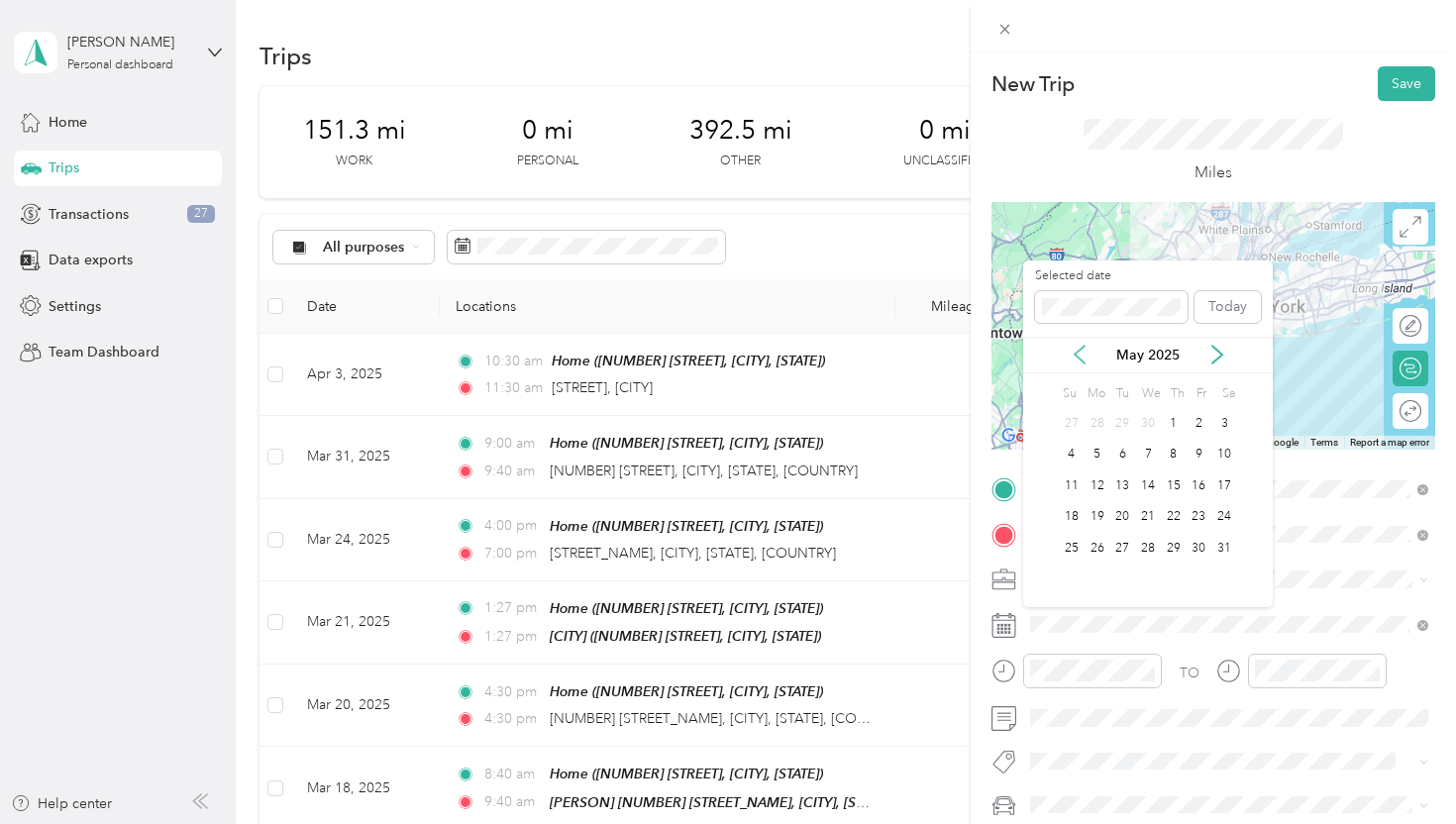 click 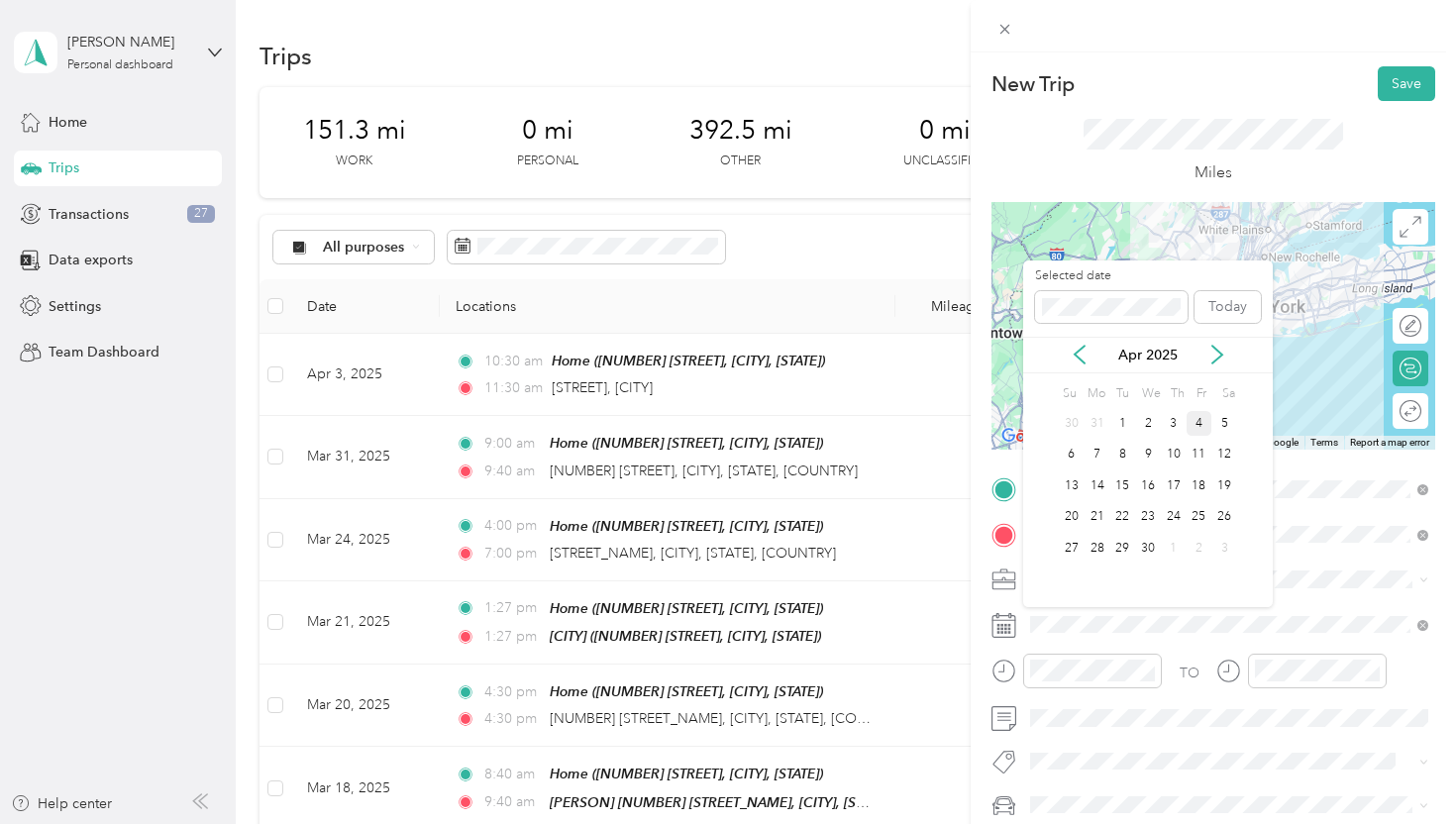 click on "4" at bounding box center [1199, 423] 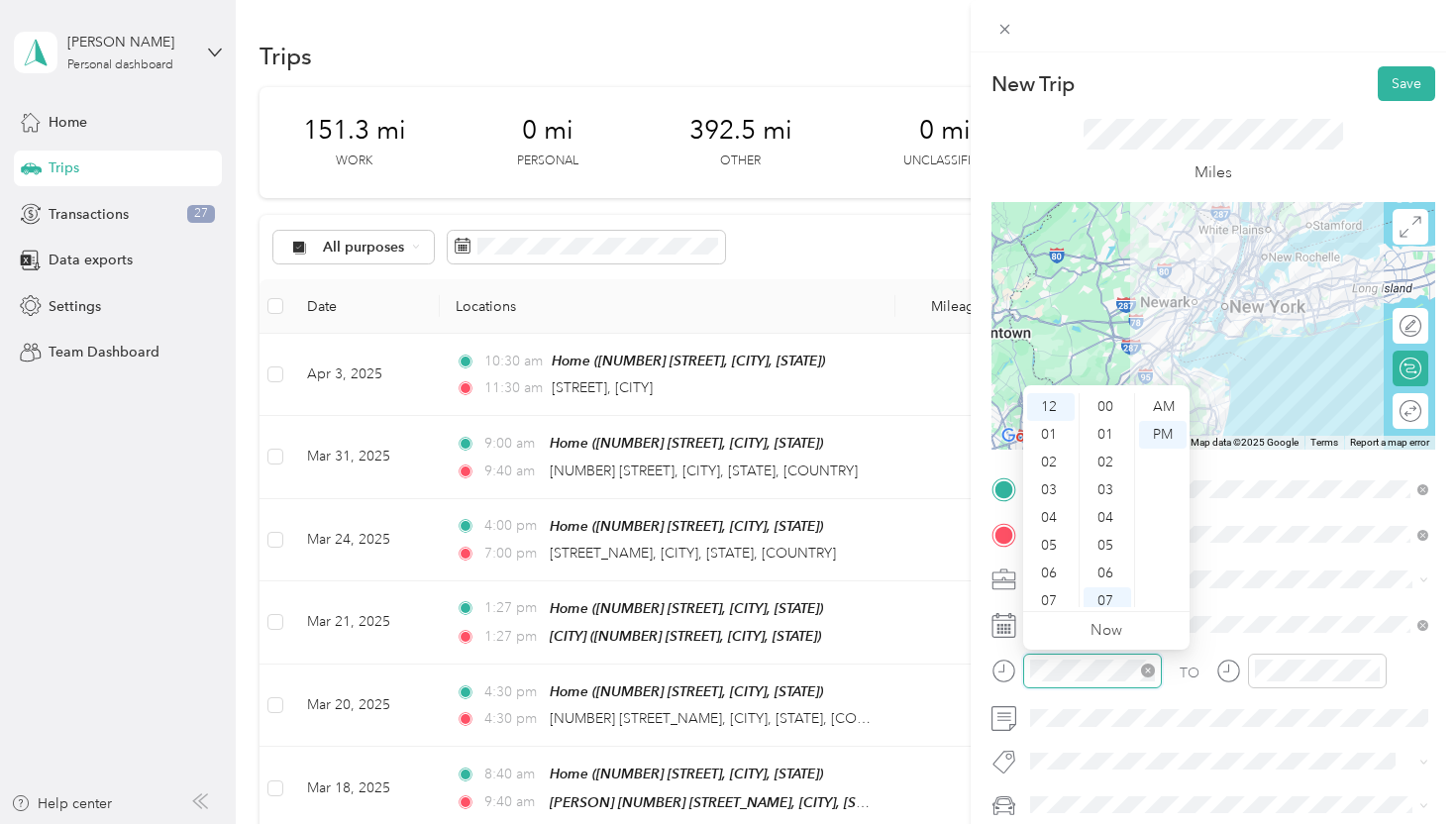 scroll, scrollTop: 194, scrollLeft: 0, axis: vertical 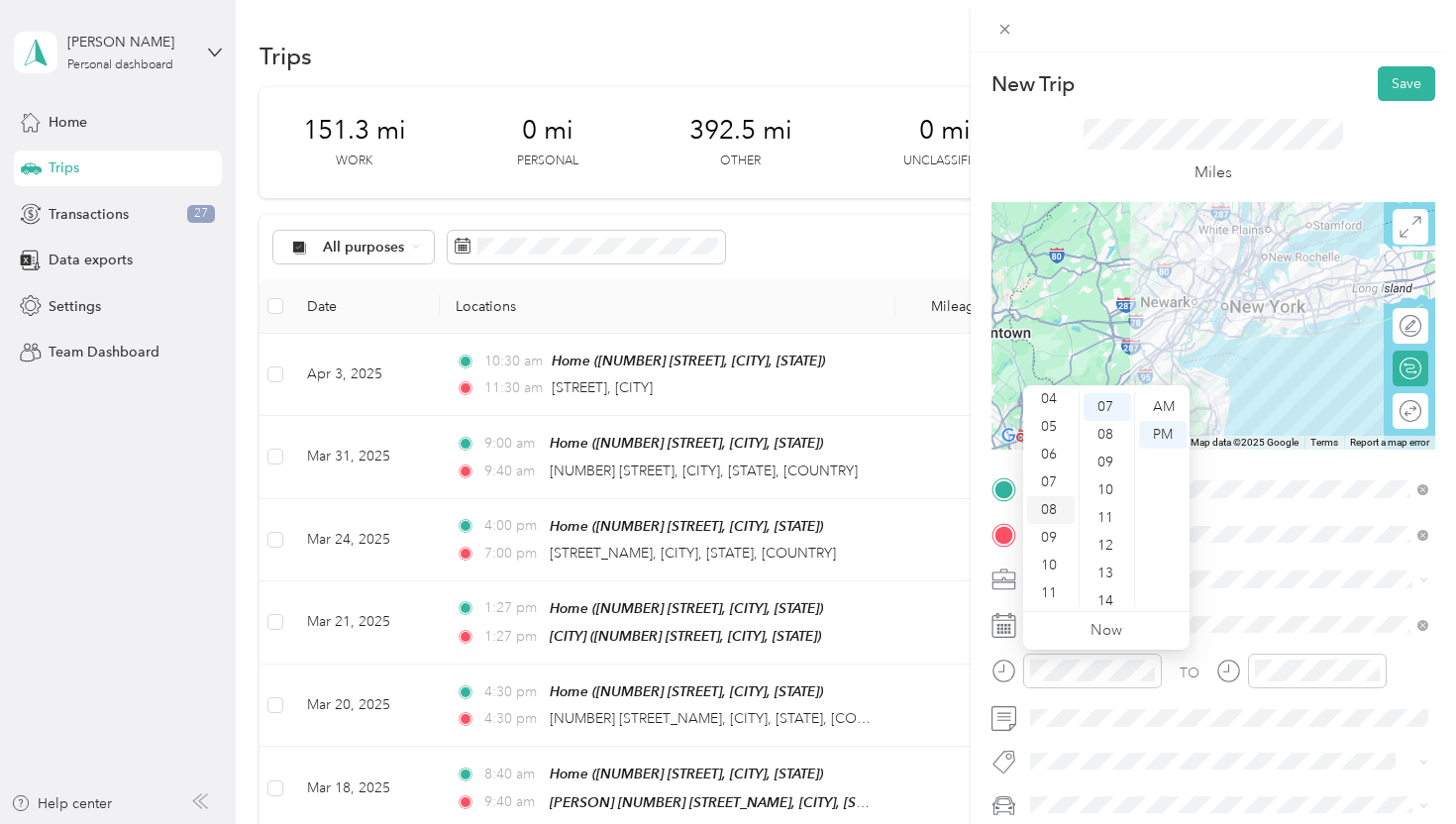 click on "08" at bounding box center [1051, 510] 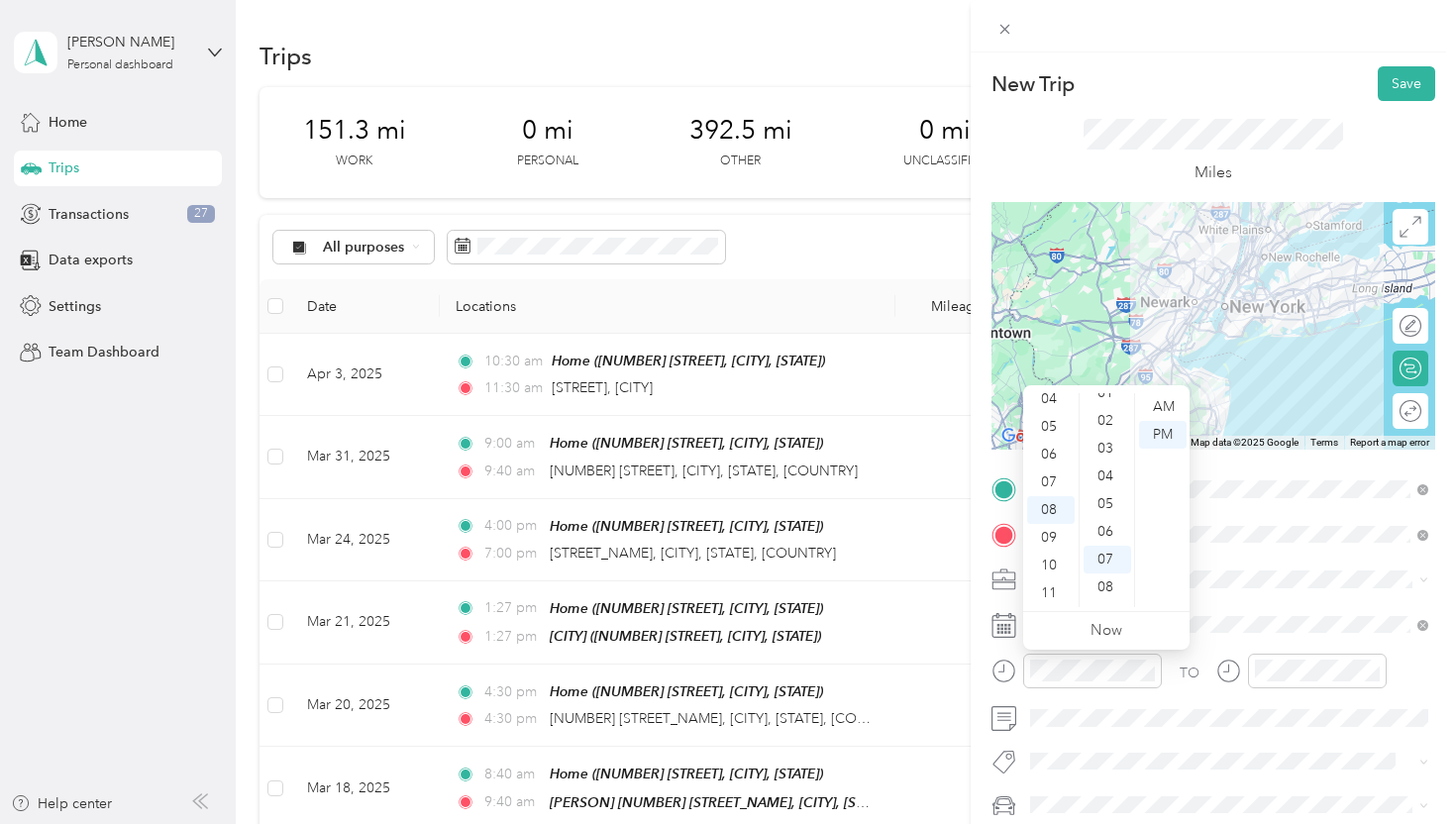 scroll, scrollTop: 0, scrollLeft: 0, axis: both 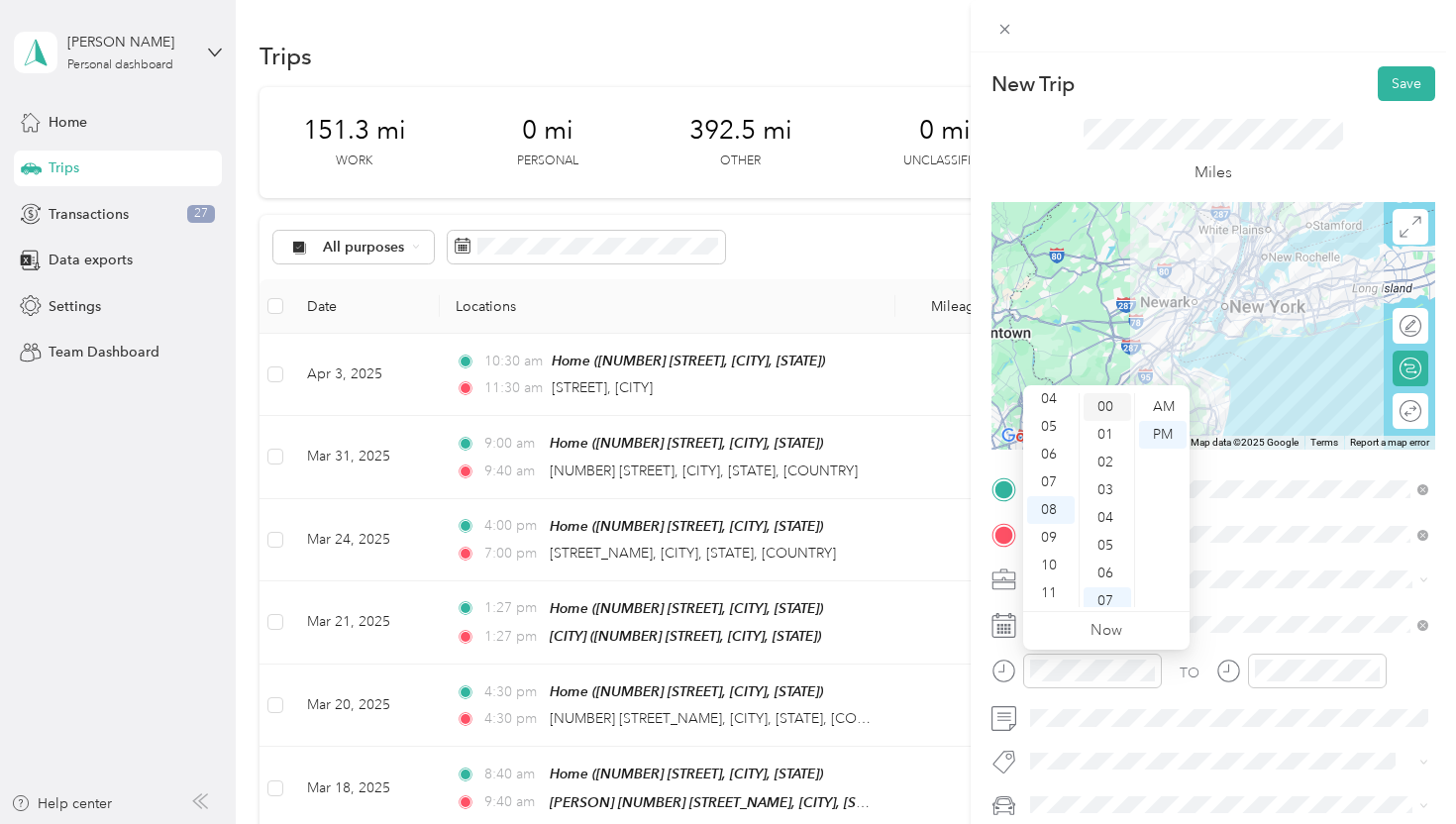 click on "00" at bounding box center (1107, 407) 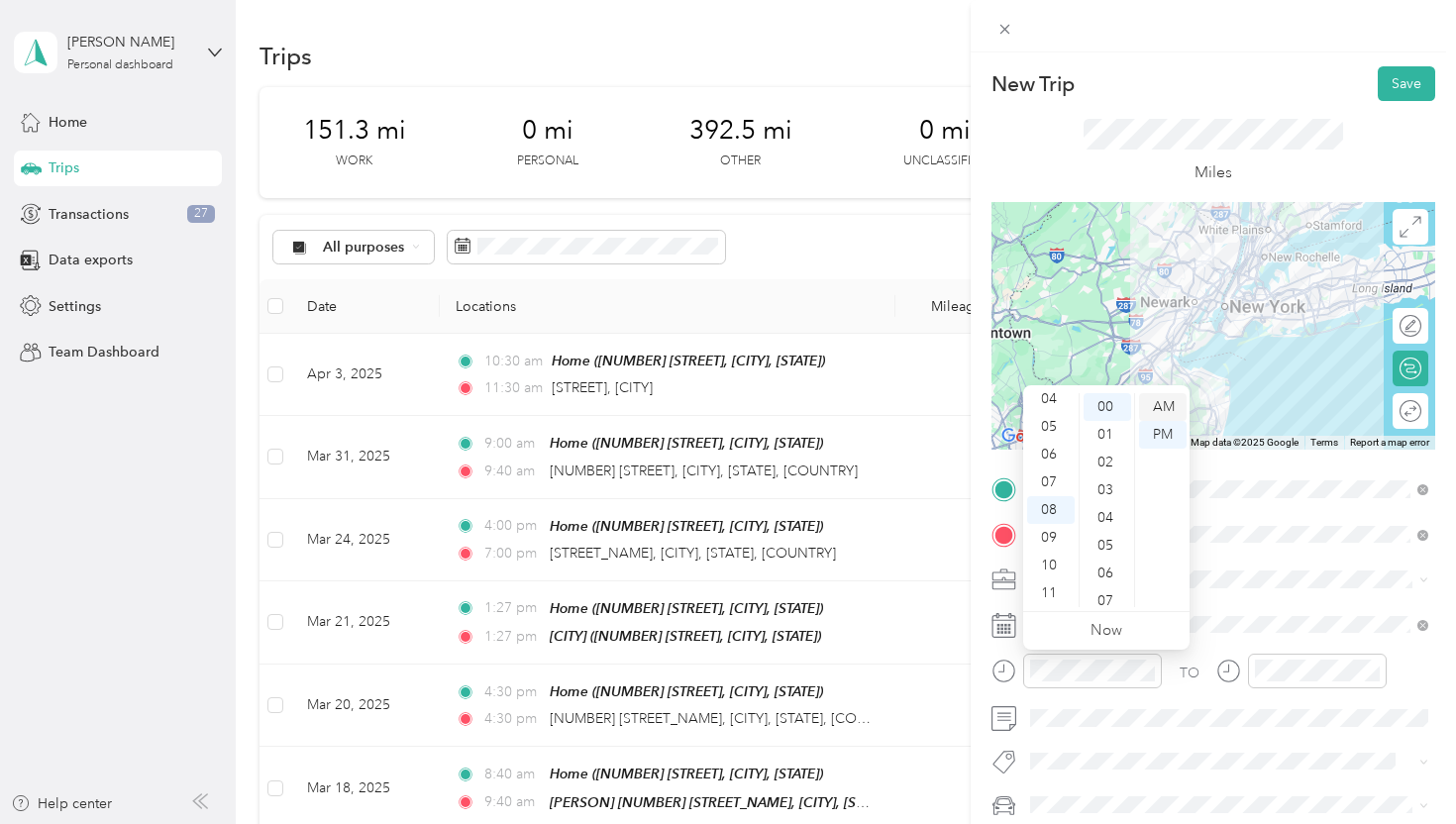 click on "AM" at bounding box center (1163, 407) 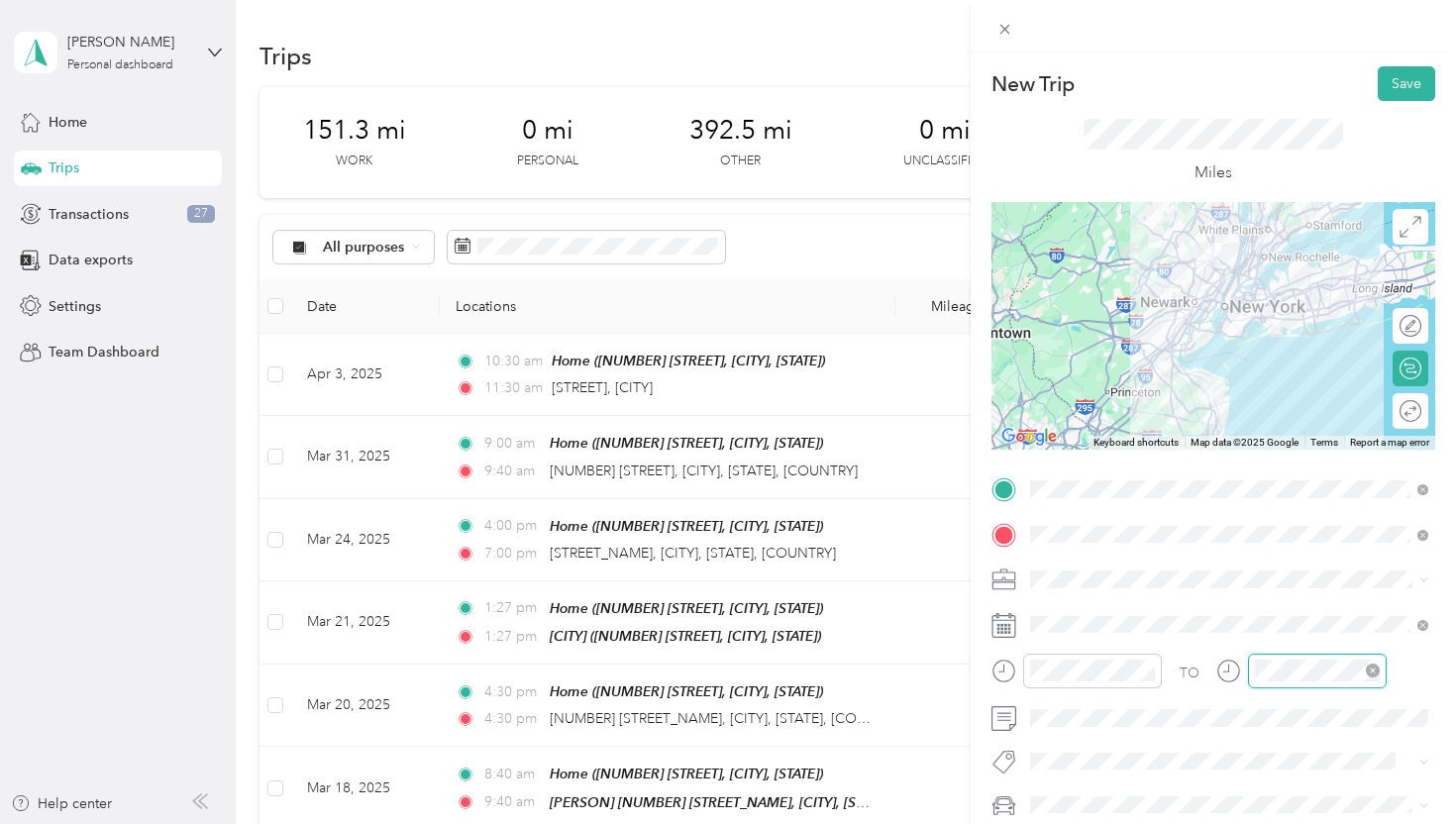 scroll, scrollTop: 194, scrollLeft: 0, axis: vertical 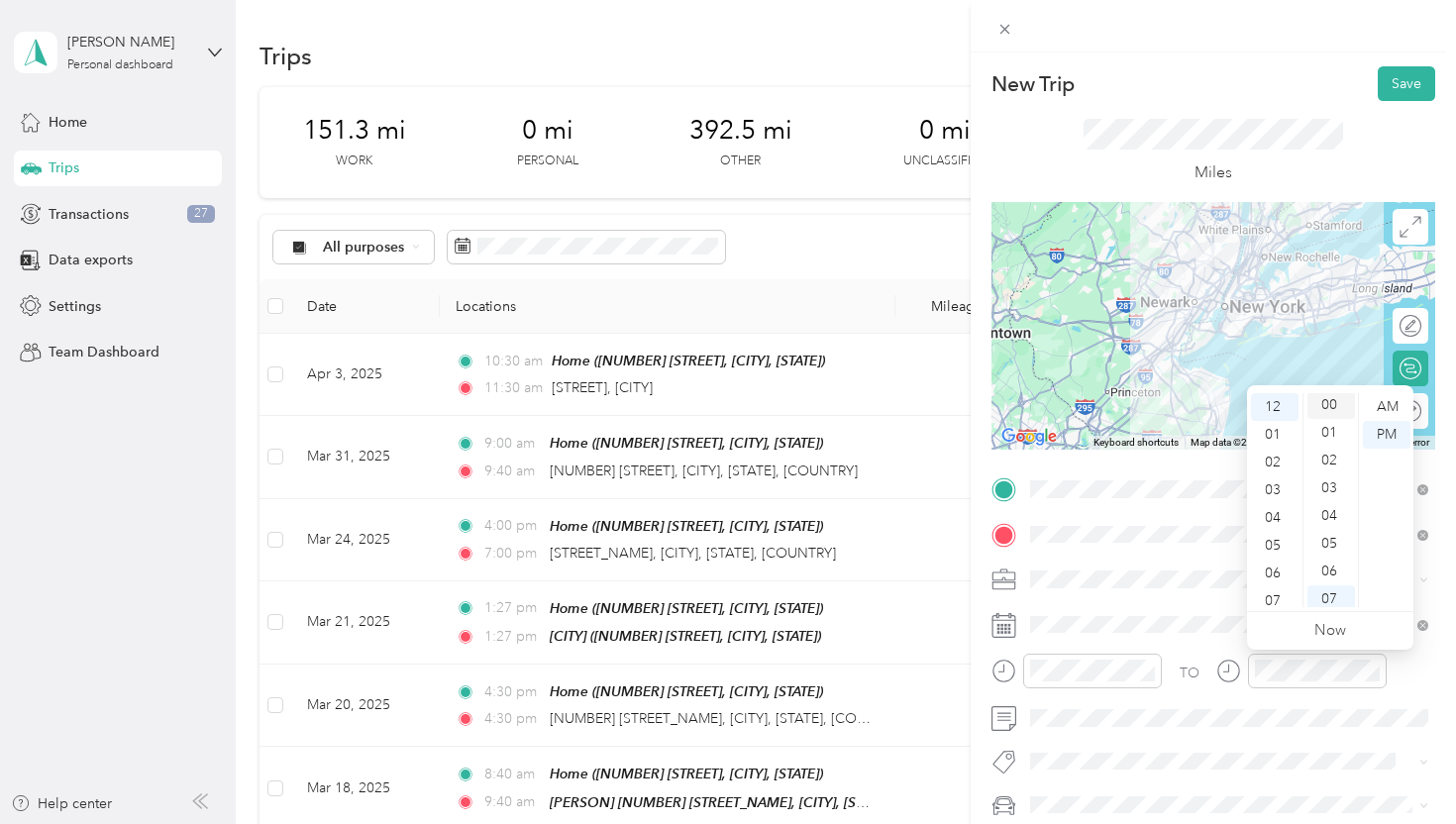 click on "00" at bounding box center (1331, 405) 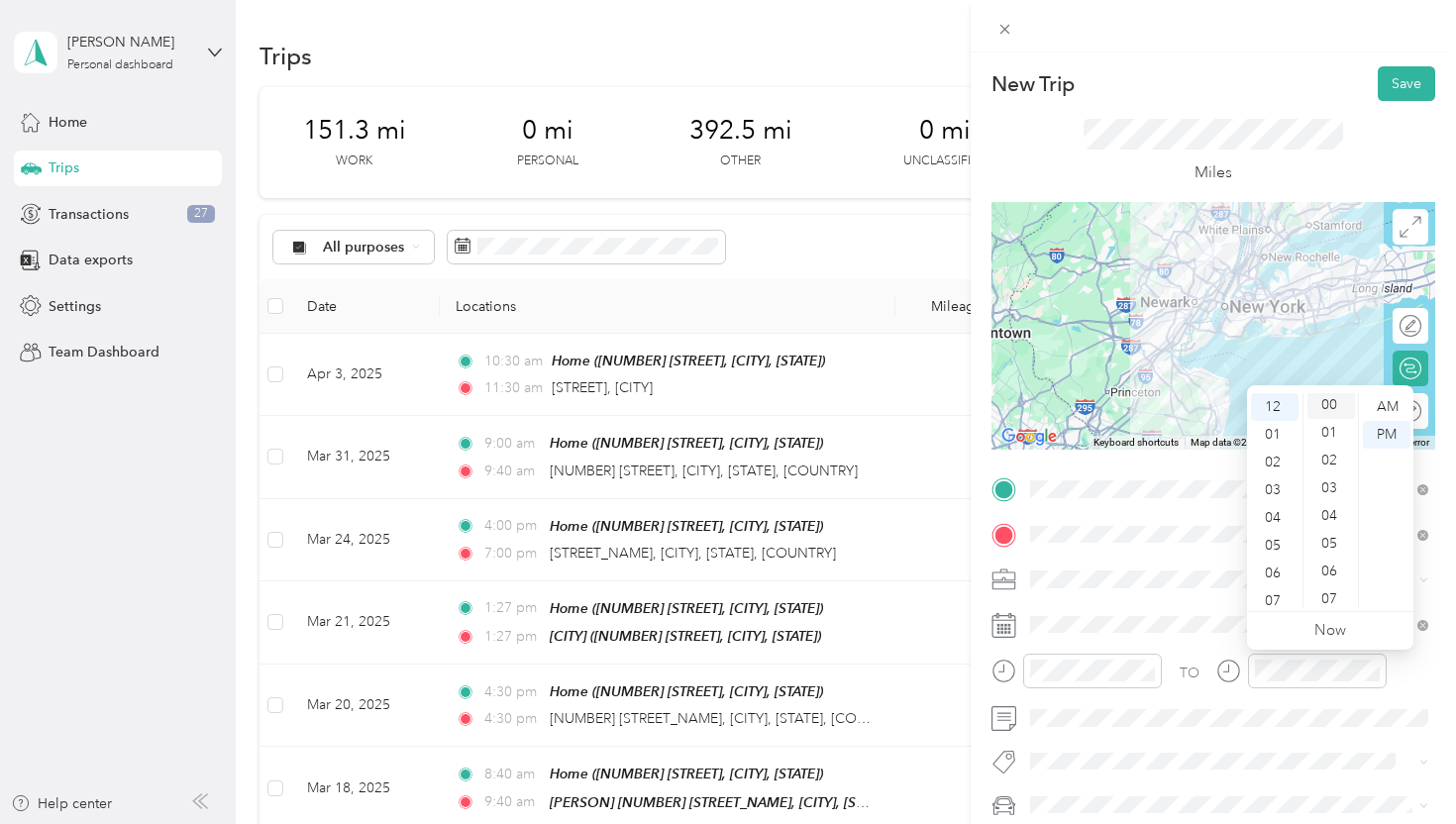 scroll, scrollTop: 0, scrollLeft: 0, axis: both 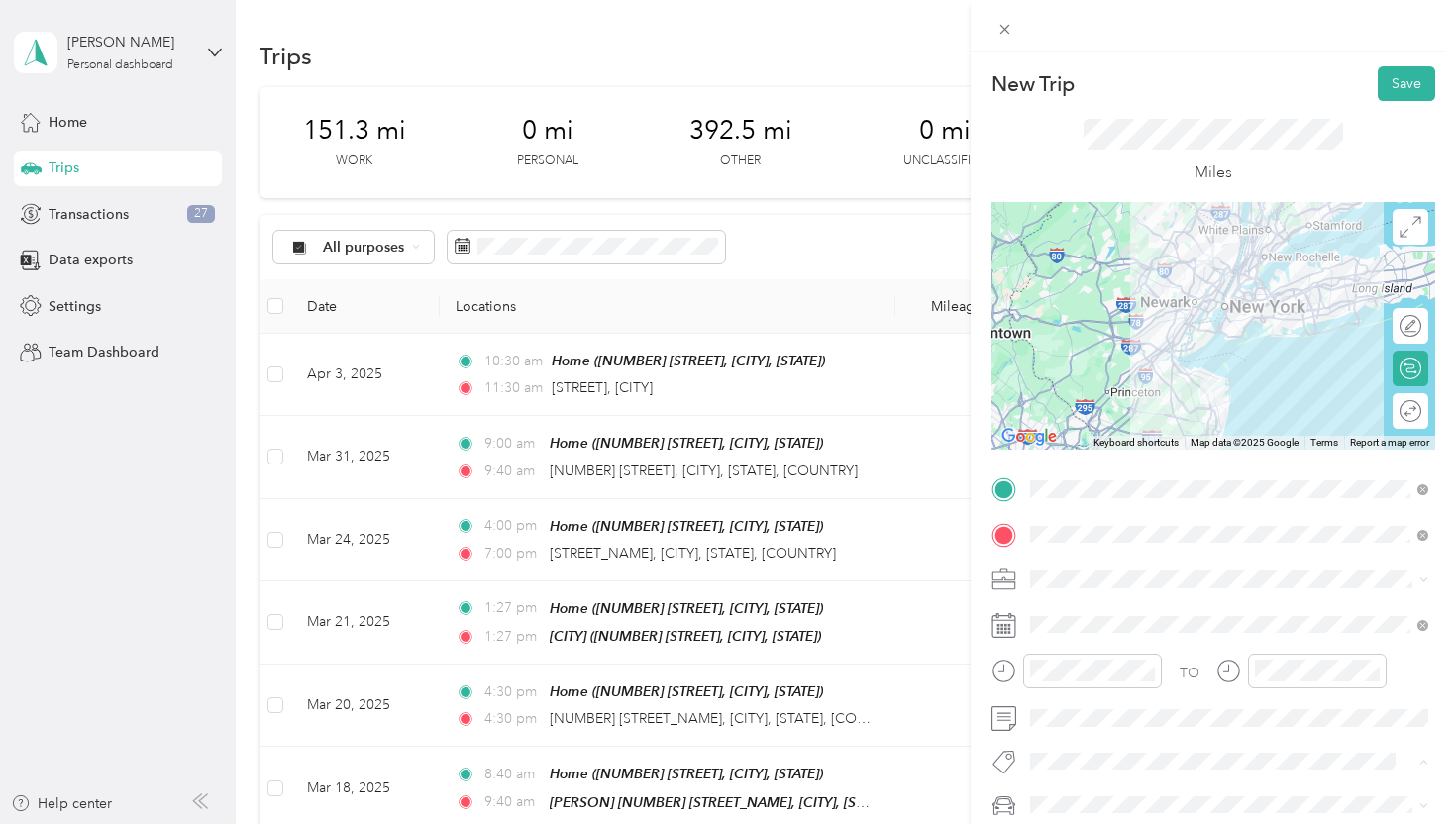 click on "No tags found" at bounding box center (1229, 709) 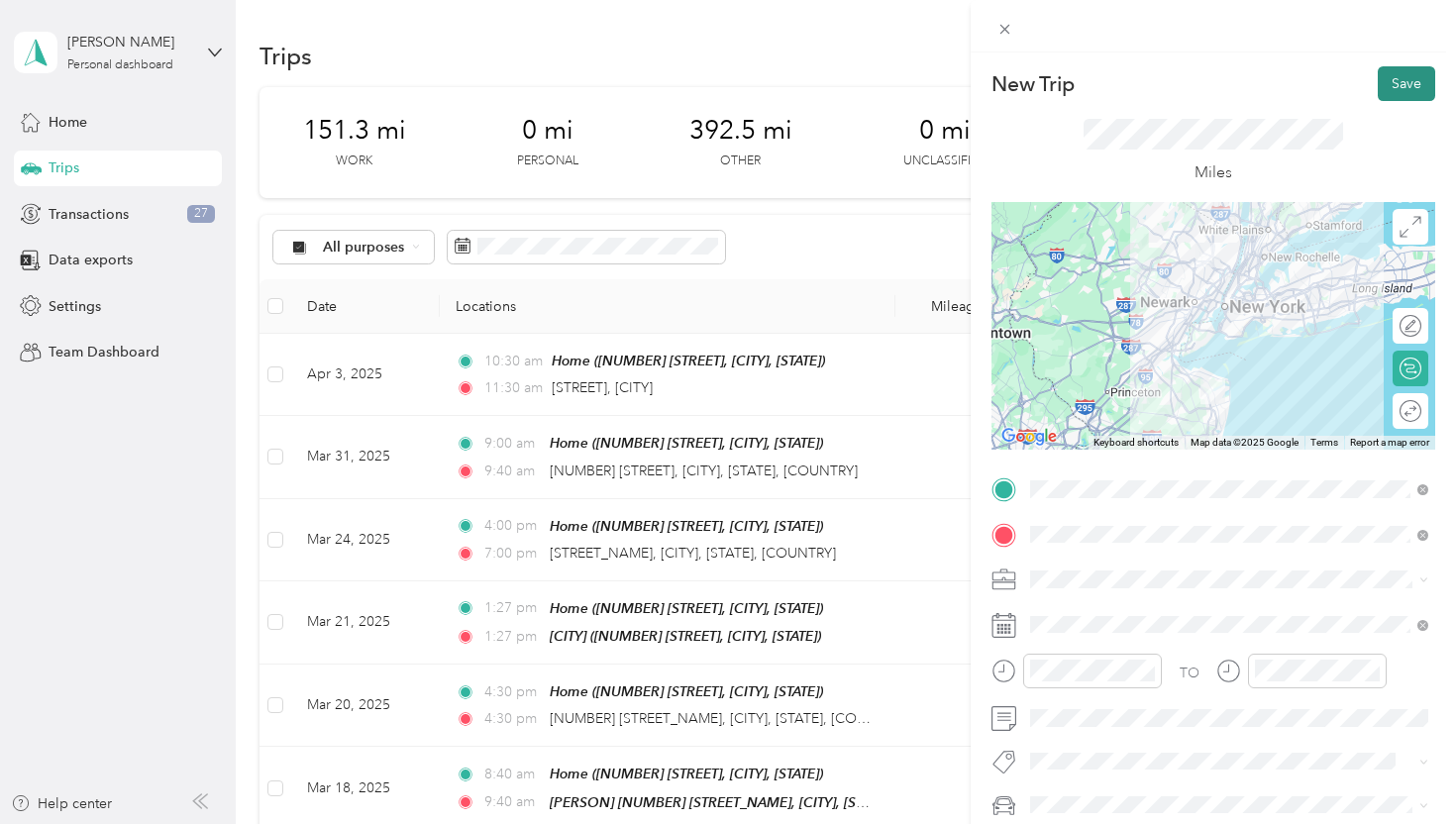 click on "Save" at bounding box center (1406, 83) 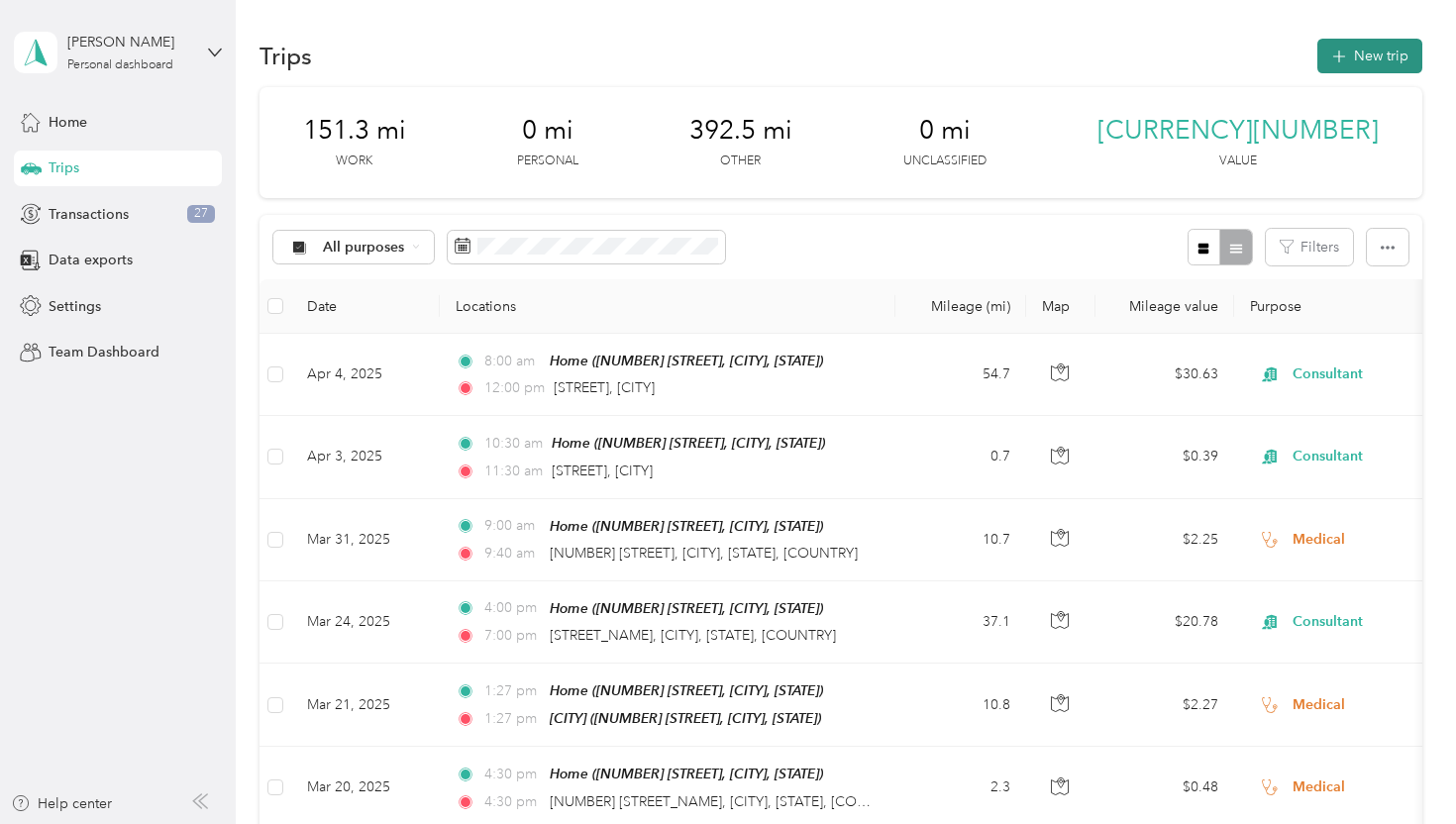 click on "New trip" at bounding box center (1370, 55) 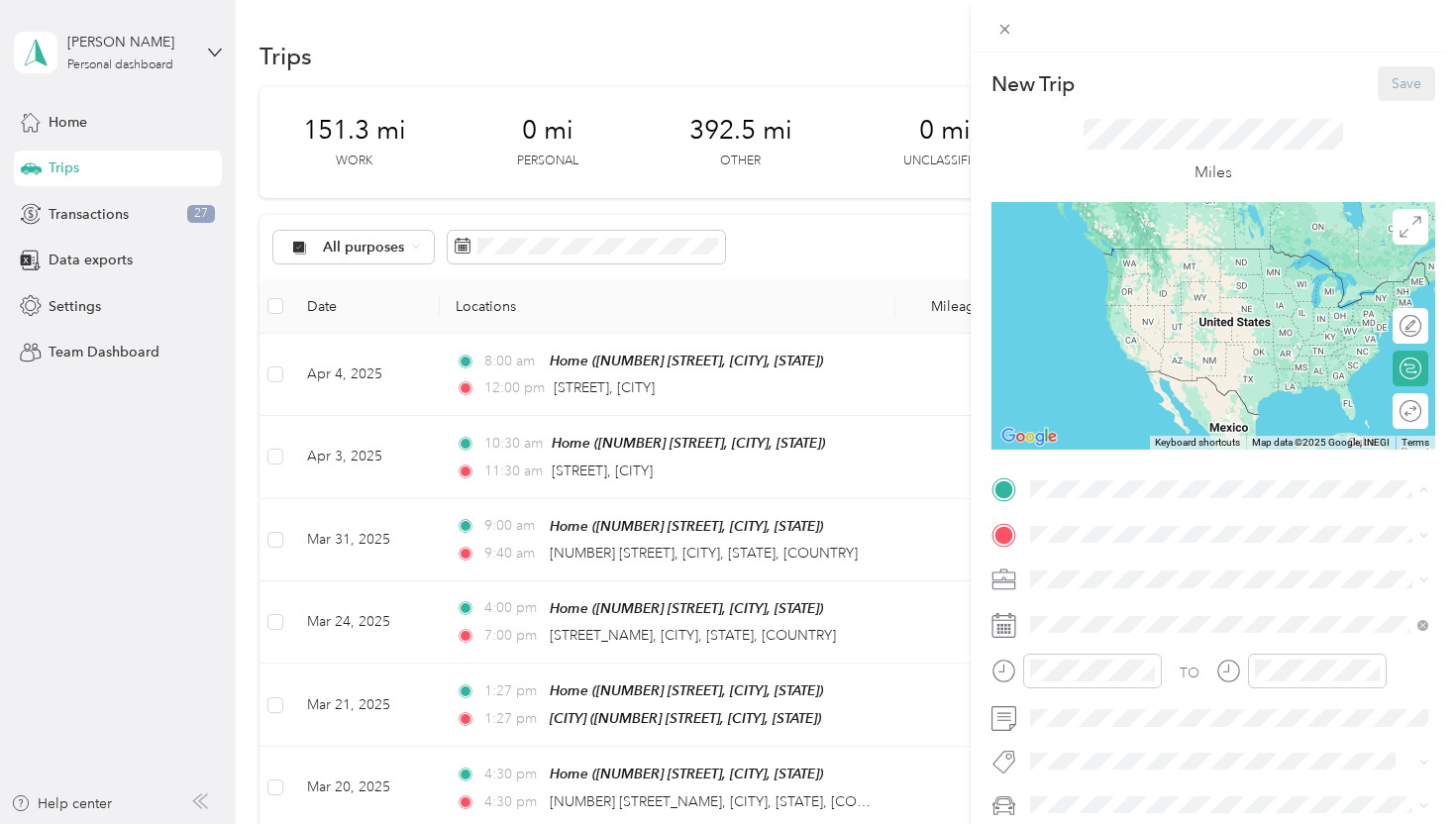 click on "[STREET_NAME] [NUMBER], [POSTAL_CODE], [CITY], [STATE], [COUNTRY]" at bounding box center (1226, 579) 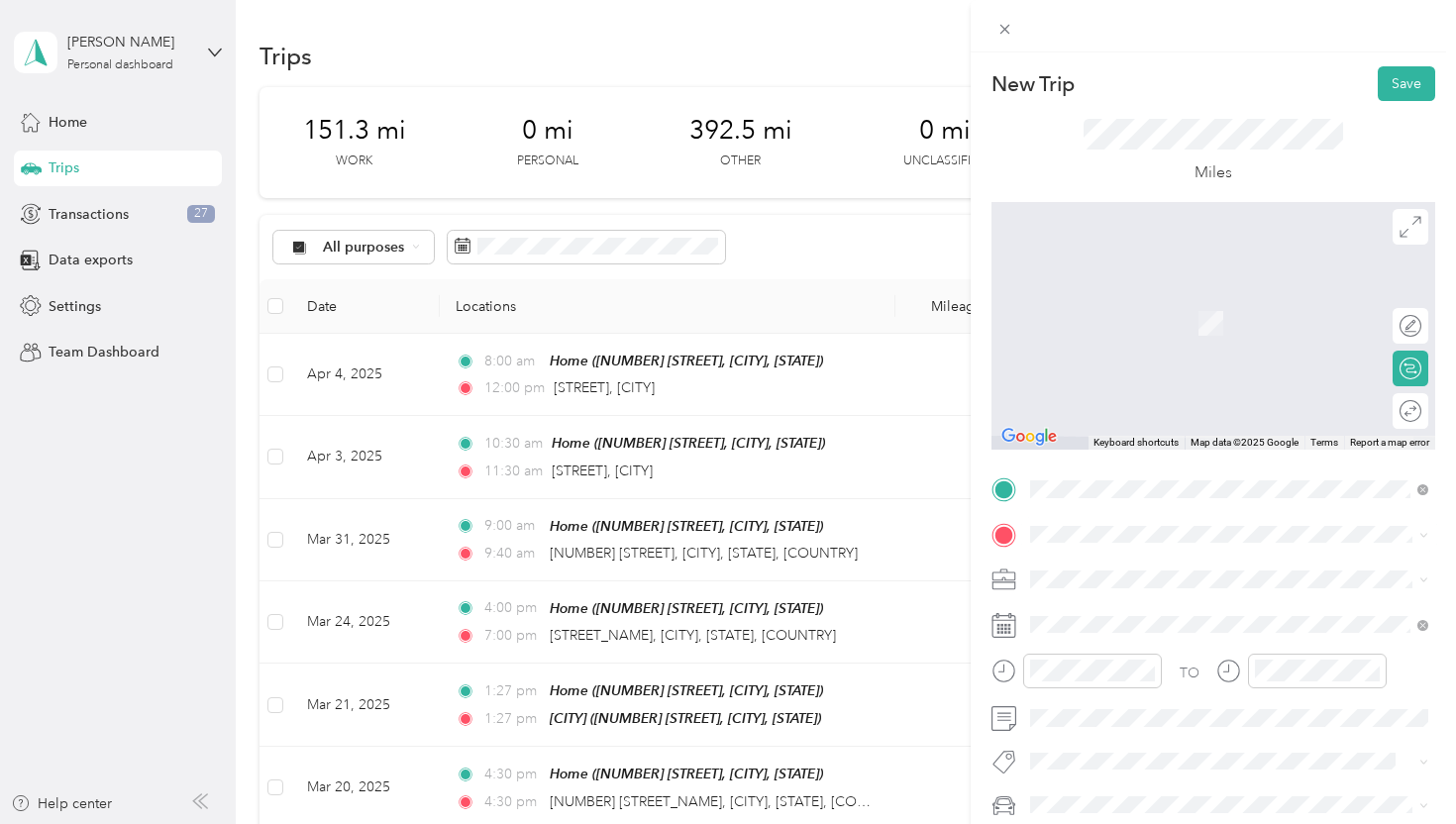 click on "[CITY]
[STATE], [COUNTRY]" at bounding box center [1132, 607] 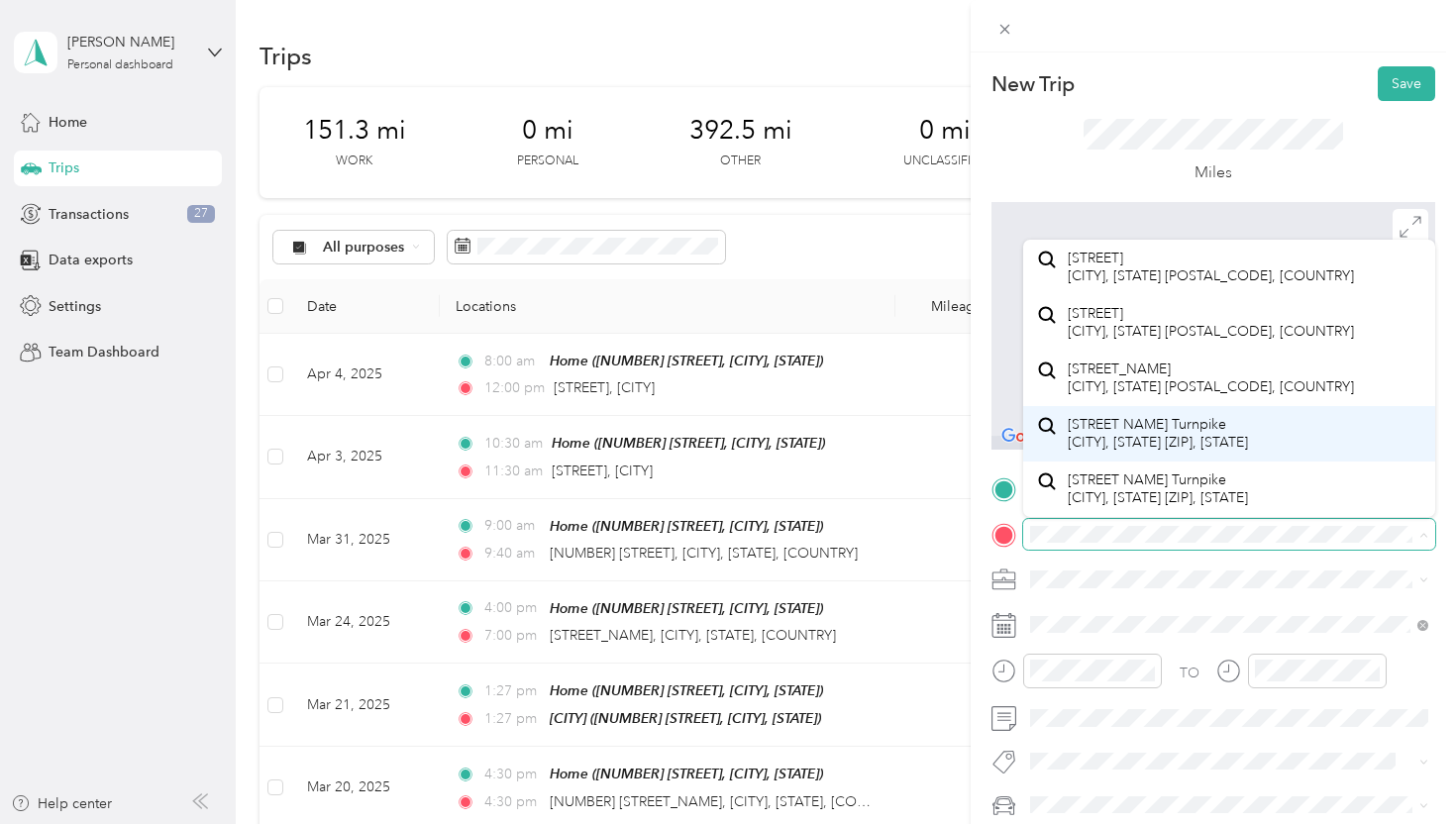 scroll, scrollTop: 0, scrollLeft: 0, axis: both 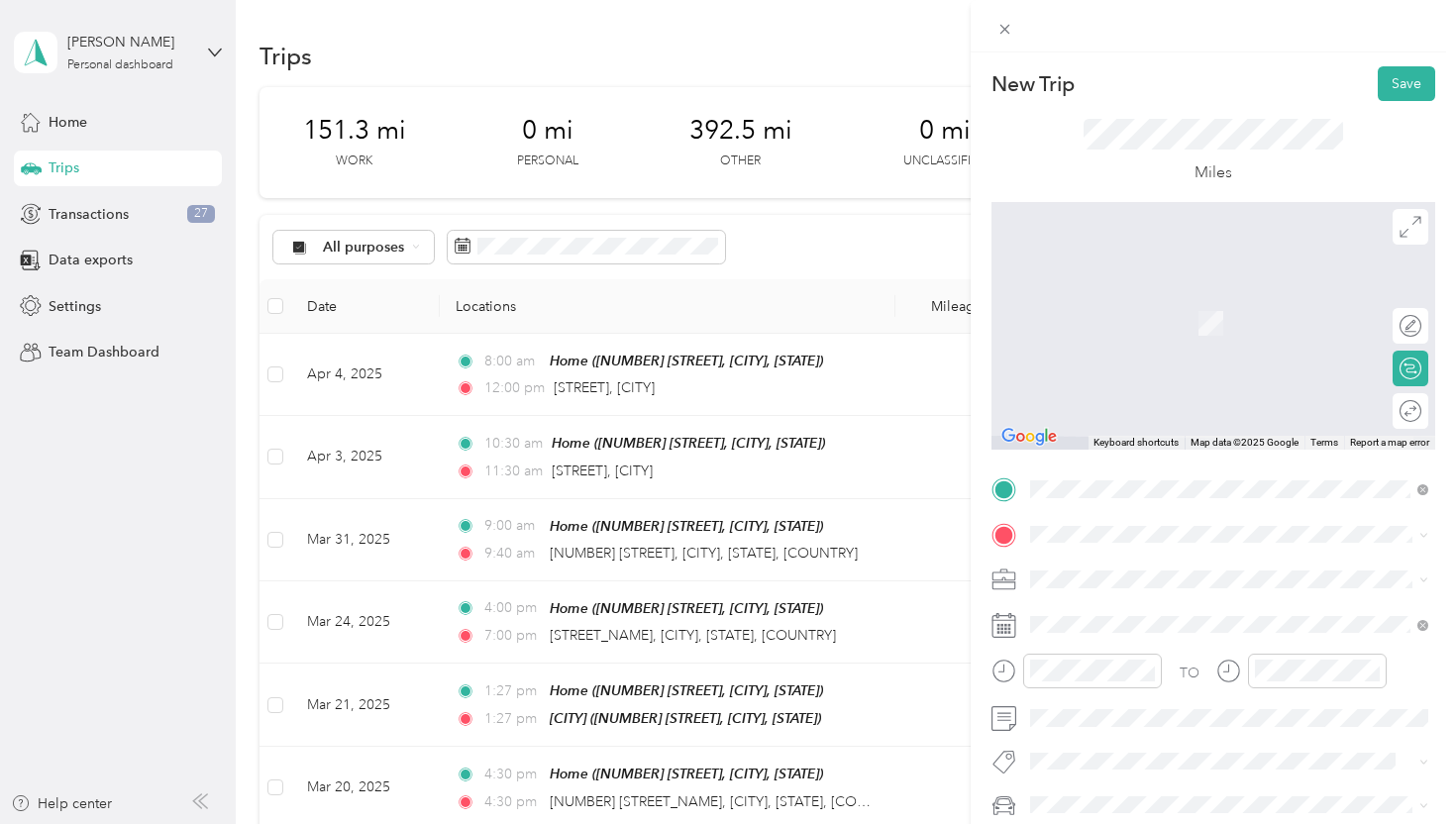 click on "Medical" at bounding box center (1229, 543) 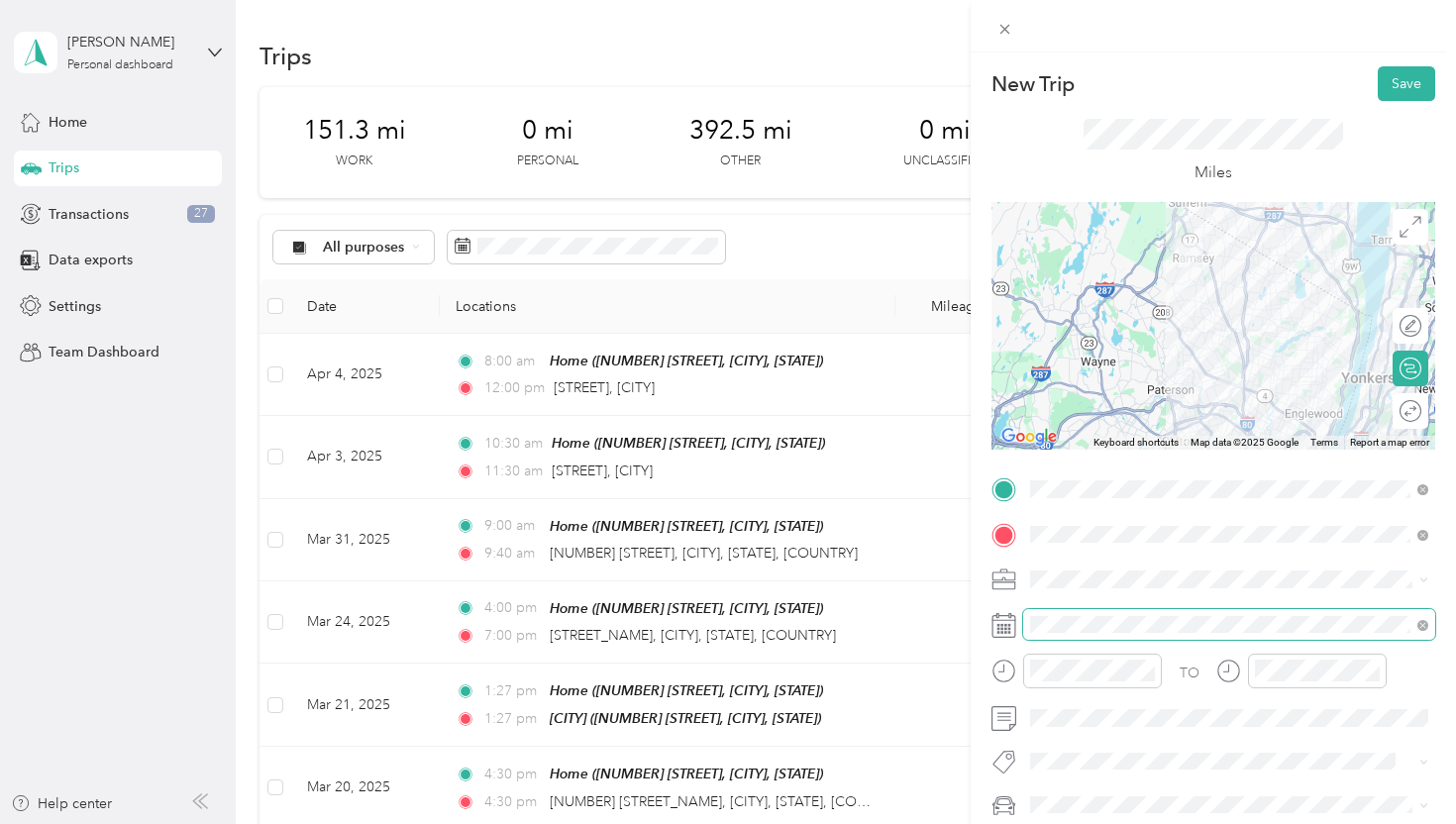 click at bounding box center [1229, 625] 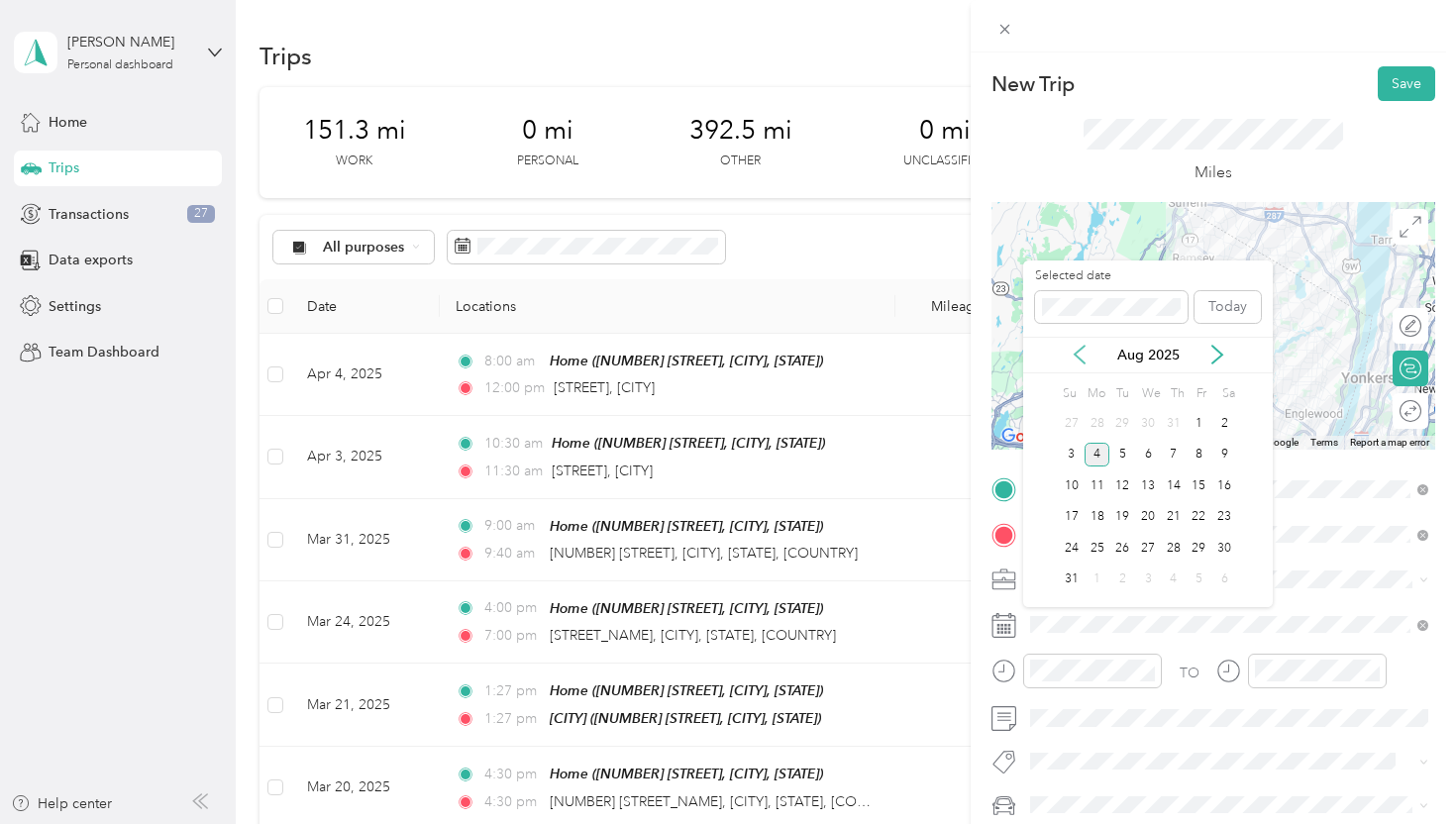 click 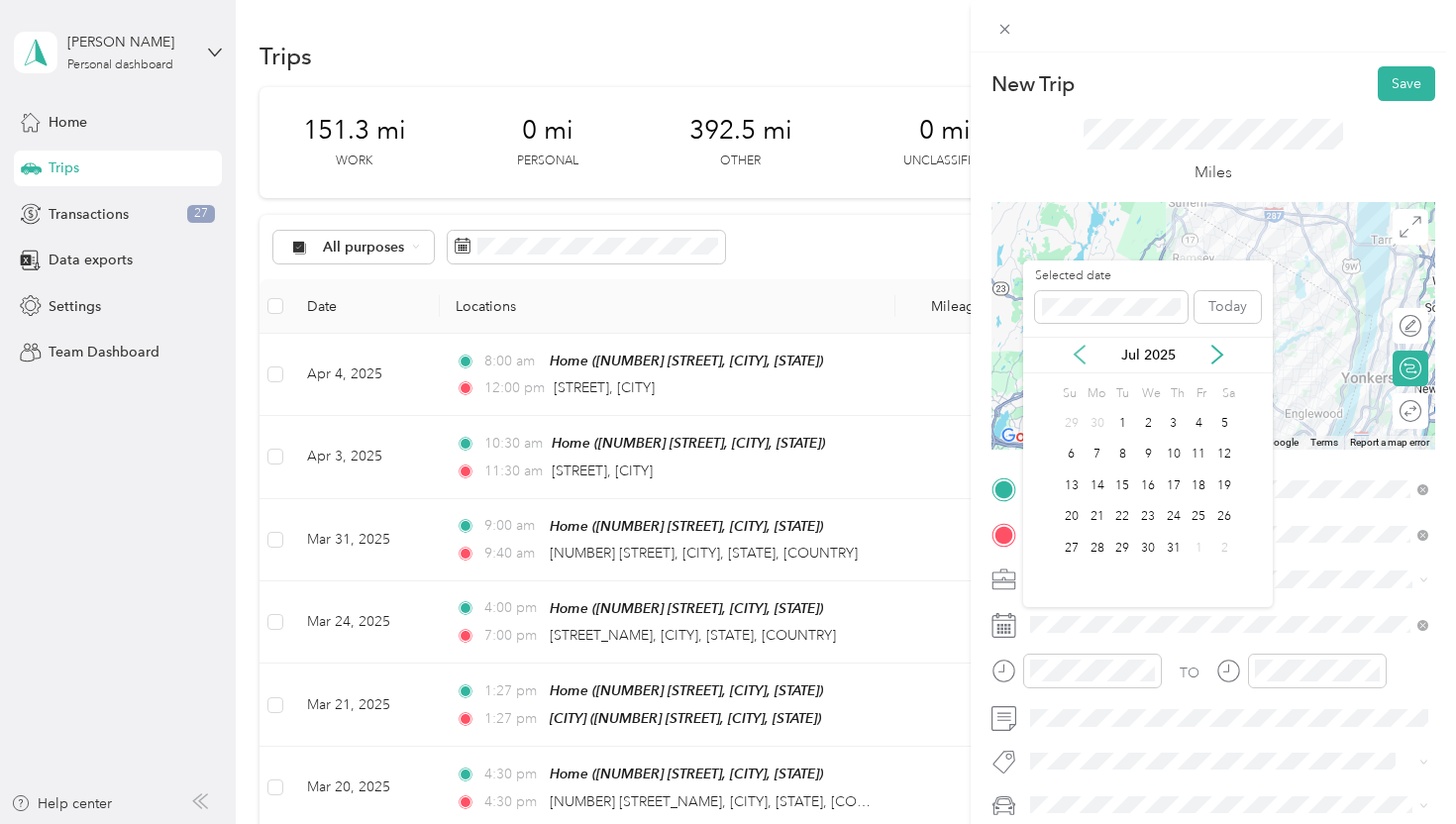 click 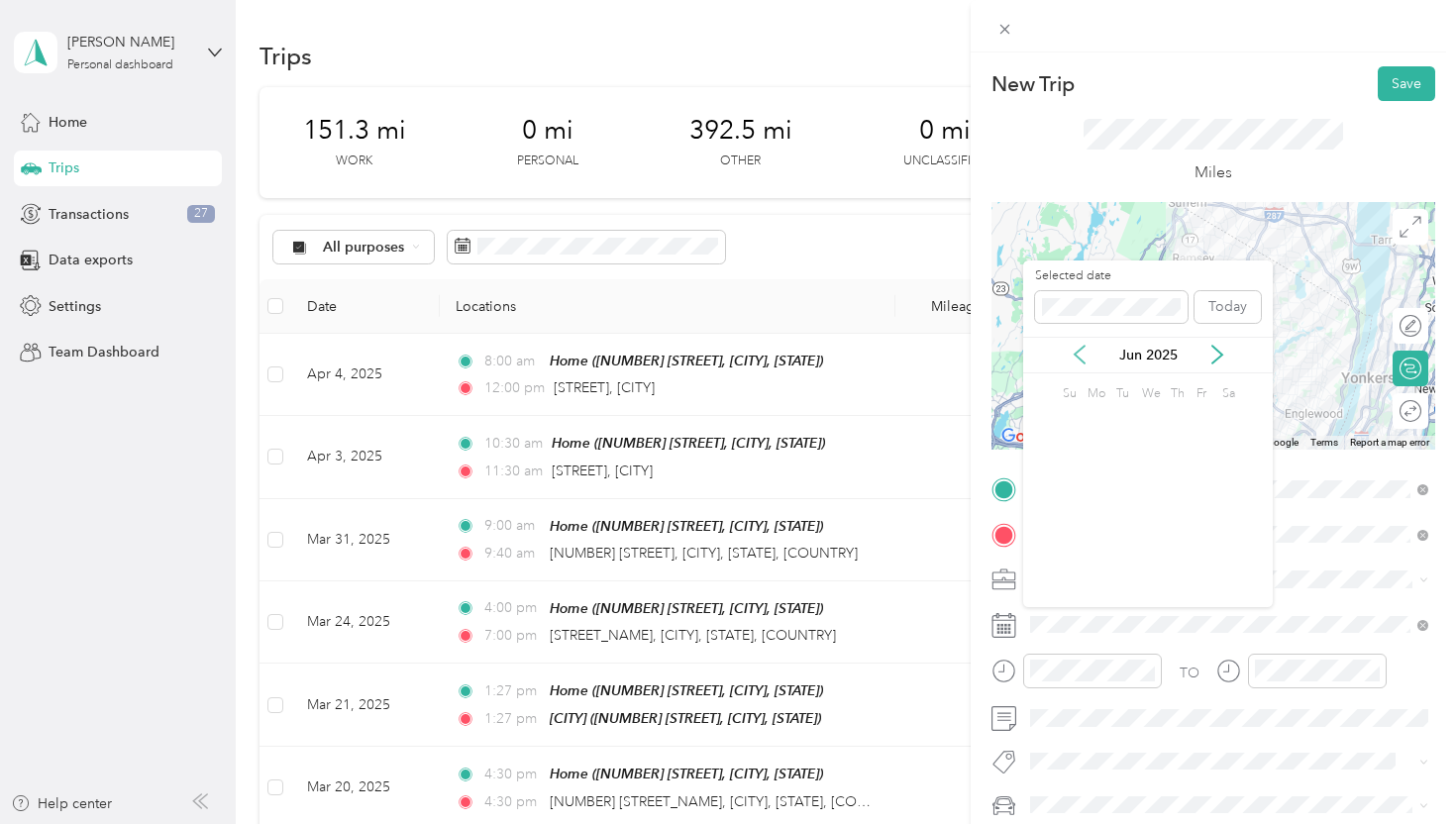 click 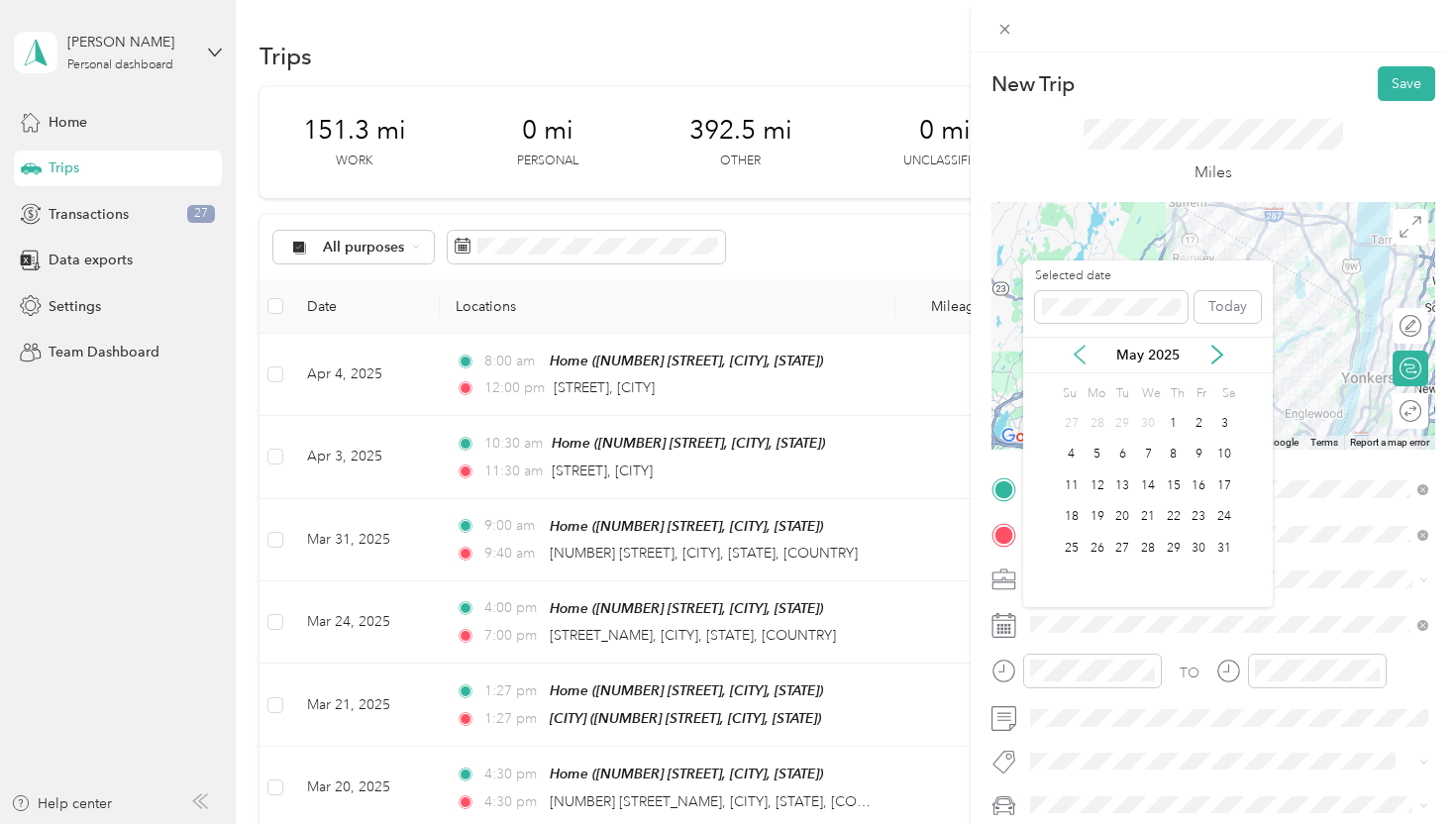 click 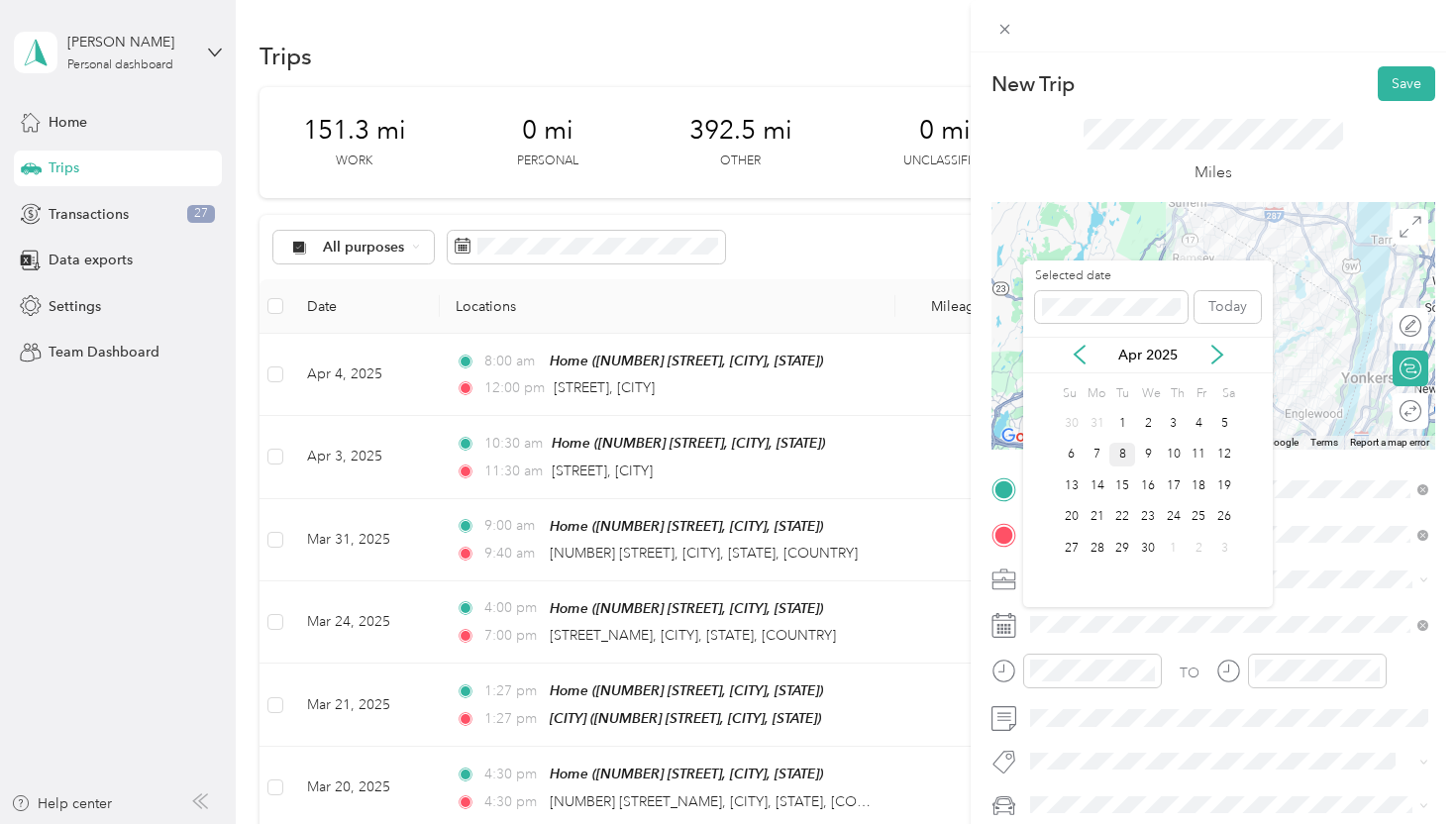 click on "8" at bounding box center (1122, 455) 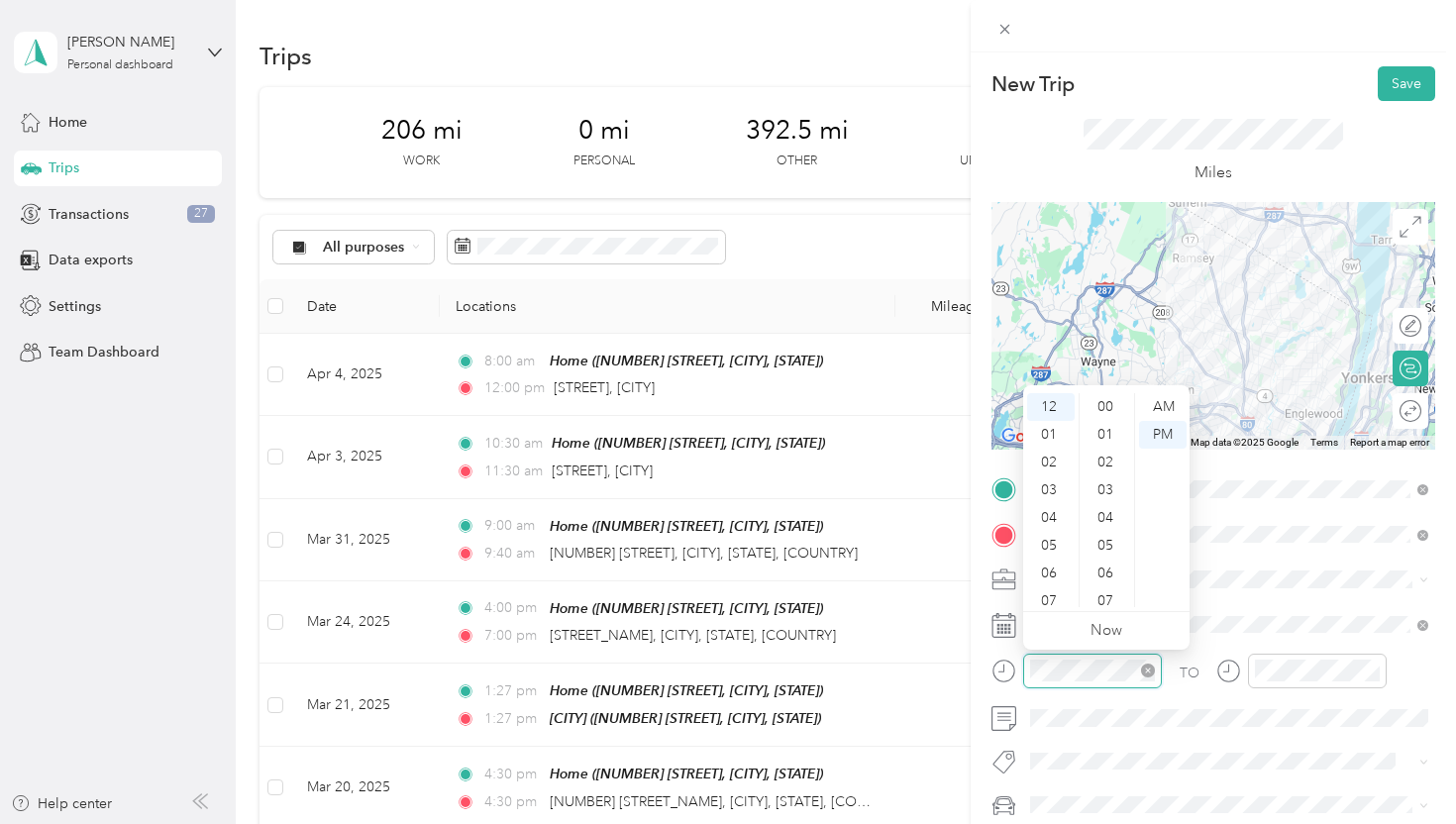 scroll, scrollTop: 250, scrollLeft: 0, axis: vertical 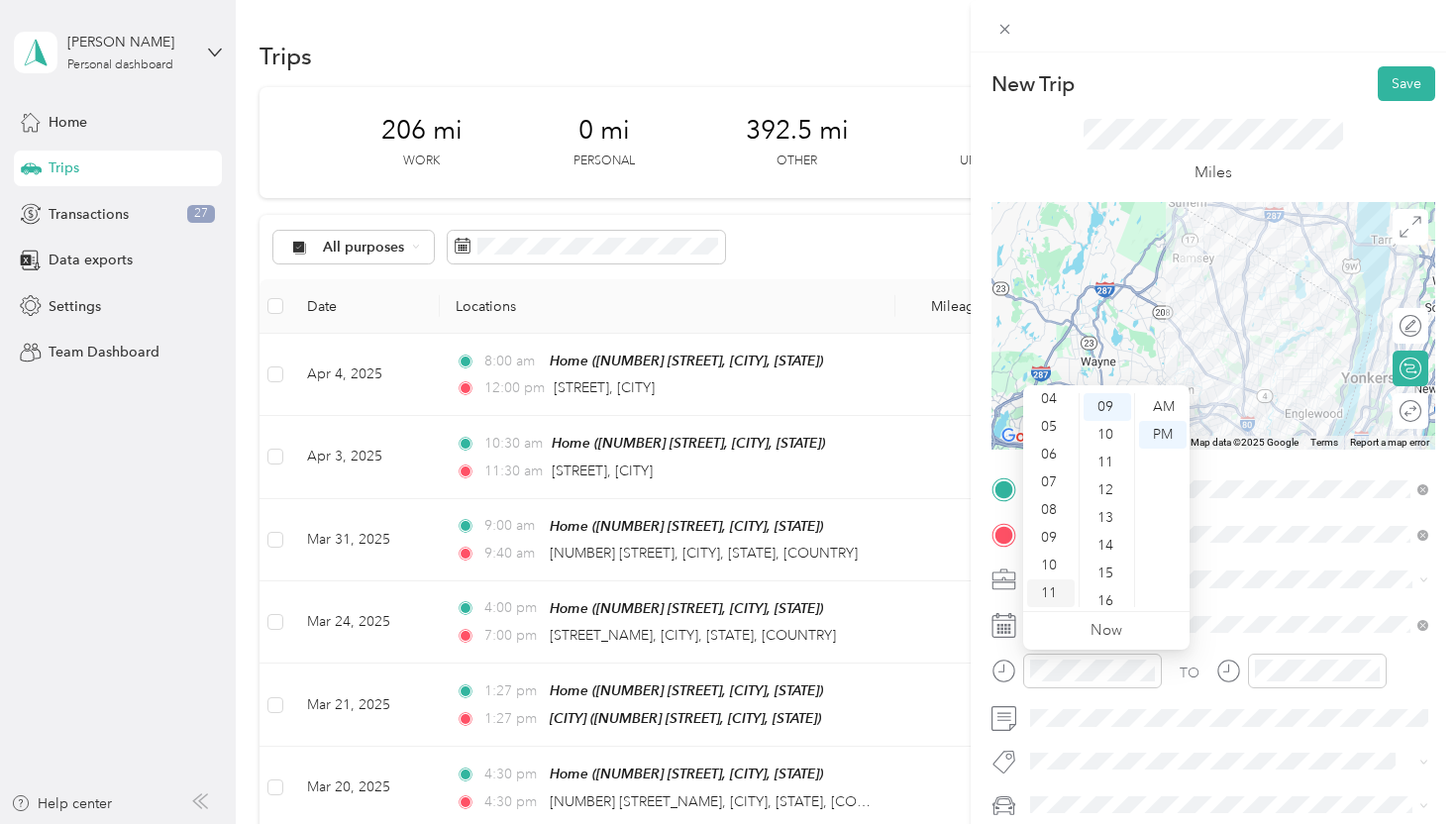 click on "11" at bounding box center (1051, 593) 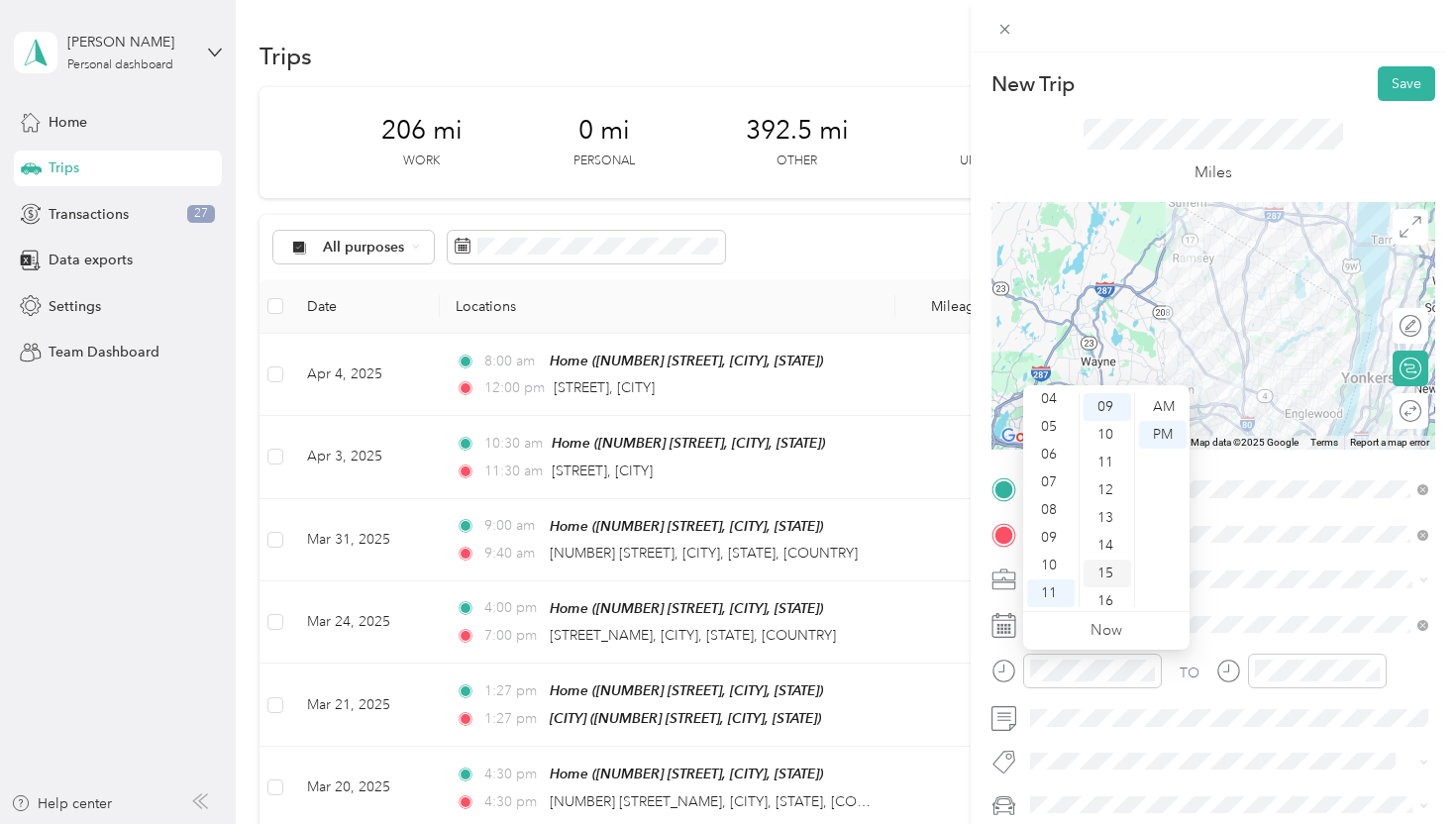 scroll, scrollTop: 0, scrollLeft: 0, axis: both 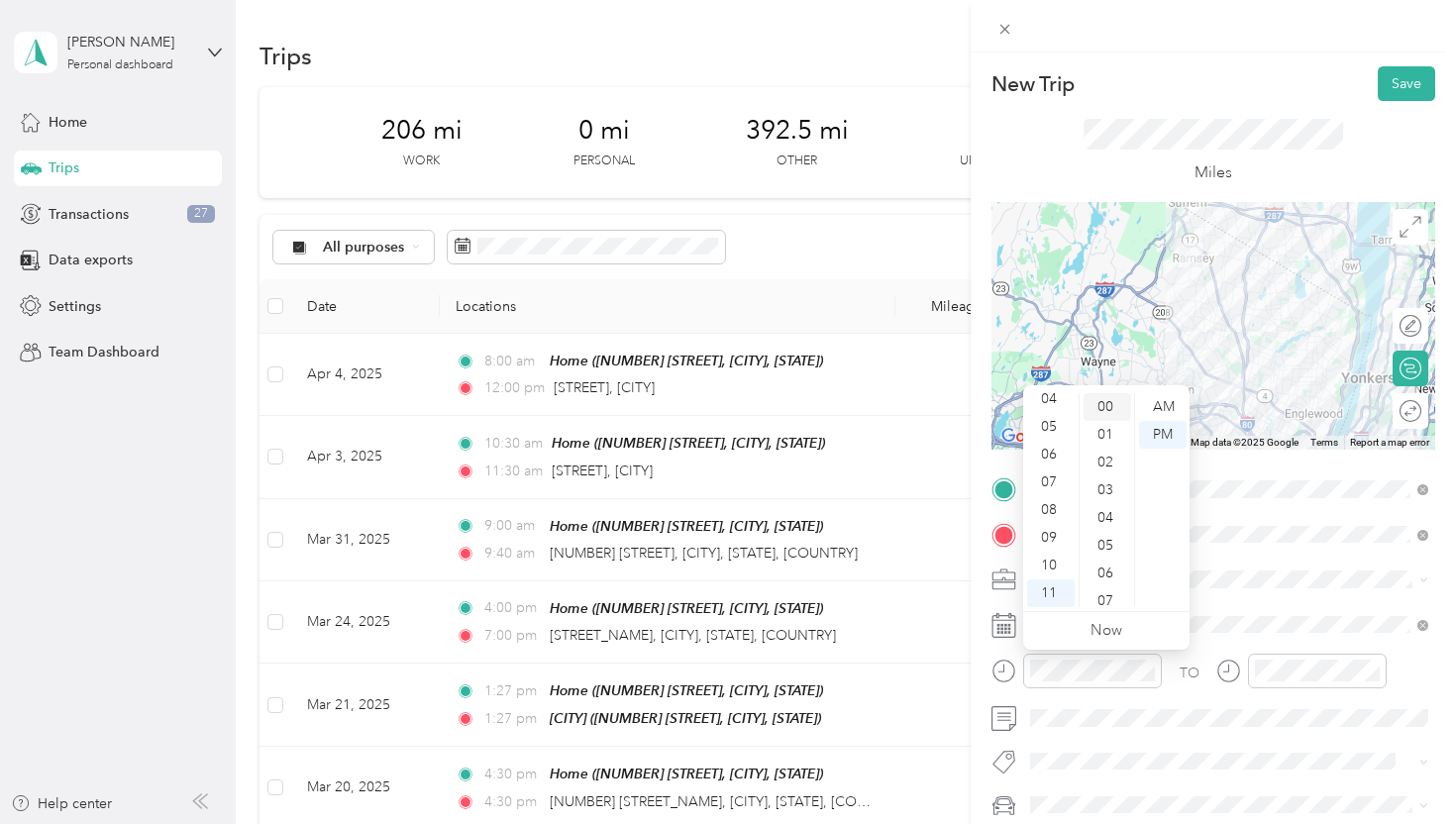 click on "00" at bounding box center [1107, 407] 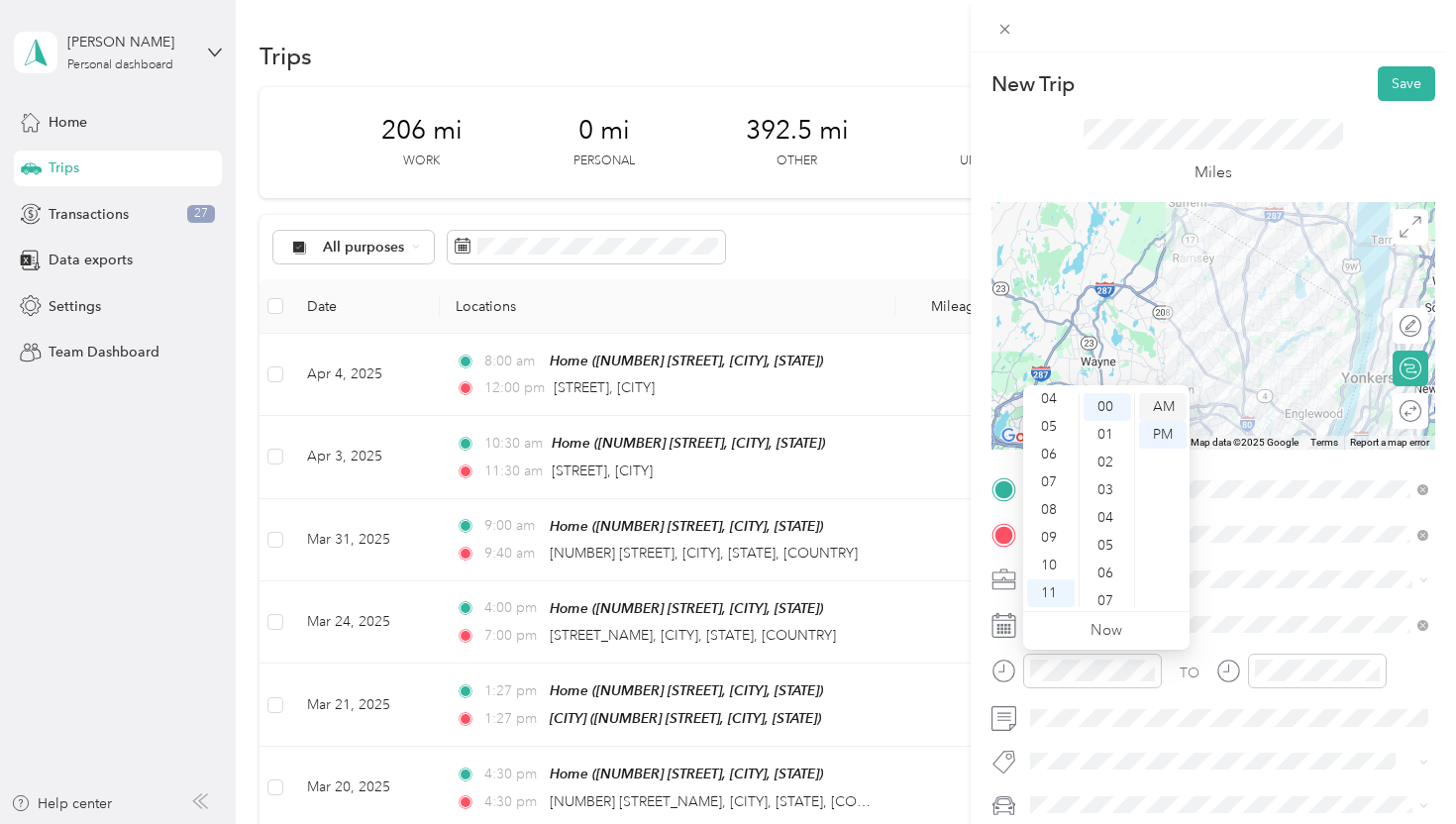 click on "AM" at bounding box center (1163, 407) 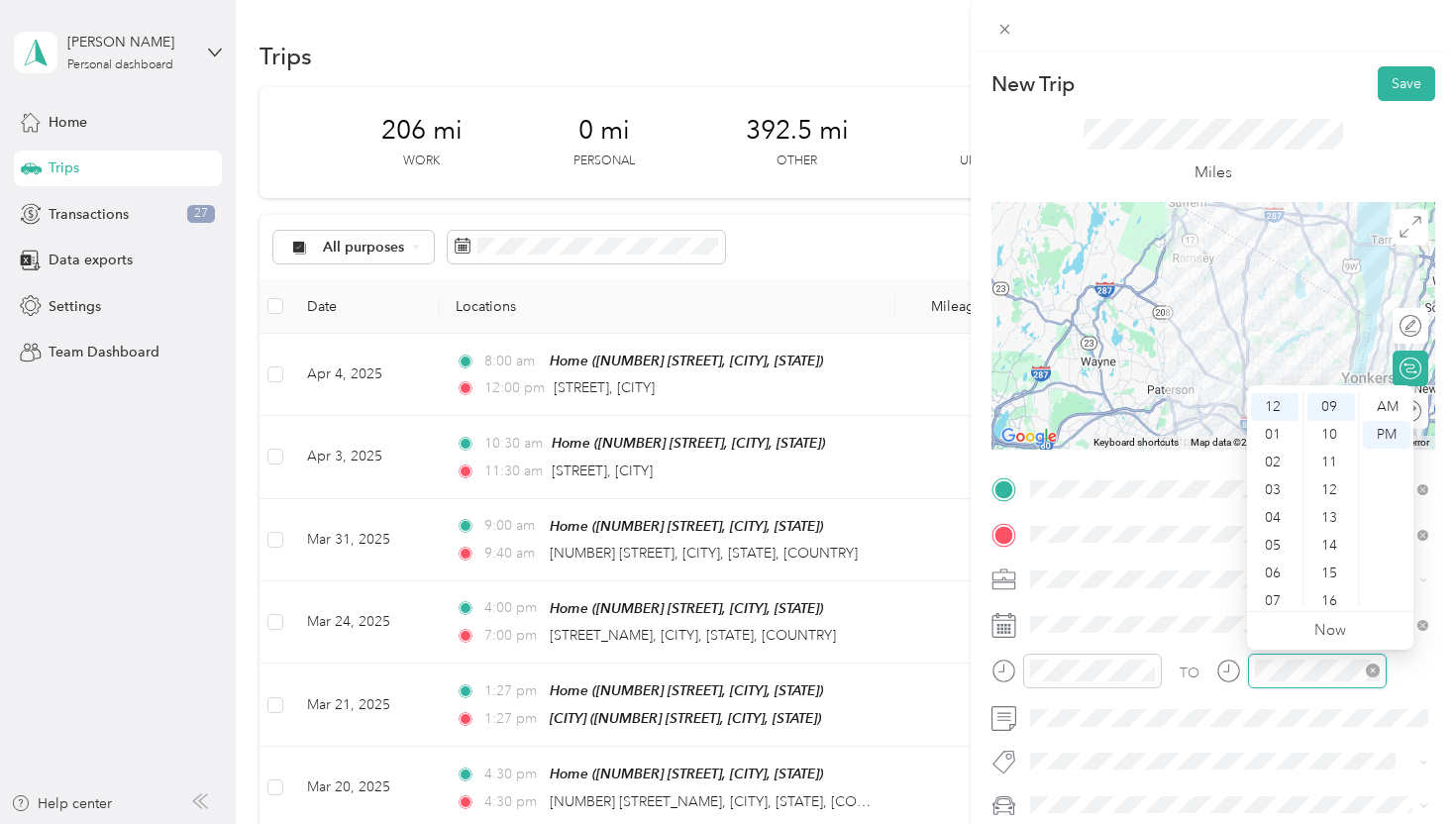 scroll, scrollTop: 250, scrollLeft: 0, axis: vertical 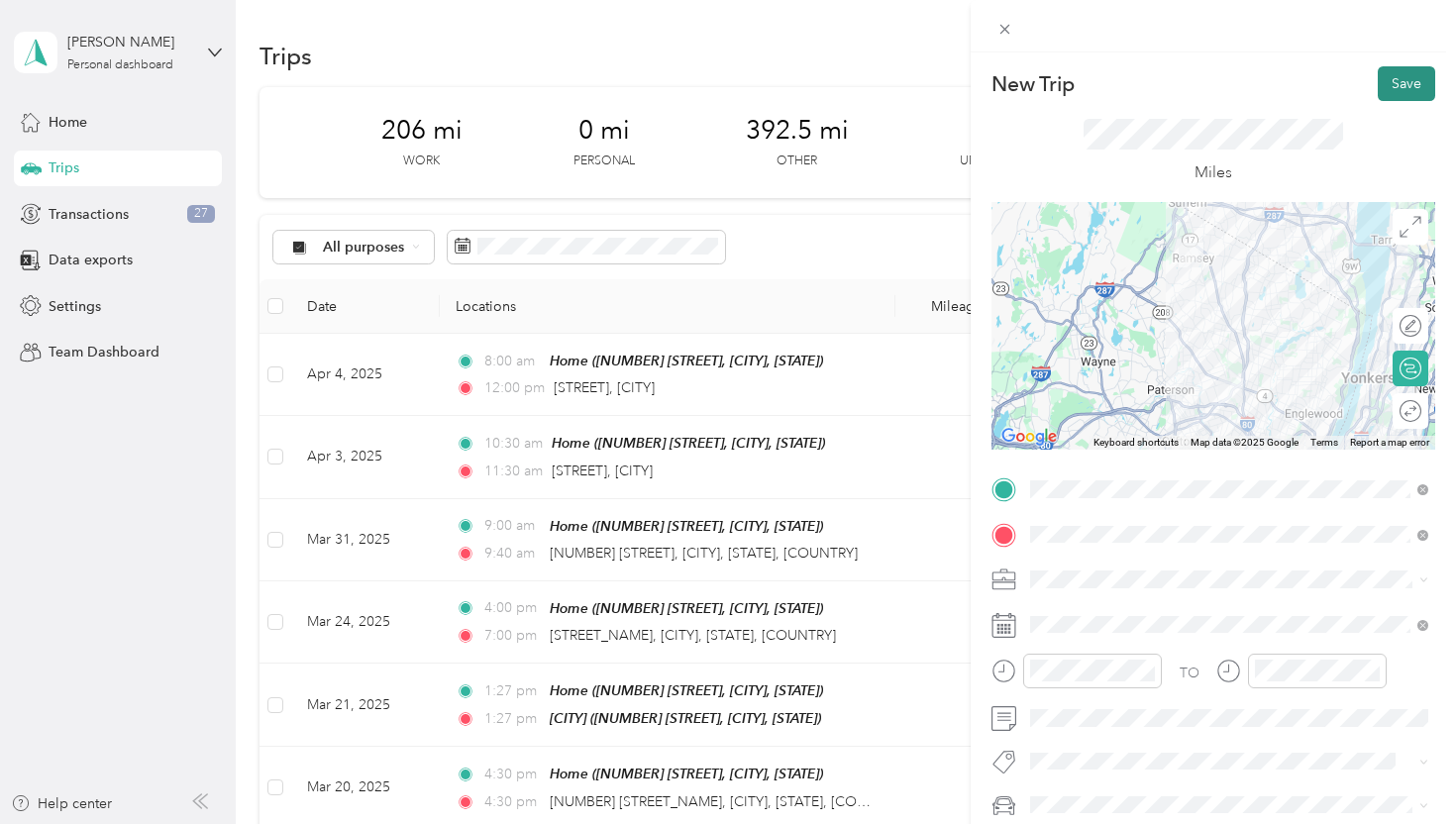 click on "Save" at bounding box center (1406, 83) 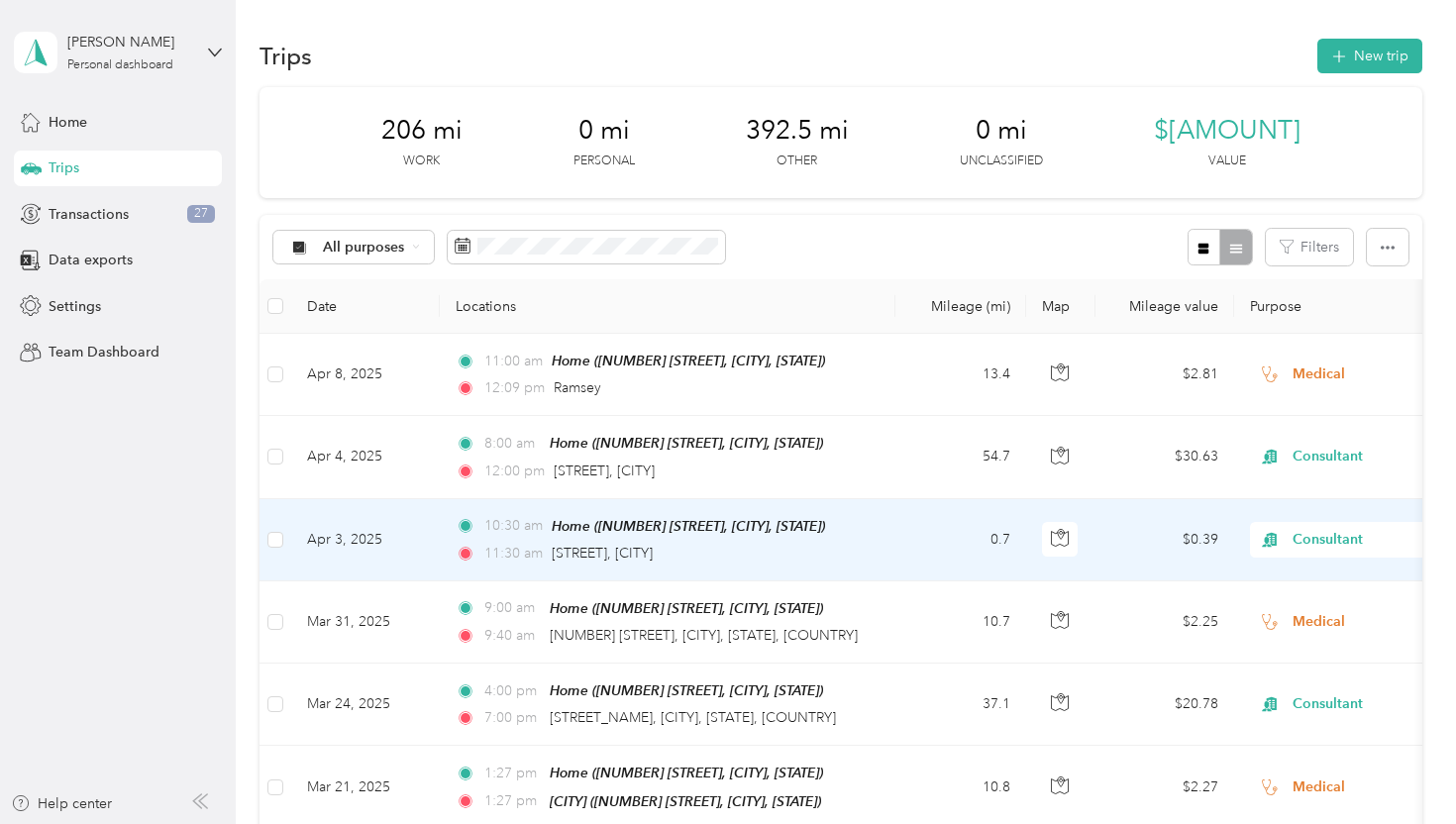 click on "Consultant" at bounding box center (1383, 540) 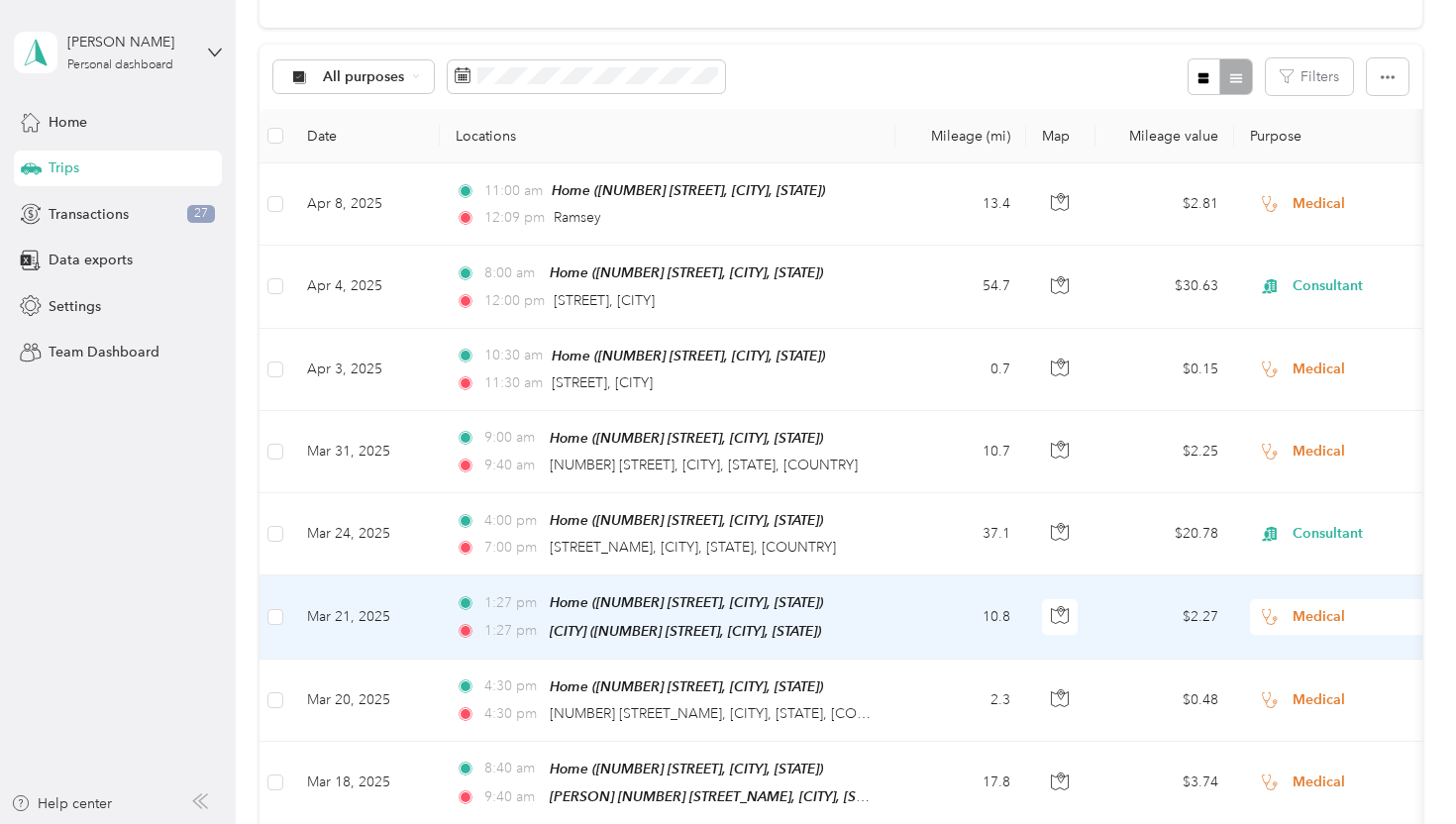 scroll, scrollTop: 0, scrollLeft: 0, axis: both 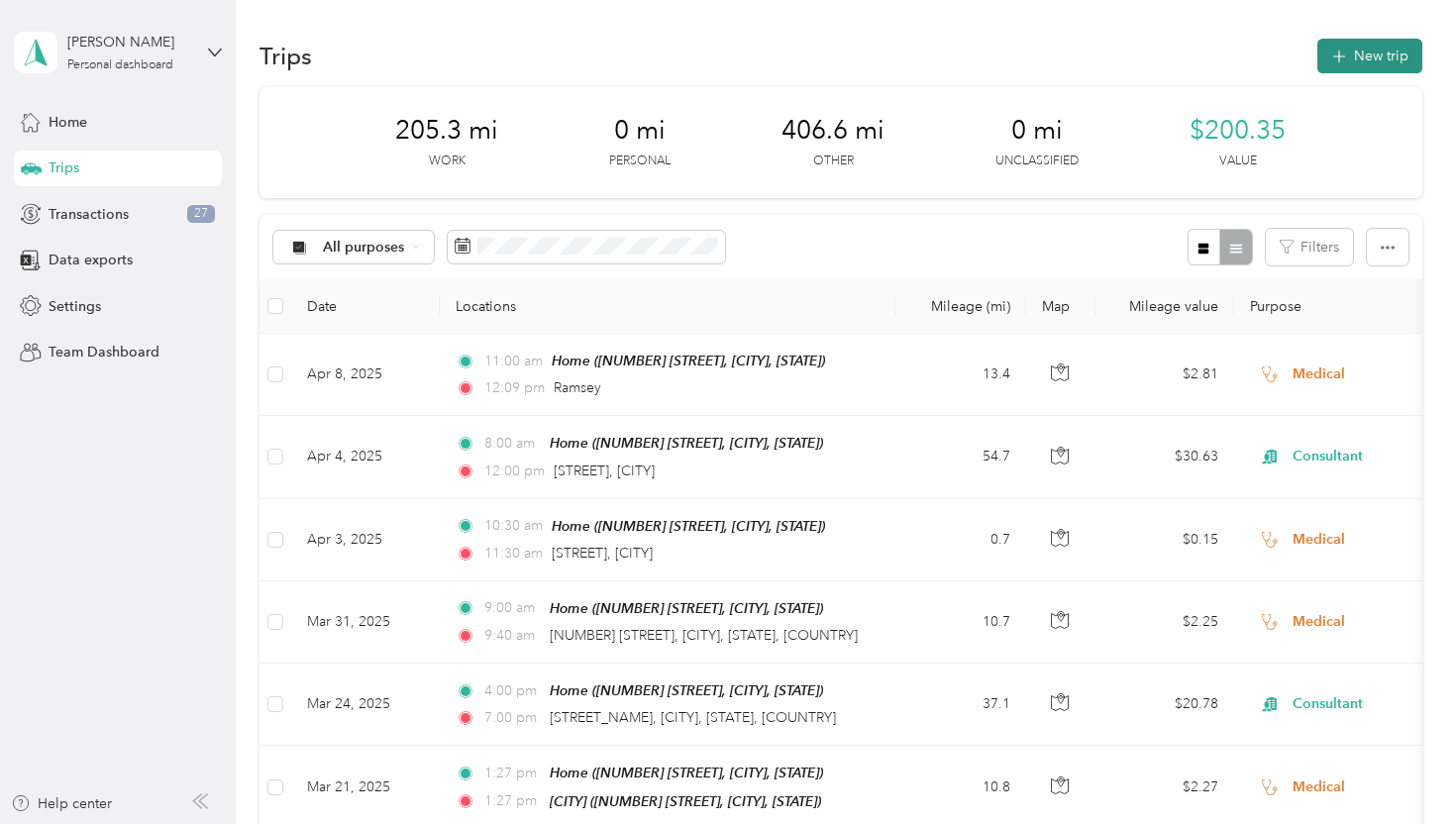 click on "New trip" at bounding box center (1370, 55) 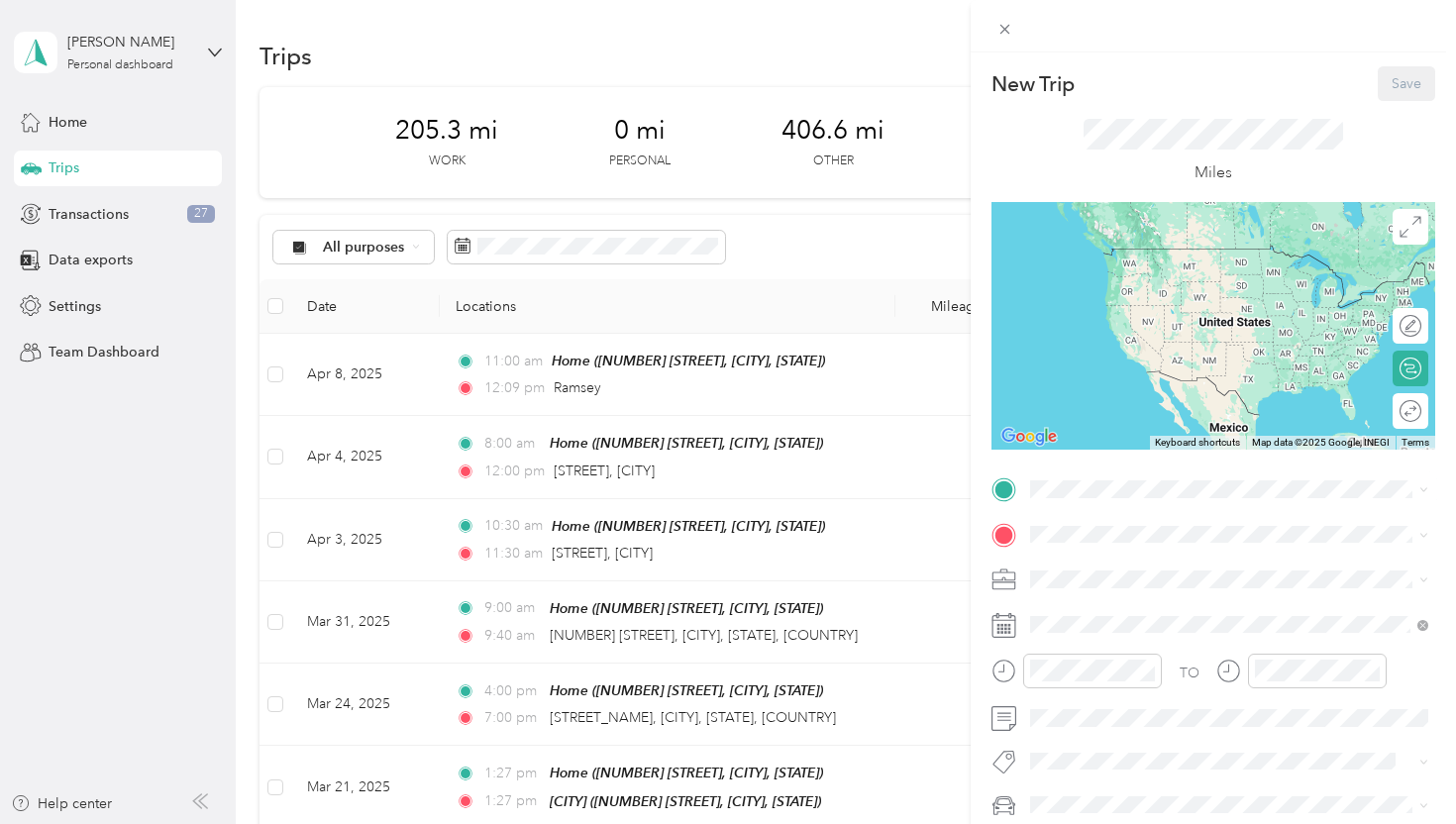 click on "Home" at bounding box center (1087, 558) 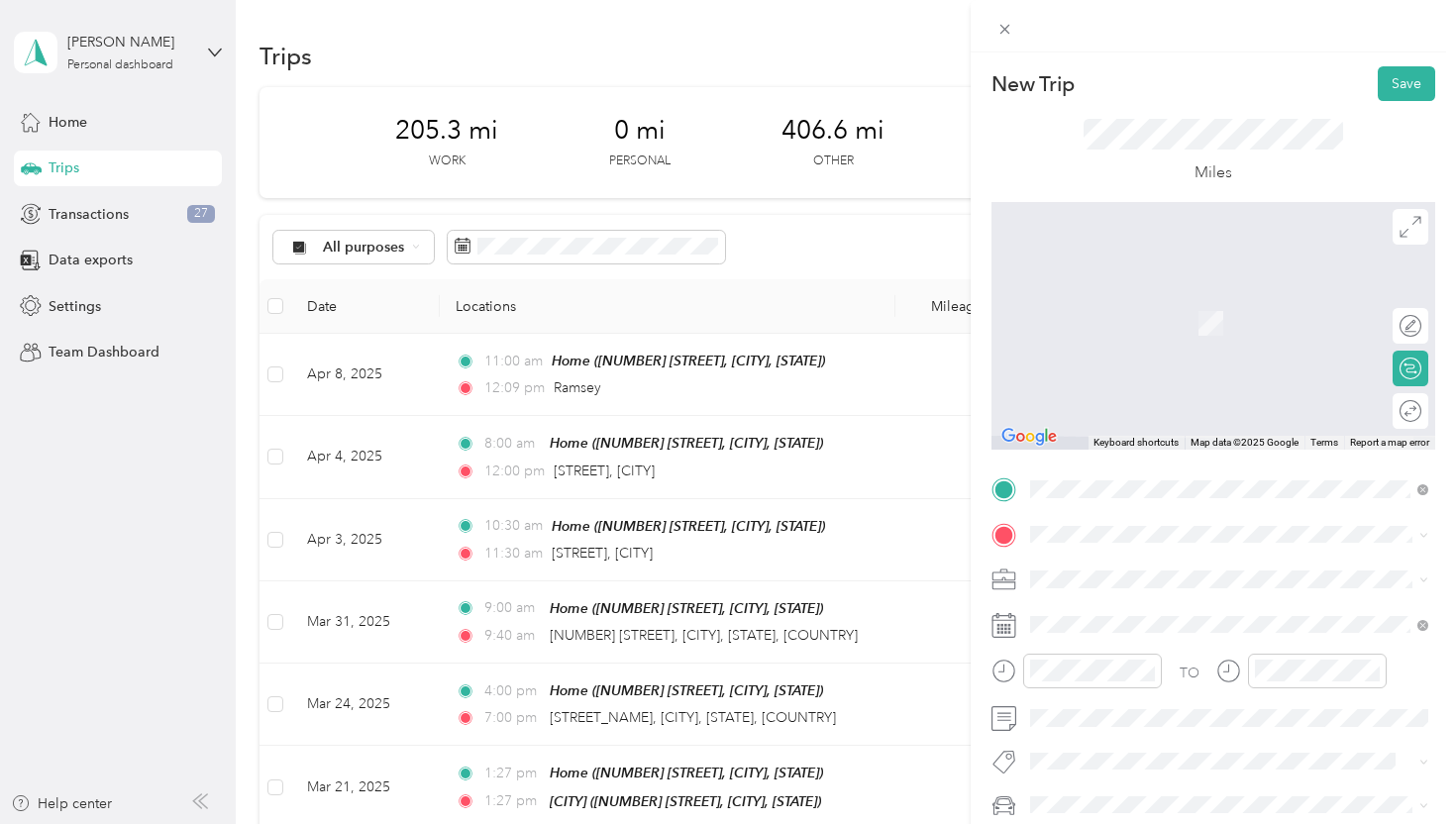 click on "[CITY], [STATE], [COUNTRY]" at bounding box center (1155, 661) 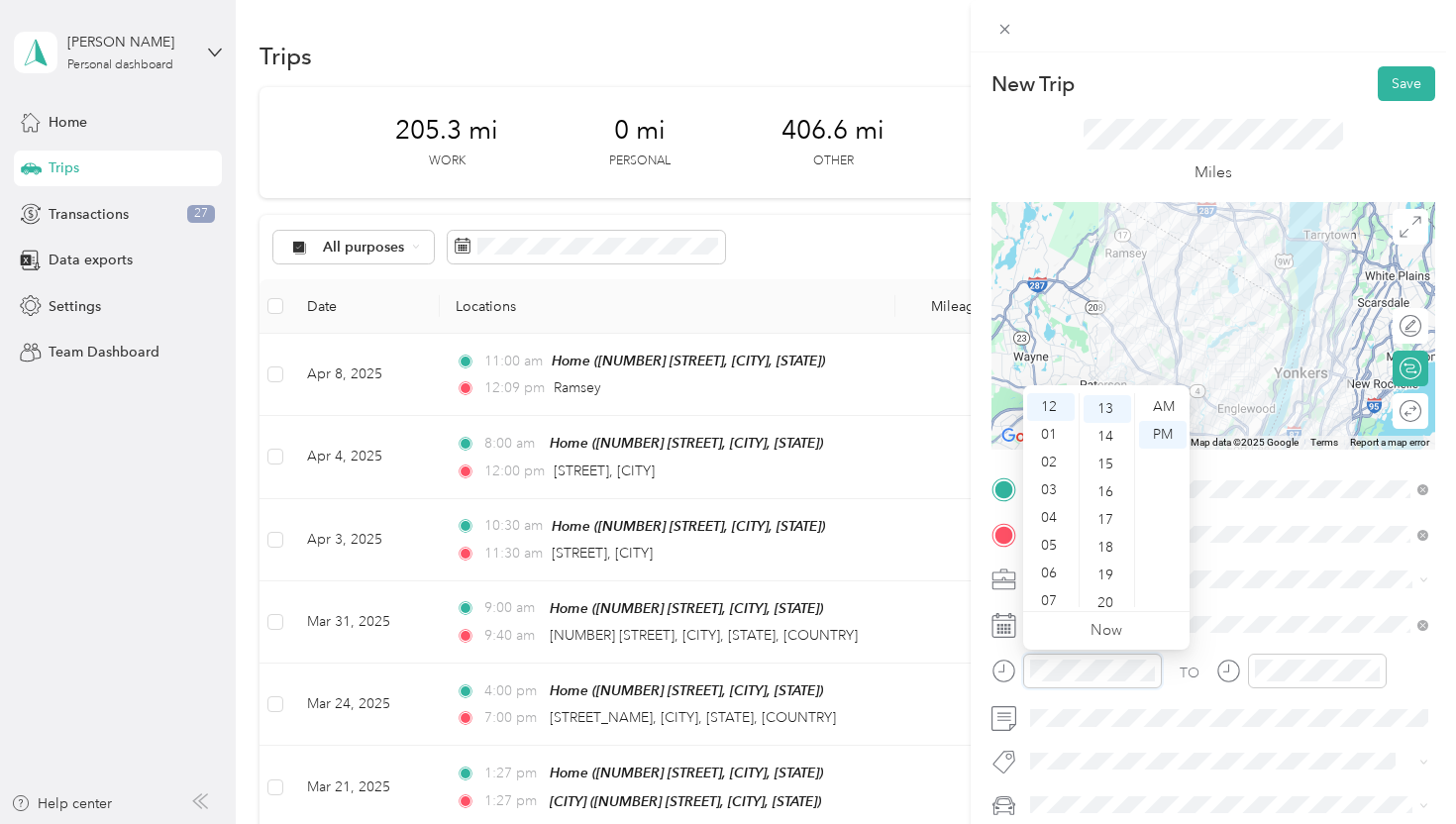 scroll, scrollTop: 360, scrollLeft: 0, axis: vertical 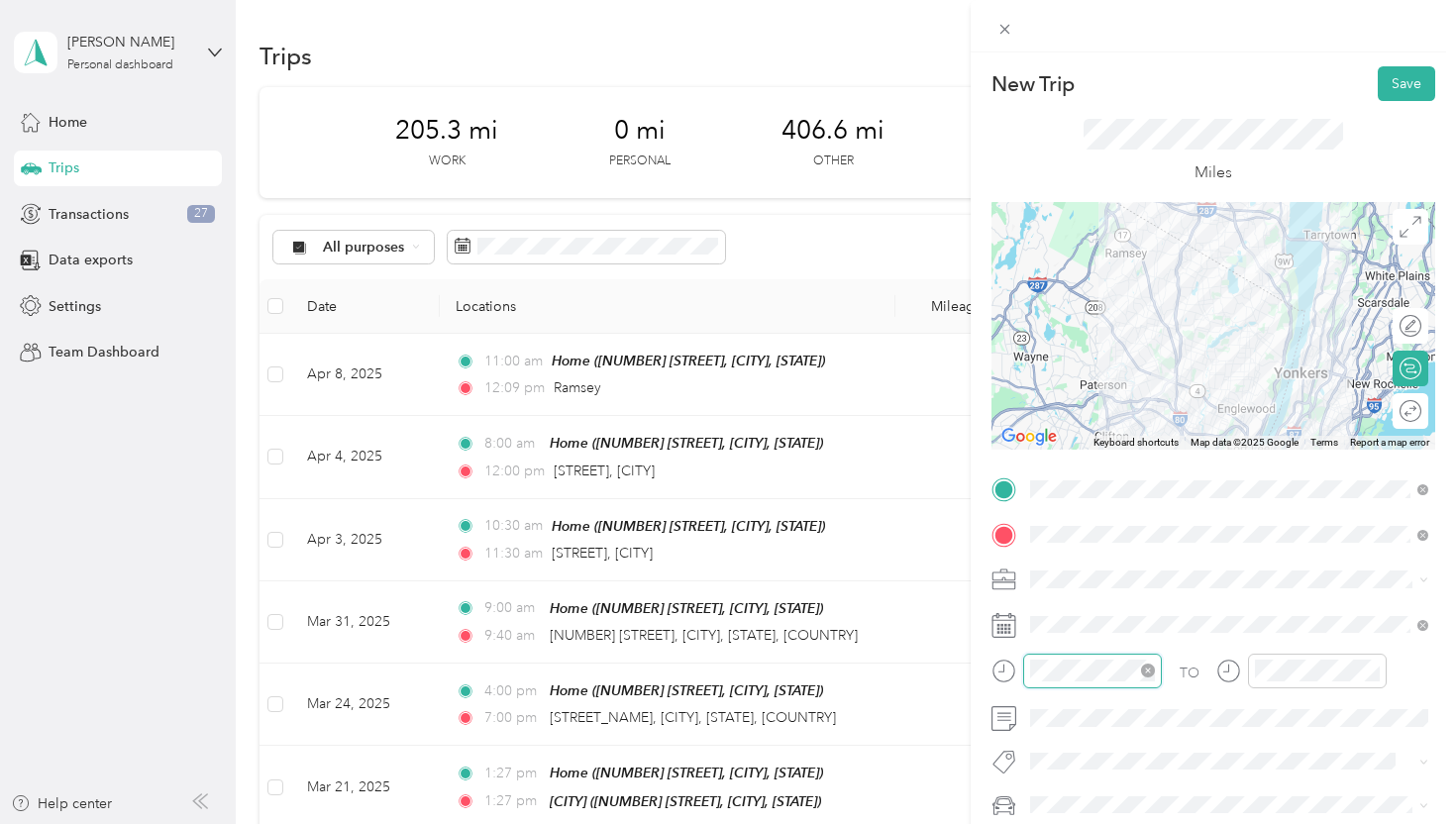 click at bounding box center [1092, 670] 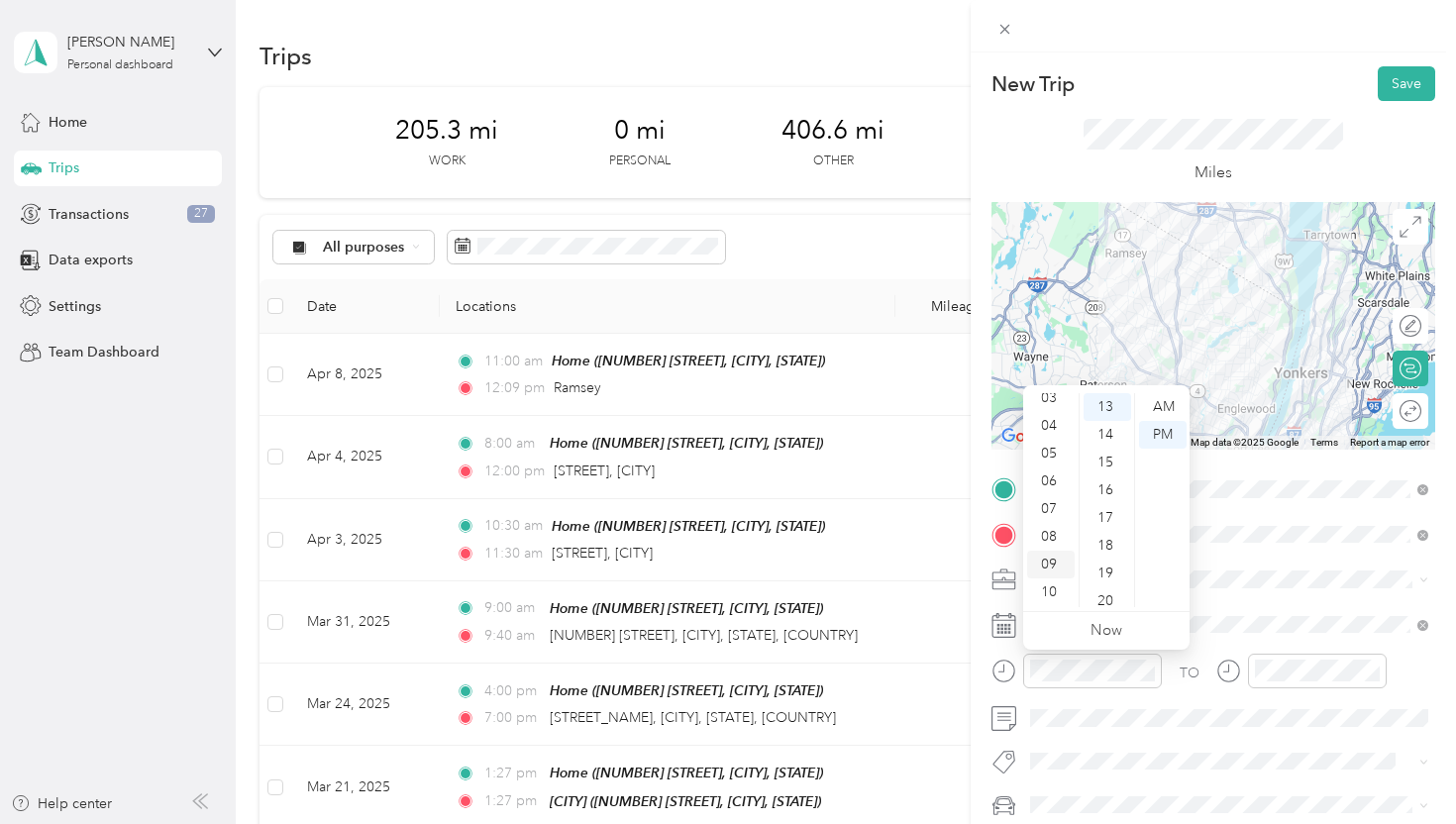 click on "09" at bounding box center (1051, 565) 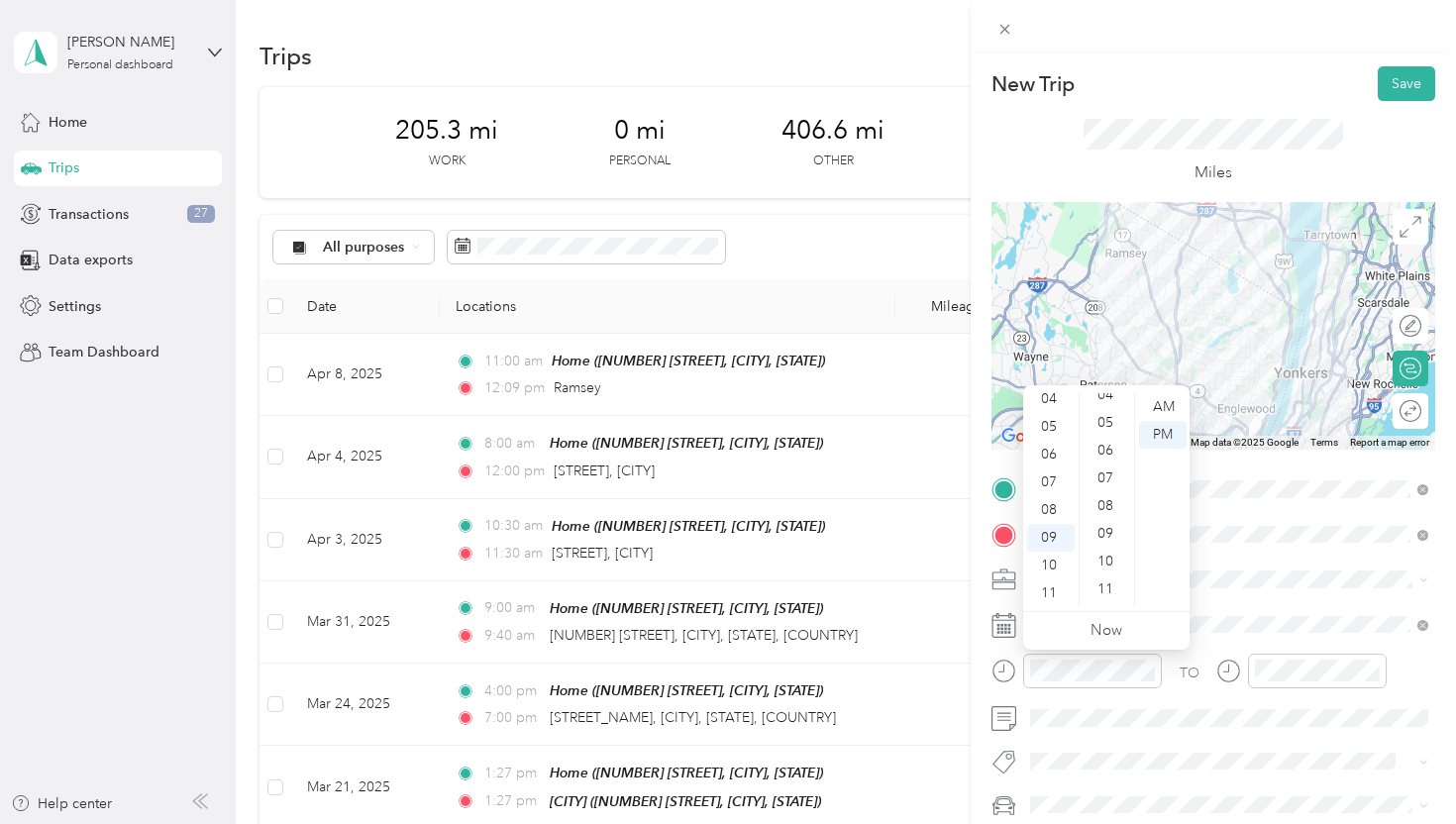 scroll, scrollTop: 0, scrollLeft: 0, axis: both 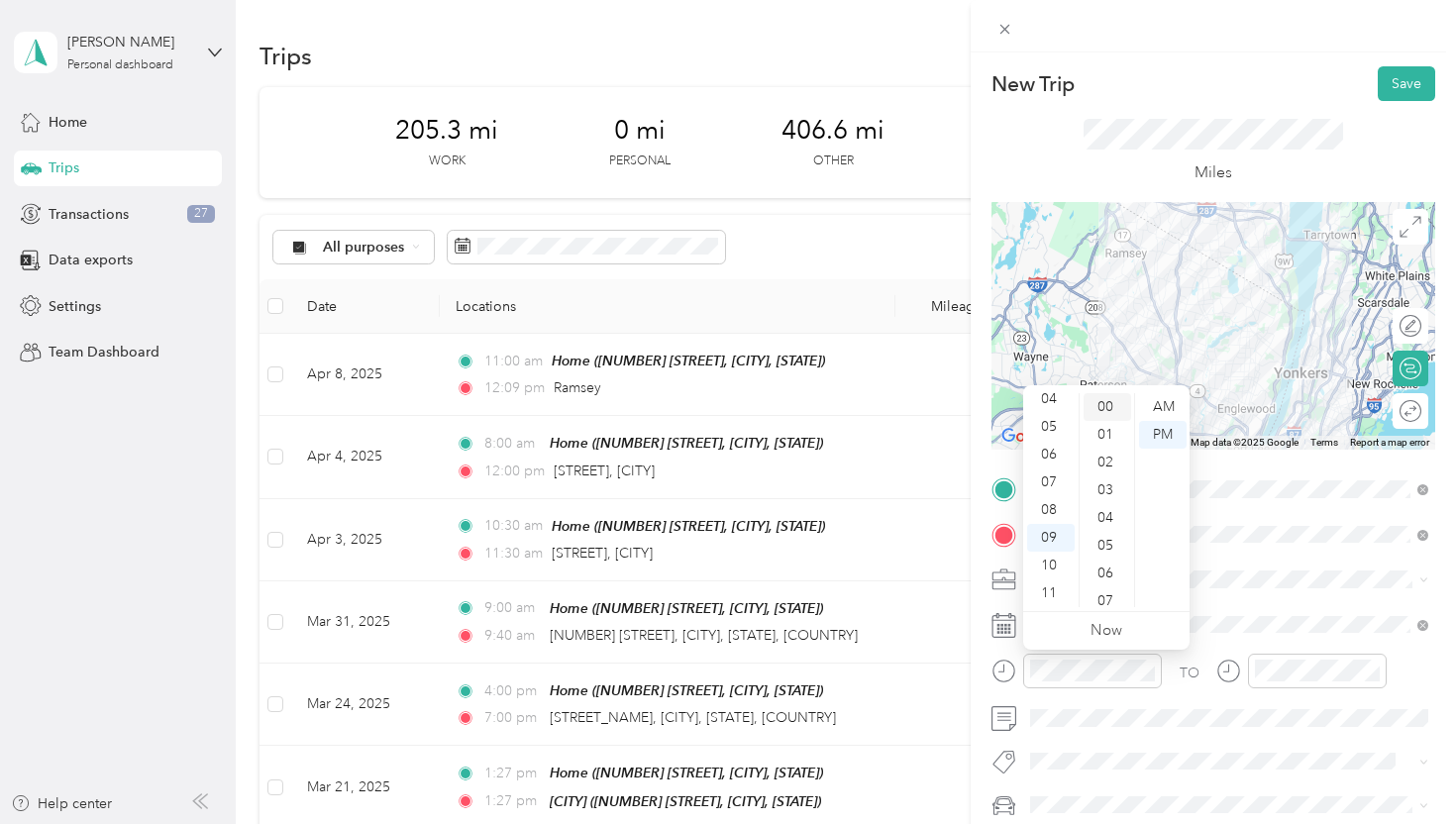 click on "00" at bounding box center (1107, 407) 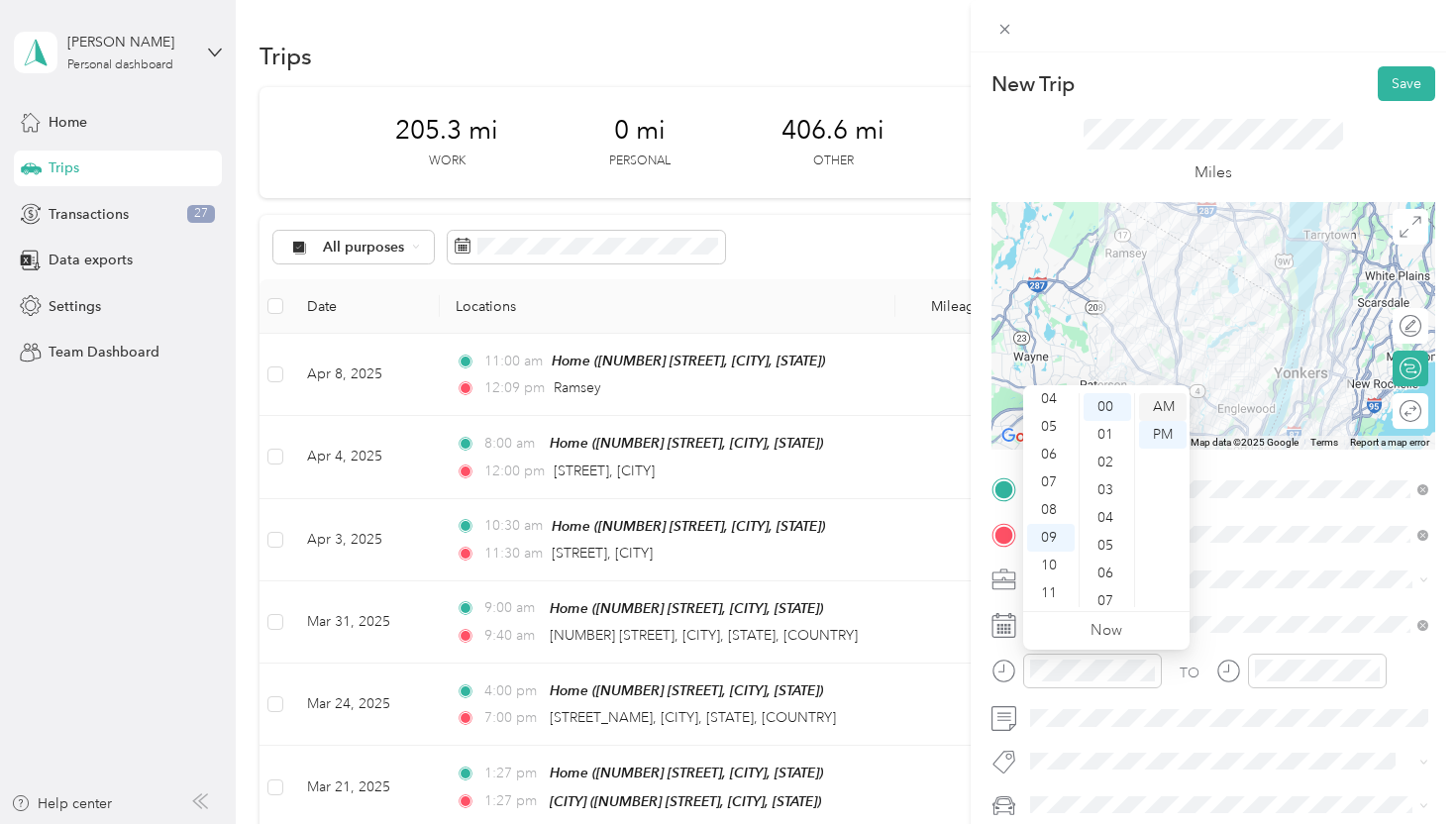 click on "AM" at bounding box center (1163, 407) 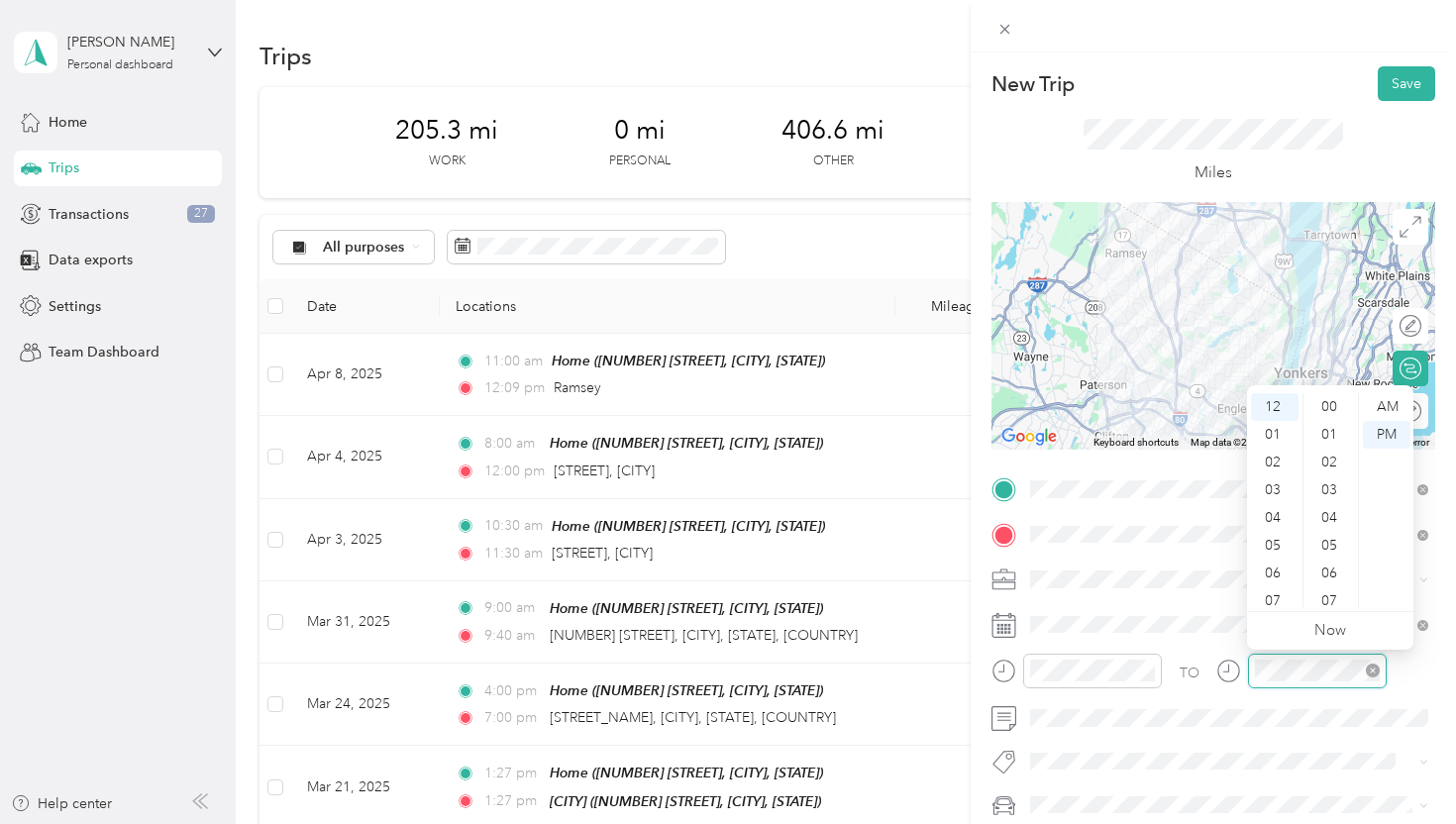 scroll, scrollTop: 360, scrollLeft: 0, axis: vertical 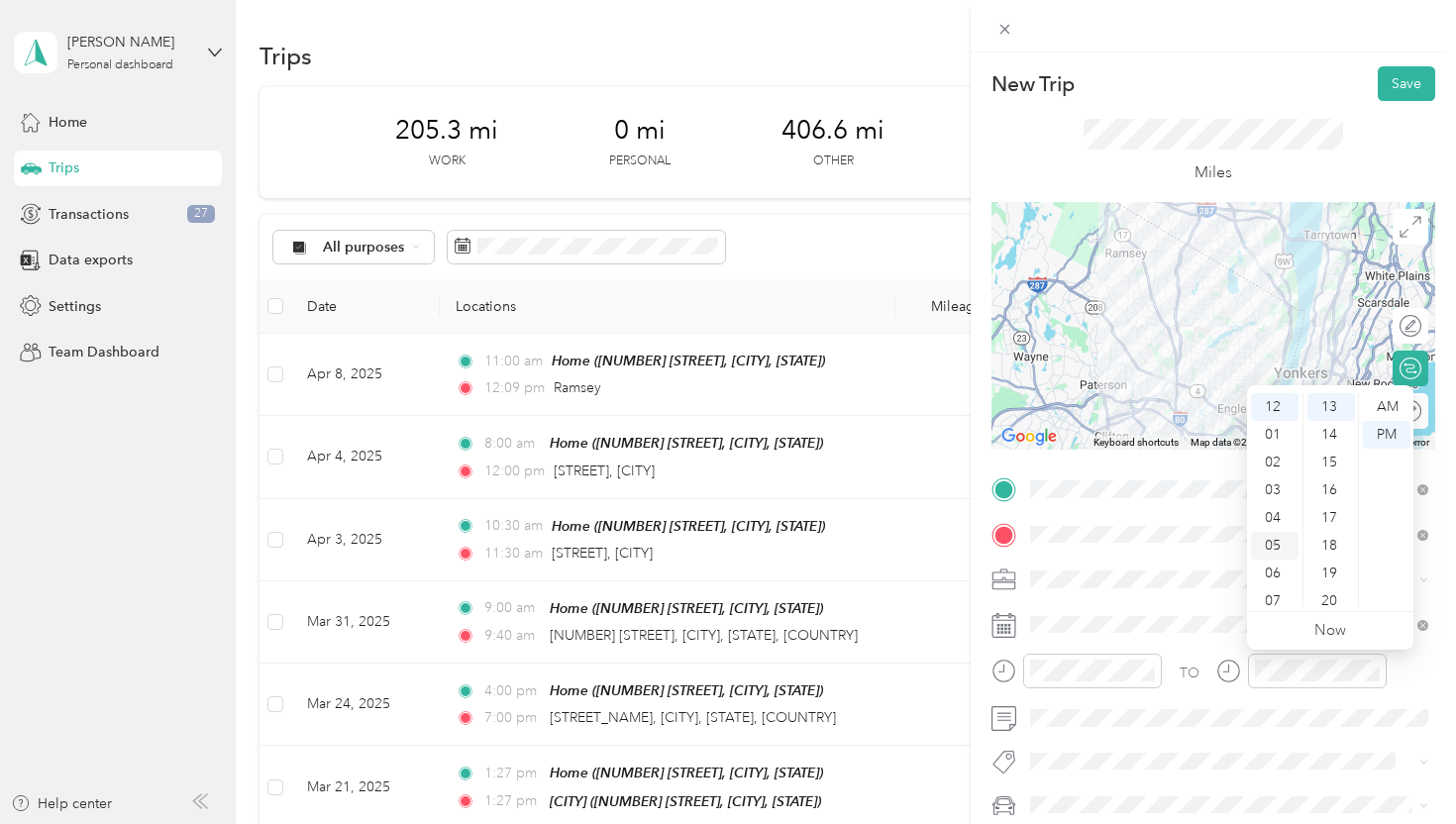 click on "05" at bounding box center [1275, 546] 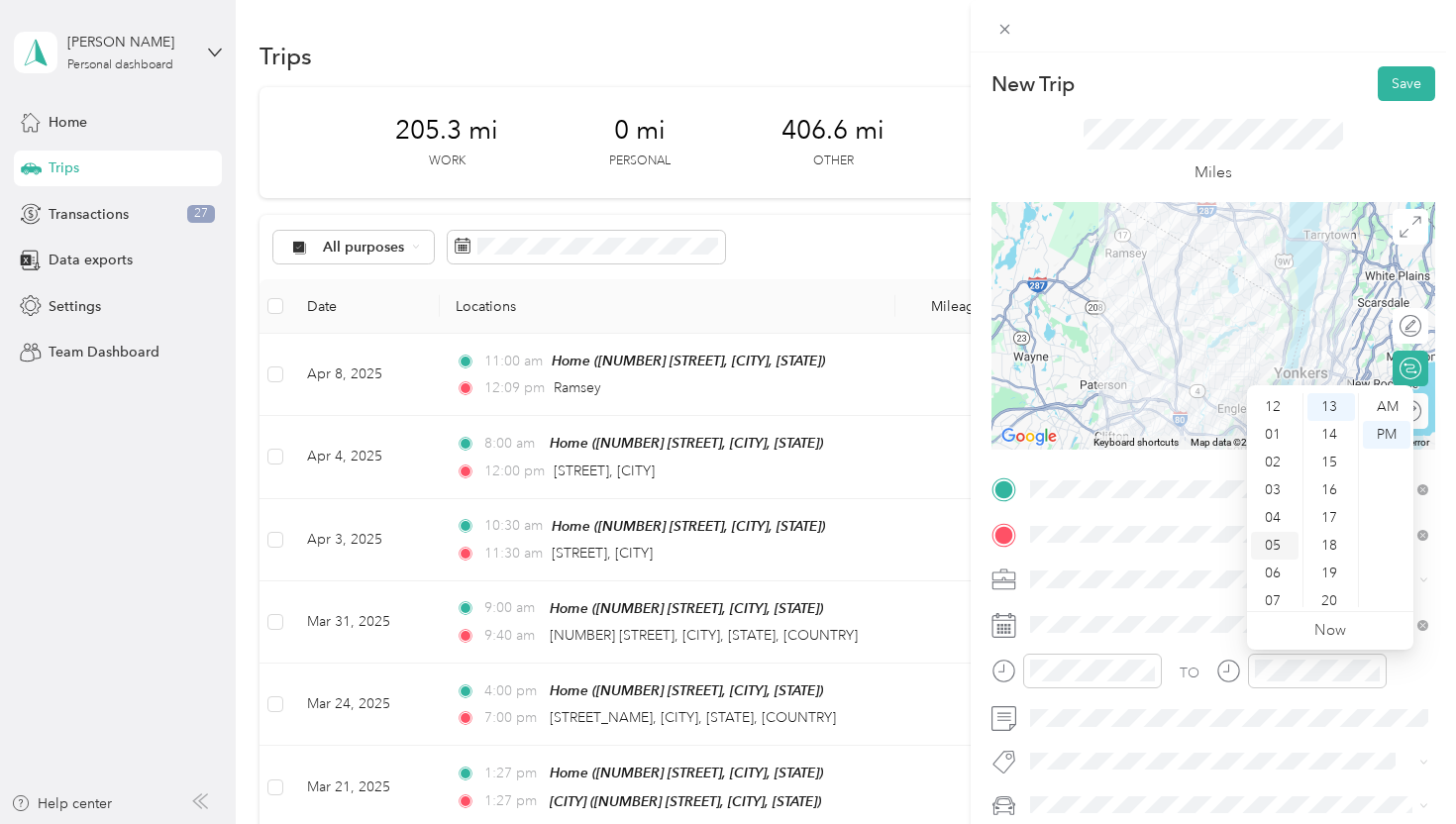 scroll, scrollTop: 119, scrollLeft: 0, axis: vertical 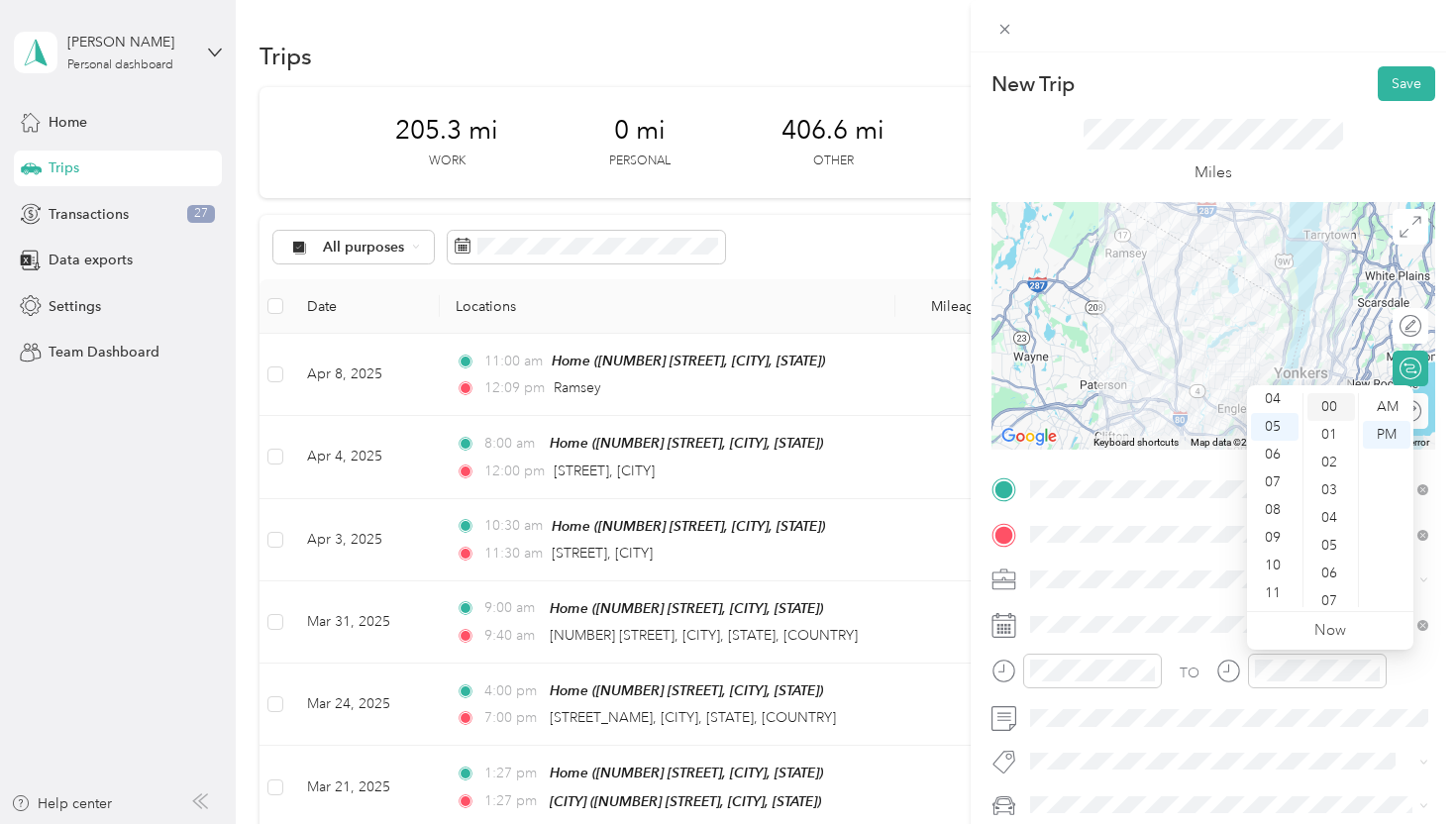 click on "00" at bounding box center [1331, 407] 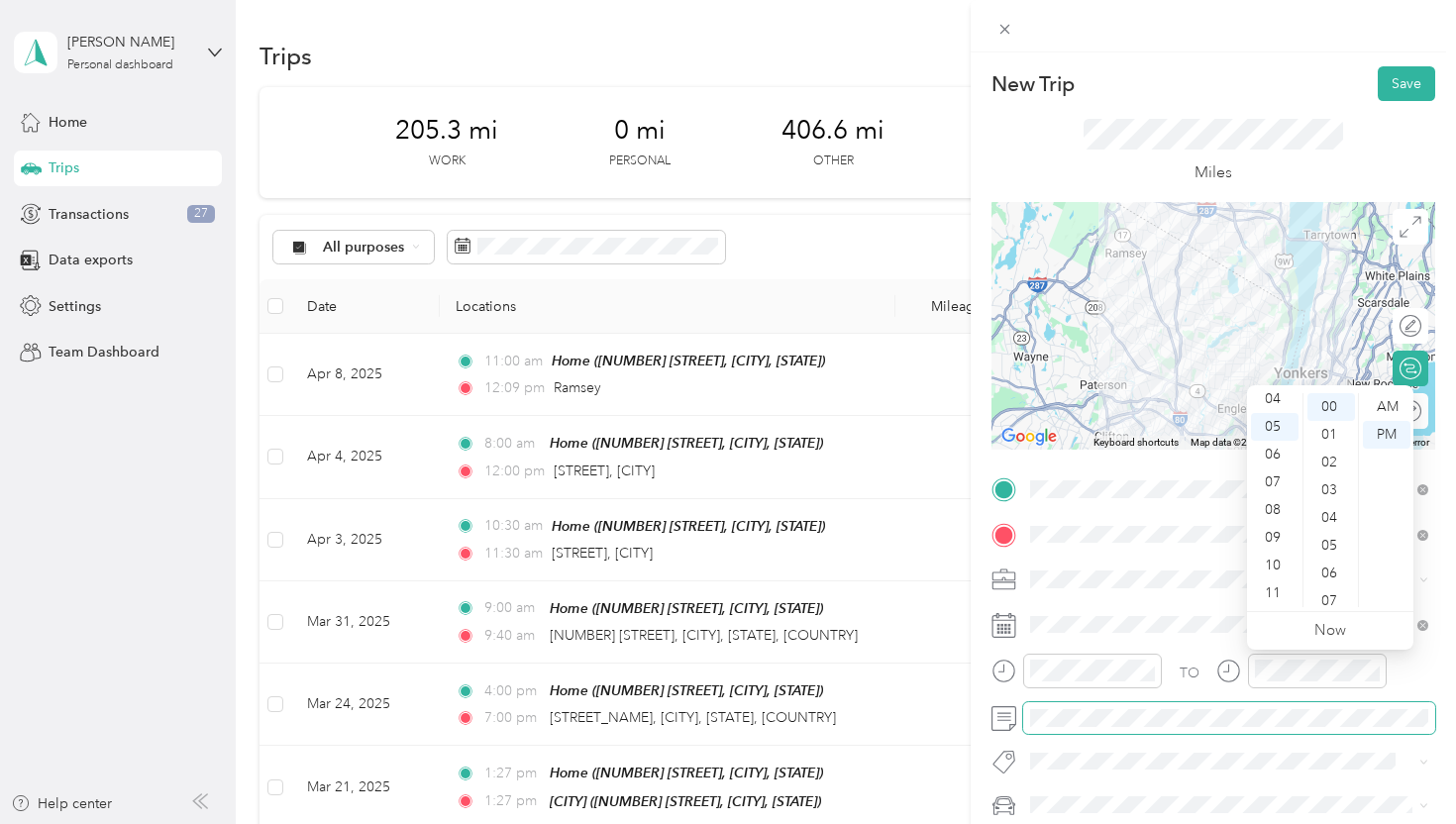 click at bounding box center [1229, 718] 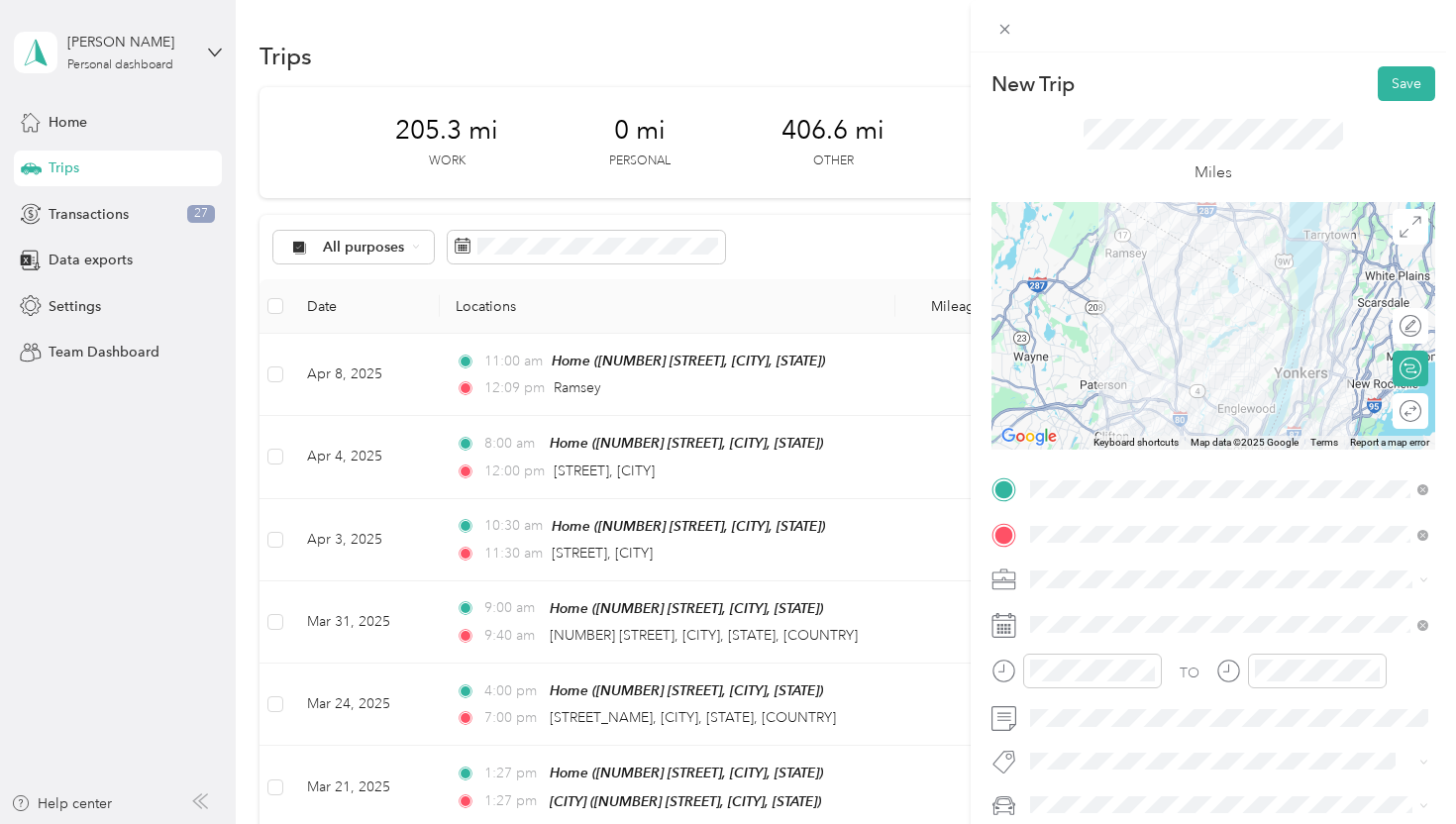 click on "Consultant" at bounding box center (1229, 396) 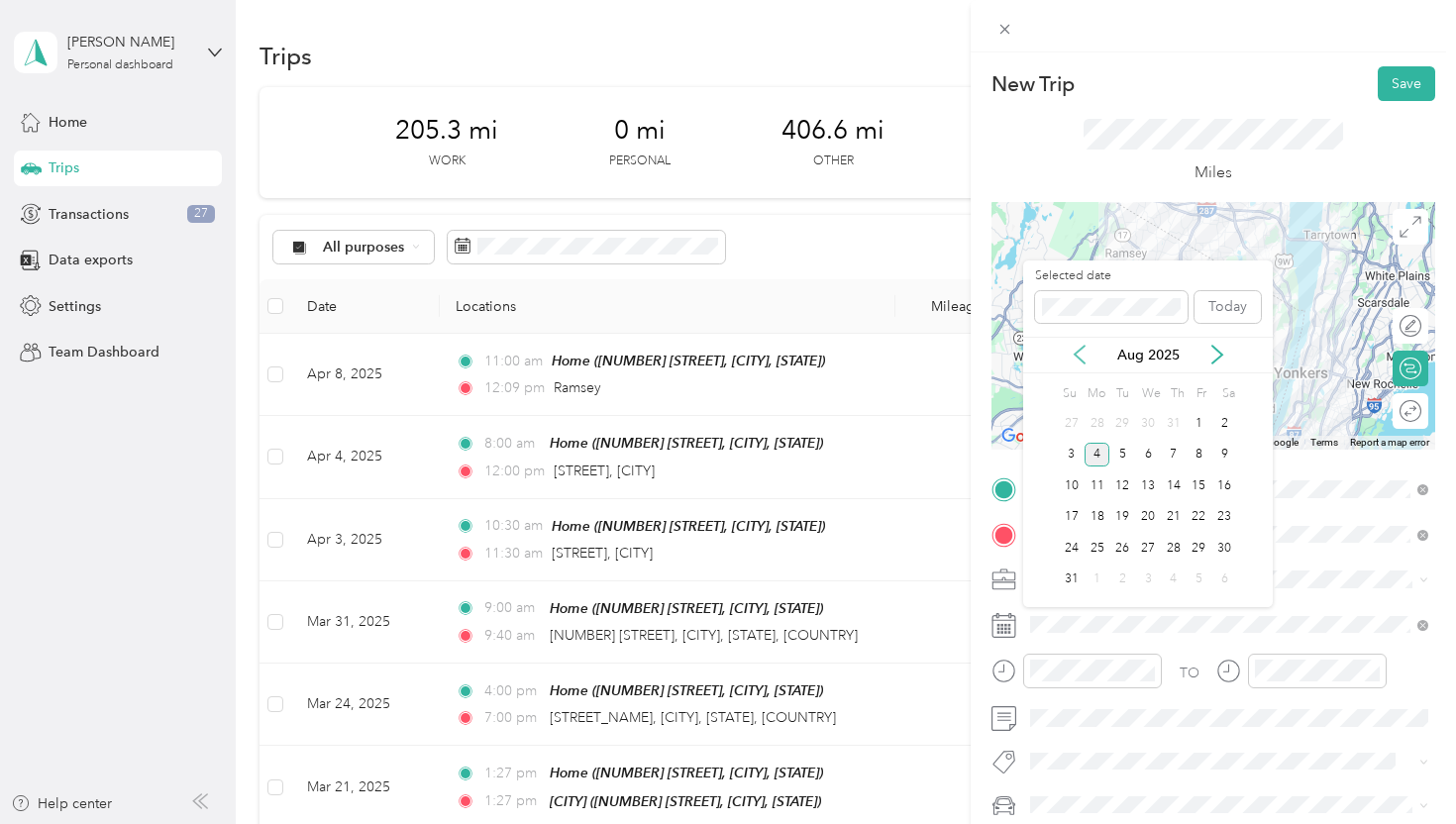 click 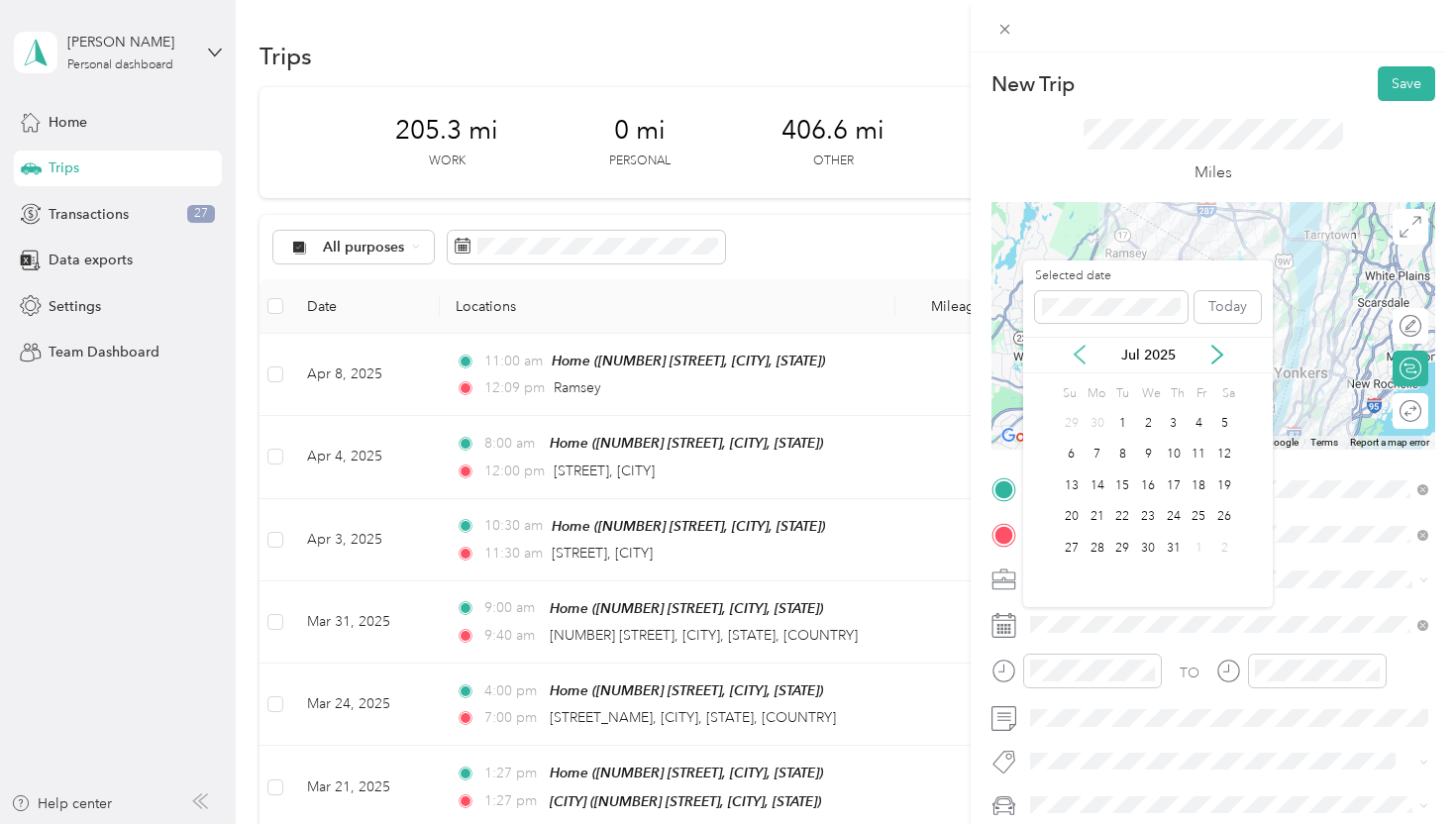 click 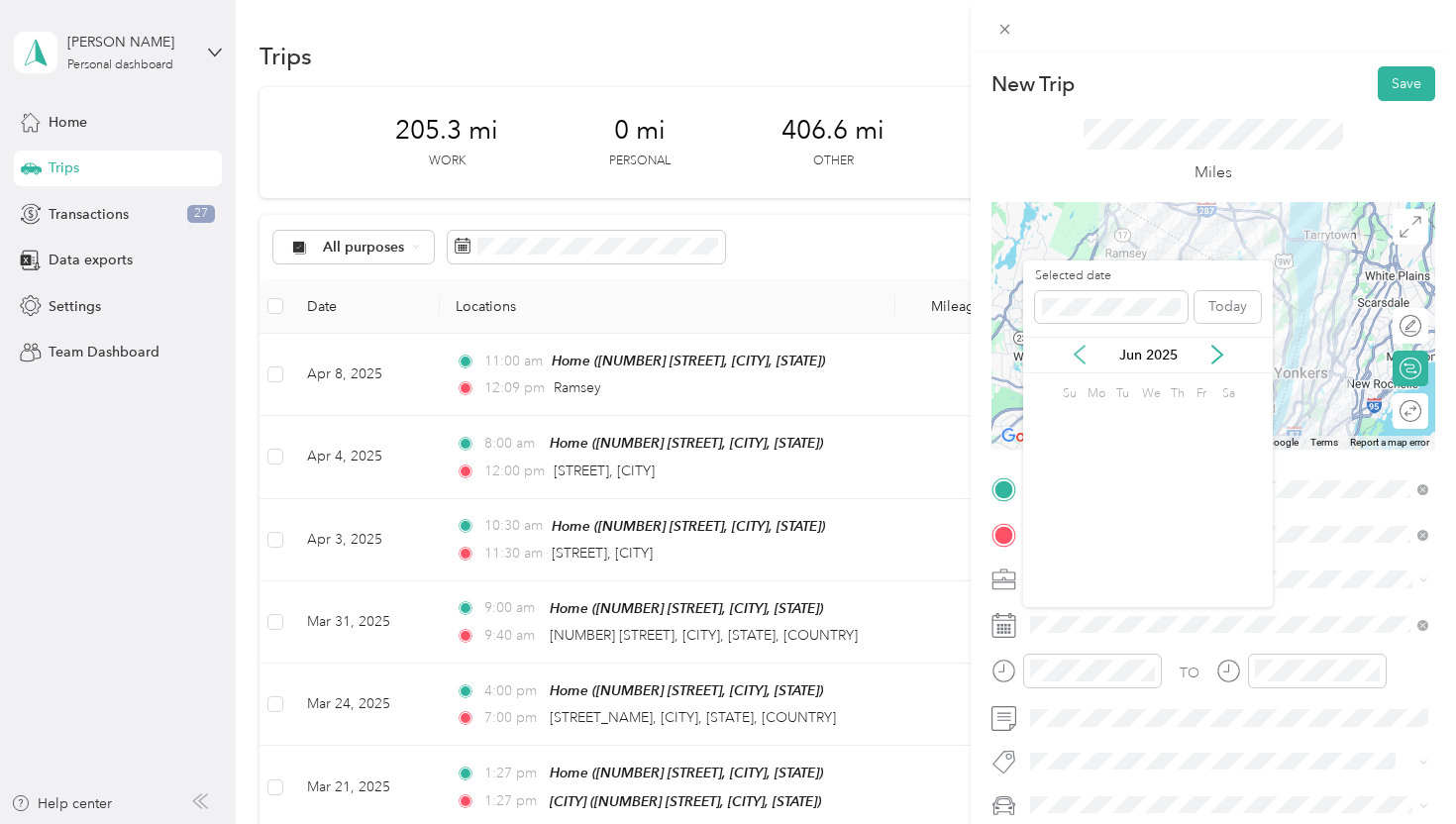 click 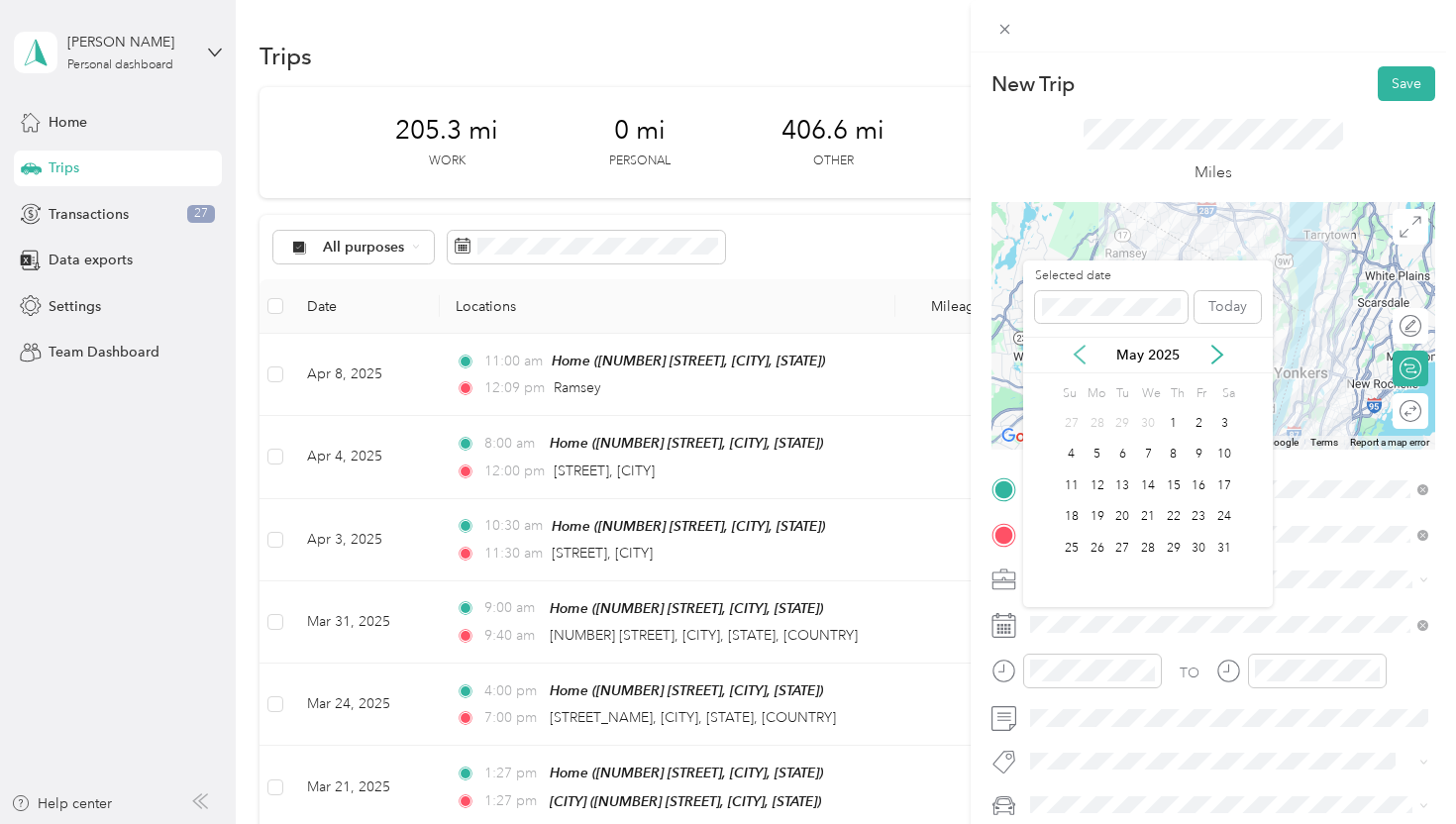 click 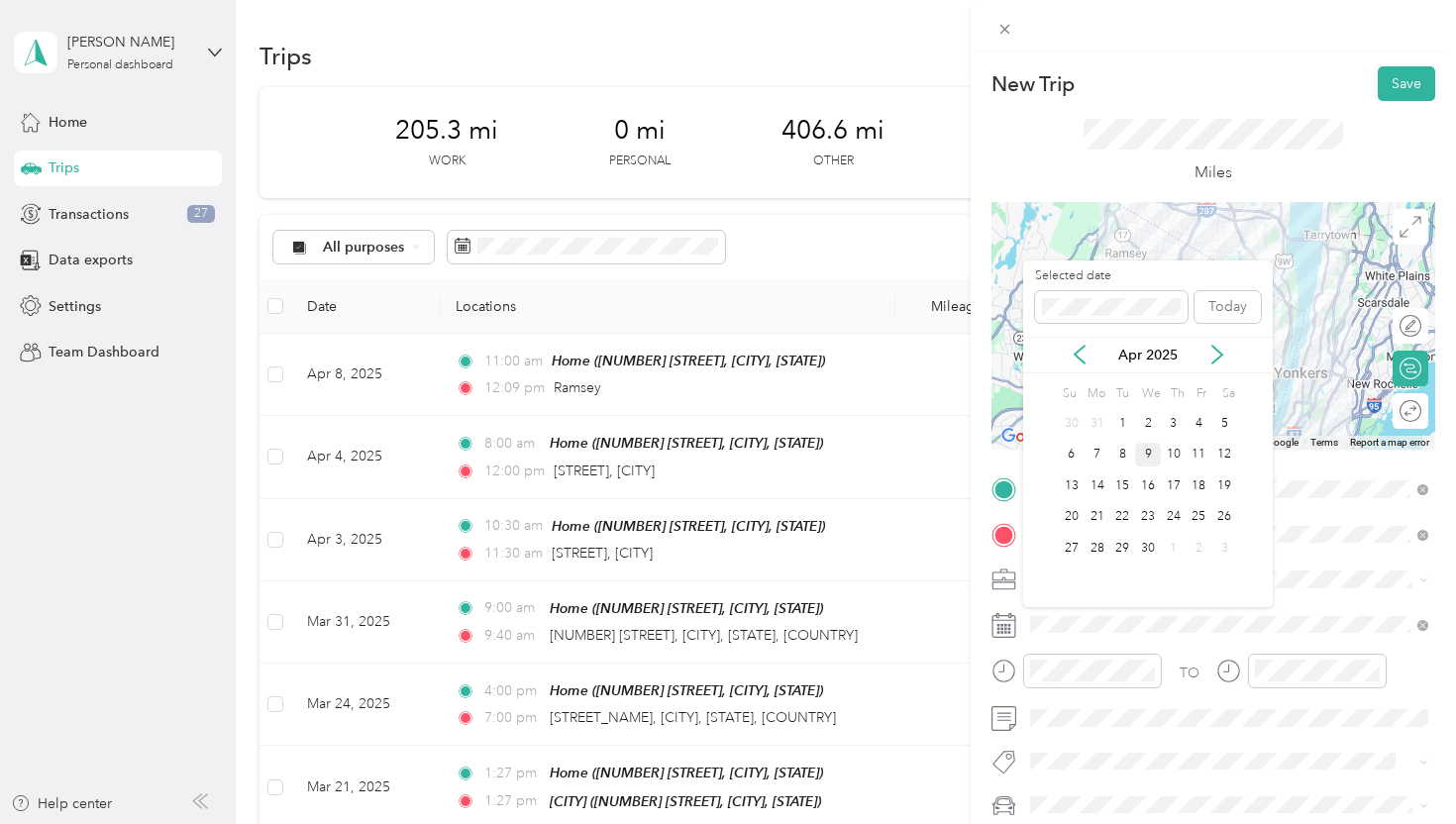 click on "9" at bounding box center (1148, 455) 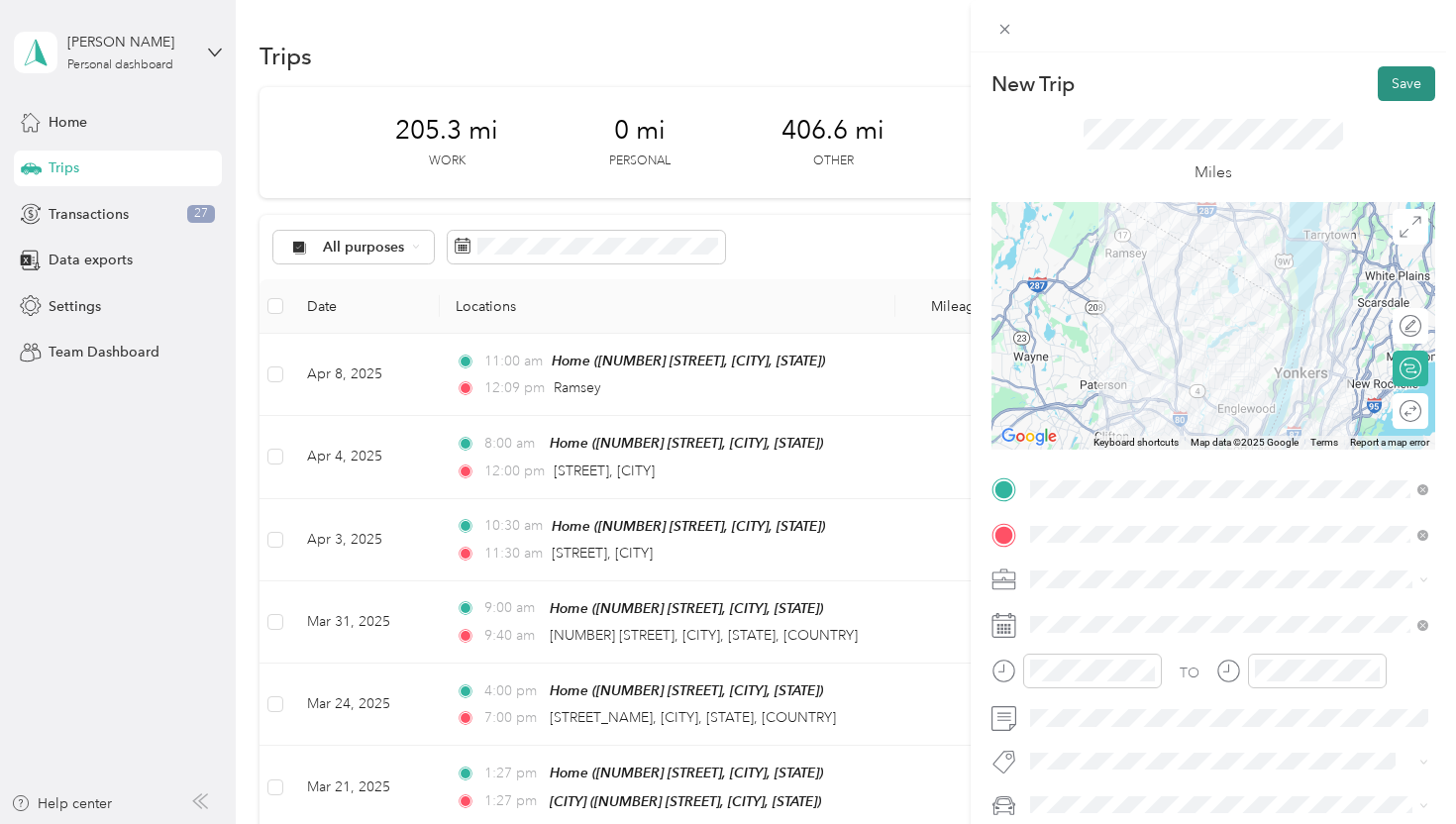 click on "Save" at bounding box center (1406, 83) 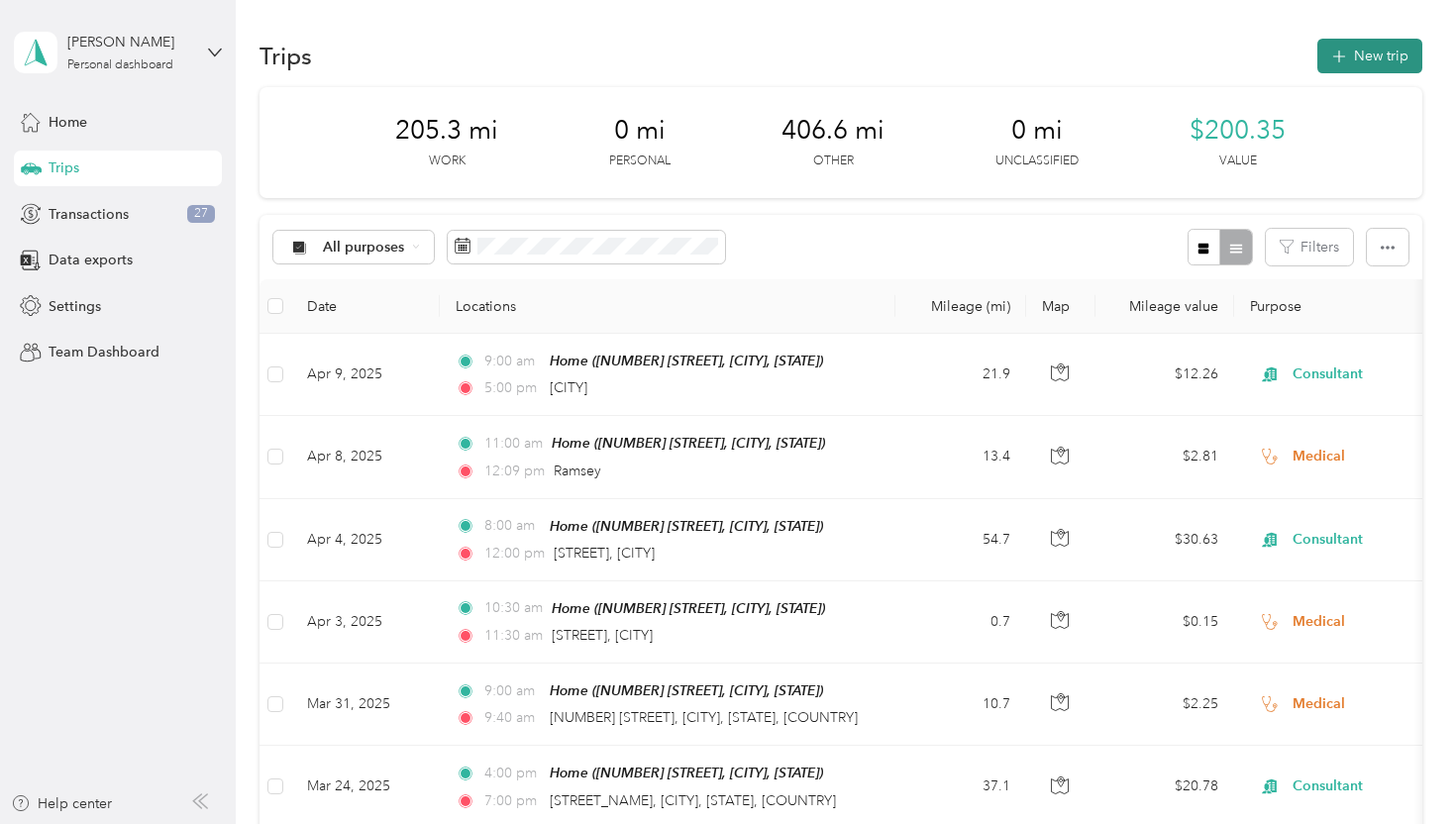 click on "New trip" at bounding box center (1370, 55) 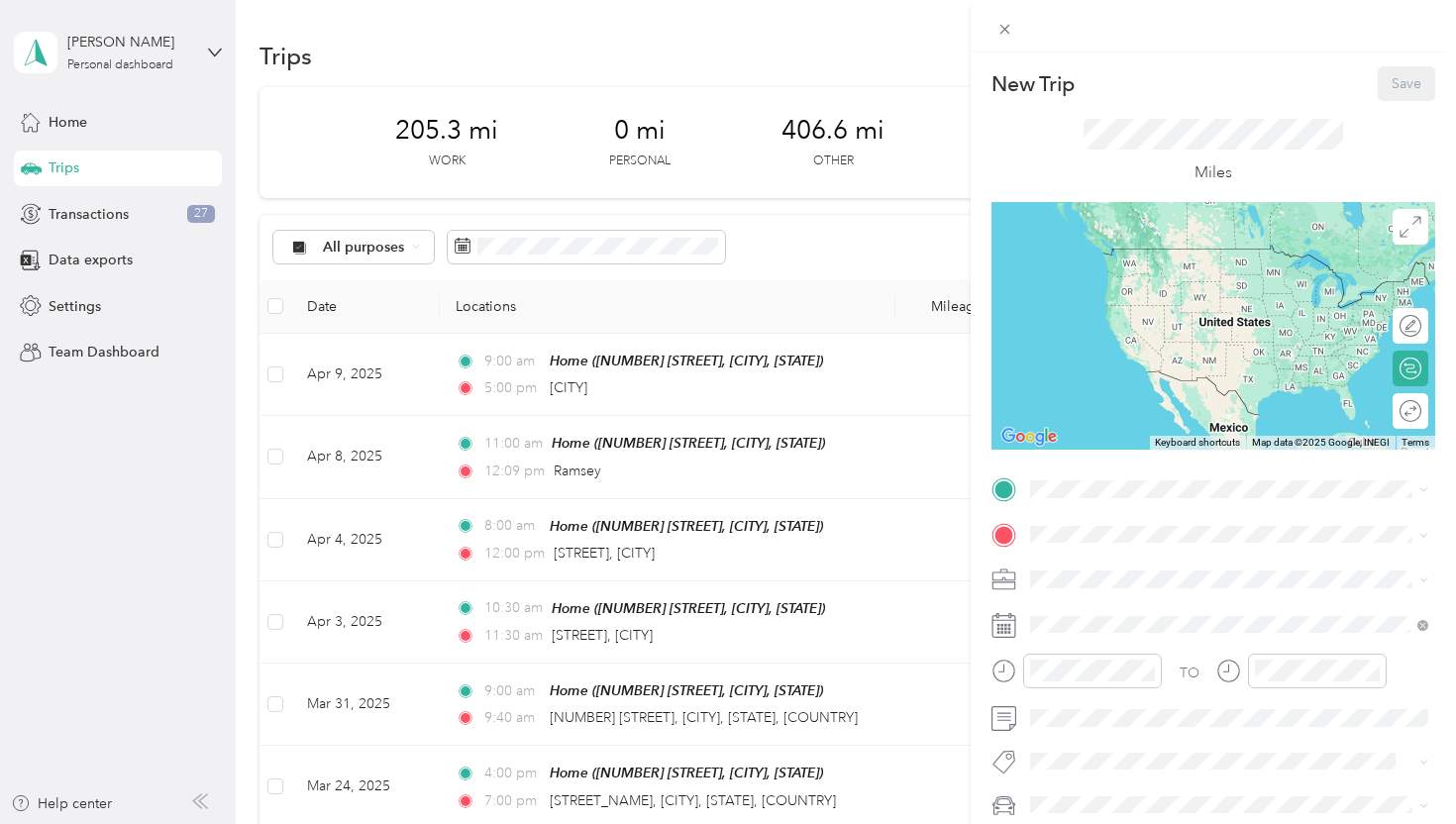 click on "[STREET_NAME] [NUMBER], [POSTAL_CODE], [CITY], [STATE], [COUNTRY]" at bounding box center [1229, 571] 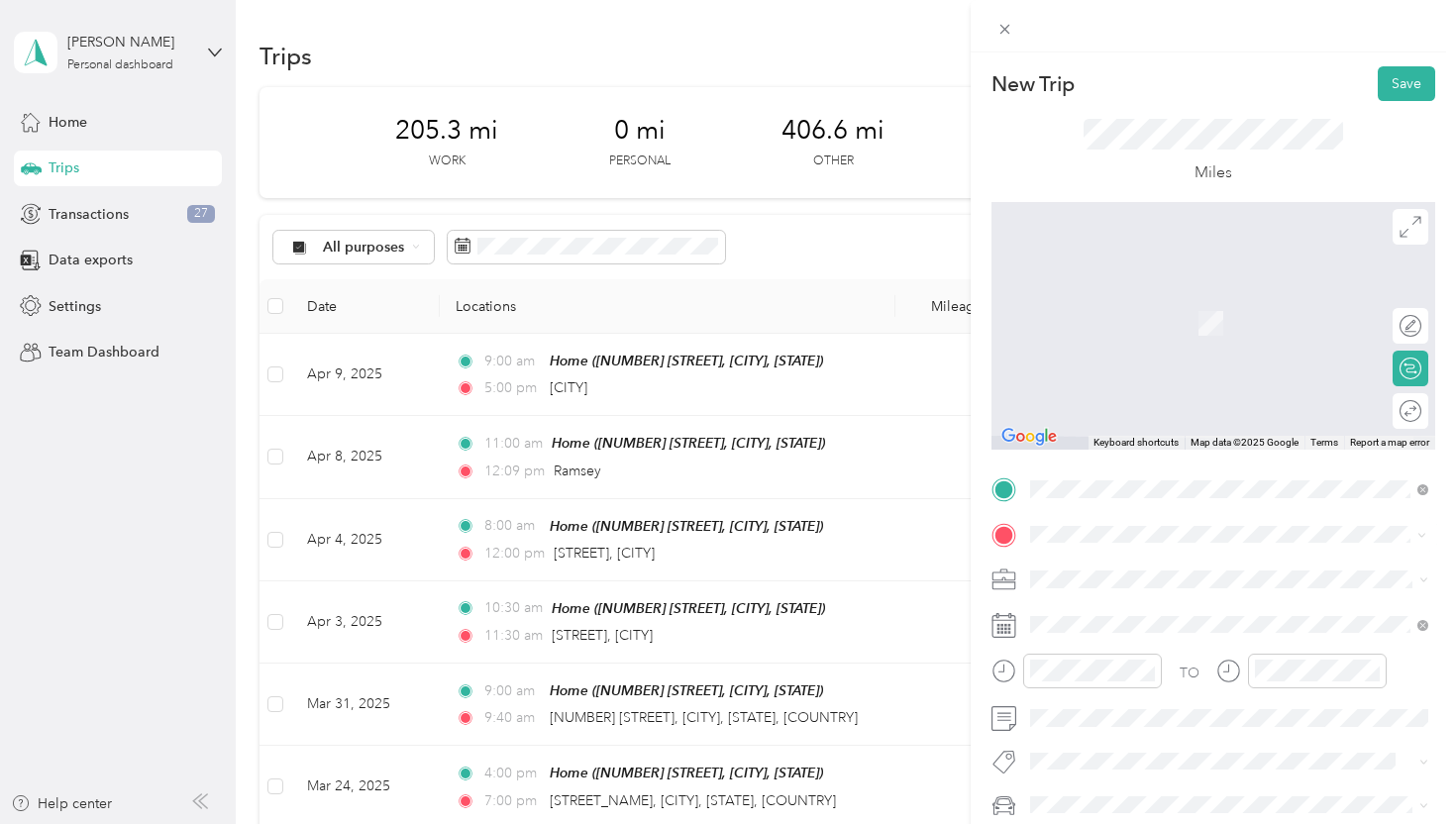 click on "[CITY]
[STATE], [COUNTRY]" at bounding box center (1229, 614) 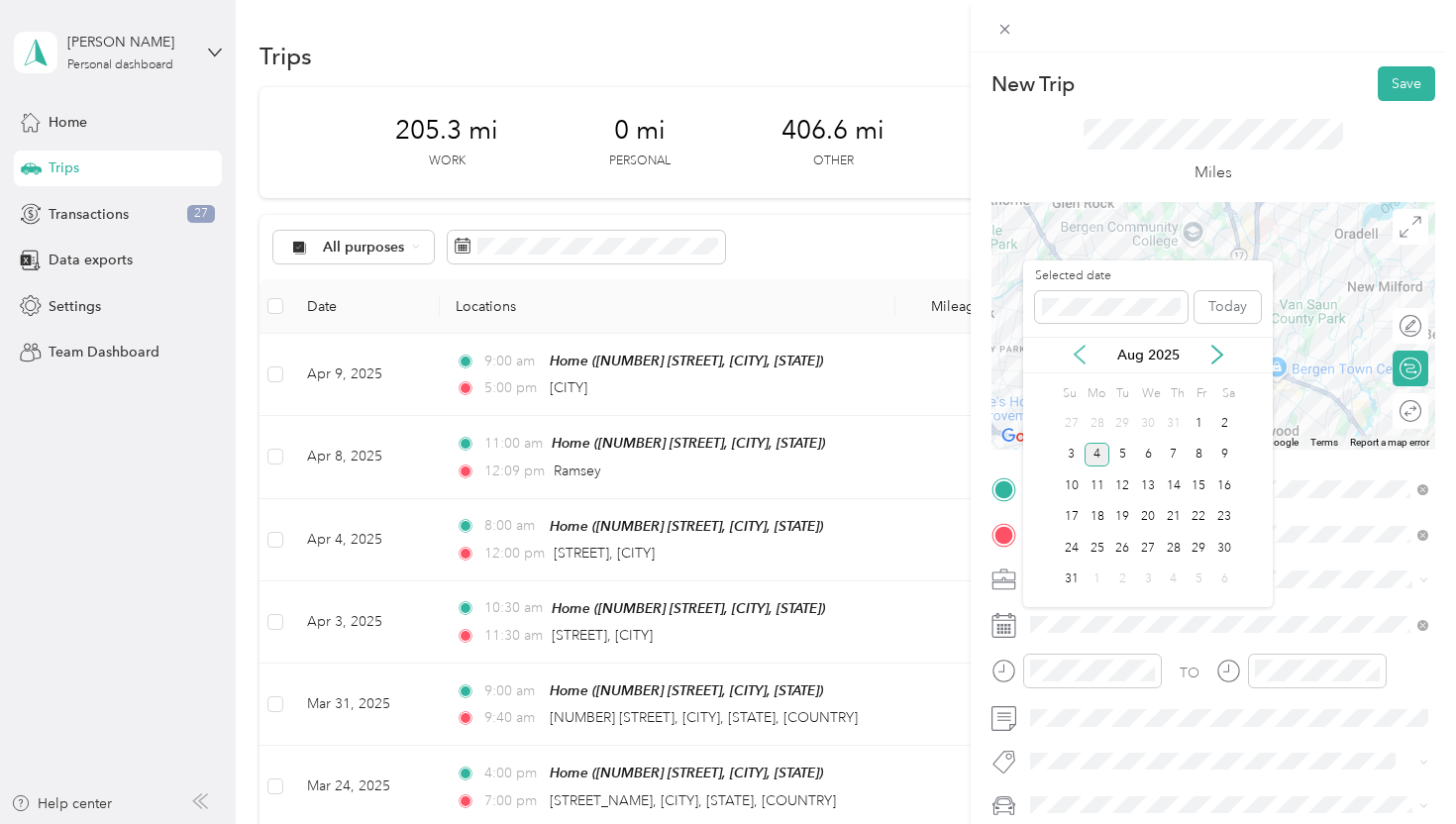 click 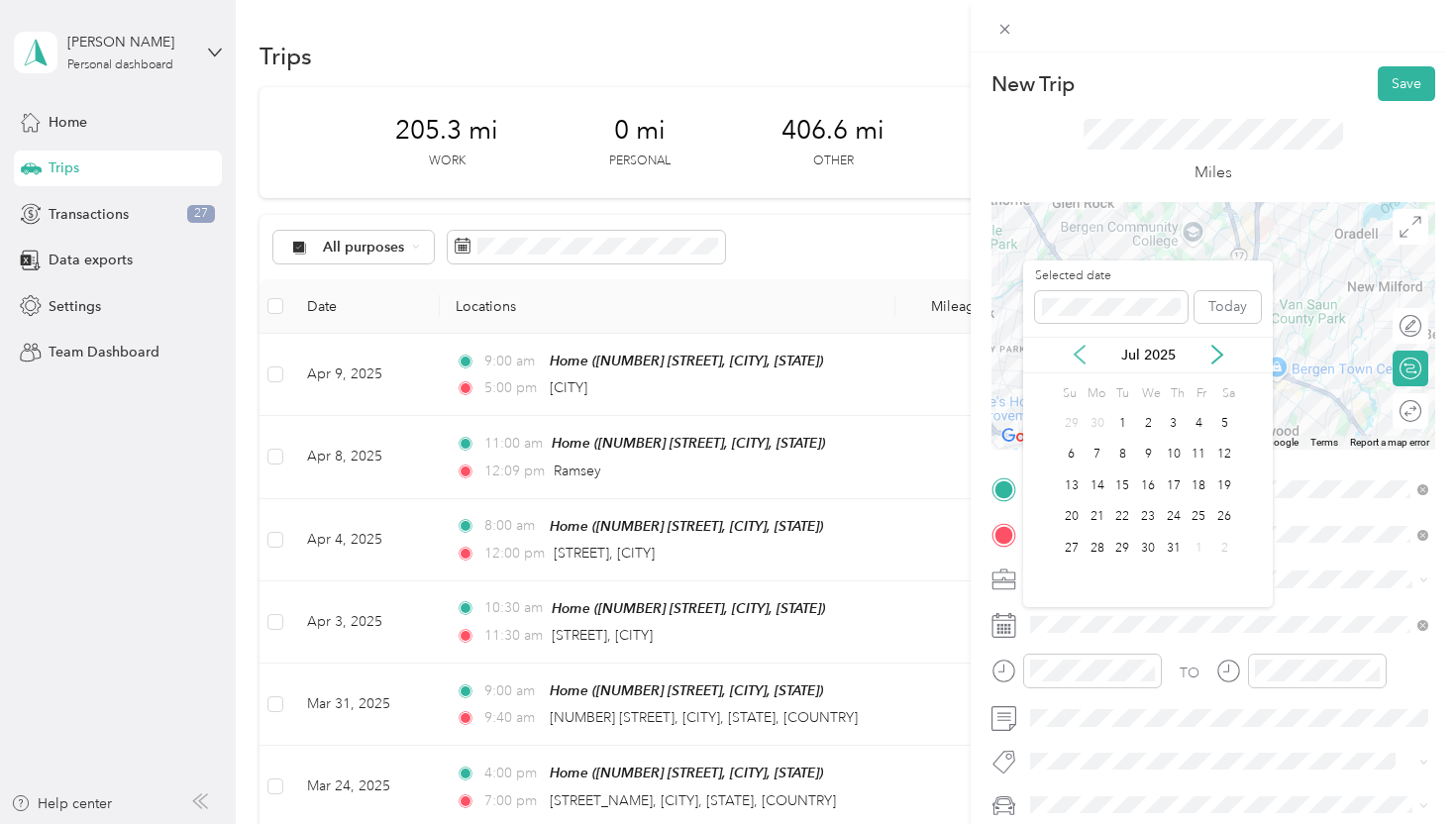 click 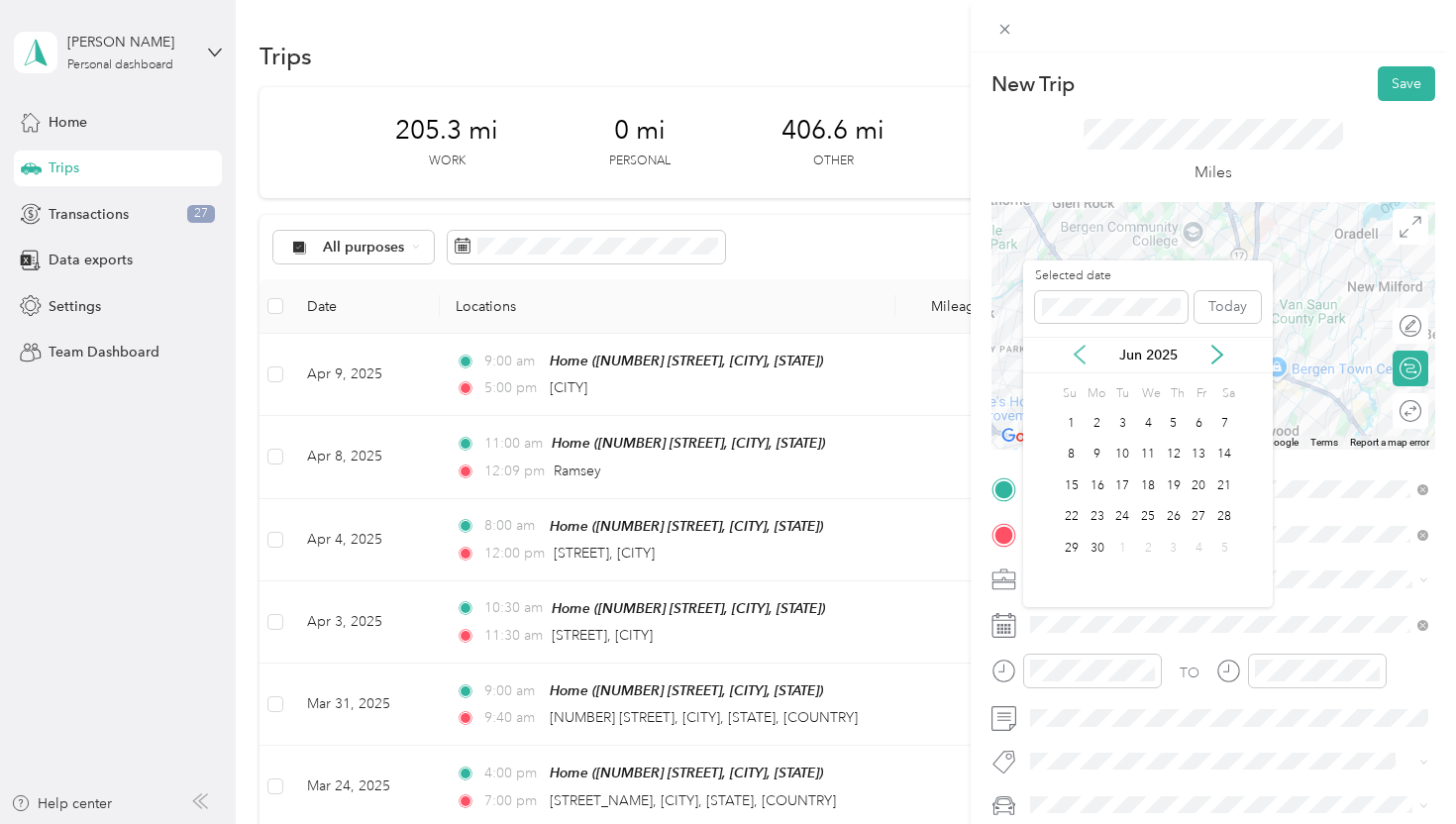 click 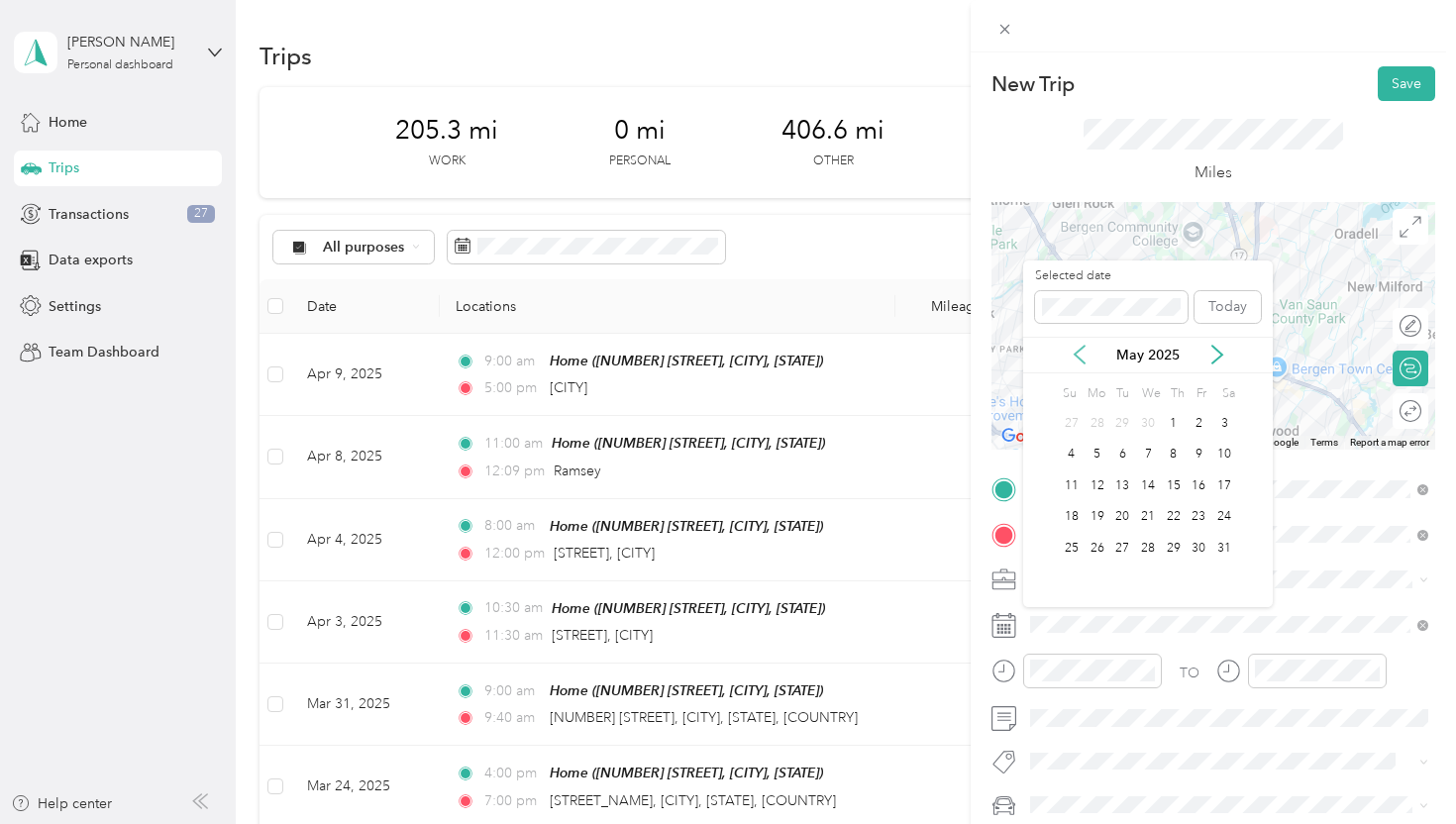 click 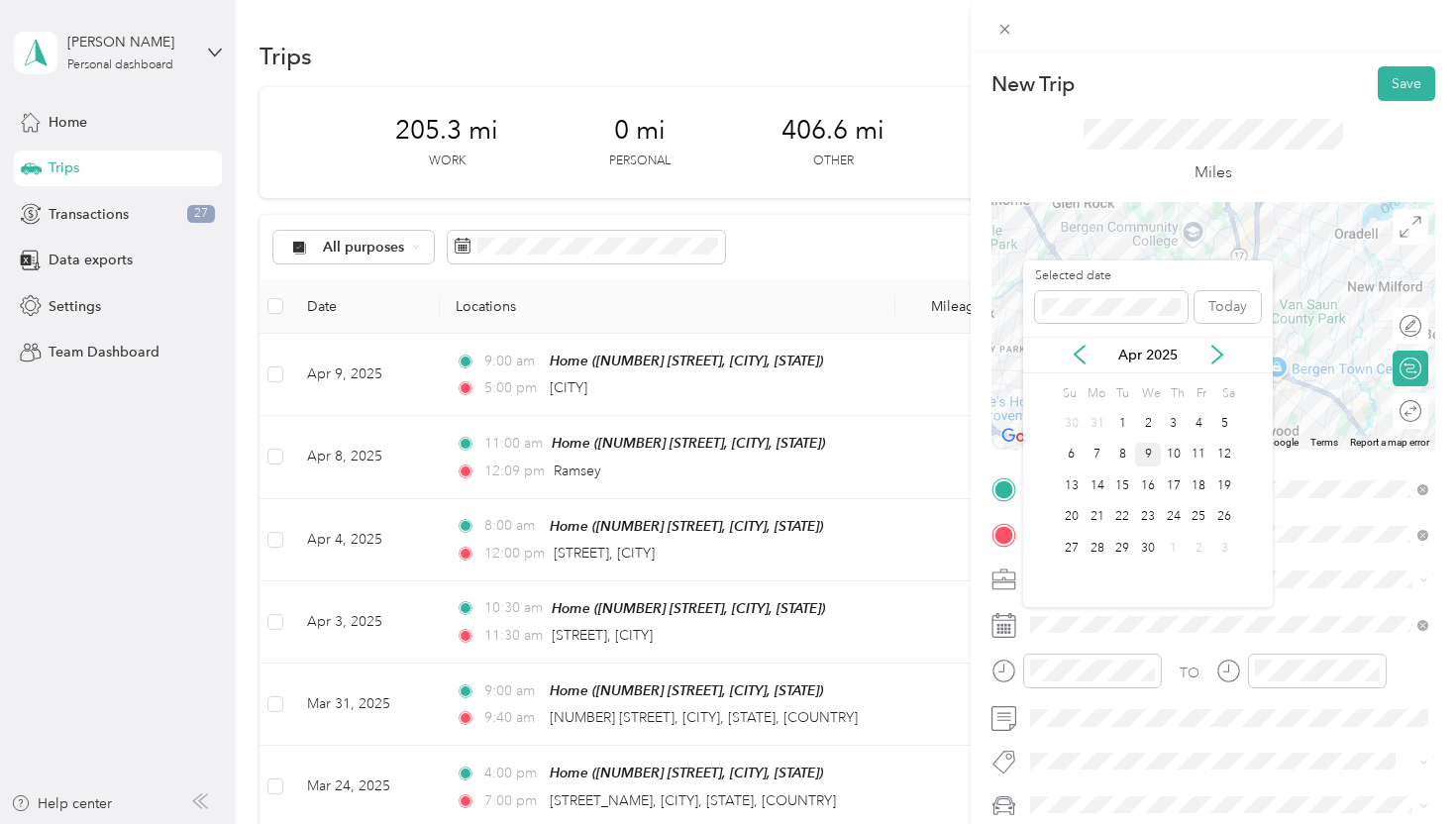 click on "9" at bounding box center [1148, 455] 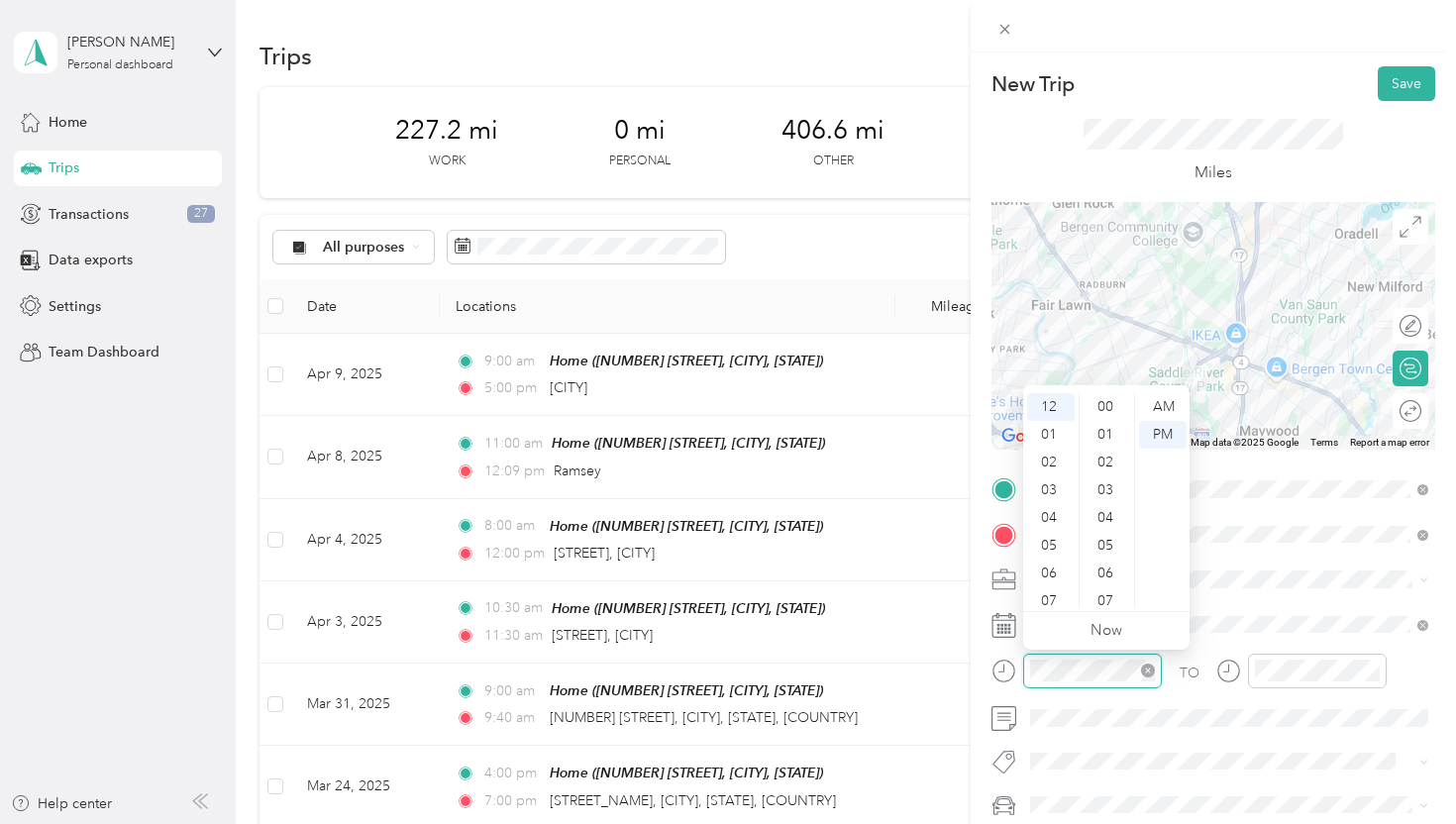 scroll, scrollTop: 416, scrollLeft: 0, axis: vertical 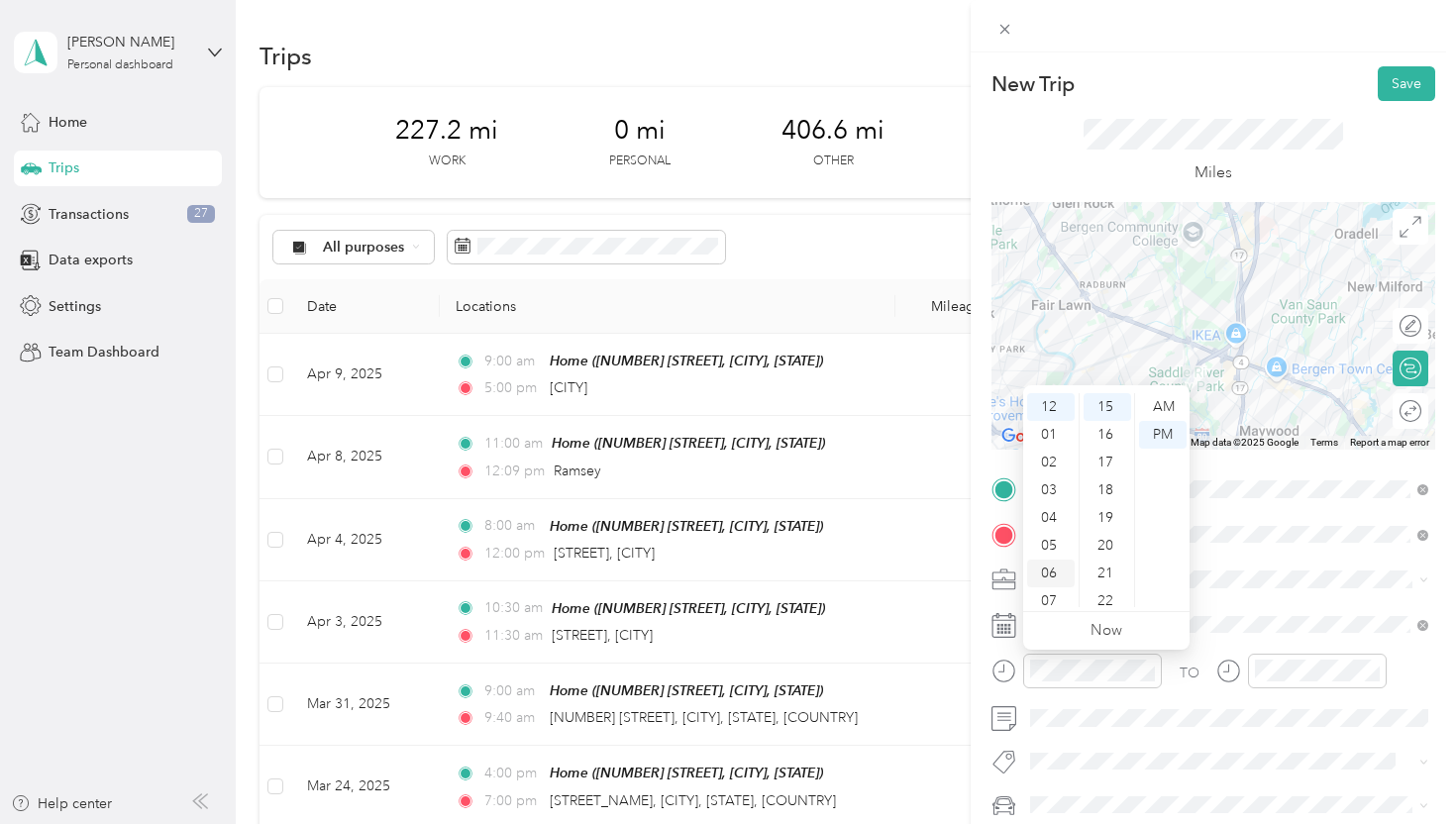 click on "06" at bounding box center (1051, 573) 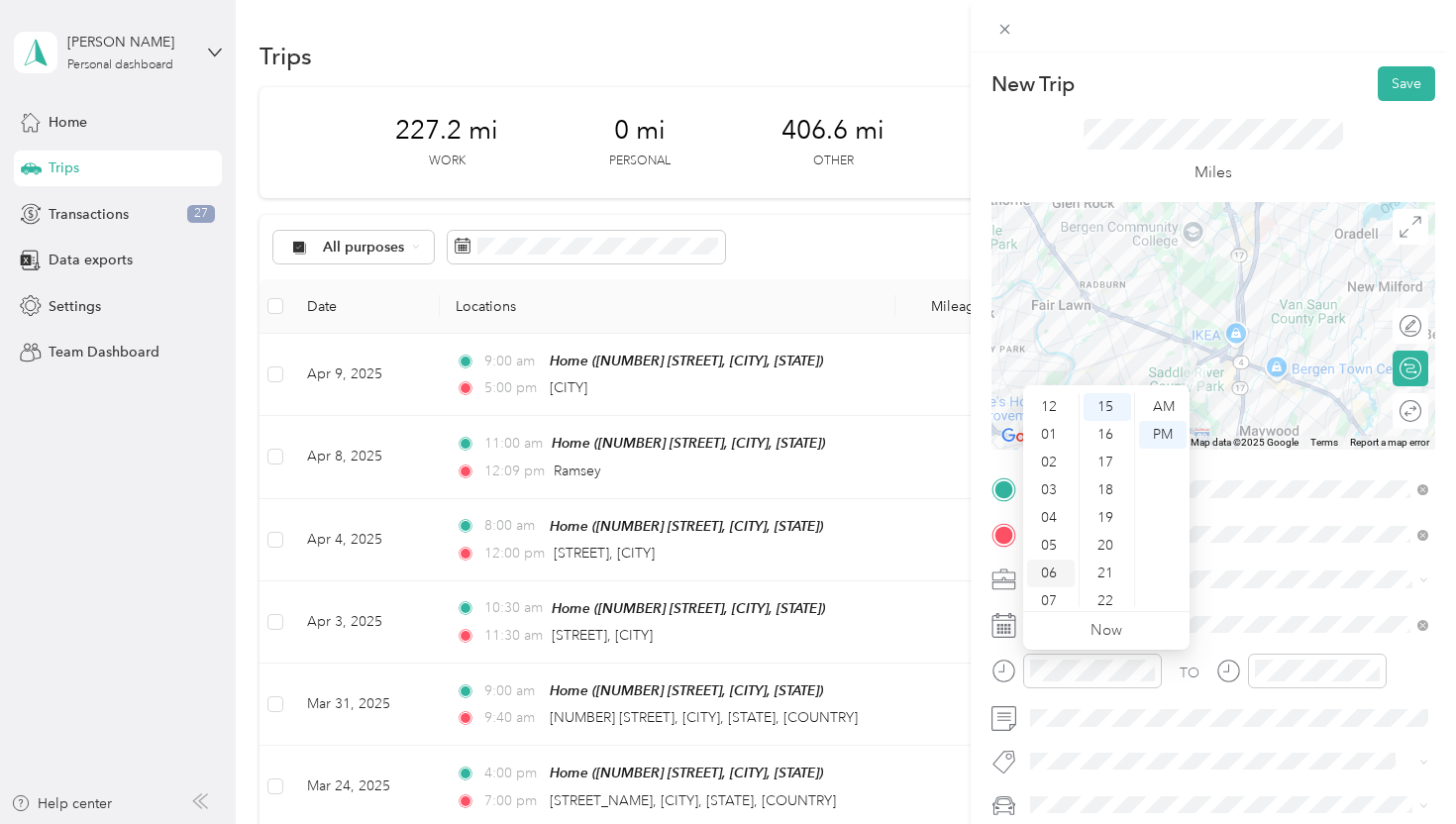 scroll, scrollTop: 119, scrollLeft: 0, axis: vertical 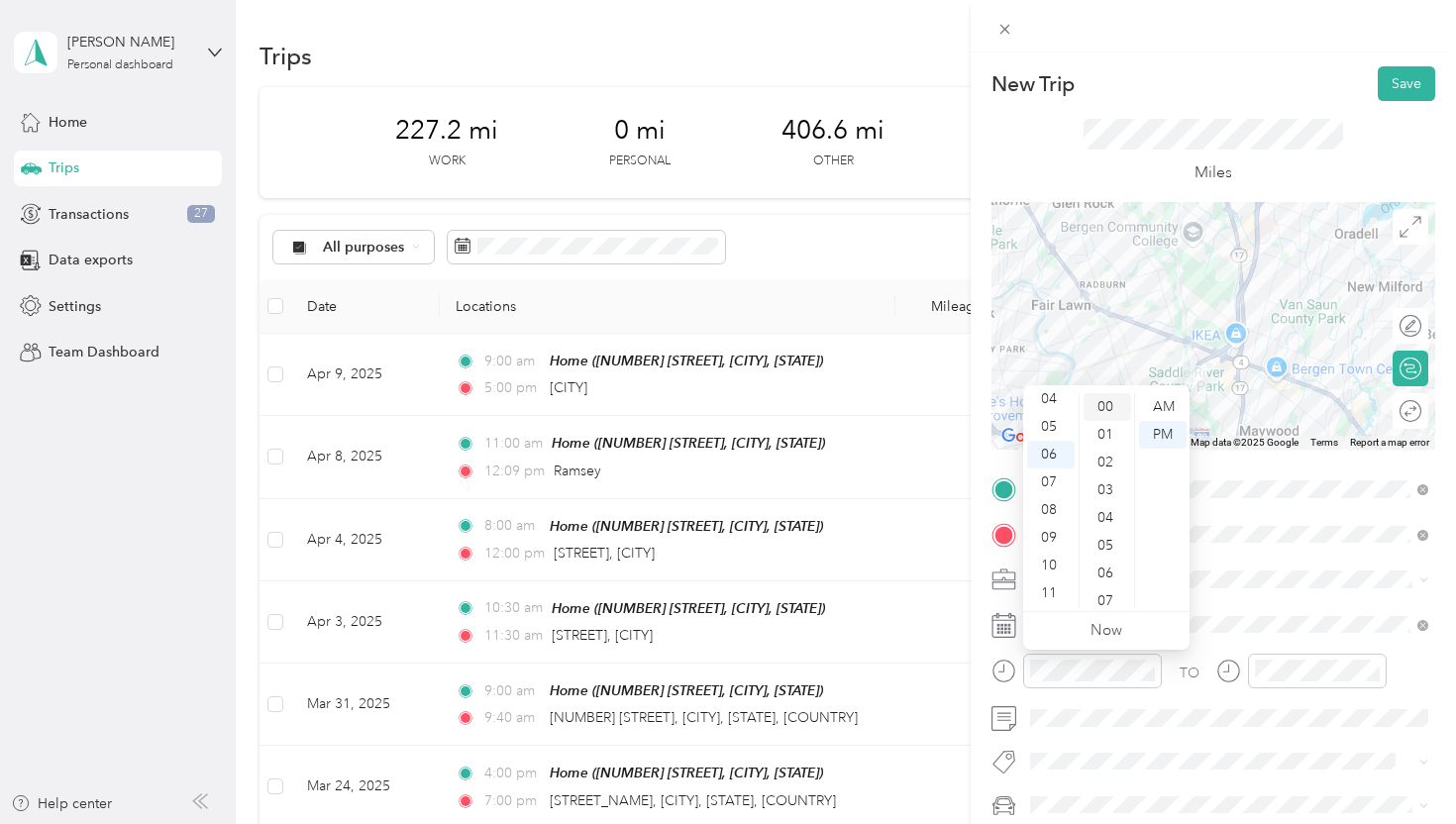 click on "00" at bounding box center [1107, 407] 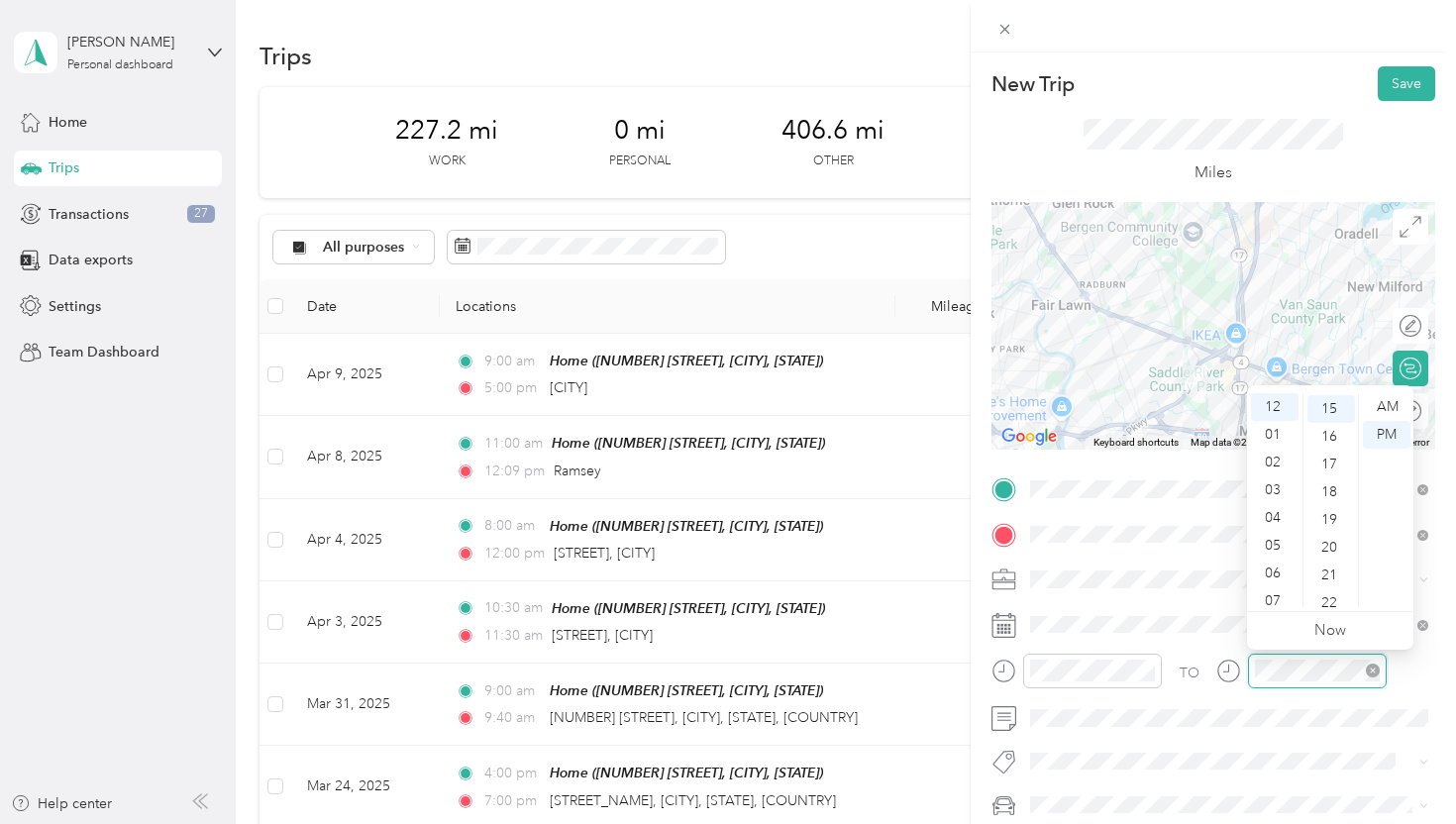 scroll, scrollTop: 416, scrollLeft: 0, axis: vertical 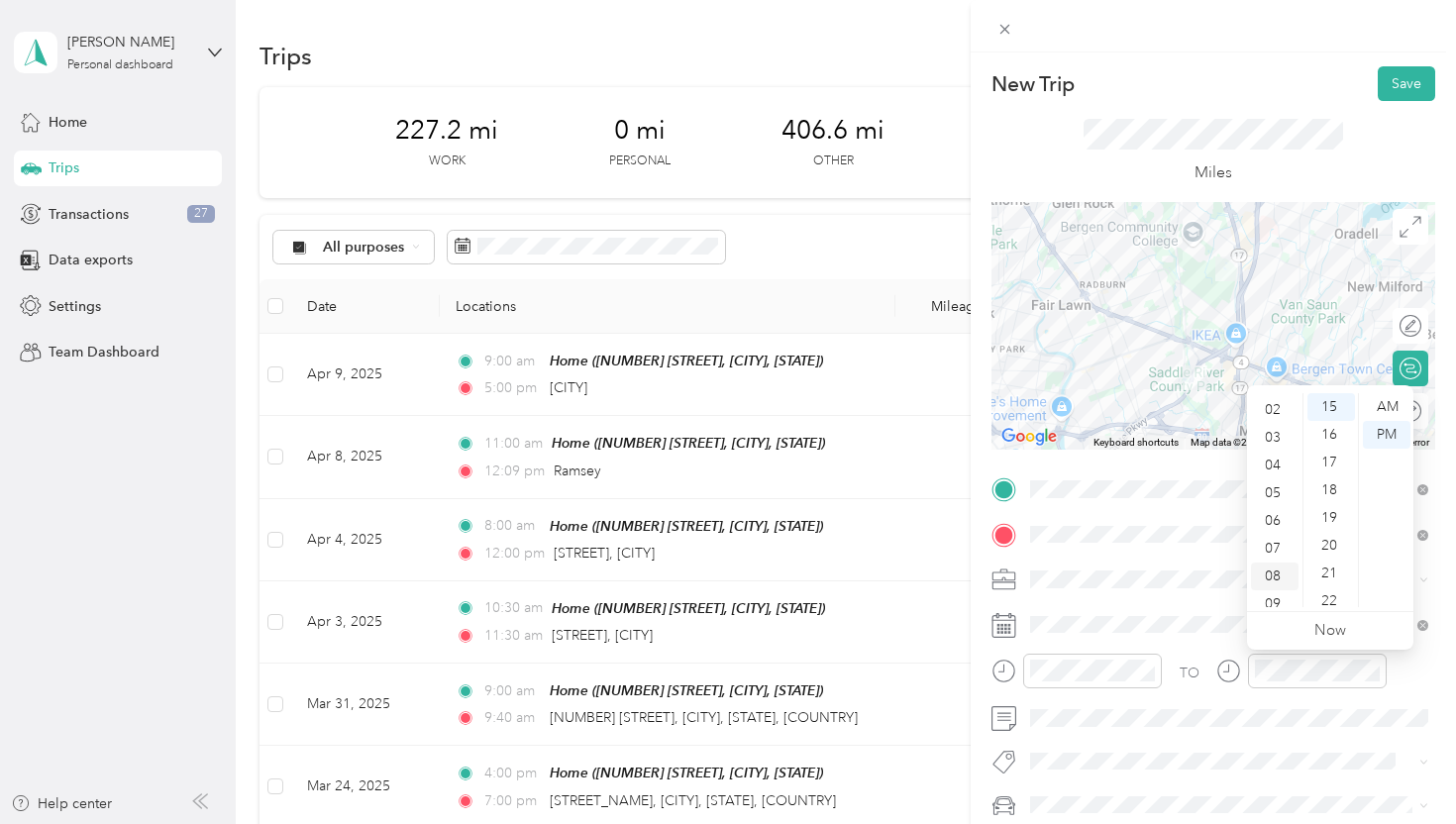 click on "08" at bounding box center [1275, 576] 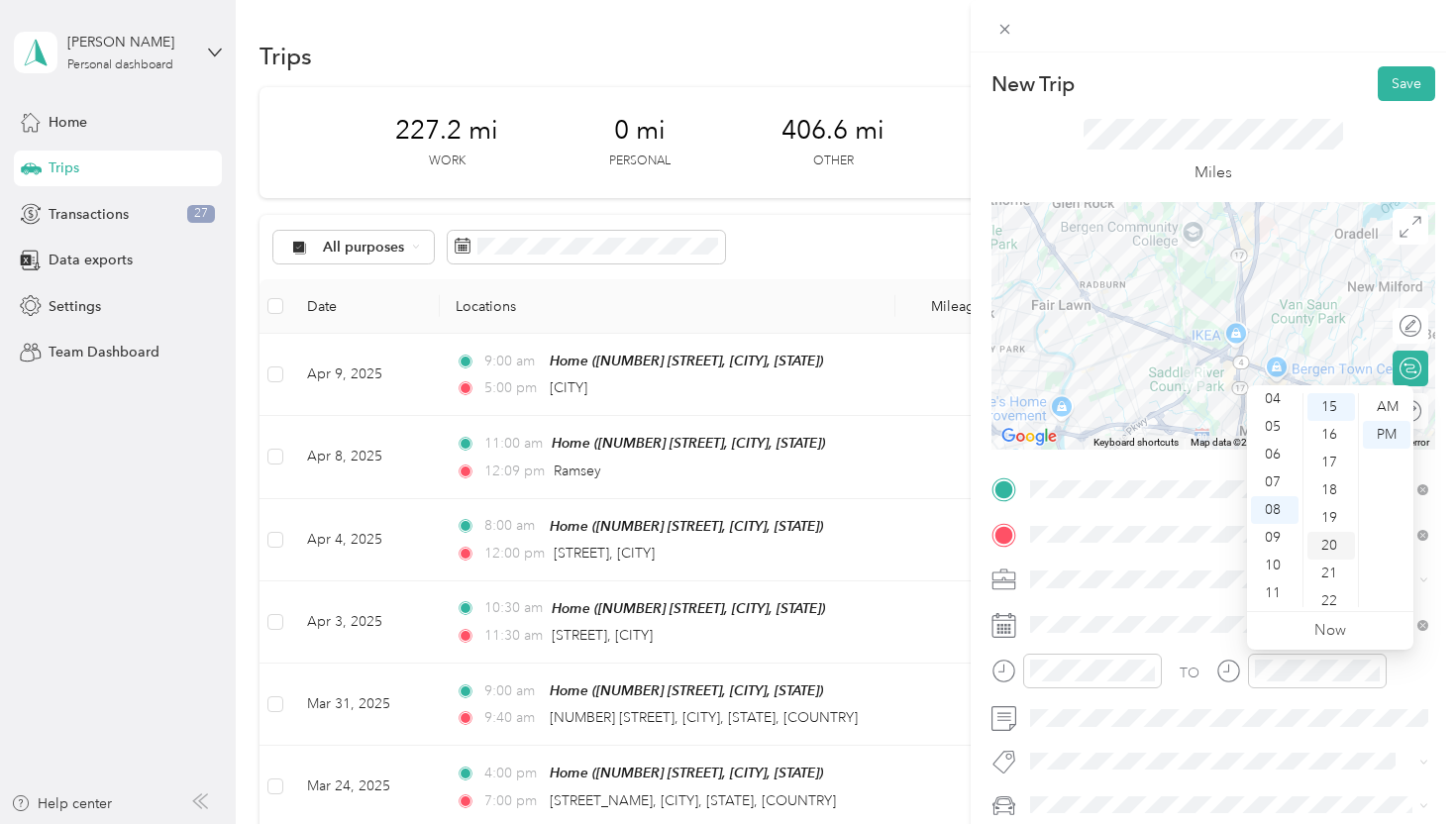 scroll, scrollTop: 0, scrollLeft: 0, axis: both 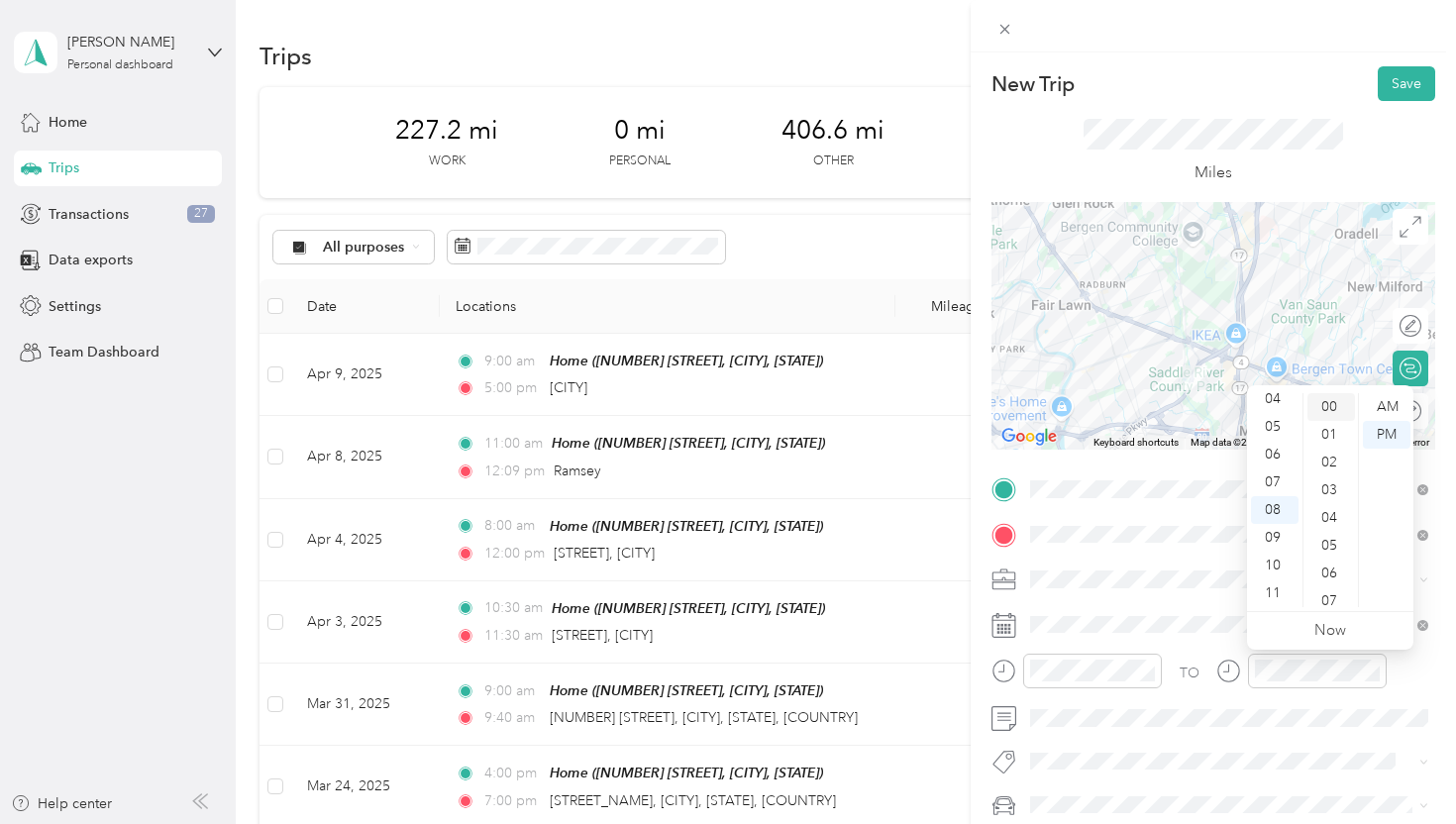 click on "00" at bounding box center [1331, 407] 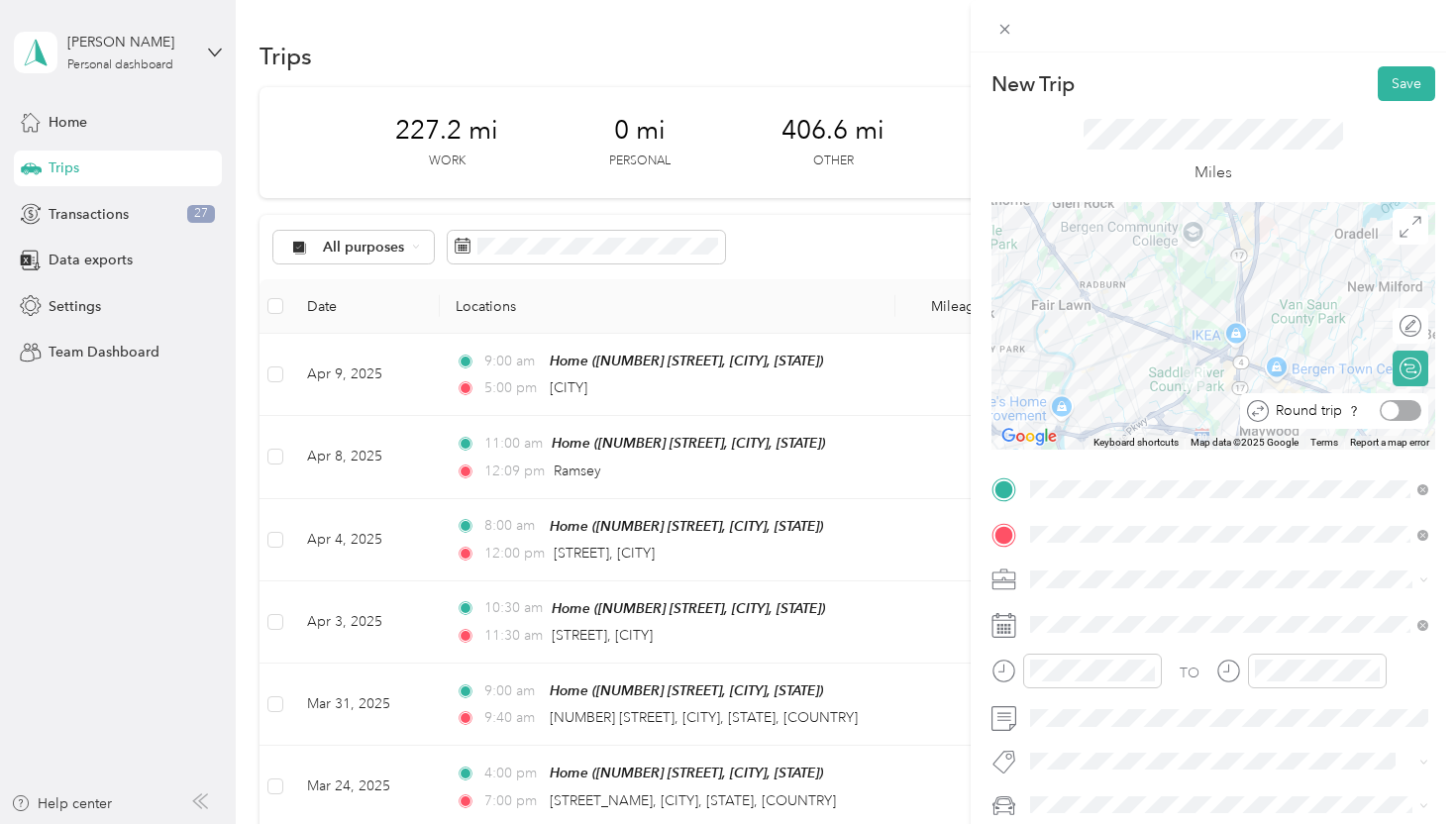 click at bounding box center [1401, 410] 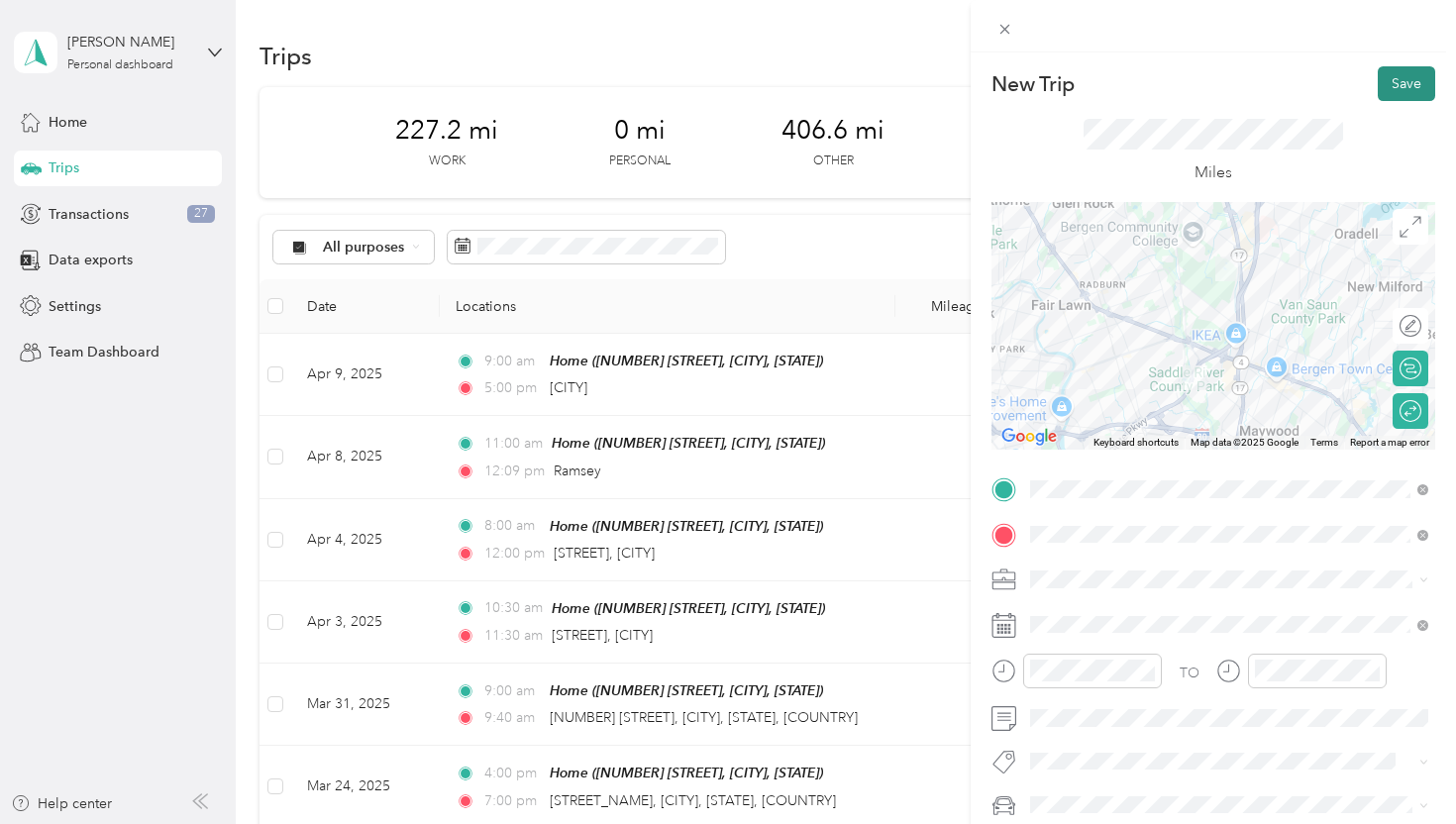 click on "Save" at bounding box center (1406, 83) 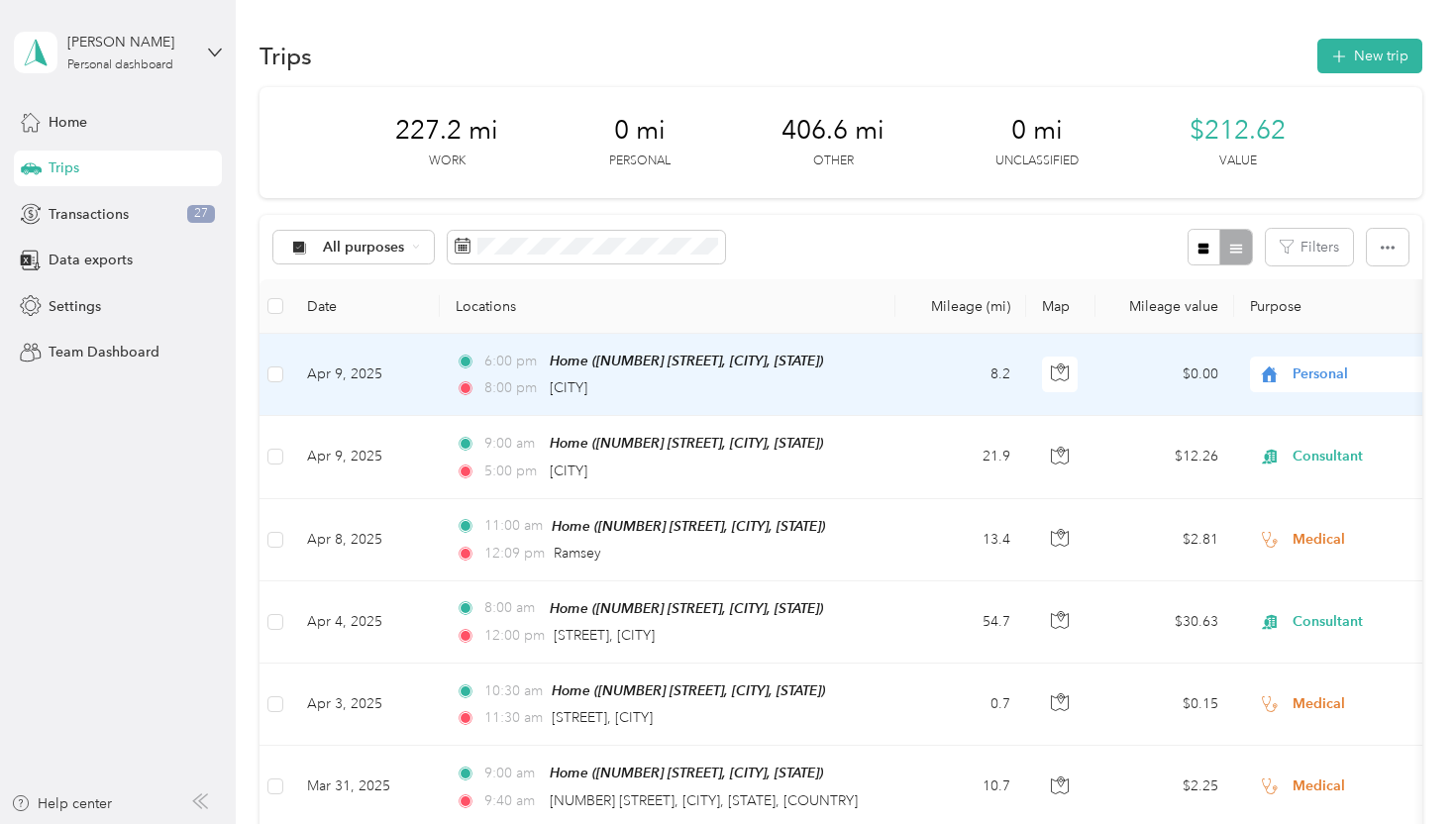 click on "Personal" at bounding box center [1383, 374] 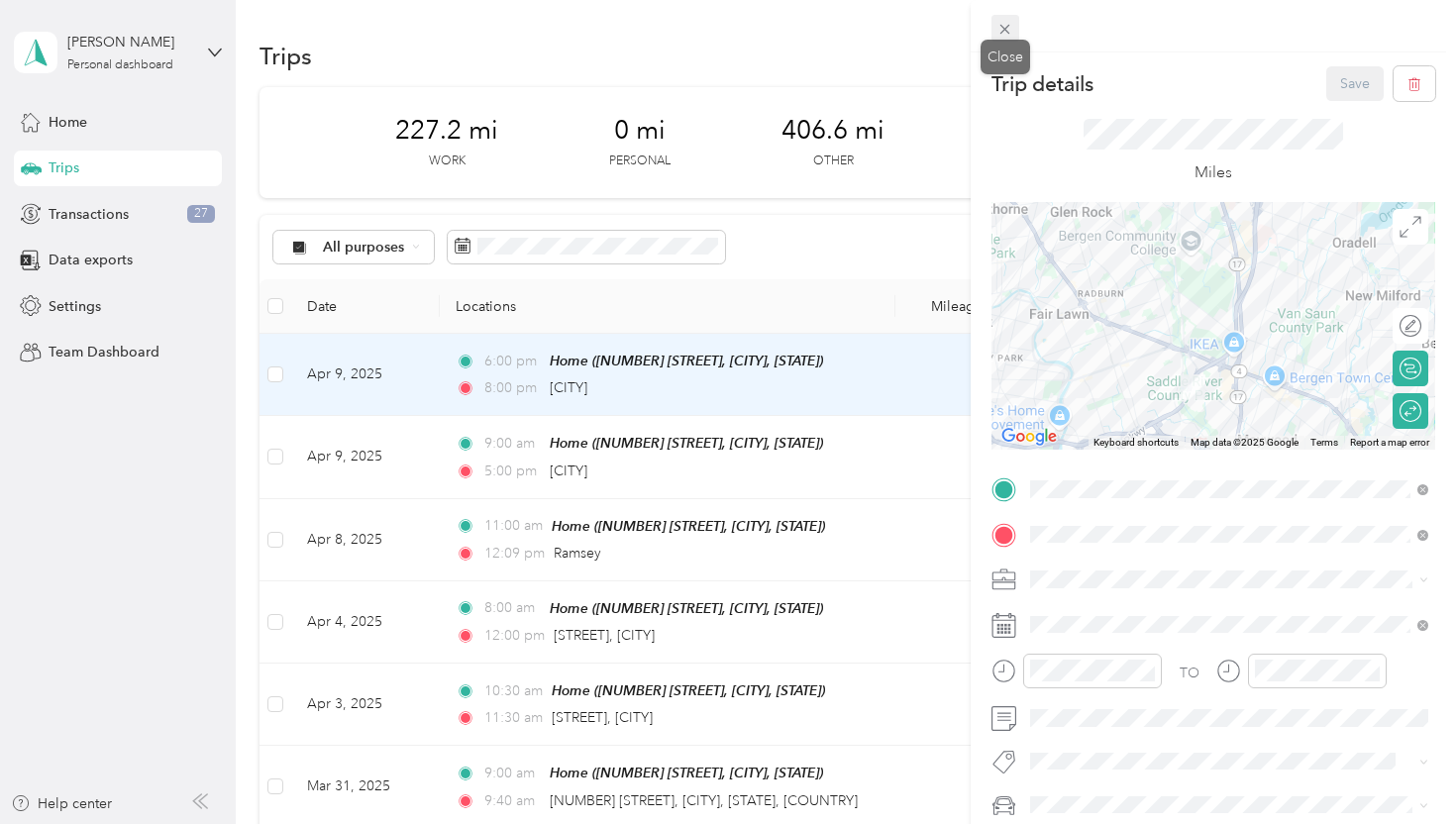 click 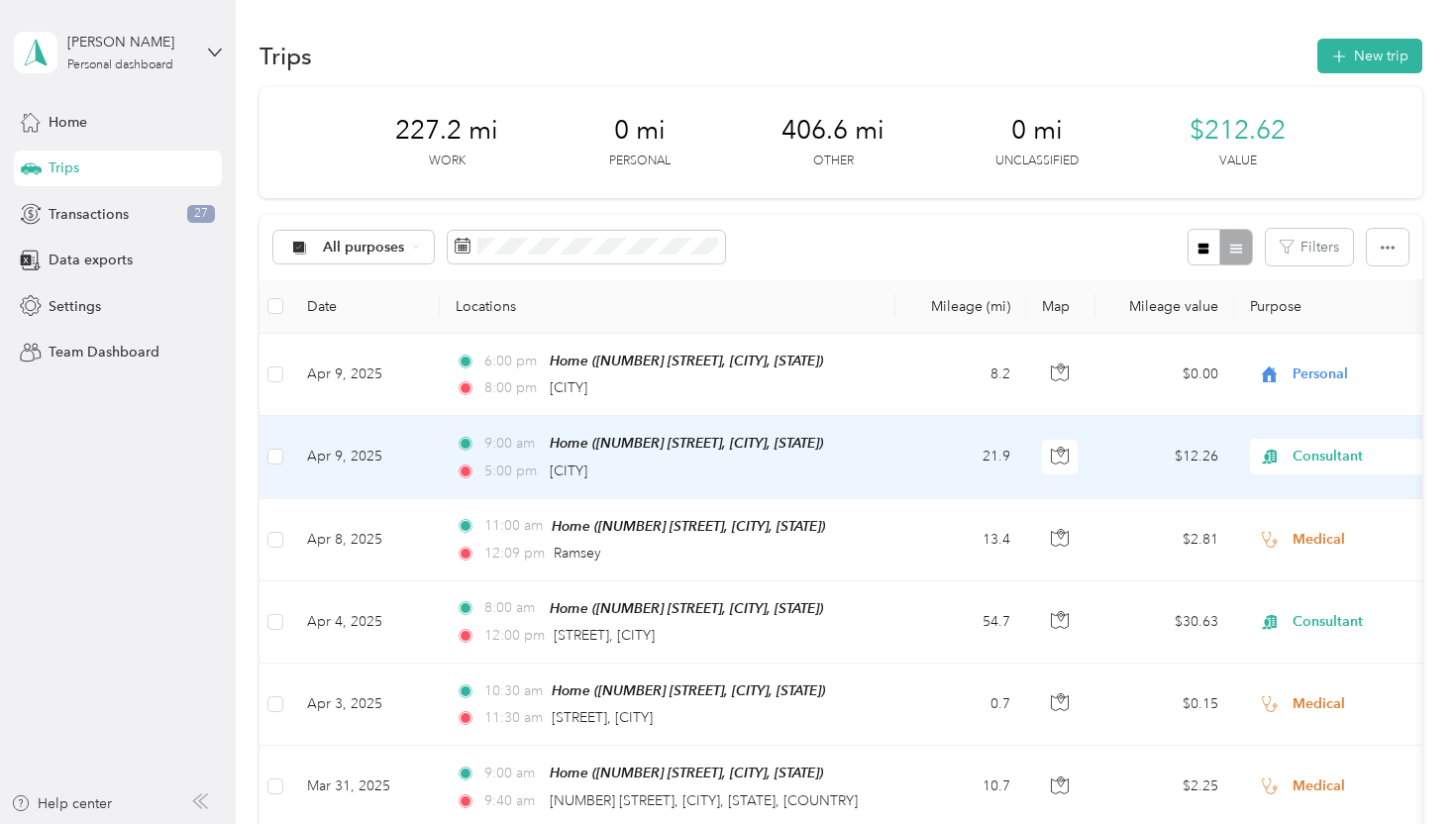 click on "$12.26" at bounding box center [1165, 457] 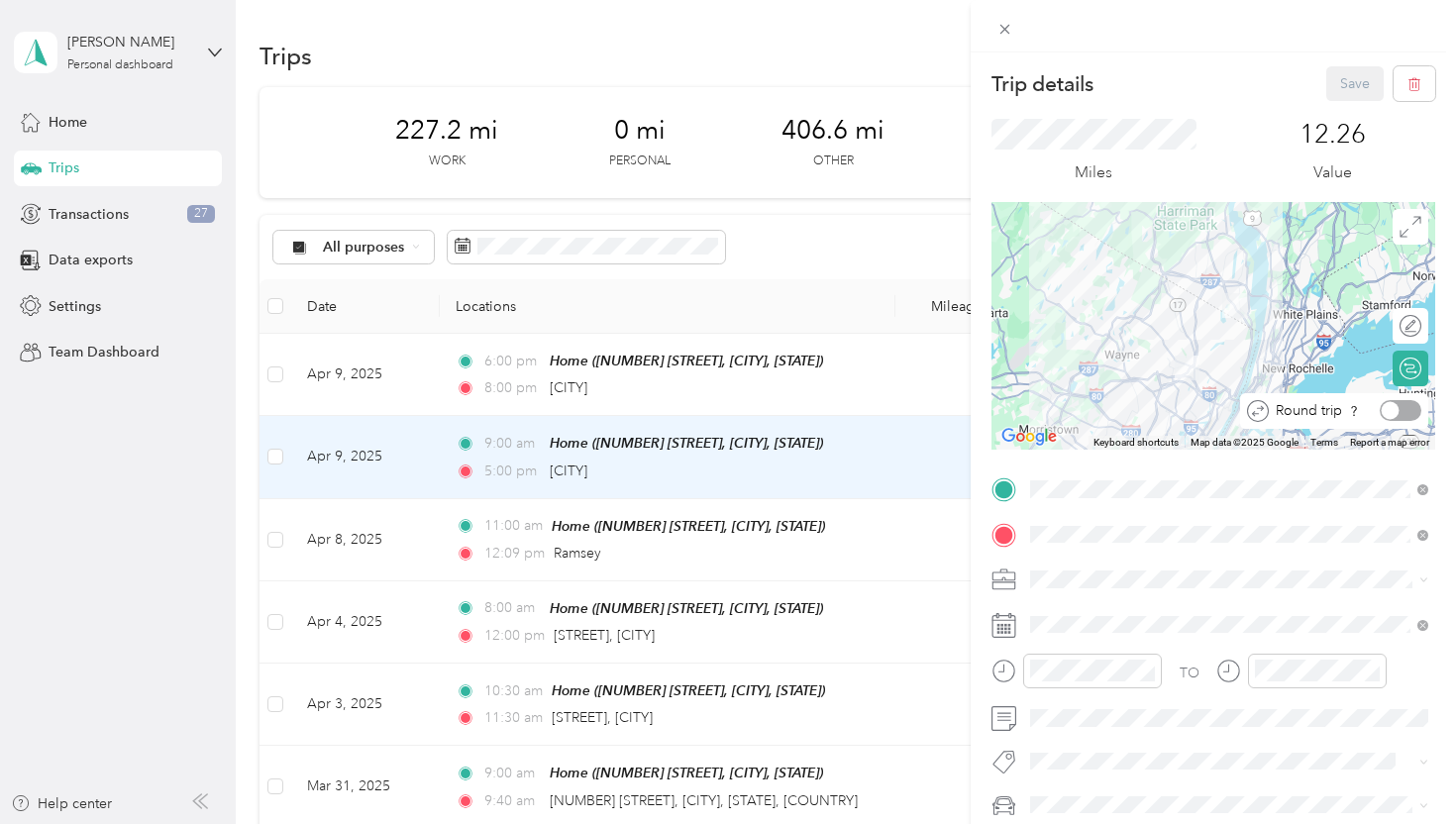 click at bounding box center (1401, 410) 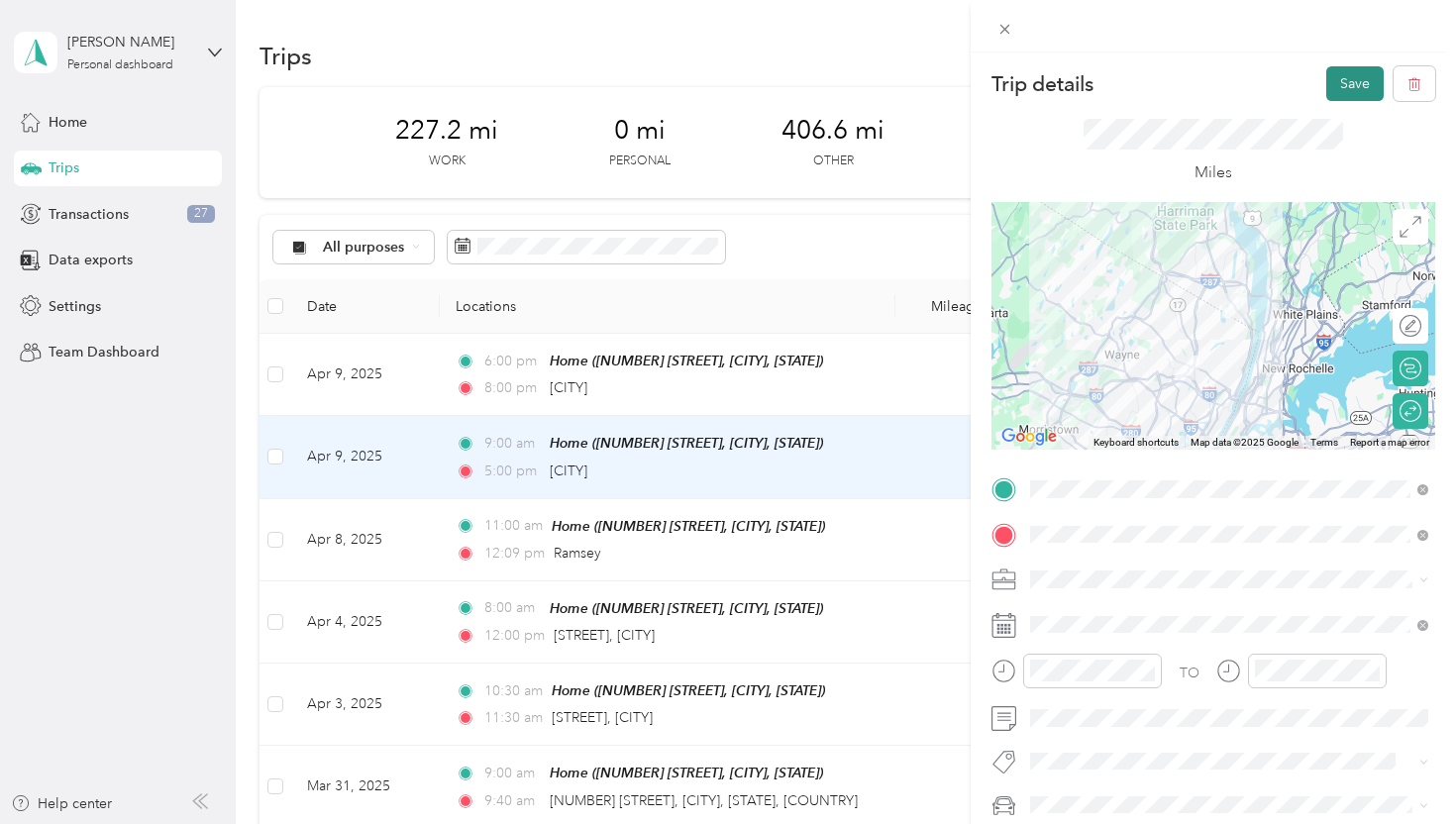 click on "Save" at bounding box center (1355, 83) 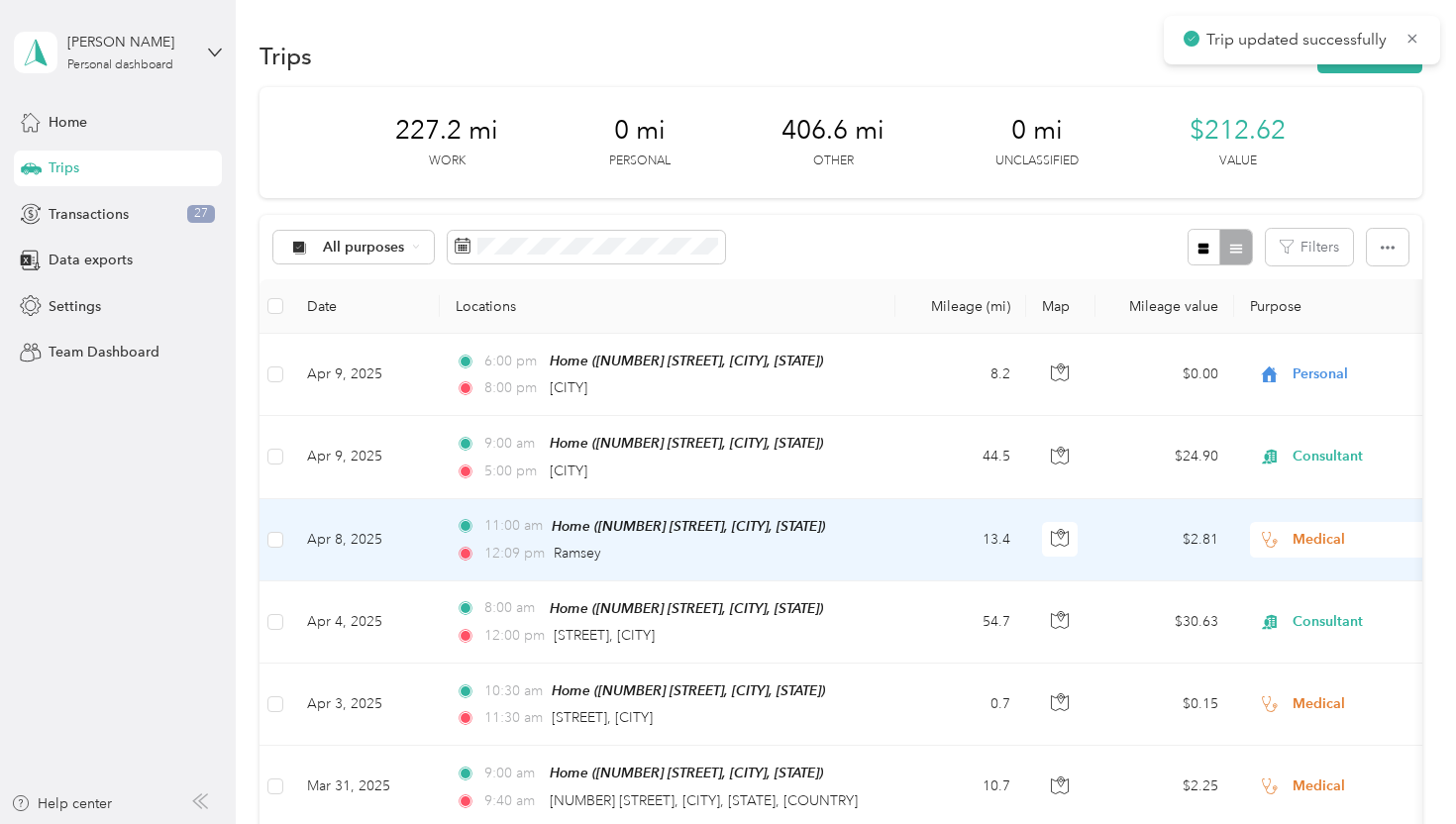 click on "$2.81" at bounding box center [1165, 540] 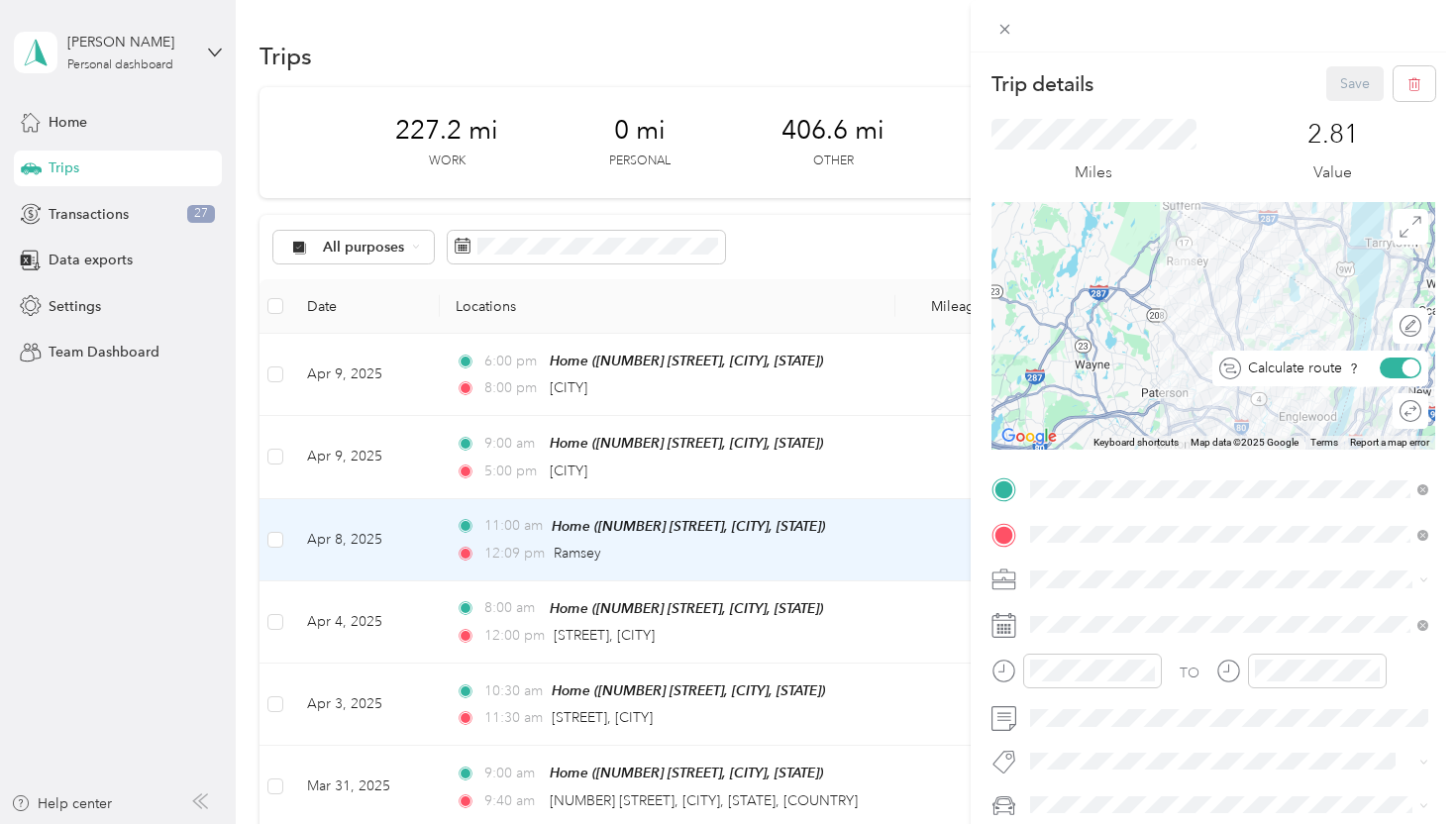 click at bounding box center [1411, 368] 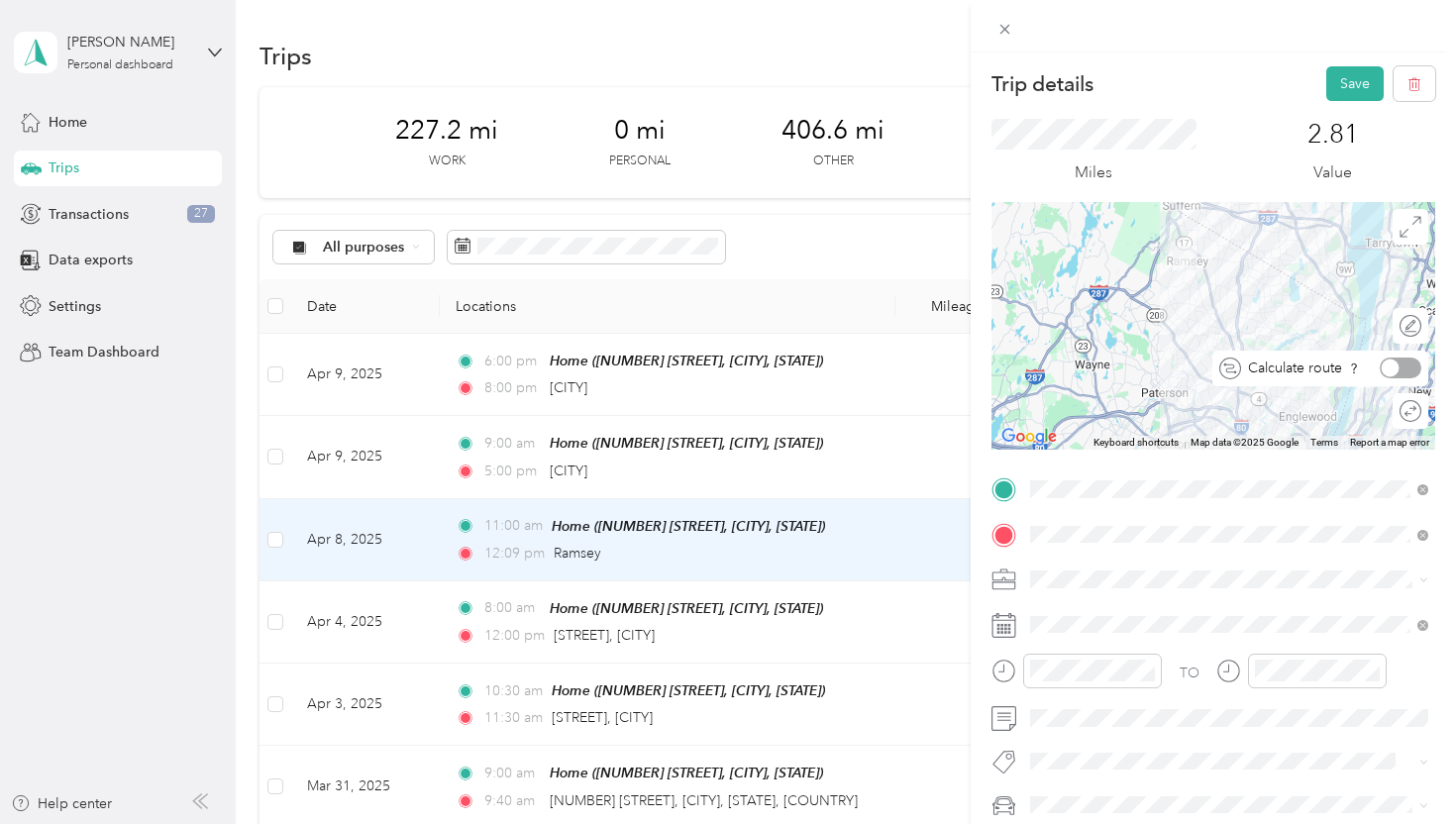 click at bounding box center (1401, 367) 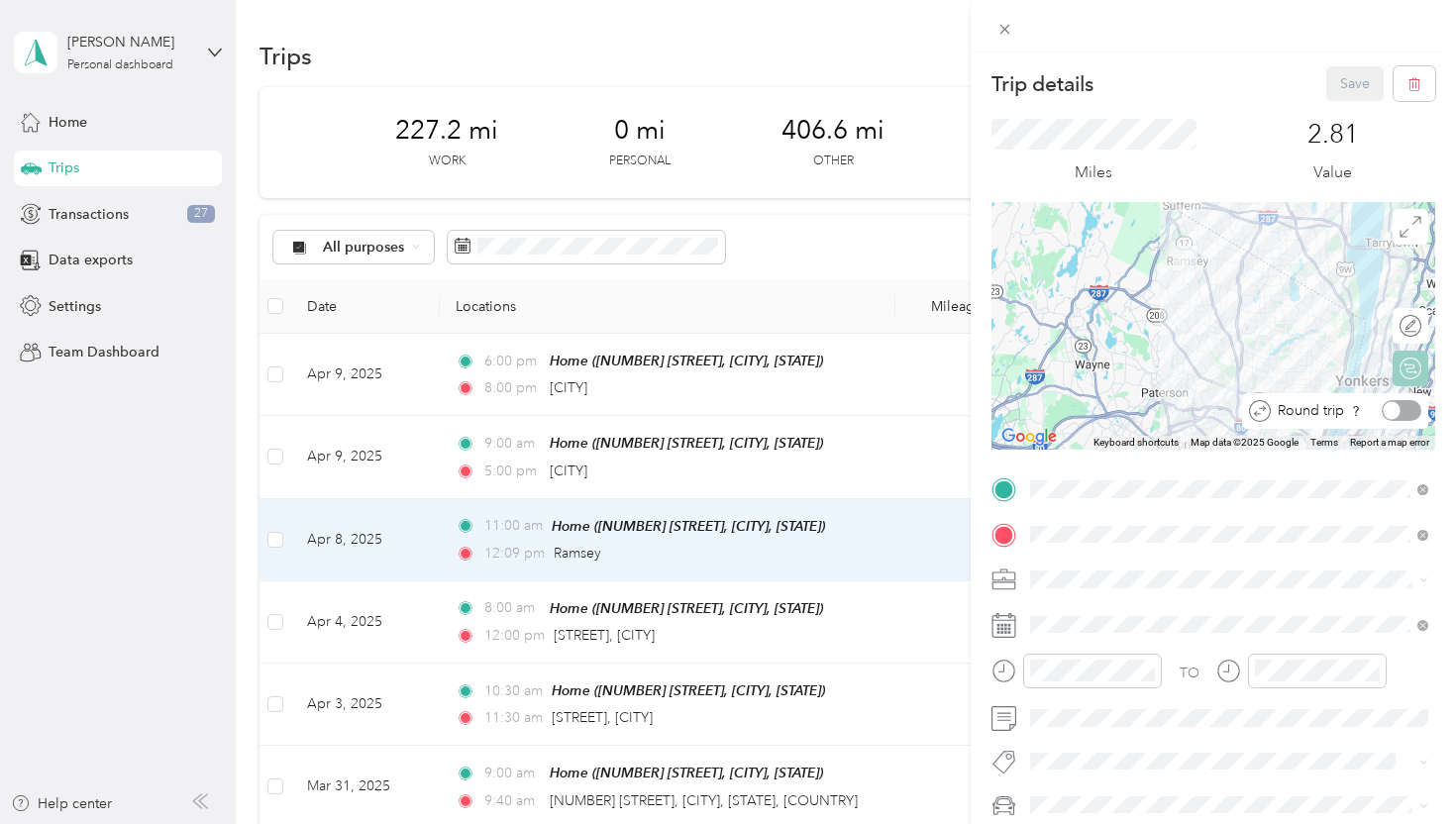 click on "Round trip" at bounding box center [1346, 410] 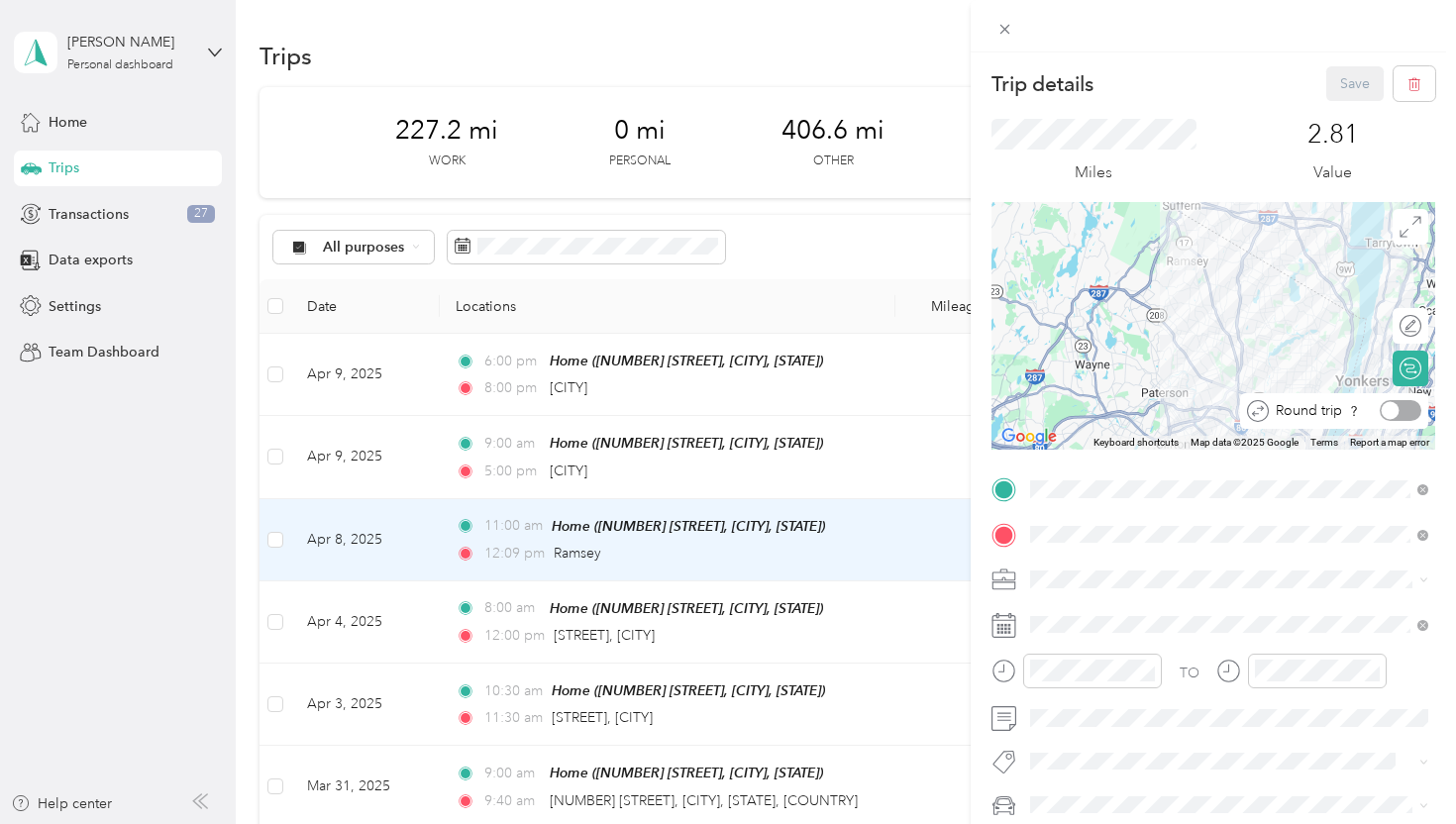 click at bounding box center (1401, 410) 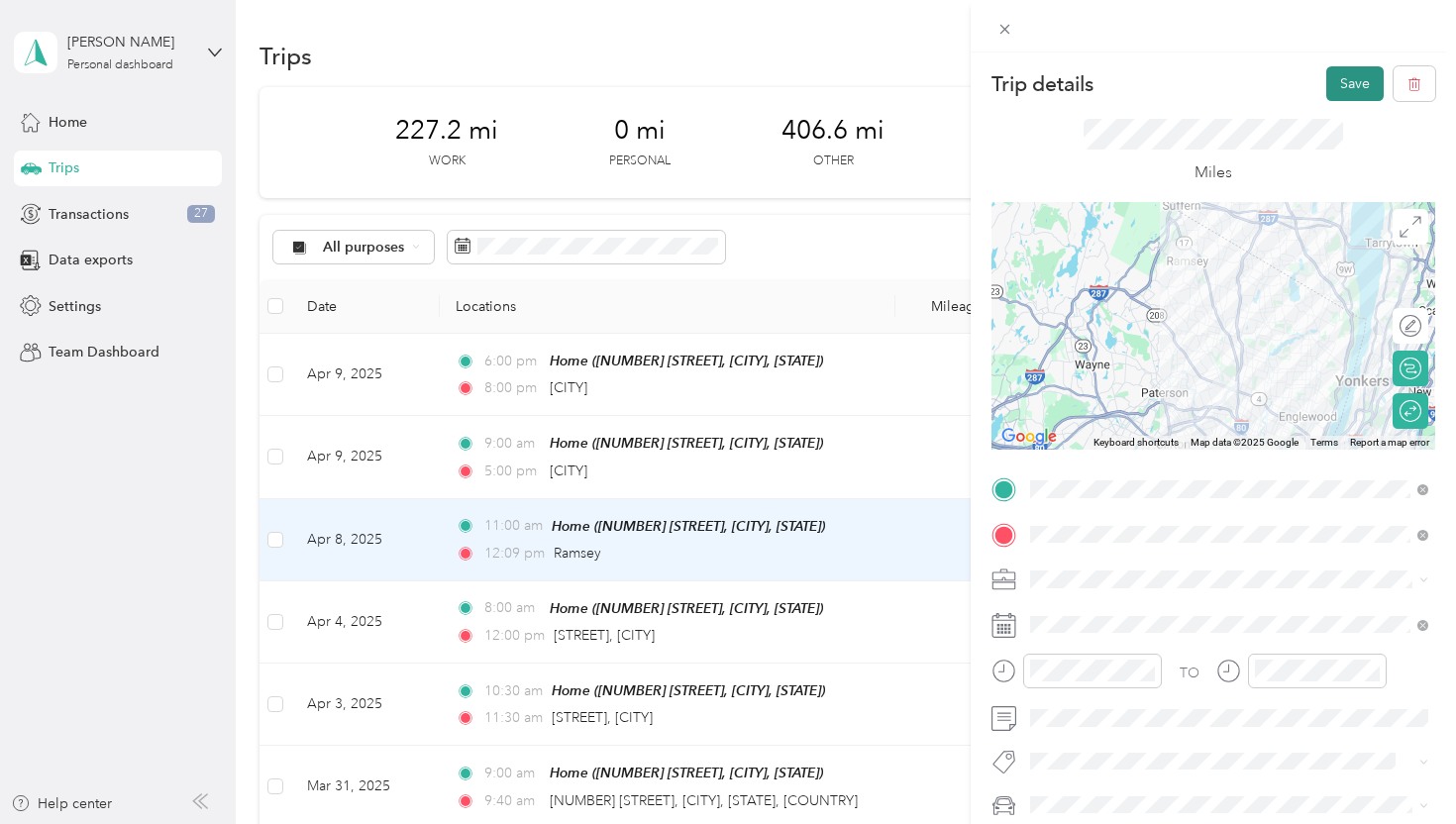 click on "Save" at bounding box center (1355, 83) 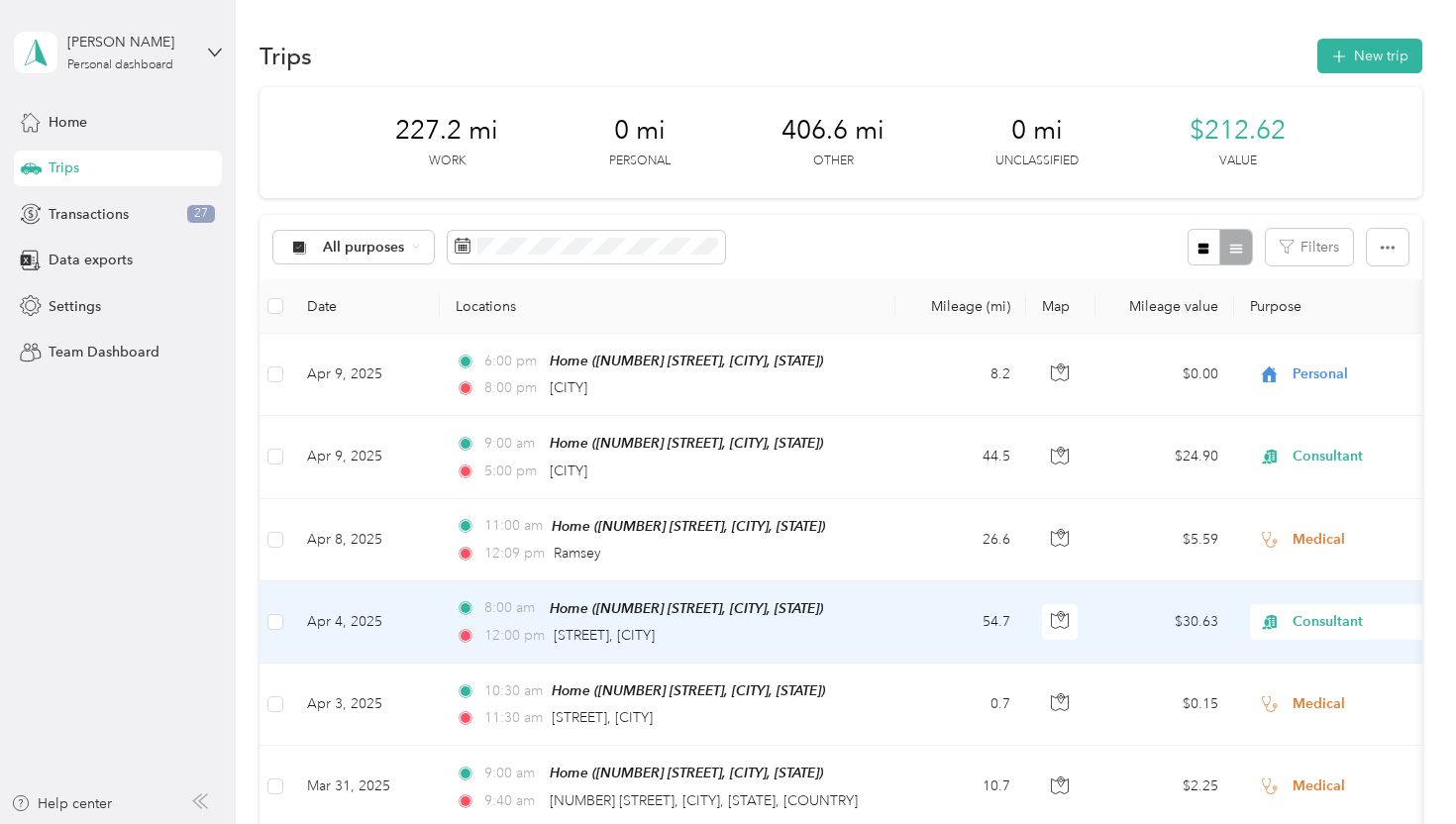 click on "$30.63" at bounding box center [1165, 622] 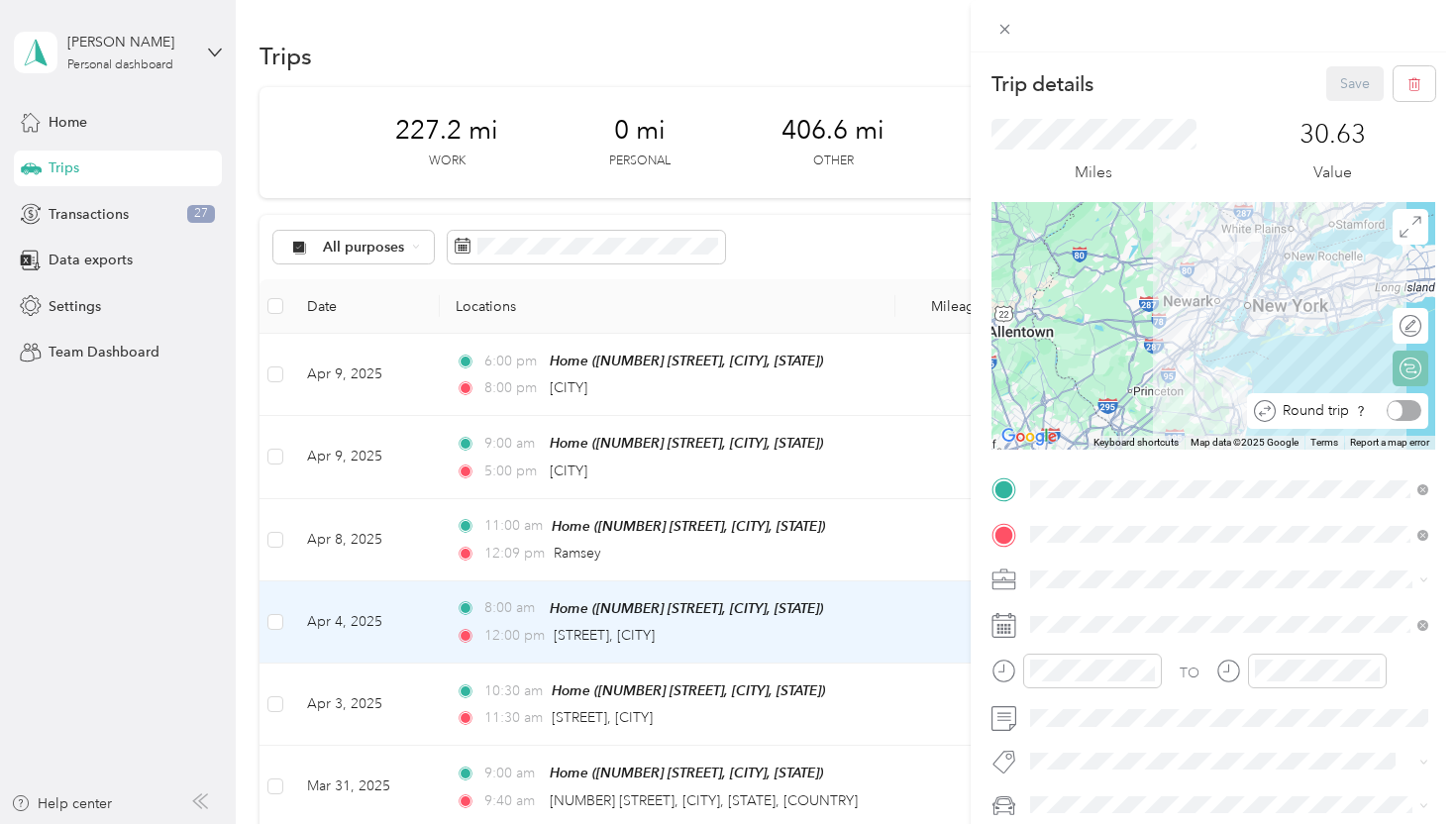 click on "Round trip" at bounding box center [1348, 410] 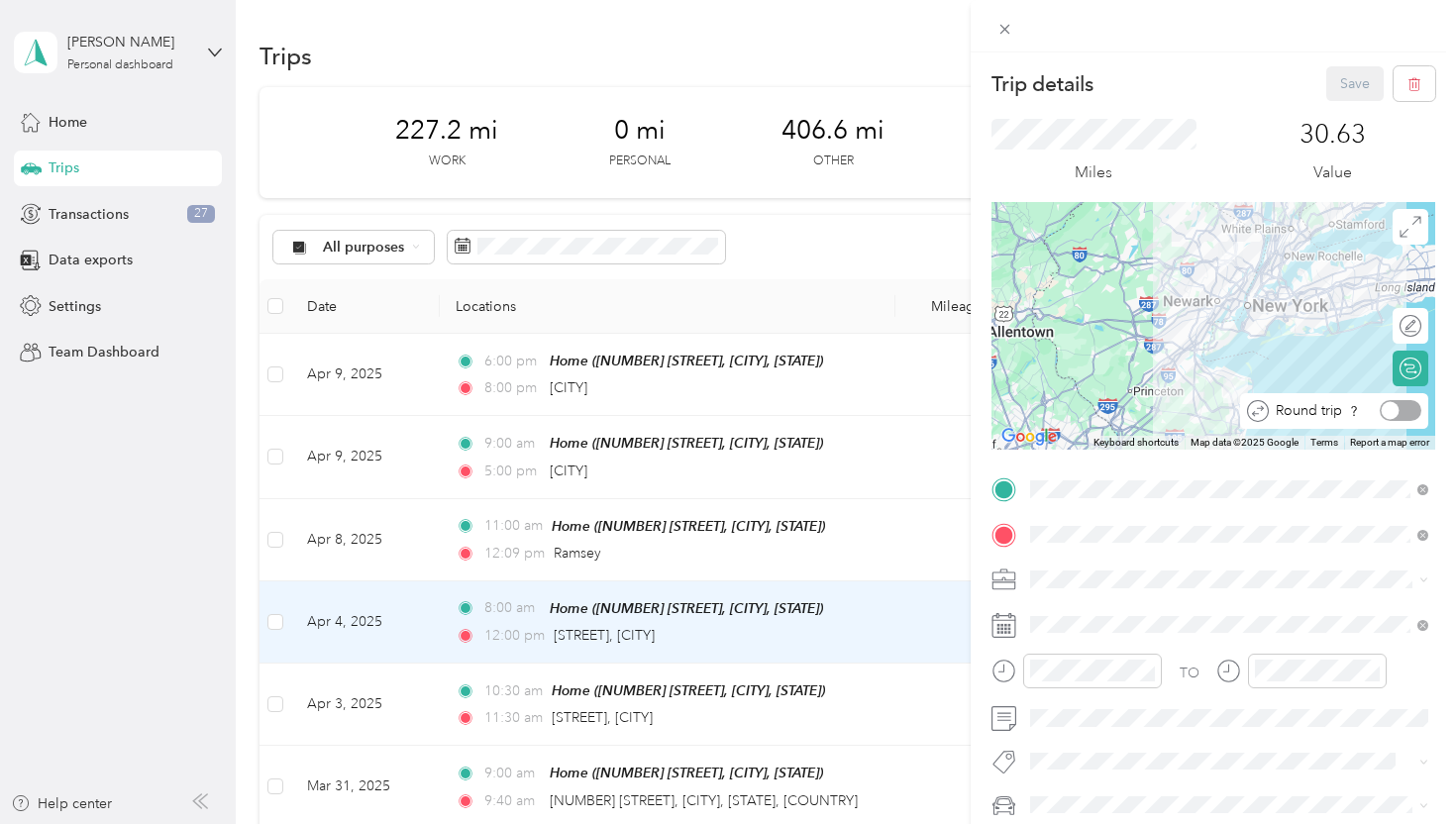 click at bounding box center (1401, 410) 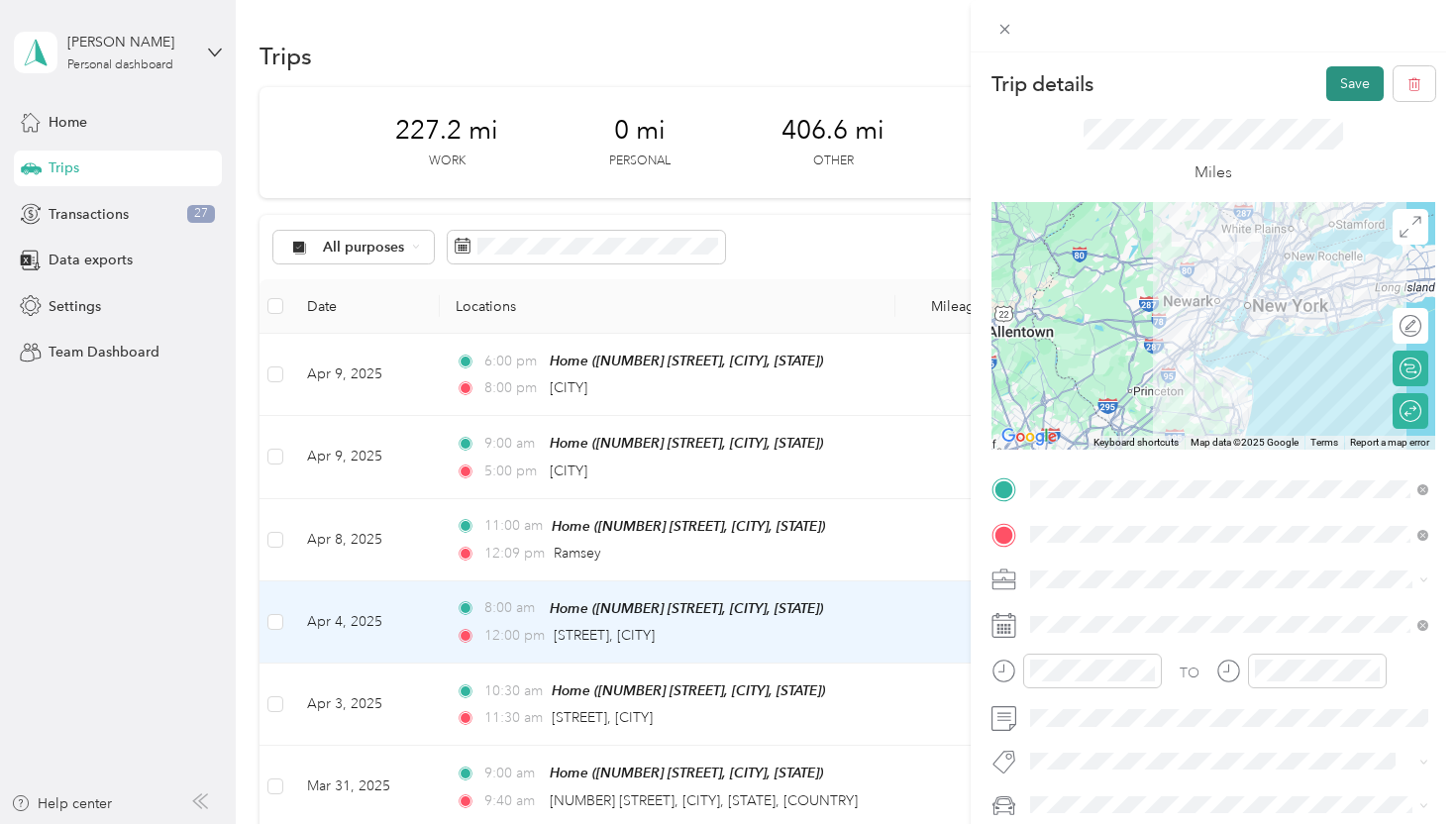 click on "Save" at bounding box center (1355, 83) 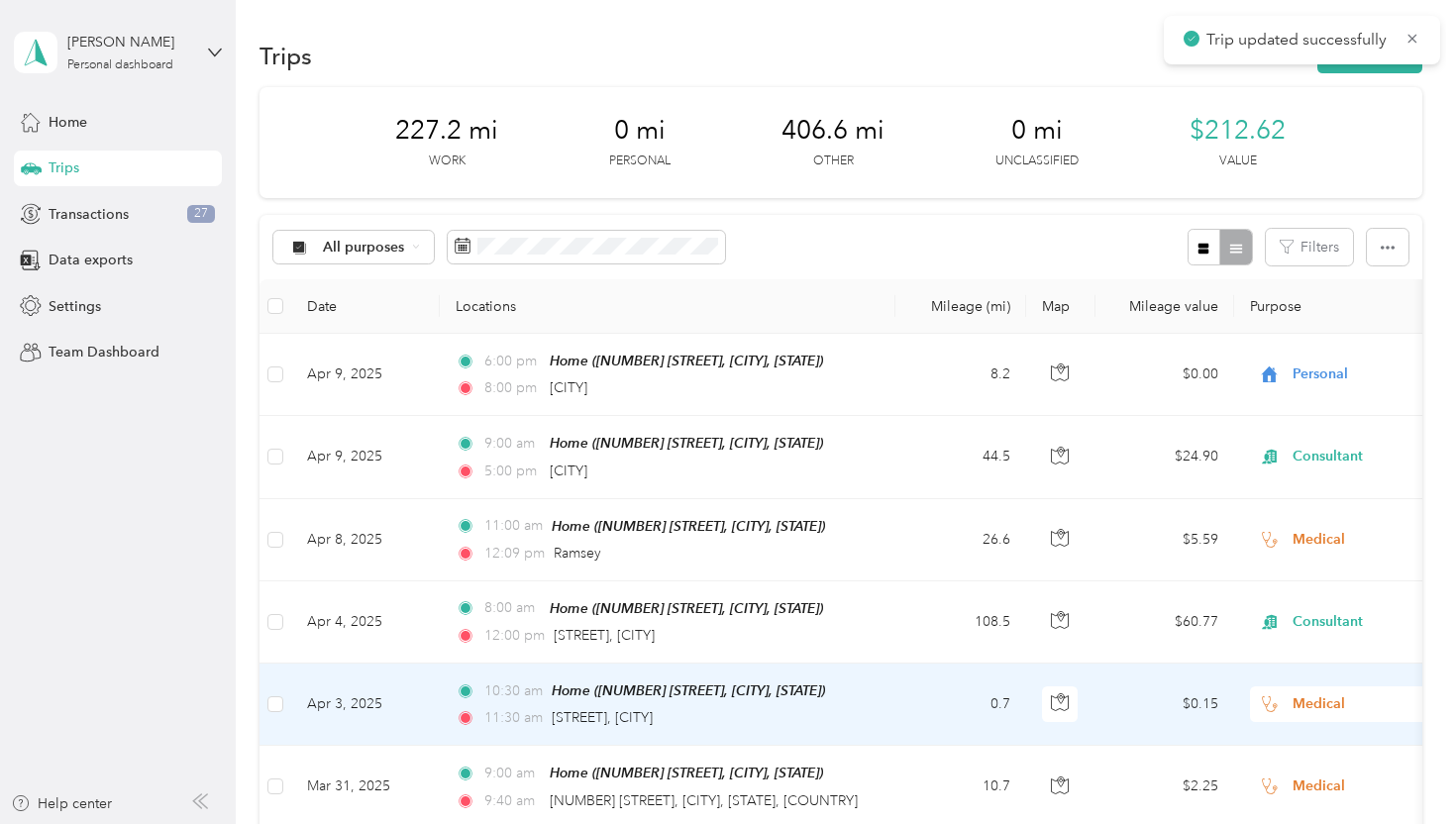 click on "$0.15" at bounding box center [1165, 704] 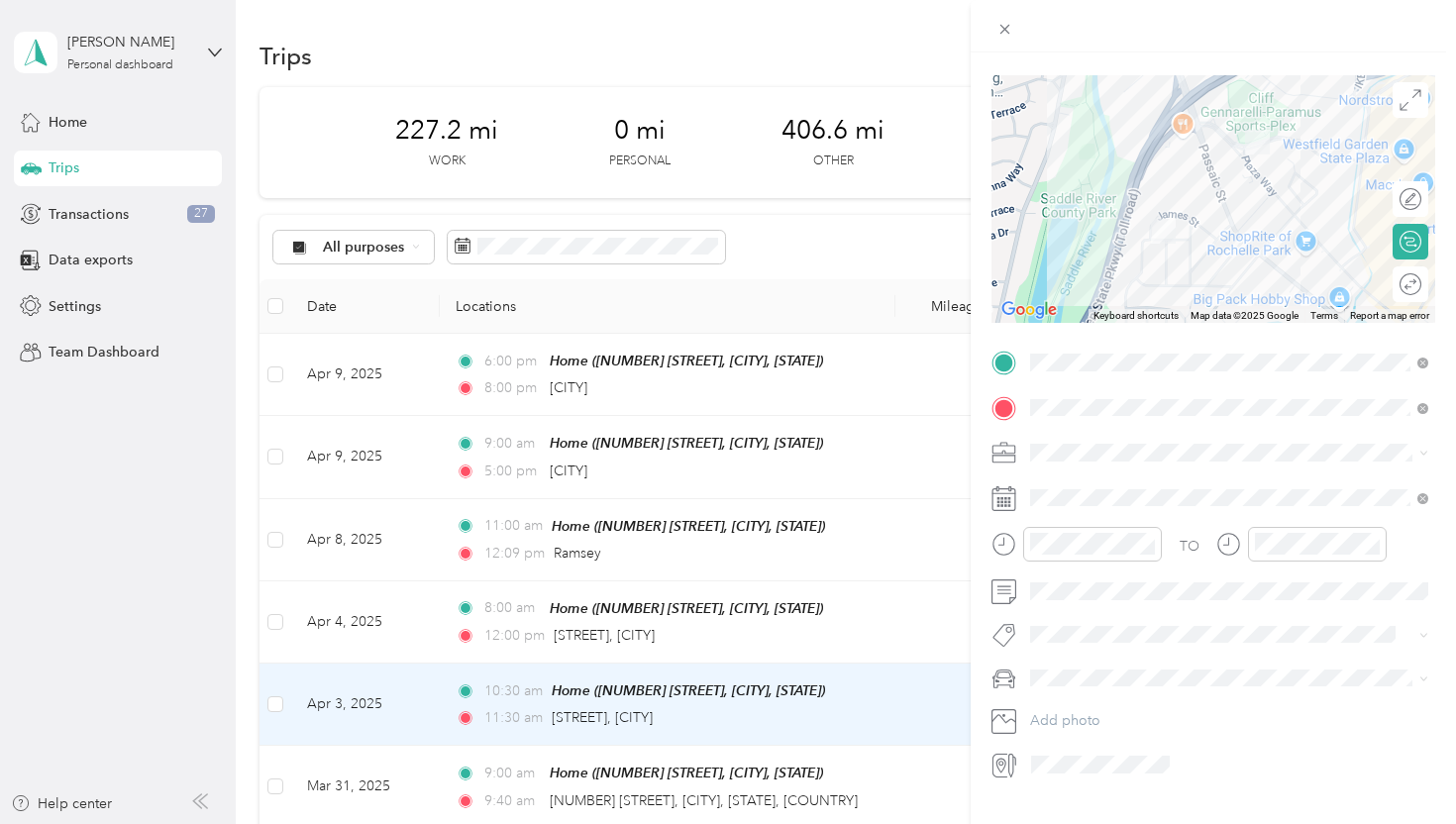 scroll, scrollTop: 155, scrollLeft: 0, axis: vertical 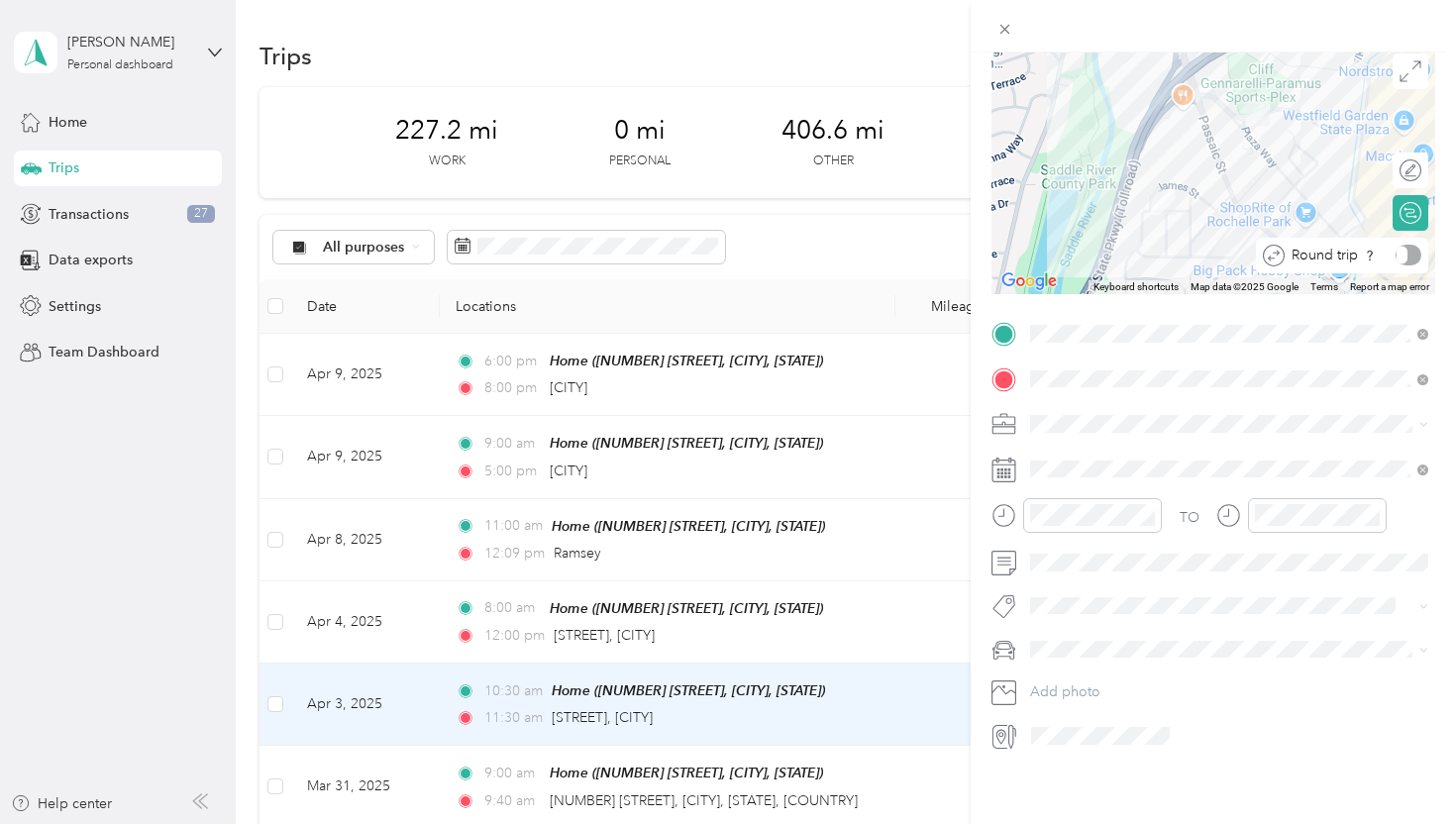 click at bounding box center (1408, 255) 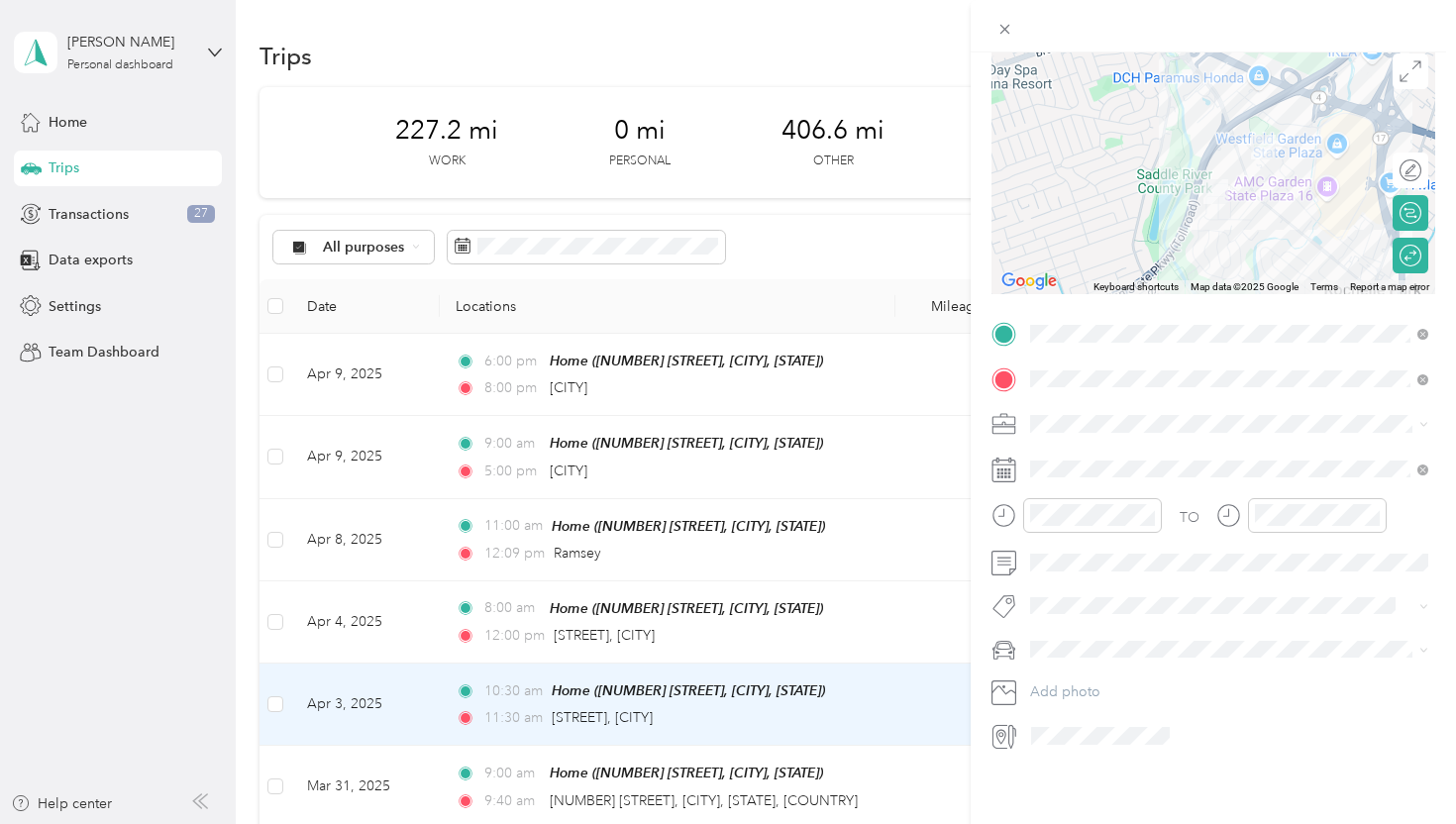 scroll, scrollTop: 0, scrollLeft: 0, axis: both 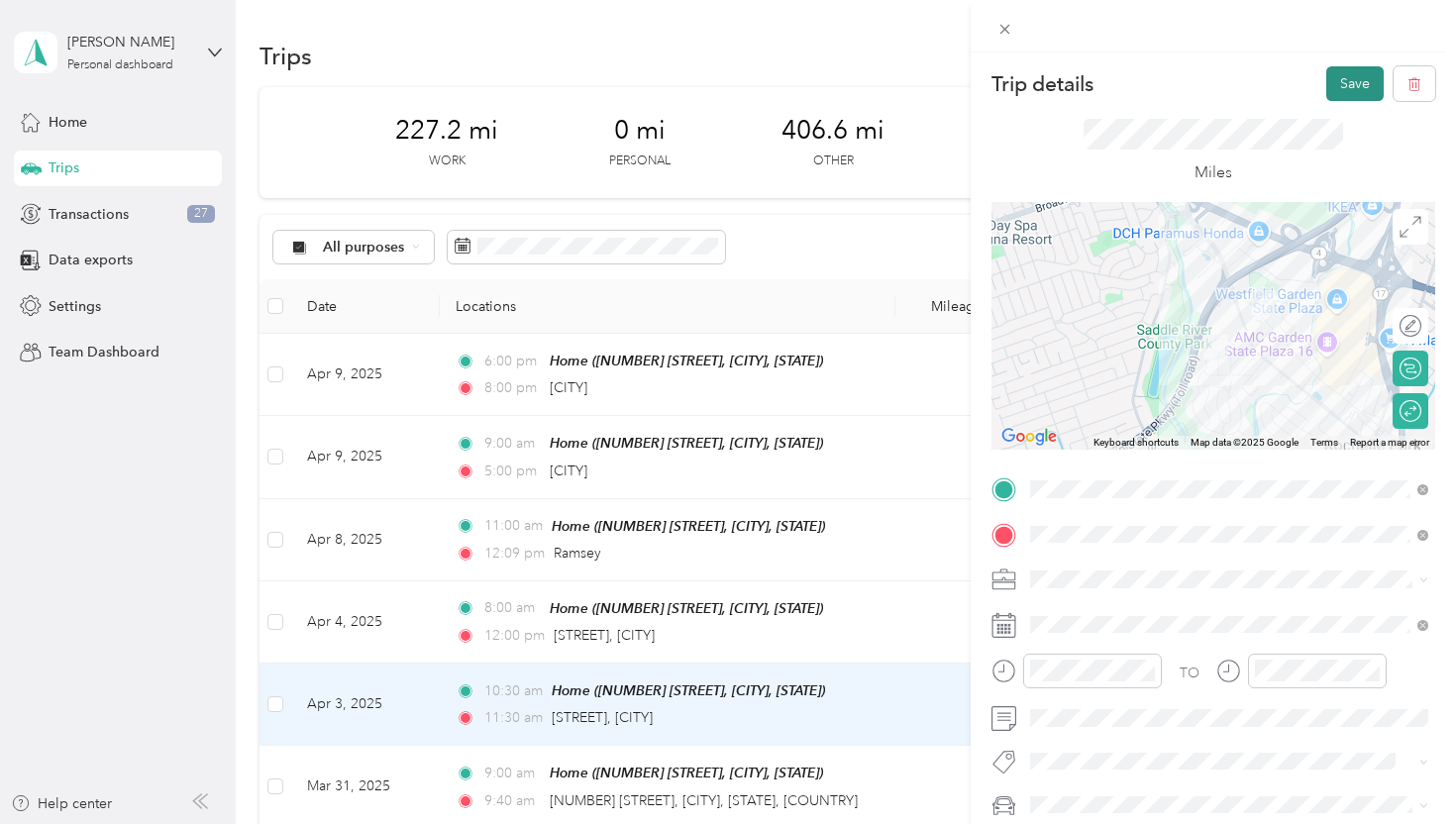 click on "Save" at bounding box center [1355, 83] 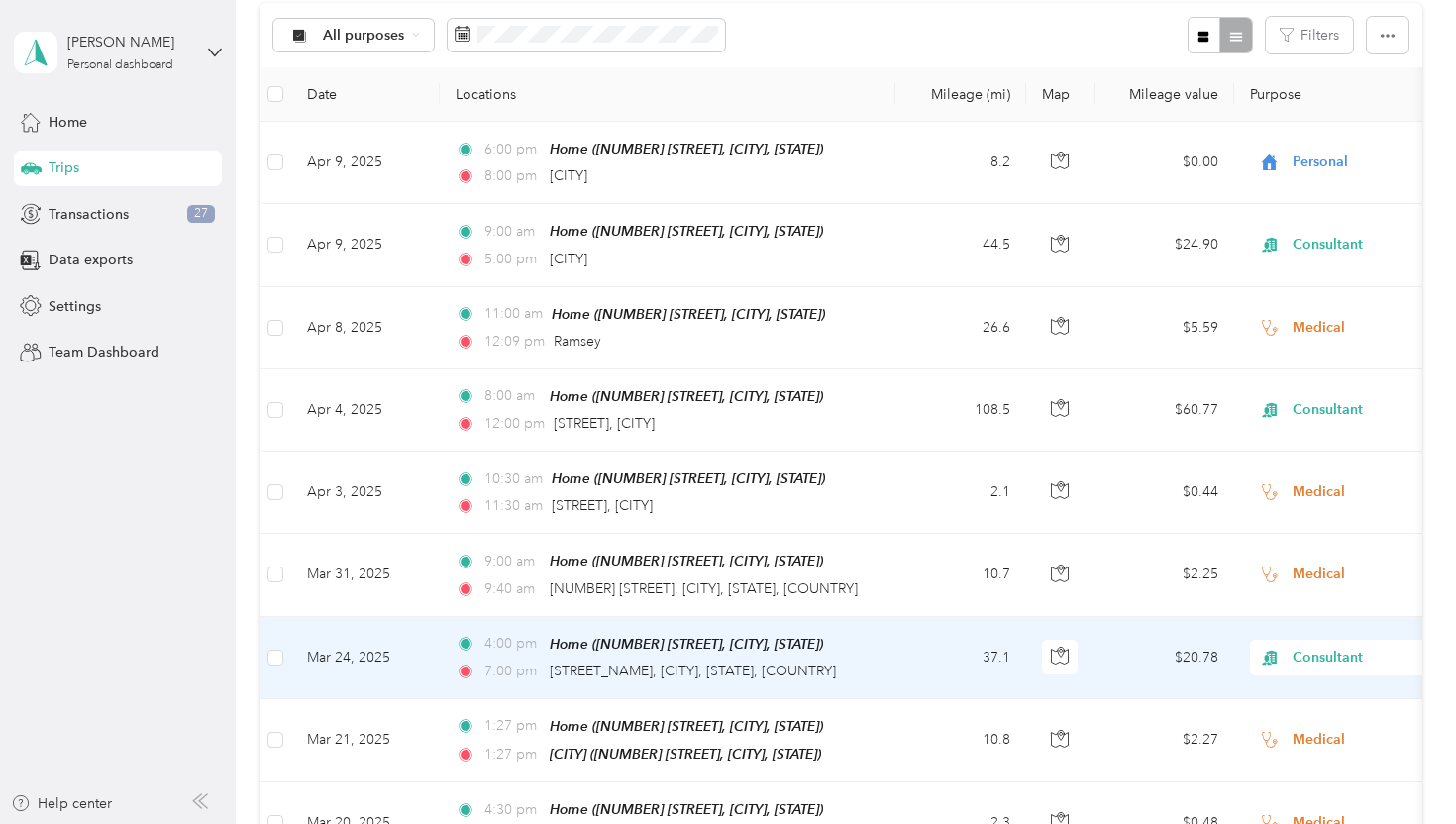 scroll, scrollTop: 0, scrollLeft: 0, axis: both 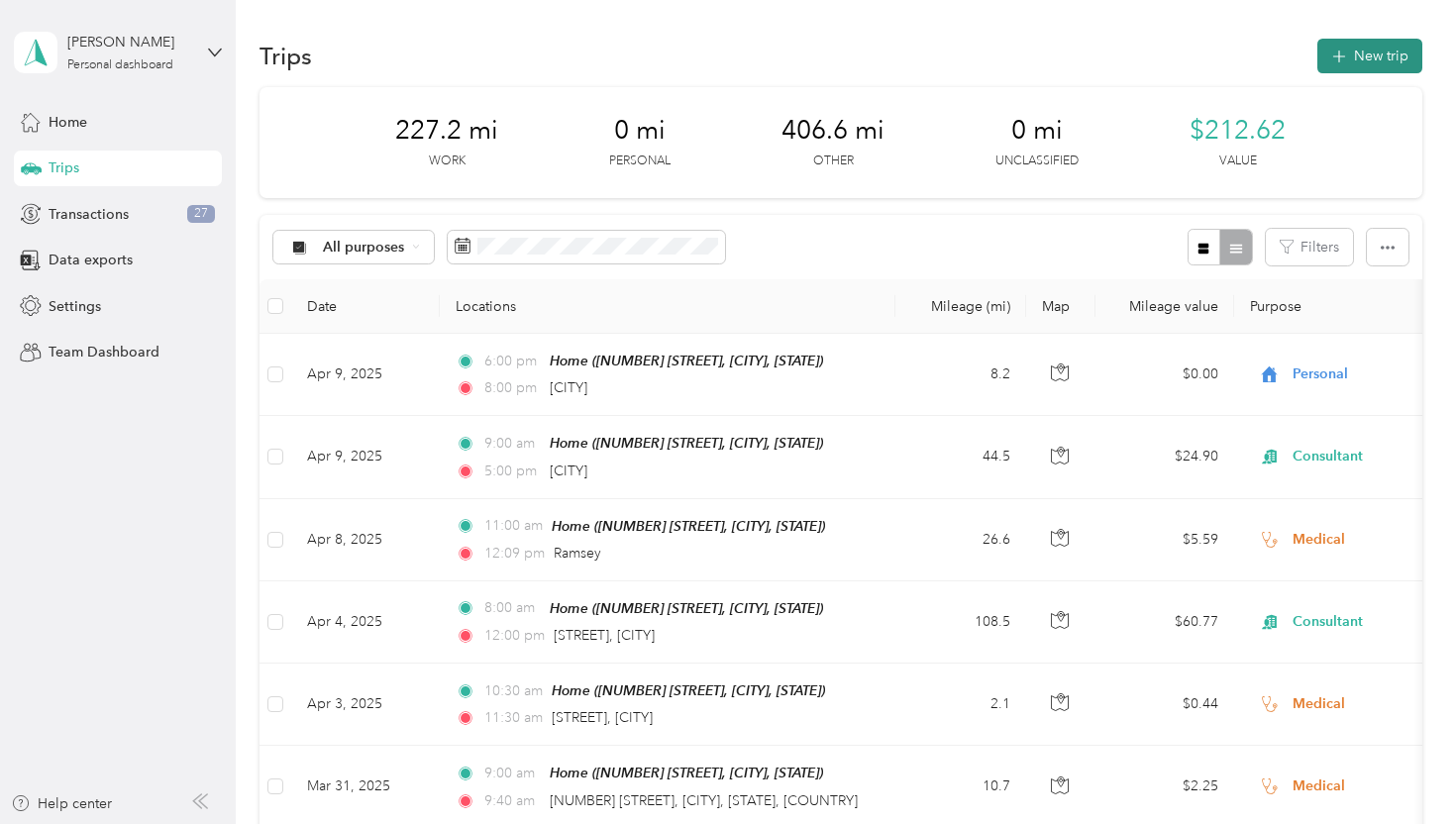 click on "New trip" at bounding box center [1370, 55] 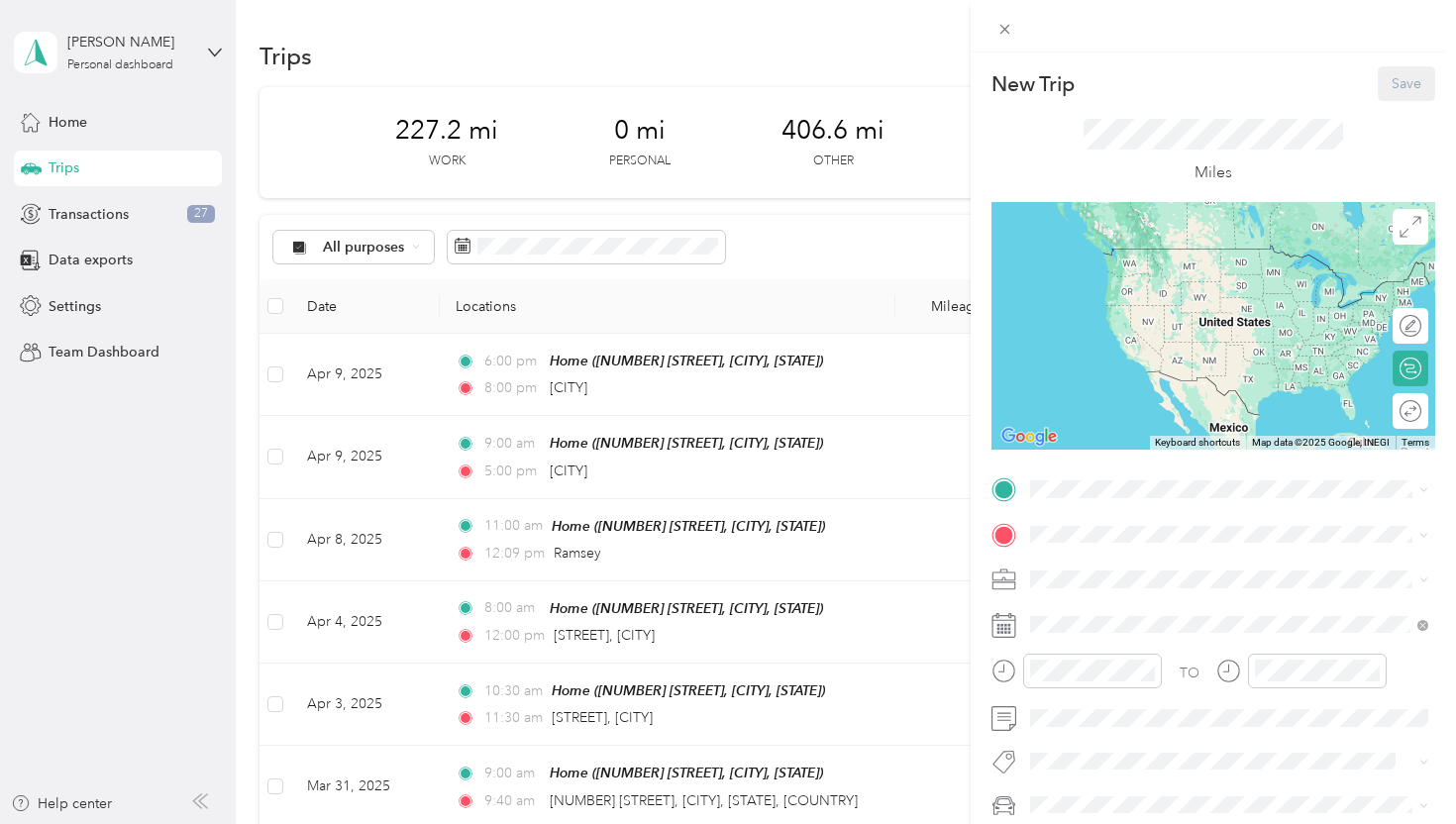 click on "[STREET_NAME] [NUMBER], [POSTAL_CODE], [CITY], [STATE], [COUNTRY]" at bounding box center (1226, 568) 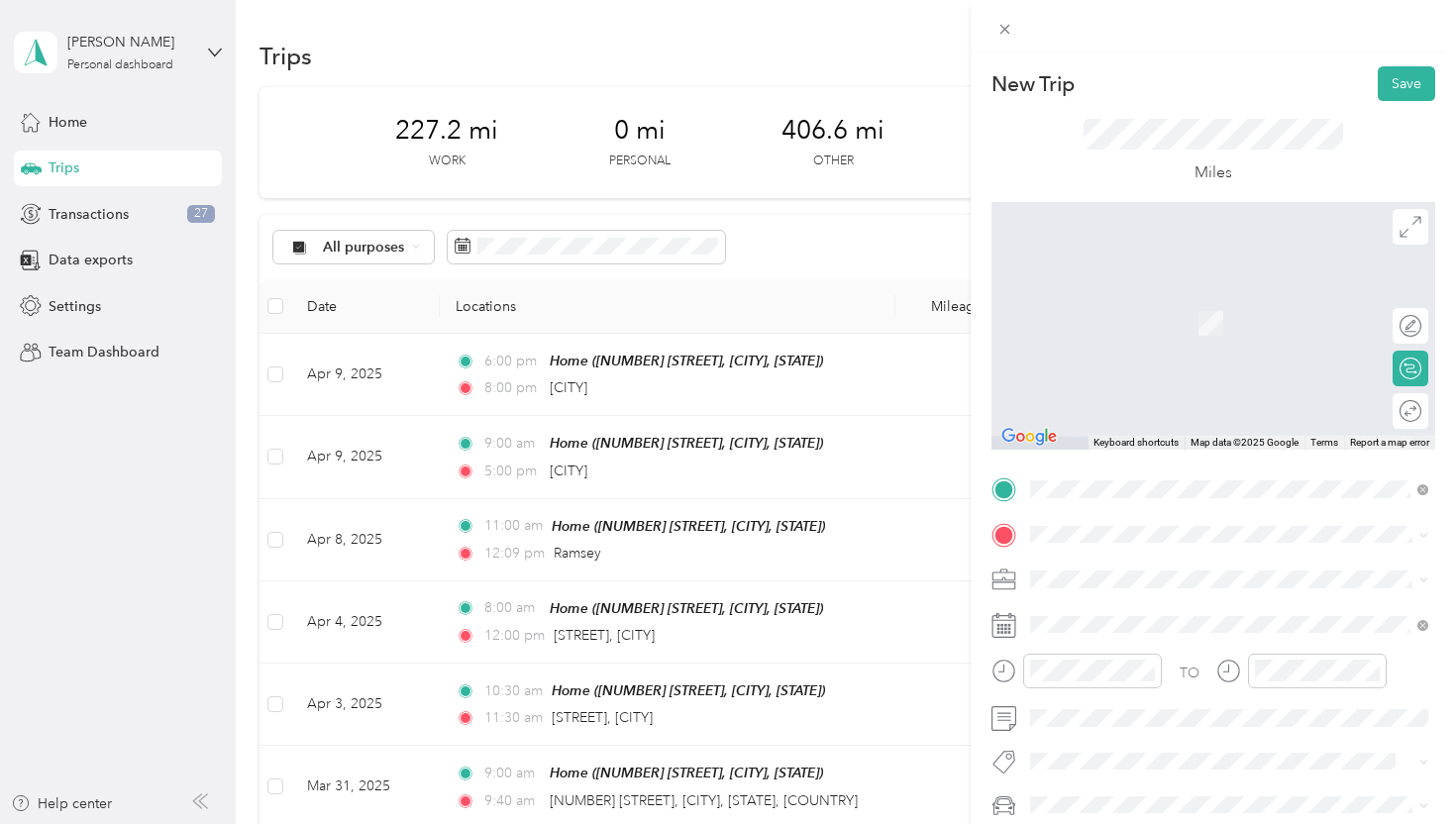 click on "[NUMBER] Market Street
[CITY], [STATE] [ZIP], [STATE]" at bounding box center (1158, 356) 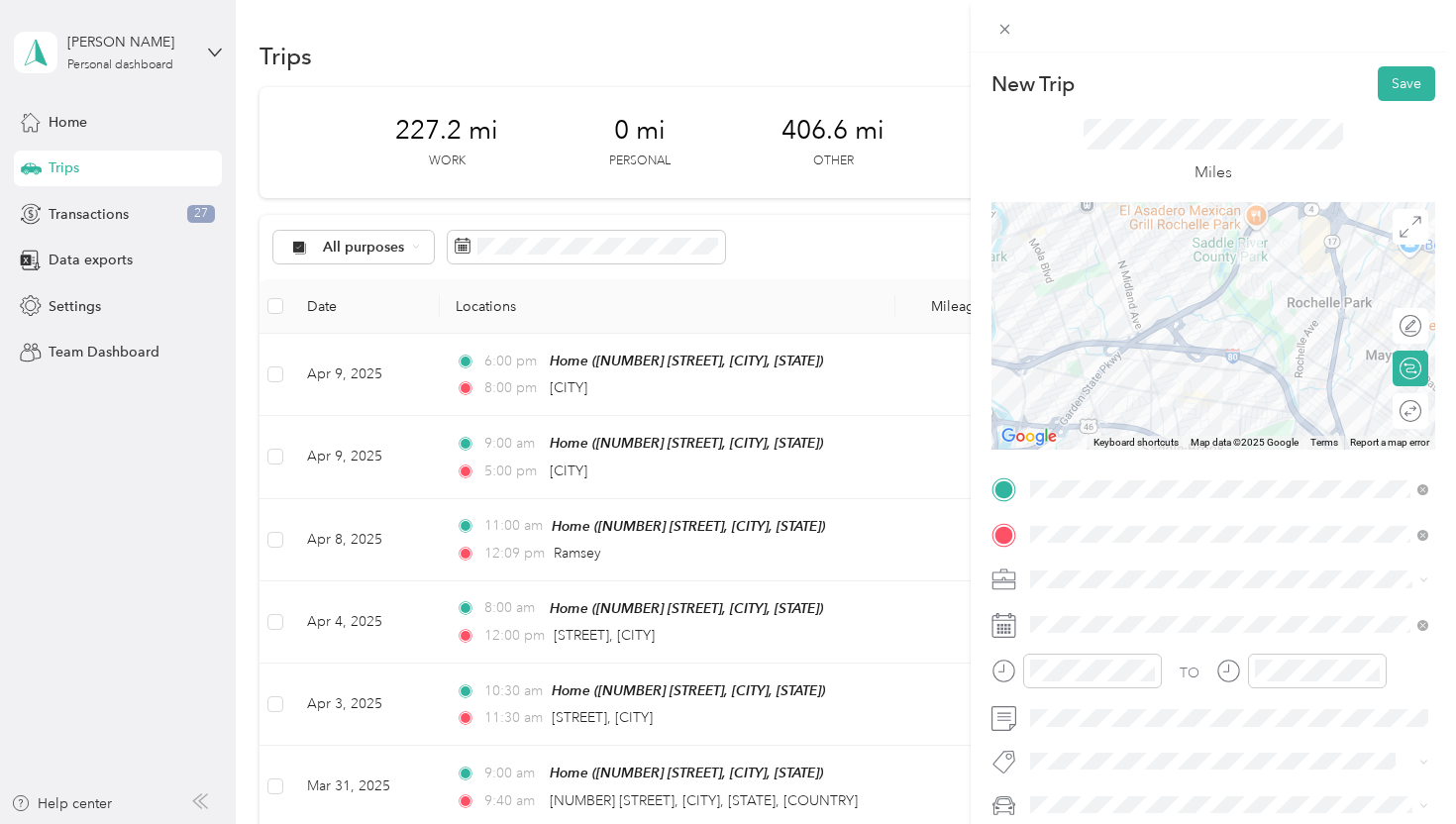 click on "Medical" at bounding box center (1229, 534) 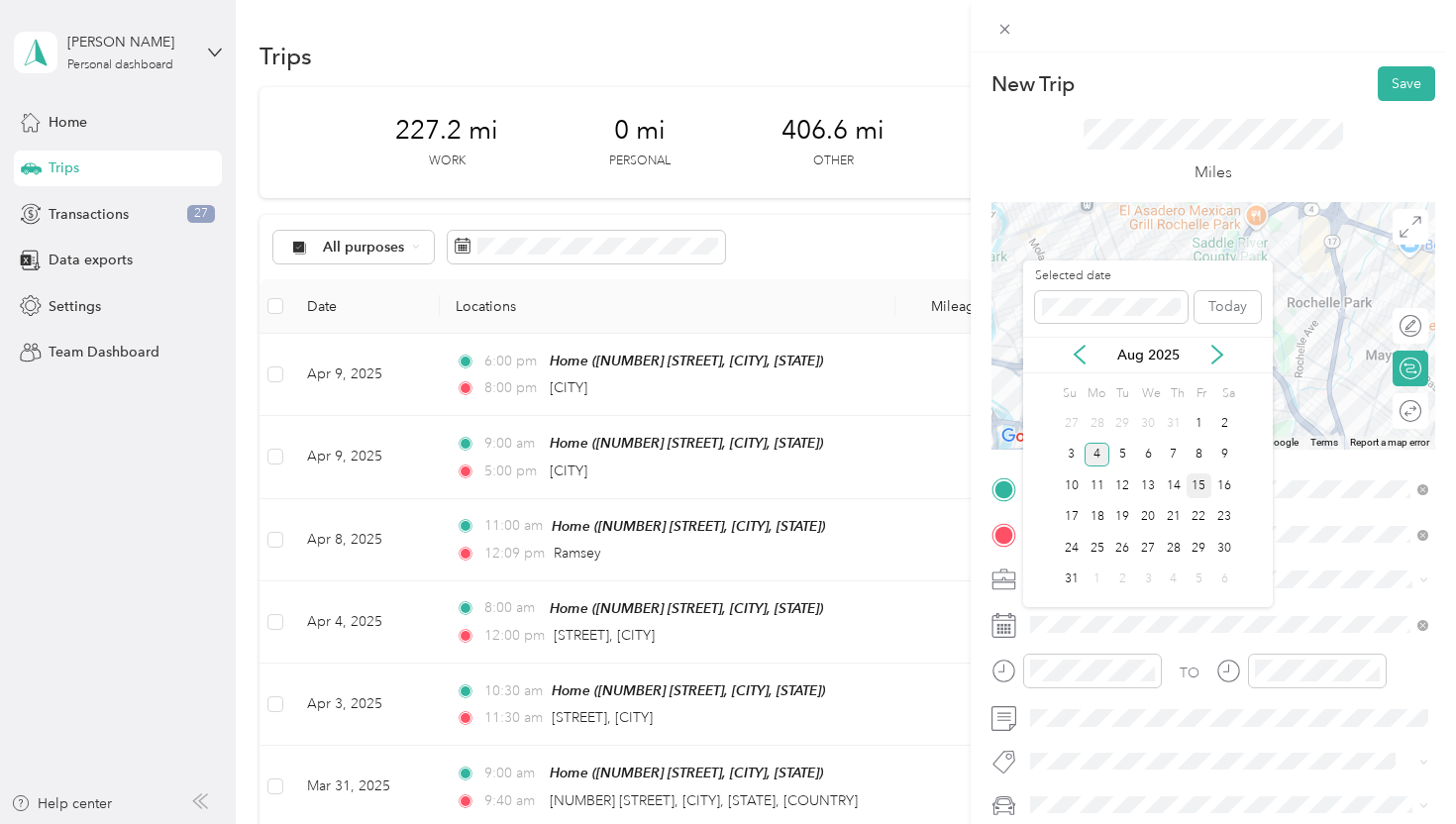 click on "15" at bounding box center [1199, 485] 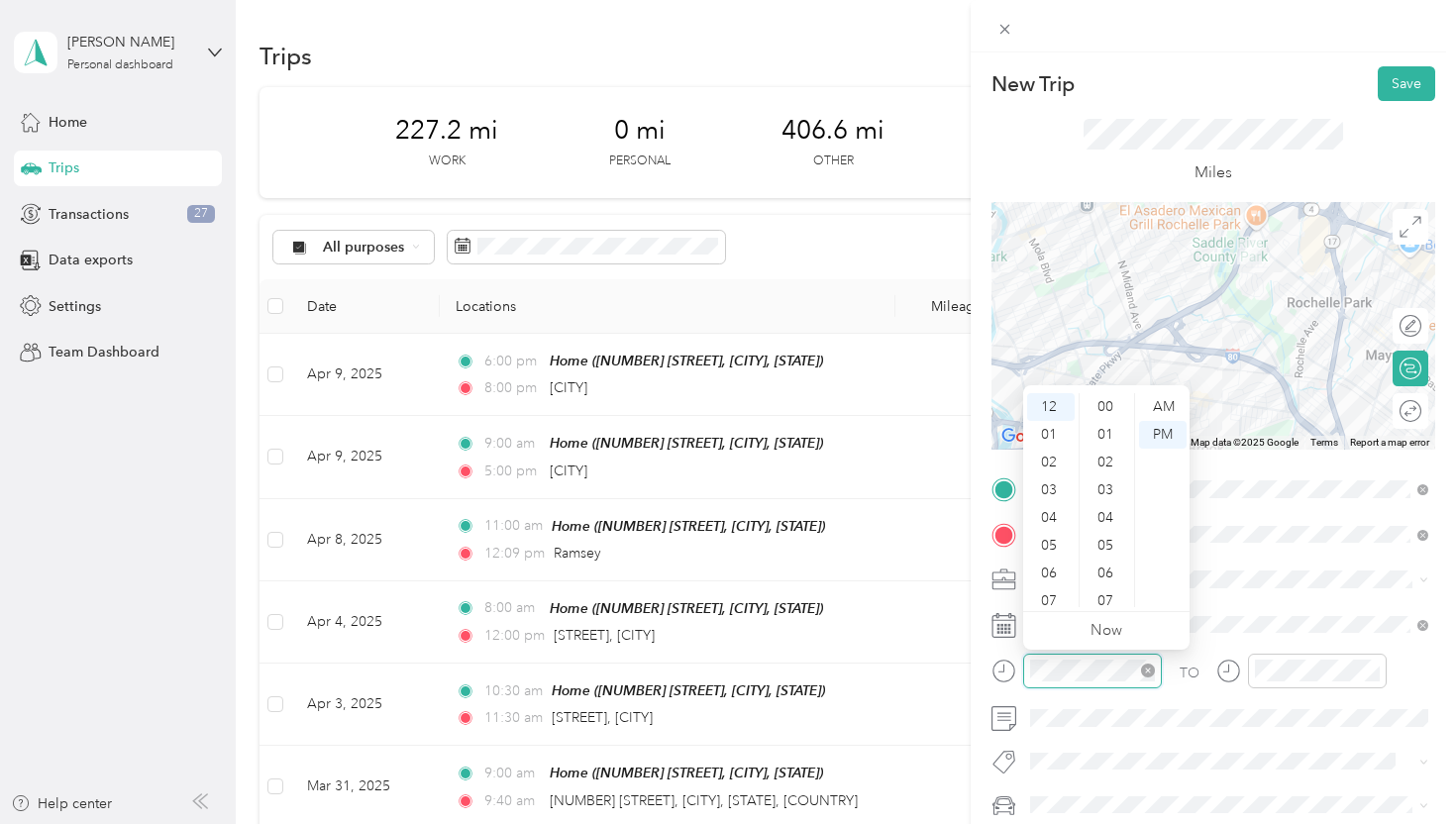 scroll, scrollTop: 471, scrollLeft: 0, axis: vertical 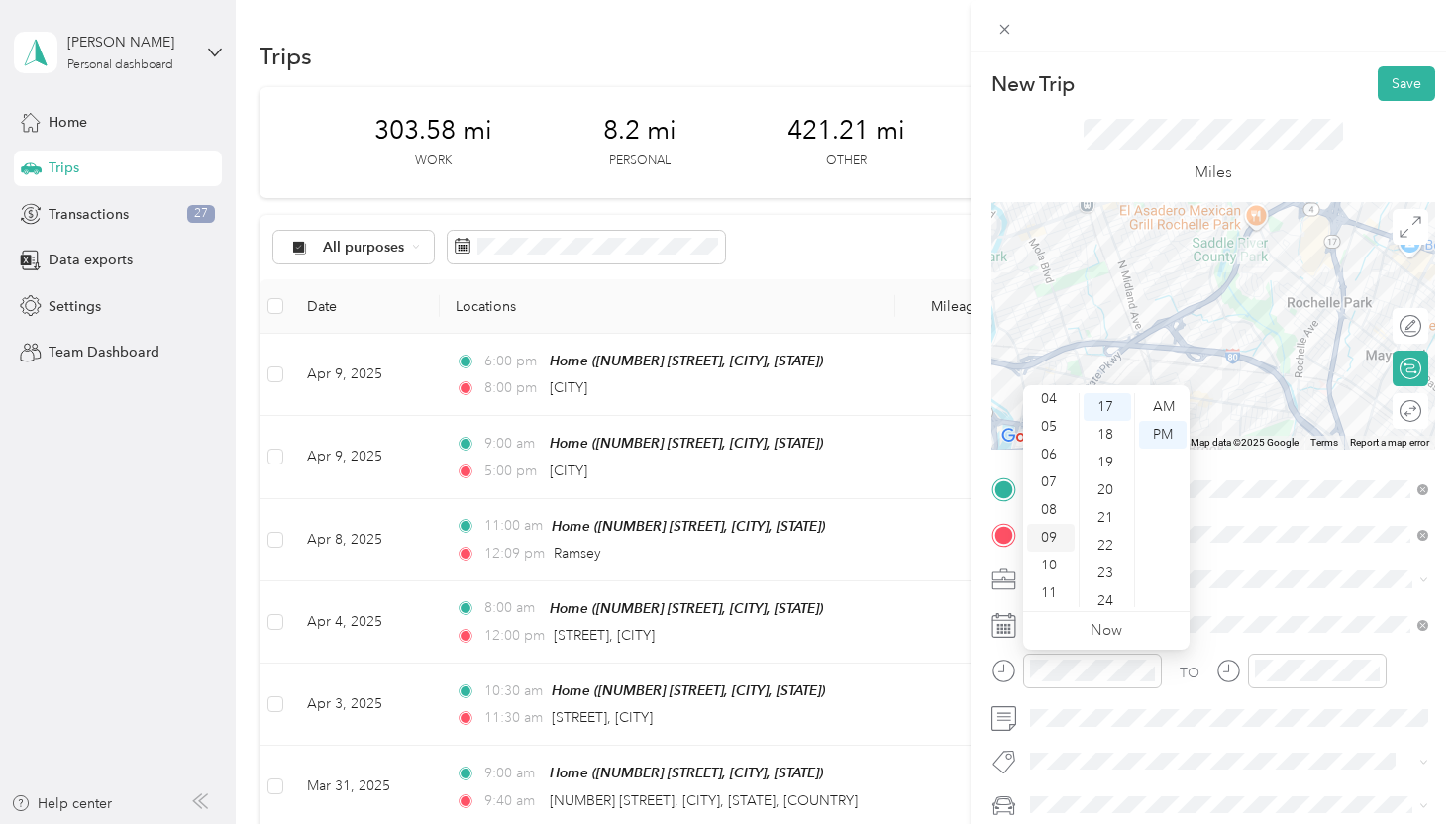 click on "09" at bounding box center (1051, 538) 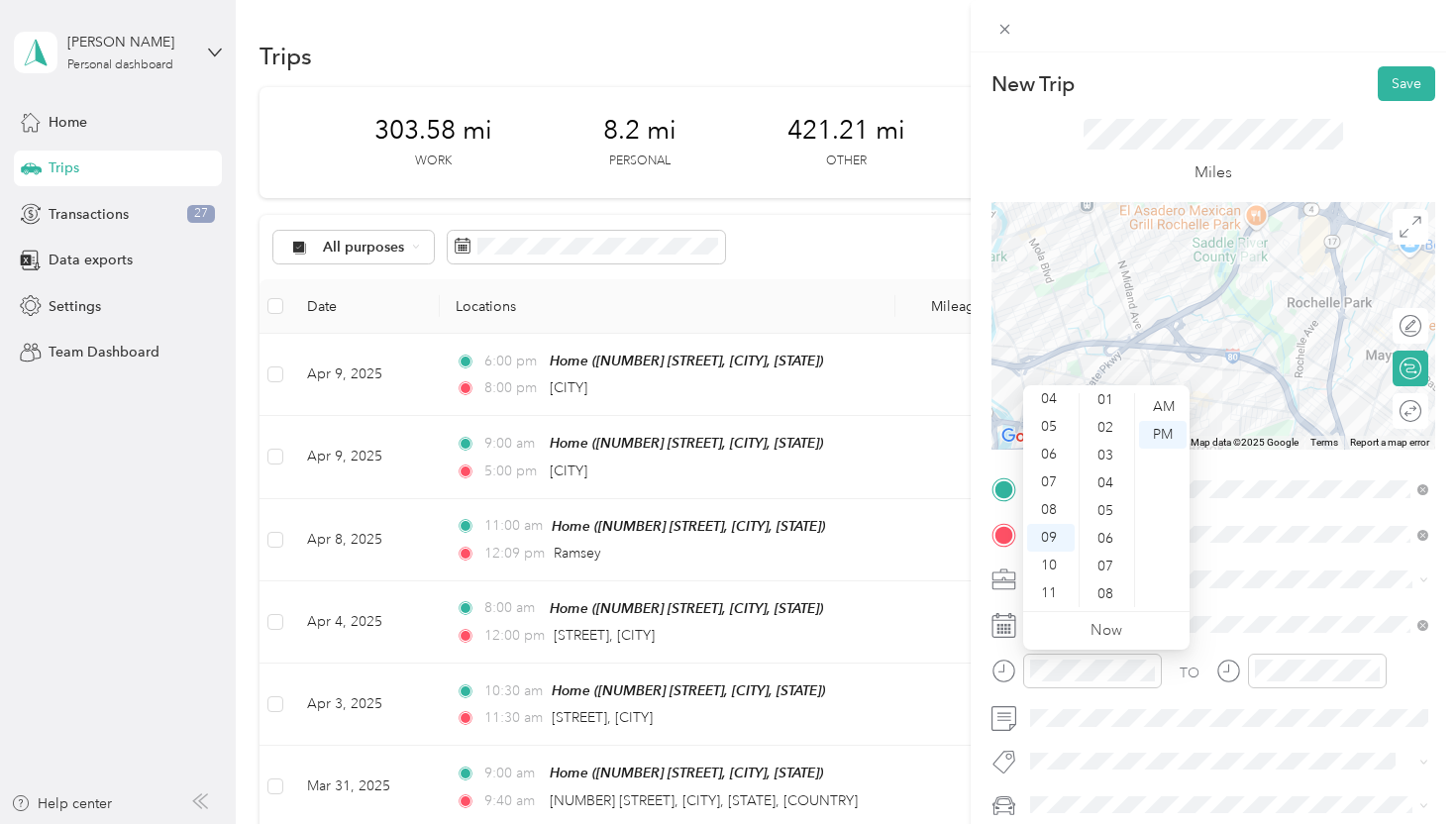 scroll, scrollTop: 0, scrollLeft: 0, axis: both 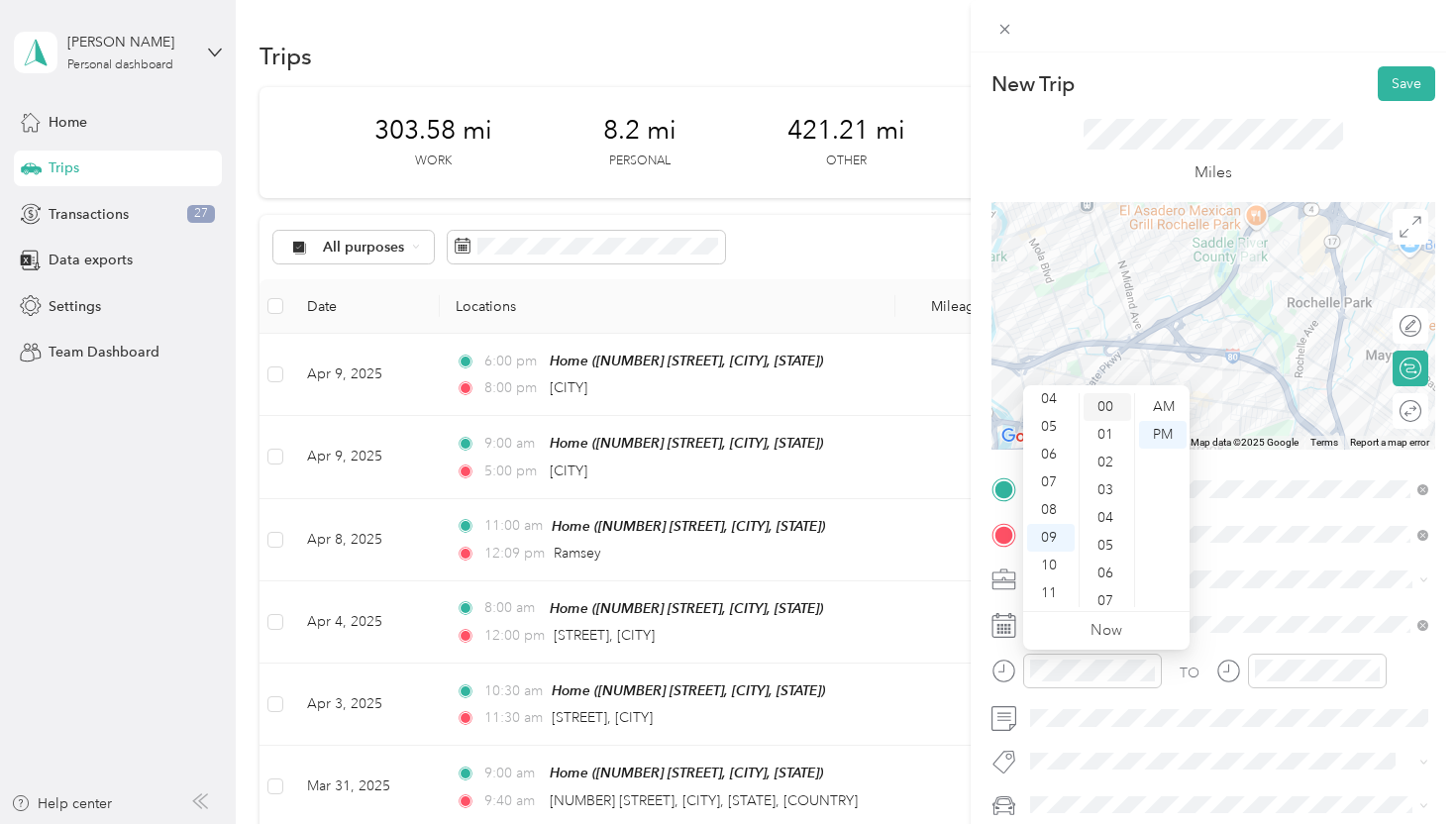 click on "00" at bounding box center (1107, 407) 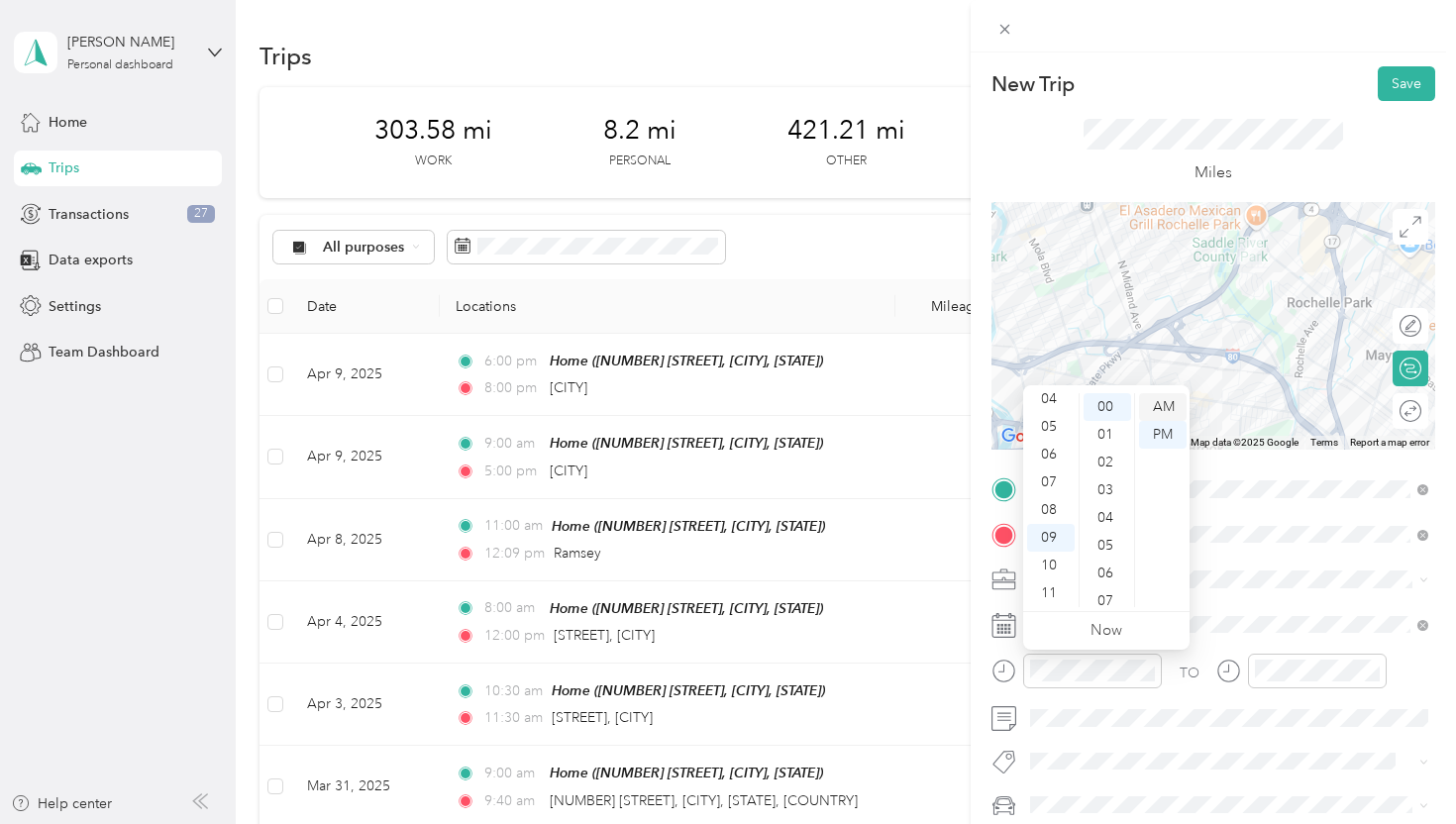 click on "AM" at bounding box center [1163, 407] 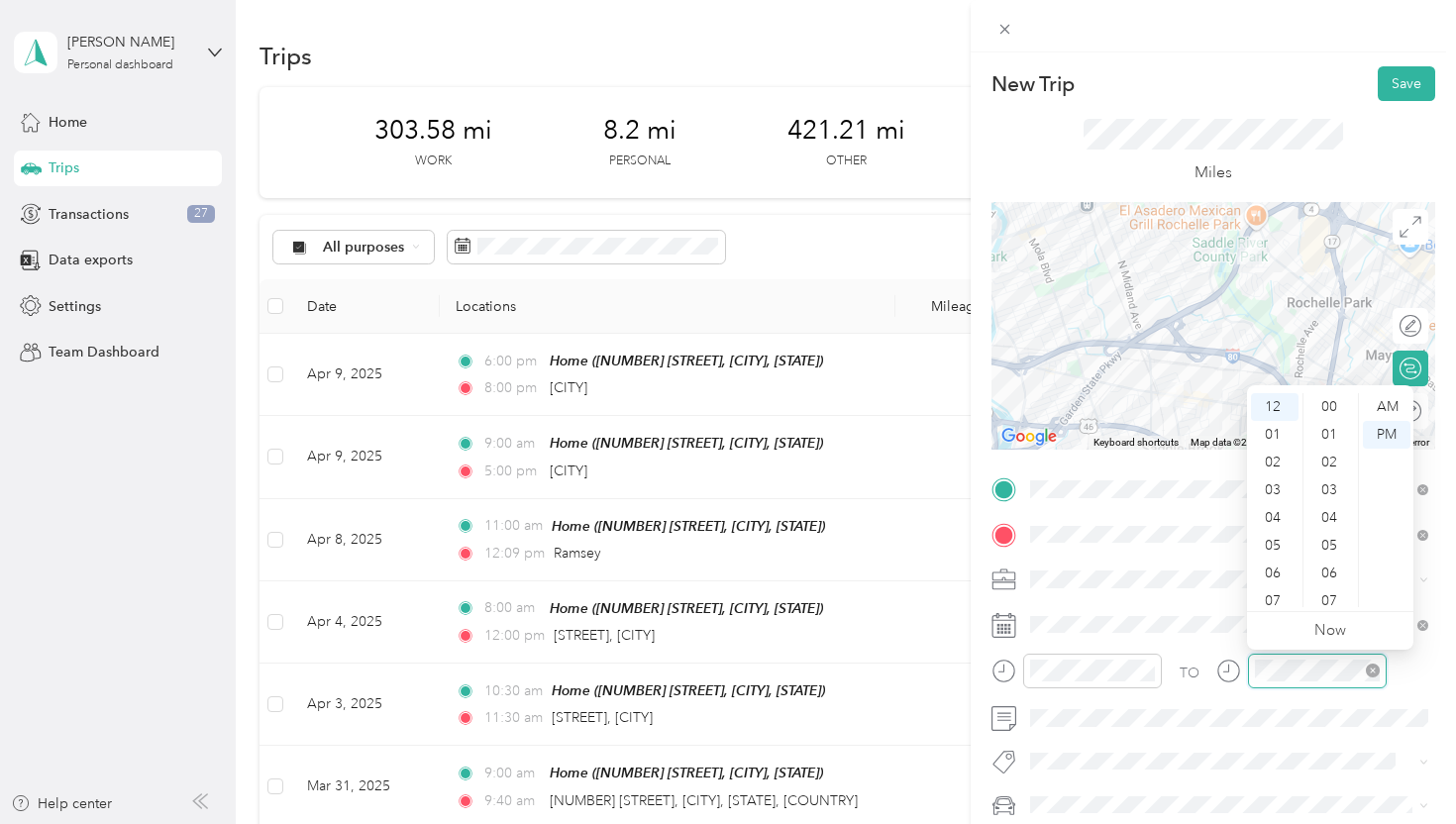 scroll, scrollTop: 471, scrollLeft: 0, axis: vertical 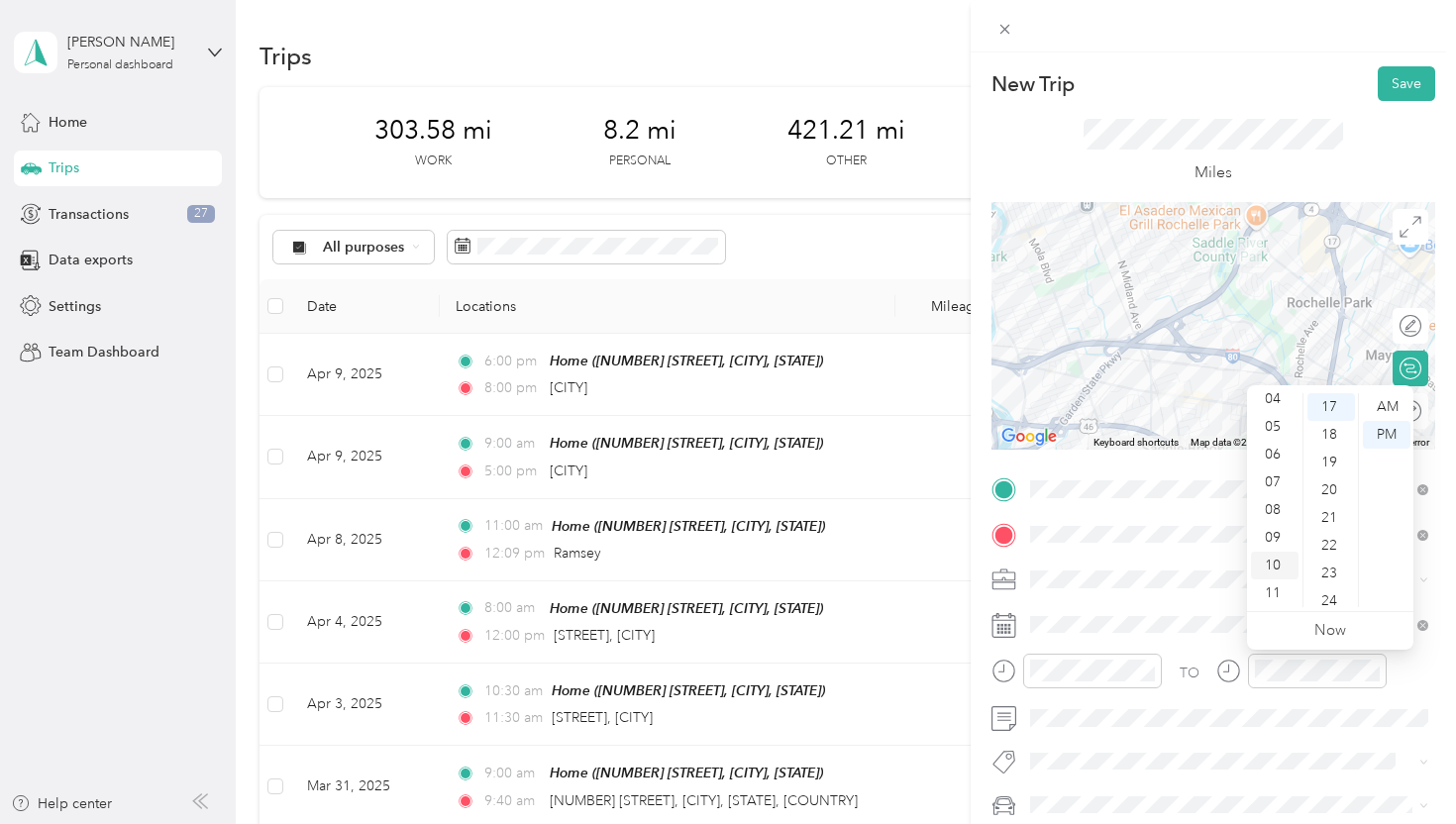 click on "10" at bounding box center (1275, 566) 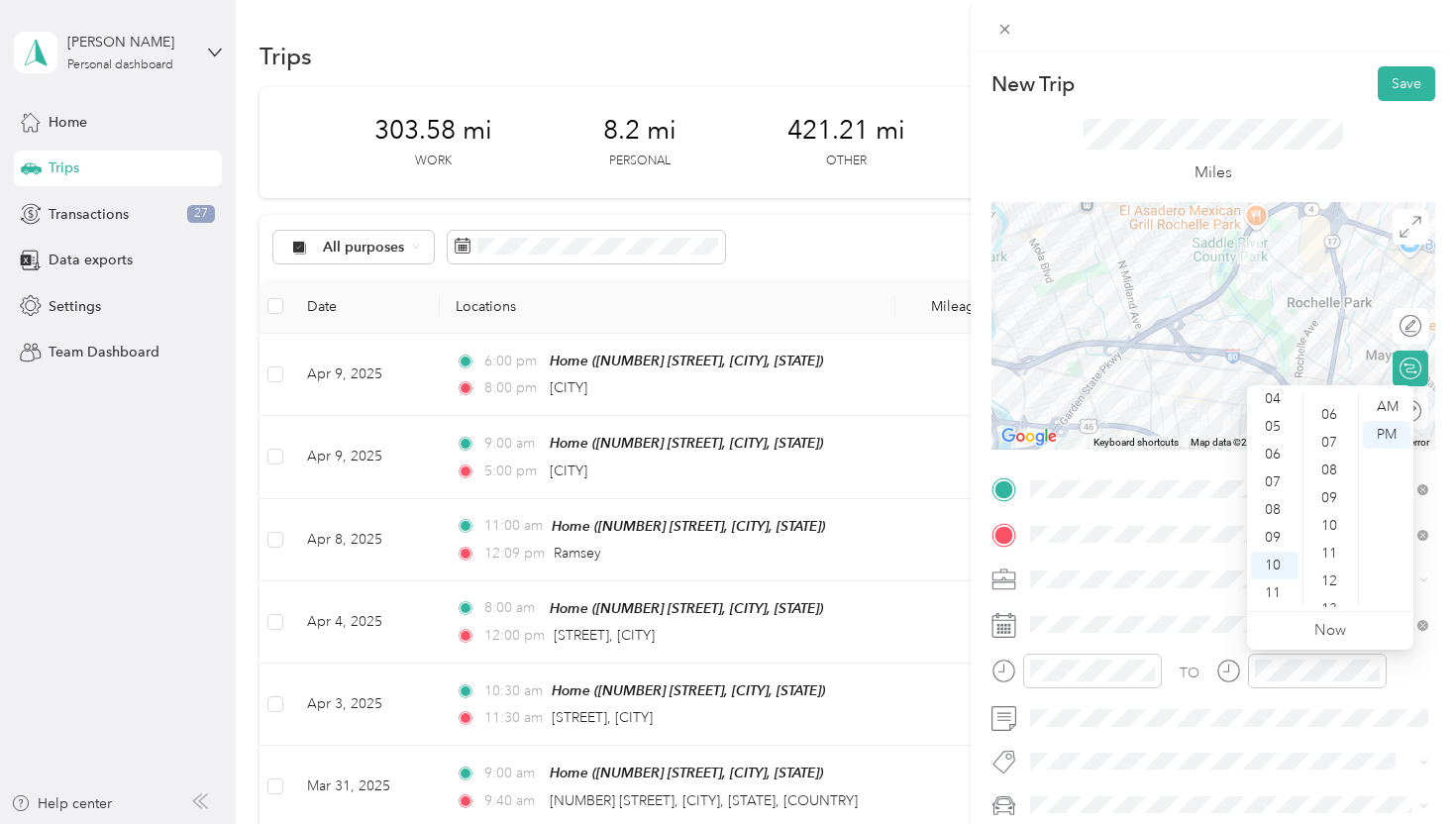 scroll, scrollTop: 0, scrollLeft: 0, axis: both 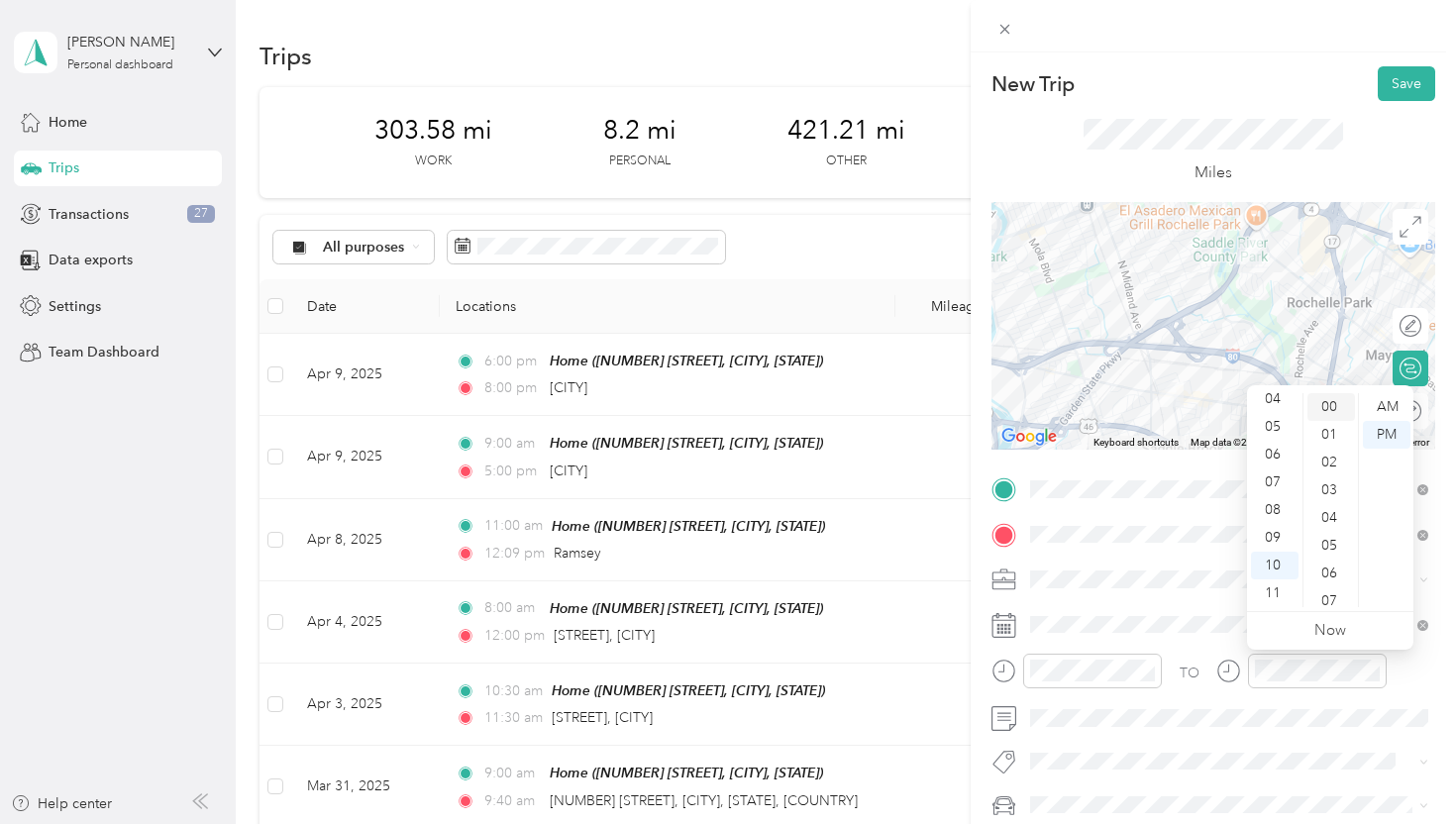click on "00" at bounding box center (1331, 407) 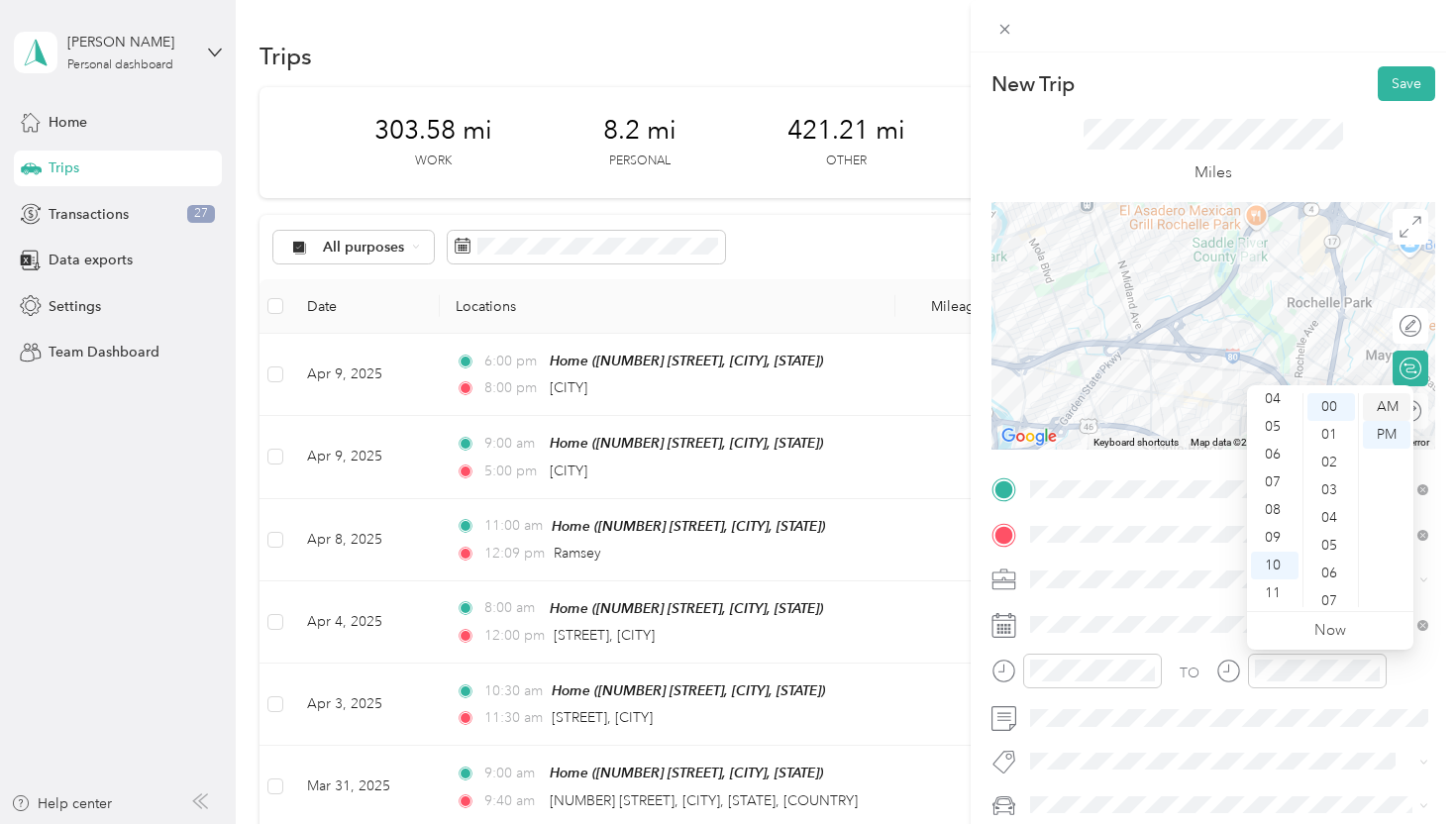 click on "AM" at bounding box center [1387, 407] 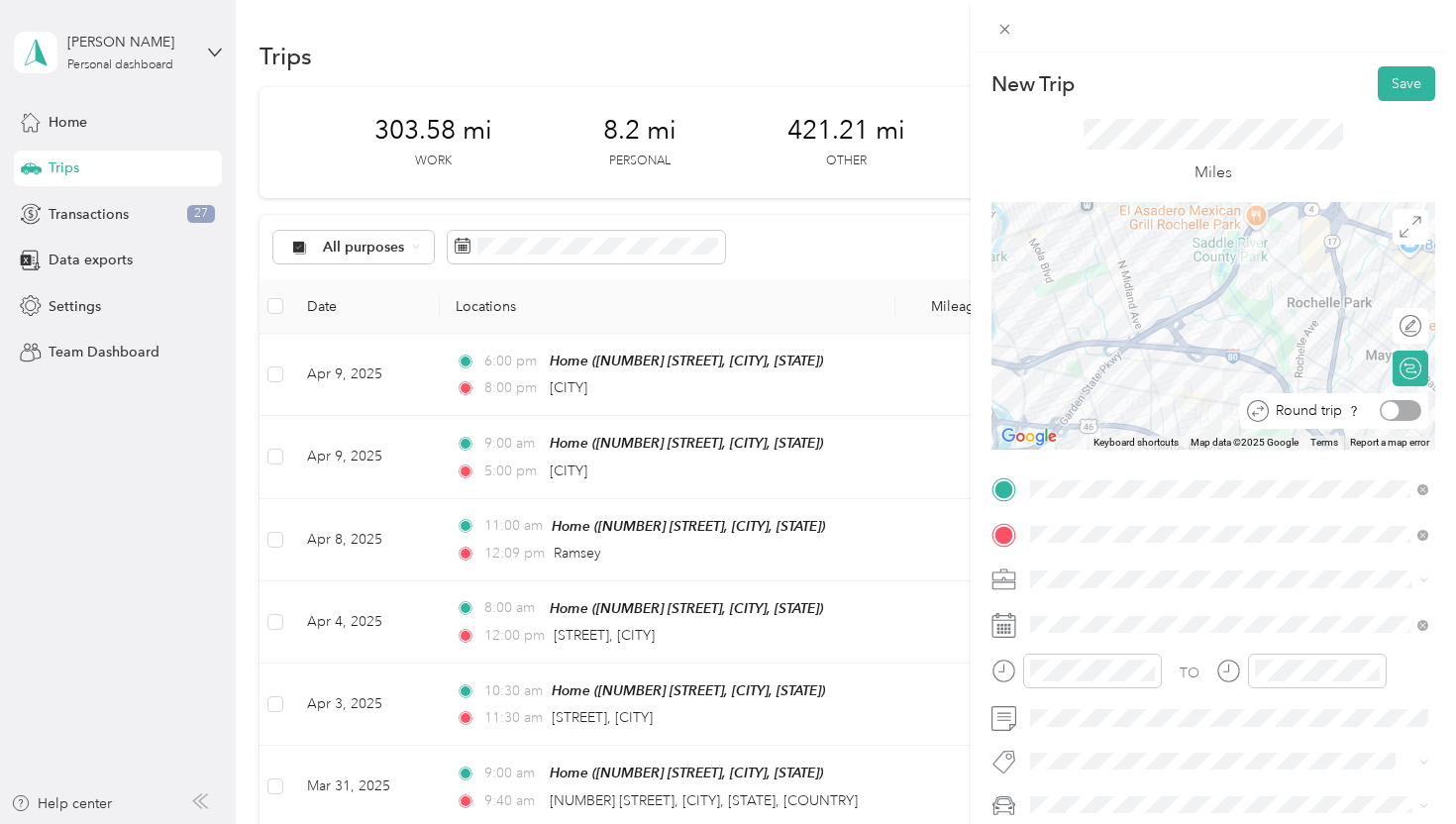 click at bounding box center (1401, 410) 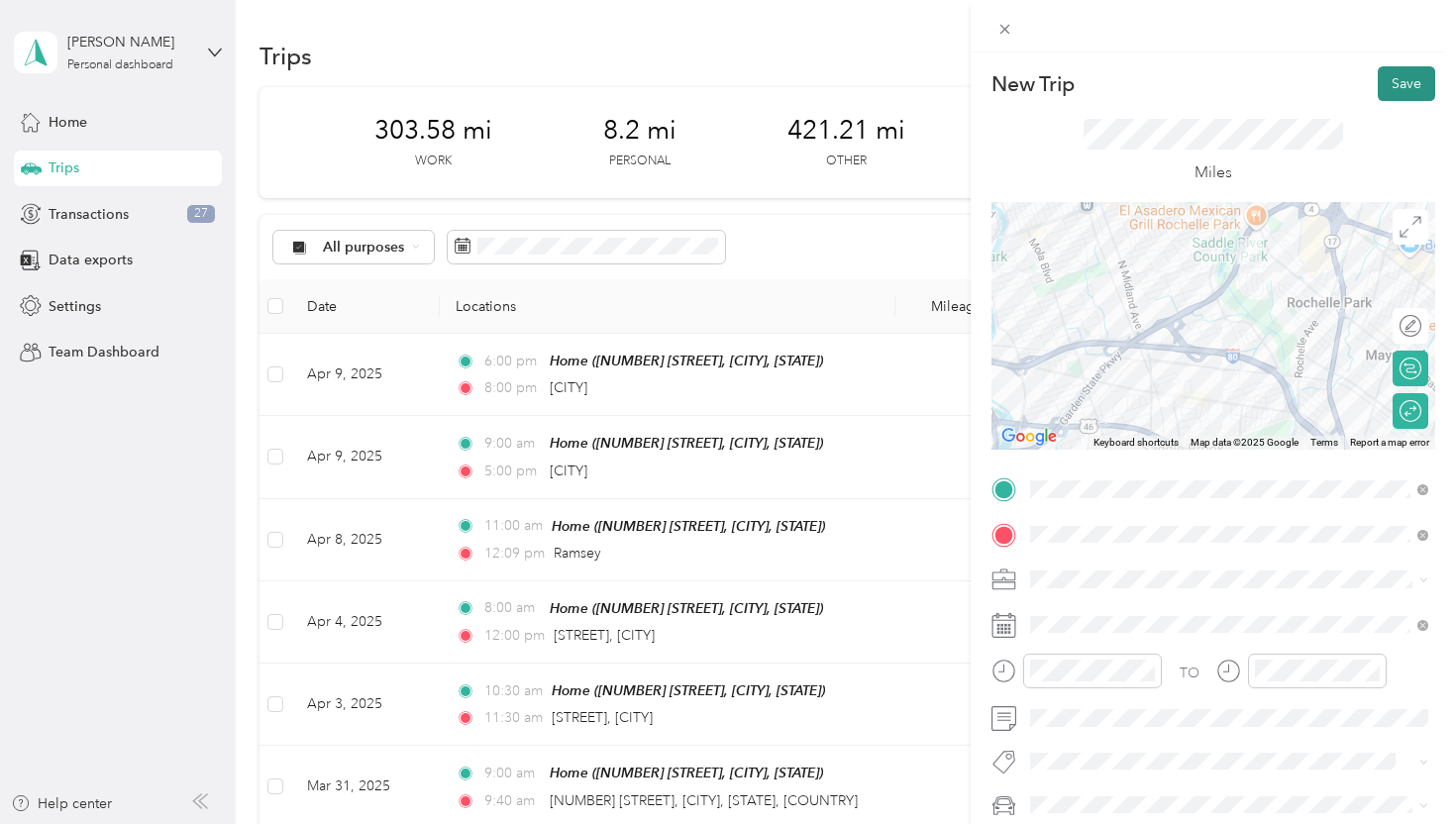 click on "Save" at bounding box center [1406, 83] 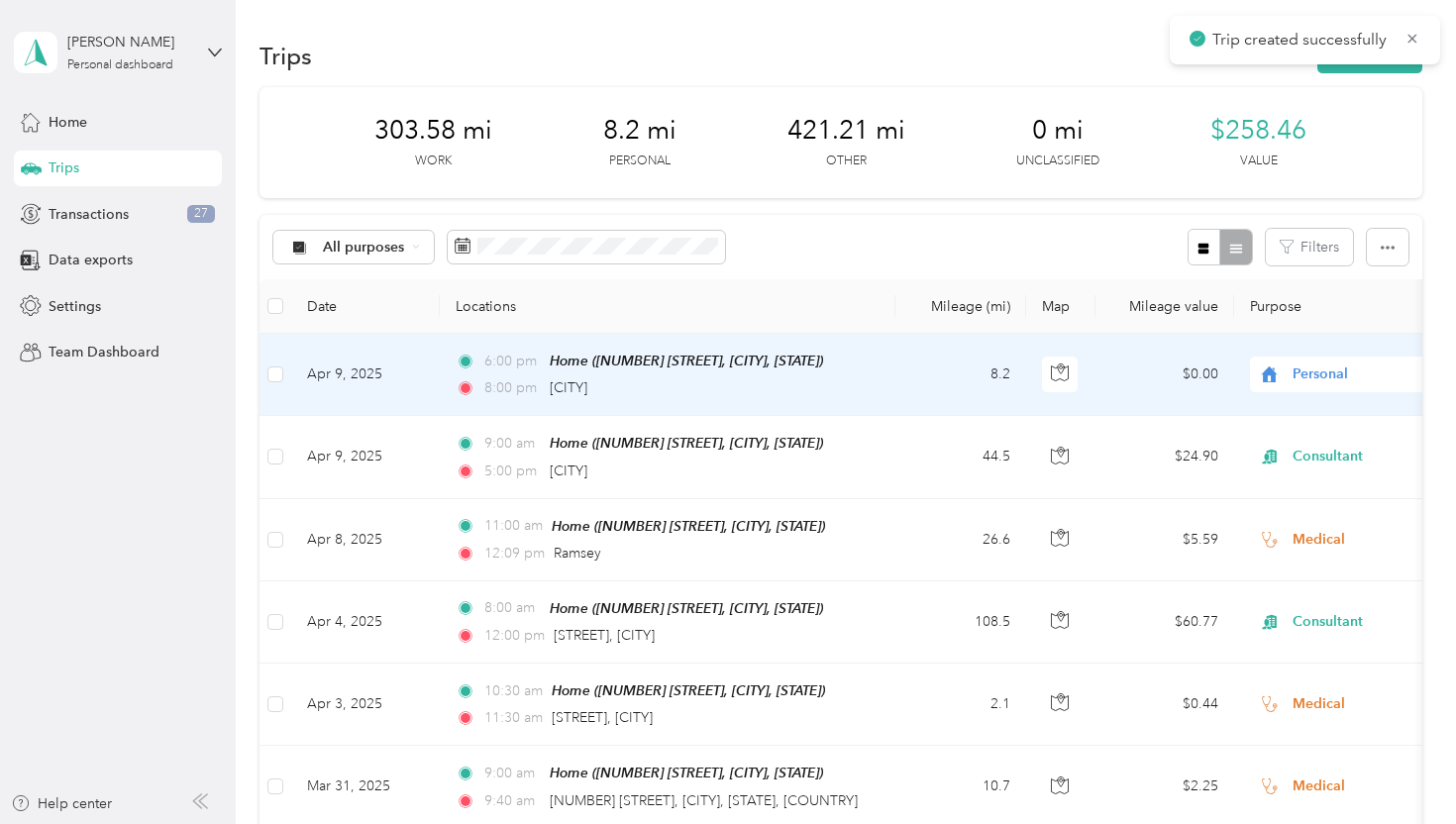 click on "Personal" at bounding box center [1383, 374] 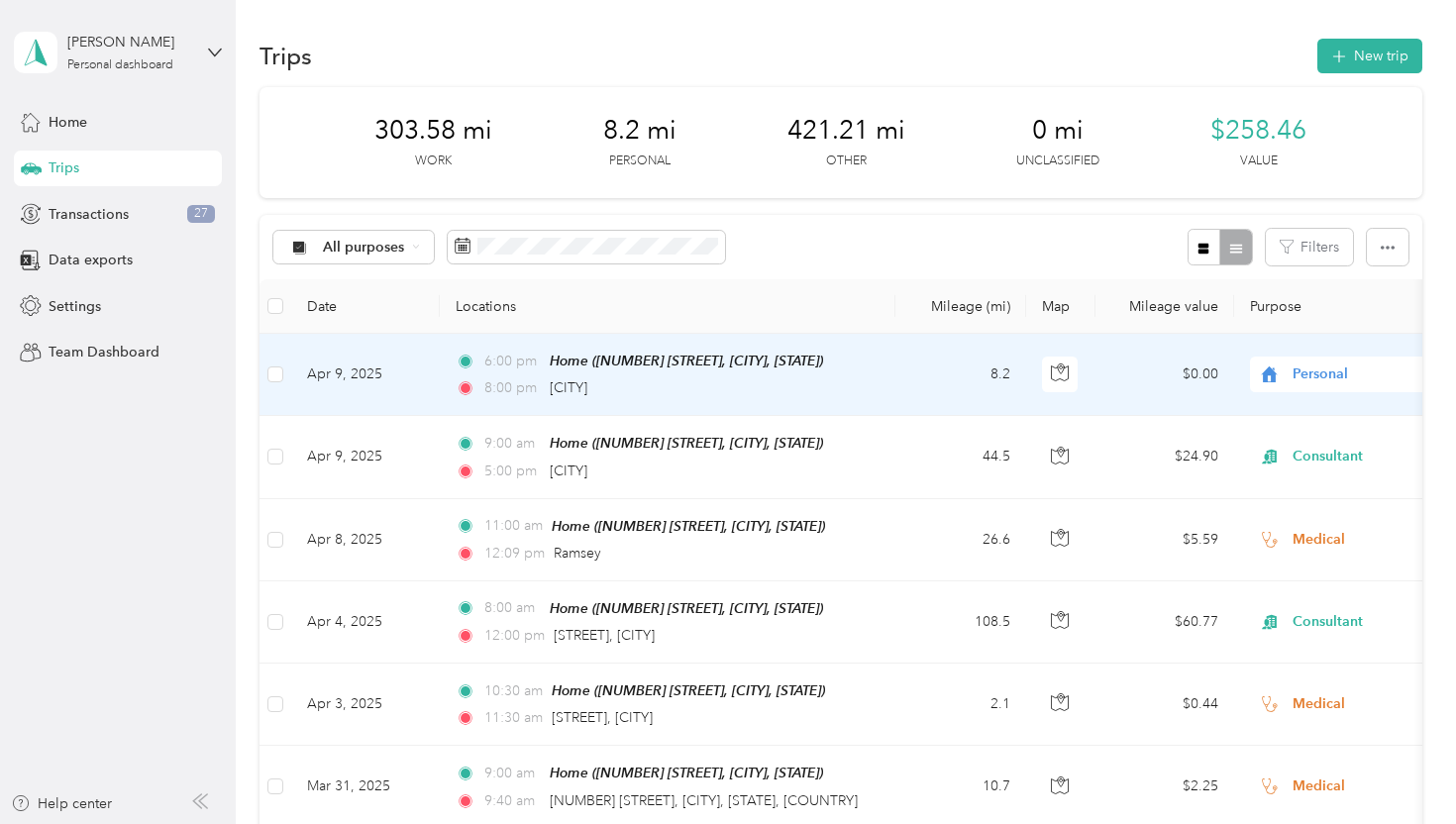 click on "Work Personal Coaching Consultant Consulting Other Charity Medical Moving Commute" at bounding box center (1333, 528) 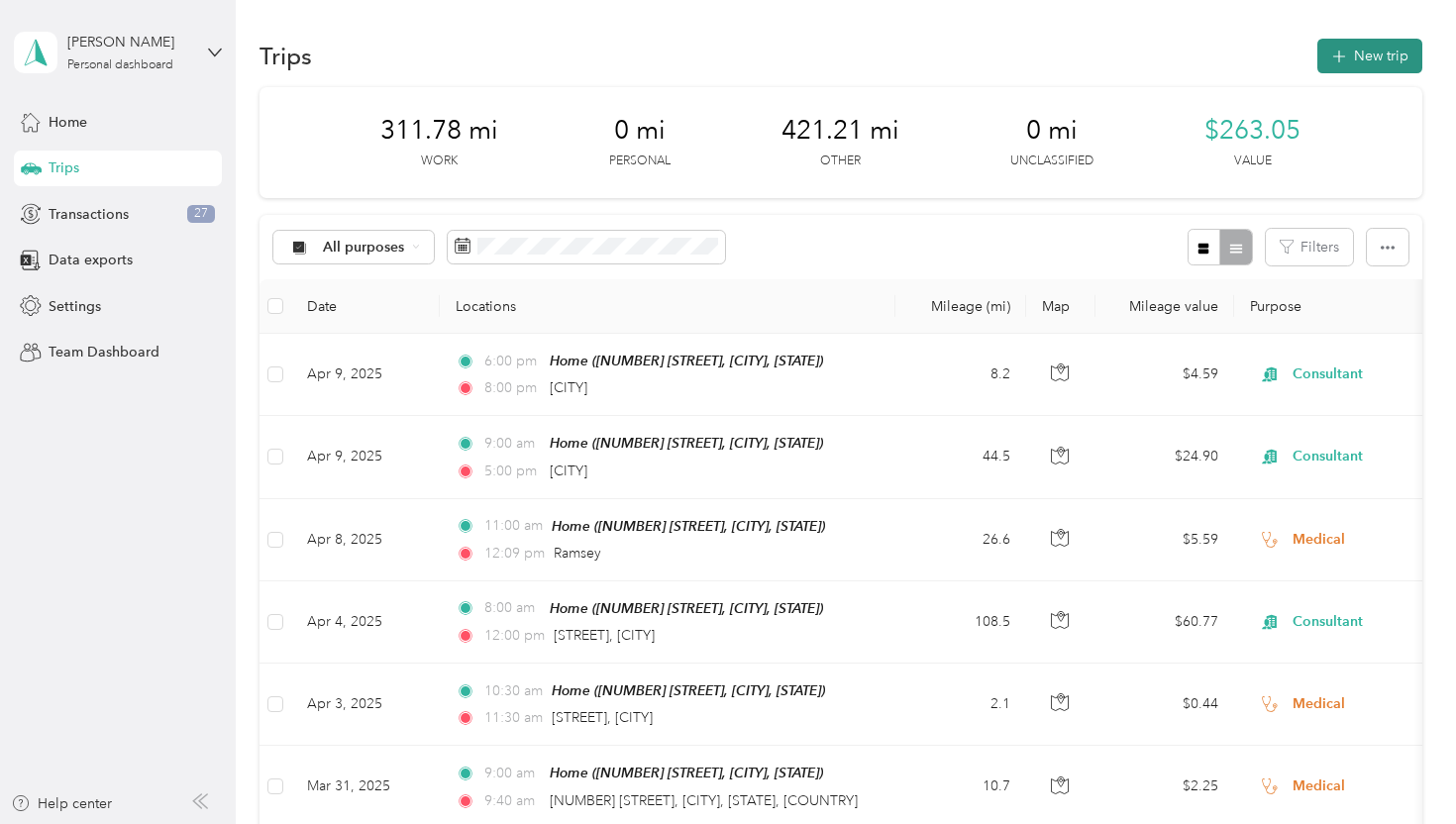click on "New trip" at bounding box center [1370, 55] 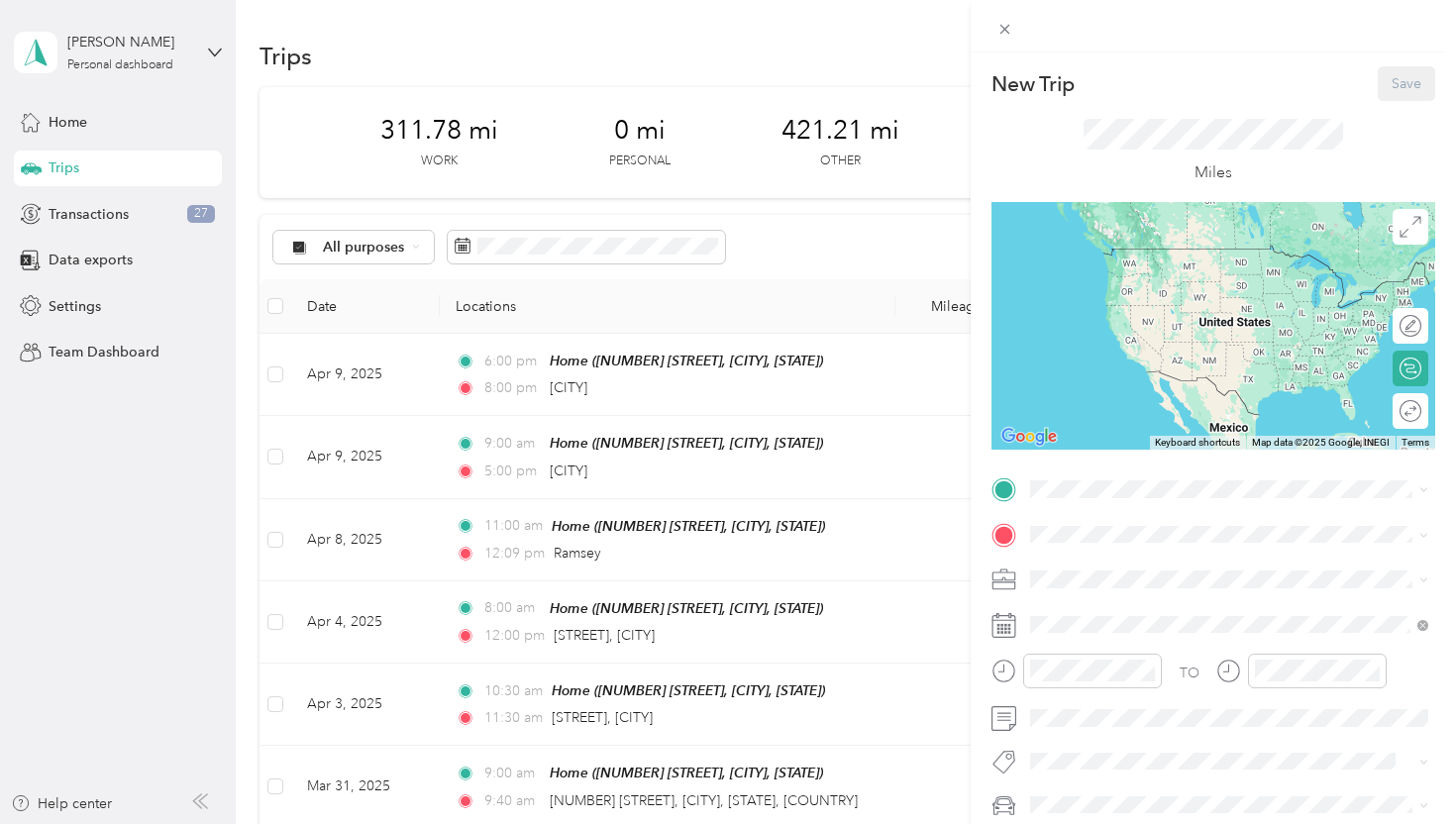 click on "[STREET_NAME] [NUMBER], [POSTAL_CODE], [CITY], [STATE], [COUNTRY]" at bounding box center (1226, 569) 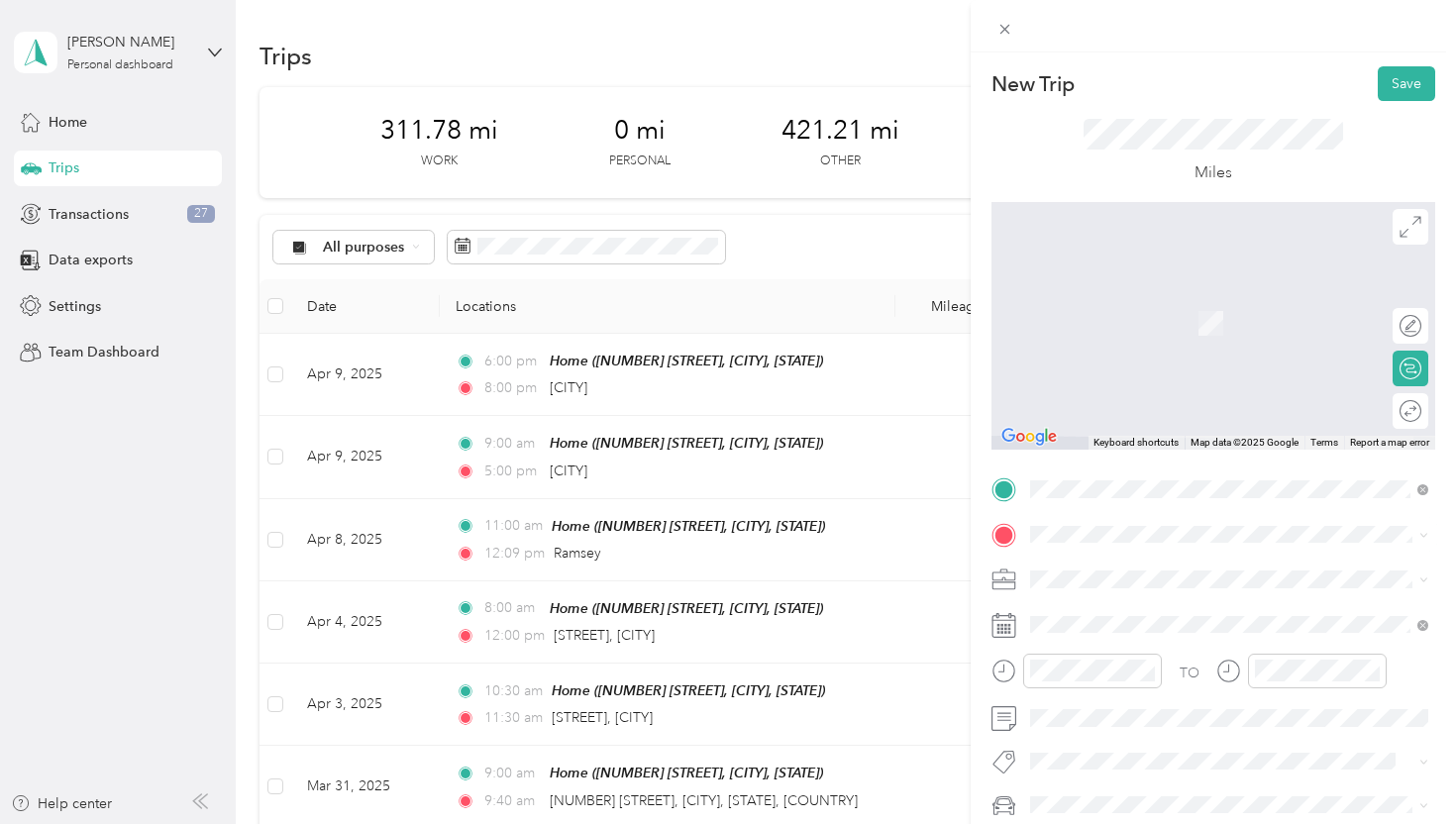click on "[NUMBER] [STREET], [CITY], [STATE], [POSTAL_CODE], [CITY], [STATE]" at bounding box center (1240, 697) 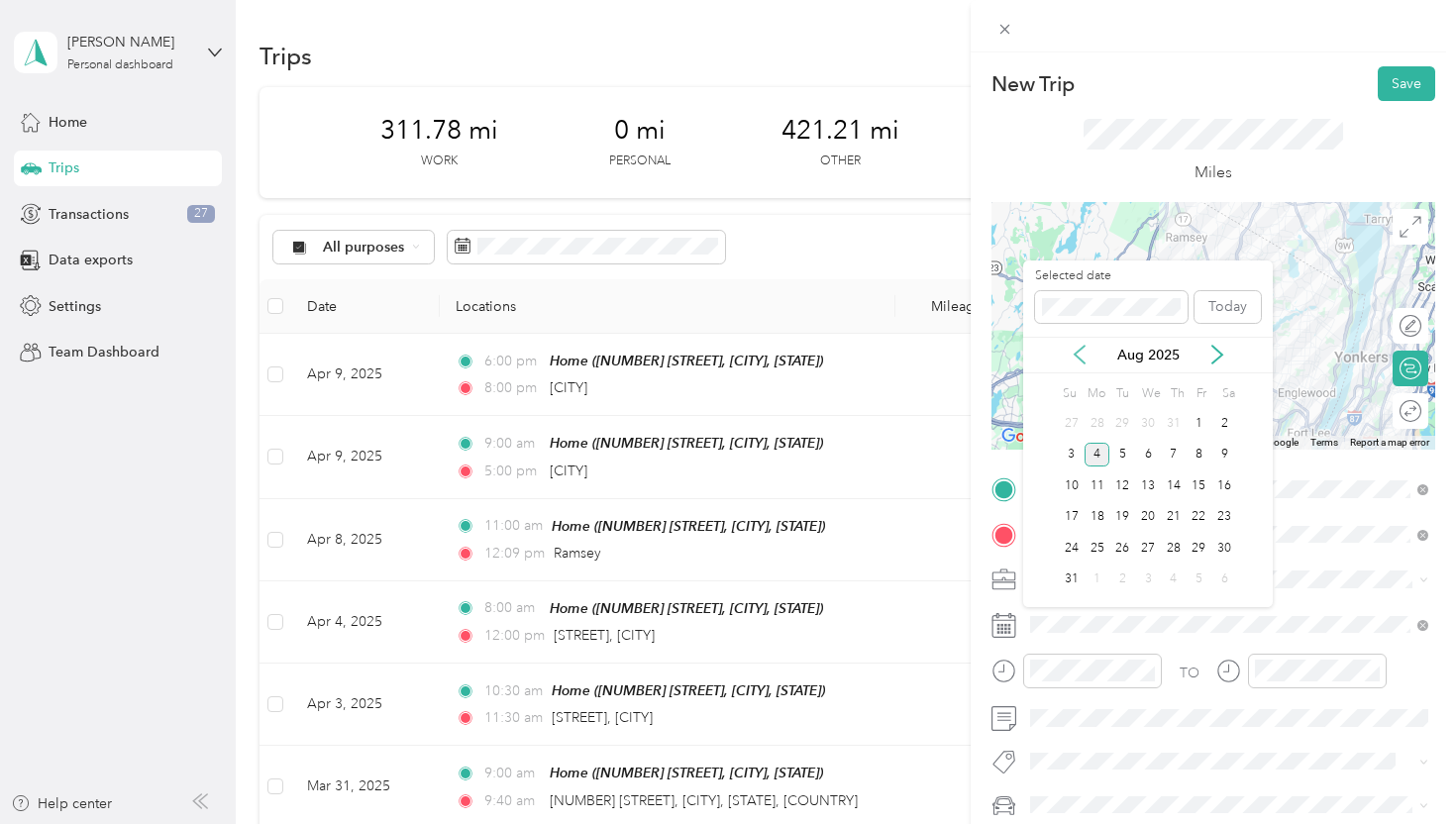click 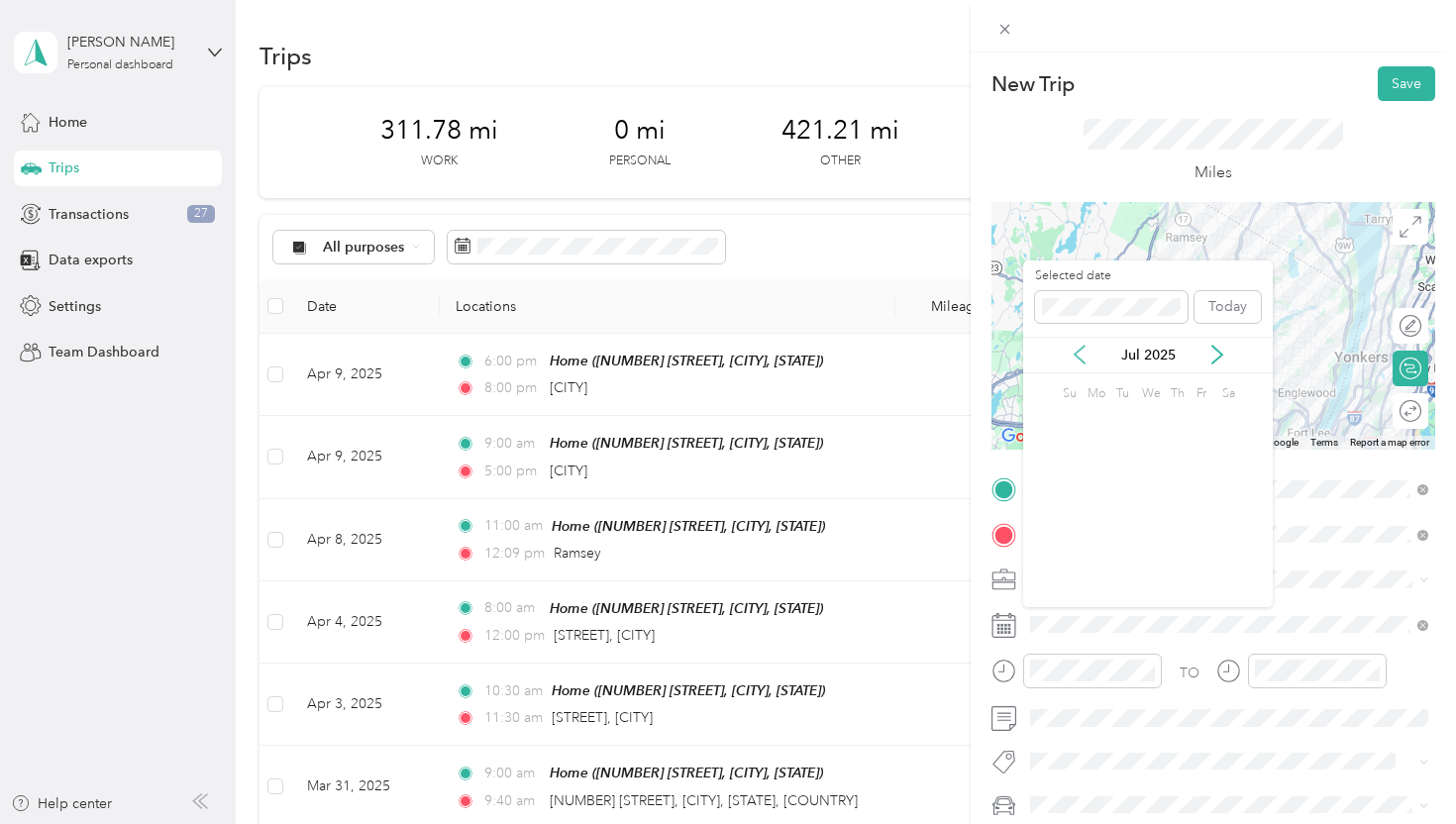 click 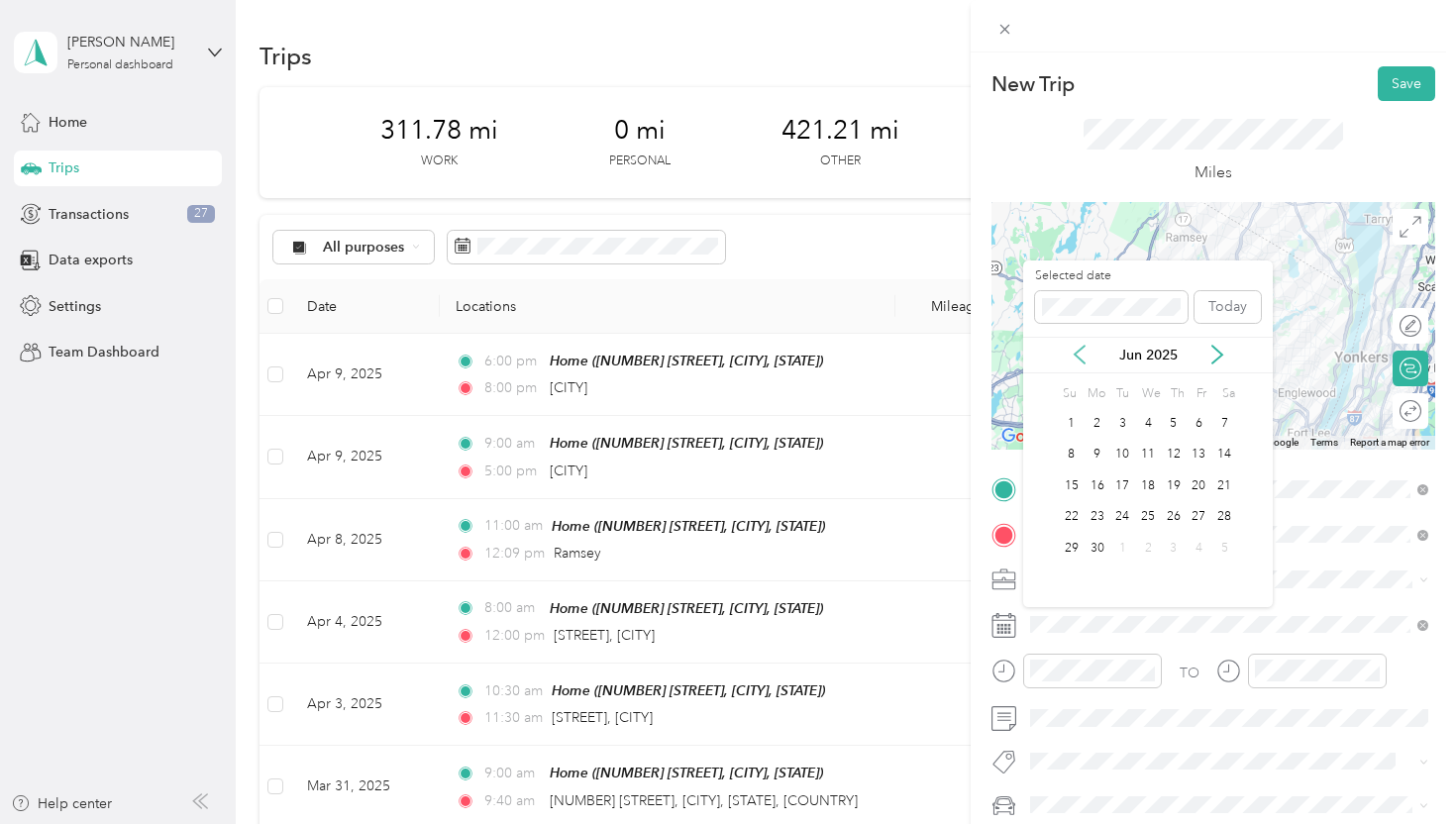 click 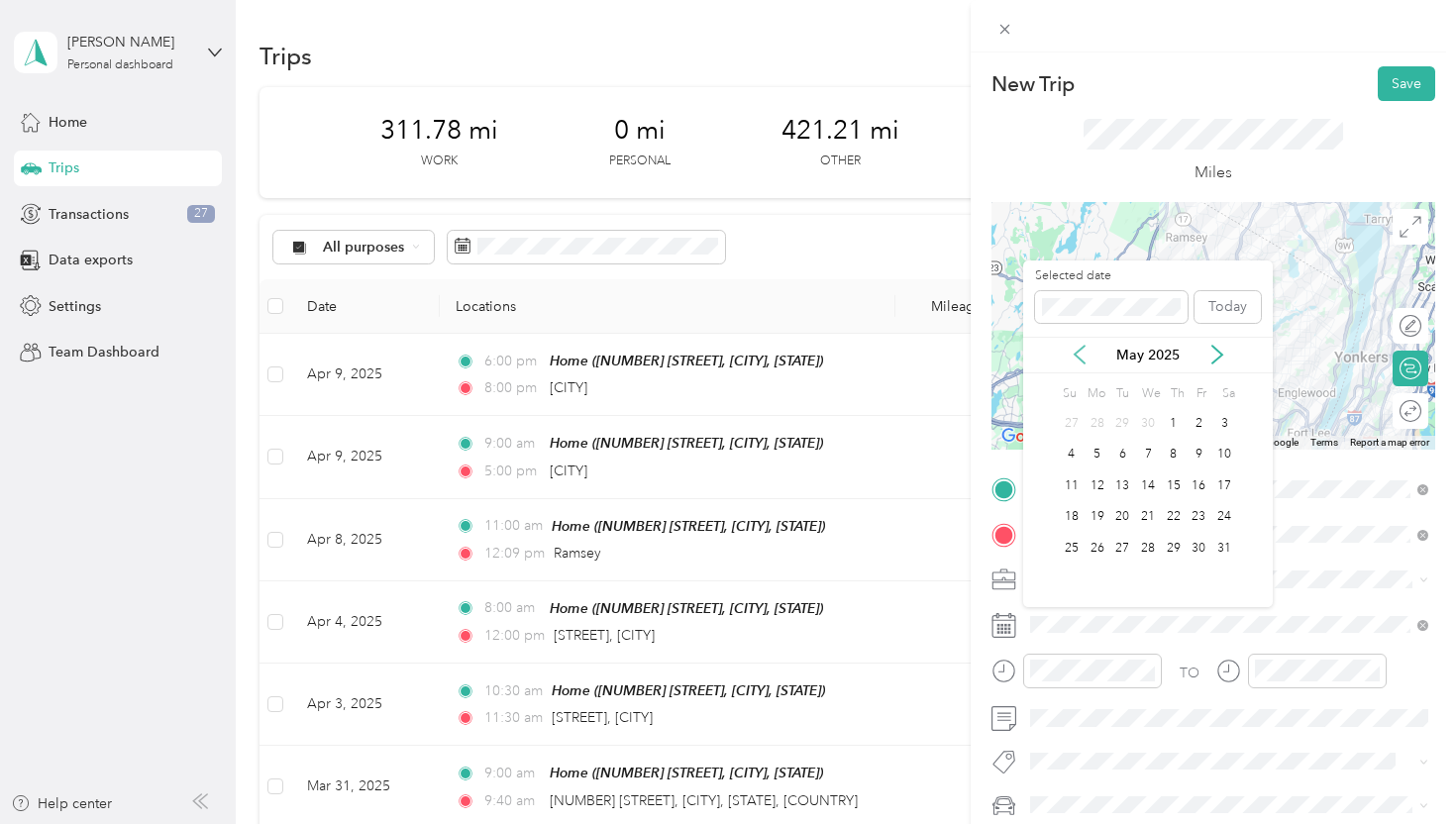 click 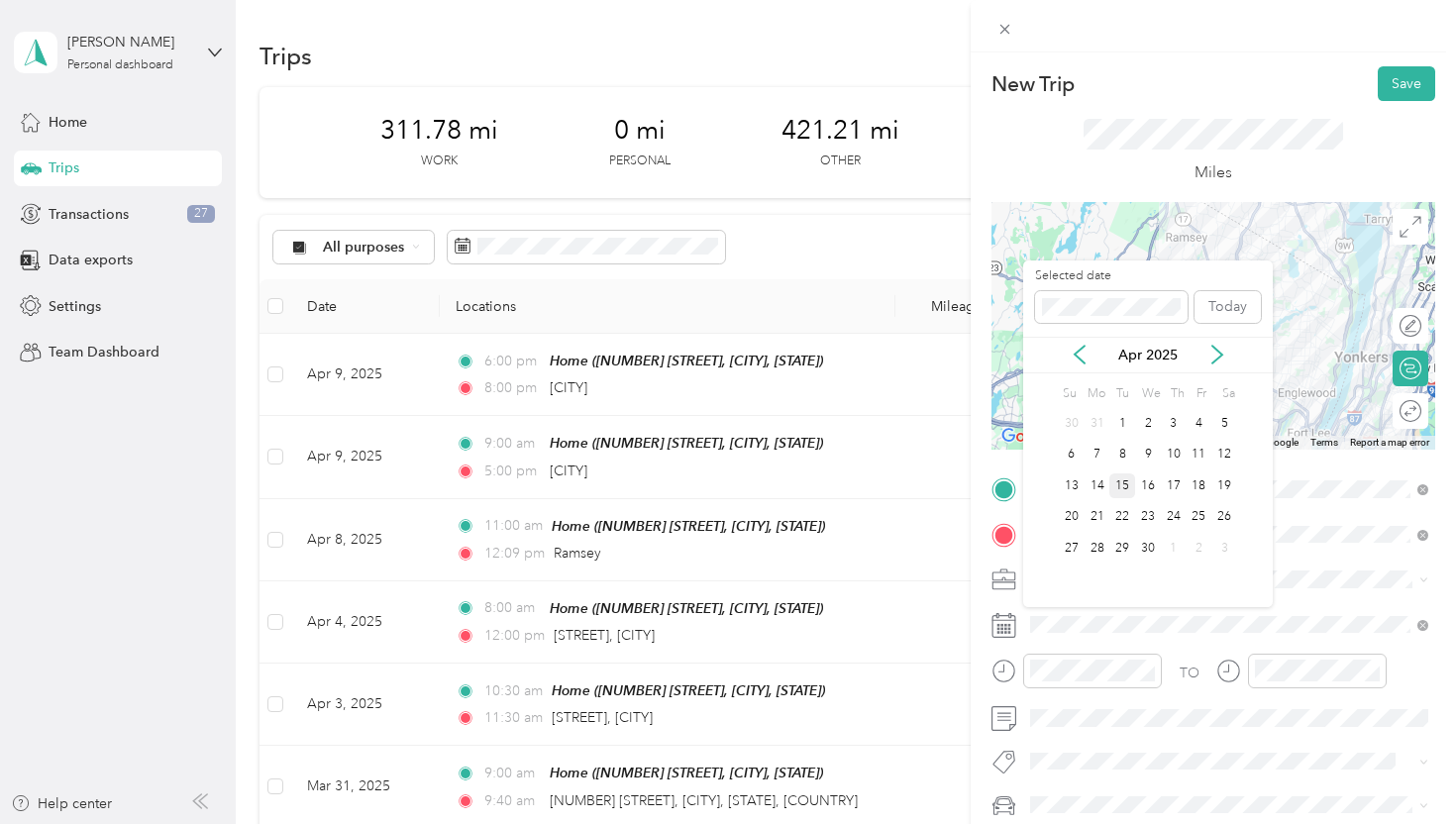 click on "15" at bounding box center (1122, 485) 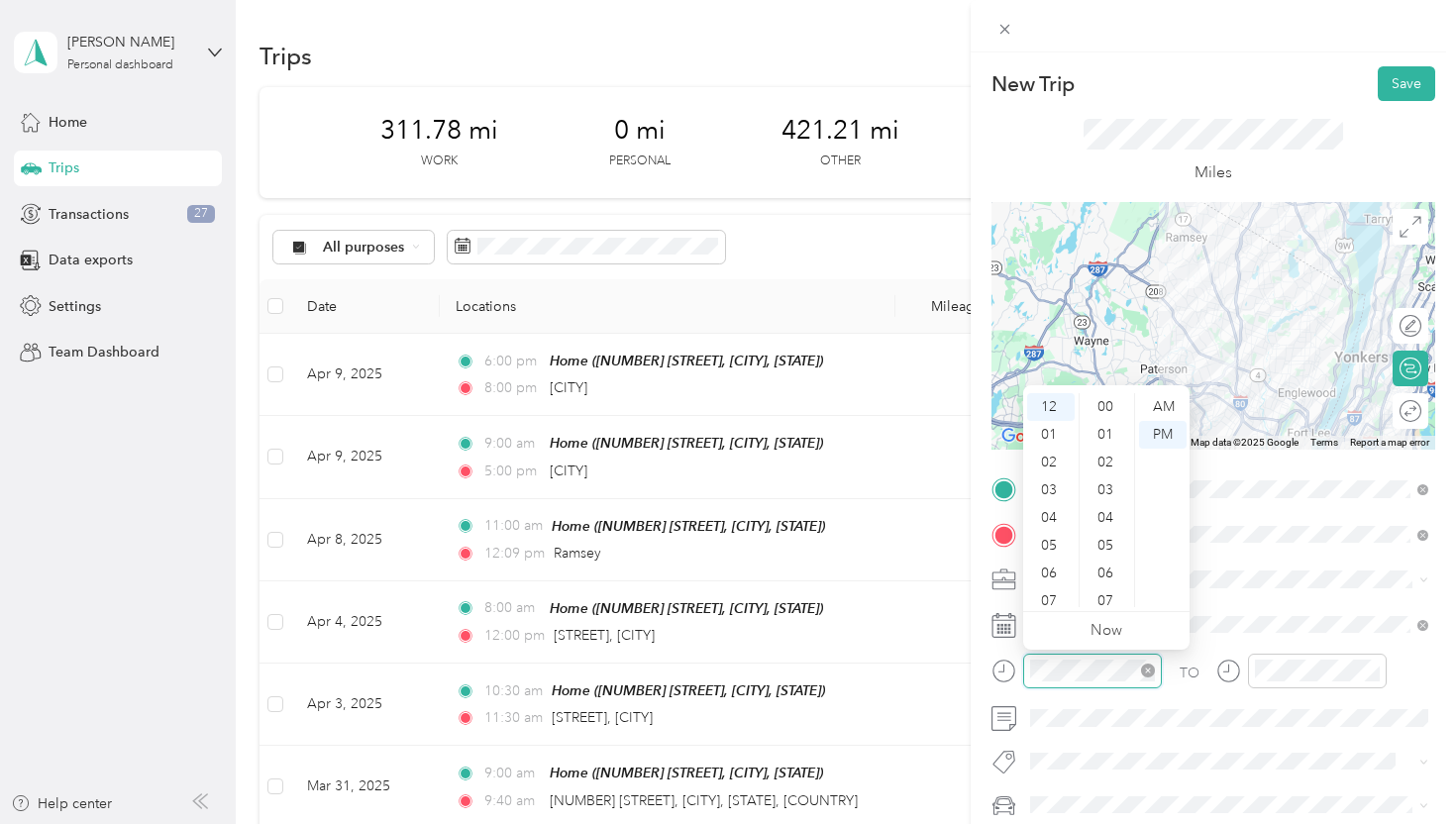 scroll, scrollTop: 527, scrollLeft: 0, axis: vertical 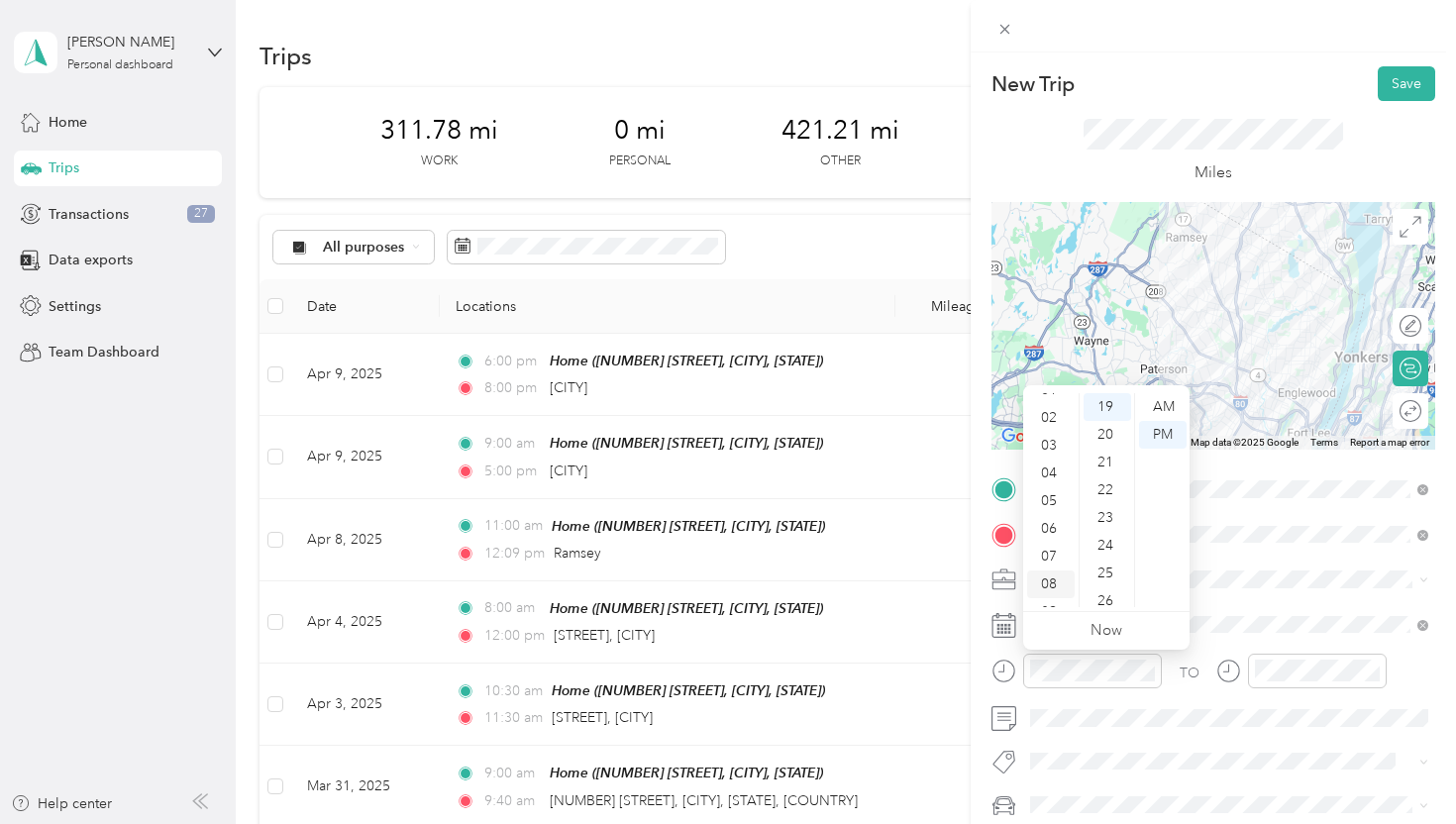 click on "08" at bounding box center [1051, 584] 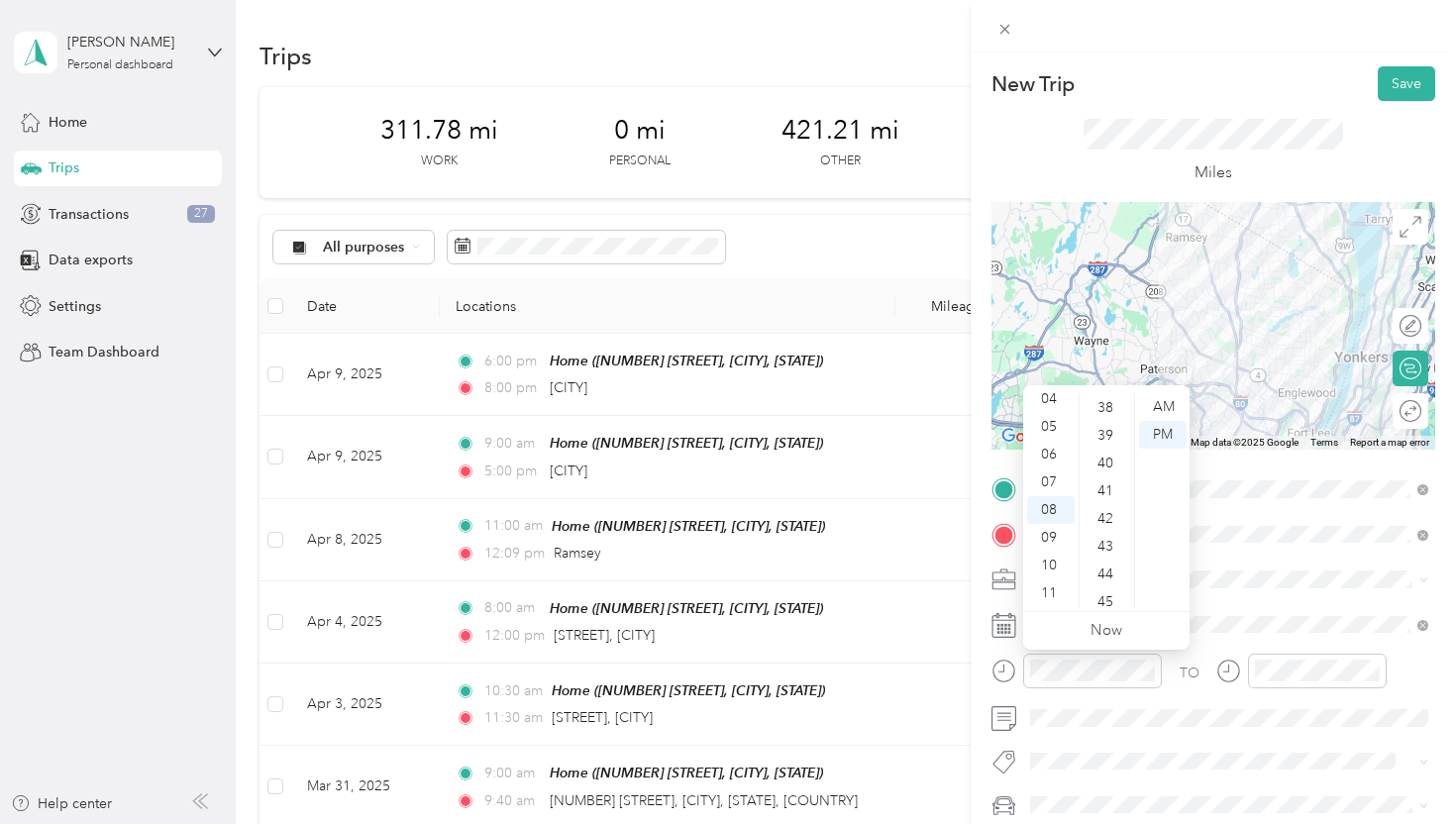 scroll, scrollTop: 1058, scrollLeft: 0, axis: vertical 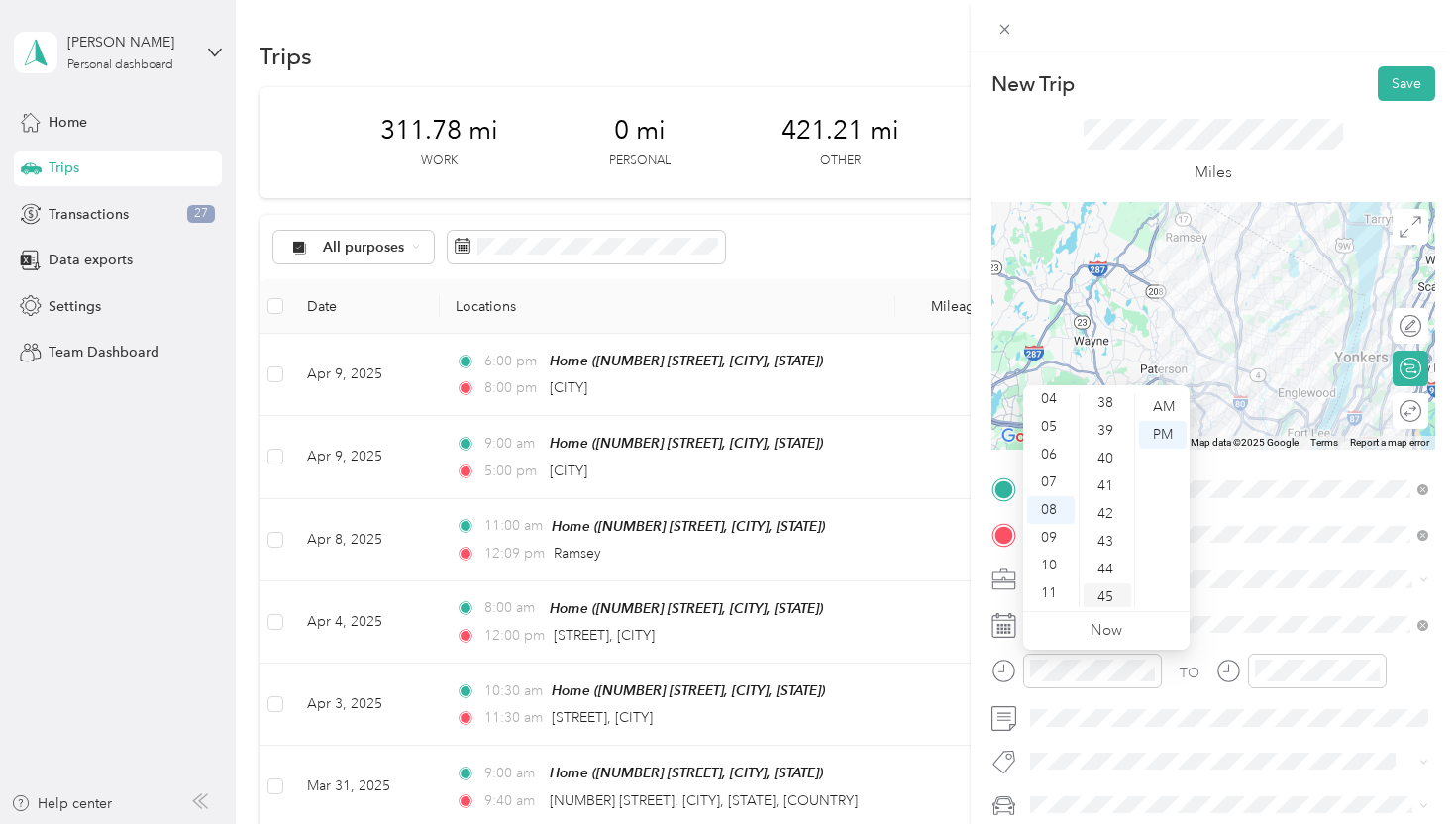 click on "45" at bounding box center (1107, 597) 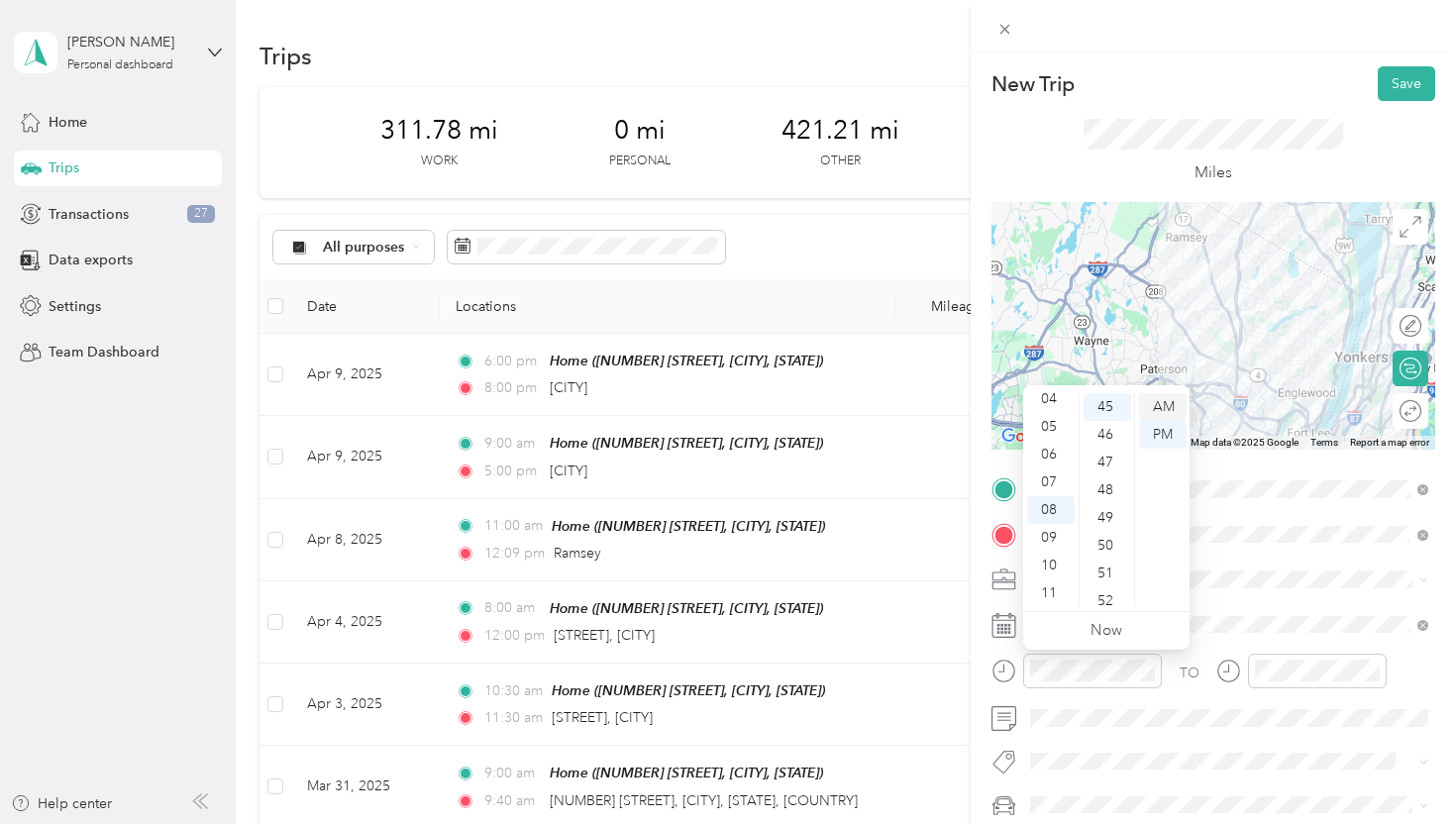 click on "AM" at bounding box center (1163, 407) 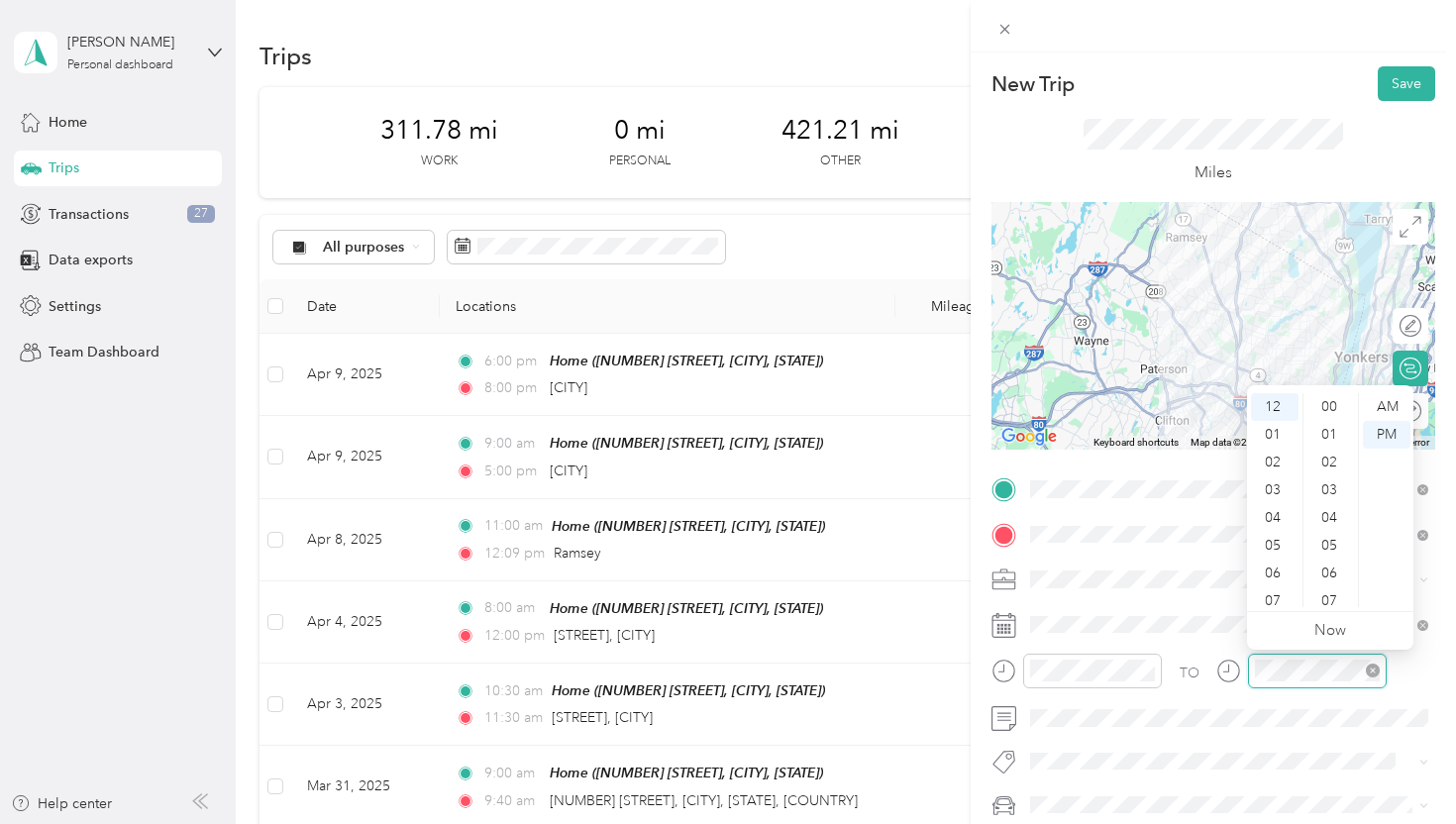 scroll, scrollTop: 527, scrollLeft: 0, axis: vertical 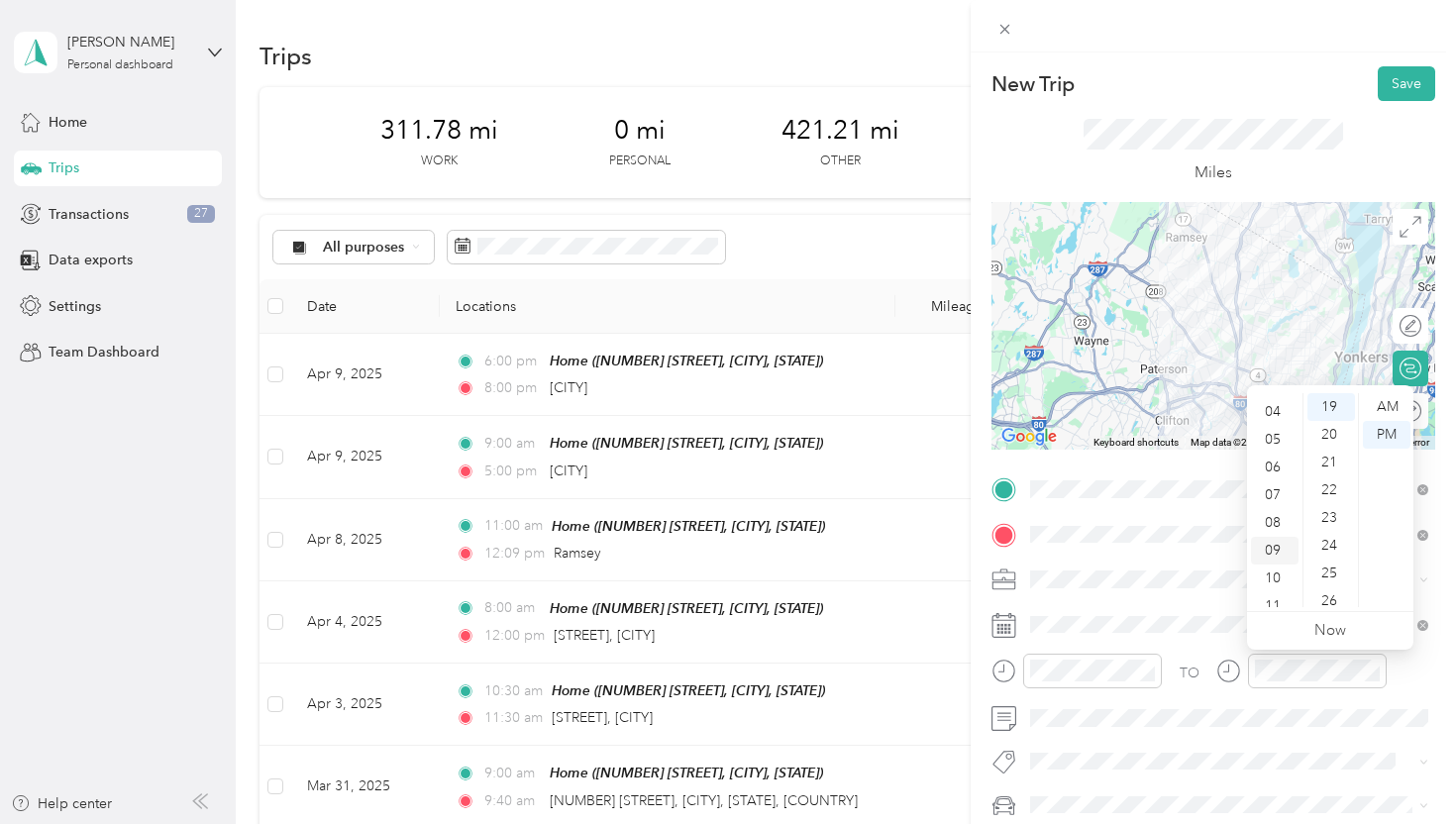 click on "09" at bounding box center (1275, 551) 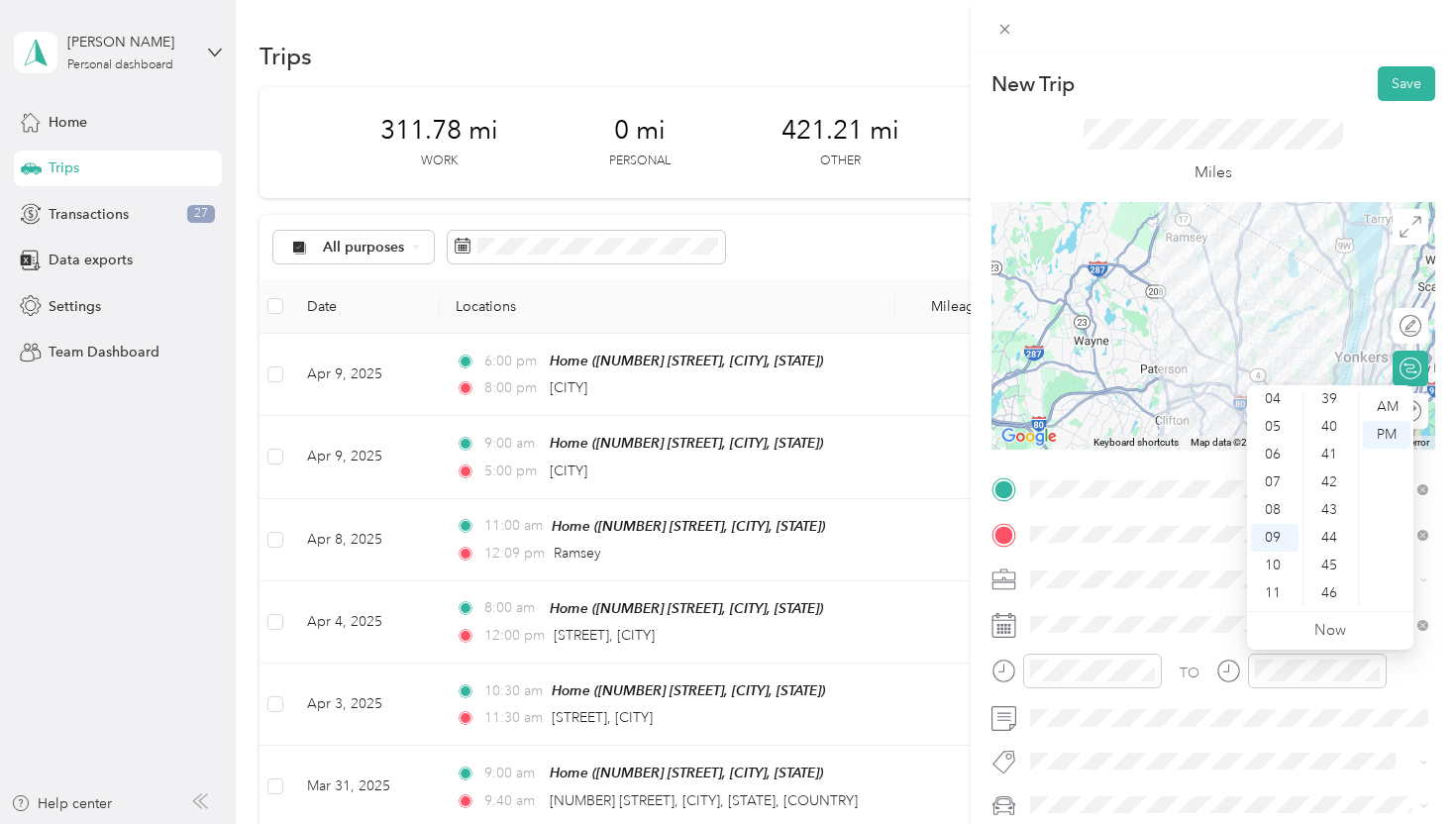 scroll, scrollTop: 1090, scrollLeft: 0, axis: vertical 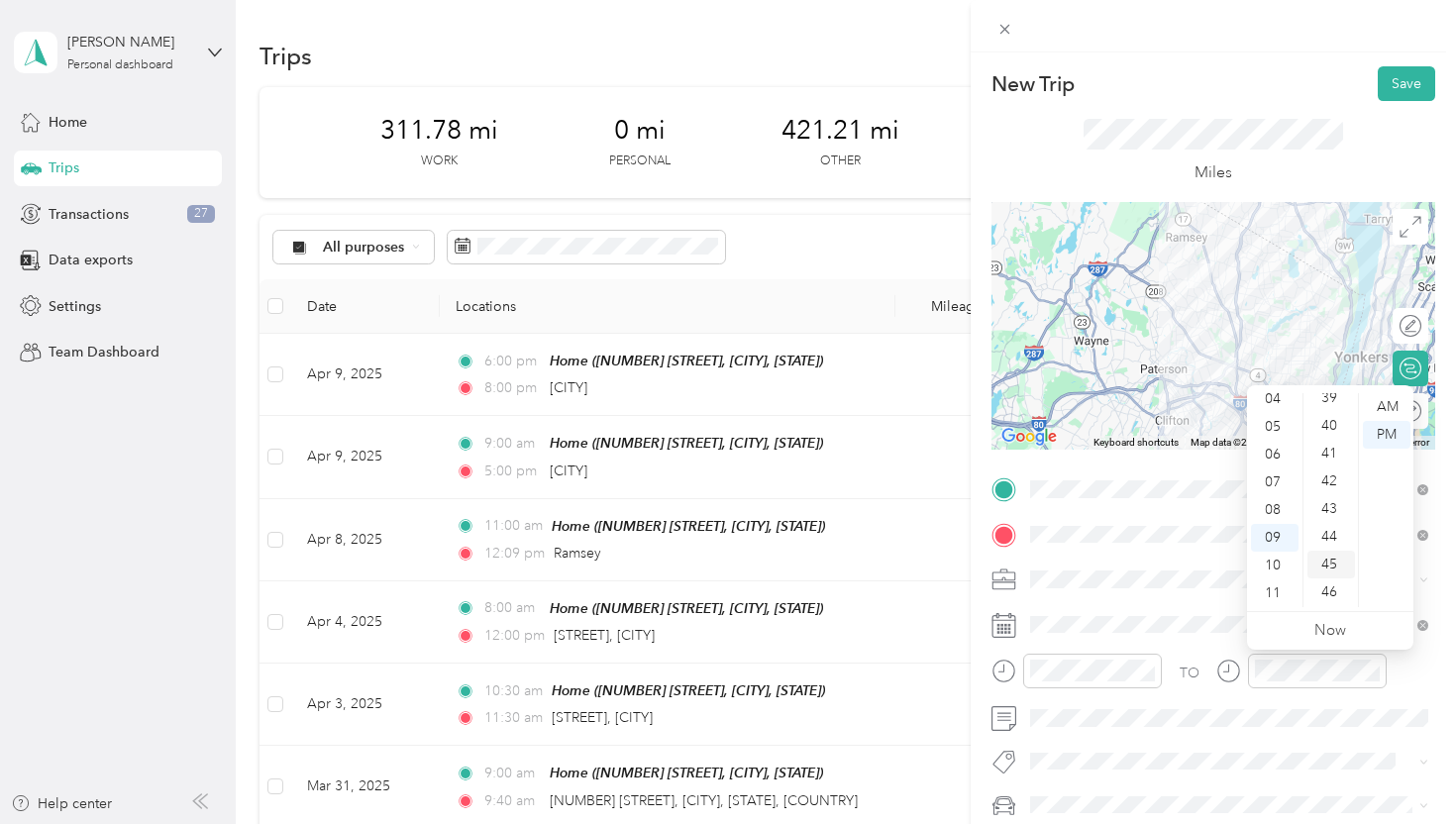 click on "45" at bounding box center (1331, 565) 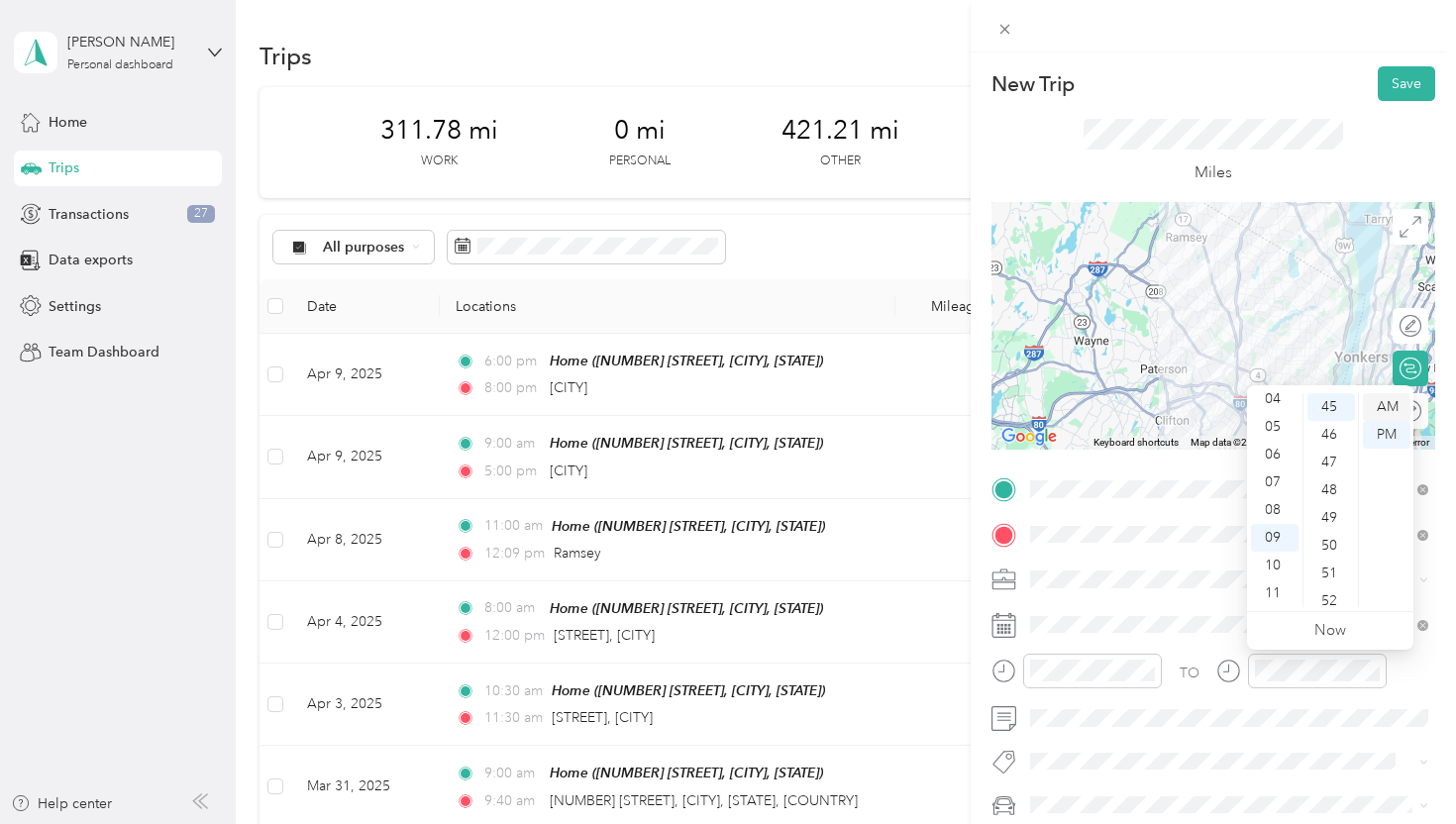 click on "AM" at bounding box center (1387, 407) 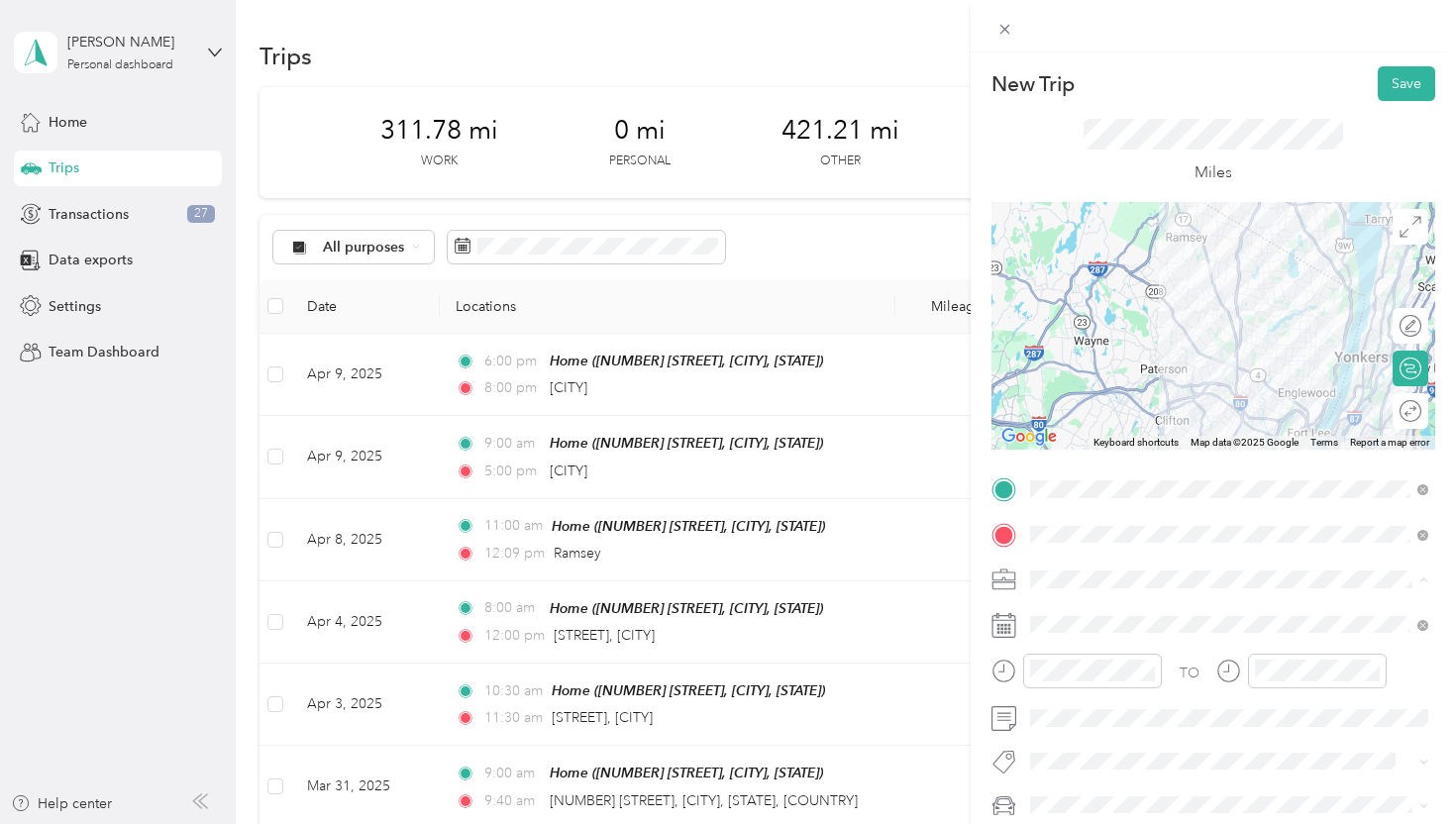 click on "New Trip Save This trip cannot be edited because it is either under review, approved, or paid. Contact your Team Manager to edit it. Miles ← Move left → Move right ↑ Move up ↓ Move down + Zoom in - Zoom out Home Jump left by 75% End Jump right by 75% Page Up Jump up by 75% Page Down Jump down by 75% Keyboard shortcuts Map Data Map data ©[YEAR] Google Map data ©[YEAR] Google 5 km  Click to toggle between metric and imperial units Terms Report a map error Edit route Calculate route Round trip TO Add photo Work Personal Coaching Consultant Consulting Other Charity Medical Moving Commute" at bounding box center (723, 824) 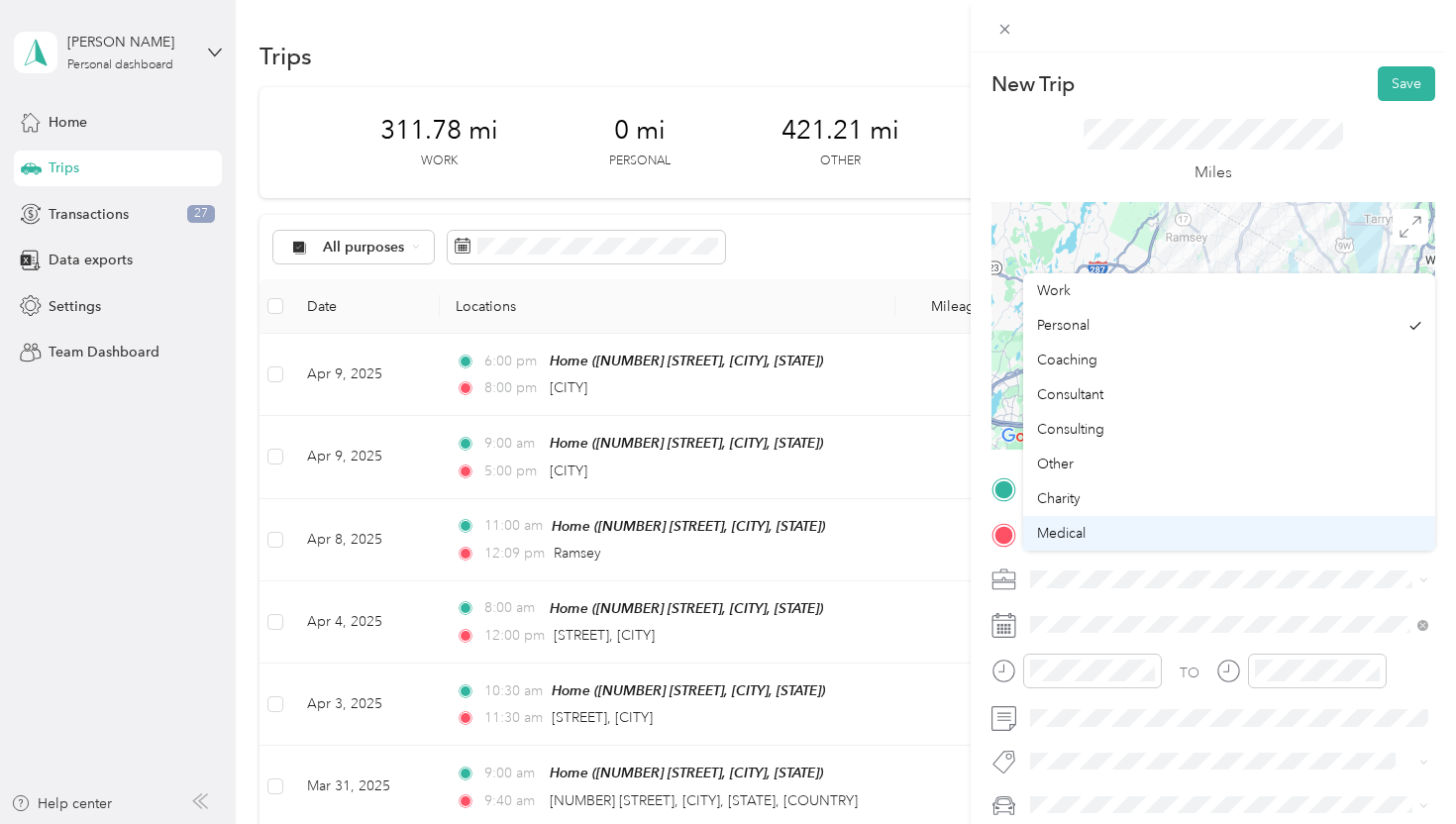 click on "Medical" at bounding box center (1229, 533) 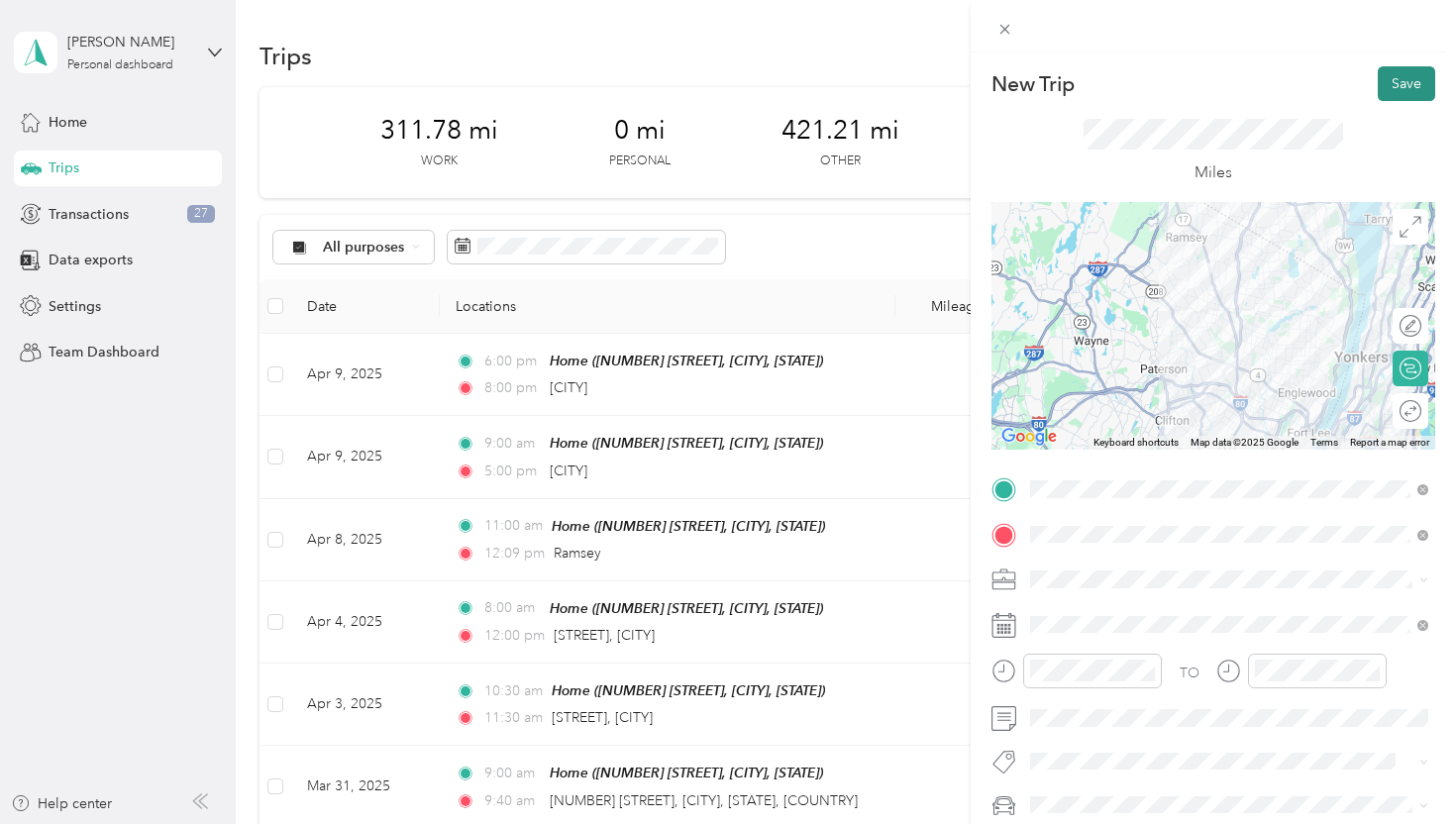 click on "Save" at bounding box center (1406, 83) 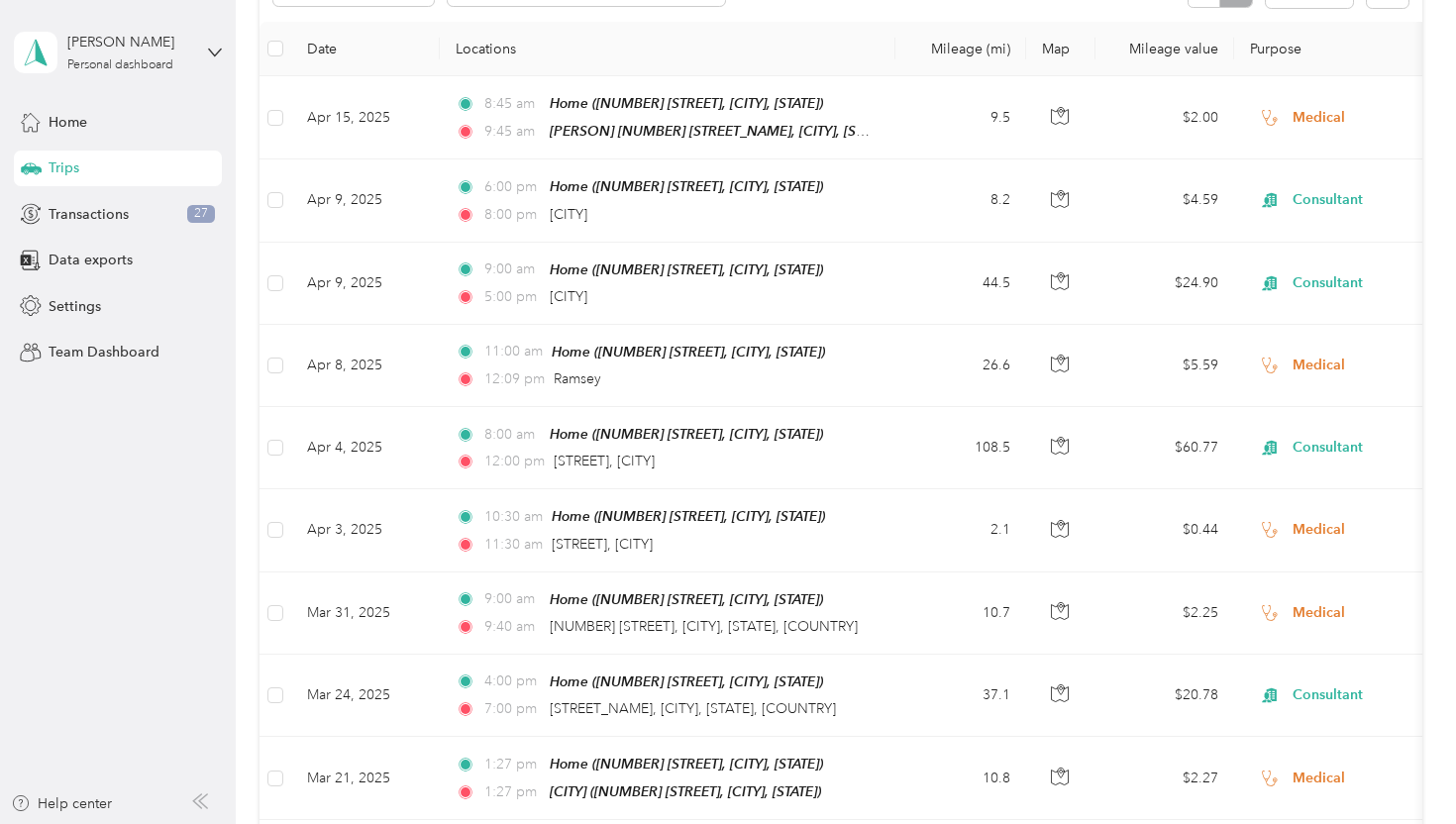 scroll, scrollTop: 263, scrollLeft: 0, axis: vertical 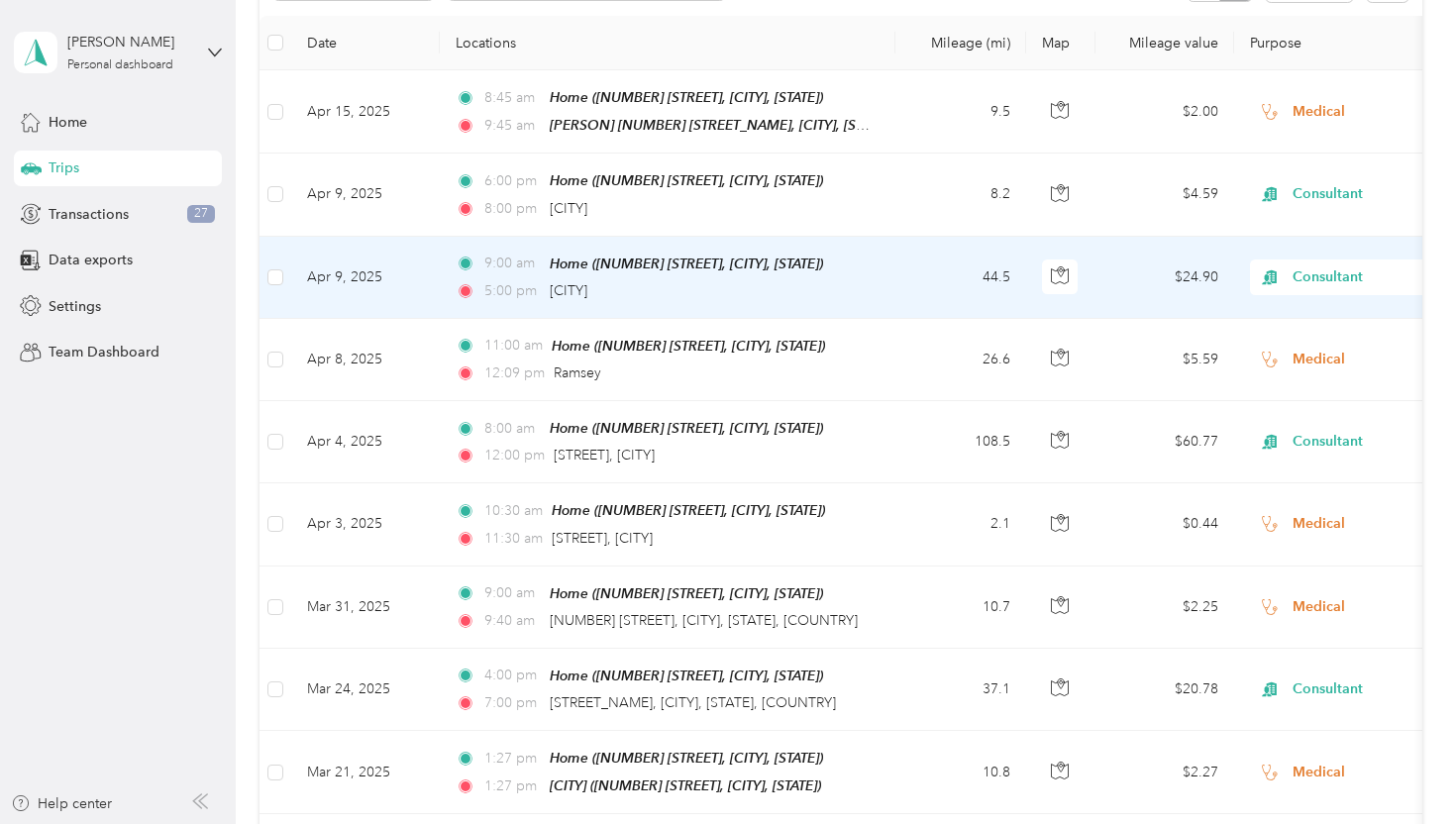 click on "[TIME] [LOCATION_TYPE] ([NUMBER] [STREET_NAME], [CITY], [STATE]) [TIME] [CITY]" at bounding box center [664, 277] 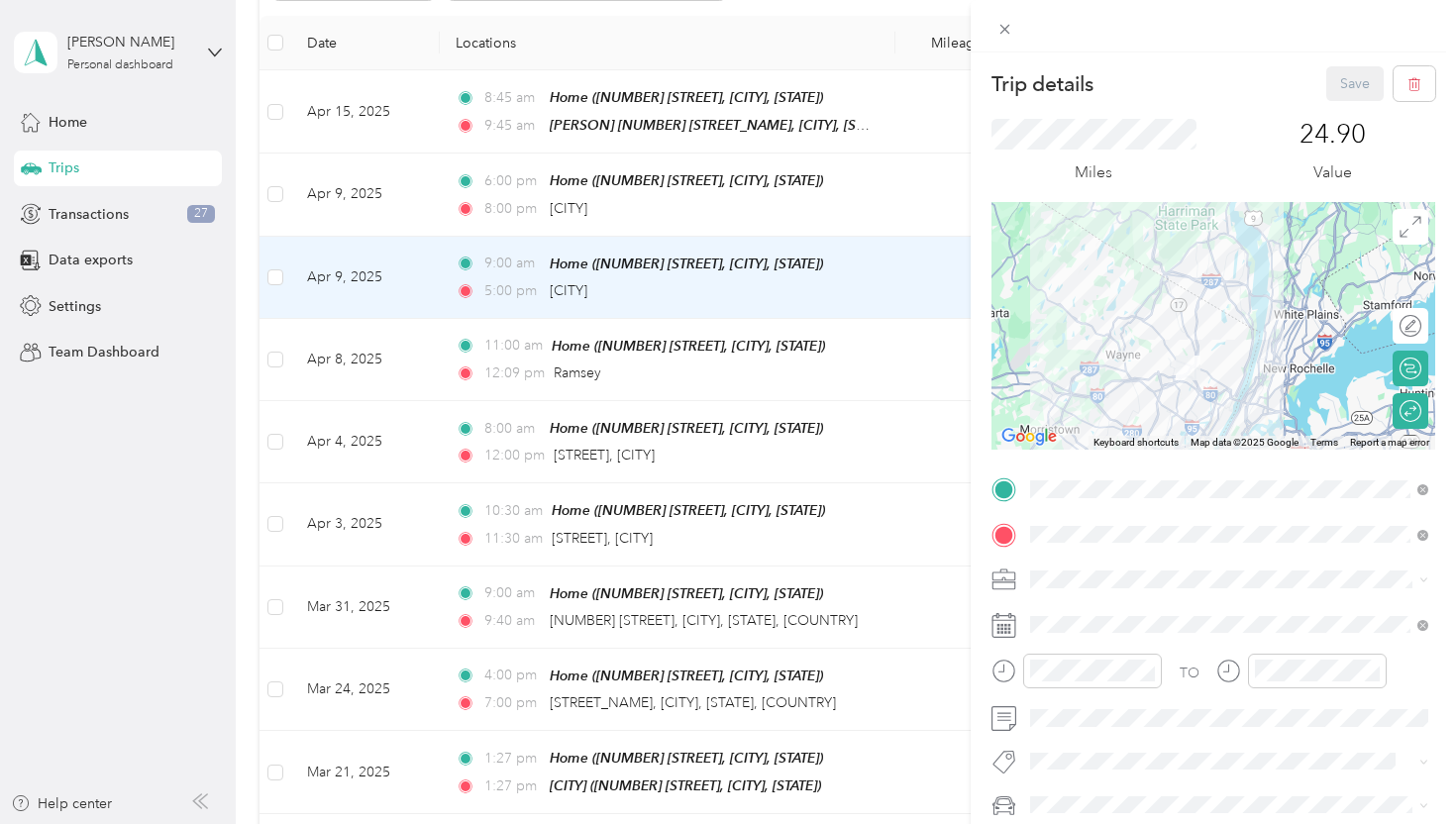 click on "Trip details Save This trip cannot be edited because it is either under review, approved, or paid. Contact your Team Manager to edit it. Miles [NUMBER] Value  ← Move left → Move right ↑ Move up ↓ Move down + Zoom in - Zoom out Home Jump left by 75% End Jump right by 75% Page Up Jump up by 75% Page Down Jump down by 75% Keyboard shortcuts Map Data Map data ©[YEAR] Google Map data ©[YEAR] Google 10 km  Click to toggle between metric and imperial units Terms Report a map error Edit route Calculate route Round trip TO Add photo" at bounding box center [728, 412] 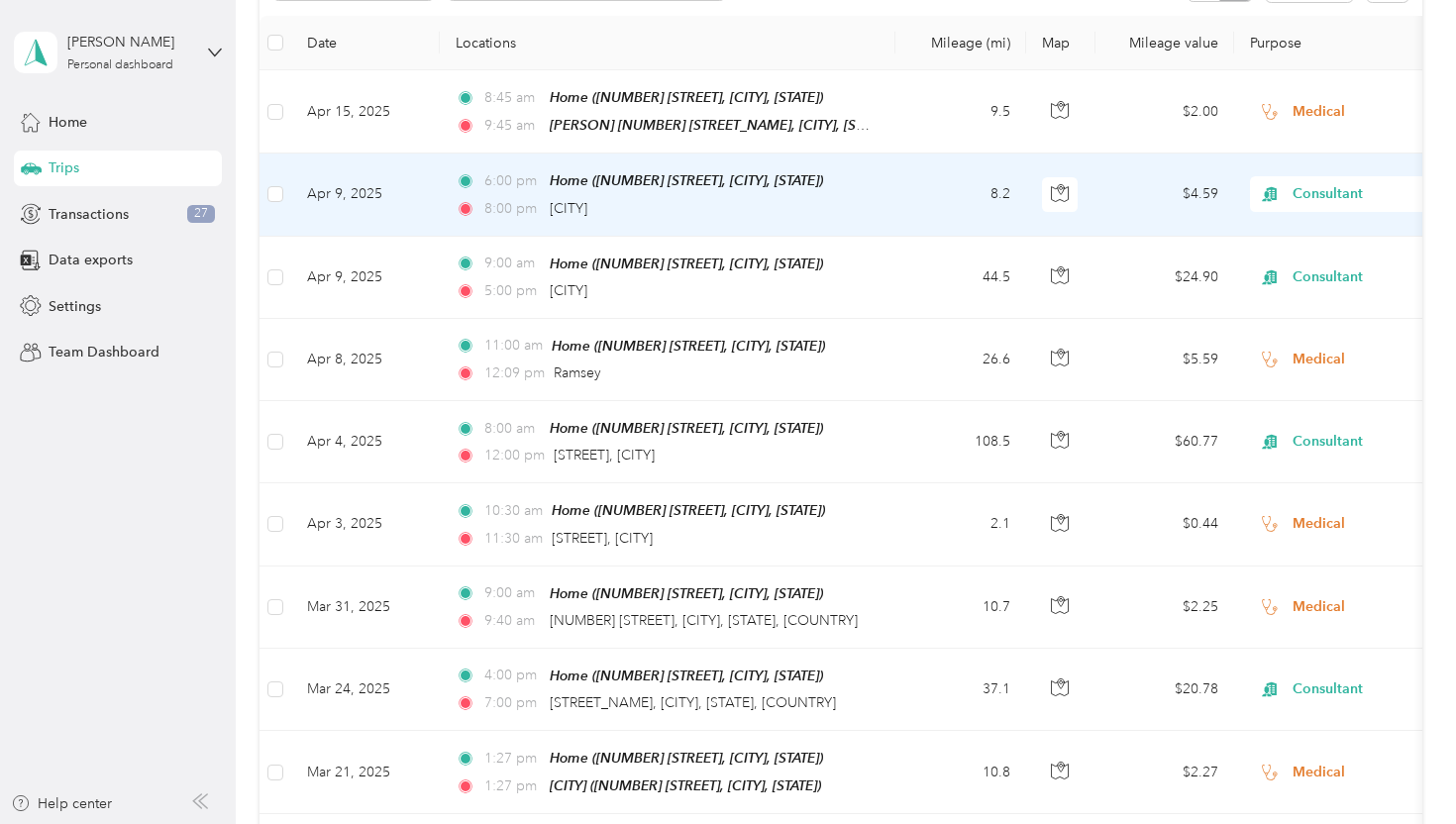 click on "[TIME] Home ([NUMBER] [STREET], [CITY], [STATE]) [TIME] [CITY]" at bounding box center (668, 194) 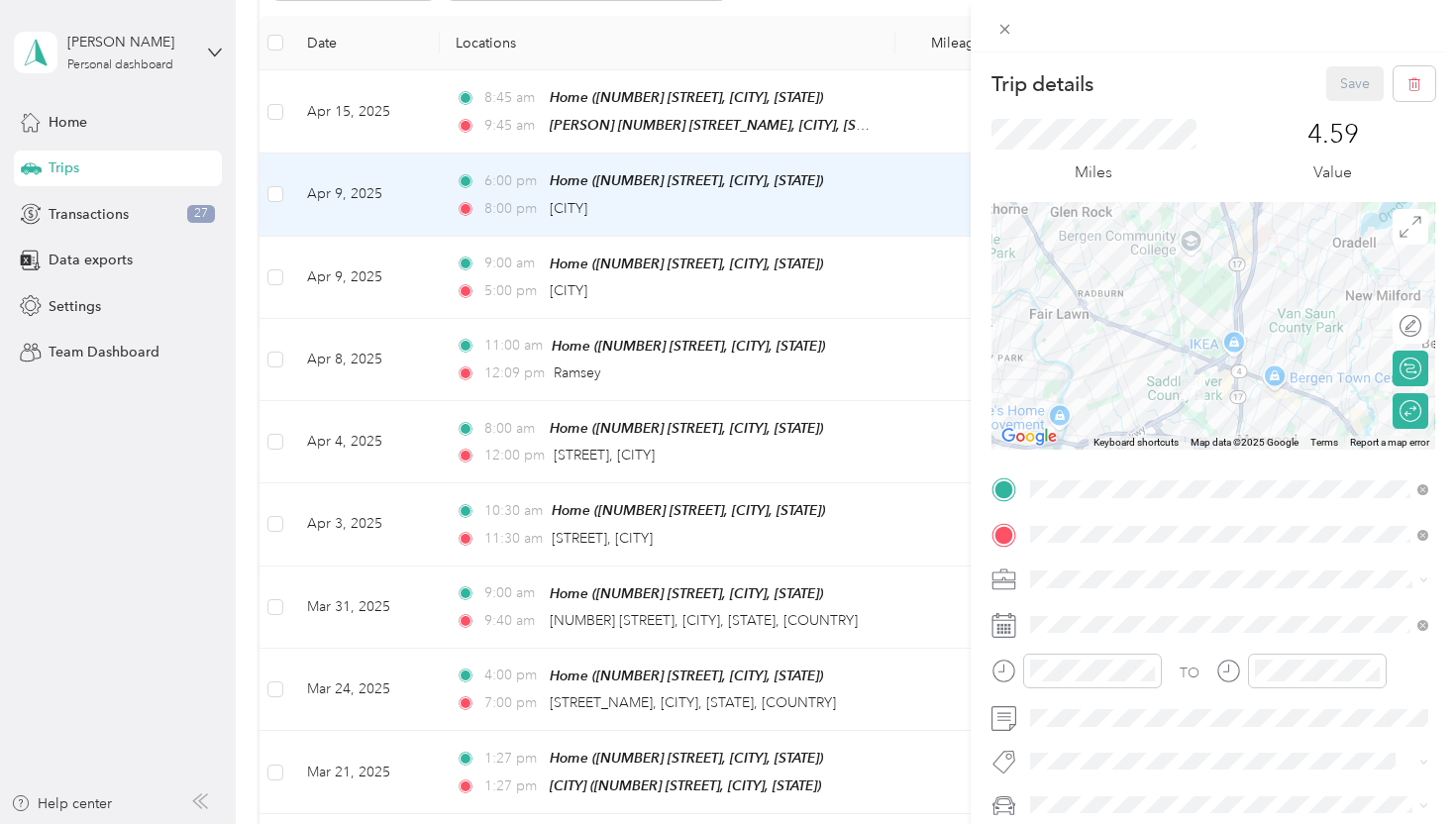 click on "Map Data Map data ©[YEAR] Google Map data ©[YEAR] Google 2 km  Click to toggle between metric and imperial units Terms Report a map error Edit route Calculate route Round trip TO Add photo" at bounding box center [728, 412] 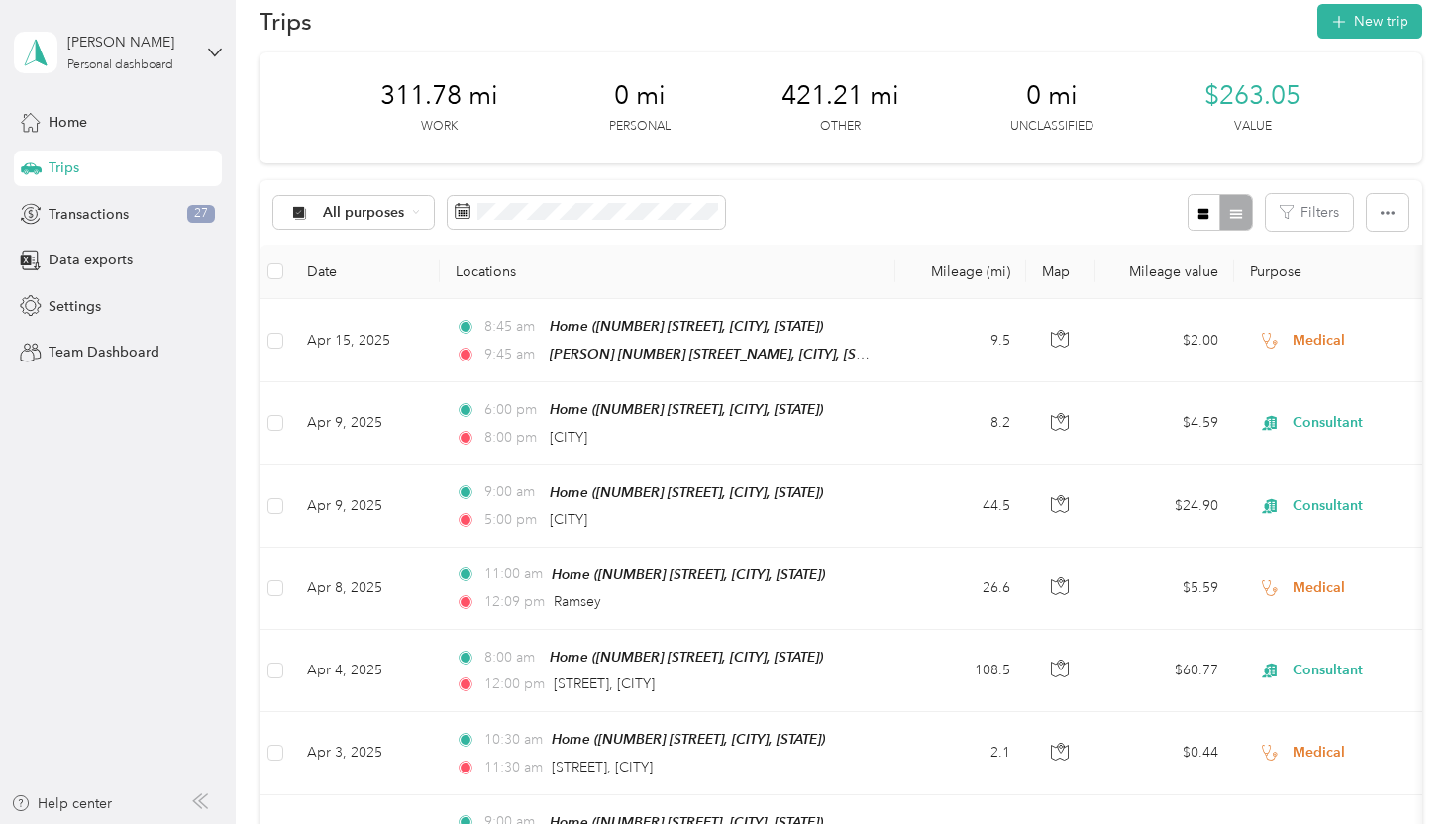scroll, scrollTop: 0, scrollLeft: 0, axis: both 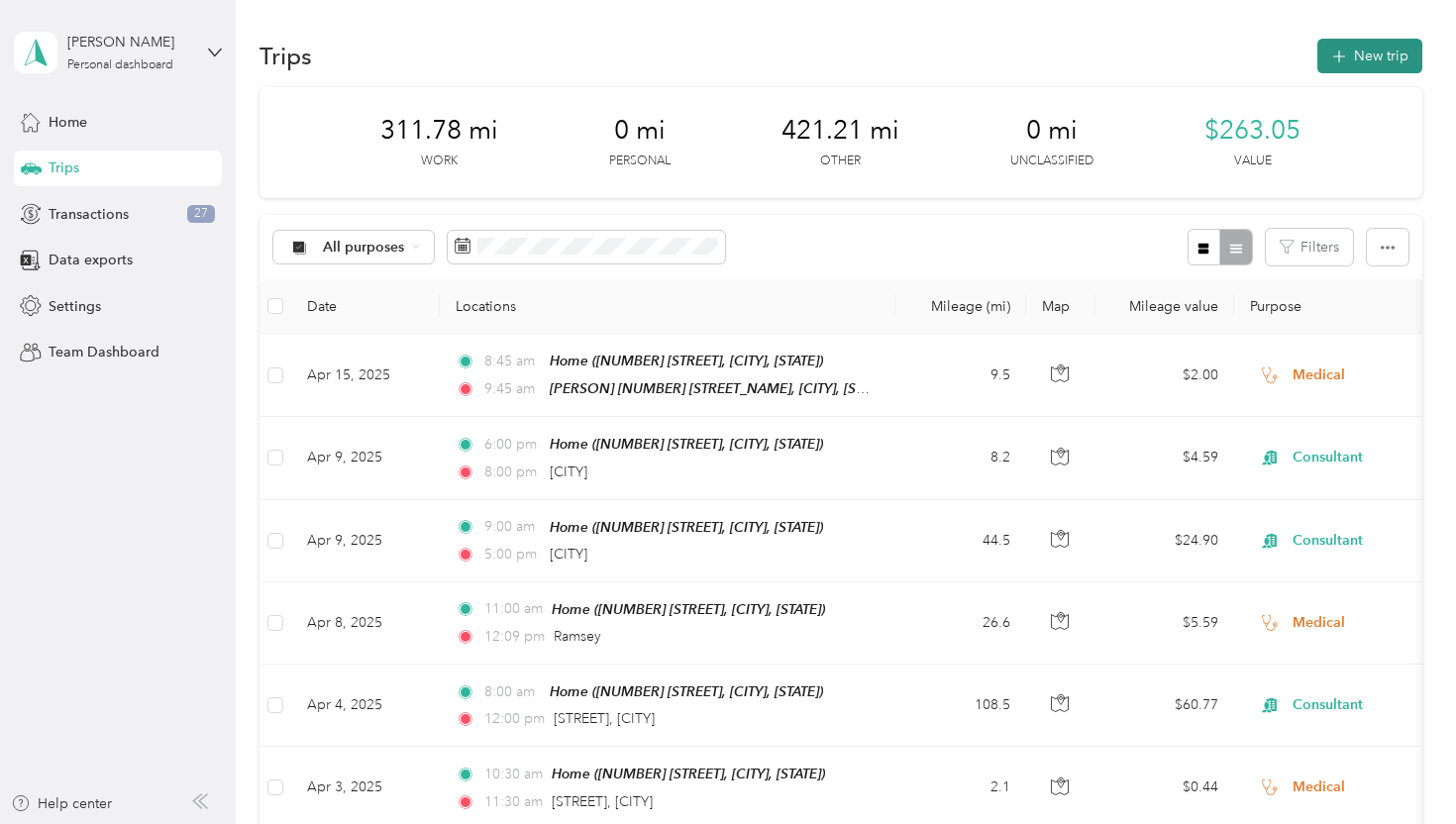 click on "New trip" at bounding box center [1370, 55] 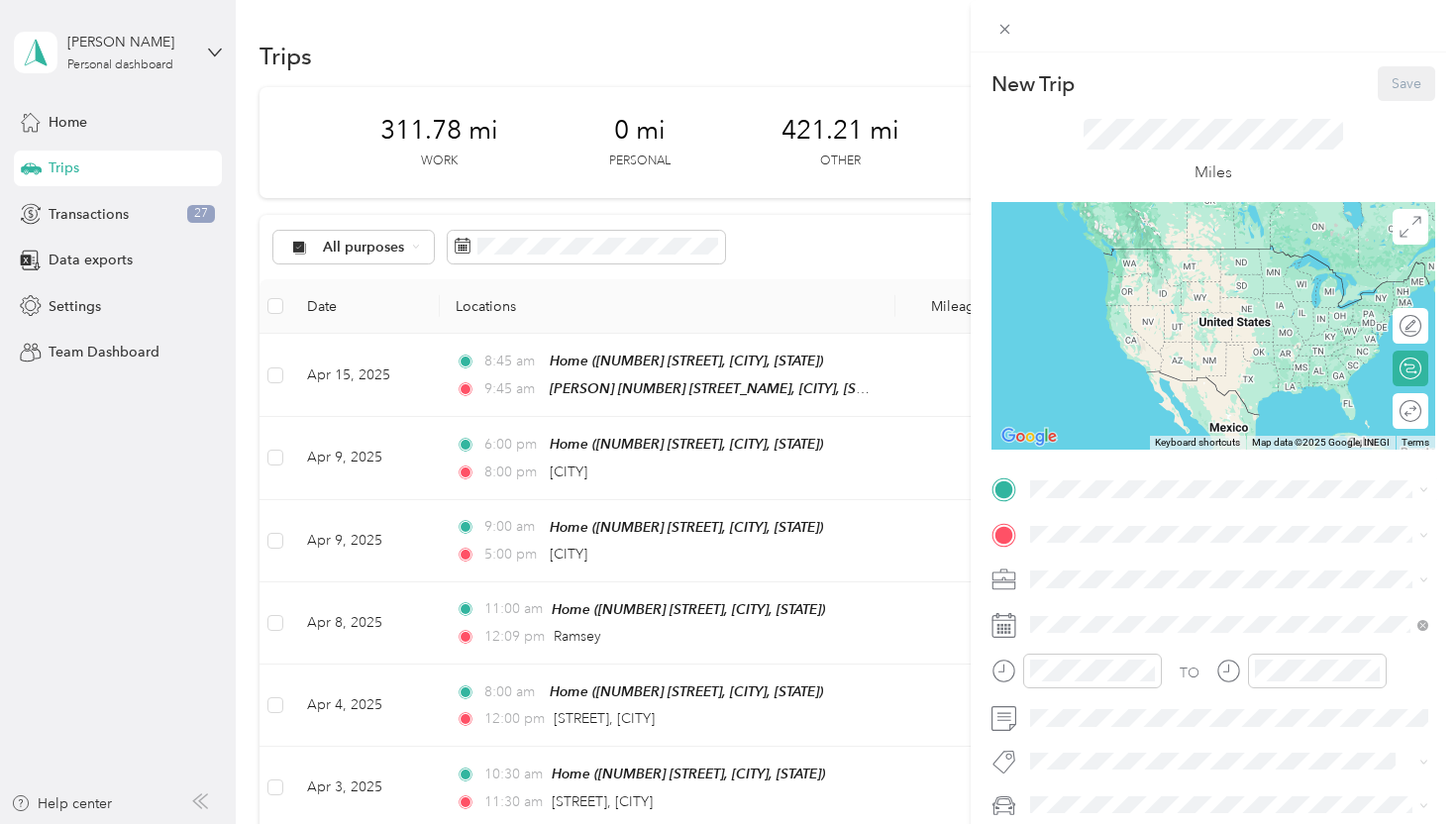 click on "[NUMBER] [STREET], [ZIP], [CITY], [STATE], [STATE]" at bounding box center (1226, 587) 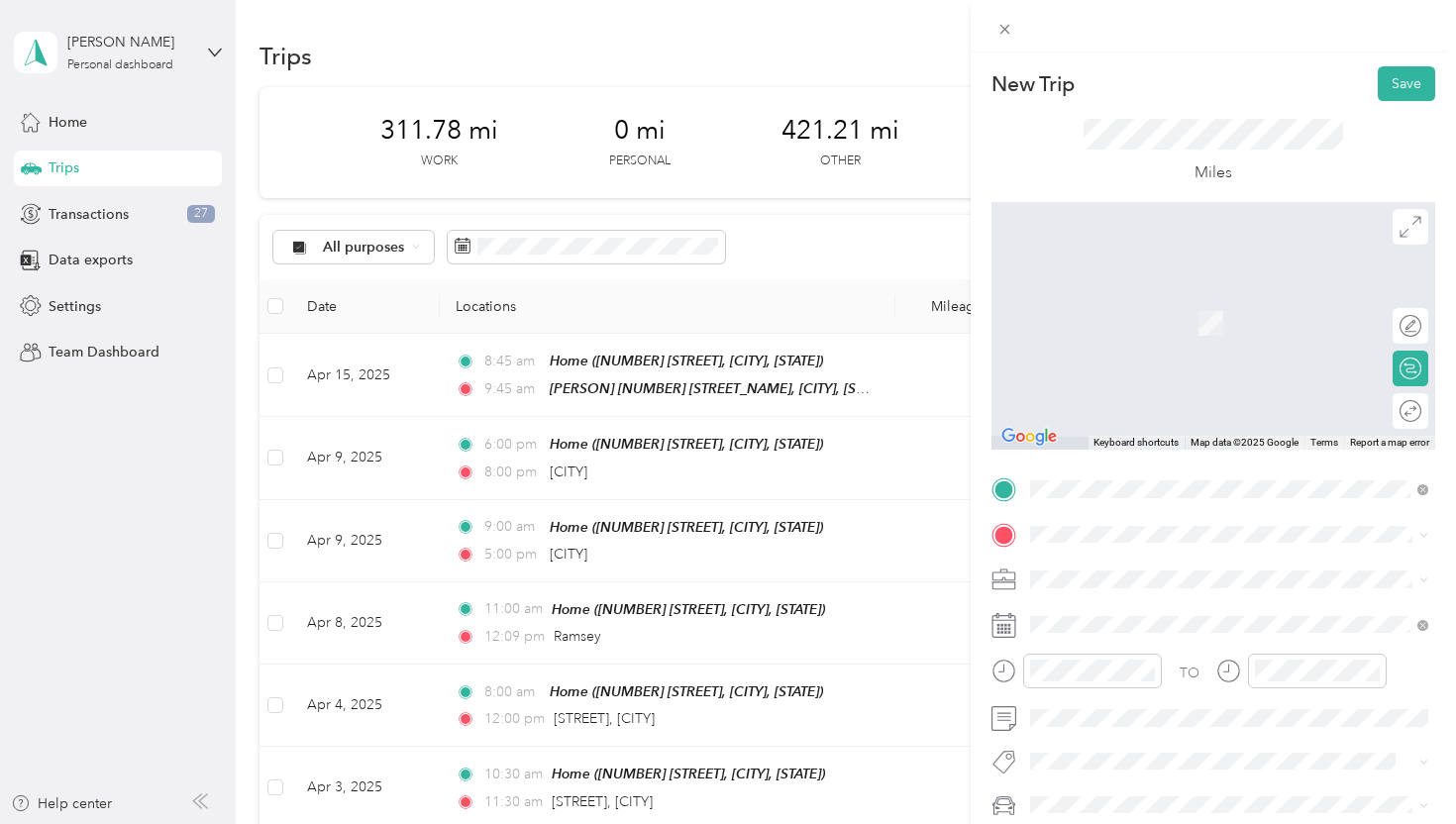 click on "[NUMBER] Market Street
[CITY], [STATE] [ZIP], [STATE]" at bounding box center [1158, 350] 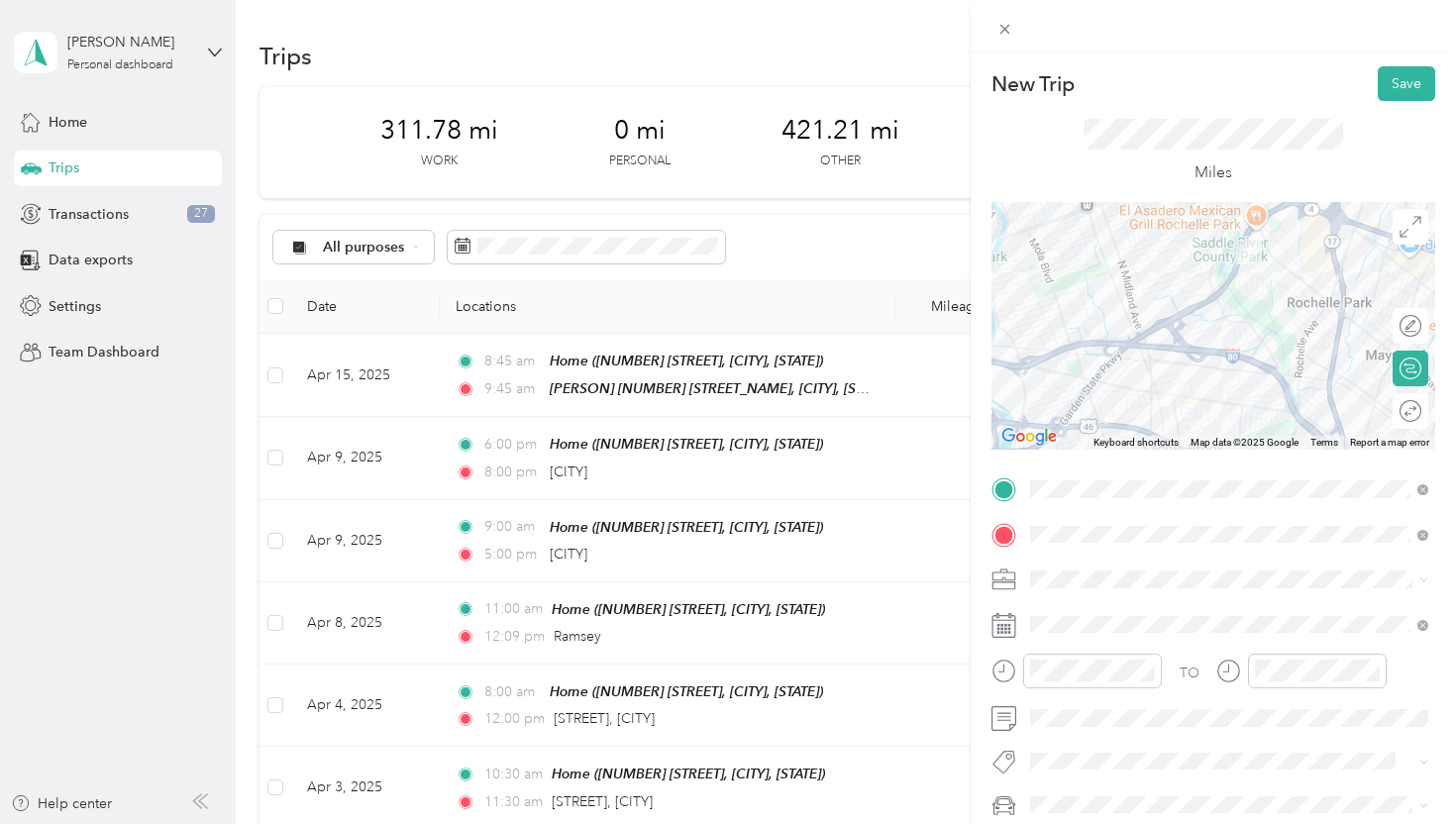 click on "Medical" at bounding box center (1061, 533) 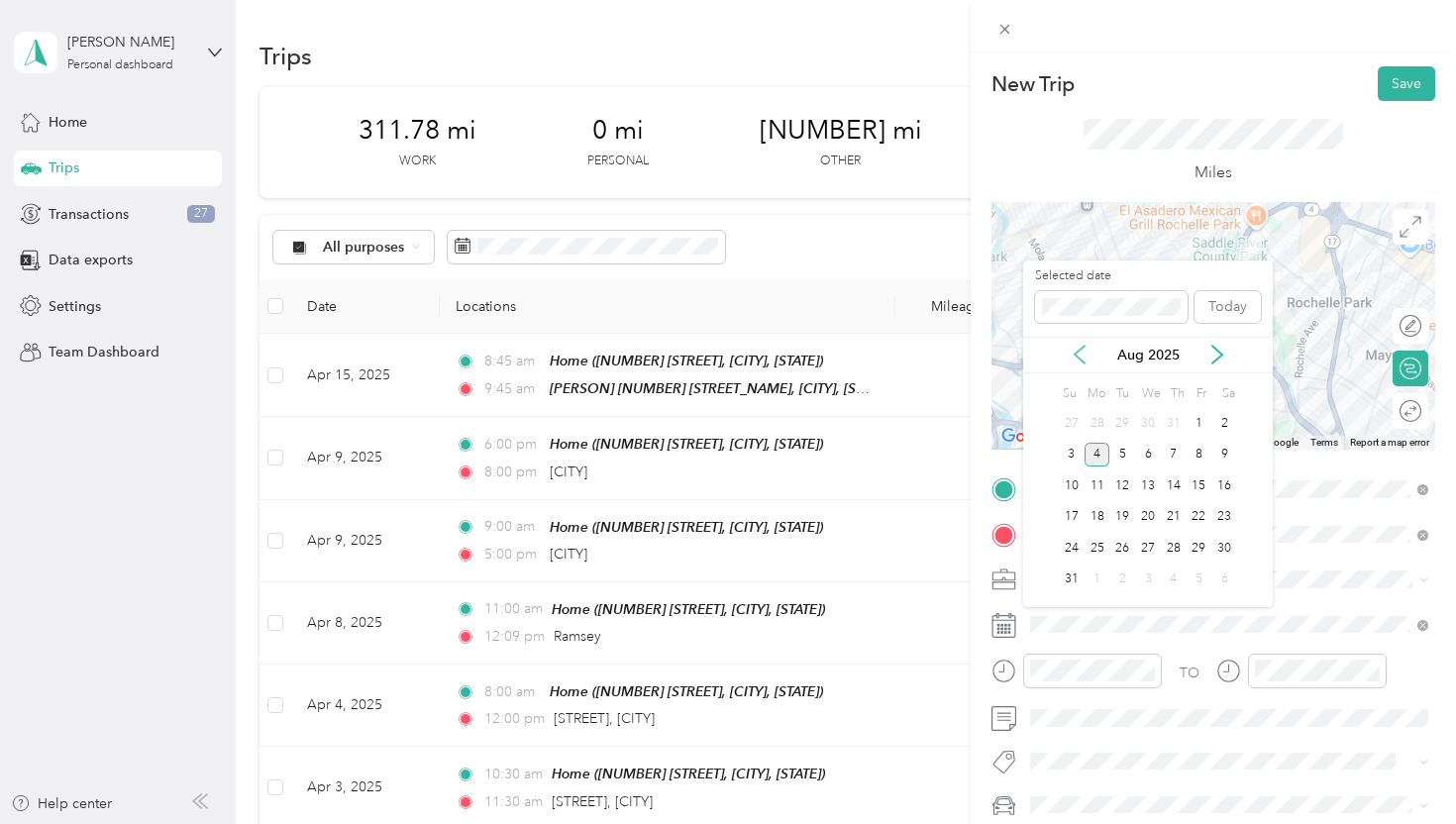 click 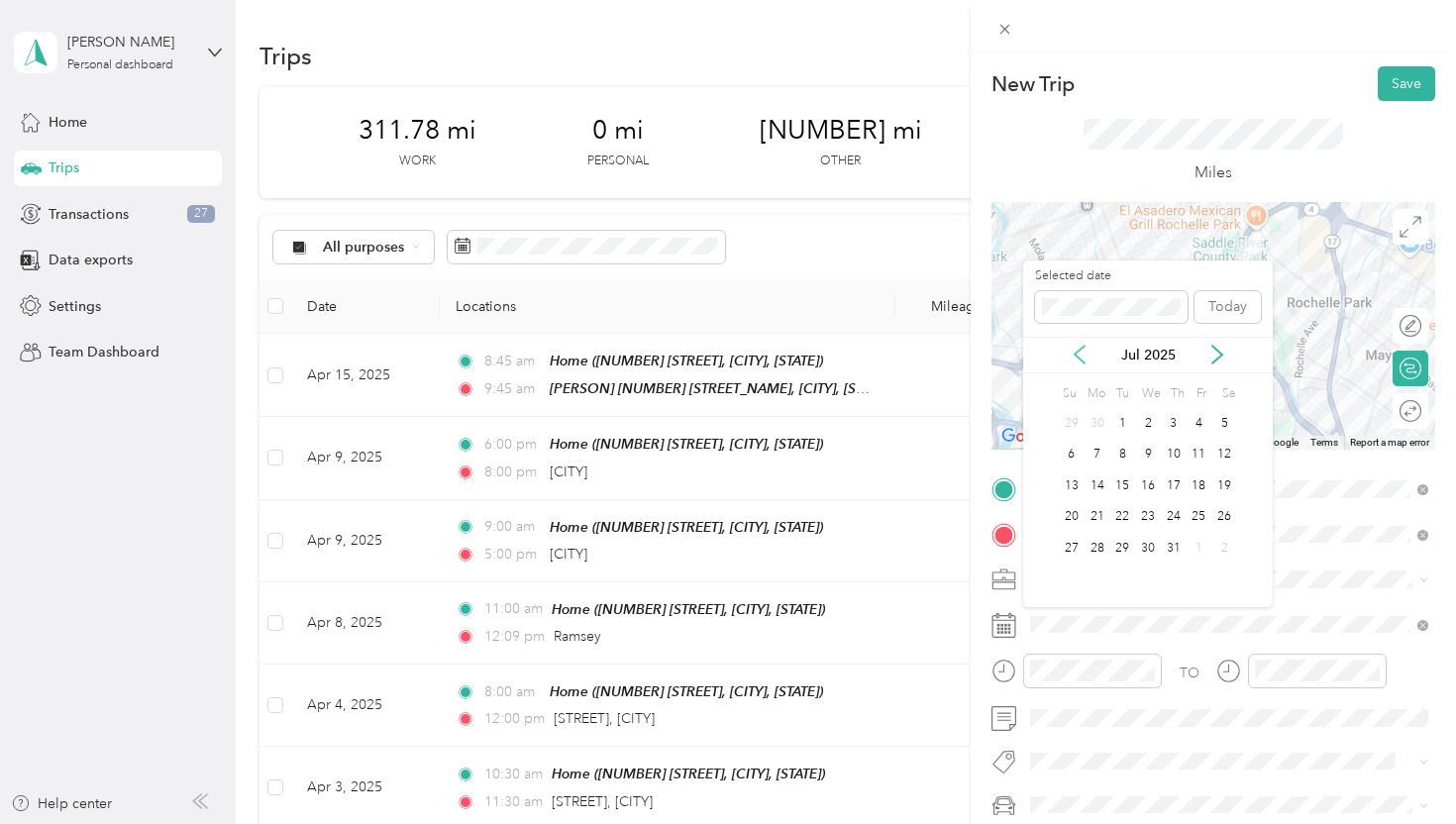 click 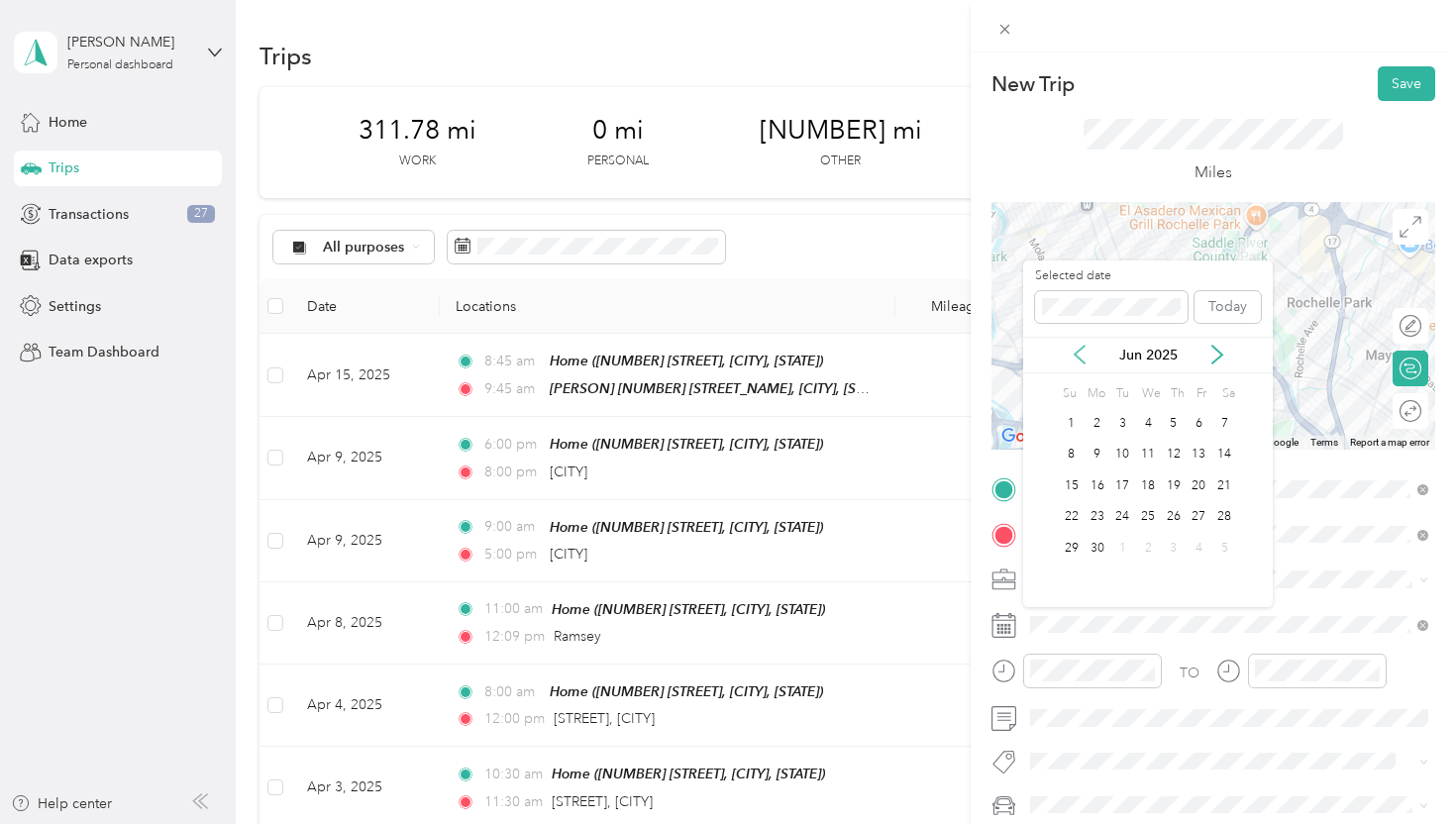 click 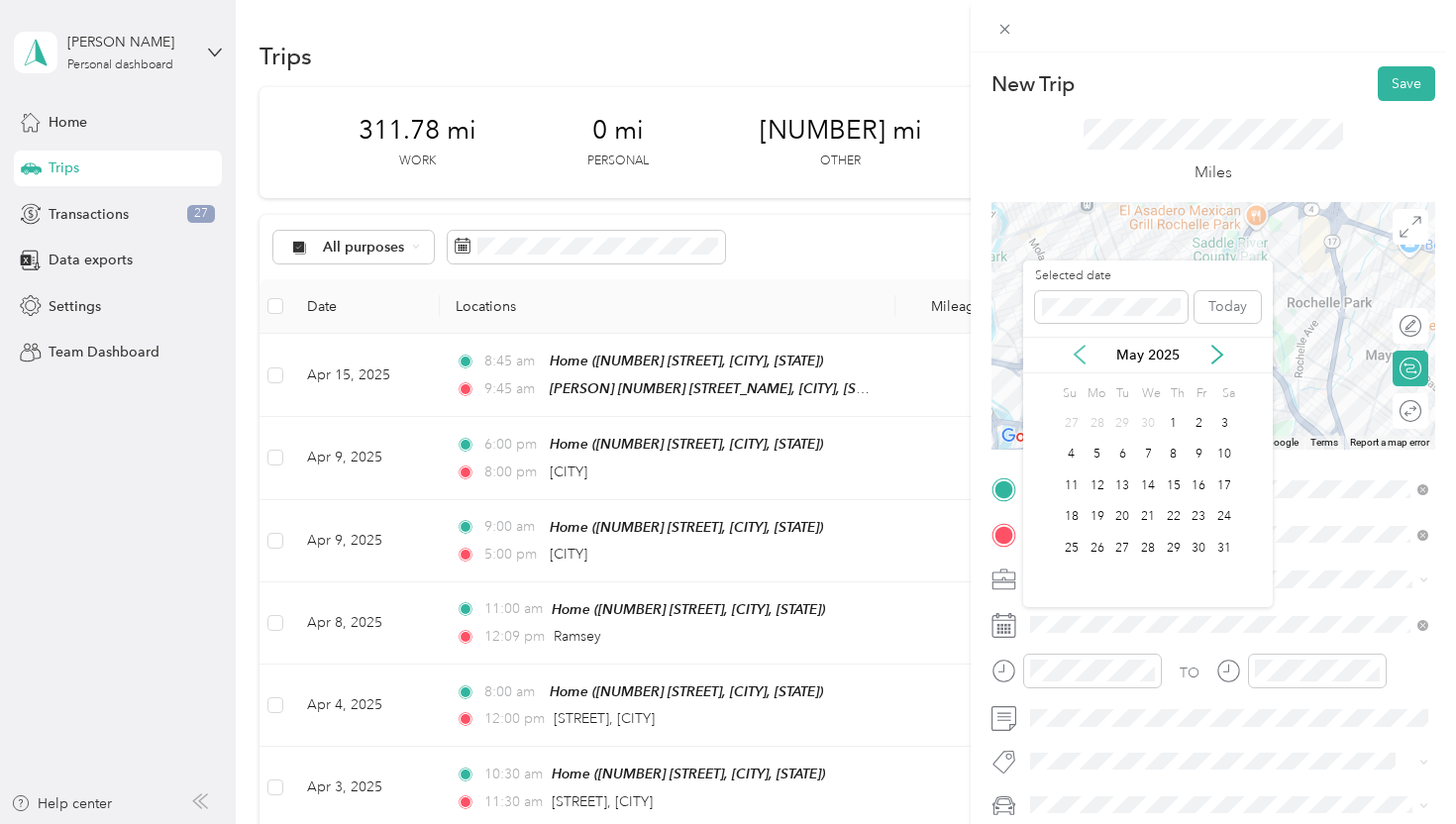 click 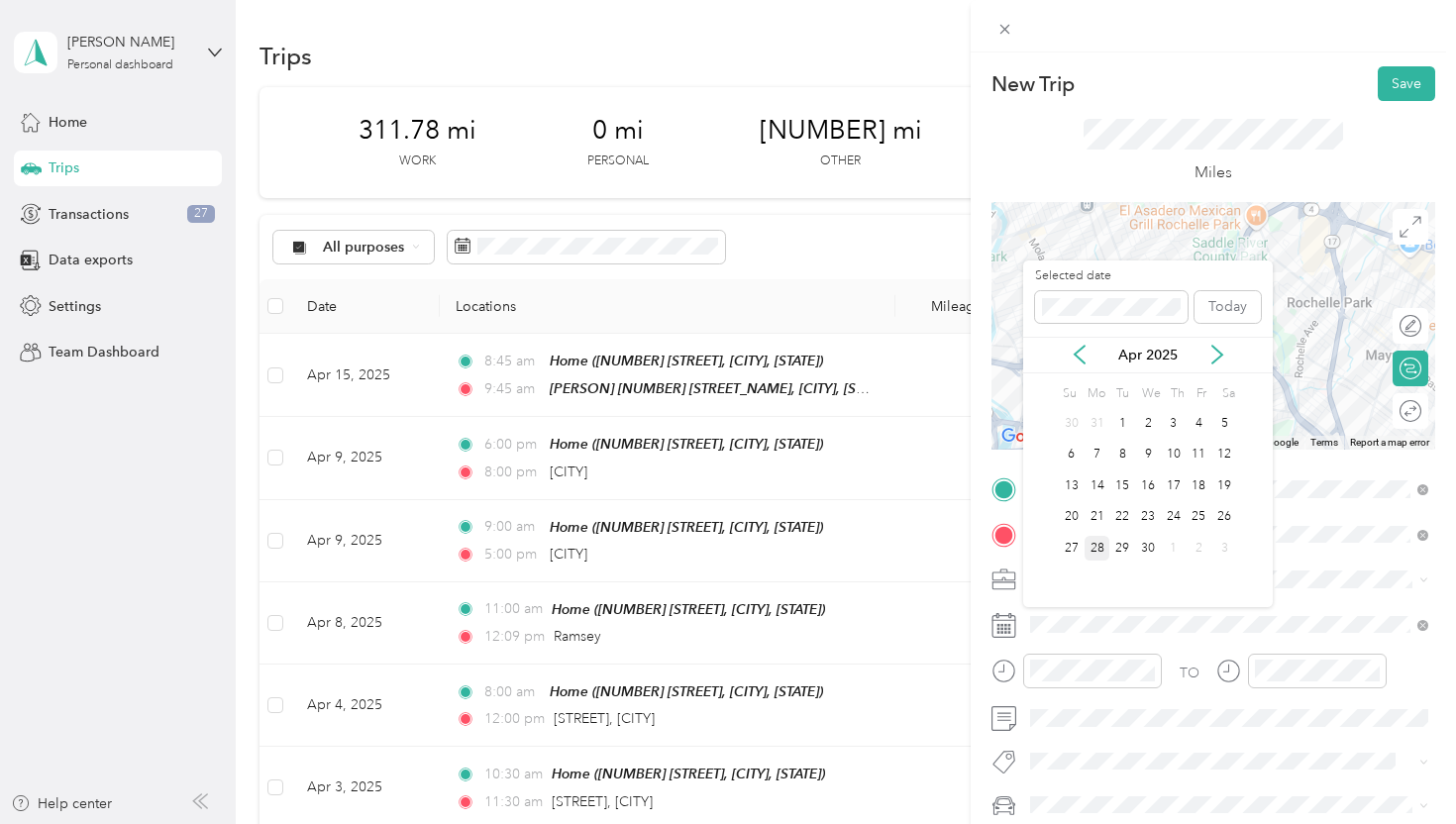 click on "28" at bounding box center [1097, 548] 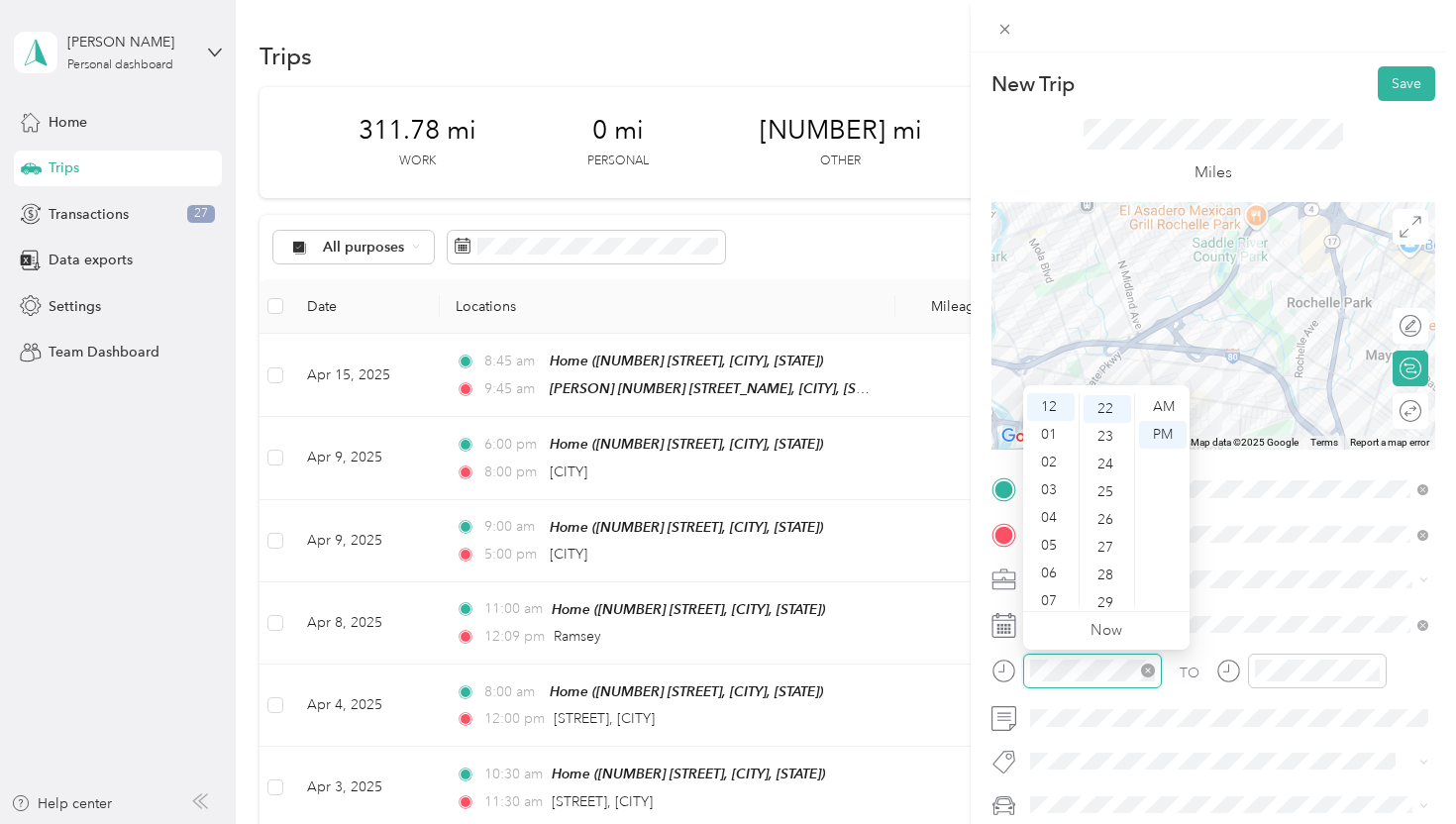 scroll, scrollTop: 610, scrollLeft: 0, axis: vertical 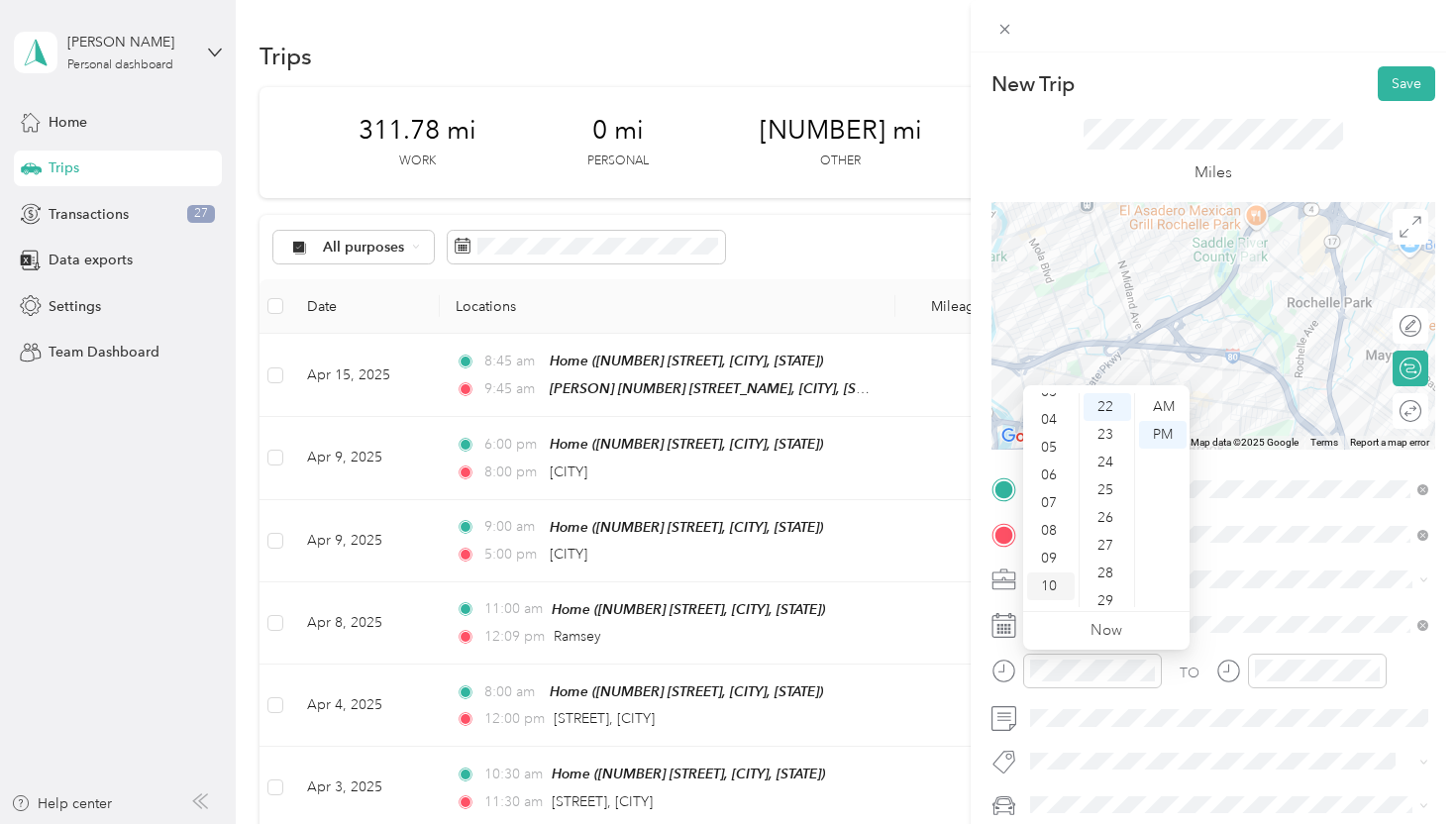 click on "10" at bounding box center [1051, 586] 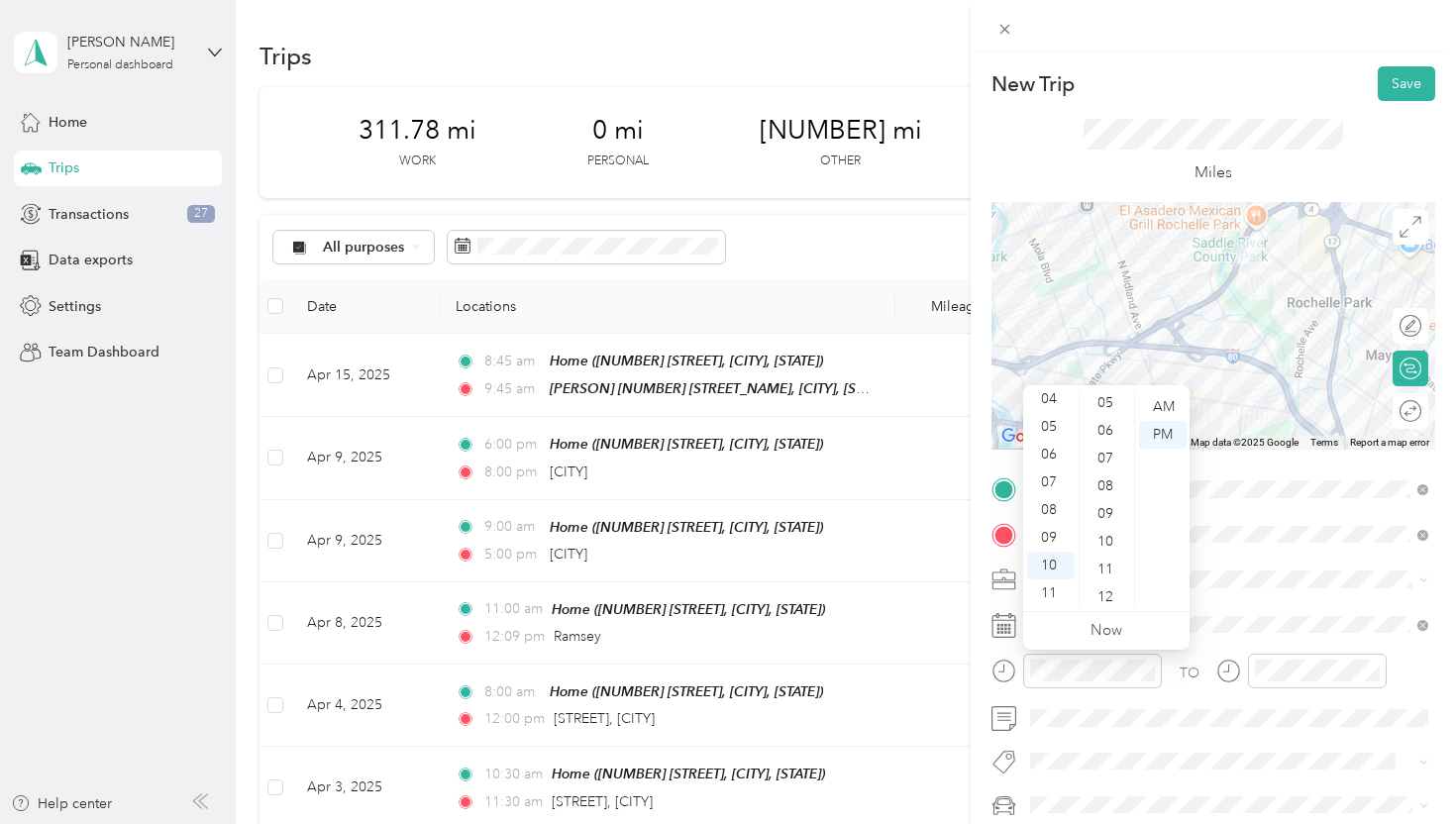 scroll, scrollTop: 0, scrollLeft: 0, axis: both 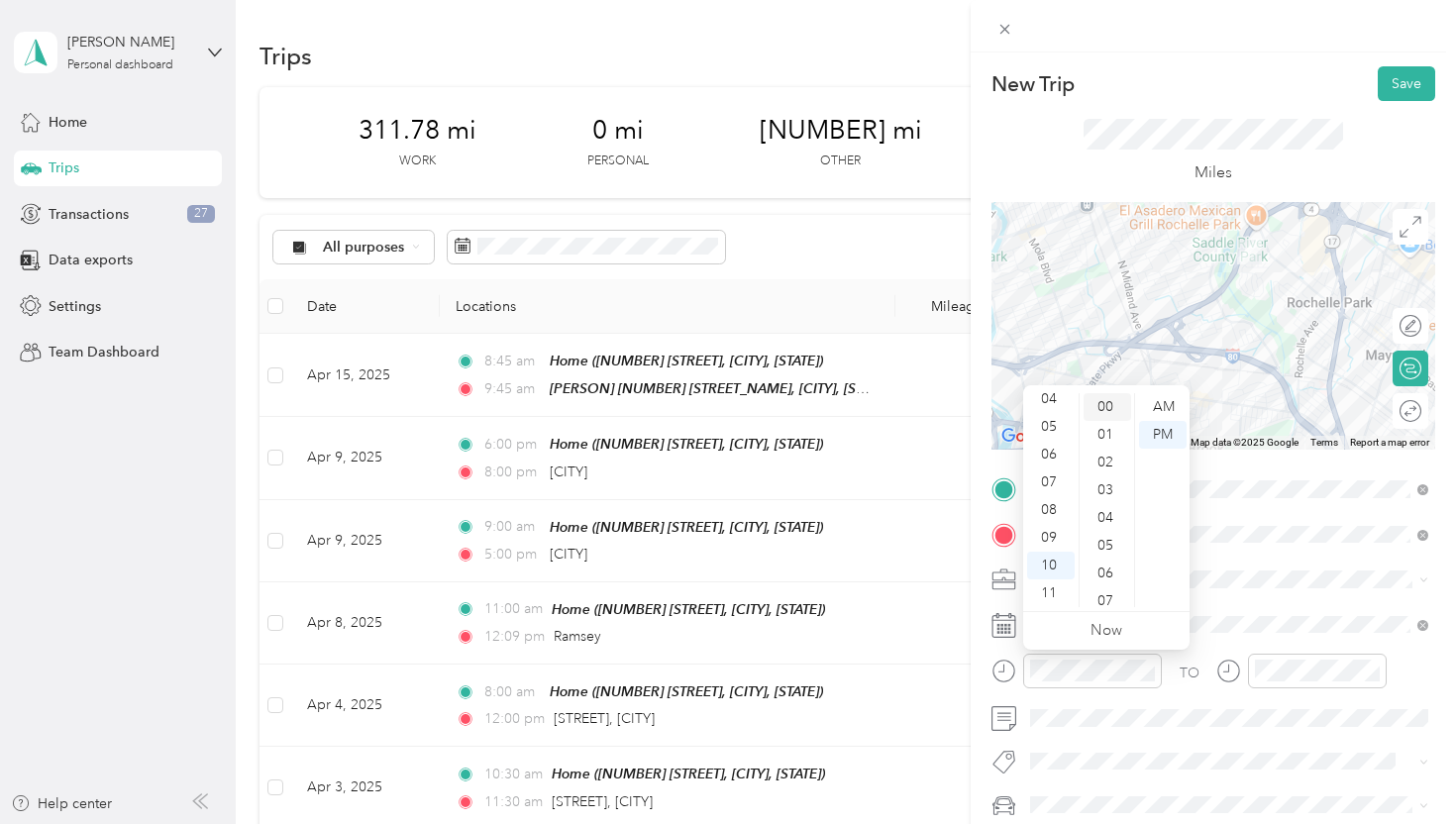 click on "00" at bounding box center [1107, 407] 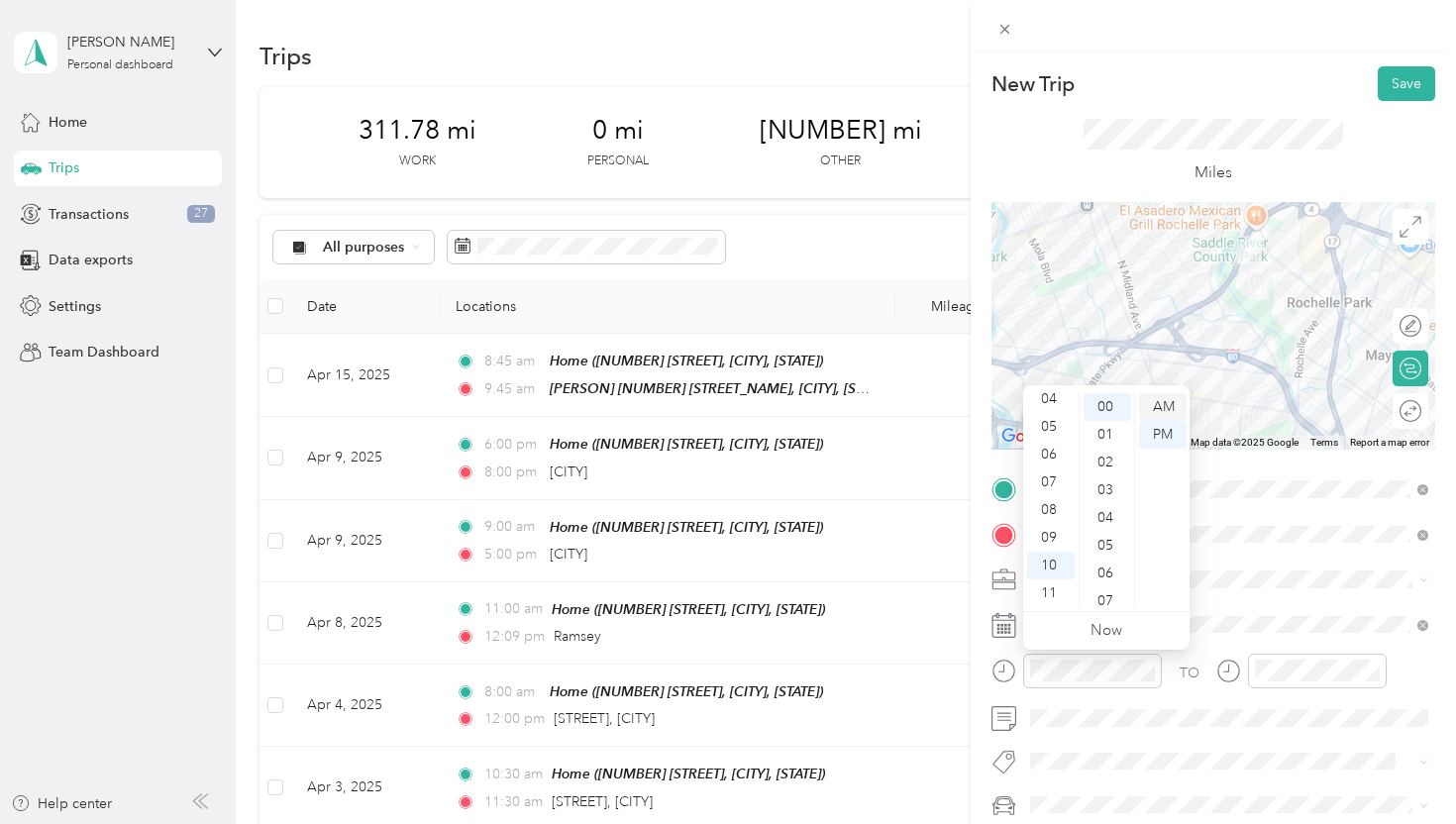 click on "AM" at bounding box center (1163, 407) 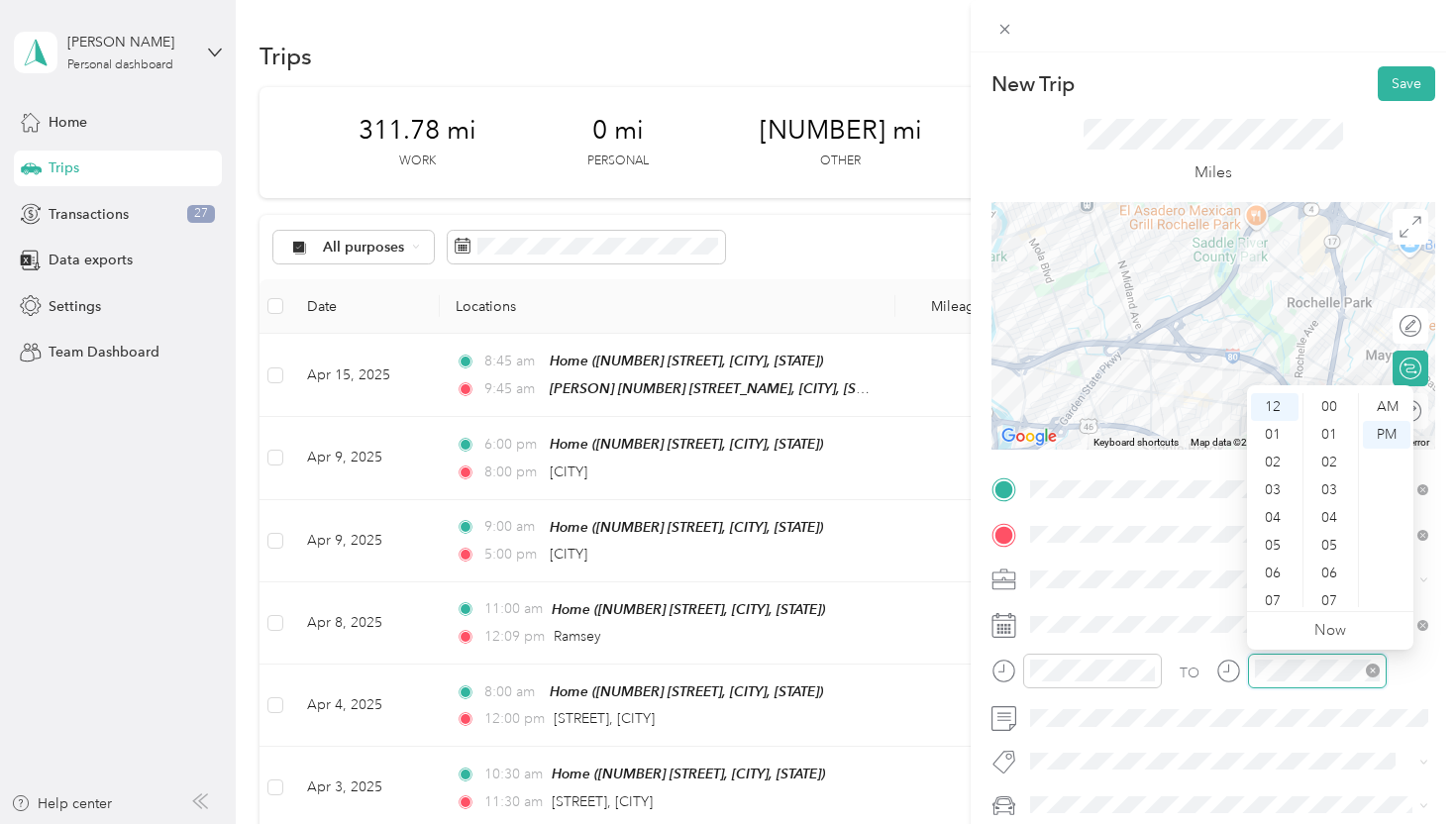 scroll, scrollTop: 610, scrollLeft: 0, axis: vertical 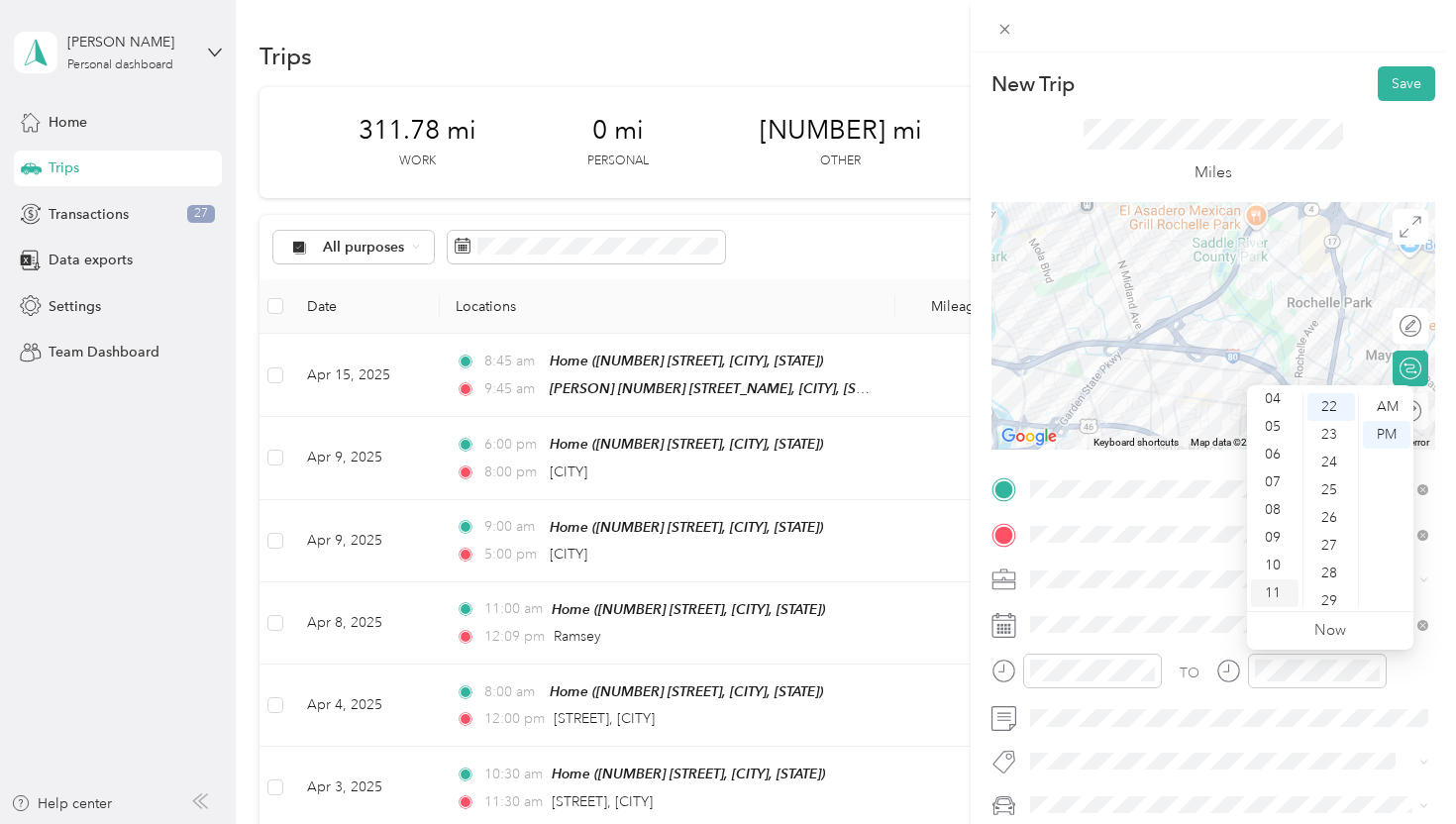 click on "11" at bounding box center [1275, 593] 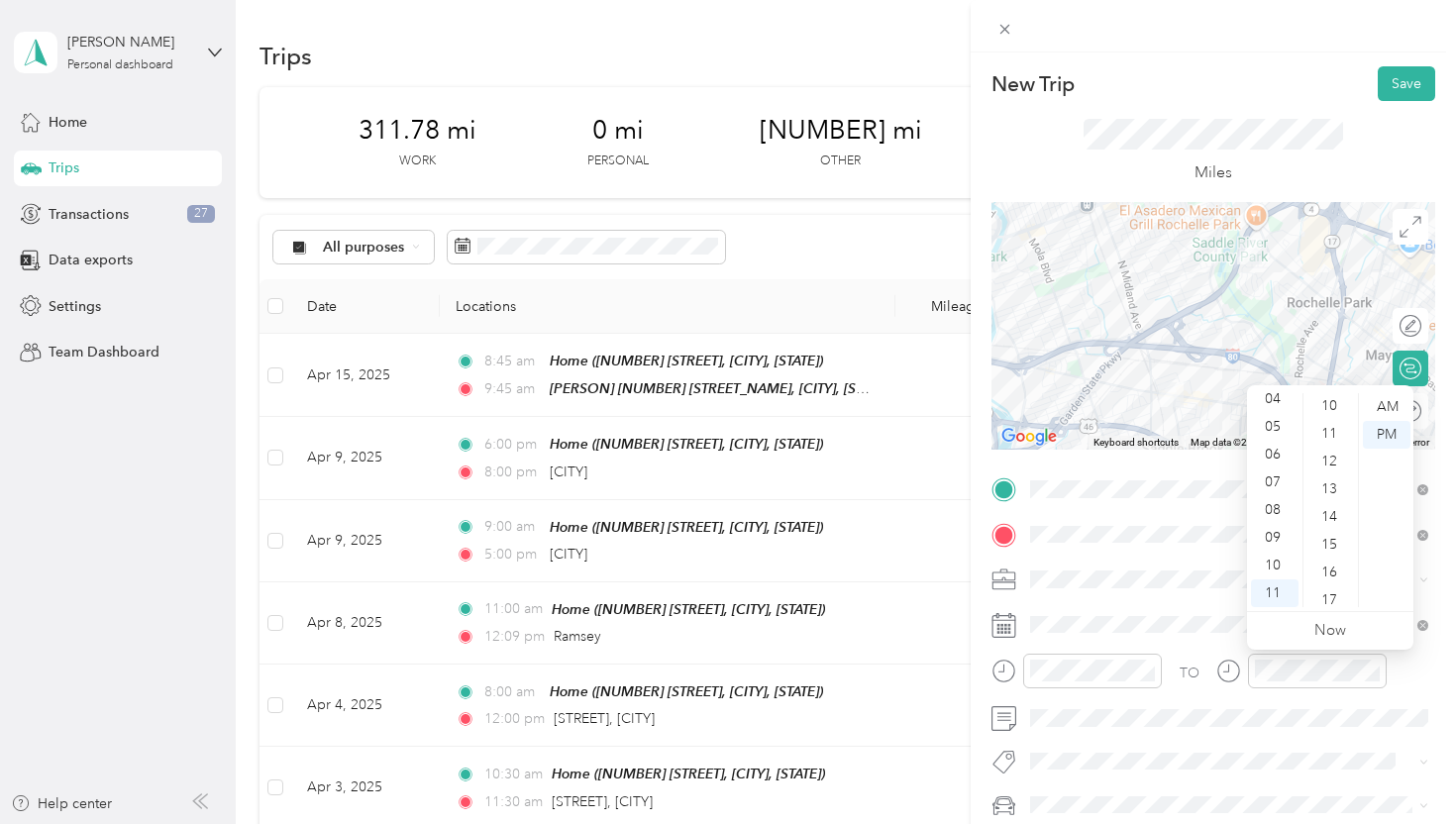 scroll, scrollTop: 0, scrollLeft: 0, axis: both 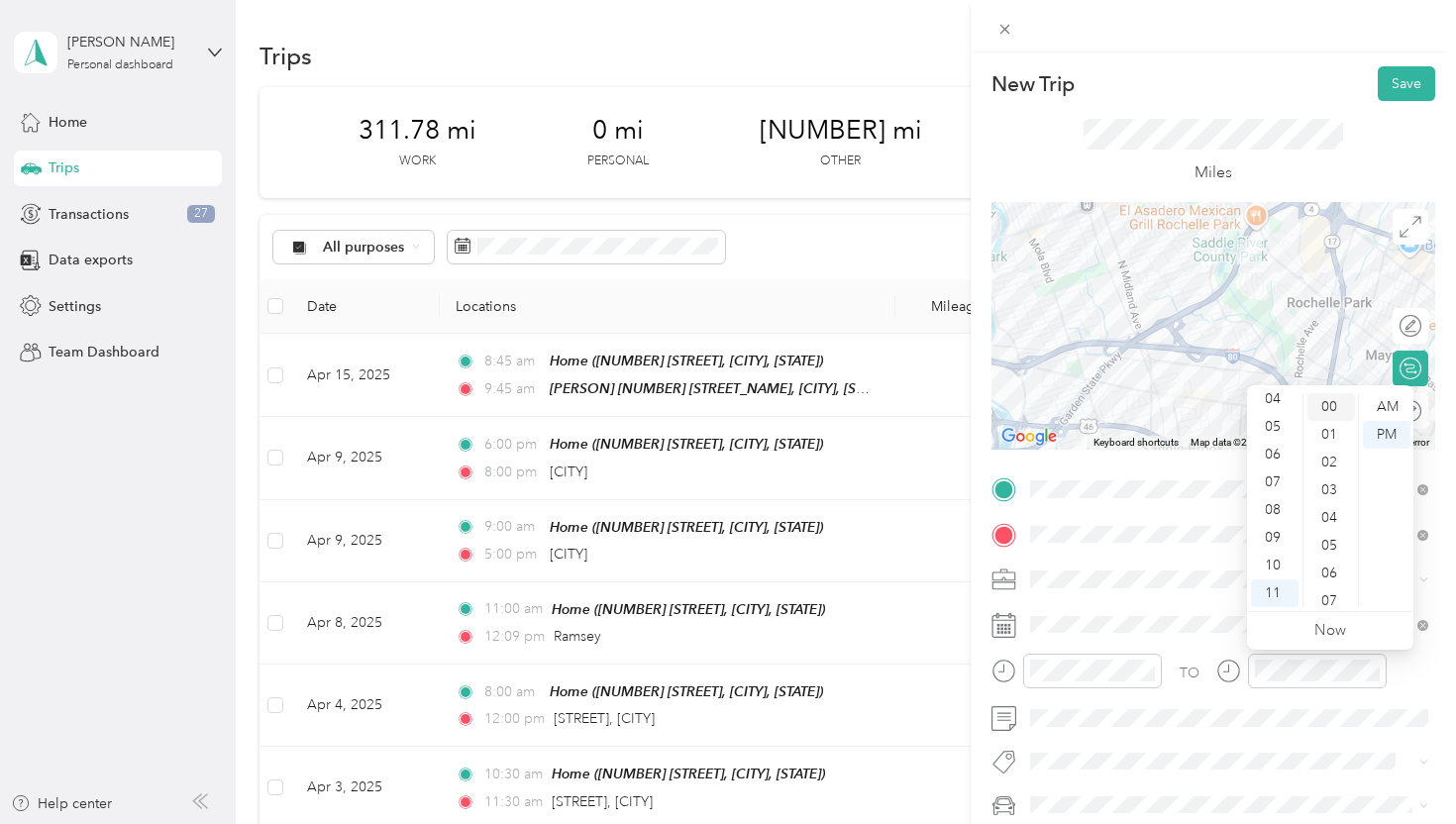 click on "00" at bounding box center (1331, 407) 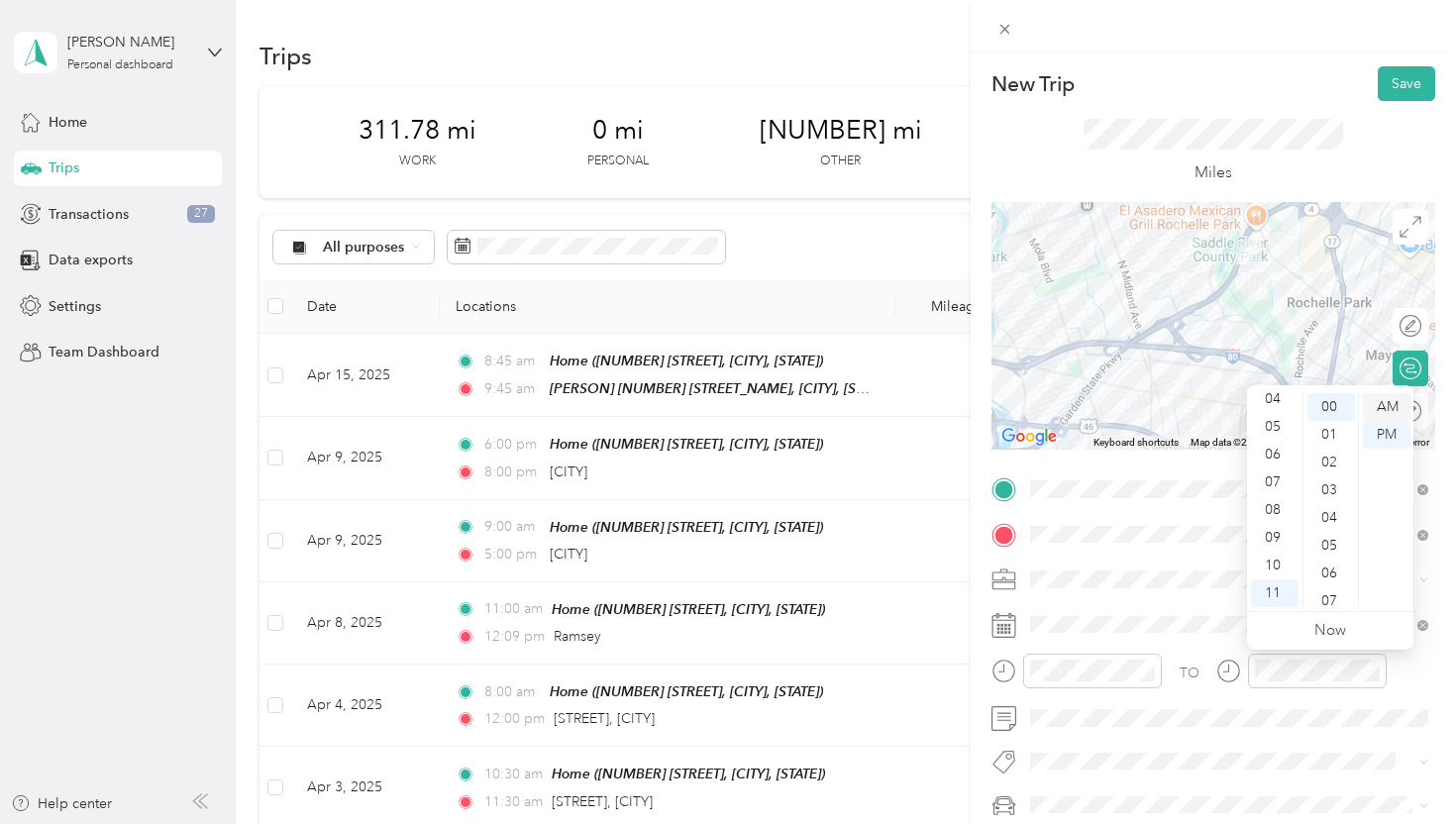 click on "AM" at bounding box center (1387, 407) 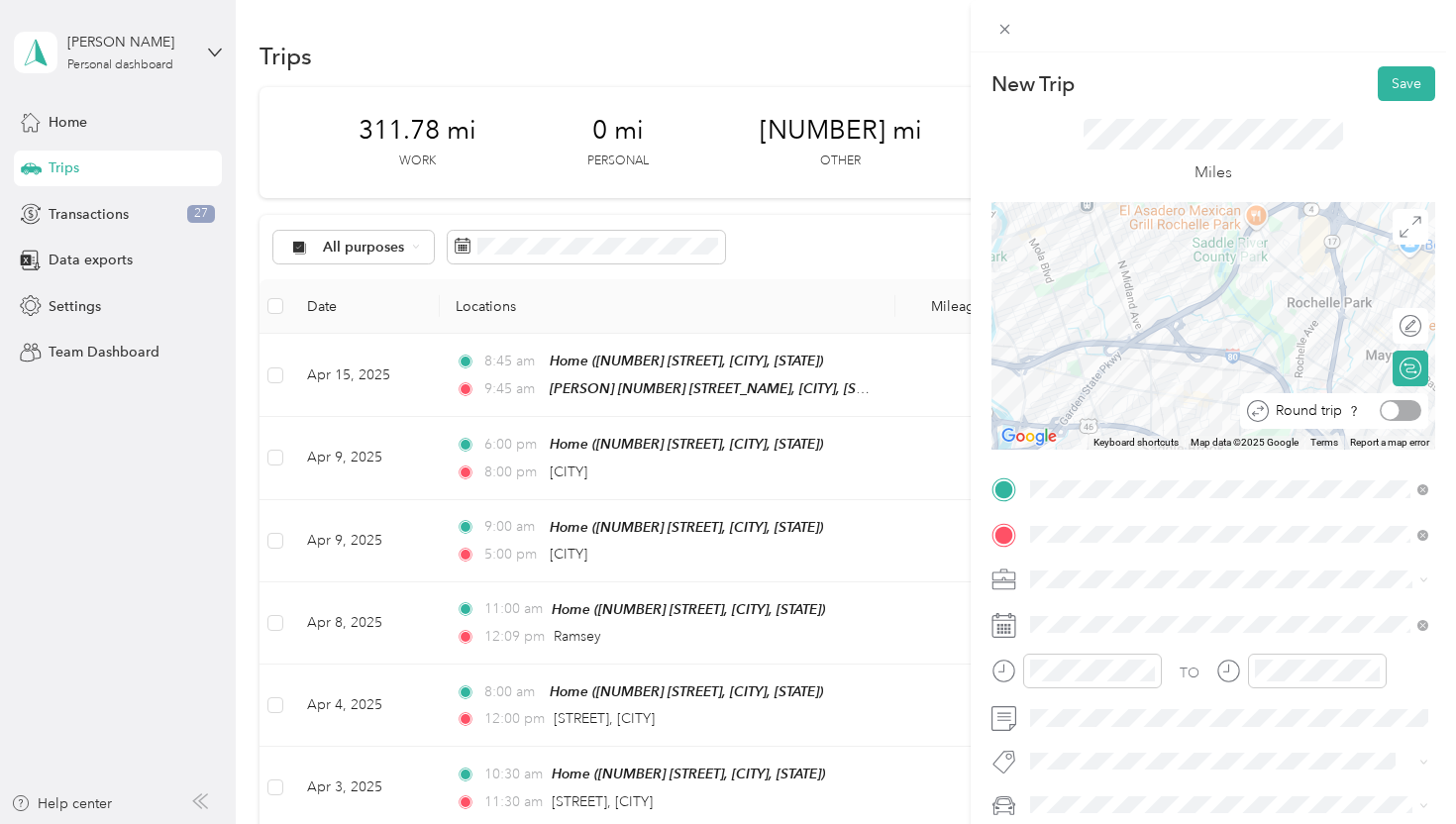 click at bounding box center (1401, 410) 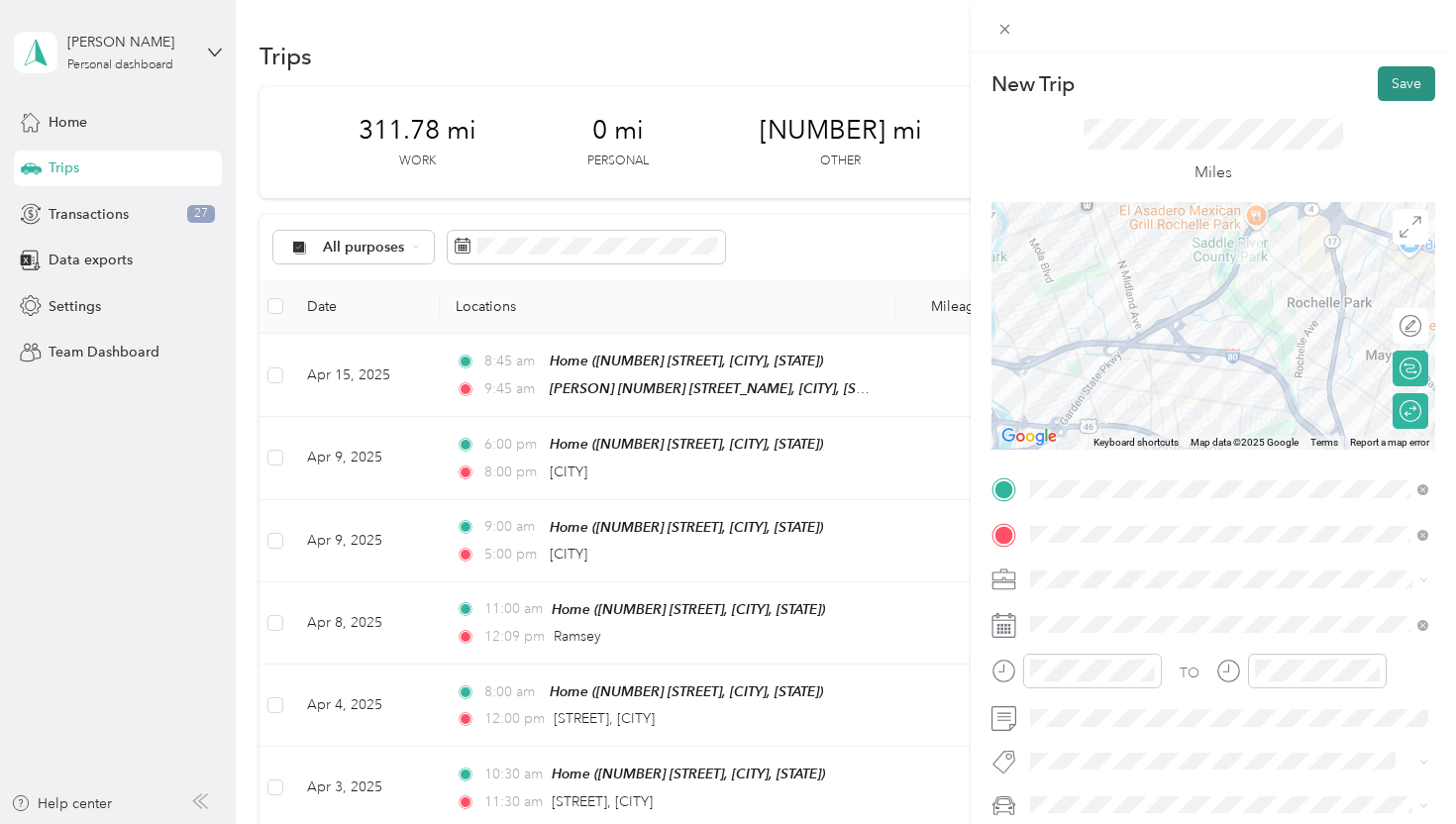 click on "Save" at bounding box center (1406, 83) 